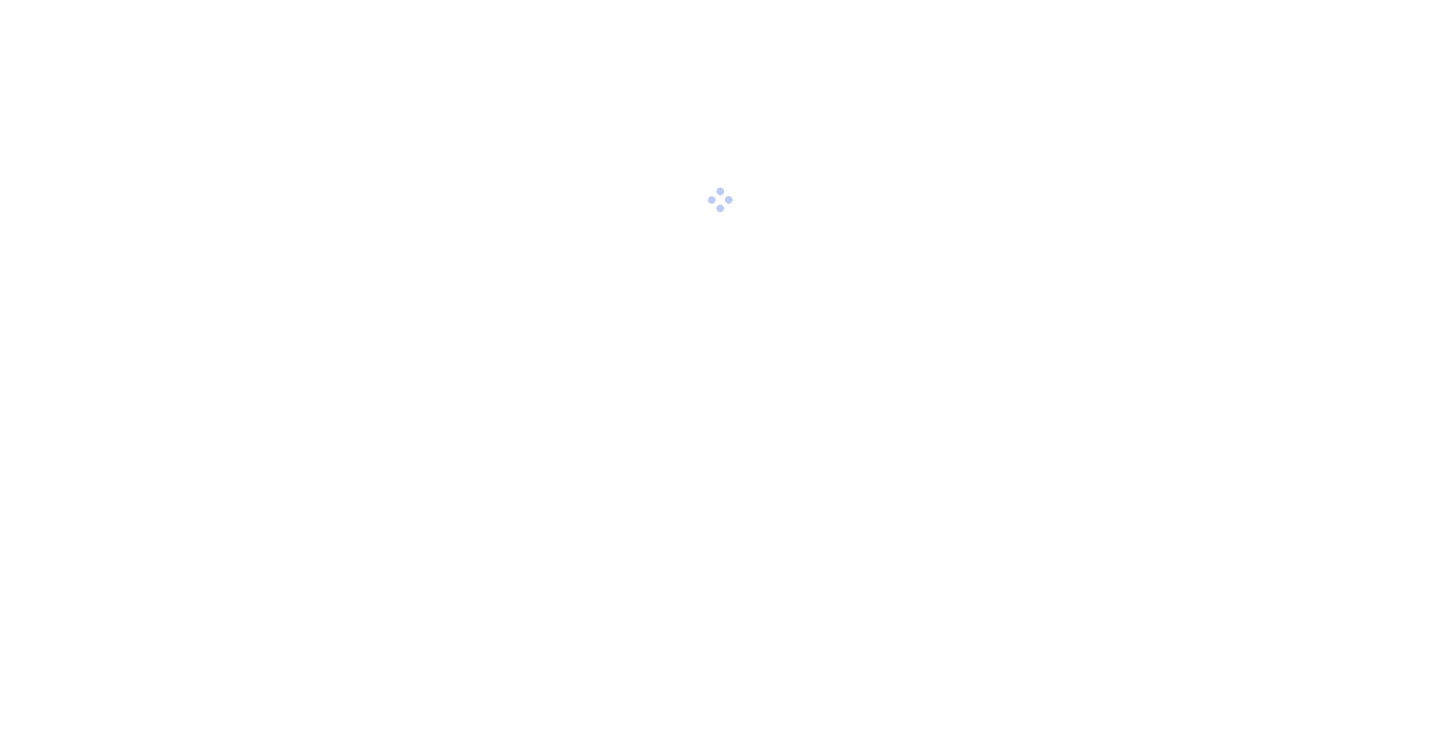 scroll, scrollTop: 0, scrollLeft: 0, axis: both 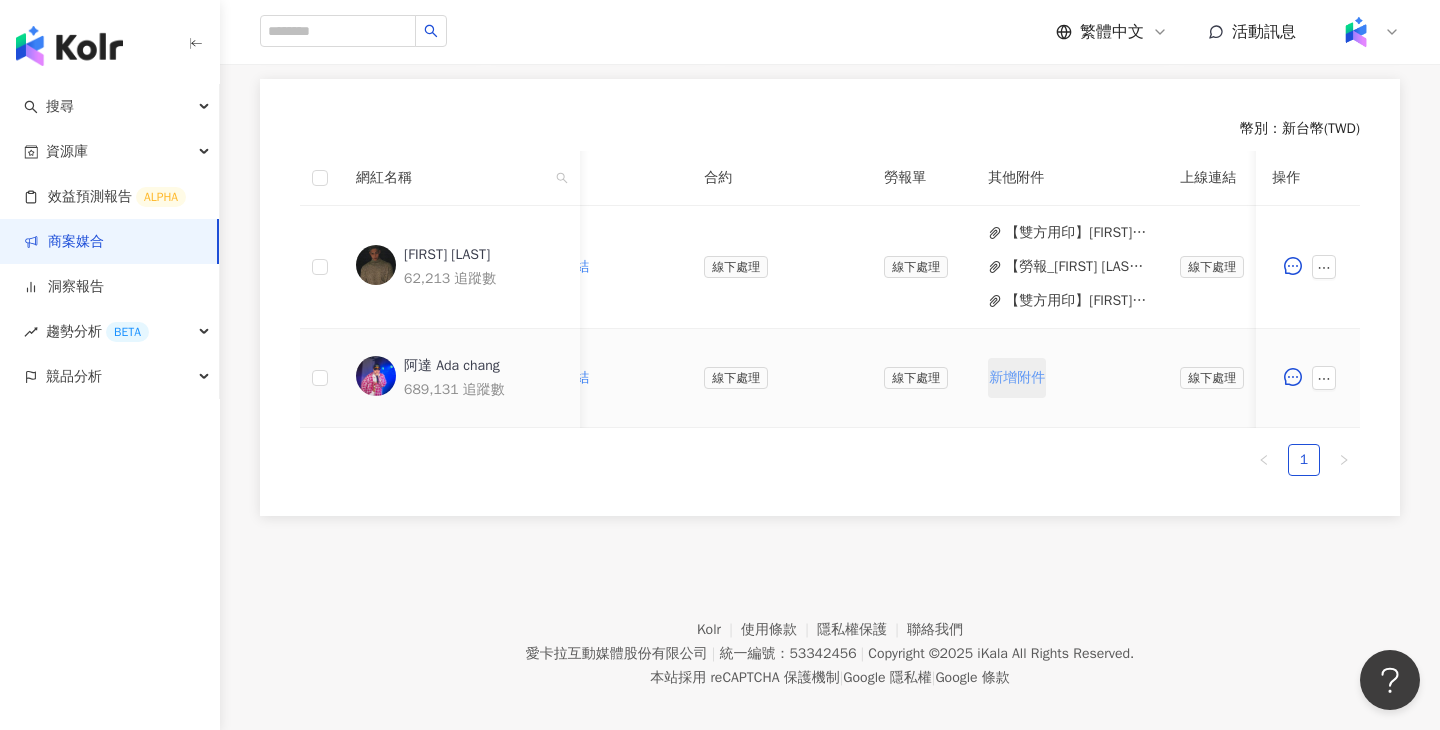 click on "新增附件" at bounding box center [1017, 378] 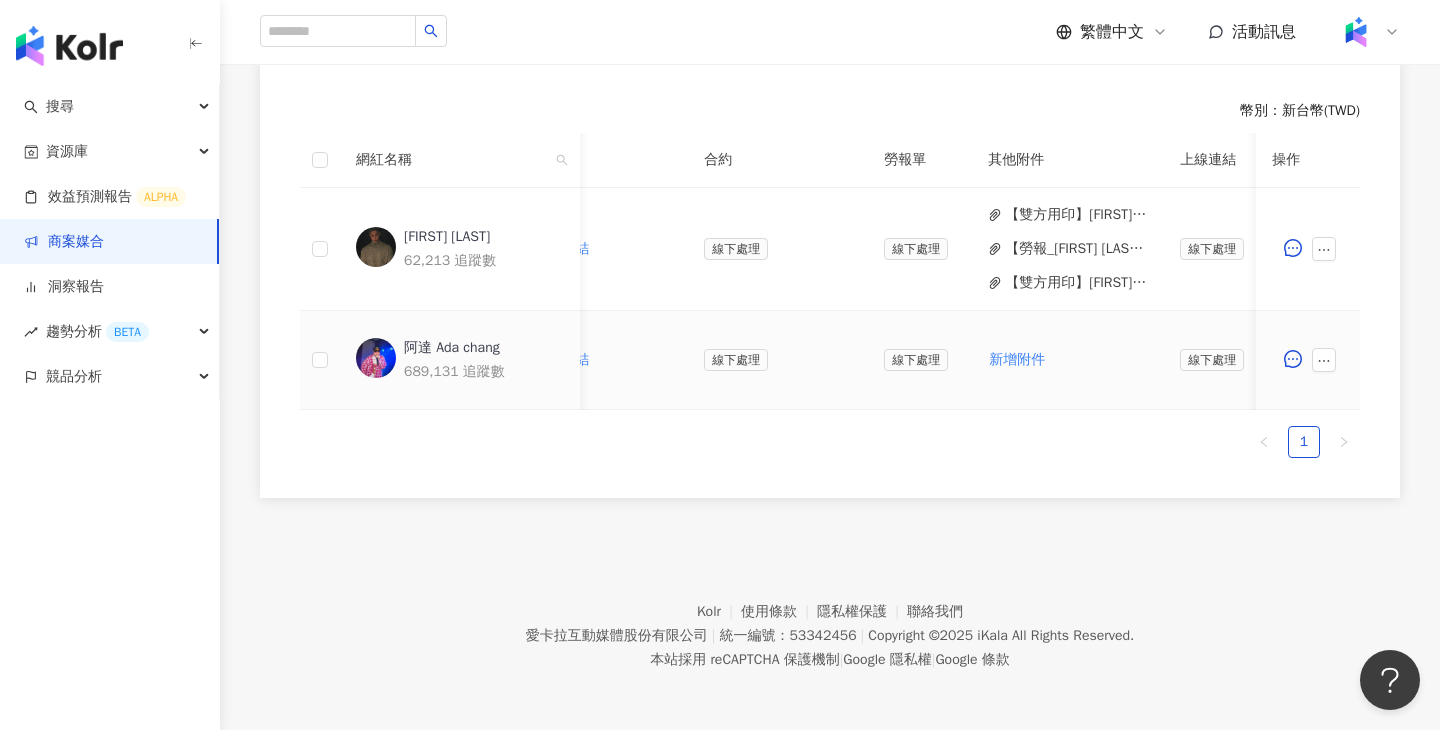 scroll, scrollTop: 555, scrollLeft: 0, axis: vertical 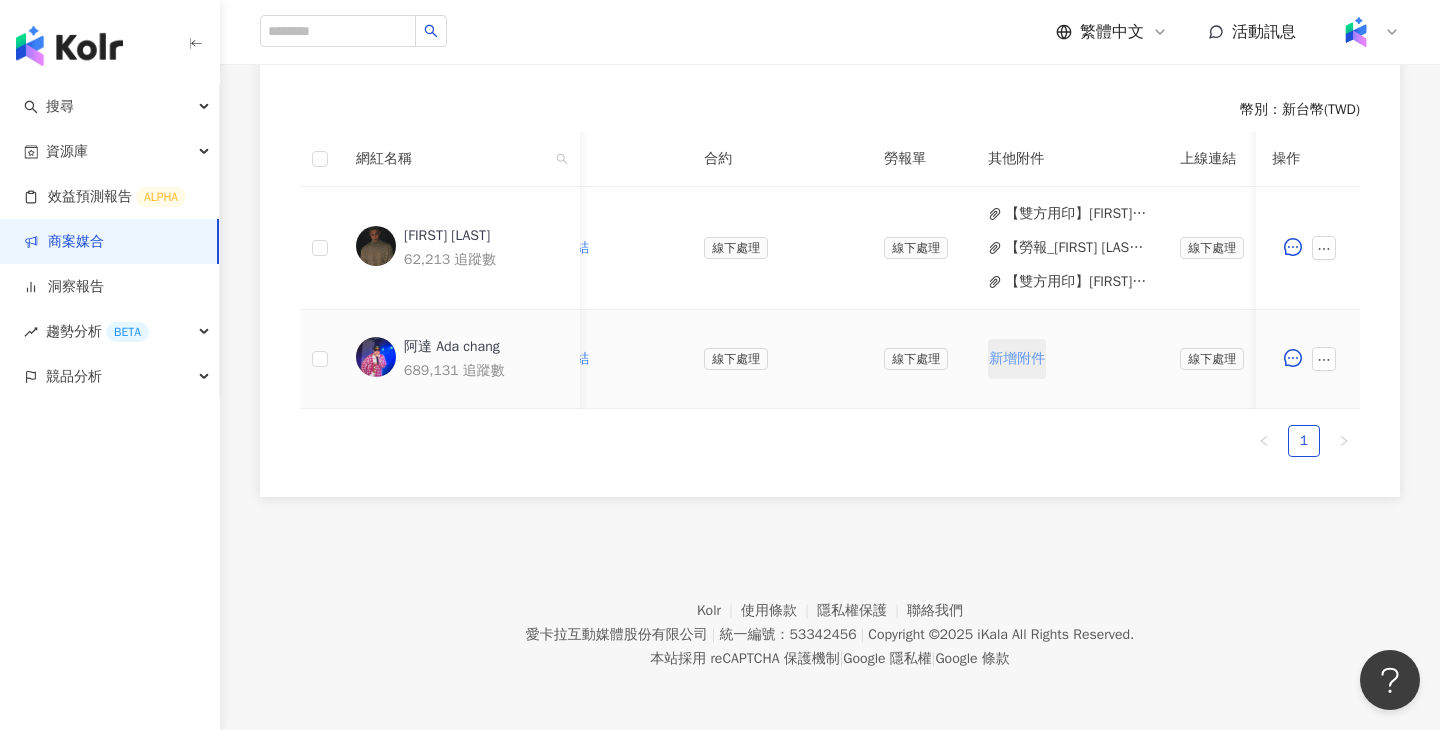 click on "新增附件" at bounding box center [1017, 359] 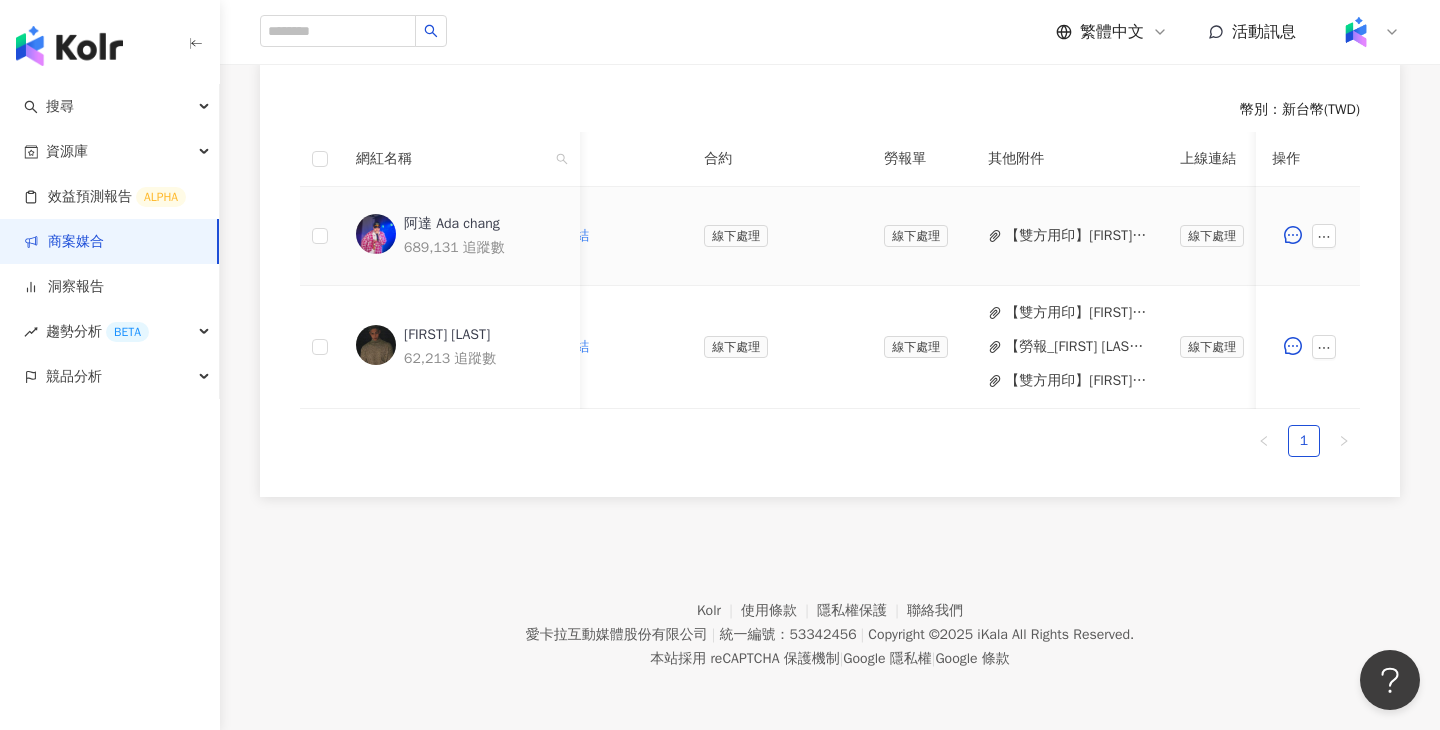 click on "【雙方用印】阿達_PJ0001440 德記洋行_森永製菓_2025Q2_KOL專案.pdf" at bounding box center (1076, 236) 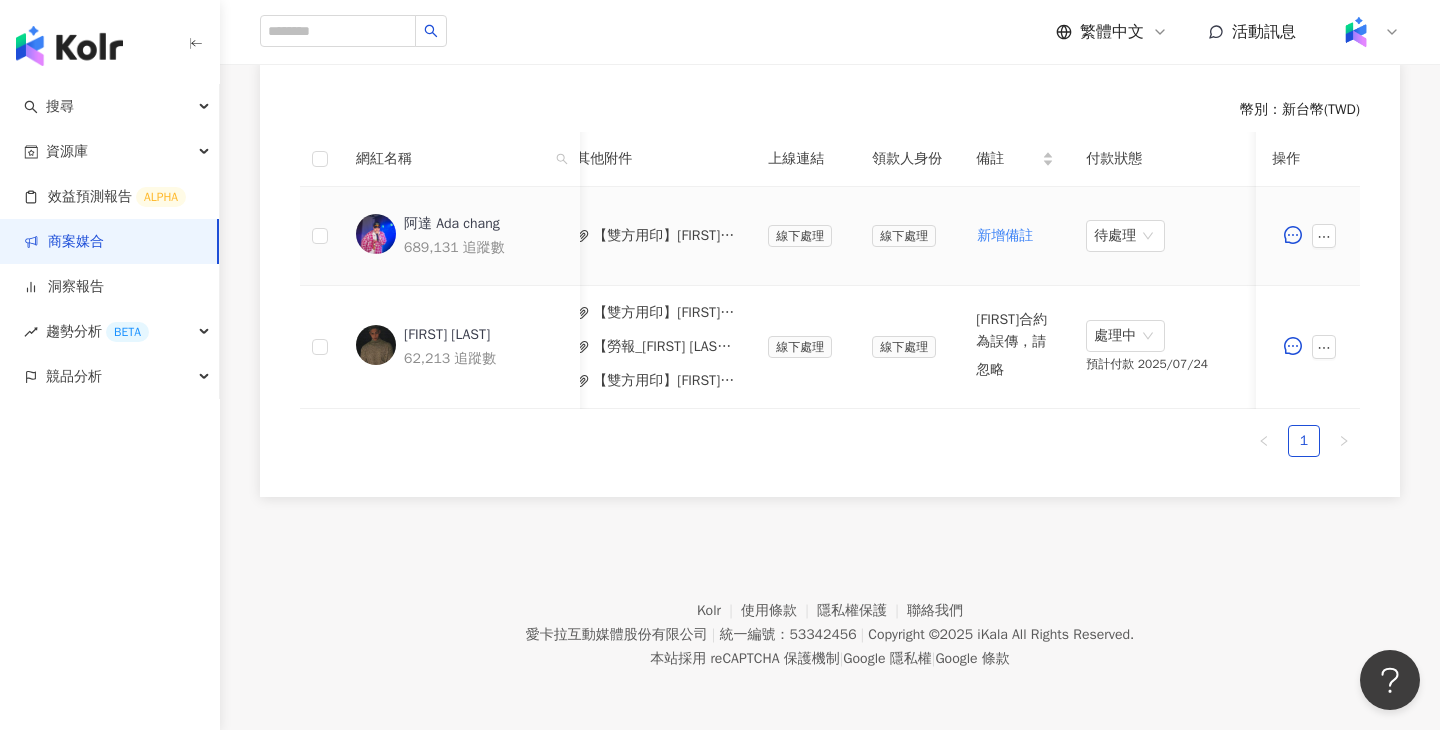 scroll, scrollTop: 0, scrollLeft: 879, axis: horizontal 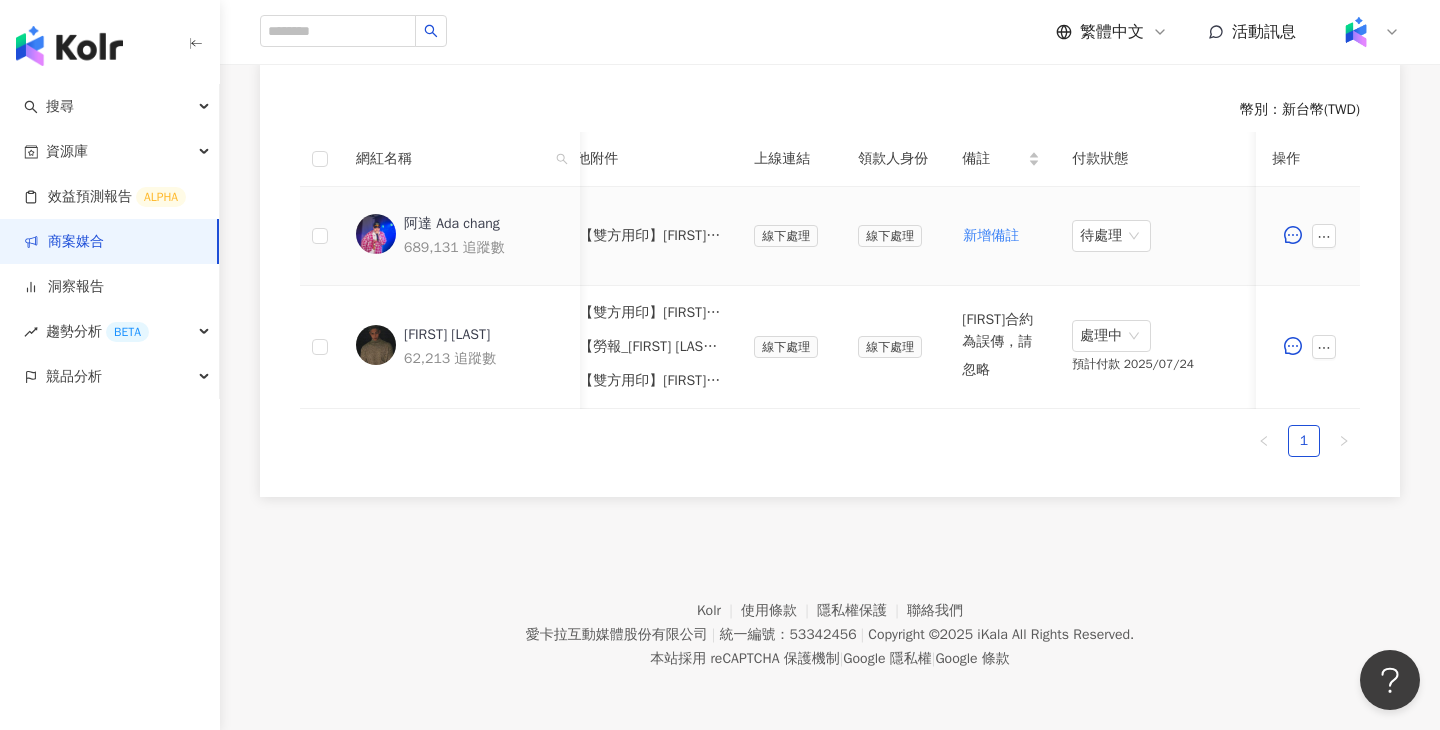 click on "【雙方用印】阿達_PJ0001440 德記洋行_森永製菓_2025Q2_KOL專案.pdf" at bounding box center [650, 236] 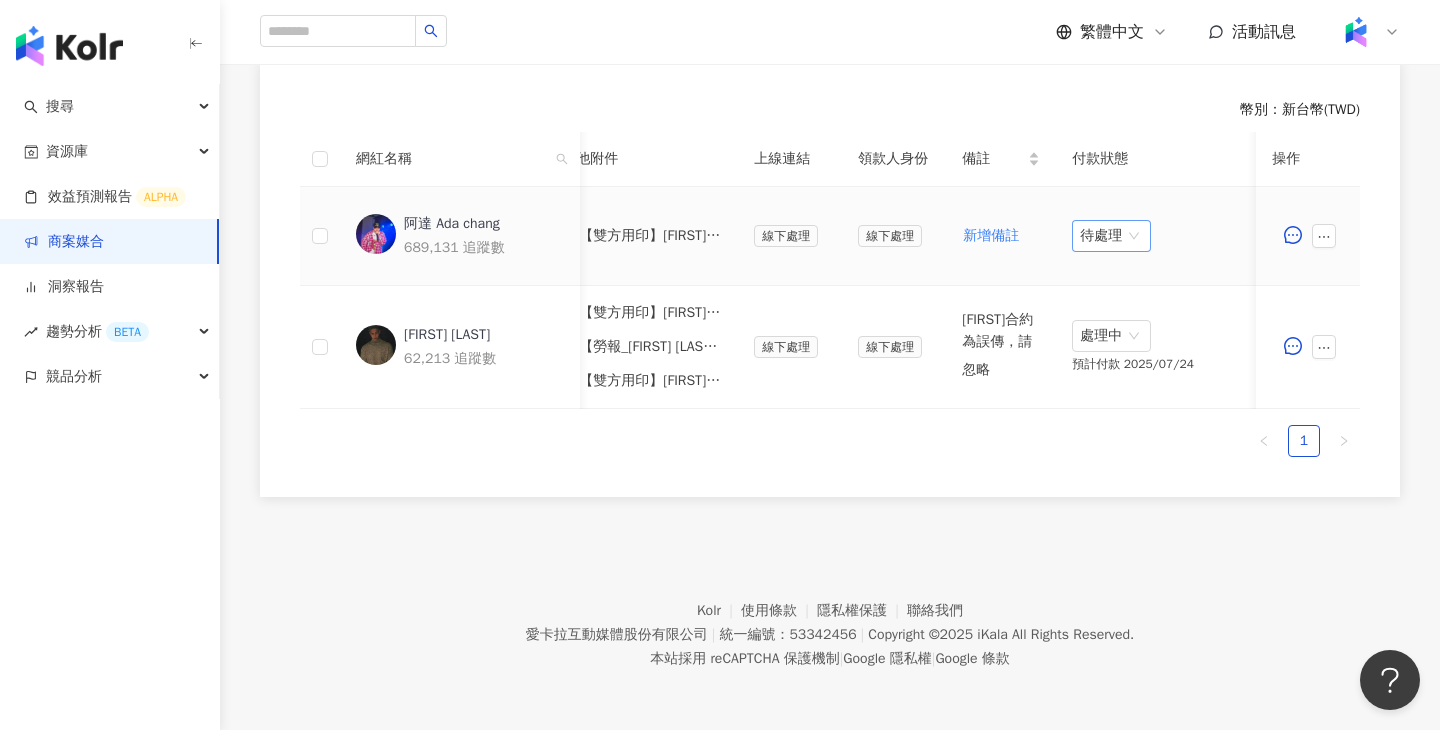 click on "待處理" at bounding box center (1111, 236) 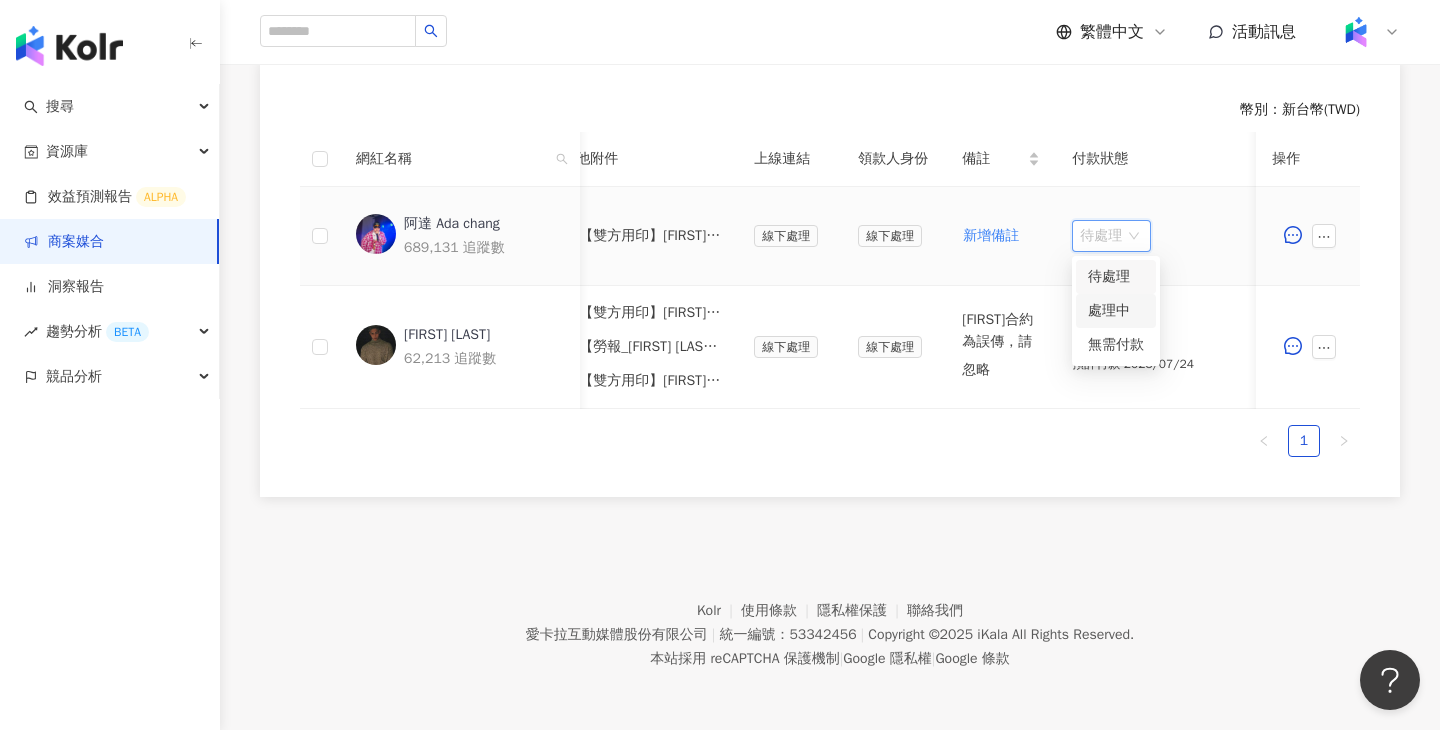 click on "處理中" at bounding box center [1116, 311] 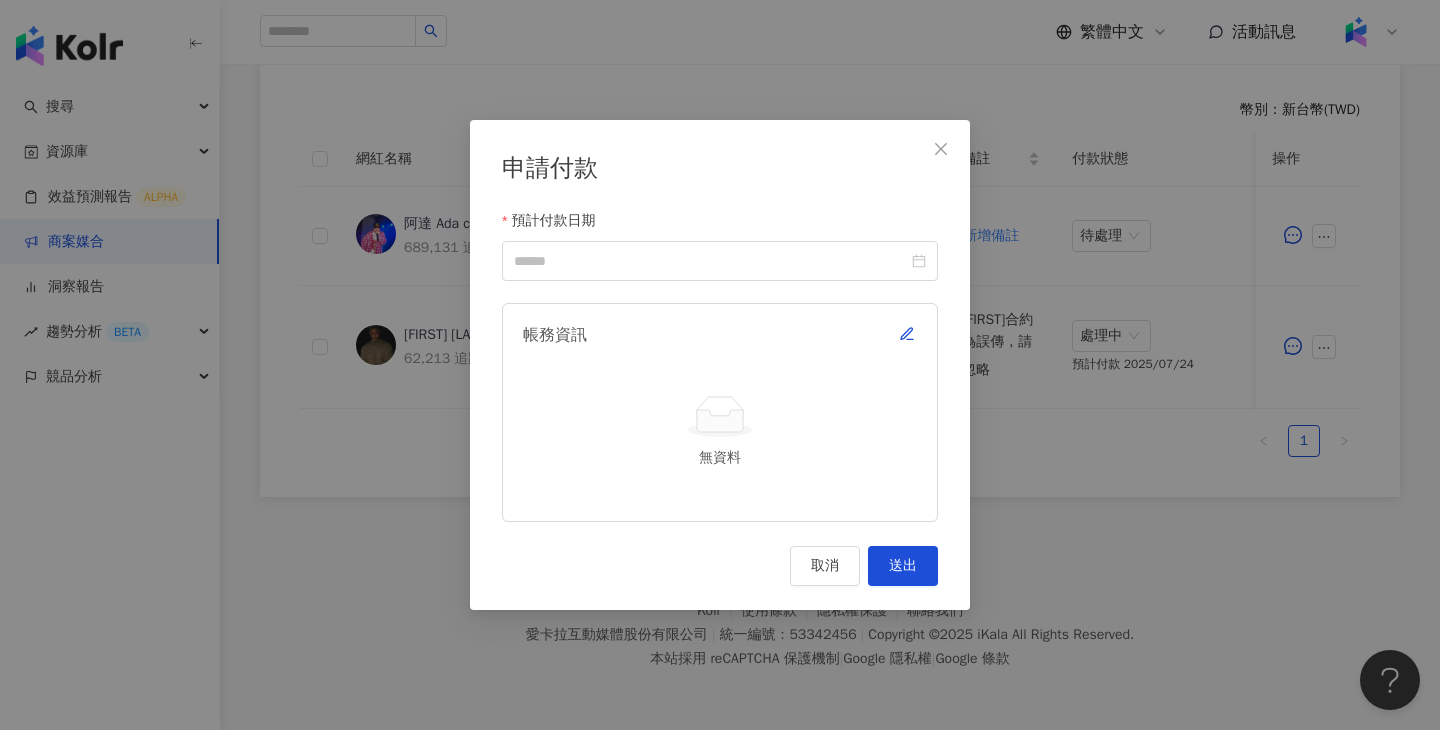 click on "預計付款日期" at bounding box center [720, 225] 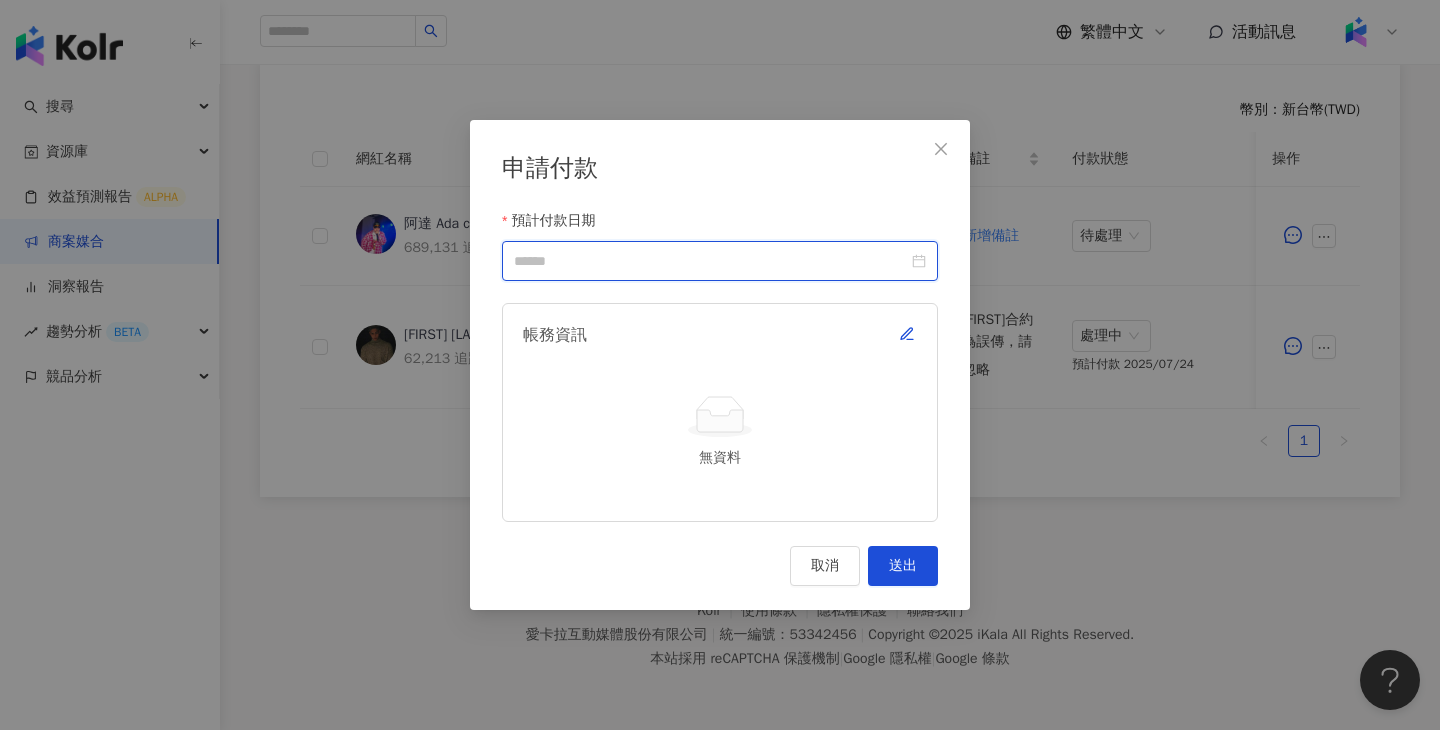 click on "預計付款日期" at bounding box center [711, 261] 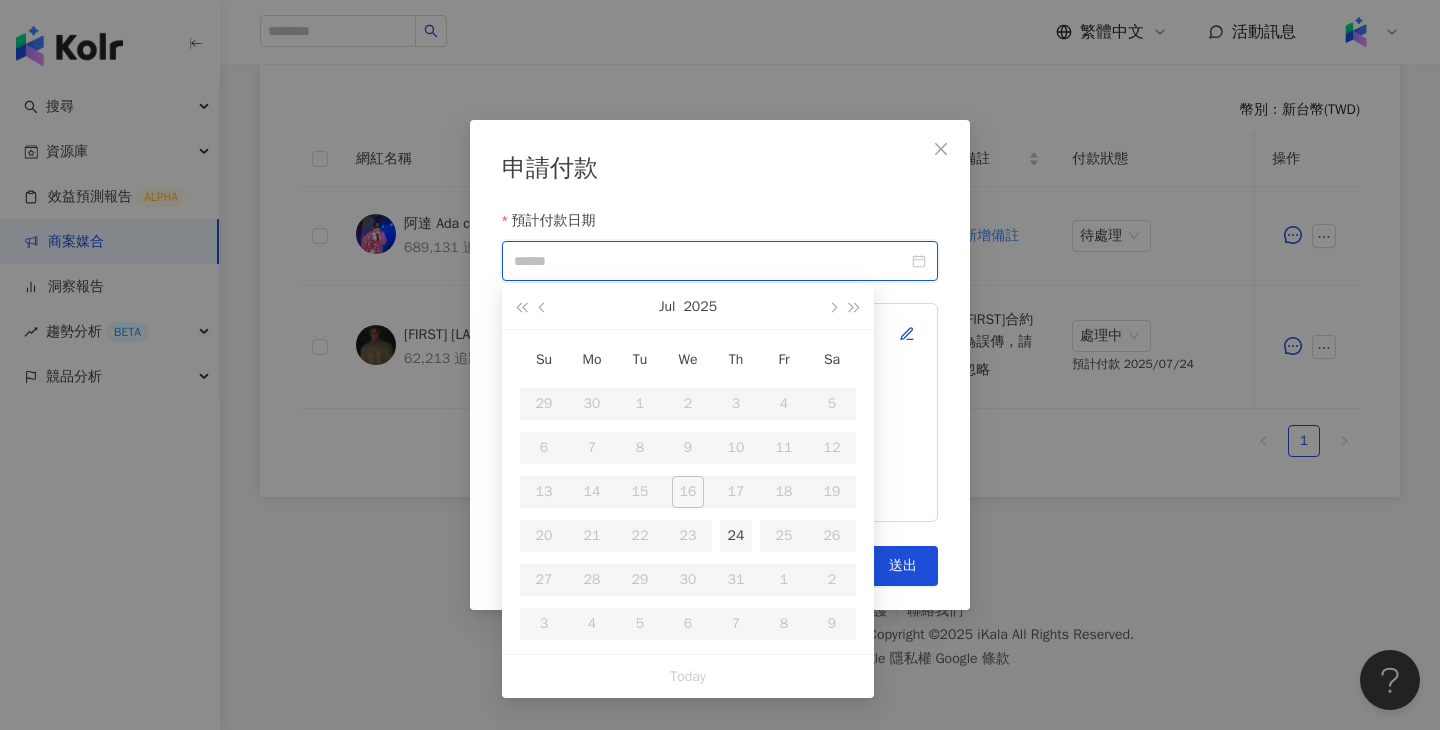type on "**********" 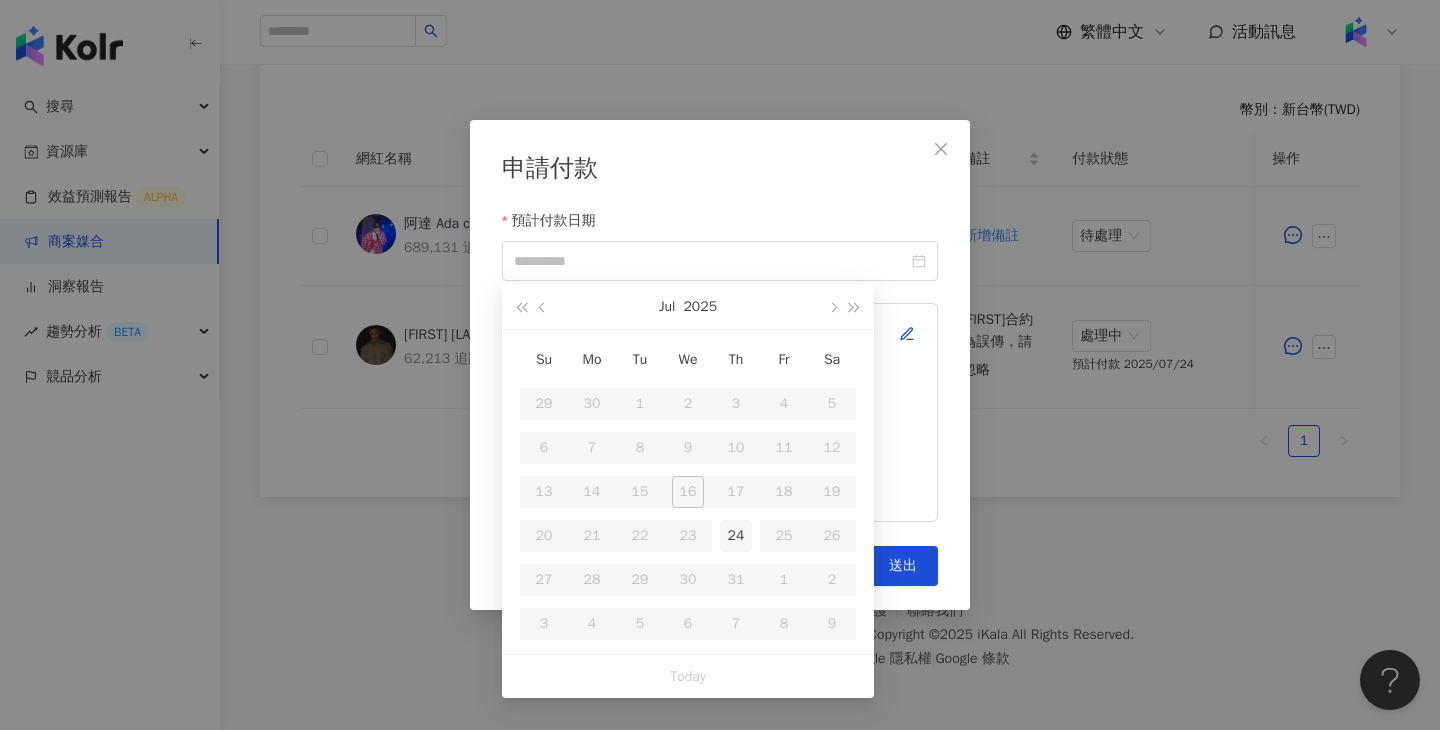 click on "24" at bounding box center (736, 536) 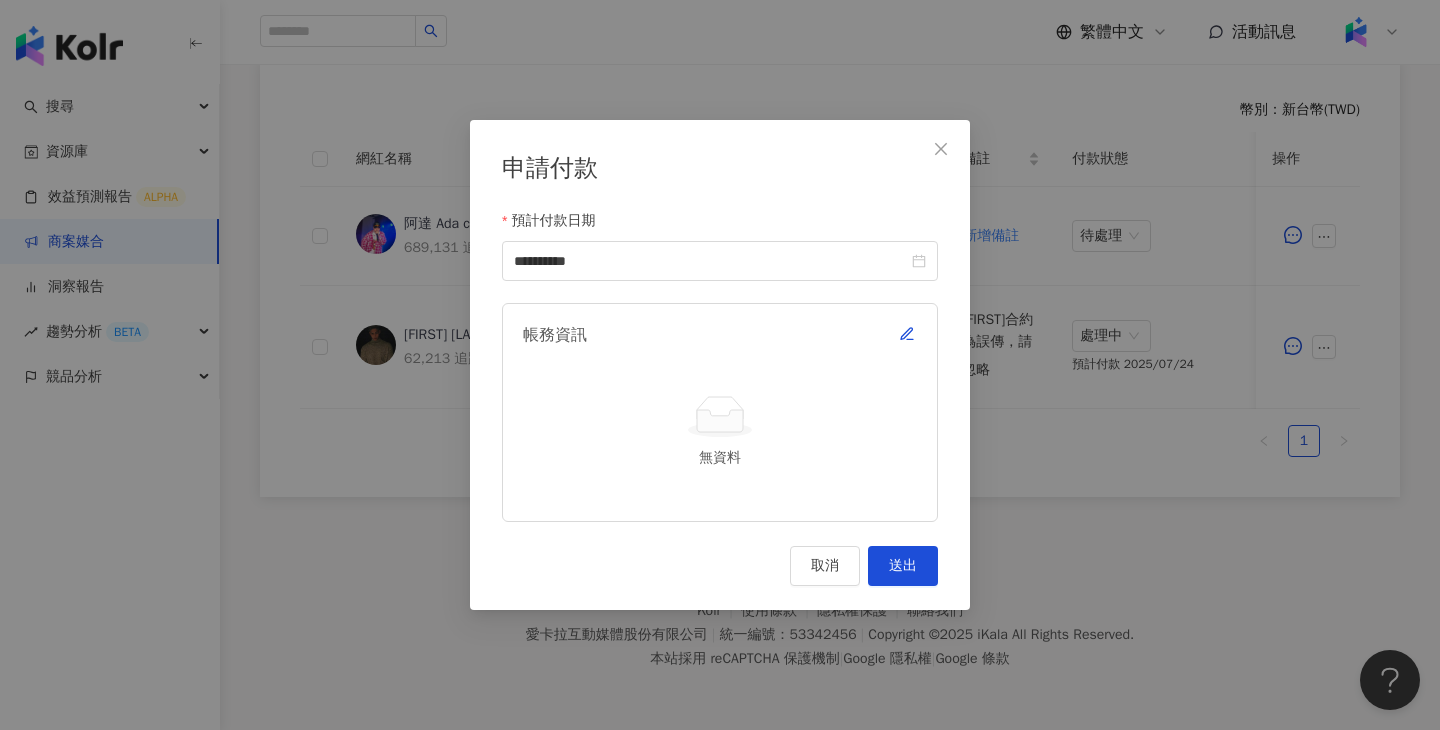 click on "帳務資訊" at bounding box center [720, 335] 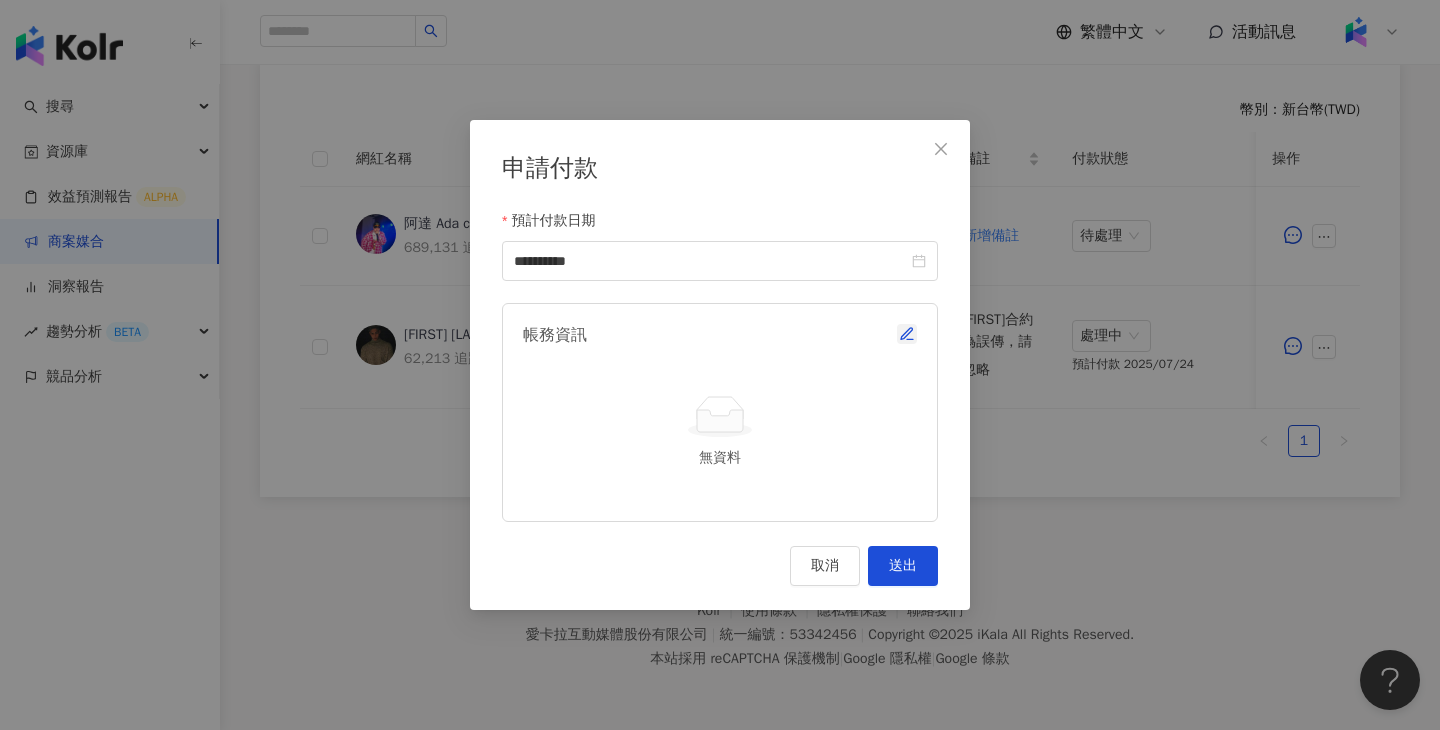 click 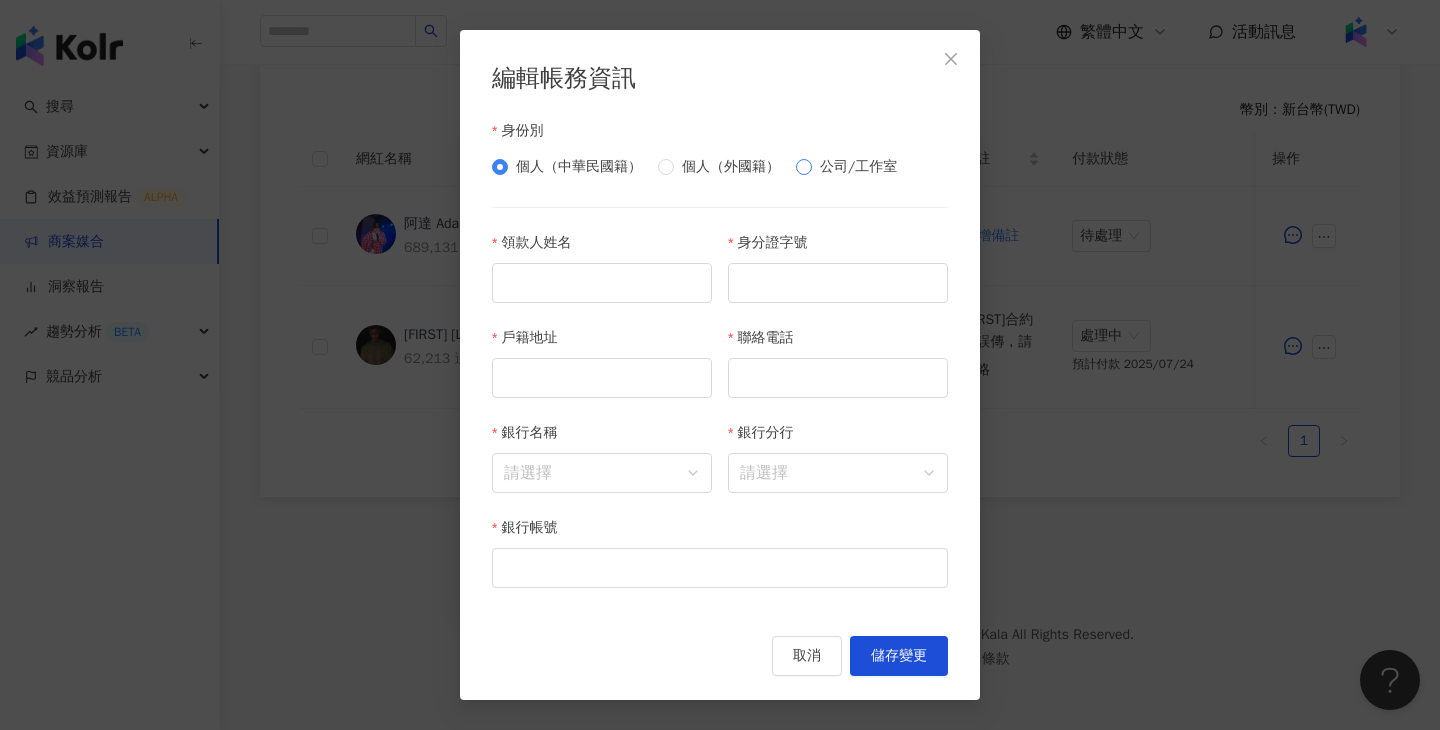 click on "公司/工作室" at bounding box center [858, 167] 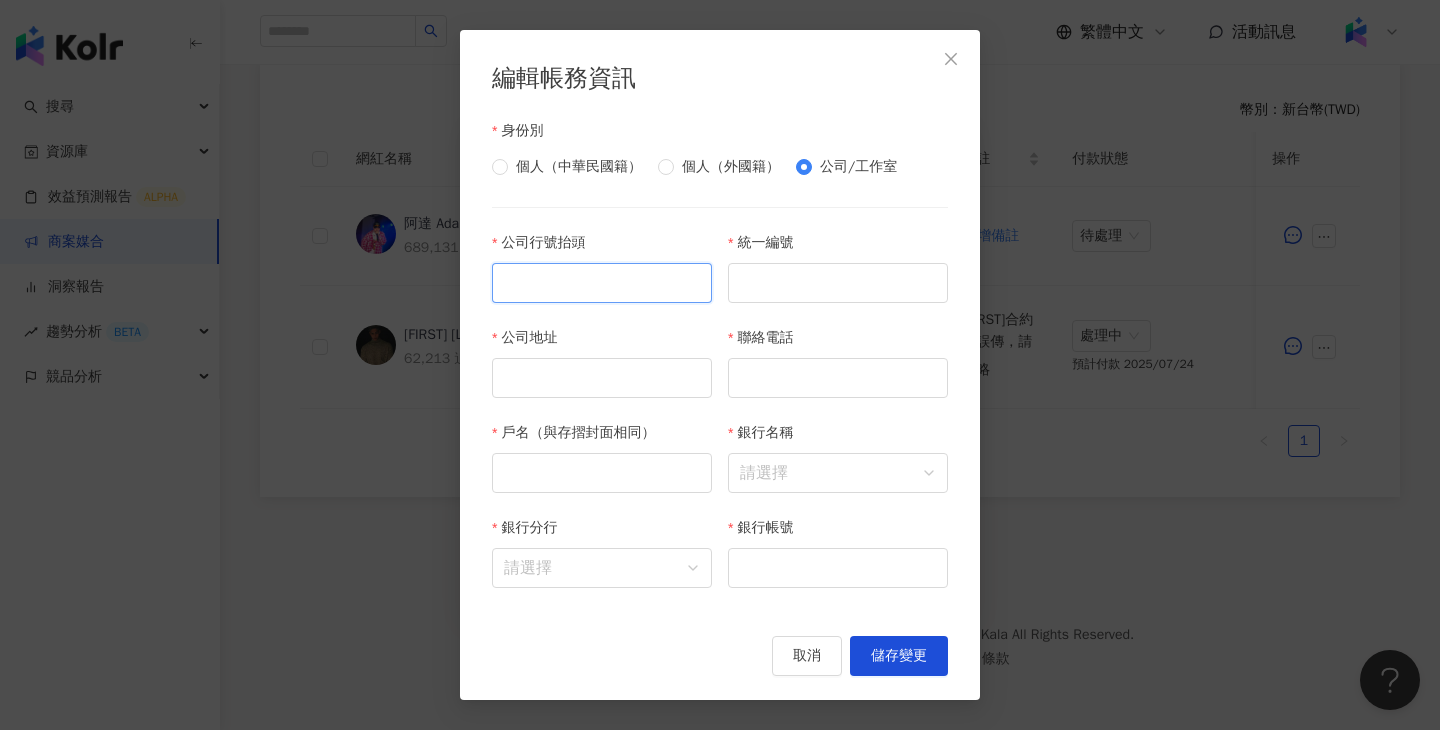 click on "公司行號抬頭" at bounding box center [602, 283] 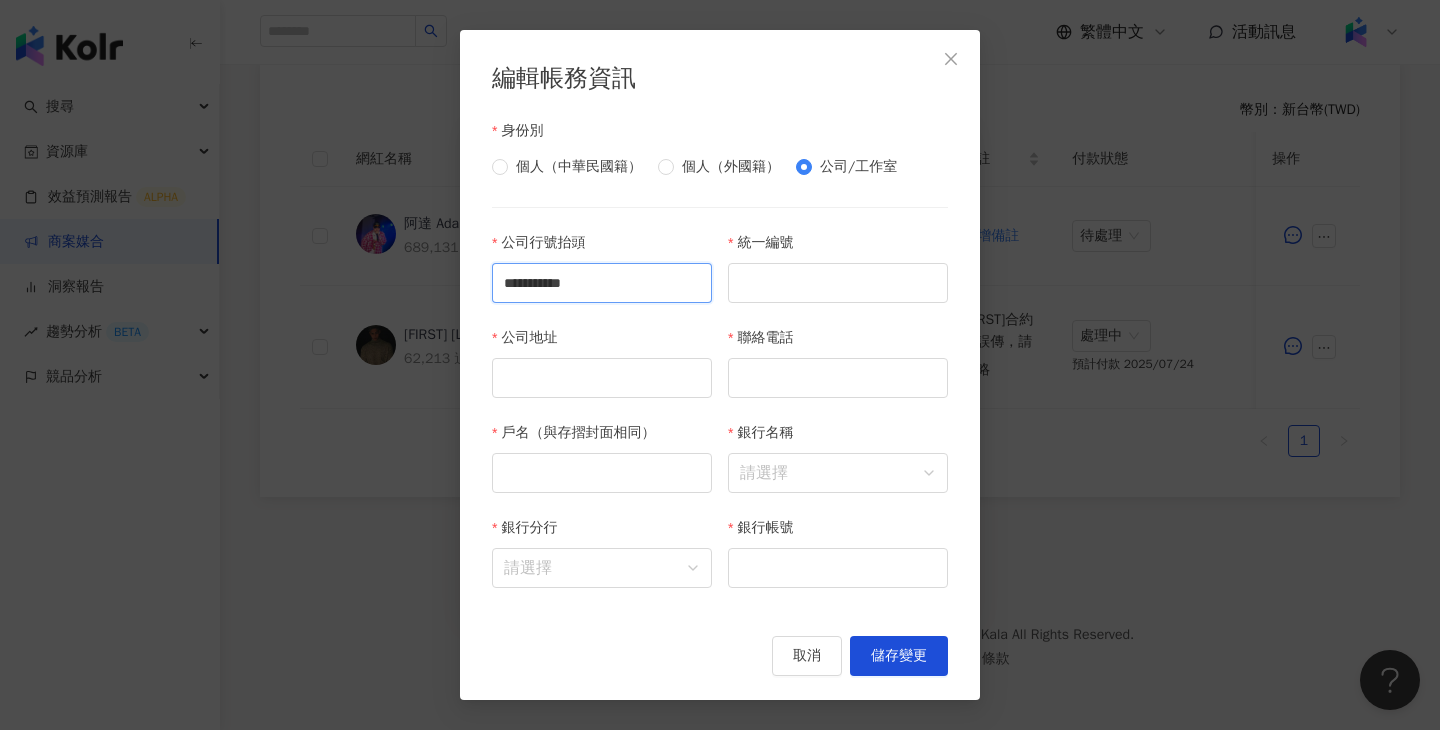 type on "**********" 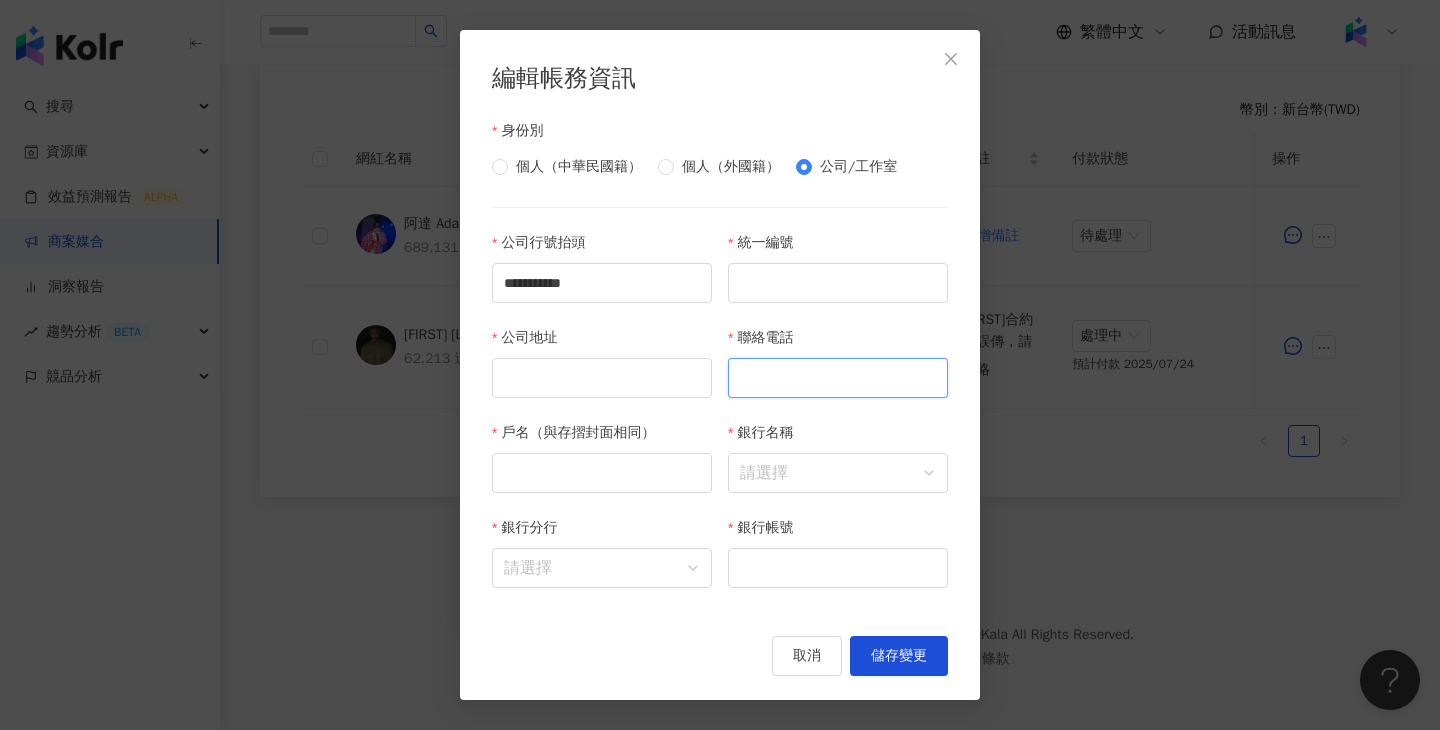 click on "聯絡電話" at bounding box center (838, 378) 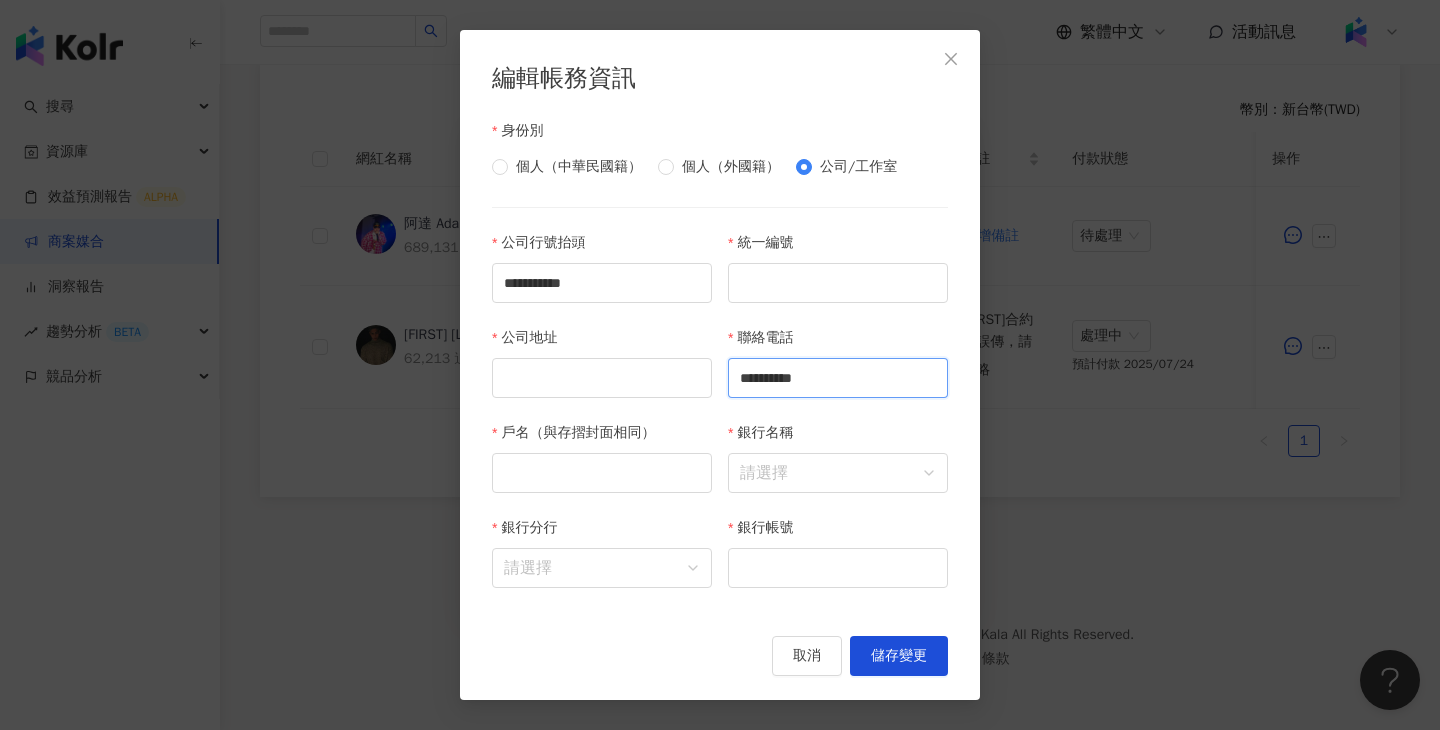 type on "**********" 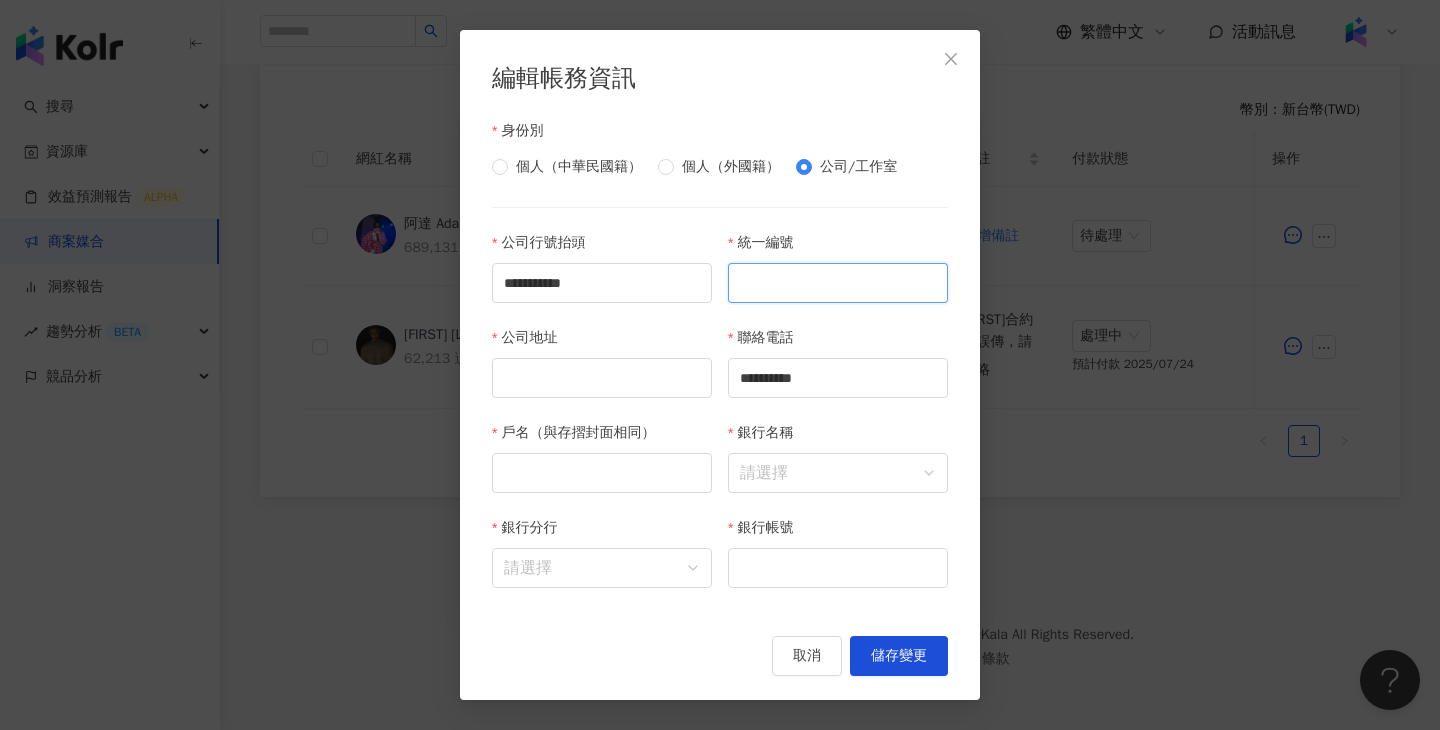 click on "統一編號" at bounding box center (838, 283) 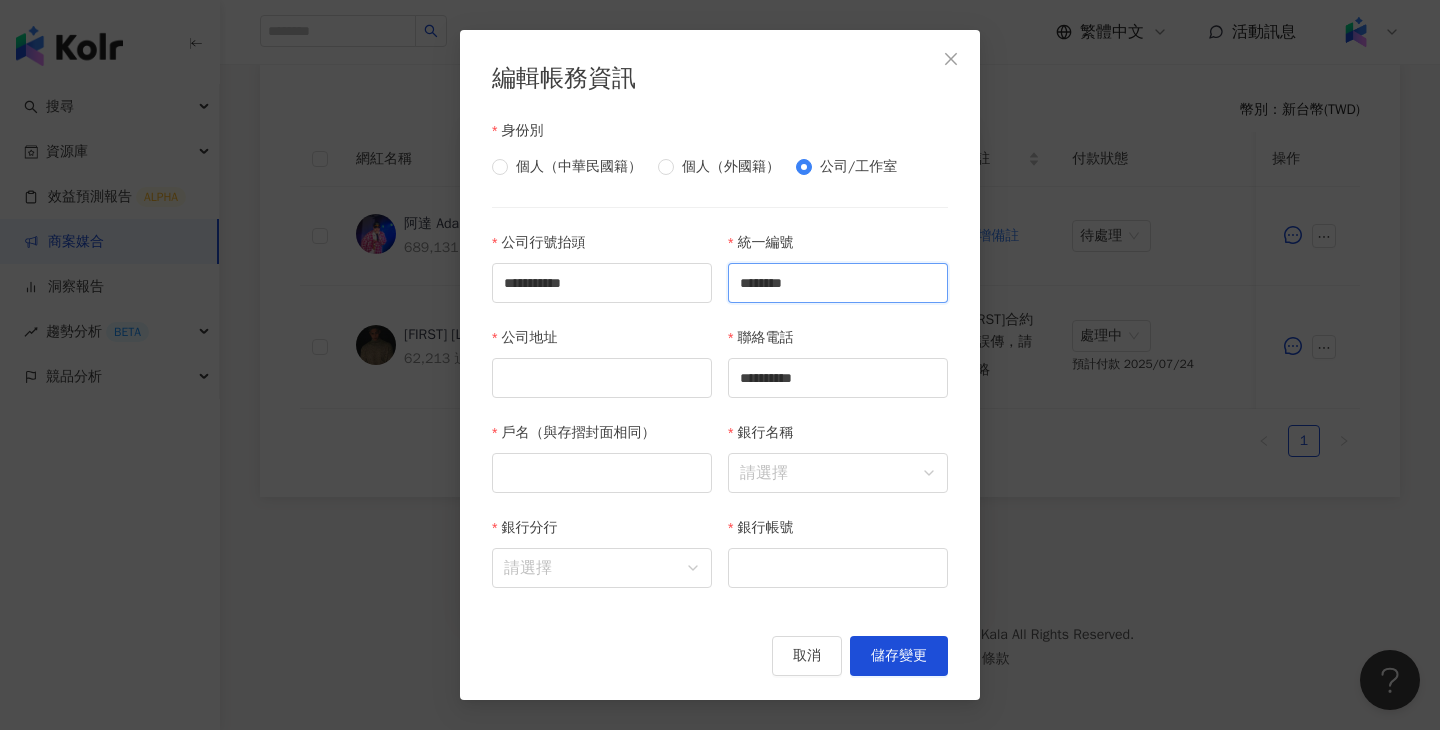 type on "********" 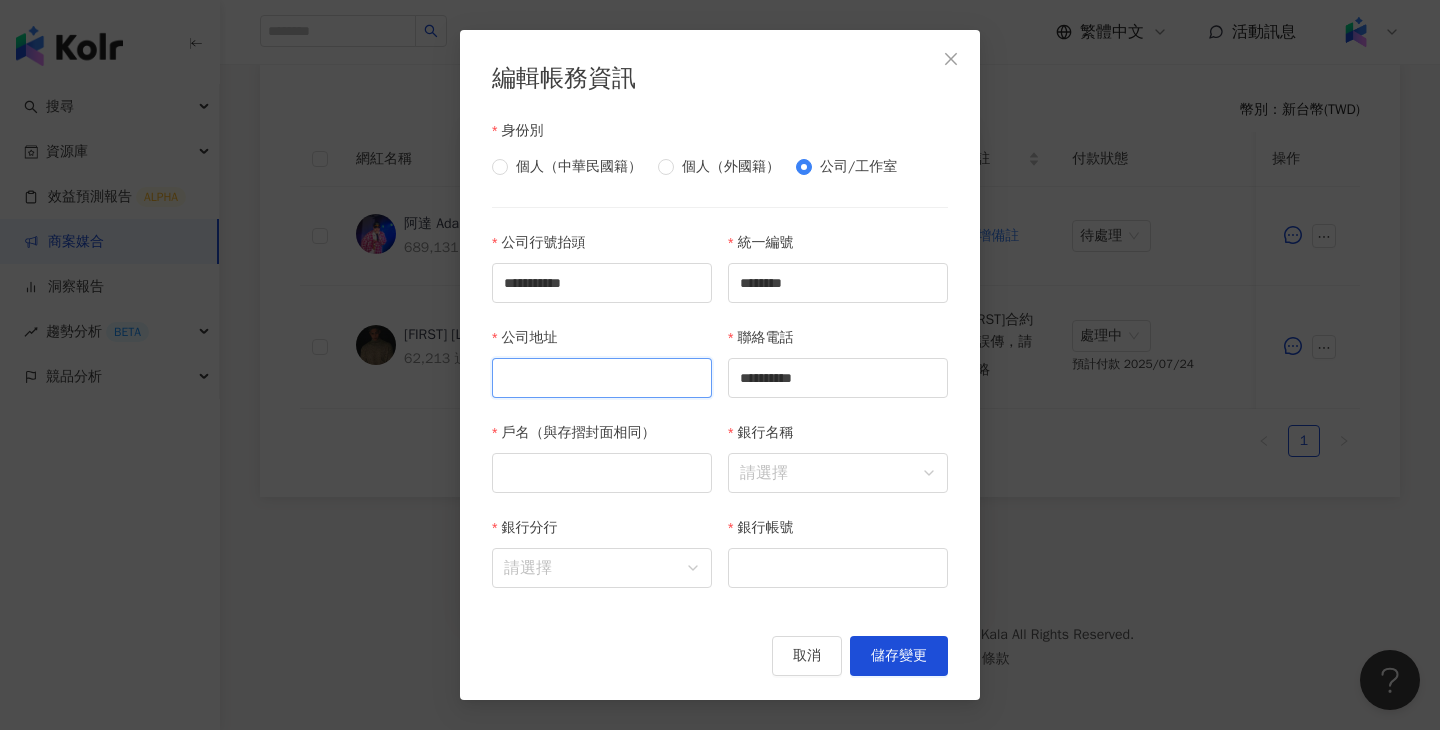 click on "公司地址" at bounding box center [602, 378] 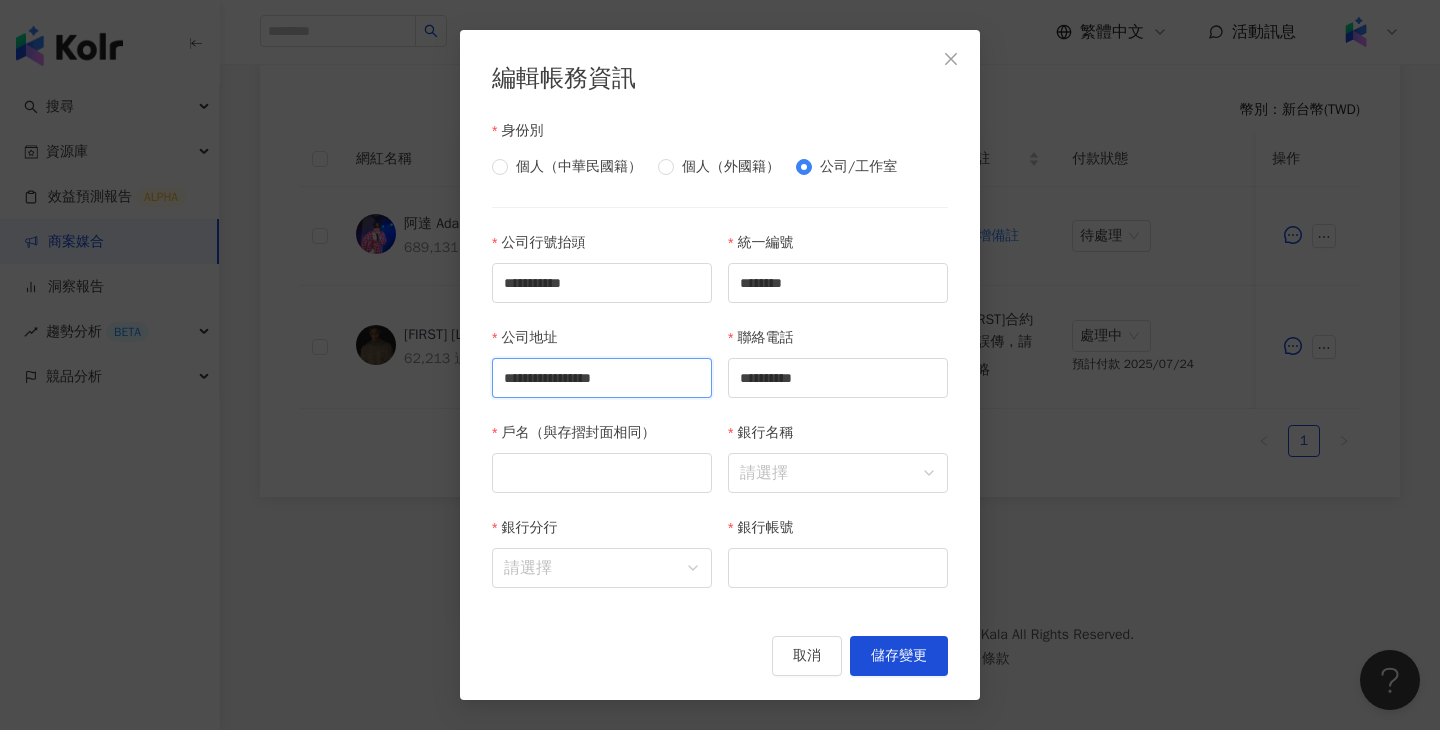 scroll, scrollTop: 0, scrollLeft: 10, axis: horizontal 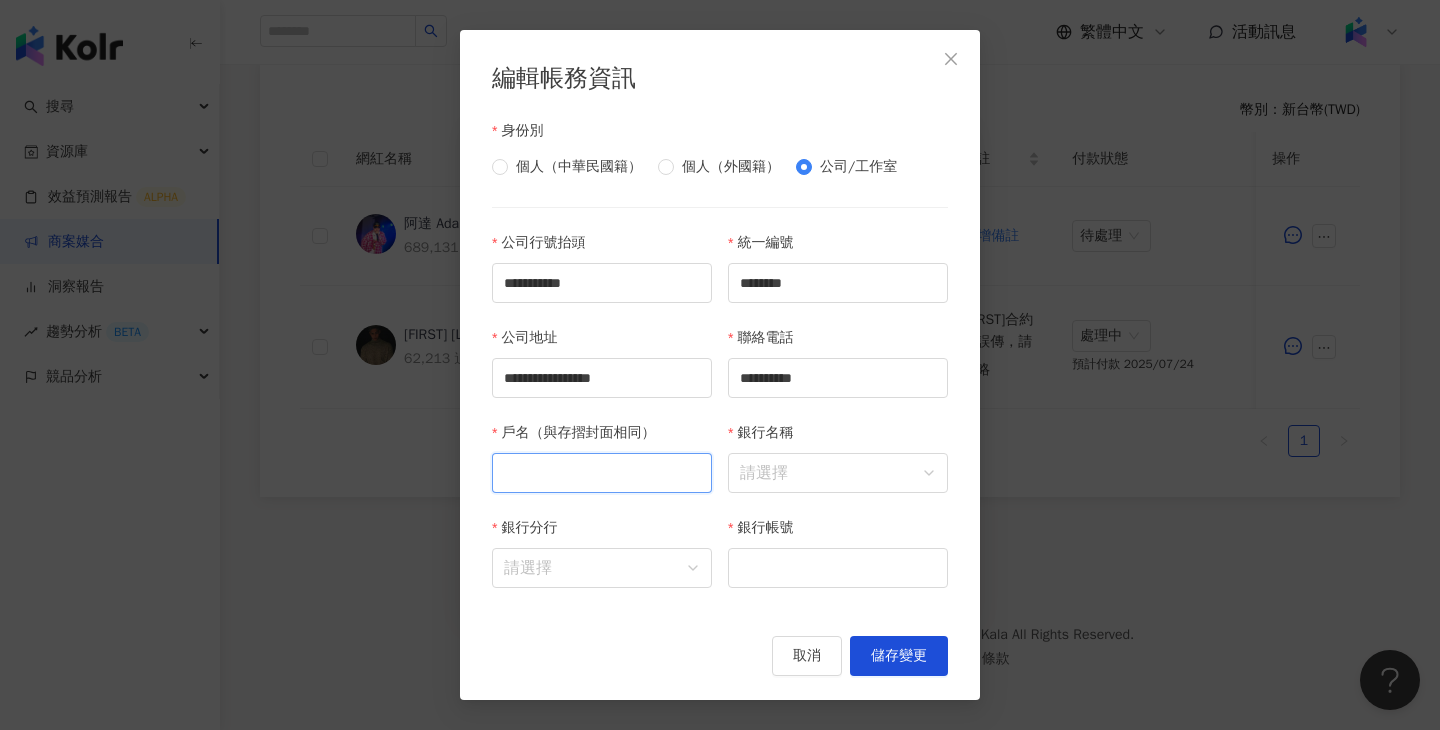 click on "戶名（與存摺封面相同）" at bounding box center (602, 473) 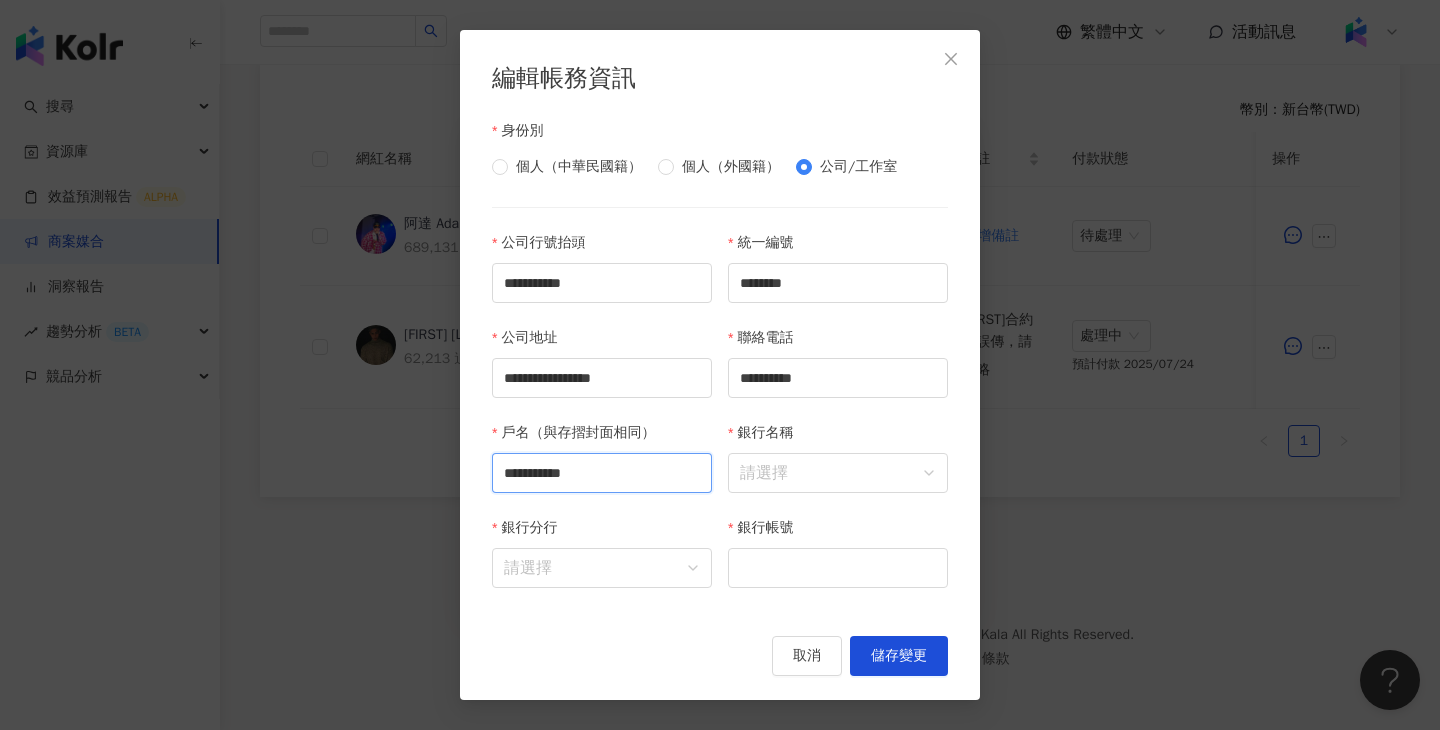 type on "**********" 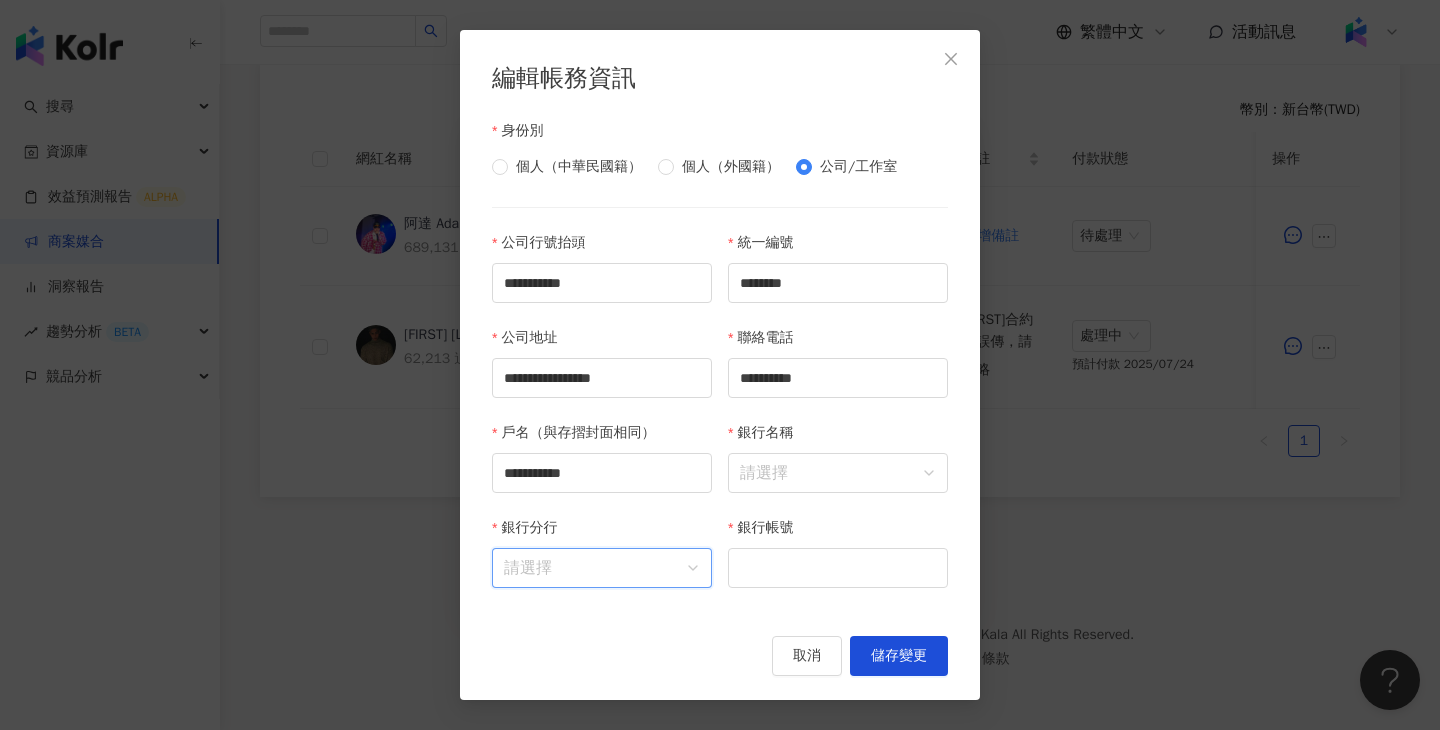 drag, startPoint x: 601, startPoint y: 576, endPoint x: 712, endPoint y: 576, distance: 111 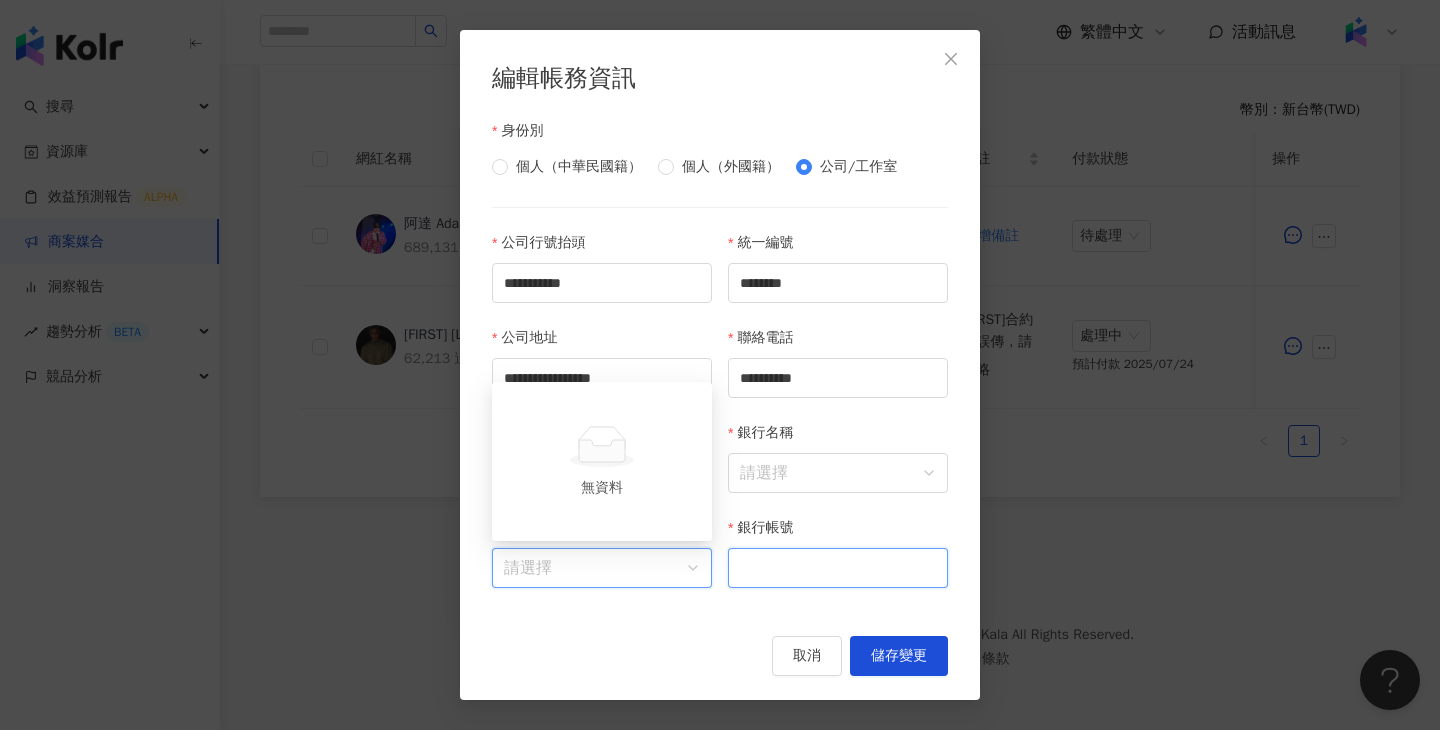 click on "銀行帳號" at bounding box center (838, 568) 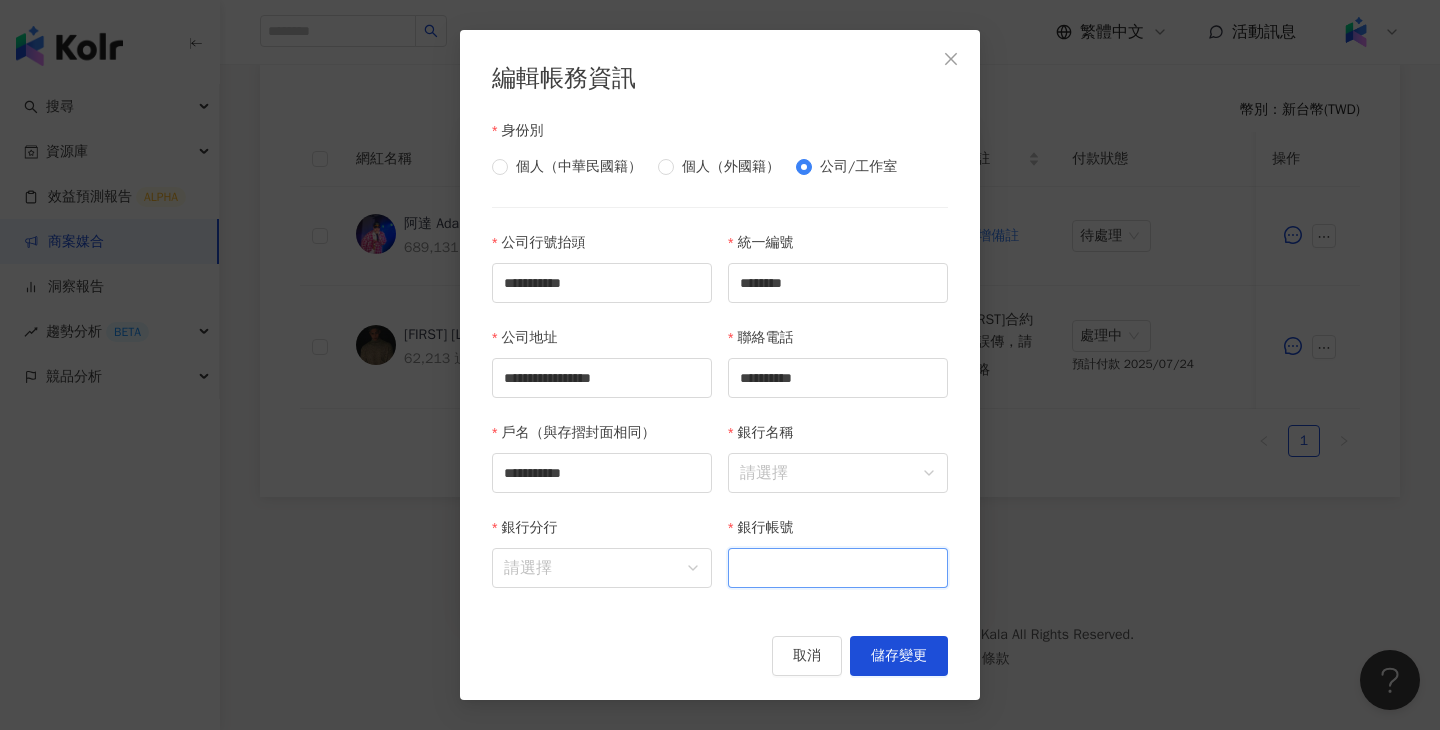 paste on "**********" 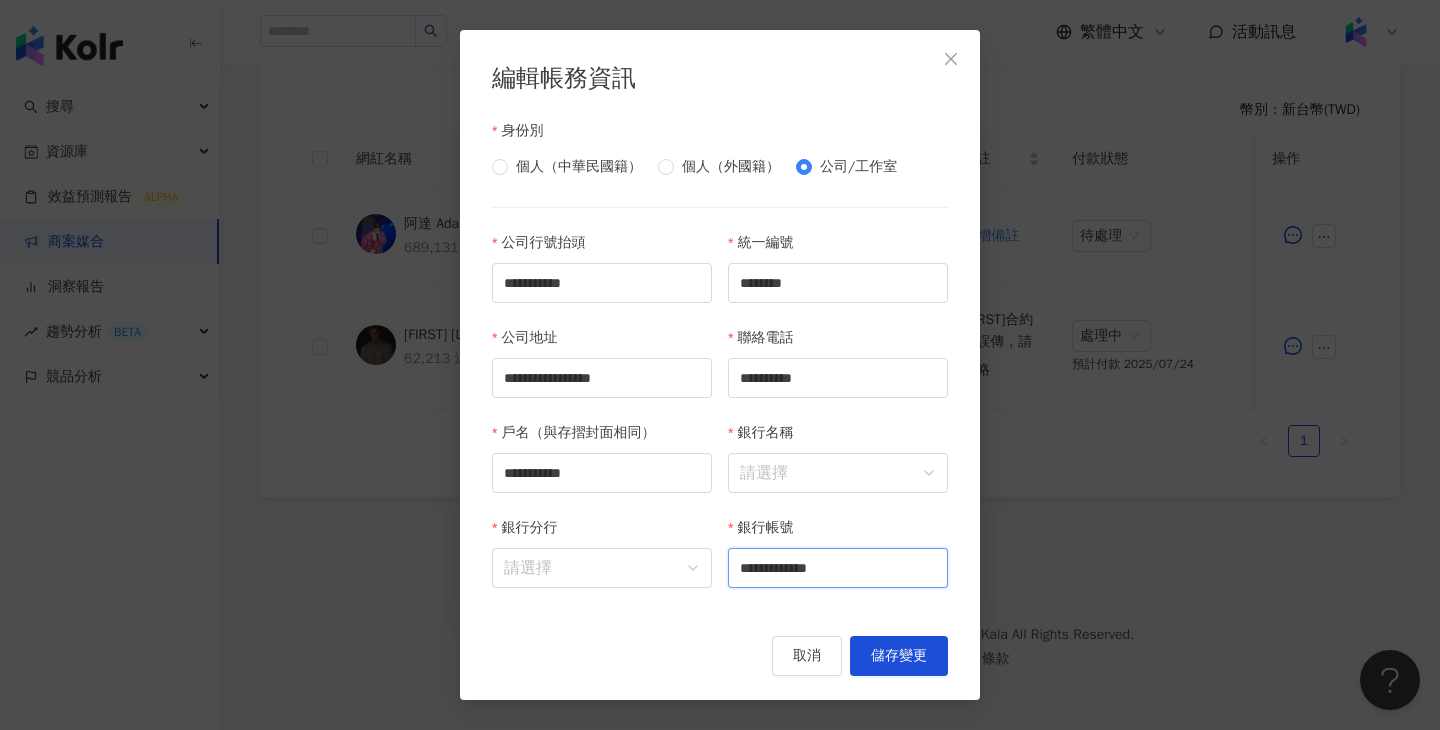 type on "**********" 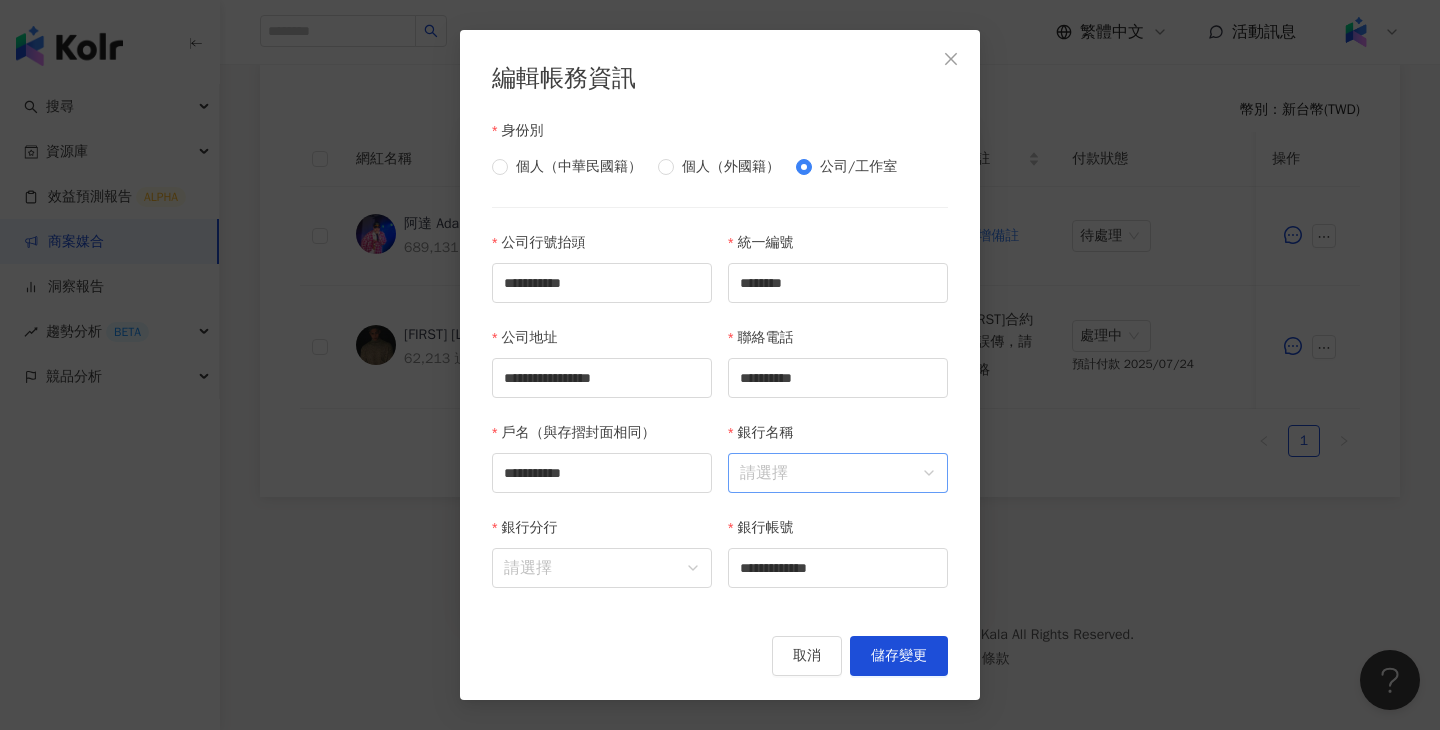 click on "銀行名稱" at bounding box center (838, 473) 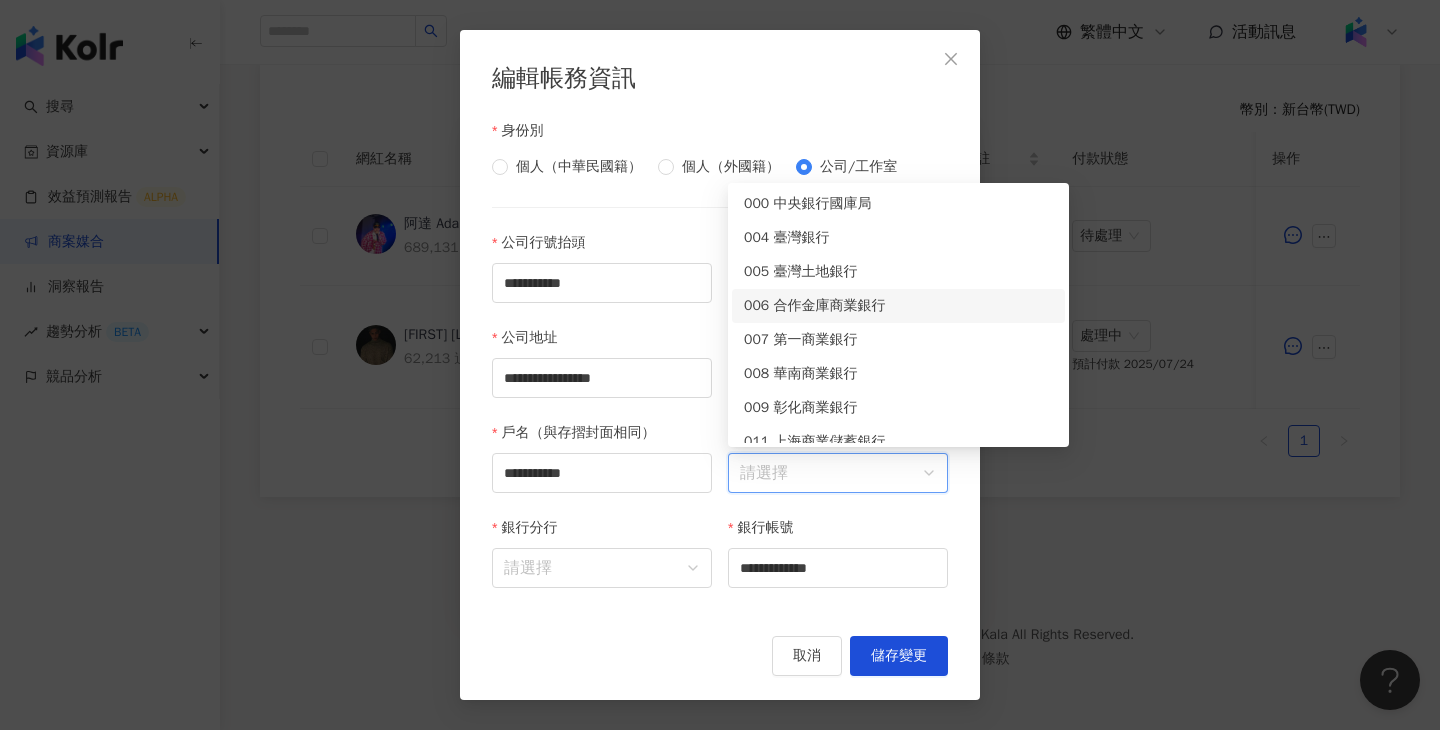 click on "006 合作金庫商業銀行" at bounding box center (898, 306) 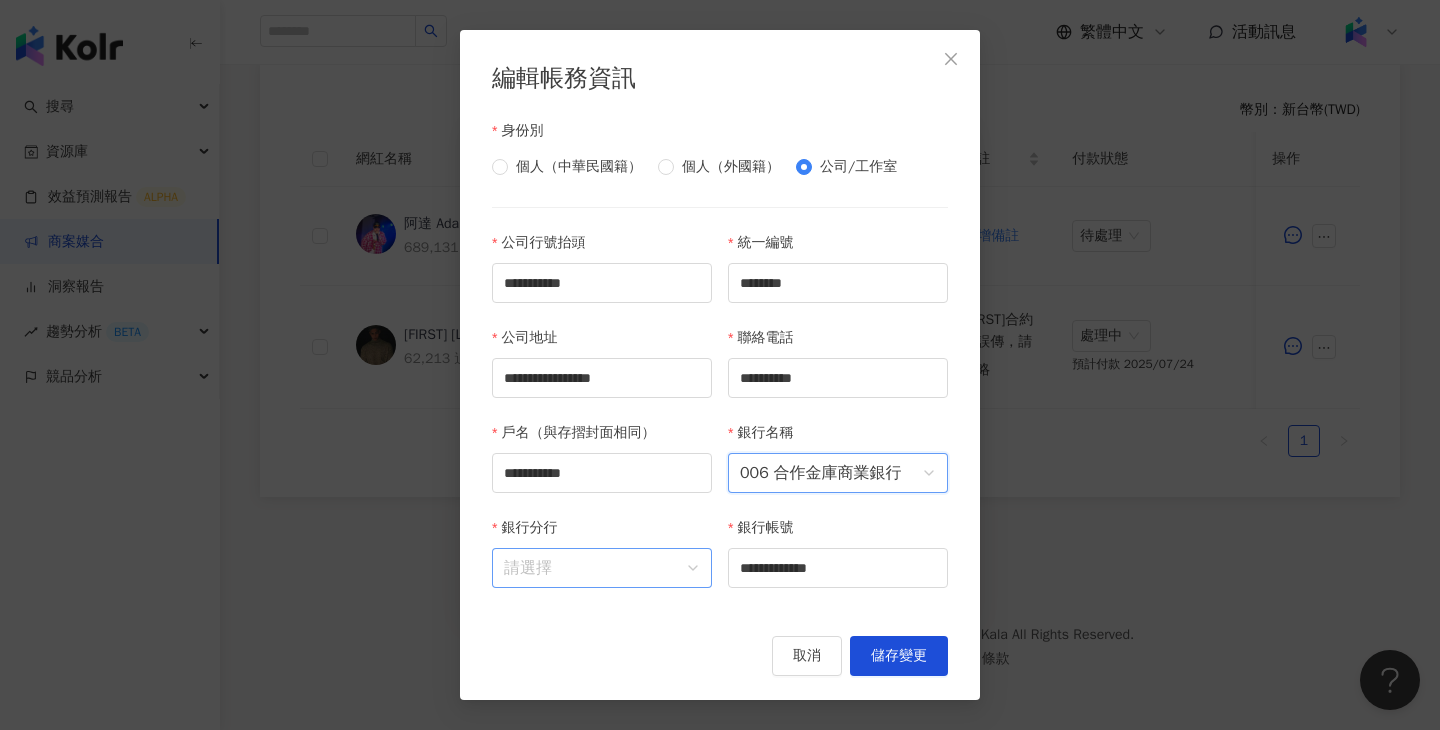 click on "銀行分行" at bounding box center (602, 568) 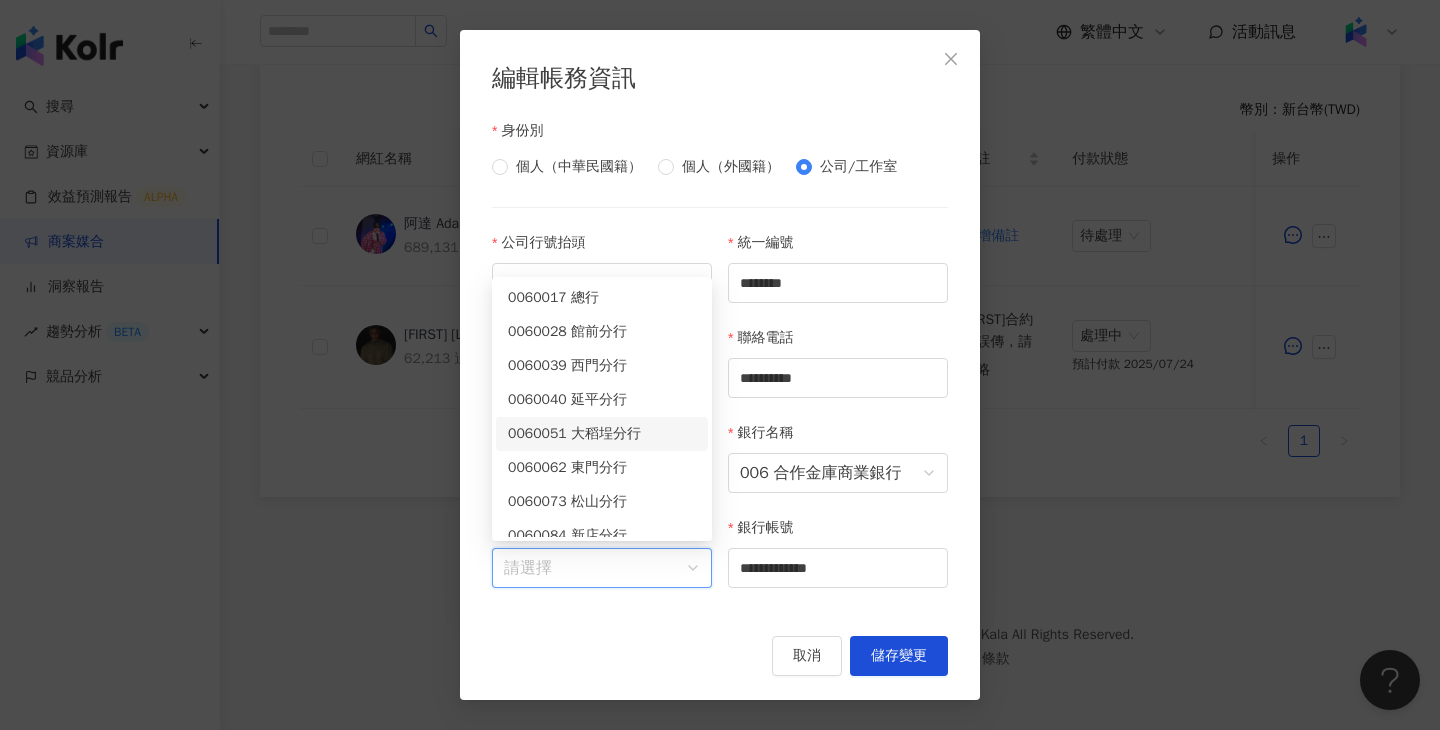 scroll, scrollTop: 5, scrollLeft: 0, axis: vertical 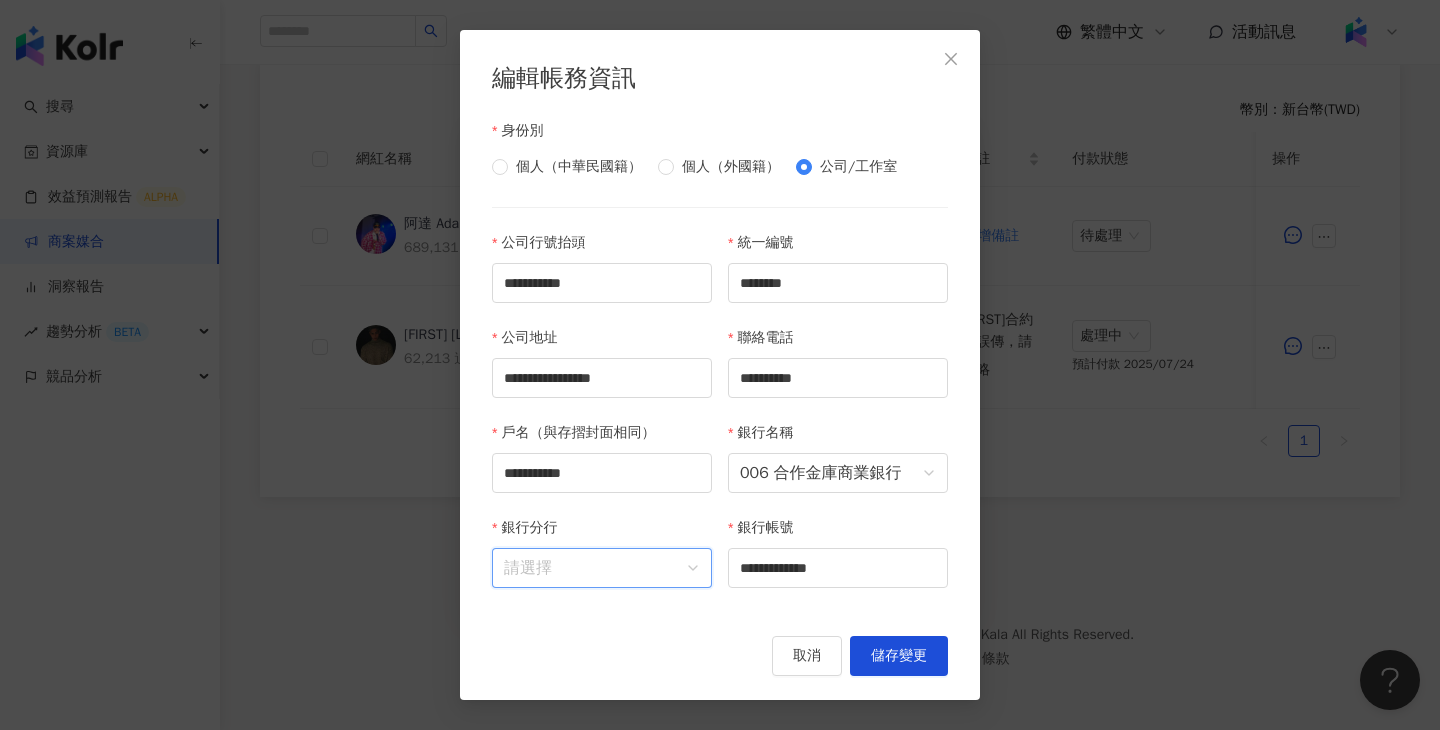 click on "銀行分行" at bounding box center (602, 568) 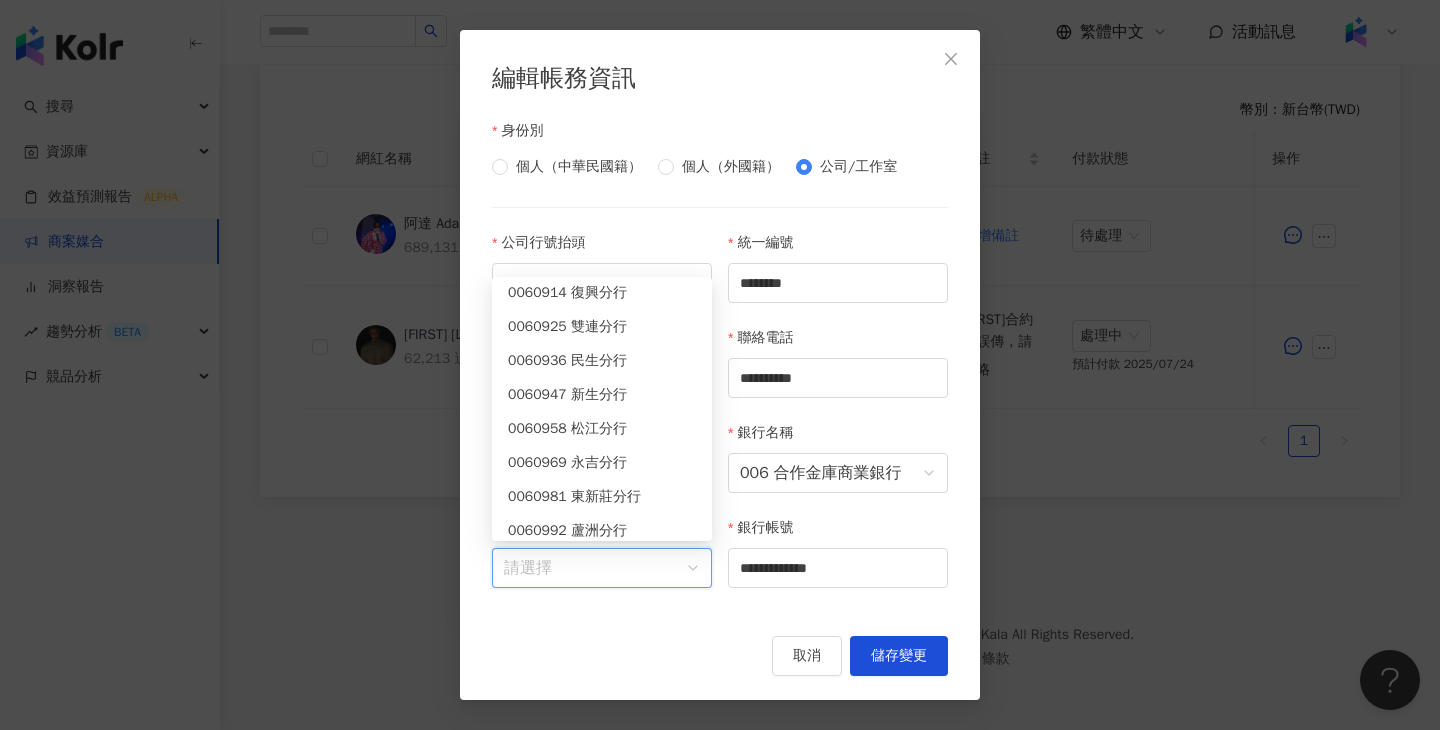 scroll, scrollTop: 2933, scrollLeft: 0, axis: vertical 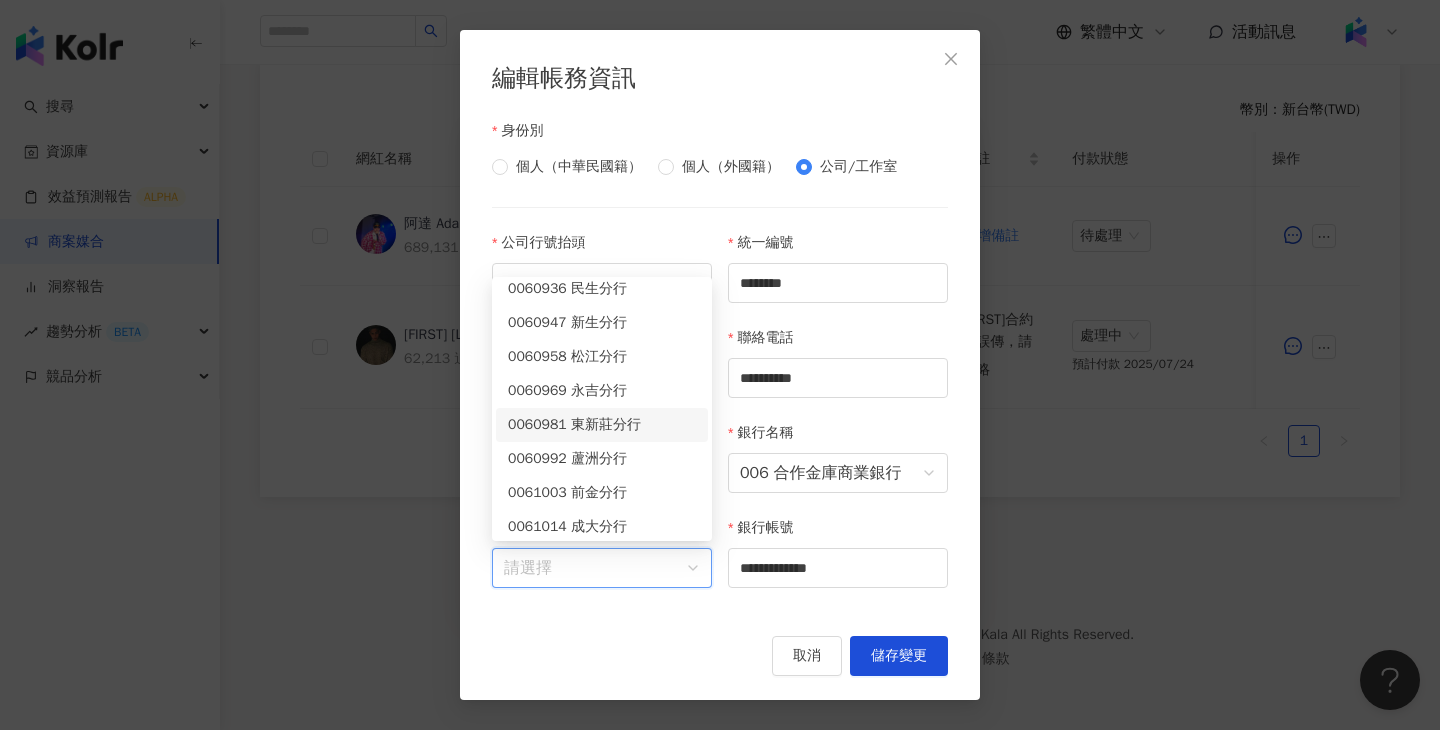 click on "0060981 東新莊分行" at bounding box center [602, 425] 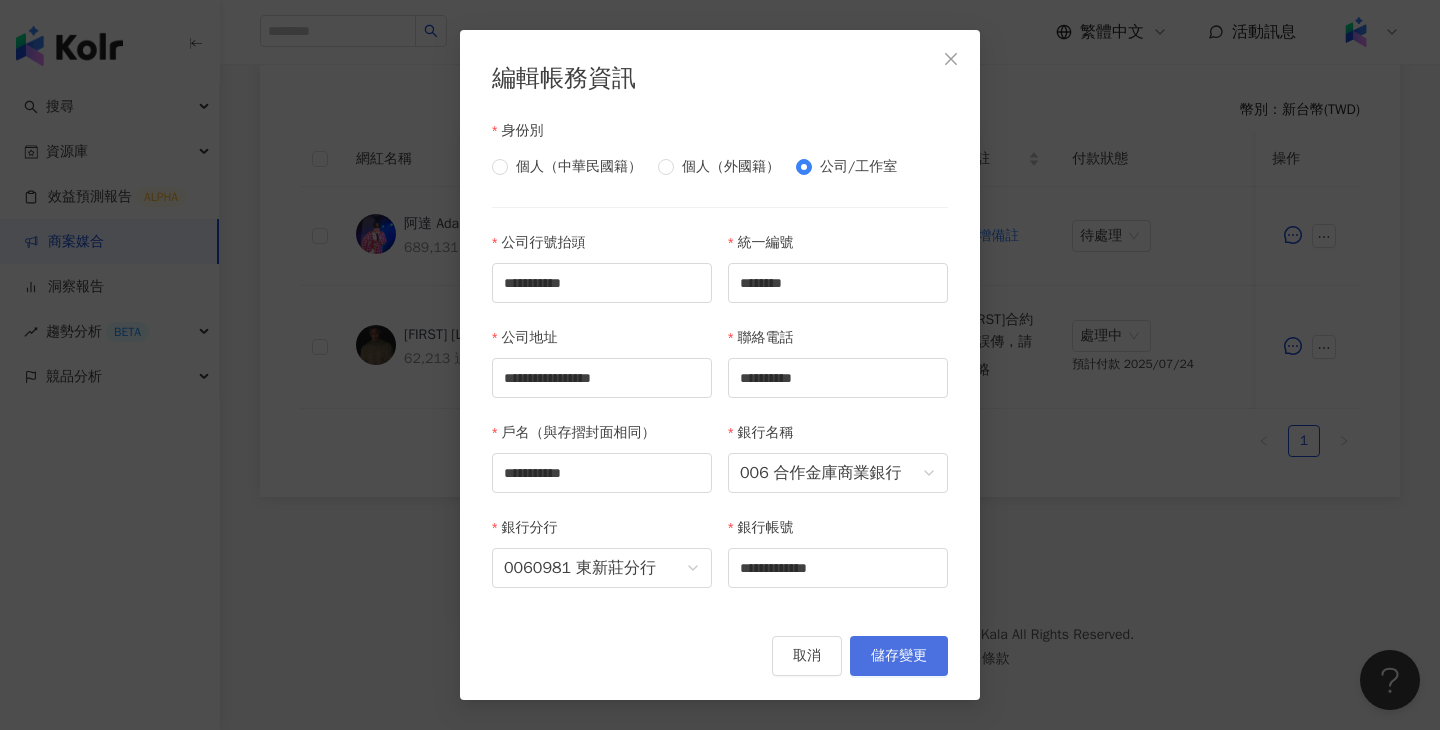 click on "儲存變更" at bounding box center (899, 656) 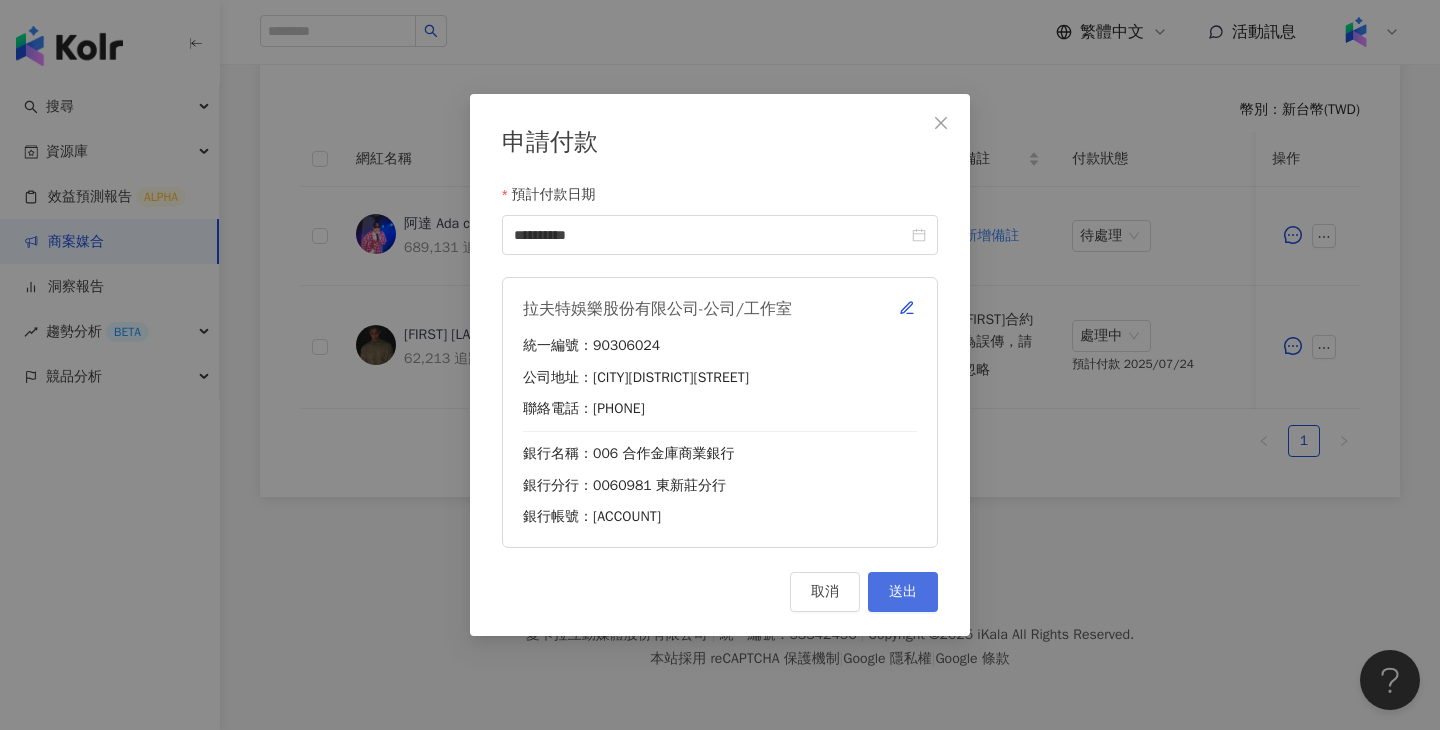 click on "送出" at bounding box center [903, 592] 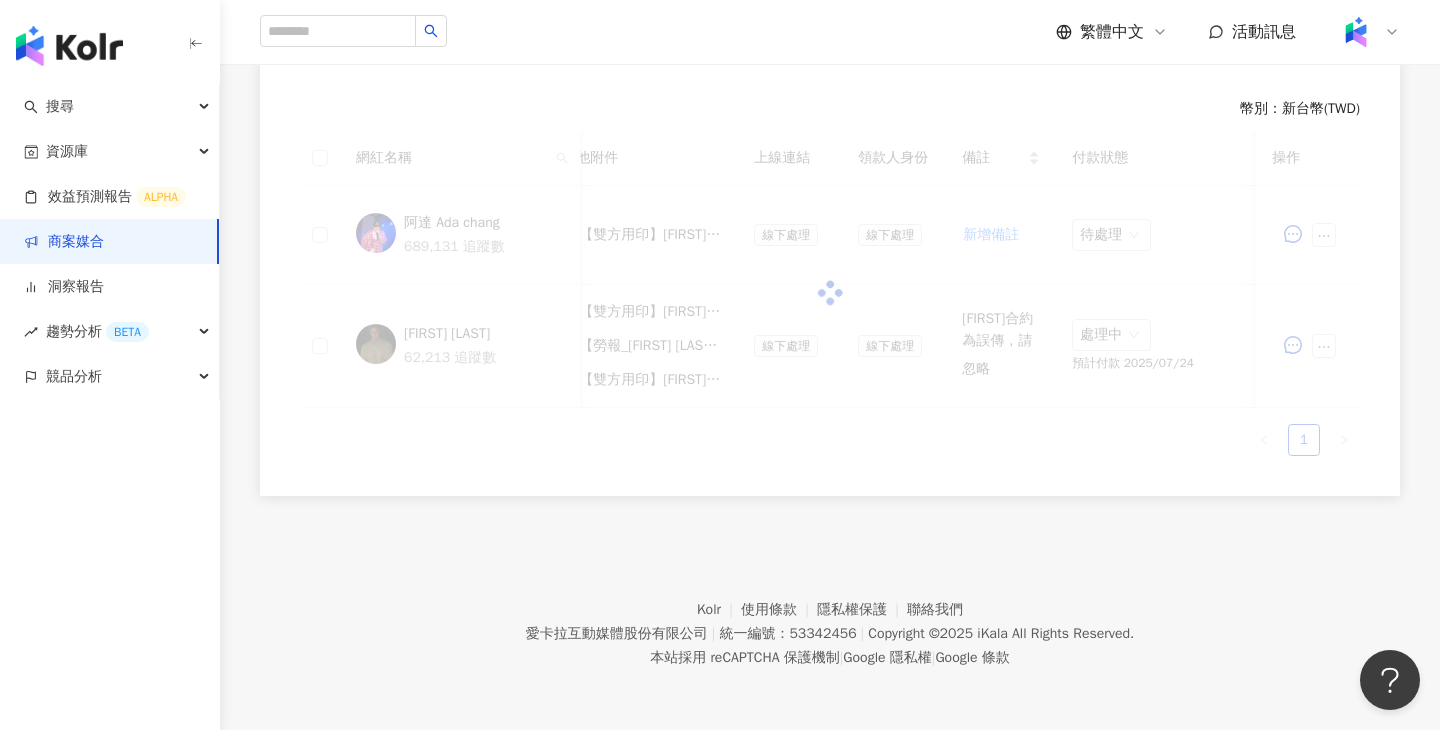 scroll, scrollTop: 555, scrollLeft: 0, axis: vertical 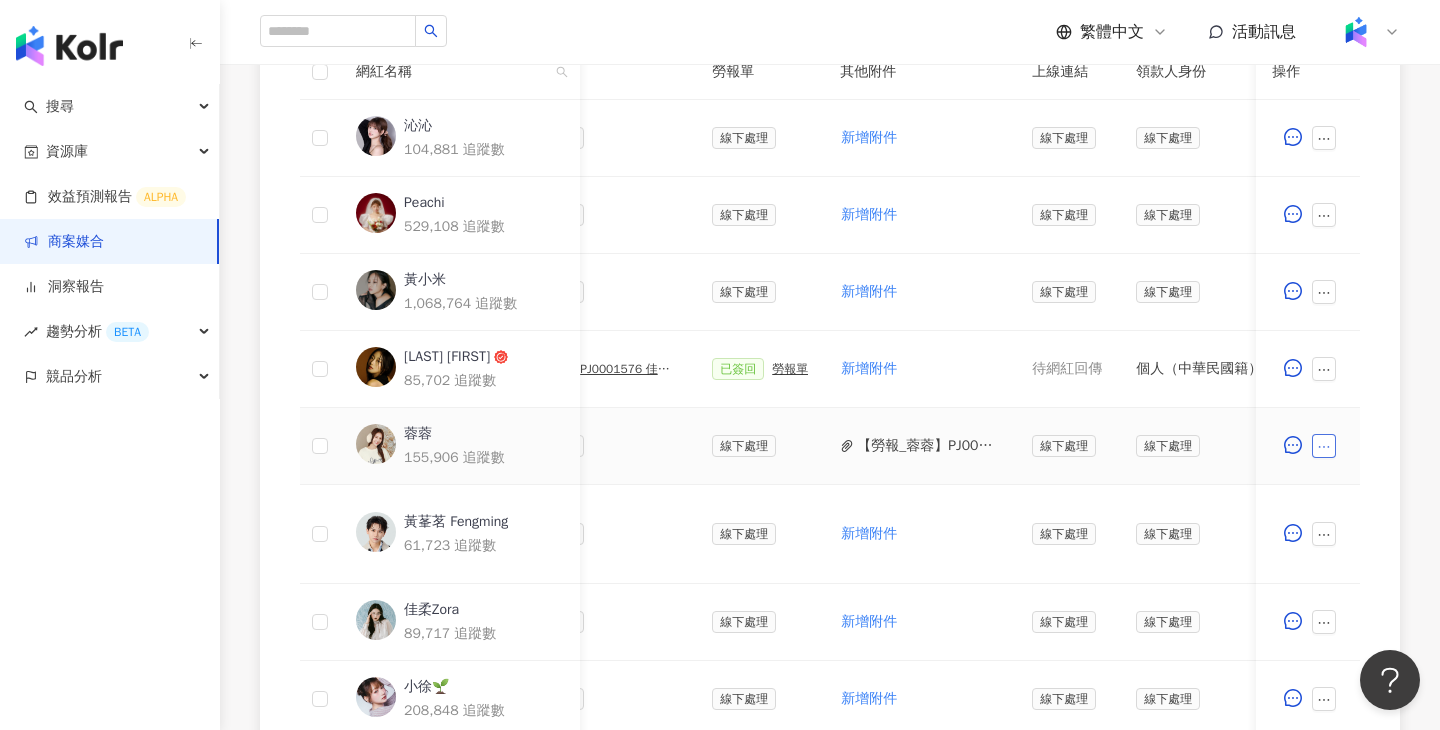 click 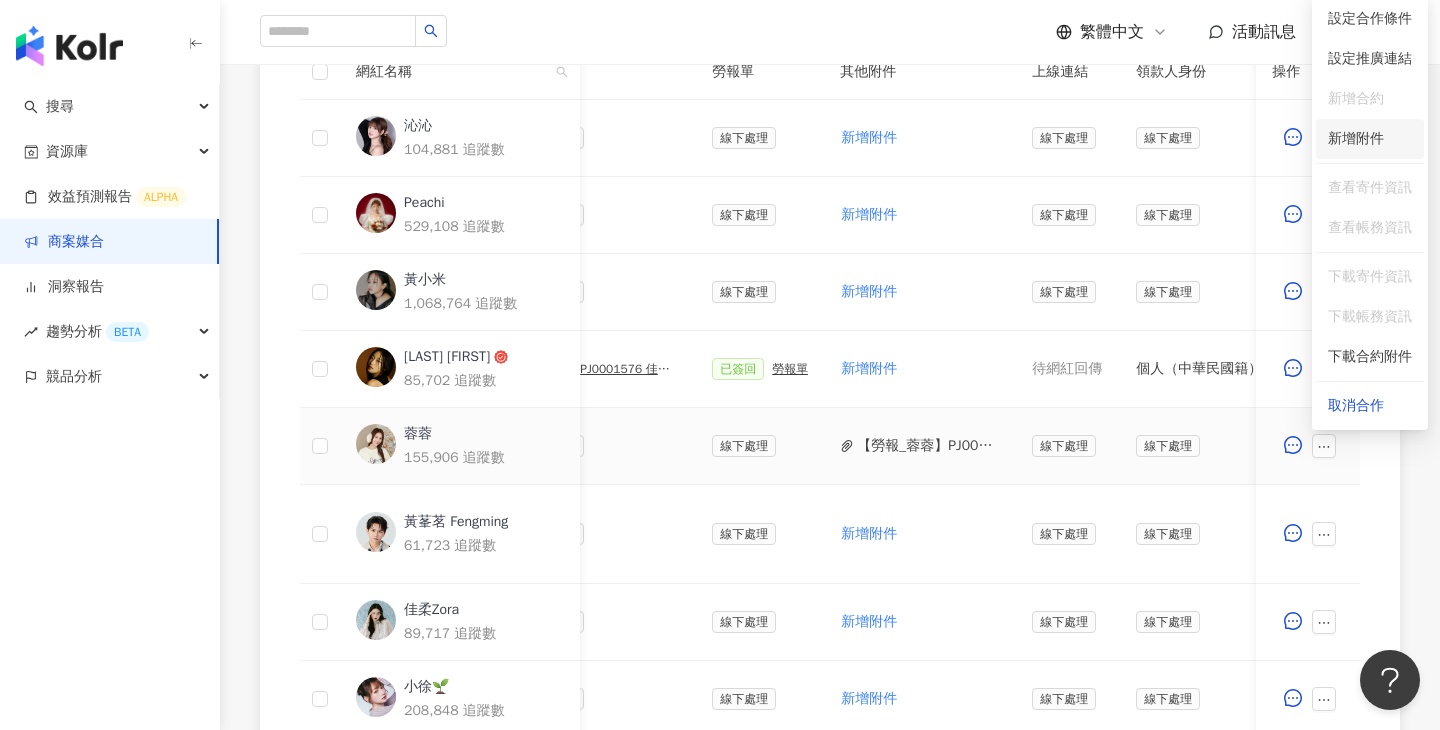 click on "新增附件" at bounding box center [1356, 139] 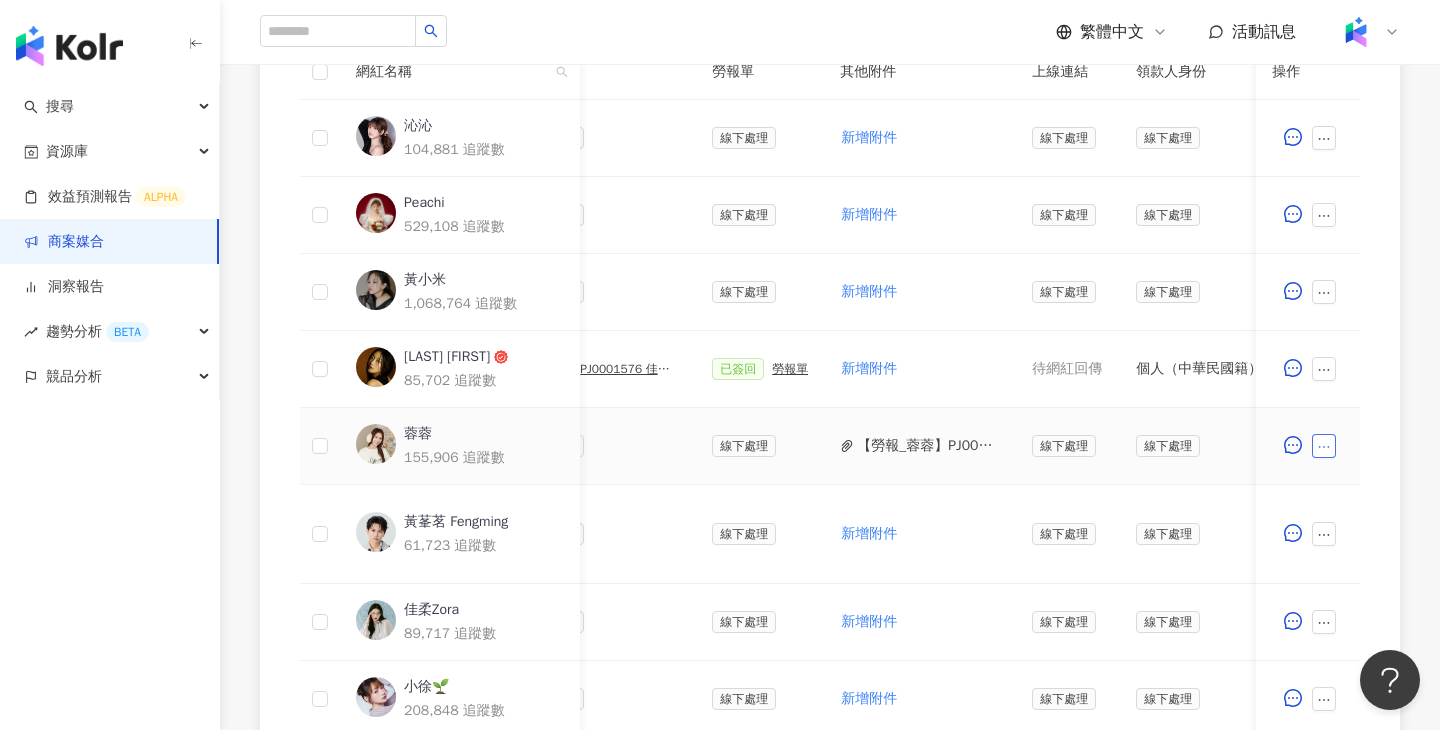 click 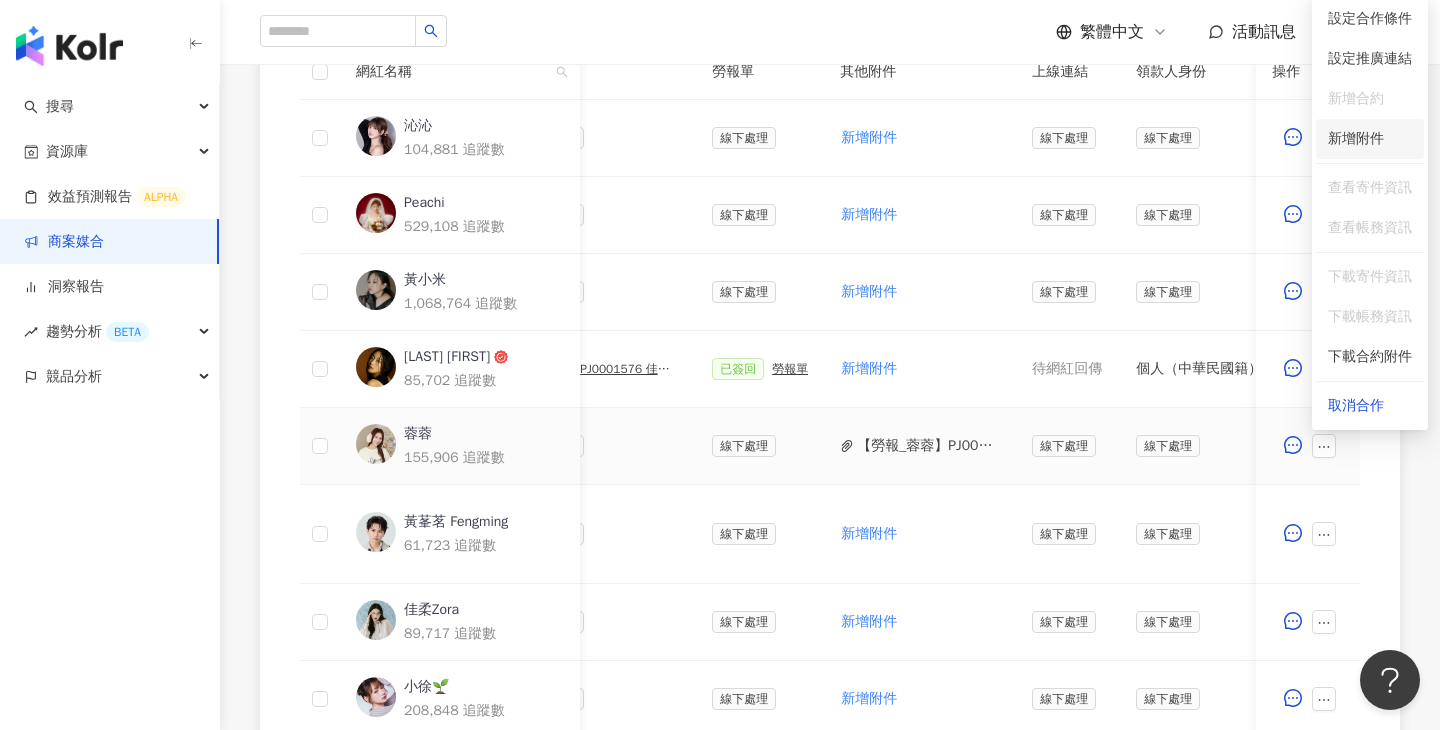 click on "新增附件" at bounding box center [1356, 138] 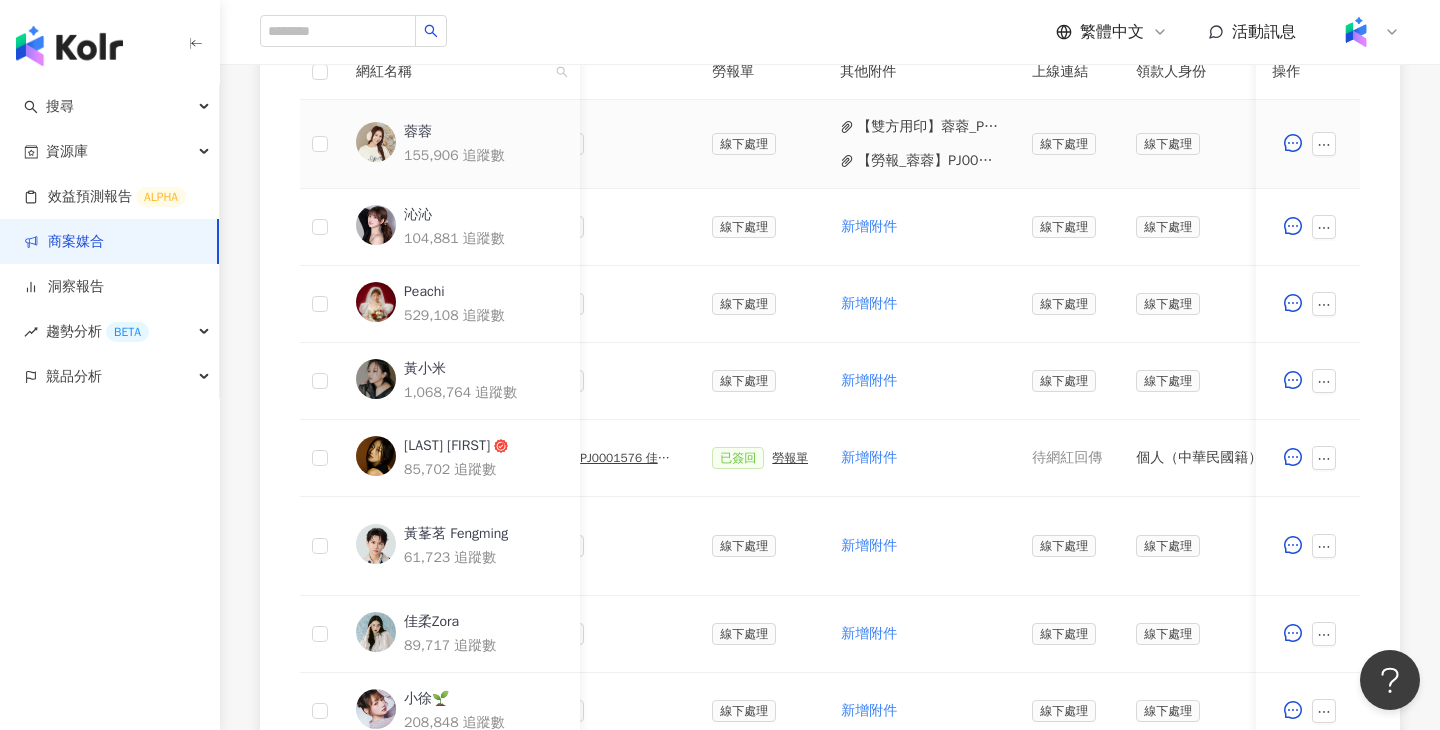 click on "【雙方用印】蓉蓉_PJ0001576 佳麗寶化工_KANEBO_循環精華粉底彩妝新品_202507.pdf" at bounding box center (928, 127) 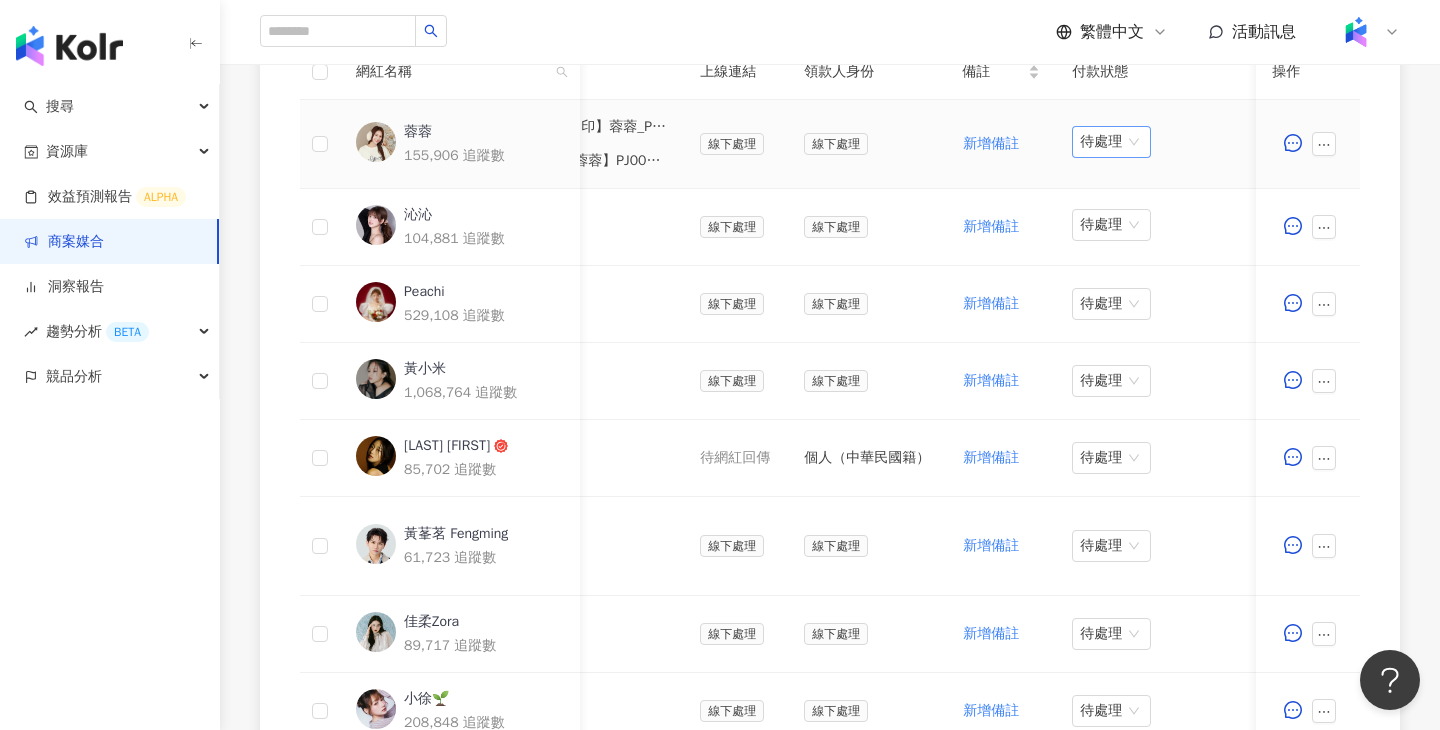 click on "待處理" at bounding box center (1111, 142) 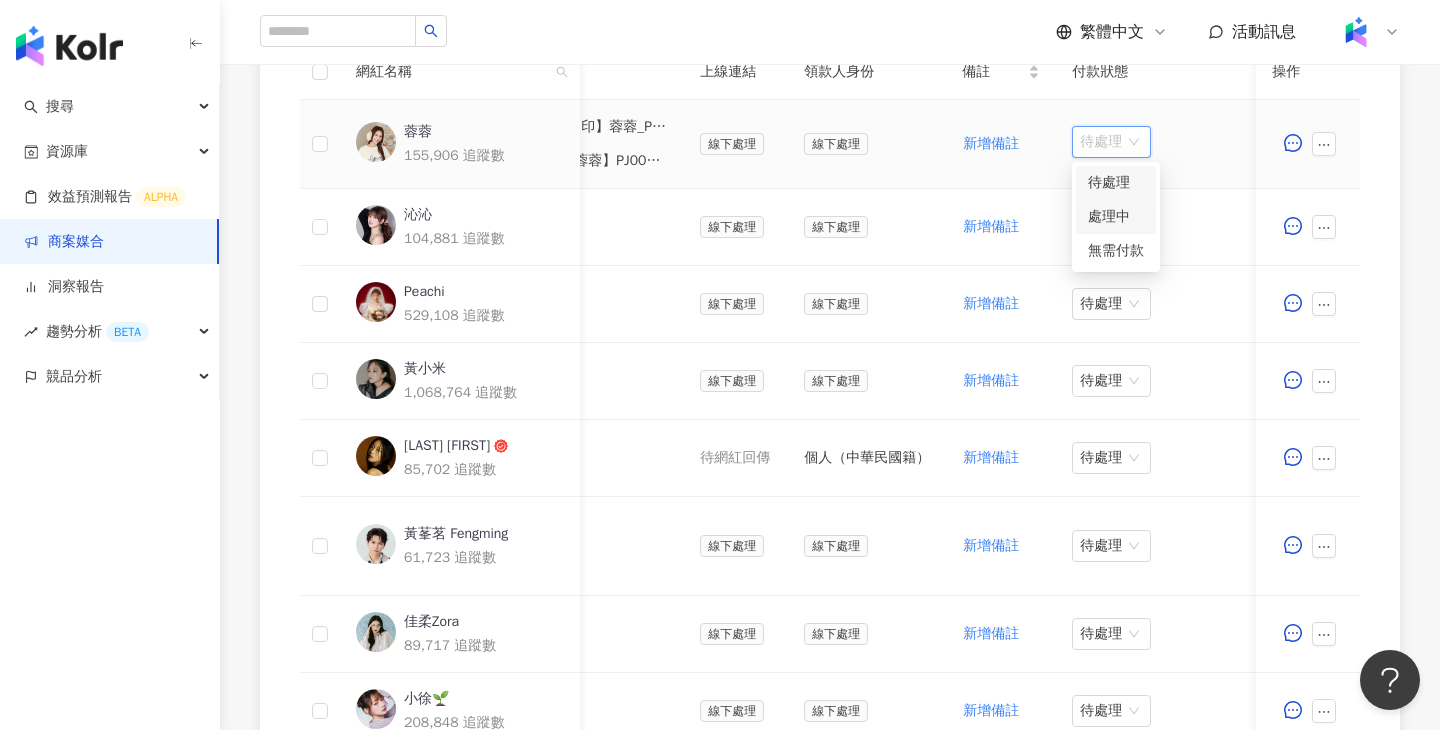 click on "處理中" at bounding box center [1116, 217] 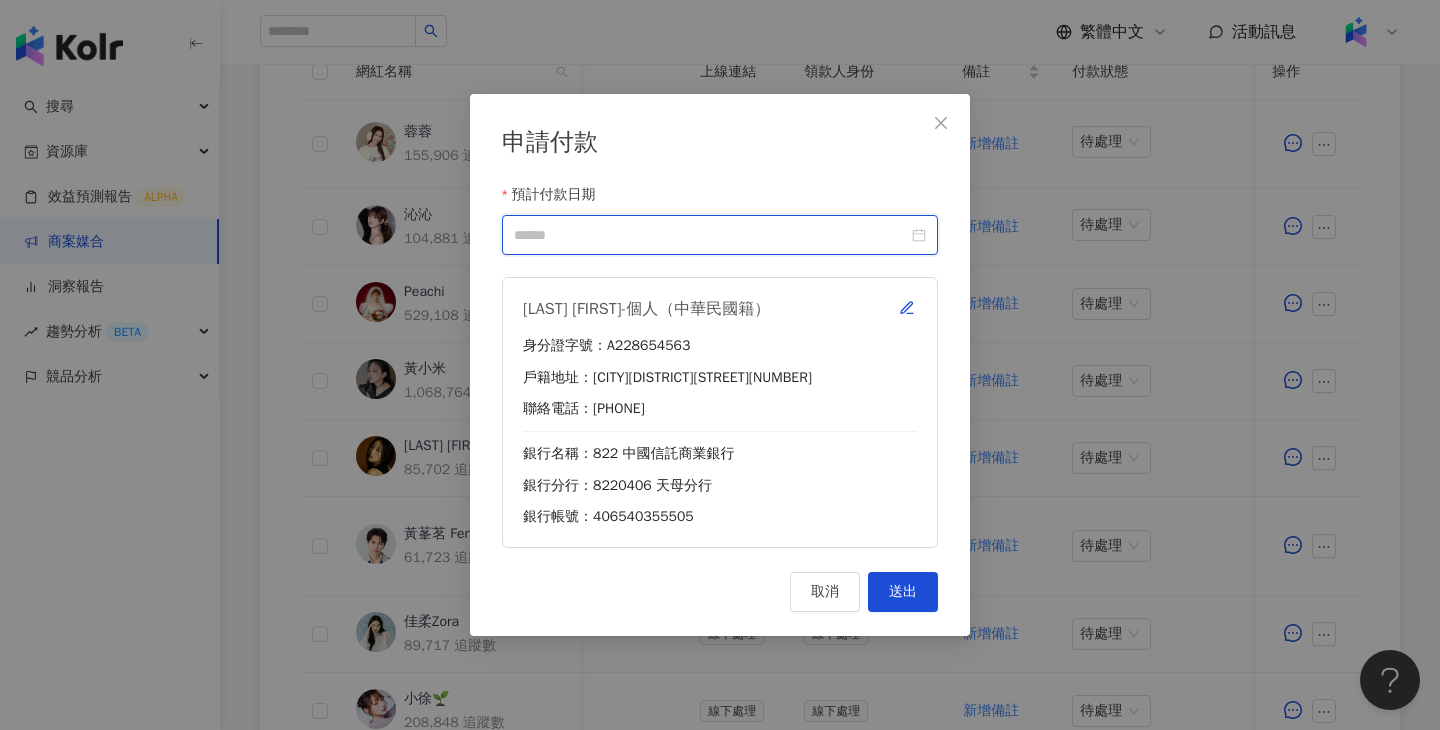 click on "預計付款日期" at bounding box center [711, 235] 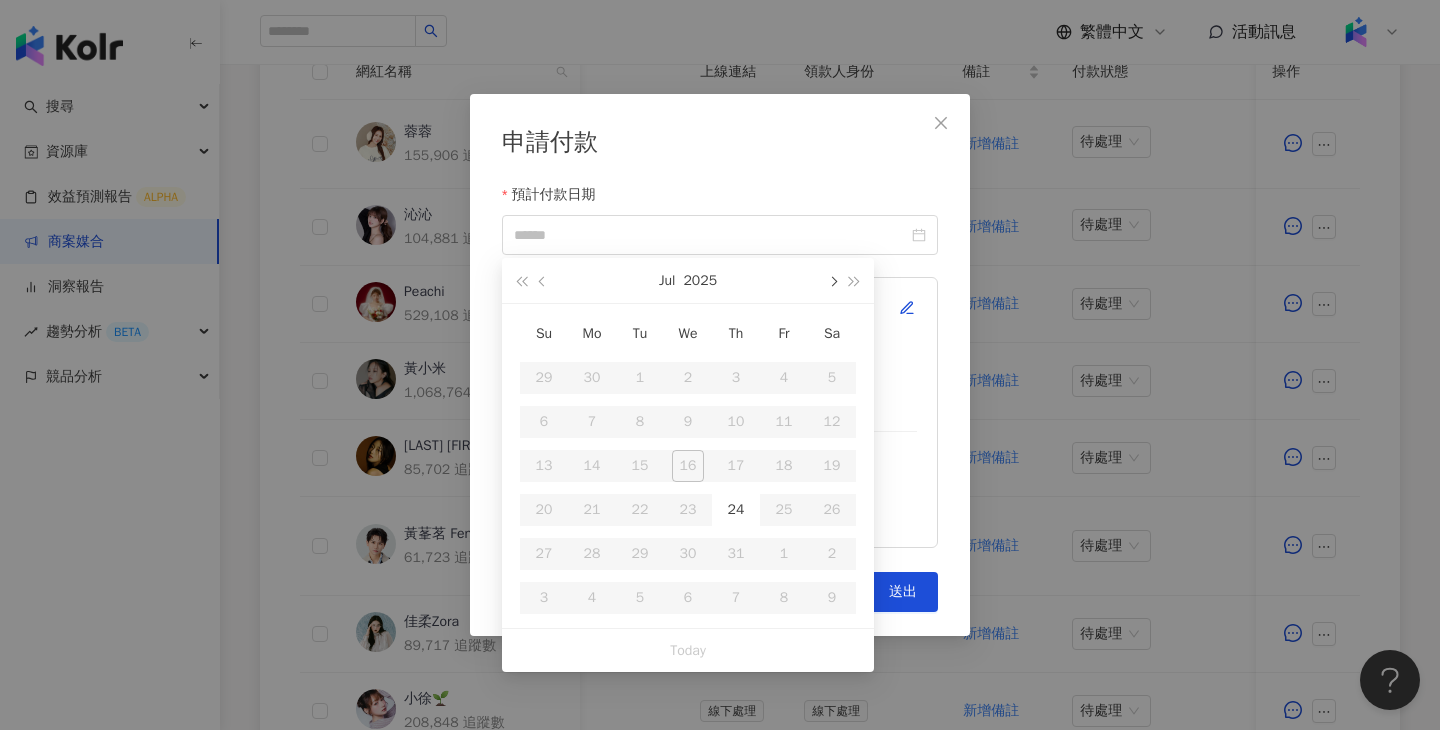 click at bounding box center [832, 280] 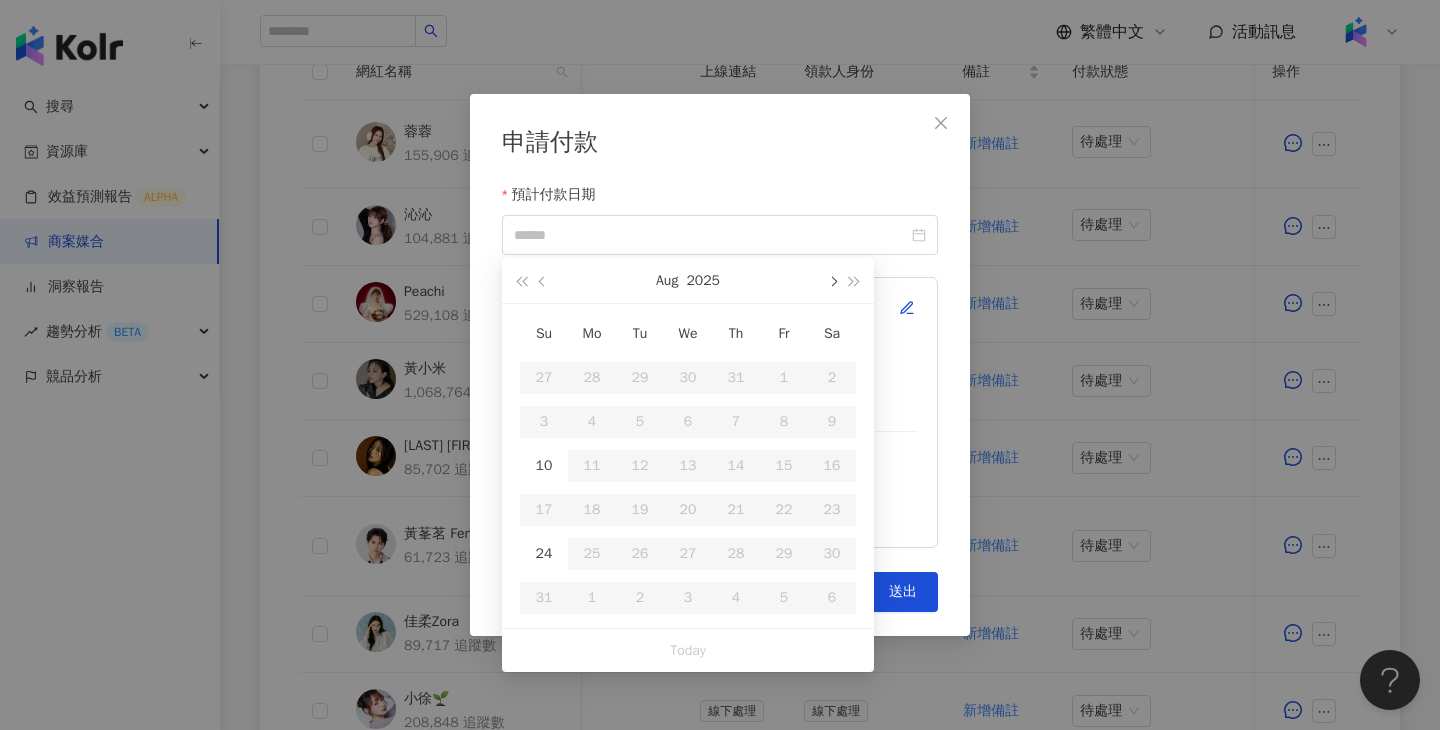 click at bounding box center (832, 280) 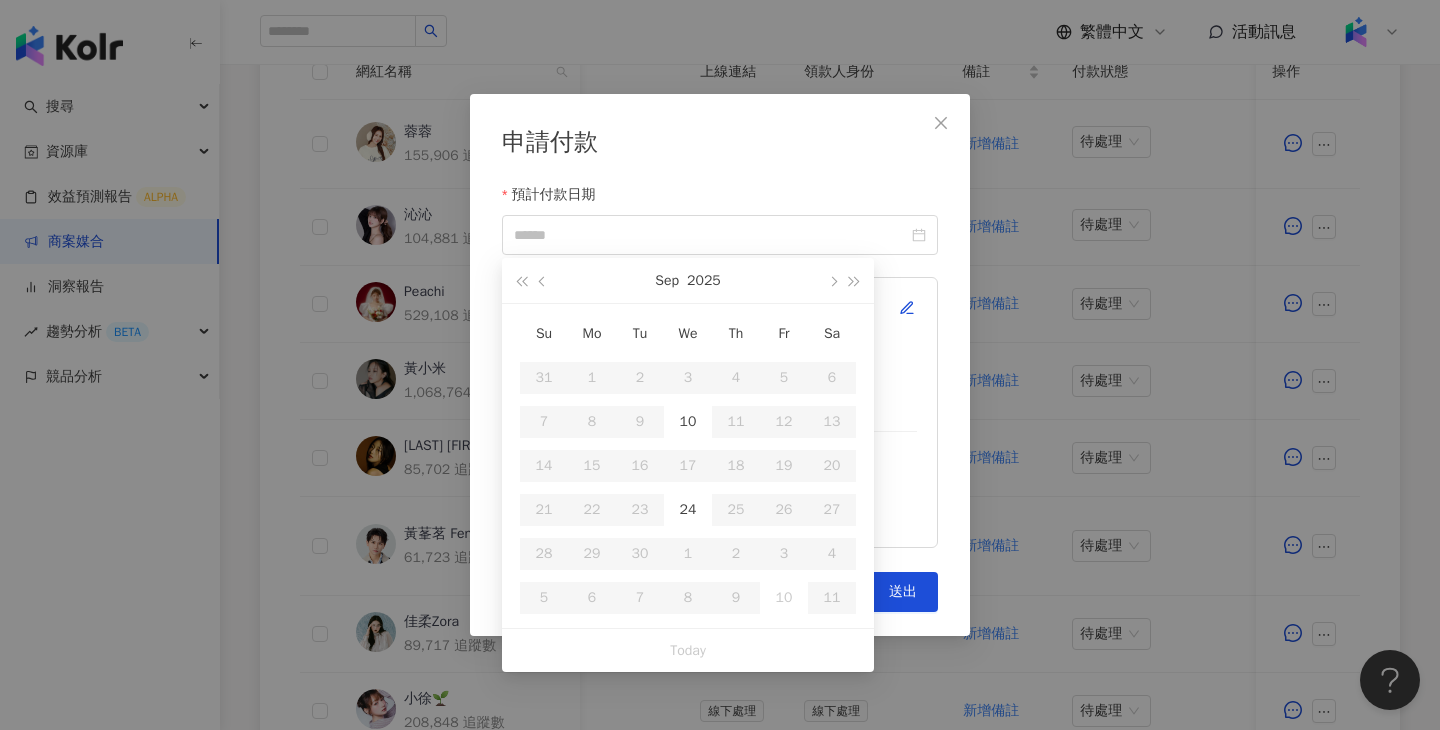 type on "**********" 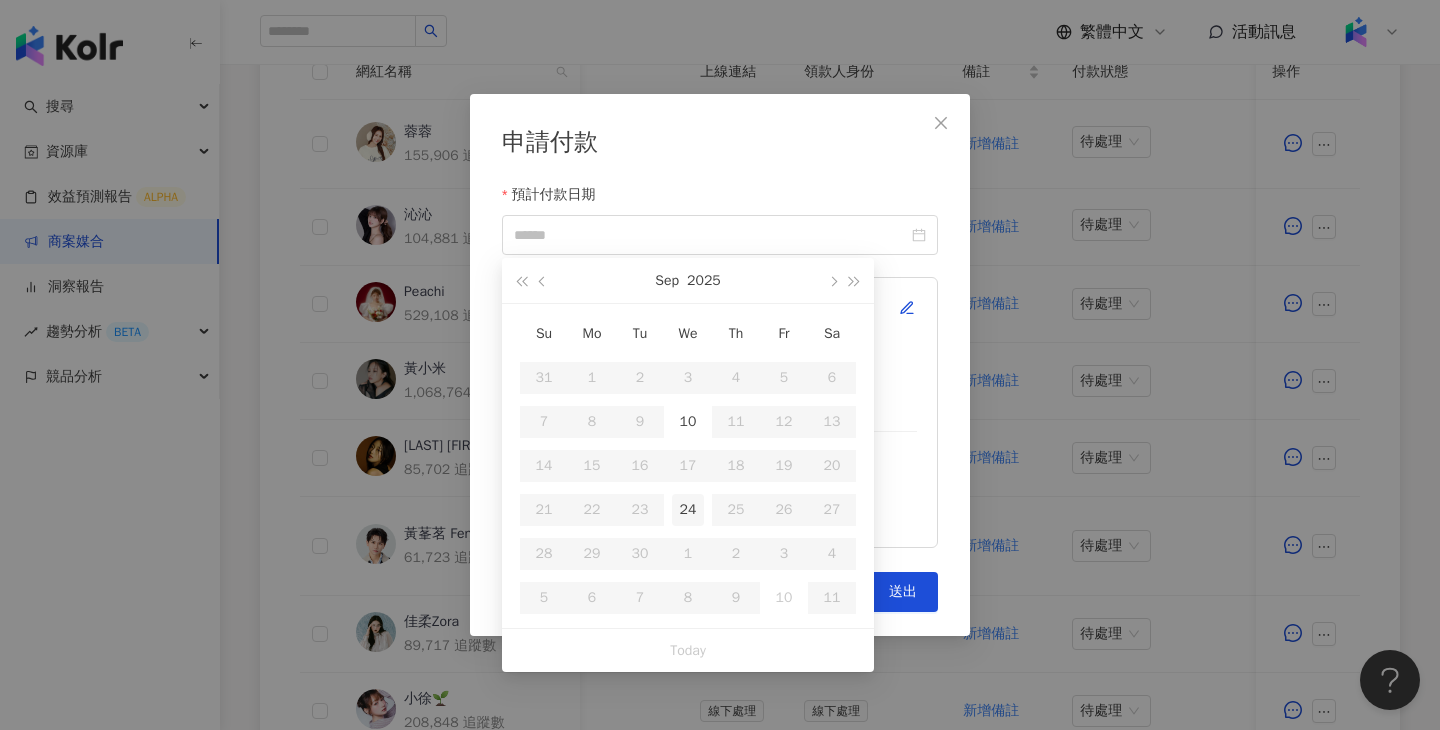 type on "**********" 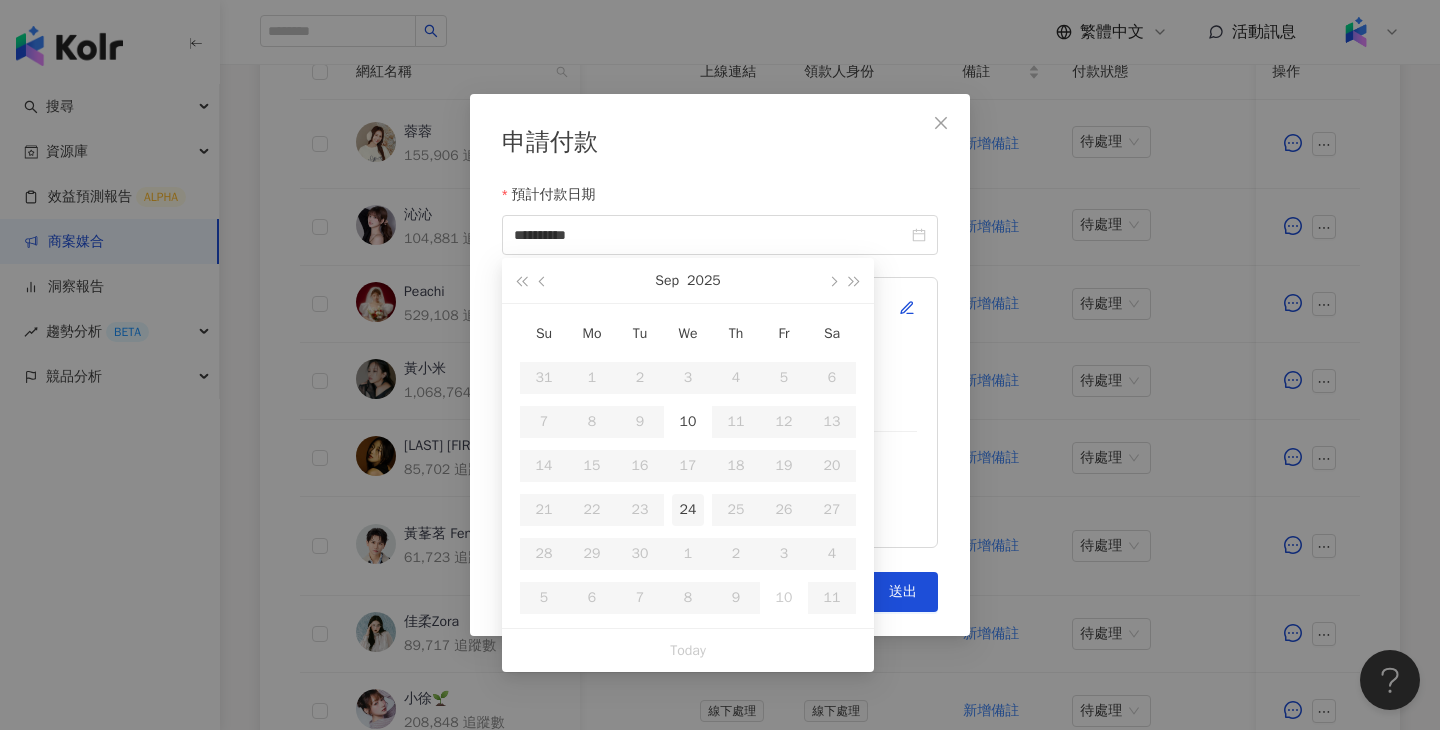 click on "24" at bounding box center (688, 510) 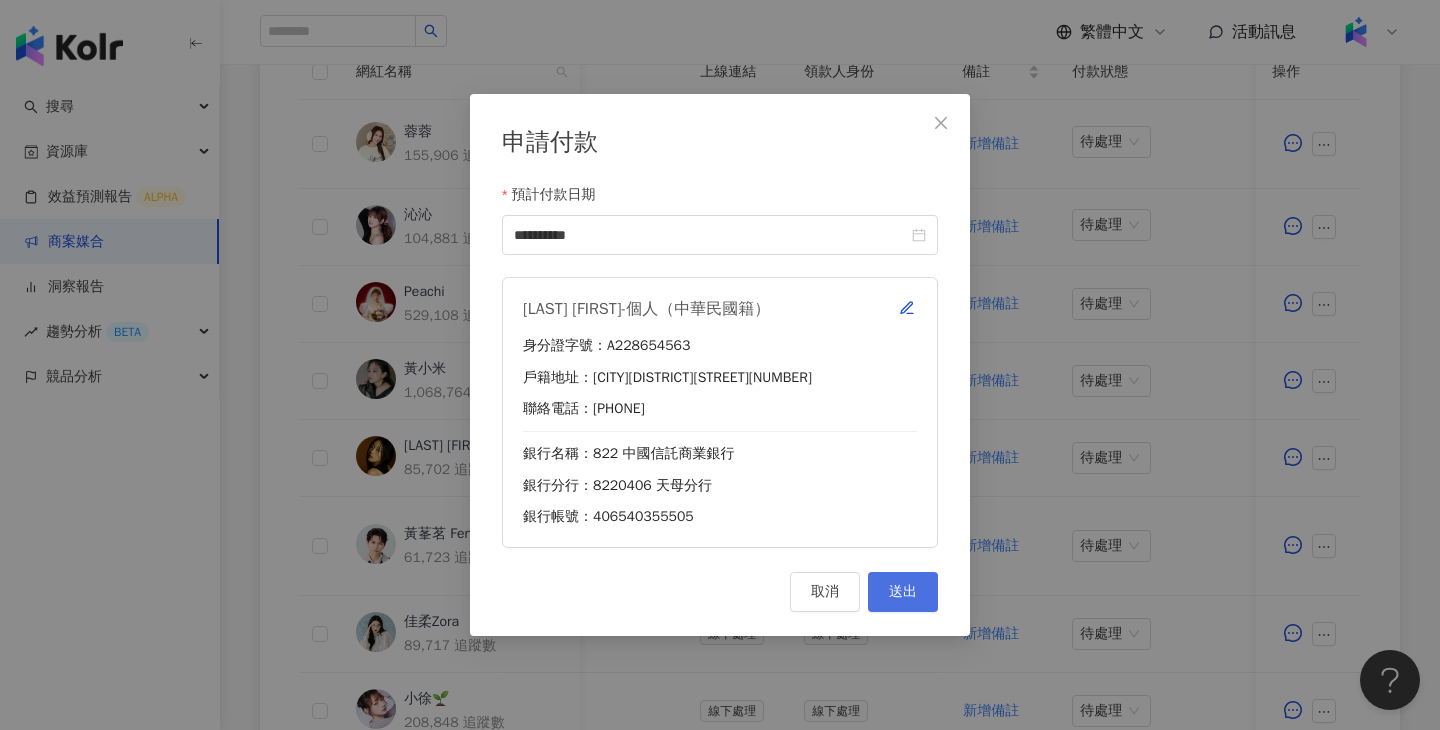 click on "送出" at bounding box center [903, 592] 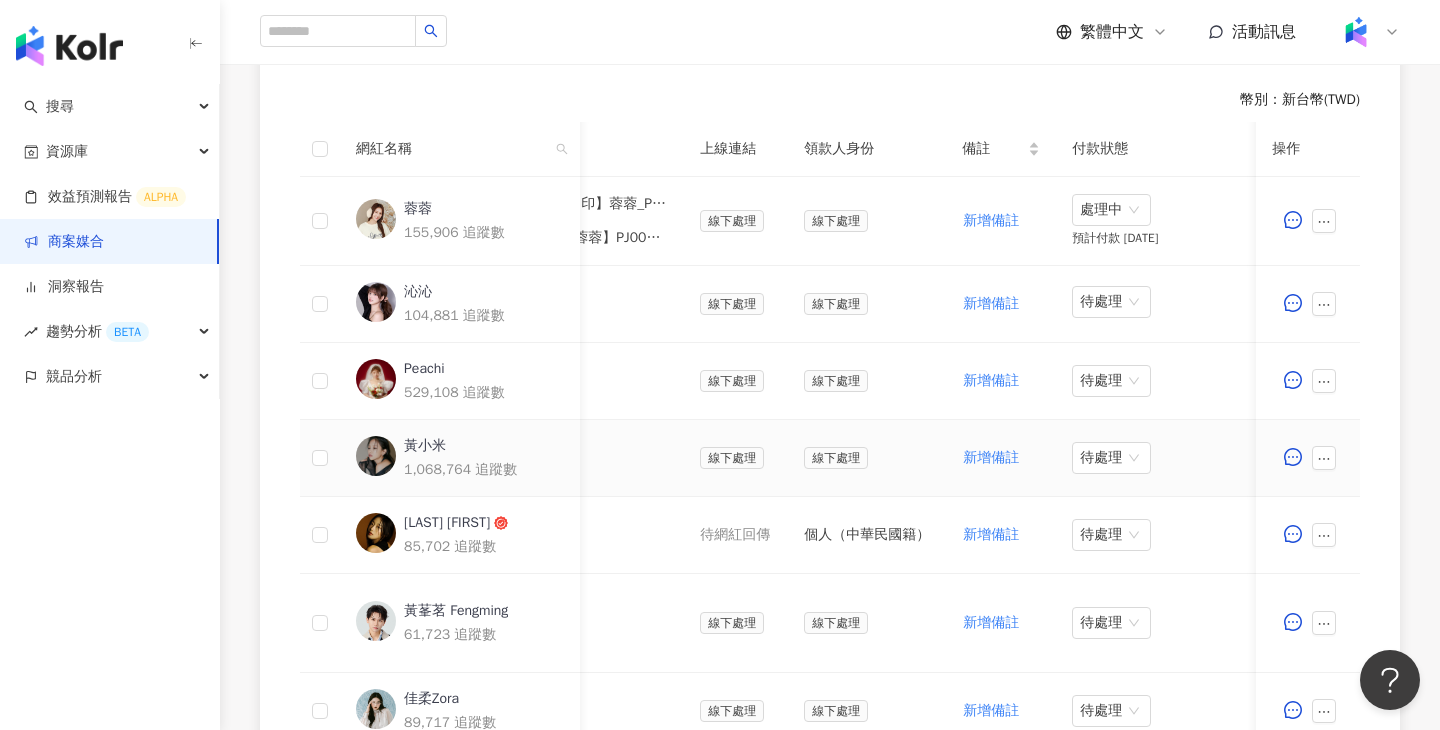 scroll, scrollTop: 550, scrollLeft: 0, axis: vertical 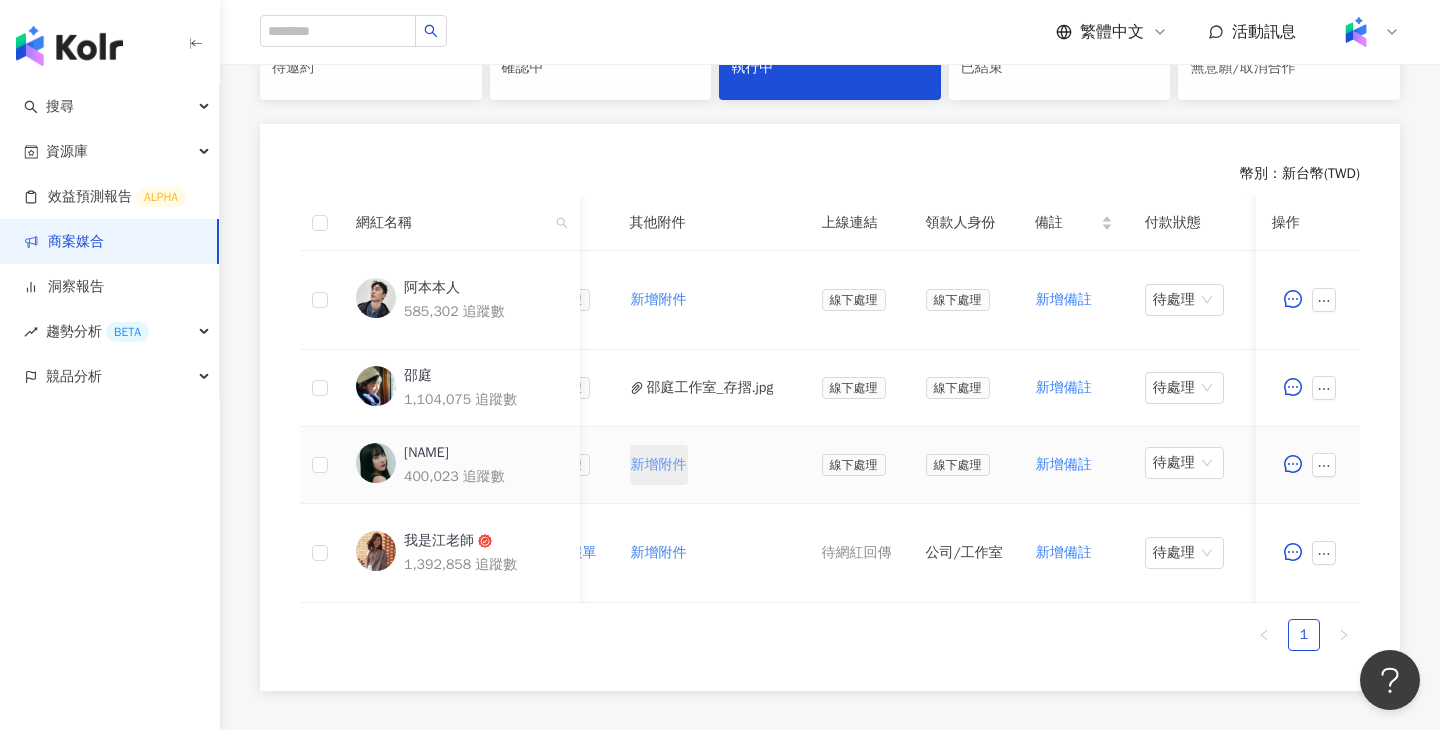 click on "新增附件" at bounding box center [659, 465] 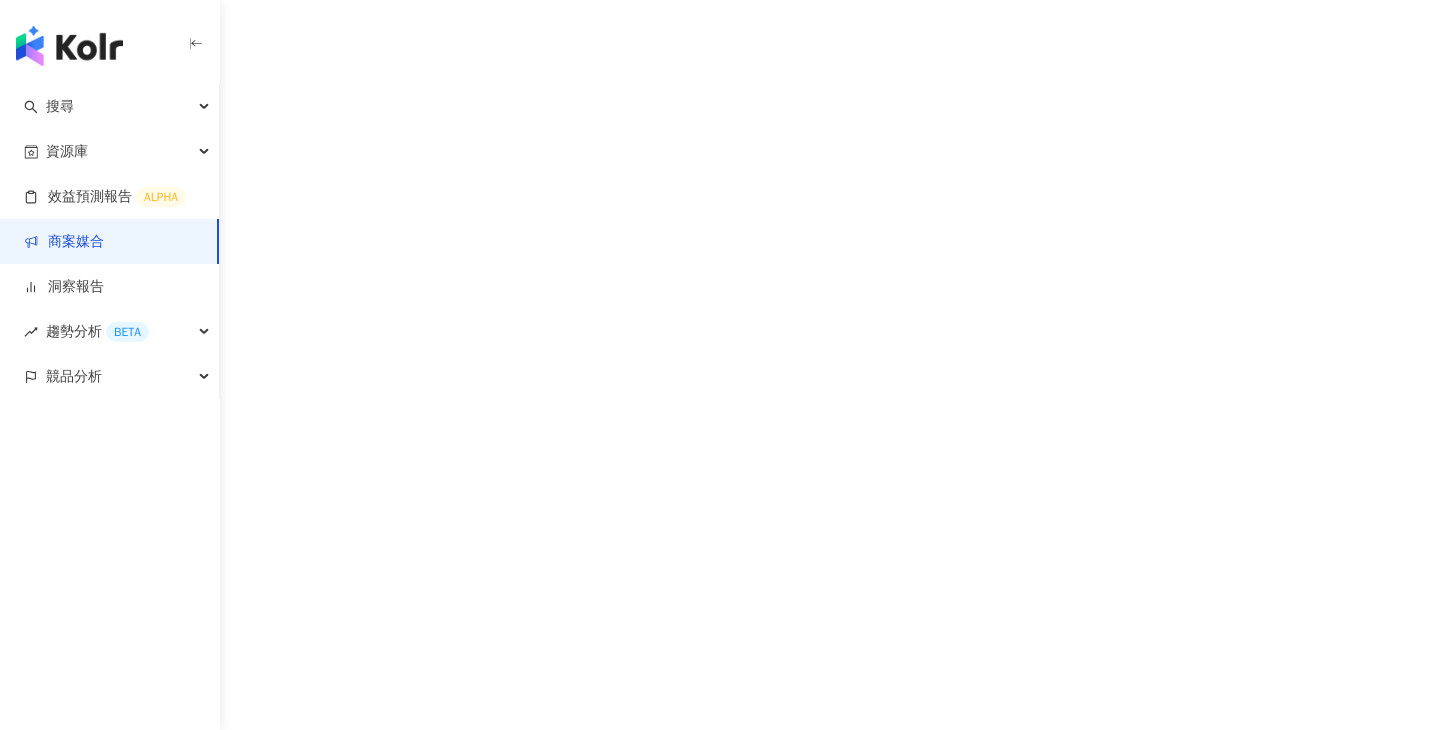 scroll, scrollTop: 0, scrollLeft: 0, axis: both 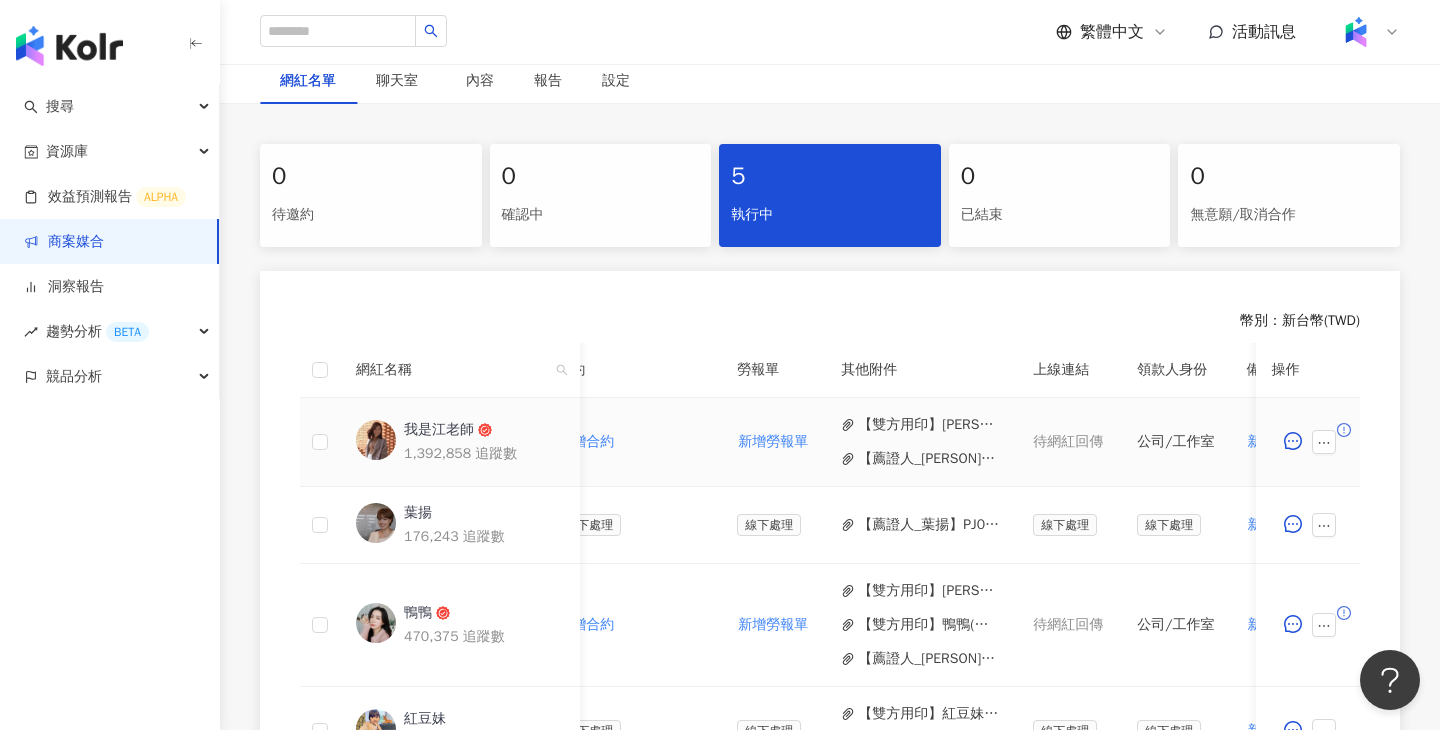 click on "【雙方用印】[PERSON]_[NUMBER] HALEON_舒酸定_Pronamel kids_202507_08_KOL圖影.pdf" at bounding box center [929, 425] 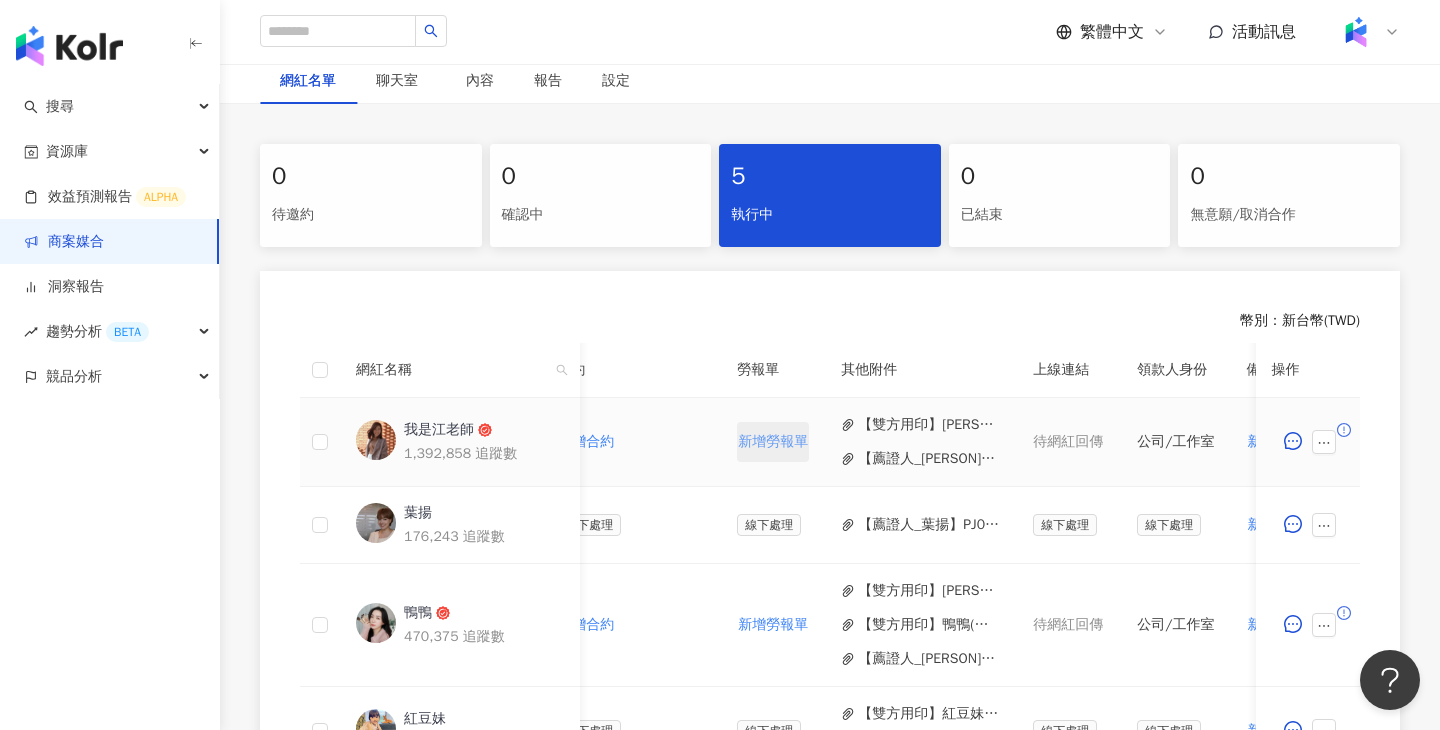 type 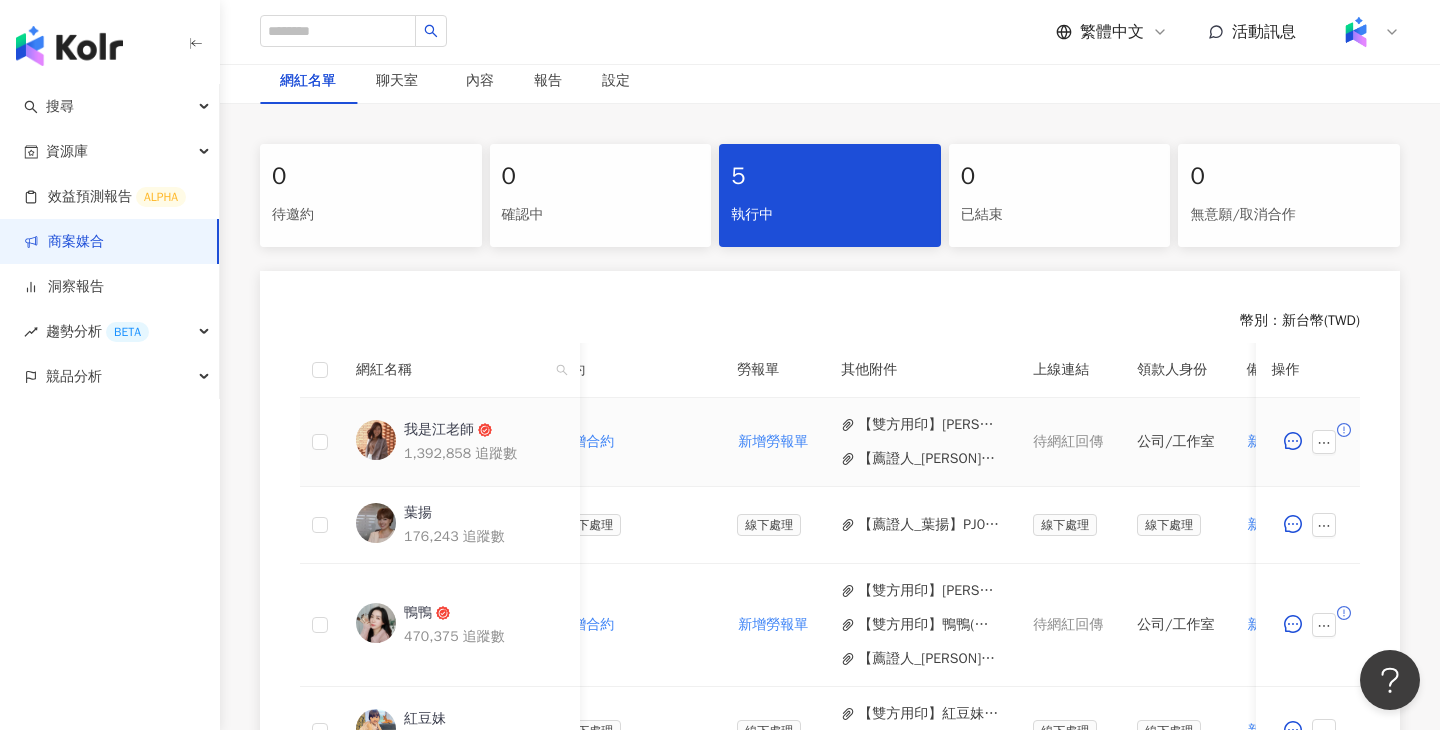 scroll, scrollTop: 0, scrollLeft: 884, axis: horizontal 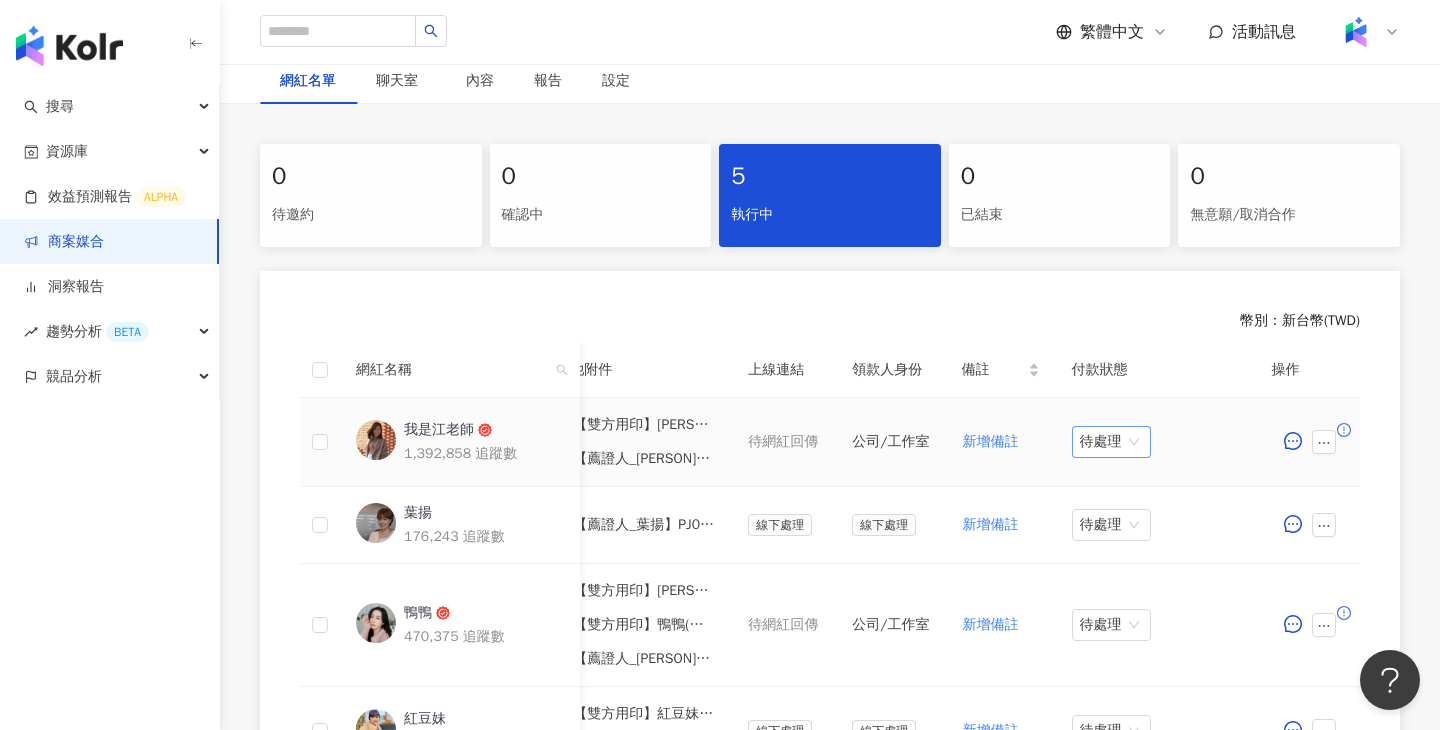 click on "待處理" at bounding box center [1111, 442] 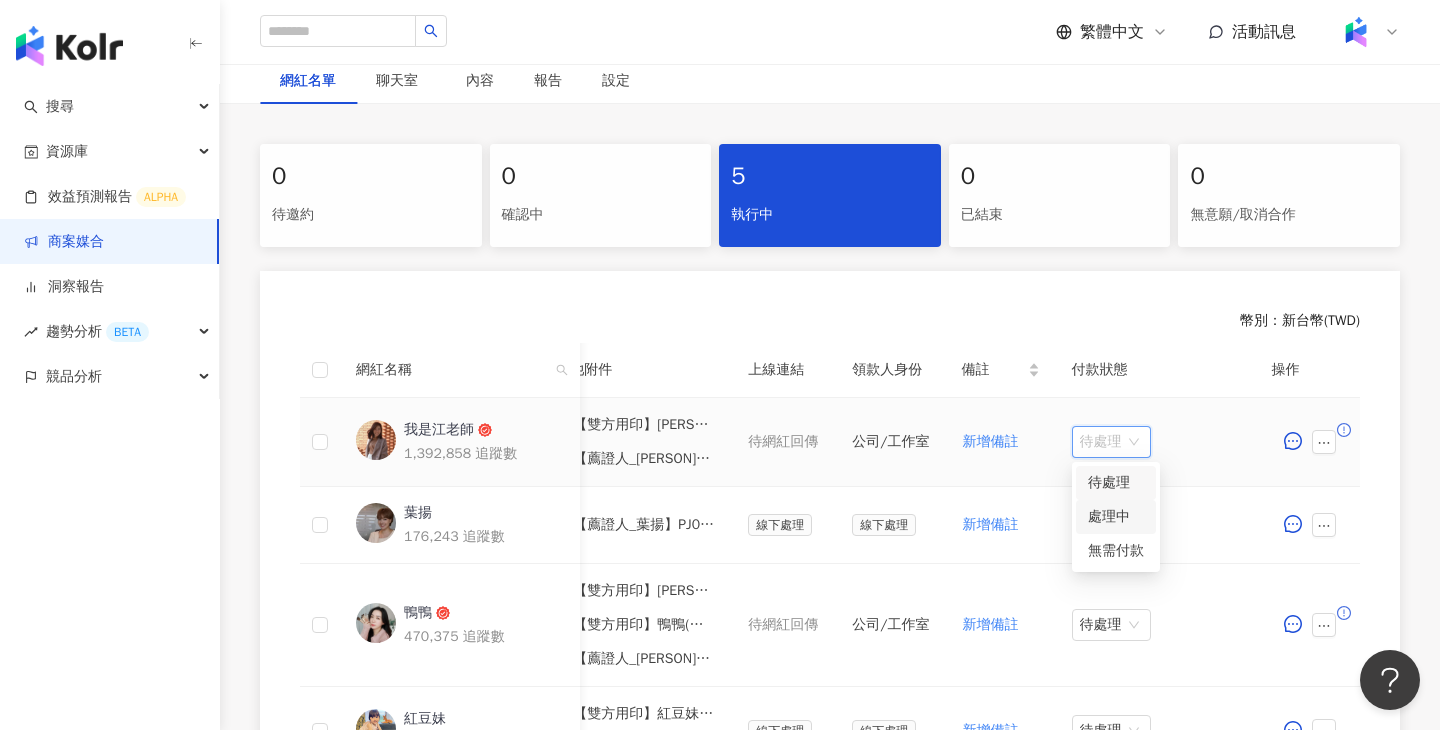click on "處理中" at bounding box center (1116, 517) 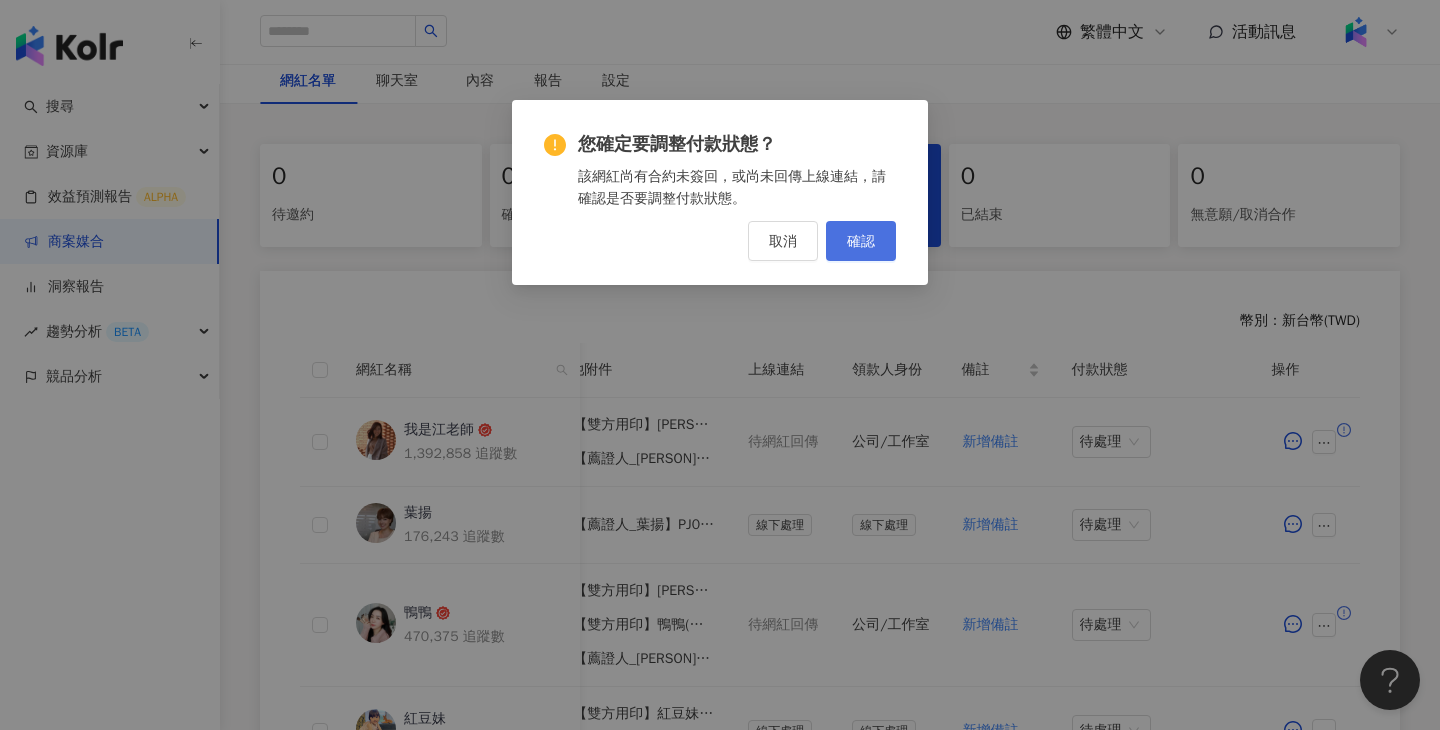 click on "確認" at bounding box center [861, 241] 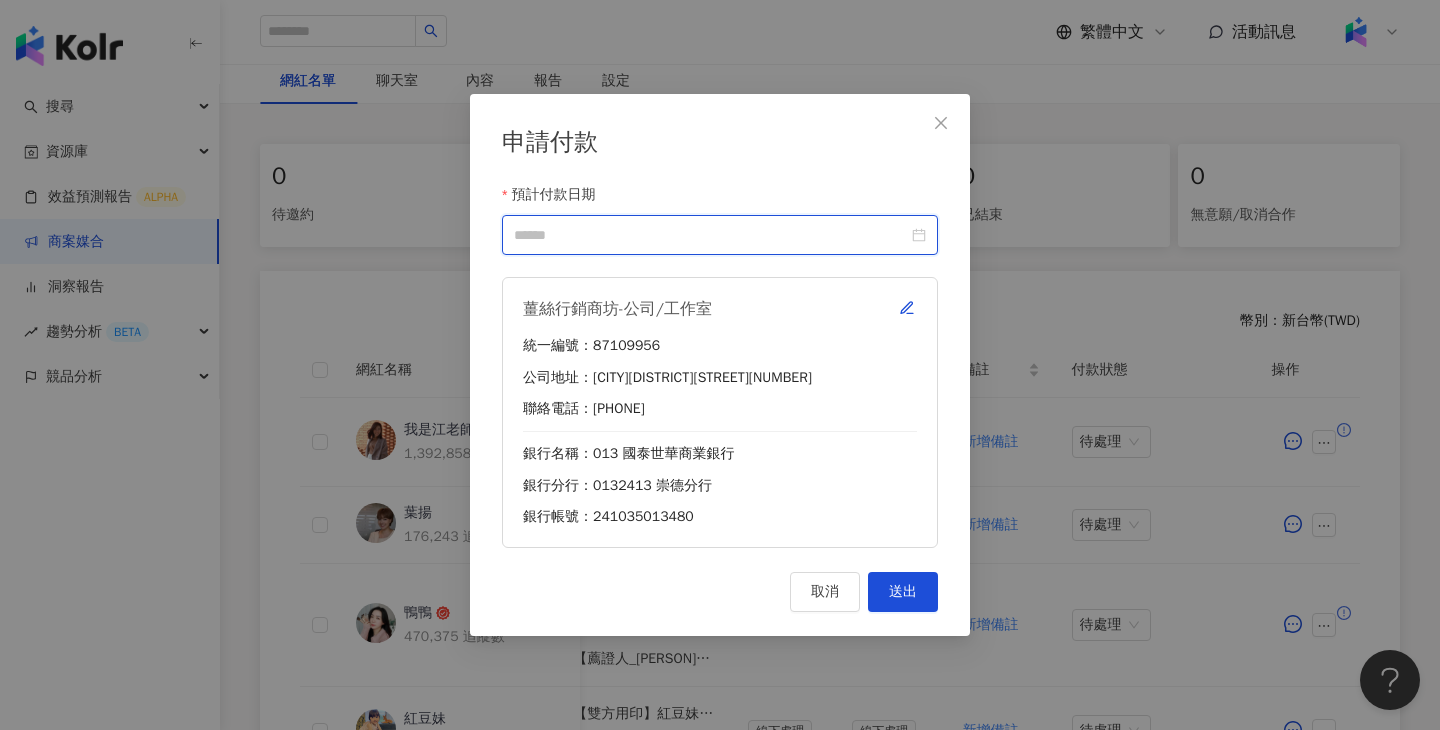 click on "預計付款日期" at bounding box center [711, 235] 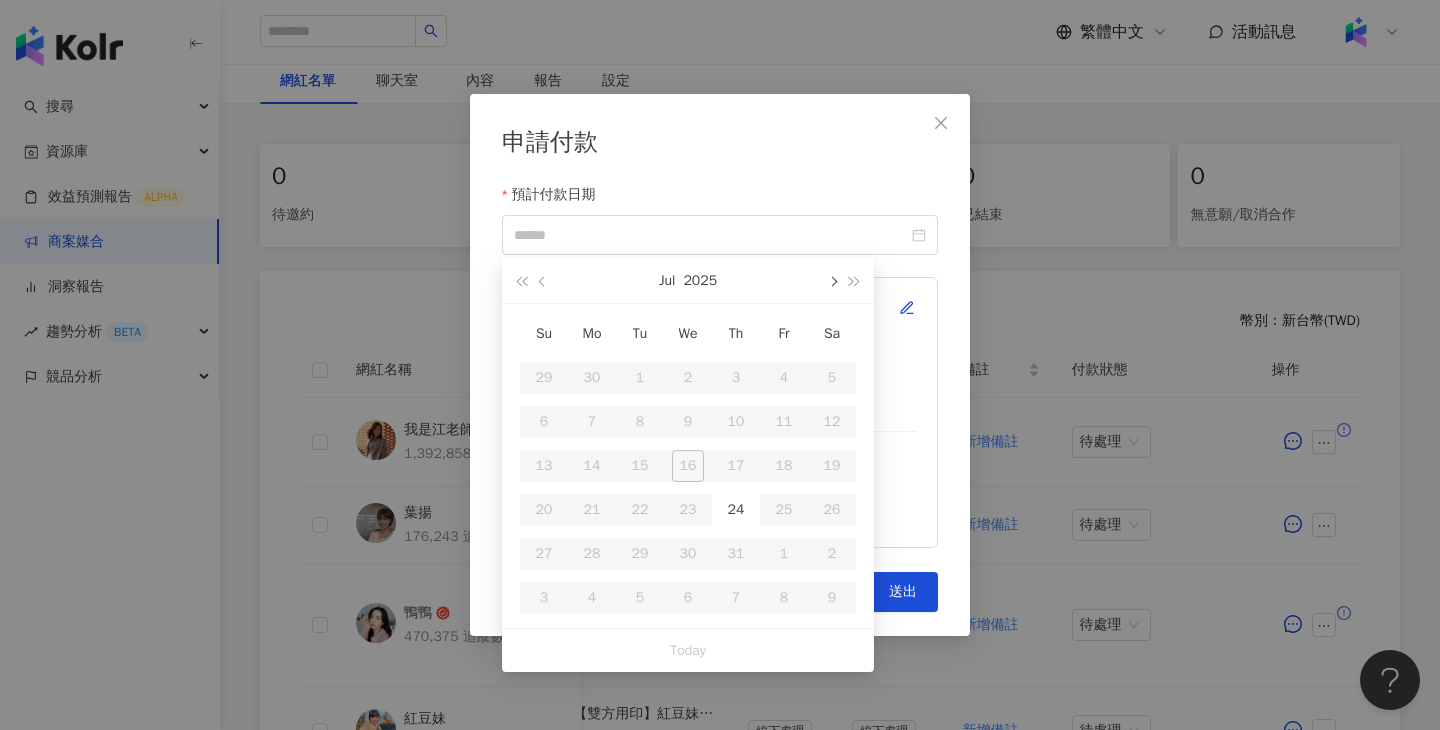 click at bounding box center (832, 280) 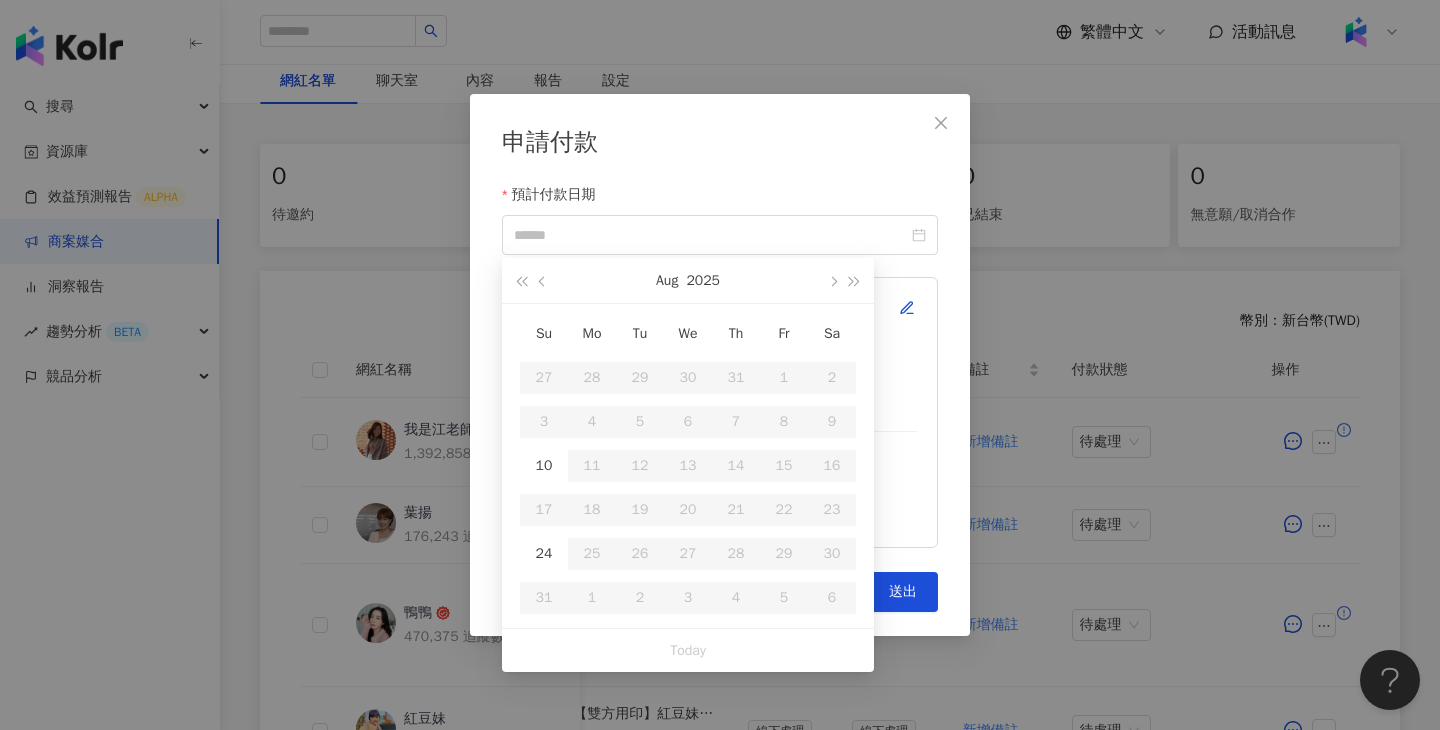 type on "**********" 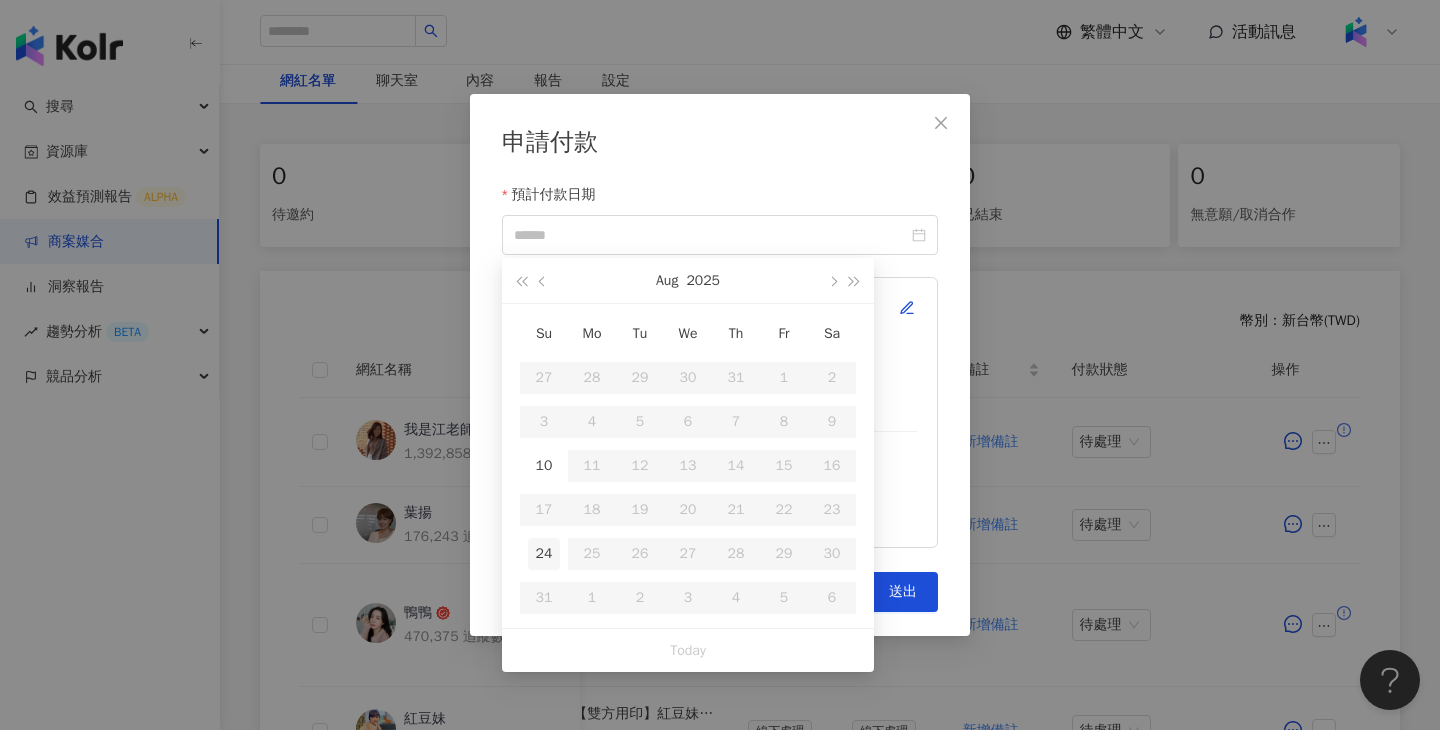 type on "**********" 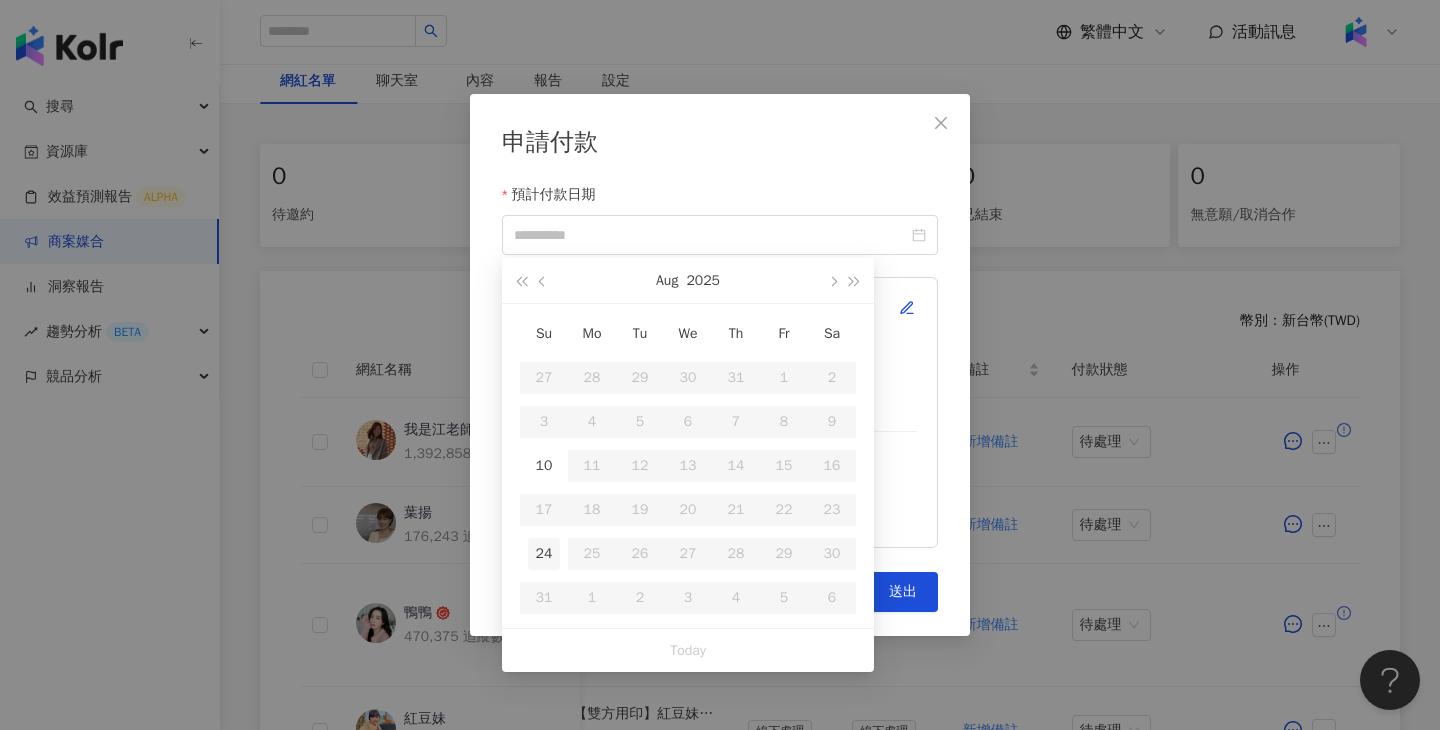 click on "24" at bounding box center (544, 554) 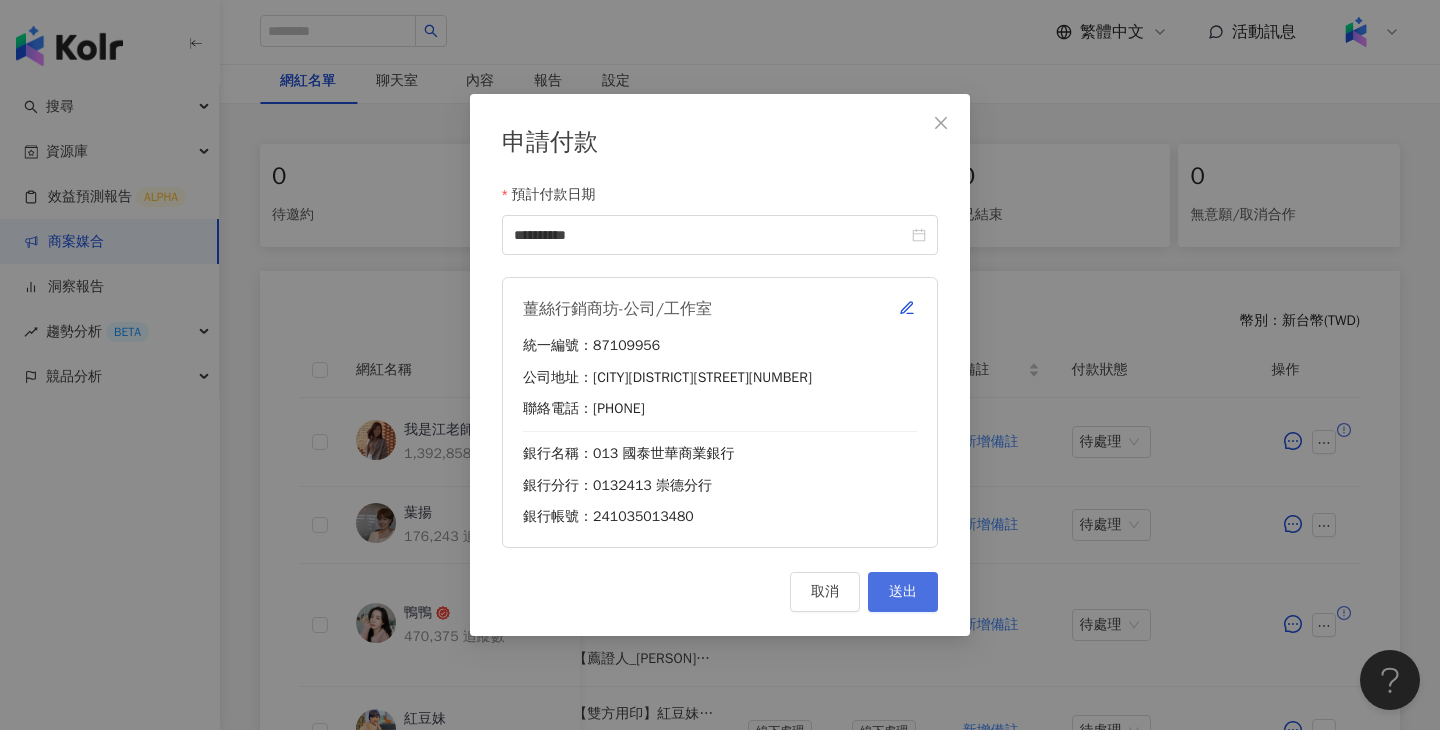 click on "送出" at bounding box center [903, 592] 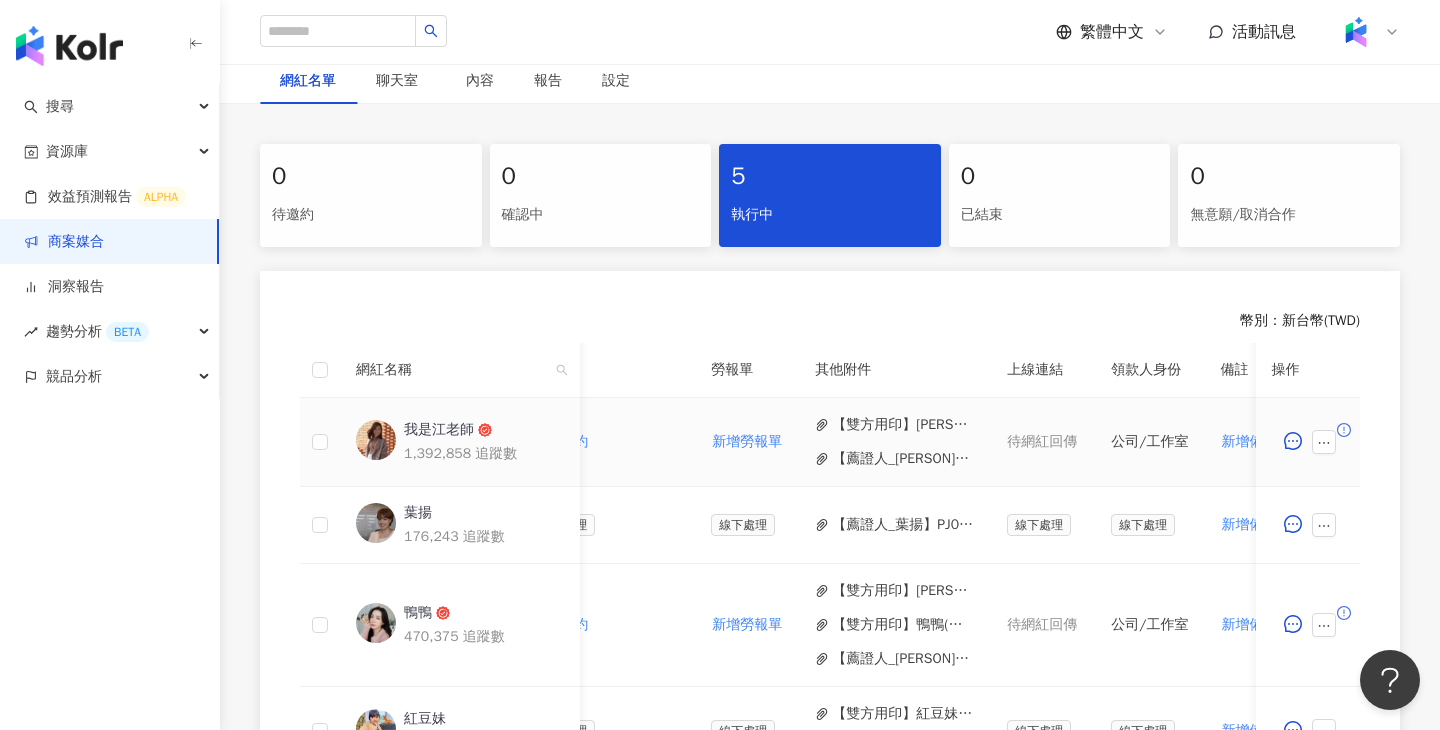scroll, scrollTop: 0, scrollLeft: 884, axis: horizontal 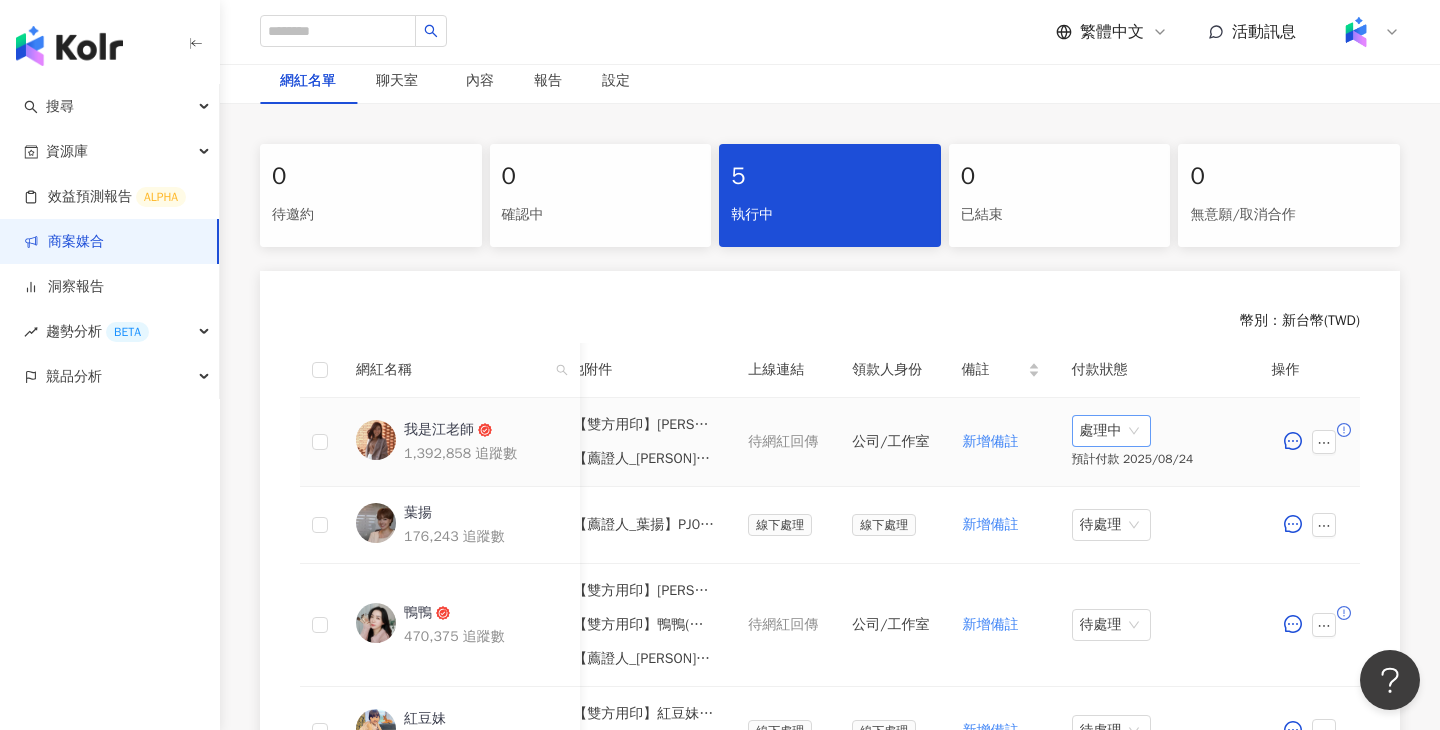 click on "處理中" at bounding box center [1111, 431] 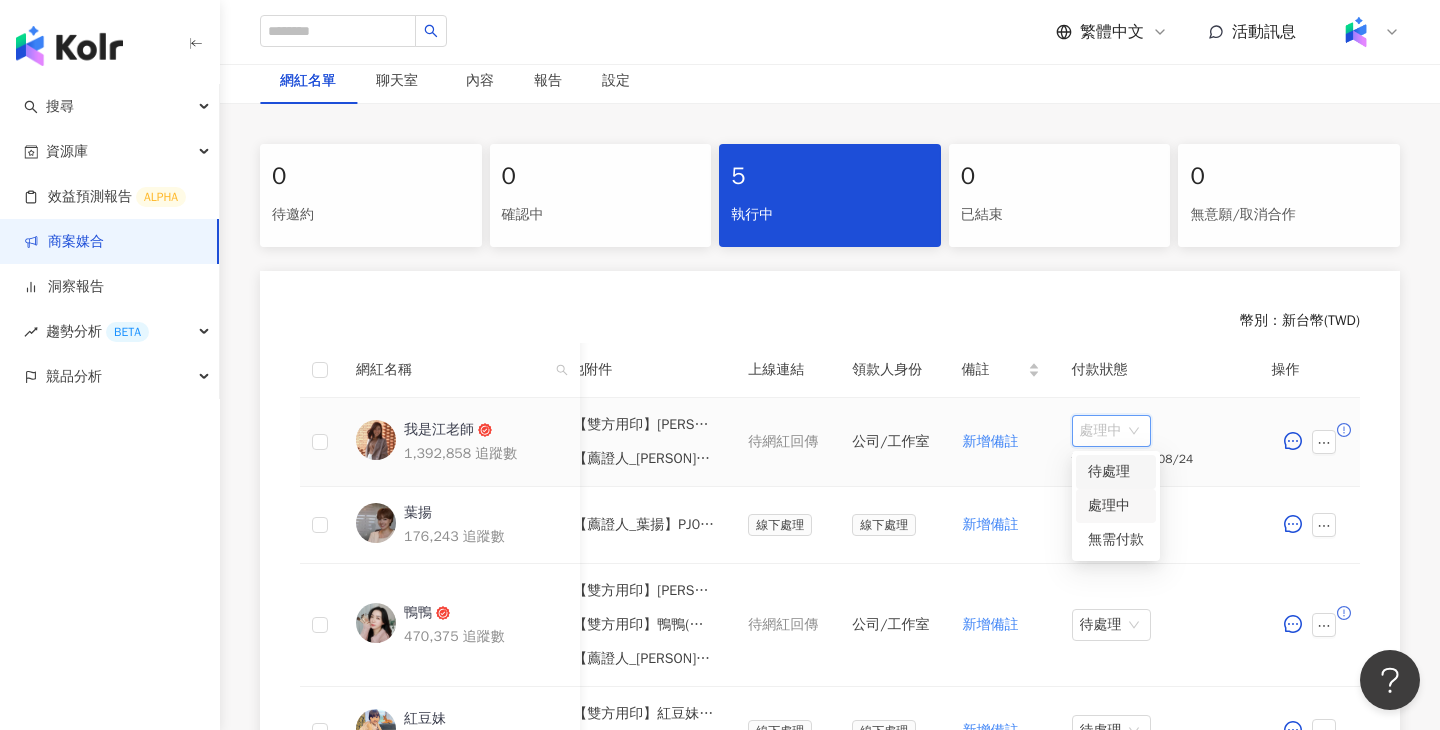click on "待處理" at bounding box center [1116, 472] 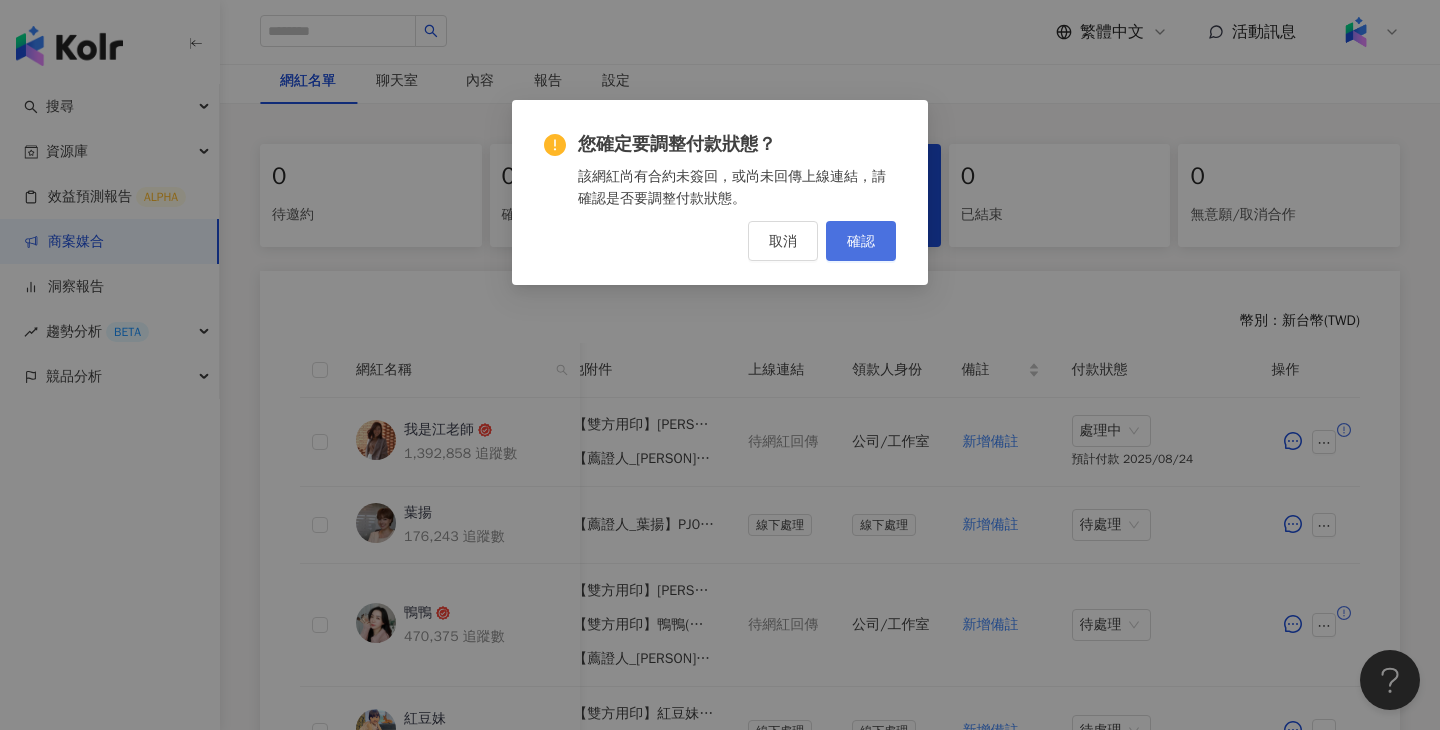 click on "確認" at bounding box center [861, 241] 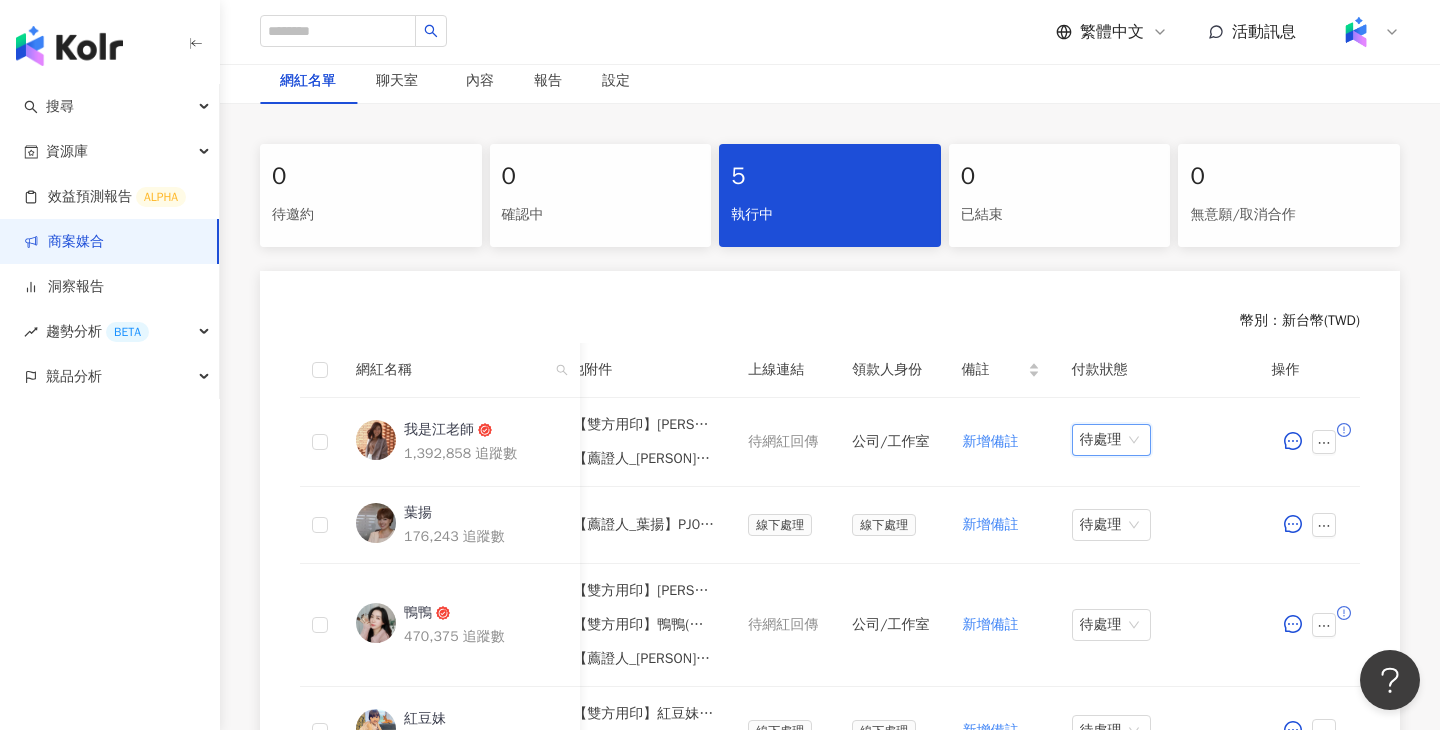 click on "待處理" at bounding box center [1111, 440] 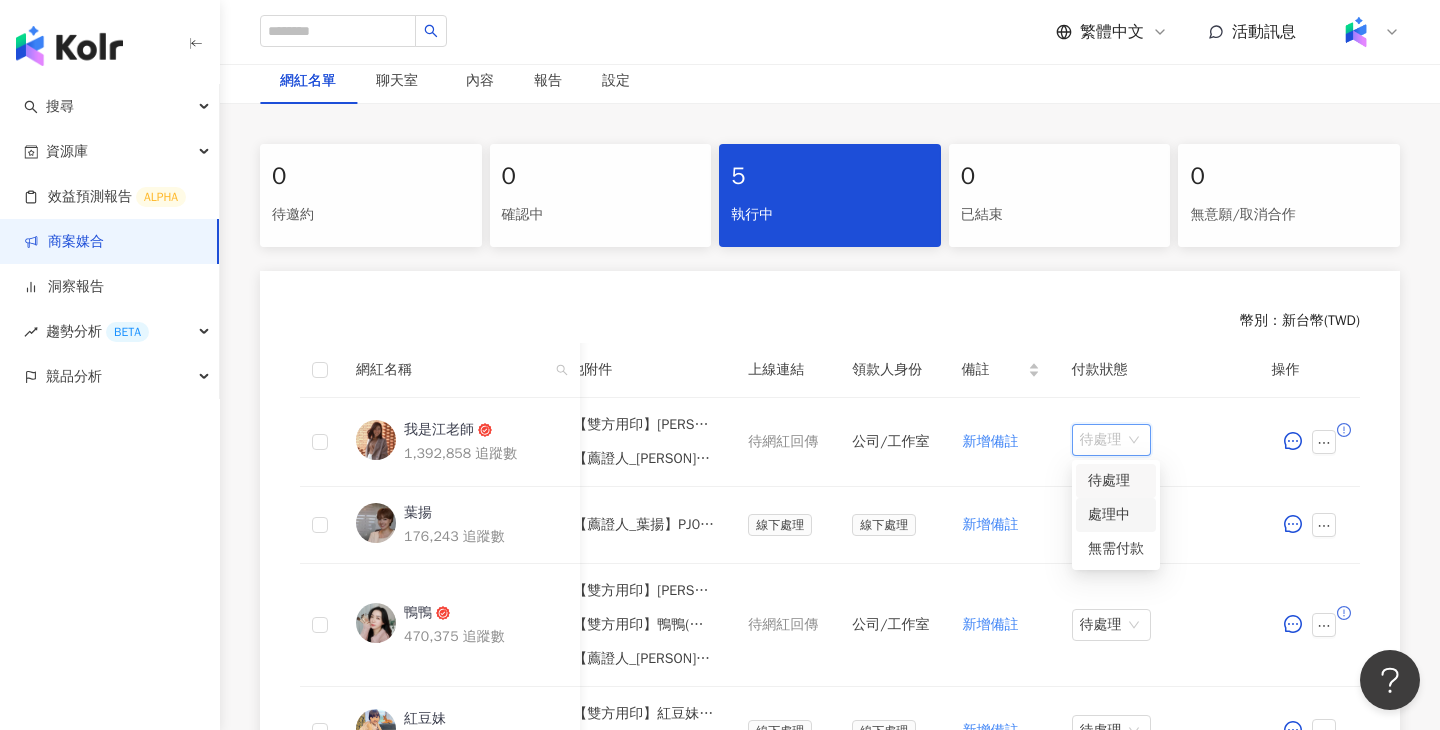 click on "處理中" at bounding box center (1116, 515) 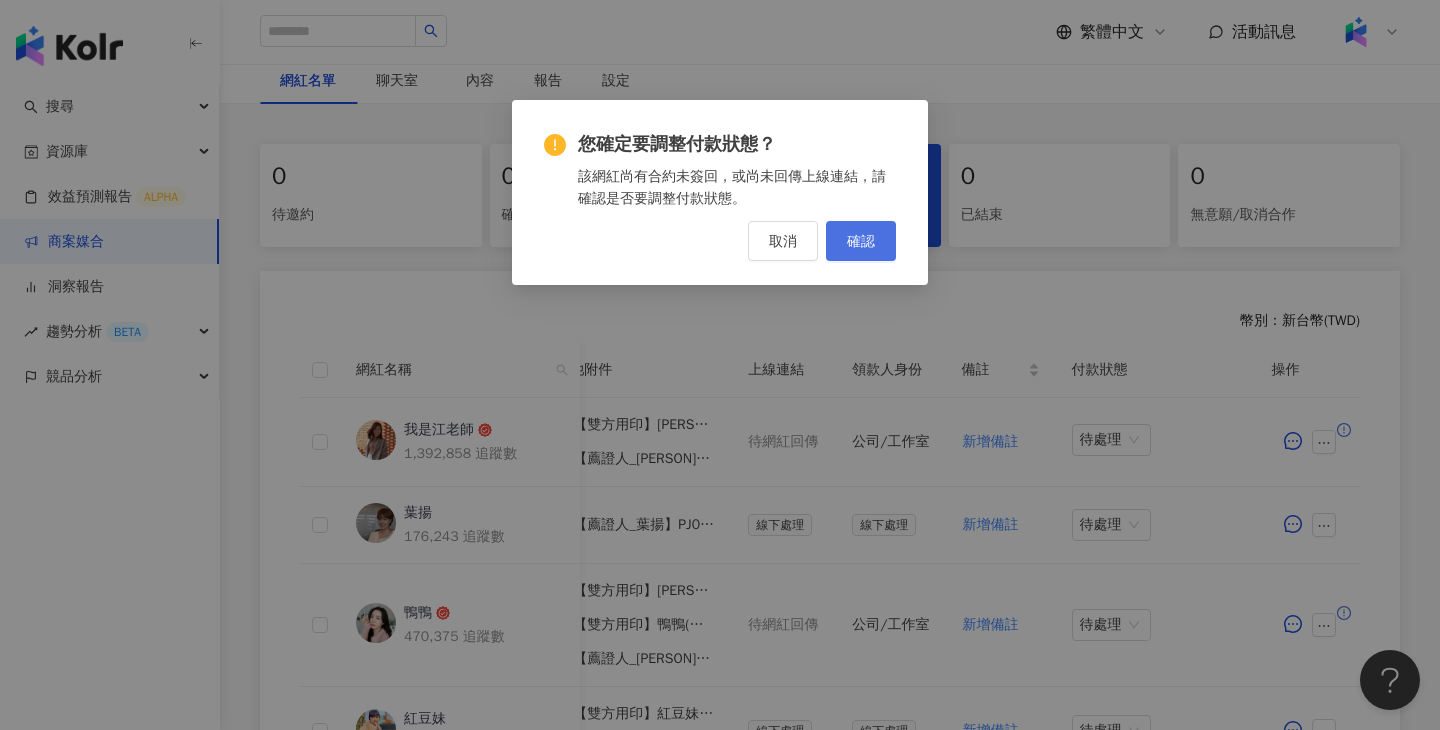 click on "確認" at bounding box center [861, 241] 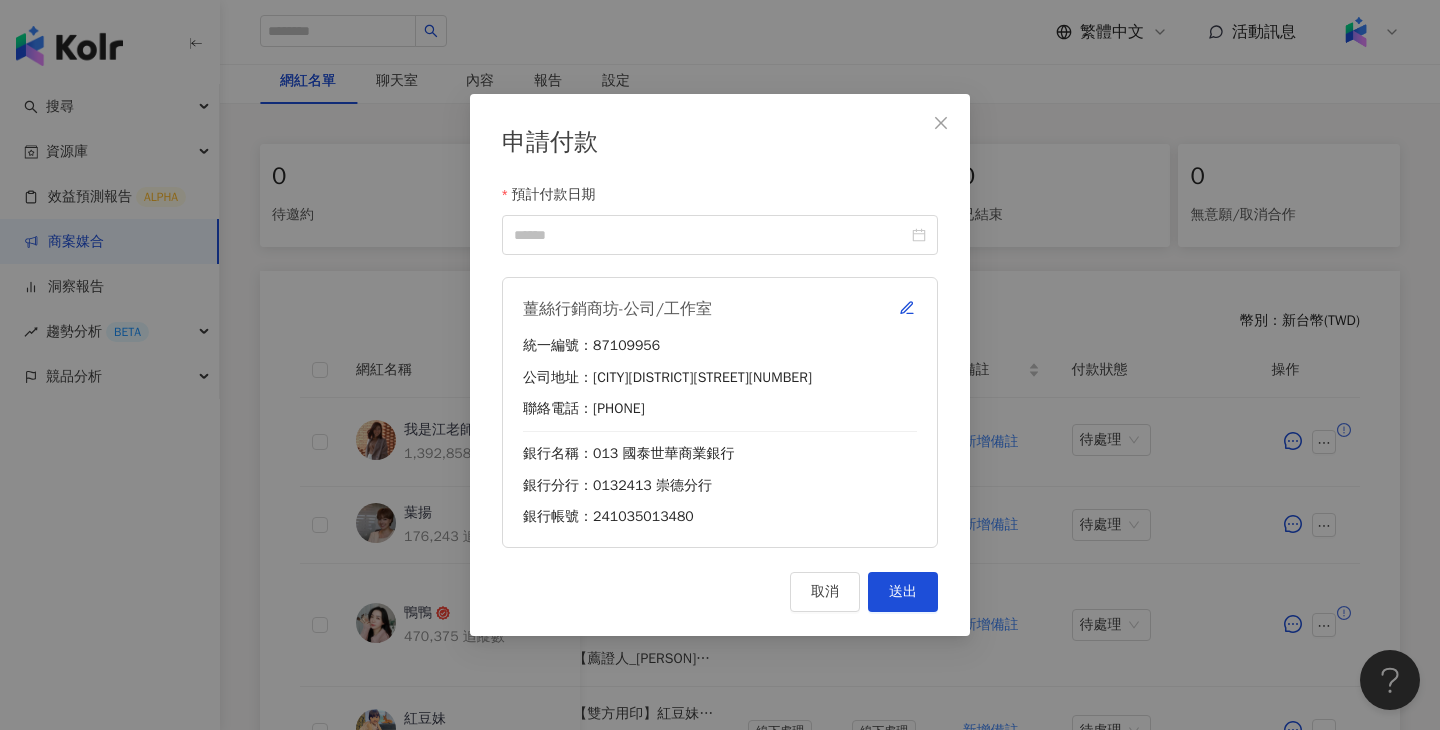 click on "薑絲行銷商坊-公司/工作室 統一編號：87109956 公司地址：台中市北屯區松順一街47號 聯絡電話：0928552604 銀行名稱：013 國泰世華商業銀行 銀行分行：0132413 崇德分行 銀行帳號：241035013480" at bounding box center [720, 412] 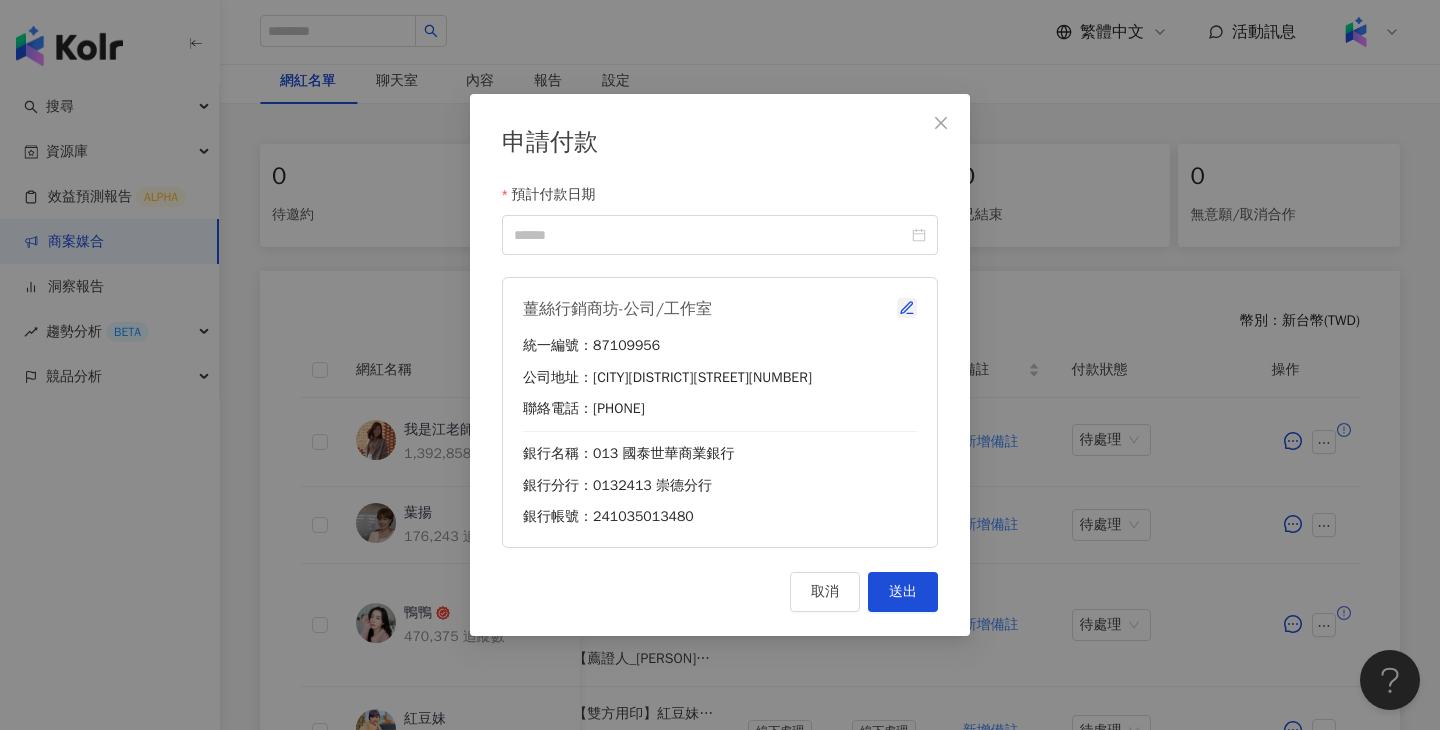 click 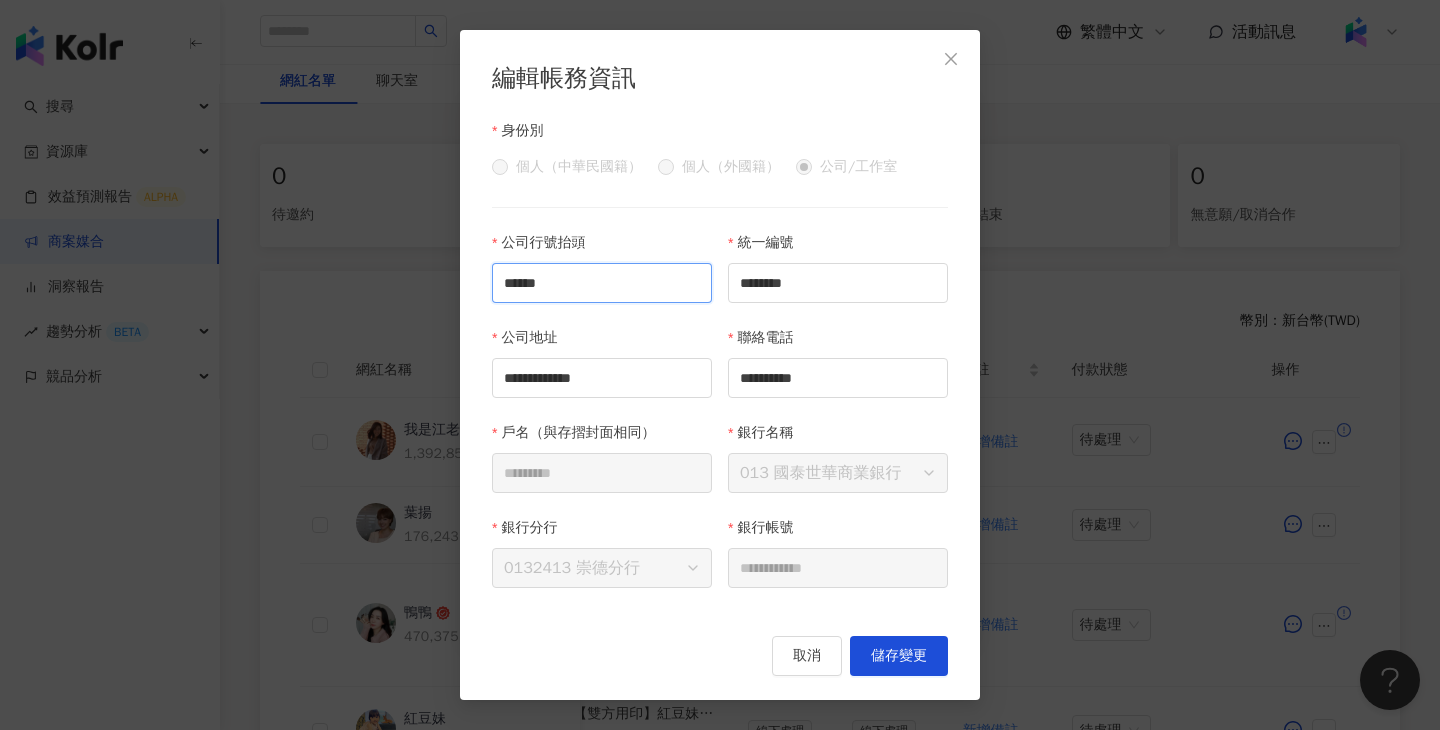click on "******" at bounding box center (602, 283) 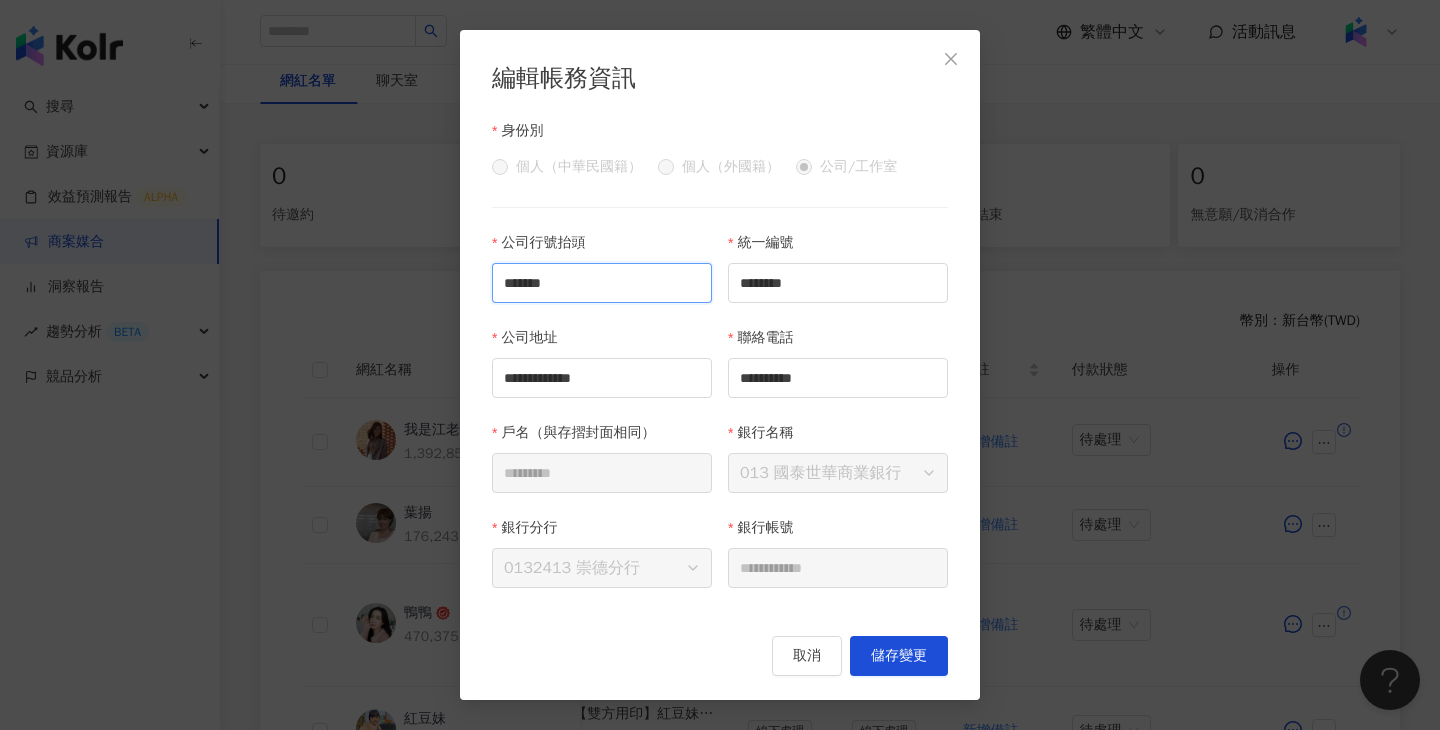 type on "*******" 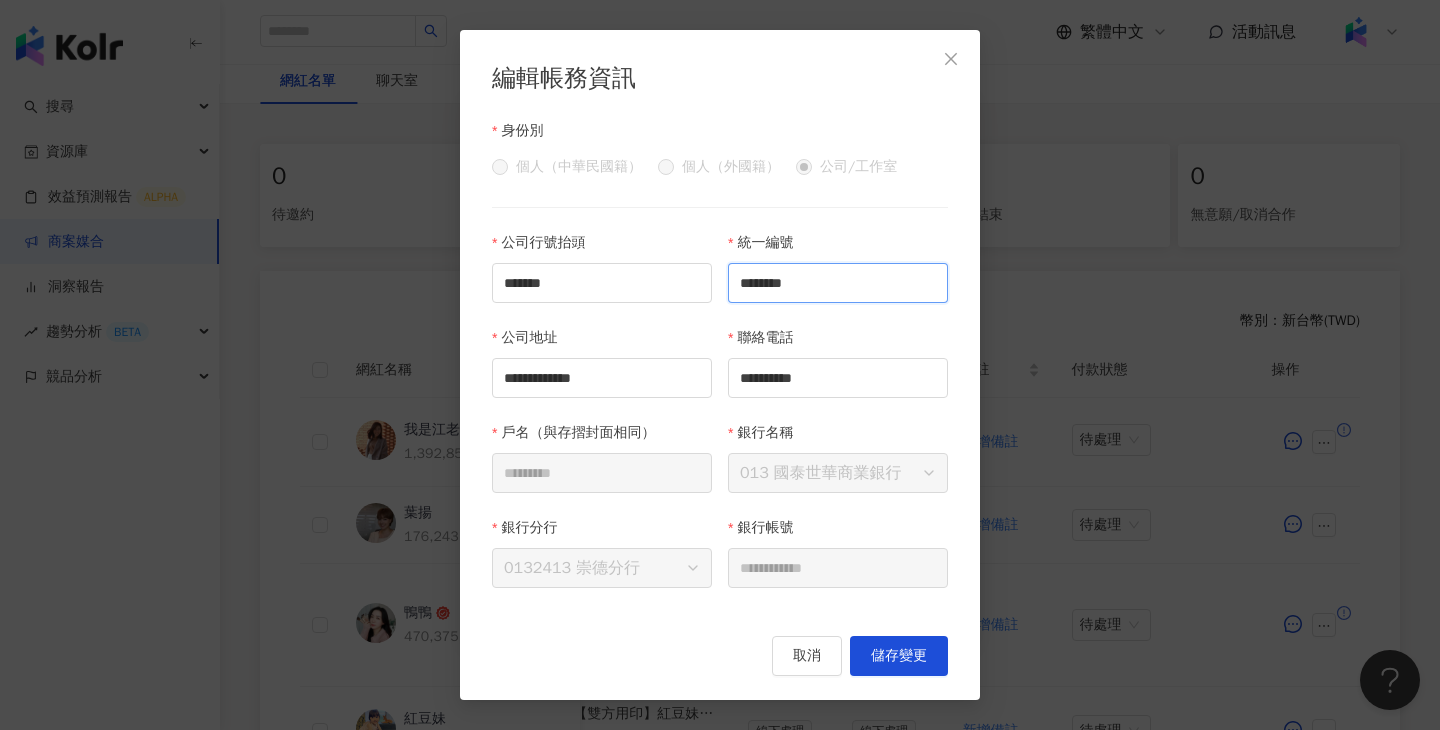 click on "********" at bounding box center (838, 283) 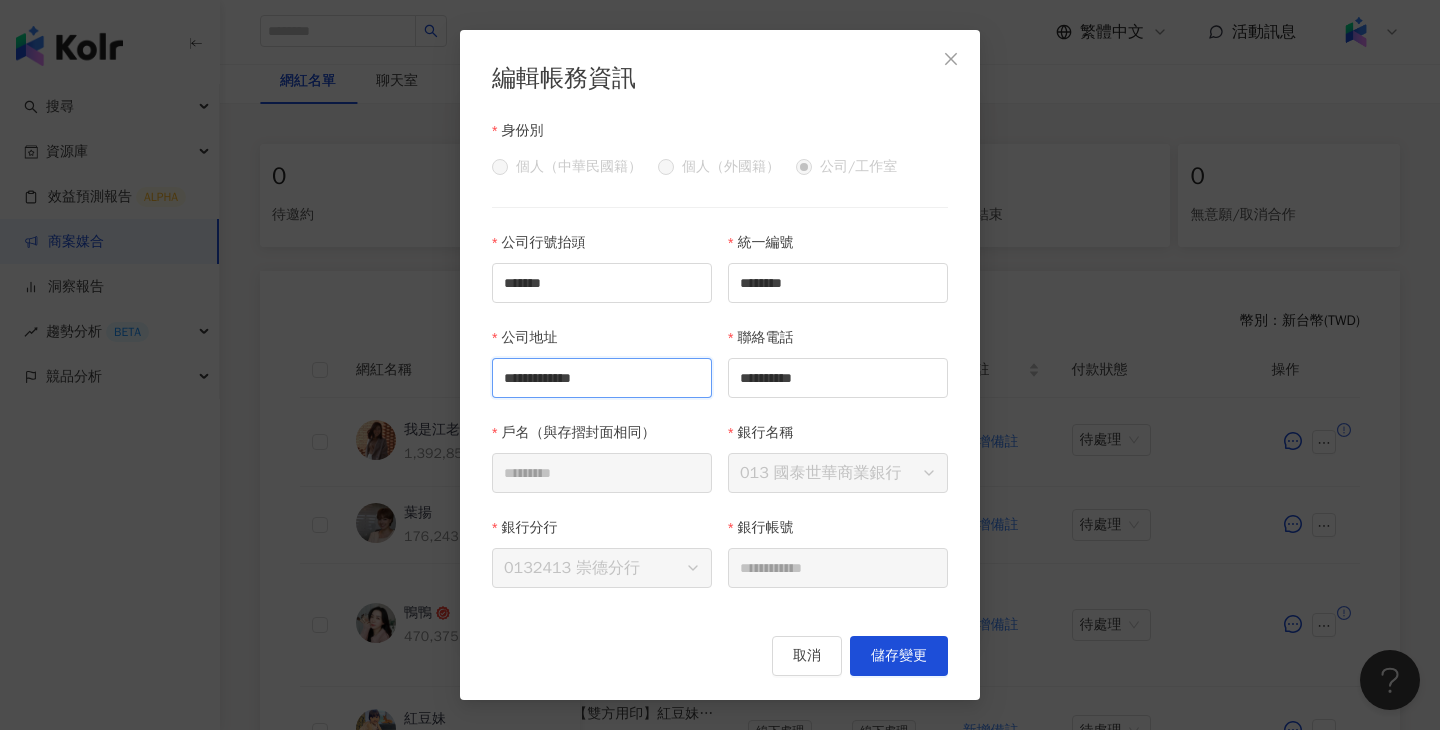 click on "**********" at bounding box center [602, 378] 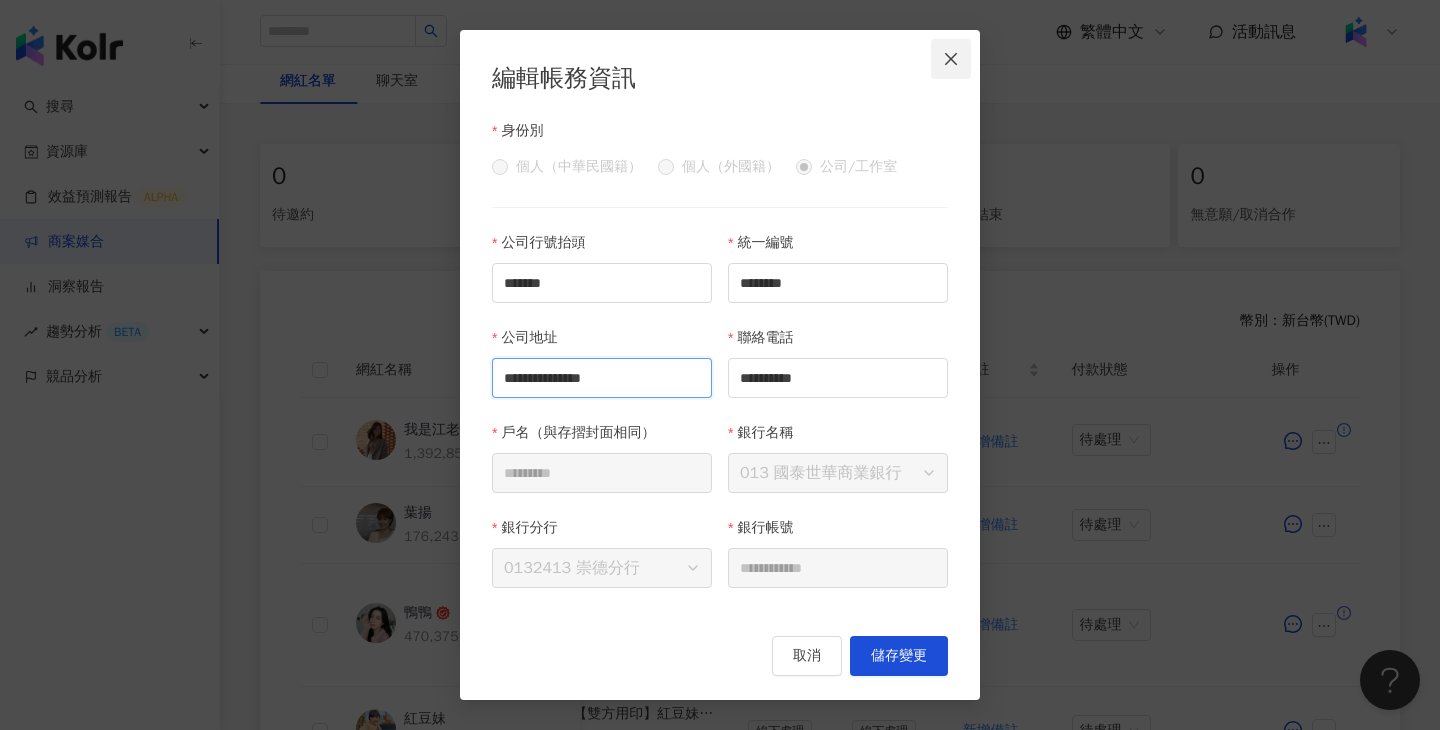type on "**********" 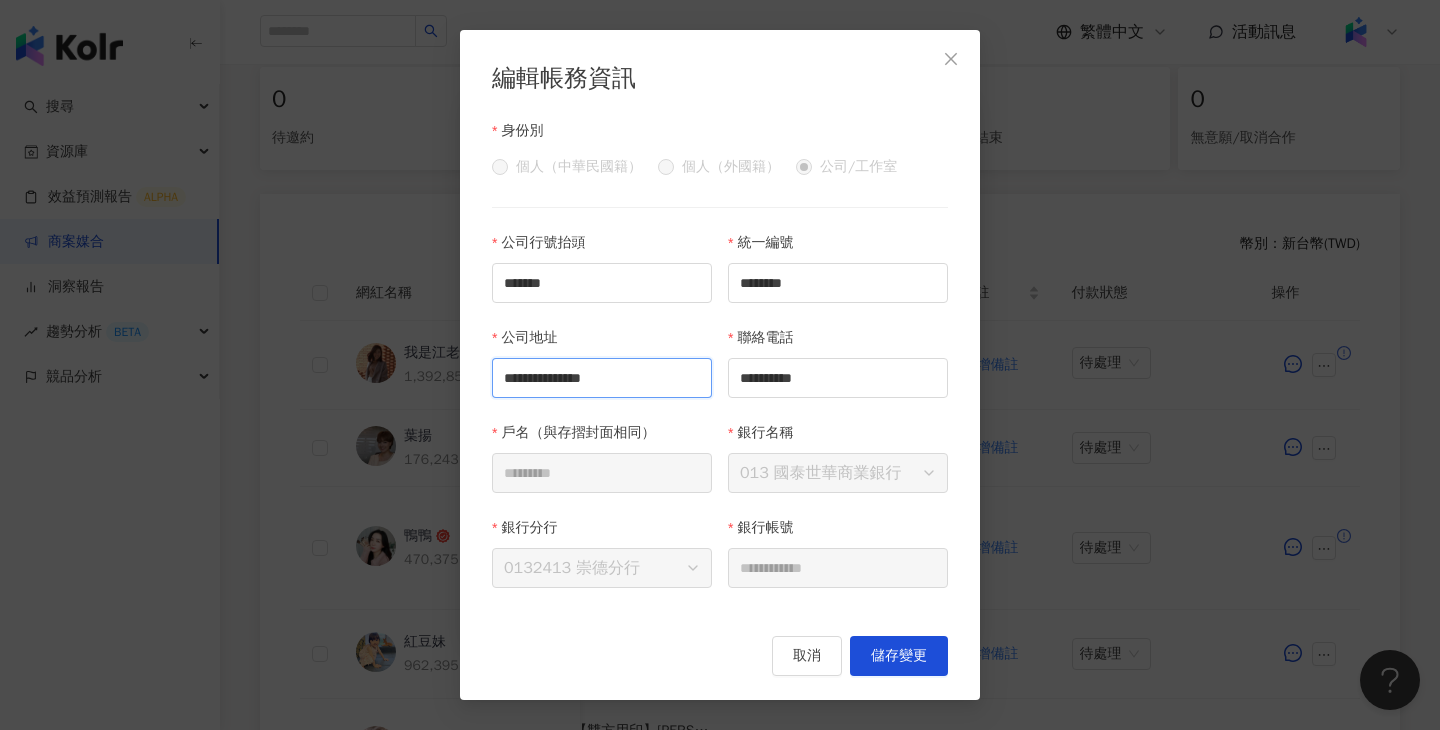 scroll, scrollTop: 423, scrollLeft: 0, axis: vertical 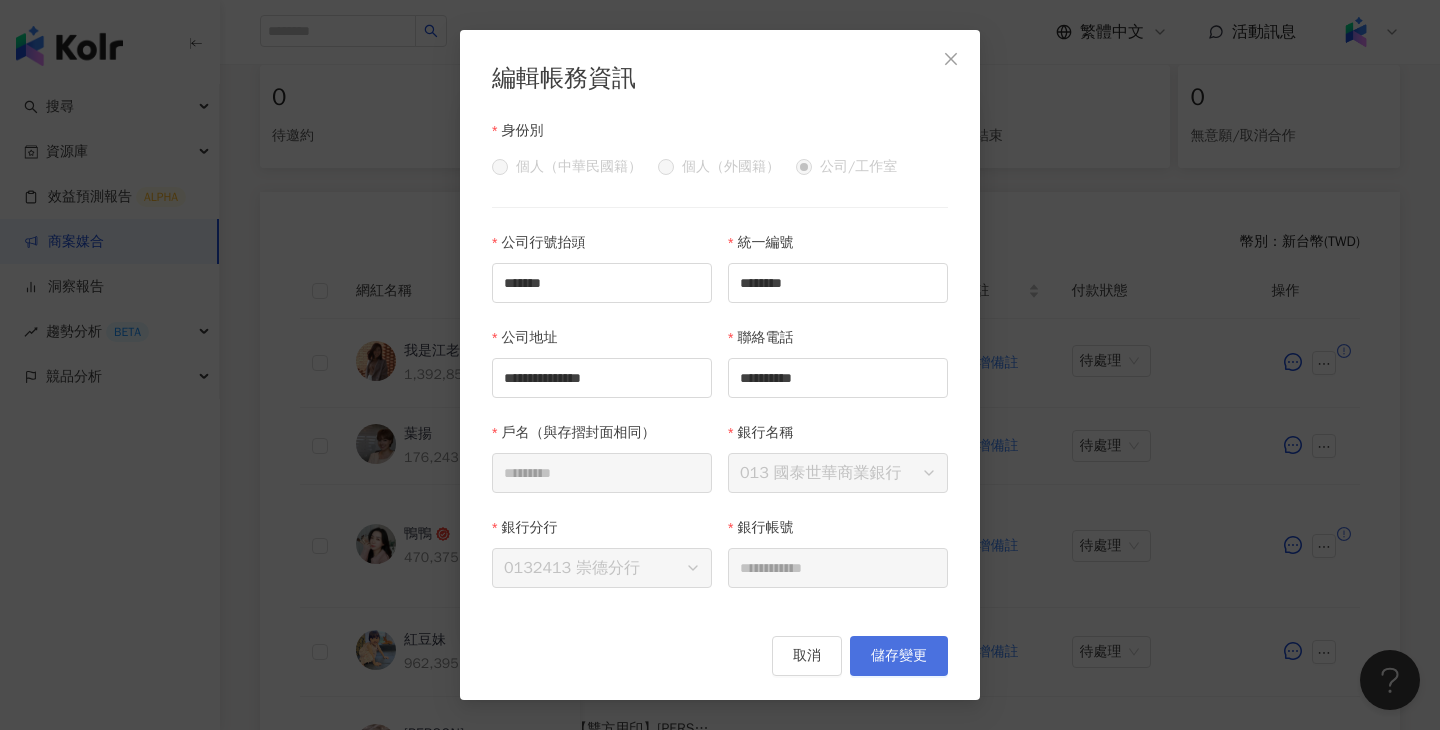 click on "儲存變更" at bounding box center [899, 656] 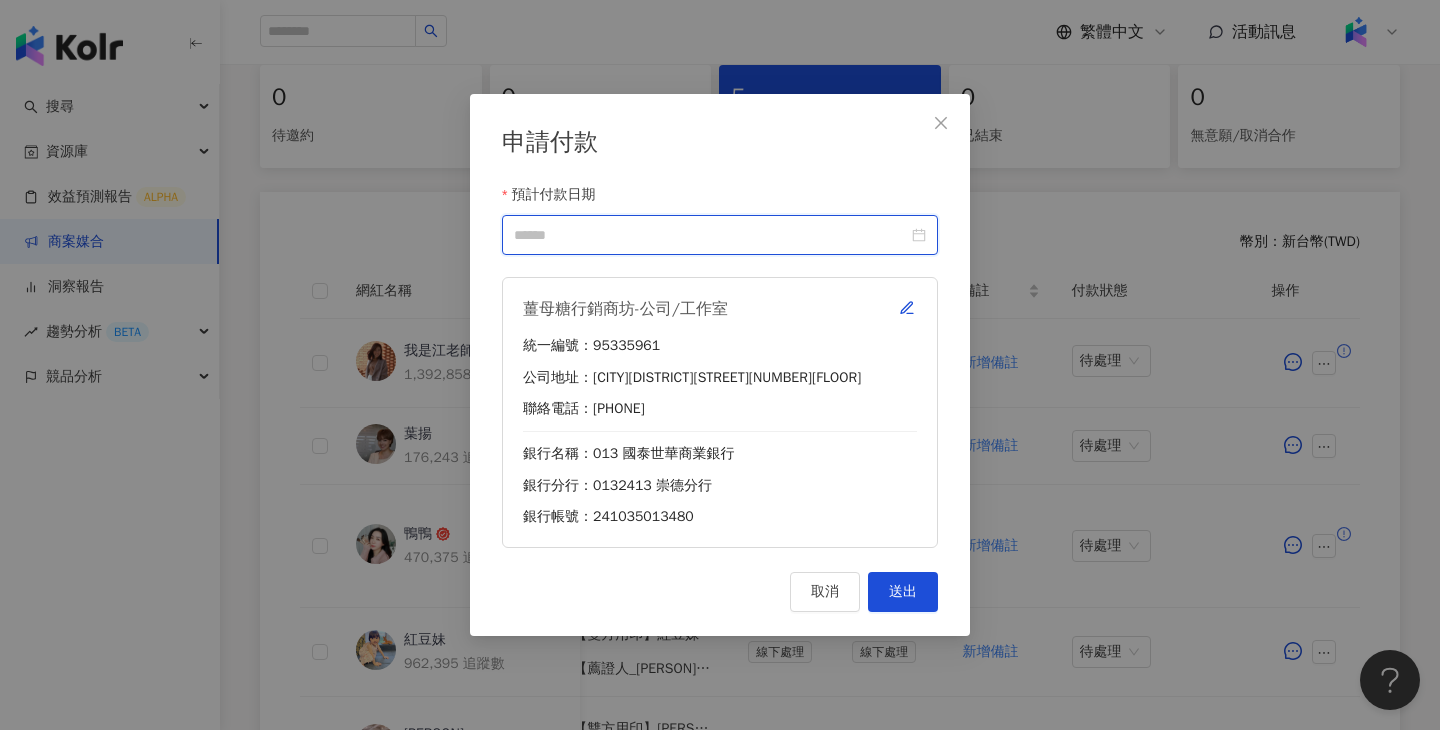 click on "預計付款日期" at bounding box center [711, 235] 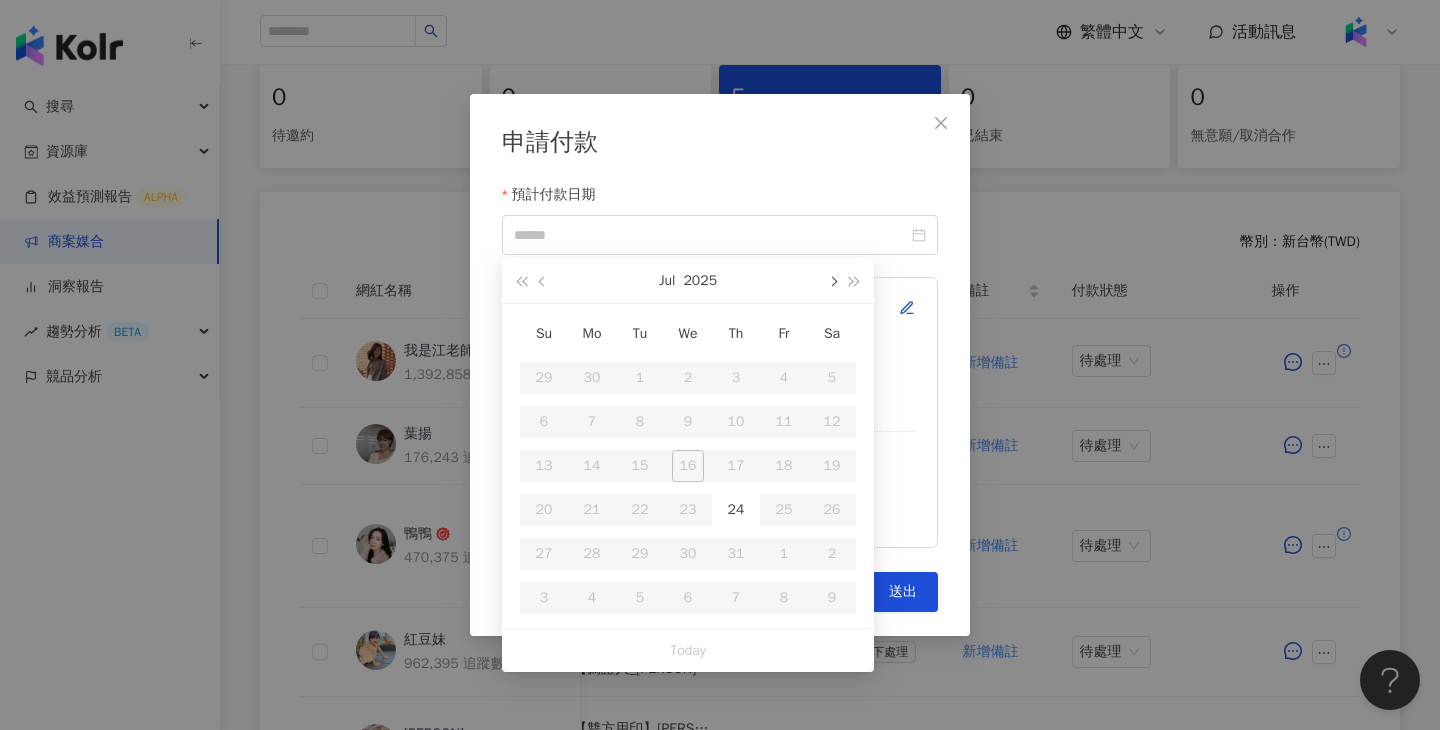 click at bounding box center [832, 280] 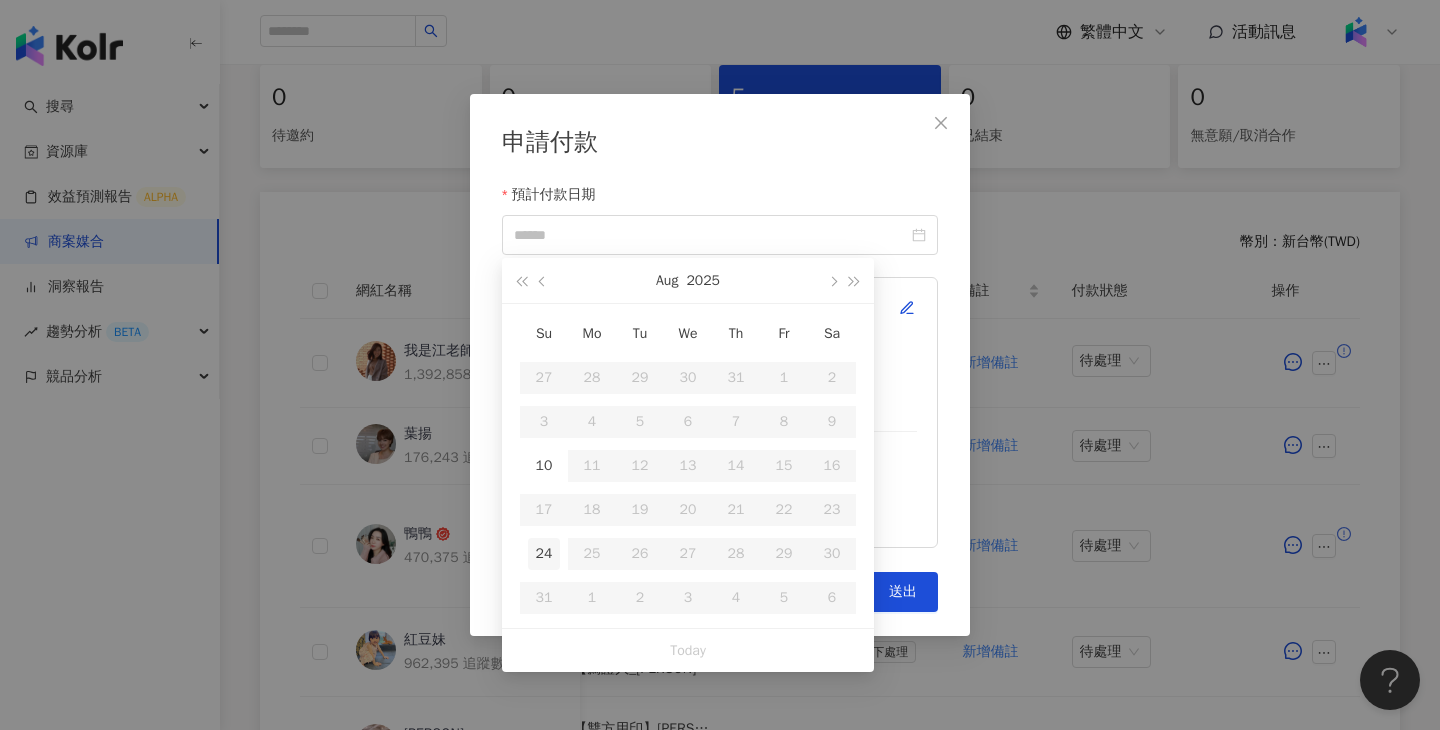 type on "**********" 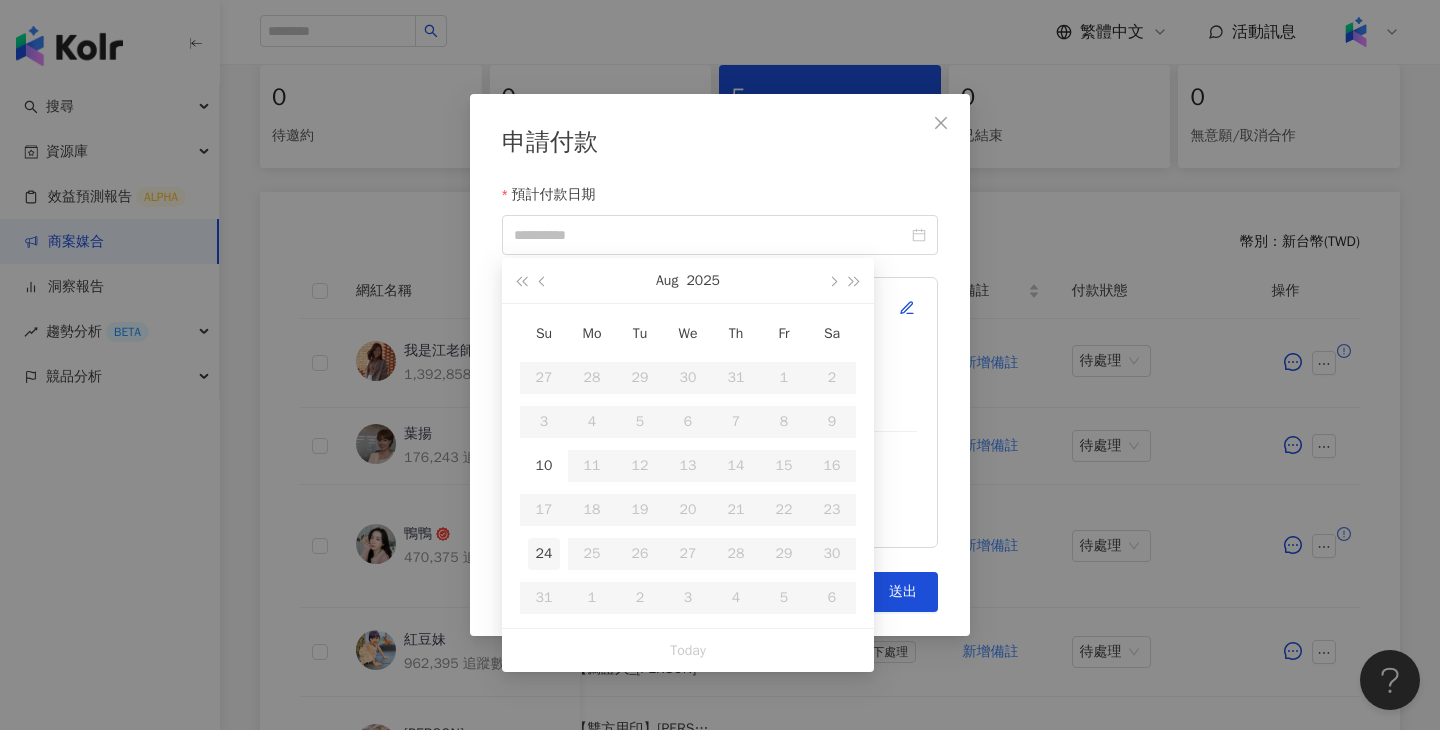 click on "24" at bounding box center (544, 554) 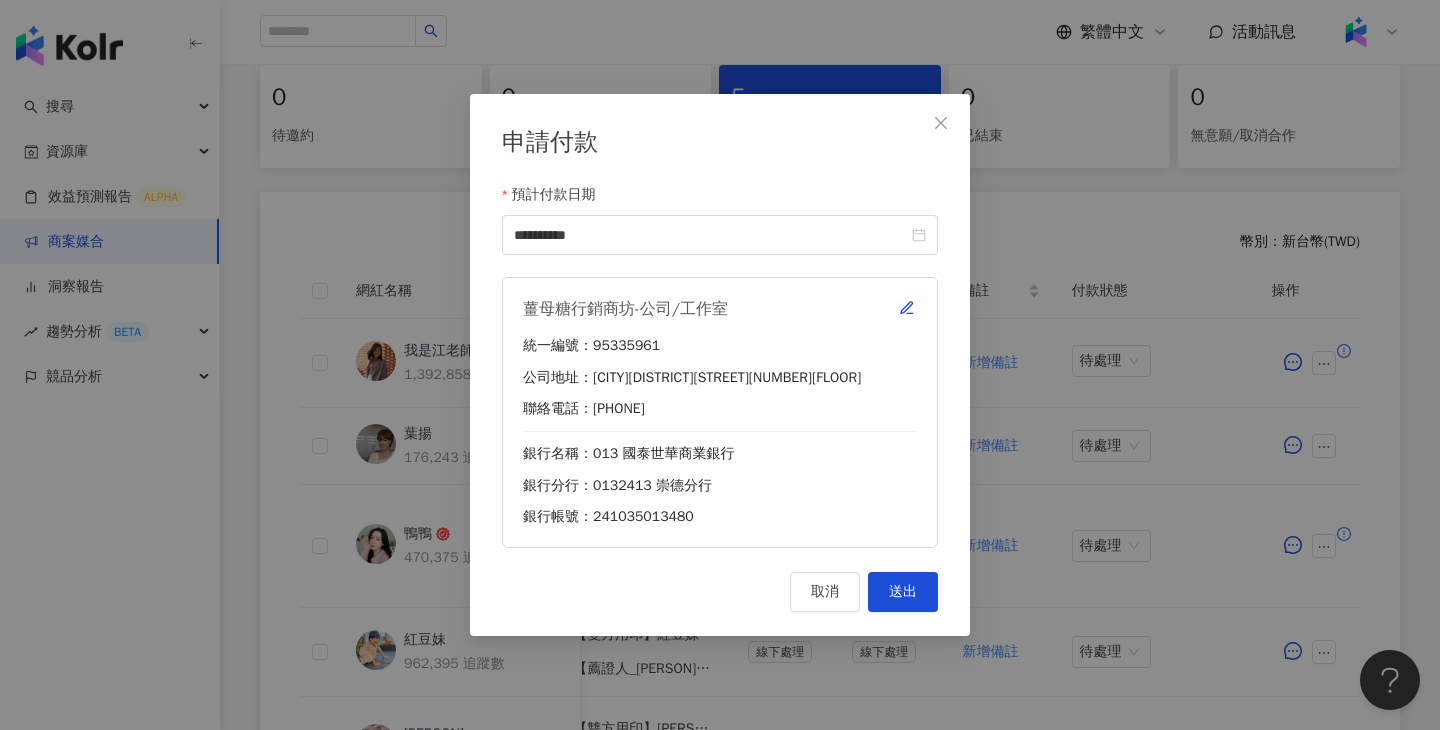 click on "**********" at bounding box center (720, 365) 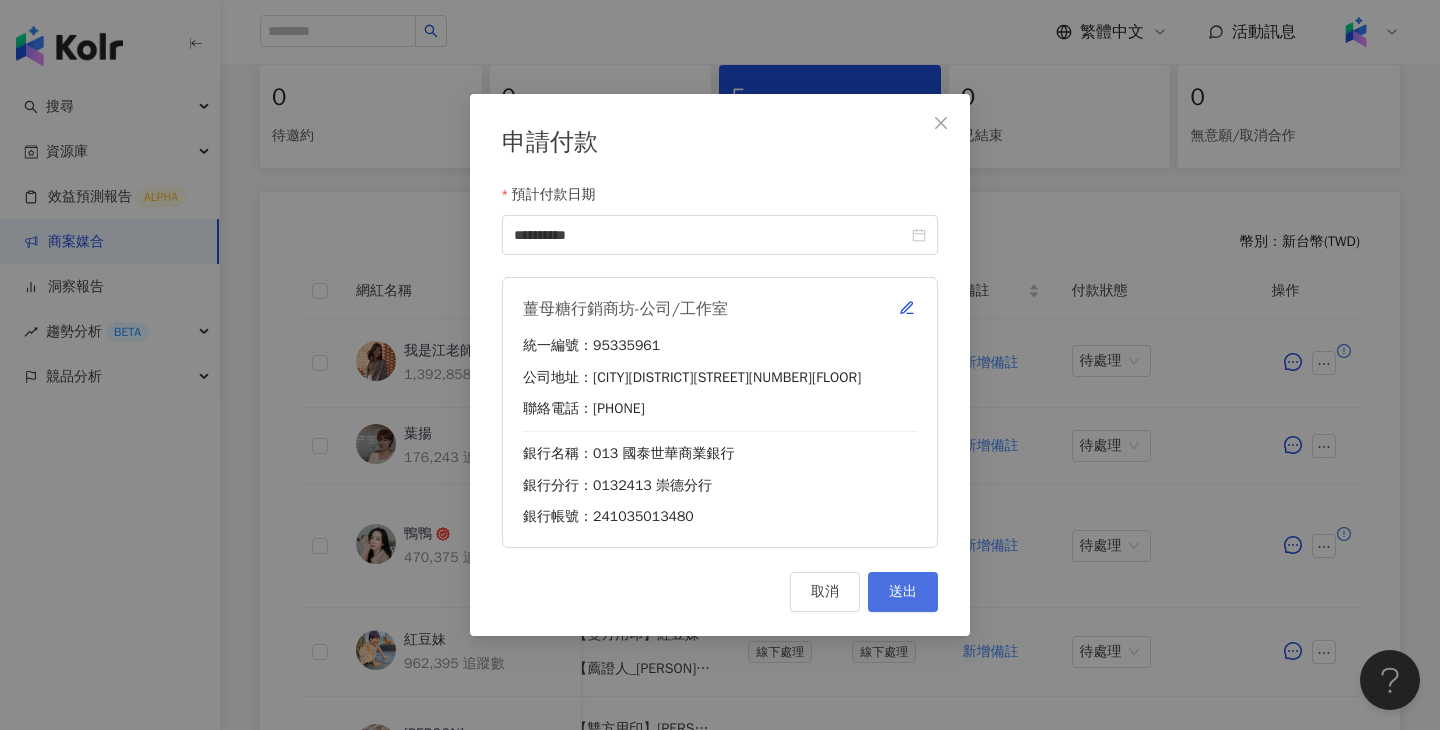 click on "送出" at bounding box center [903, 592] 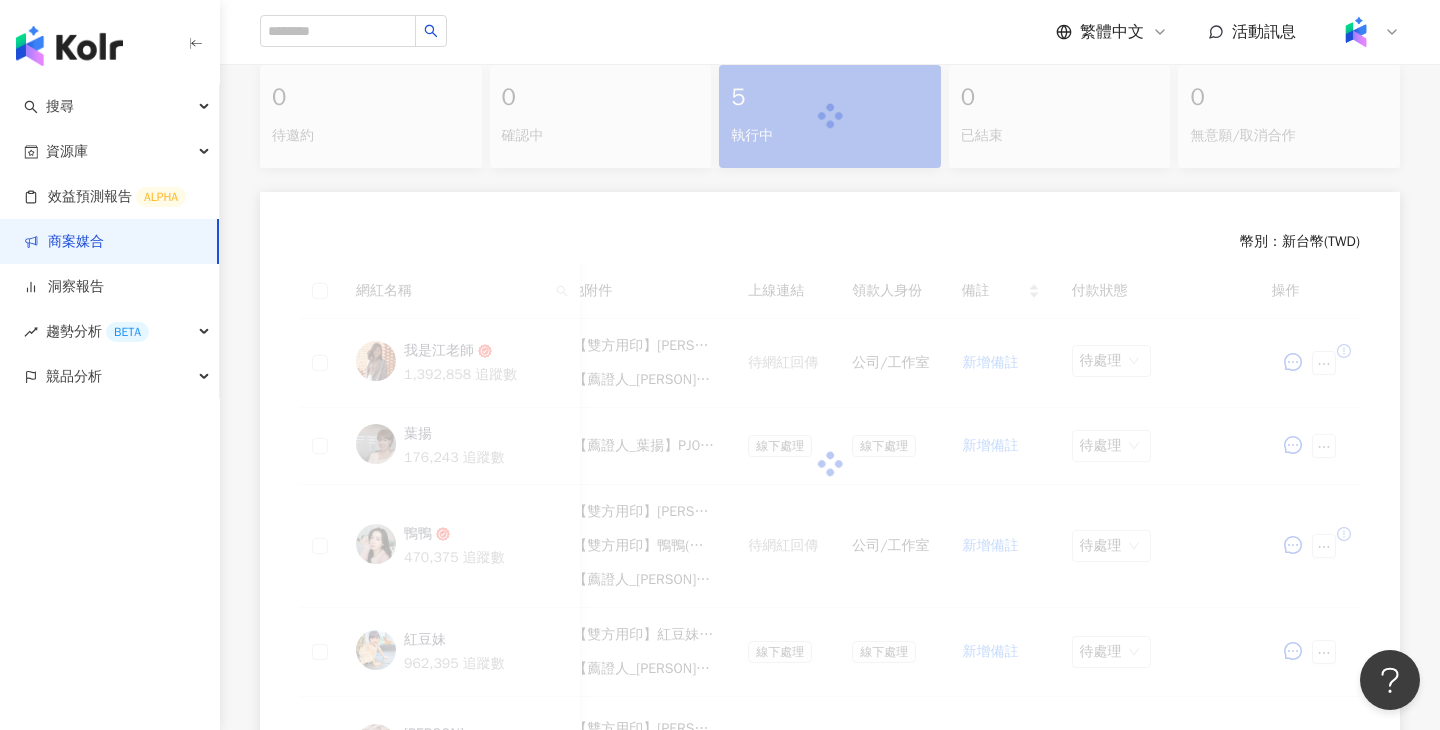 scroll, scrollTop: 423, scrollLeft: 0, axis: vertical 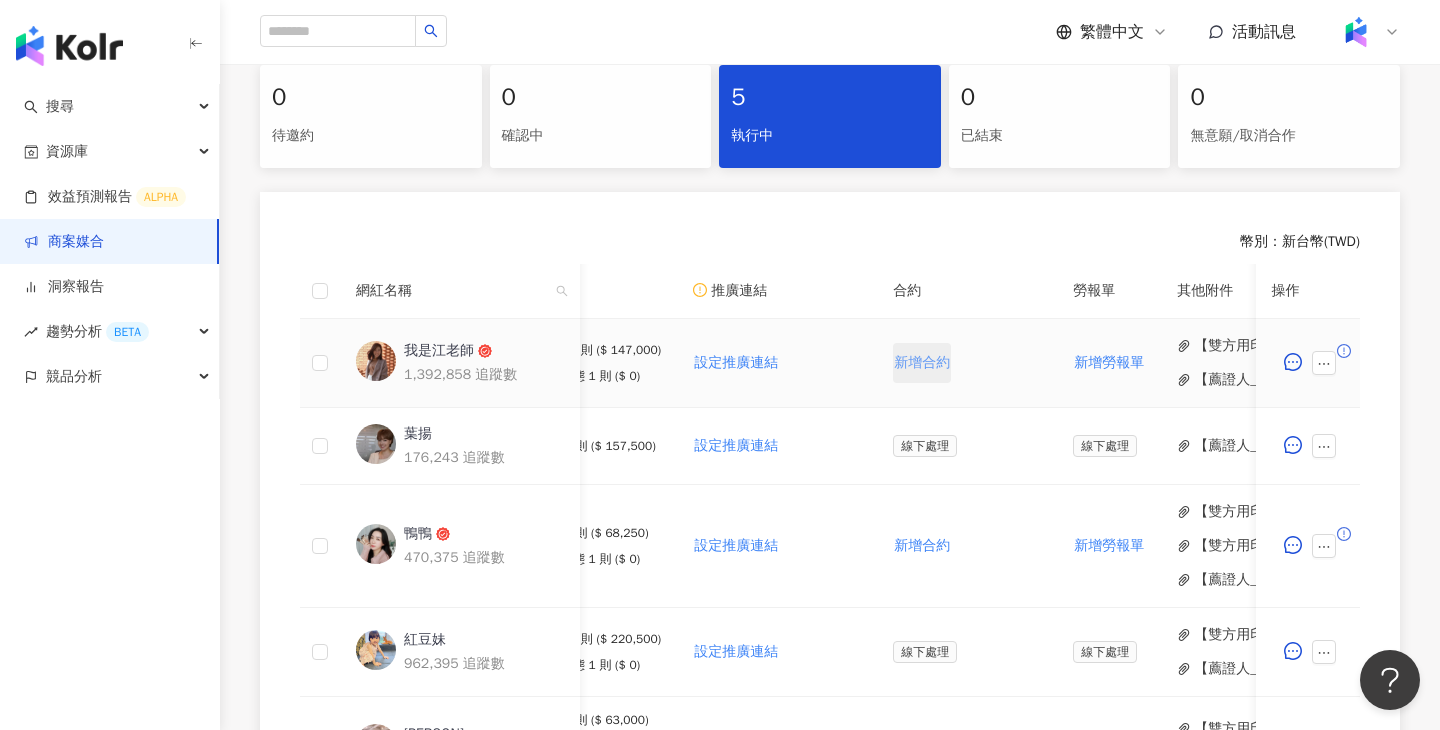 click on "新增合約" at bounding box center (922, 363) 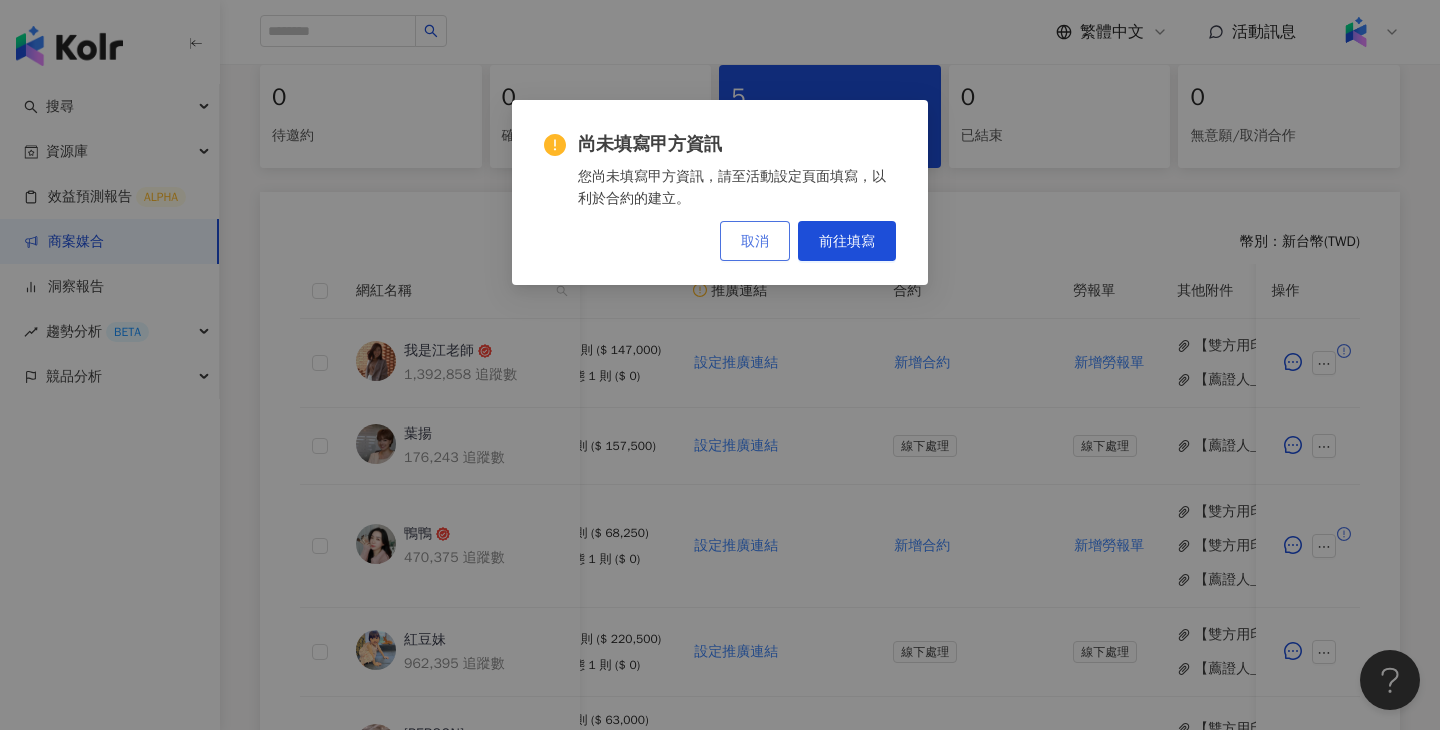 click on "取消" at bounding box center [755, 241] 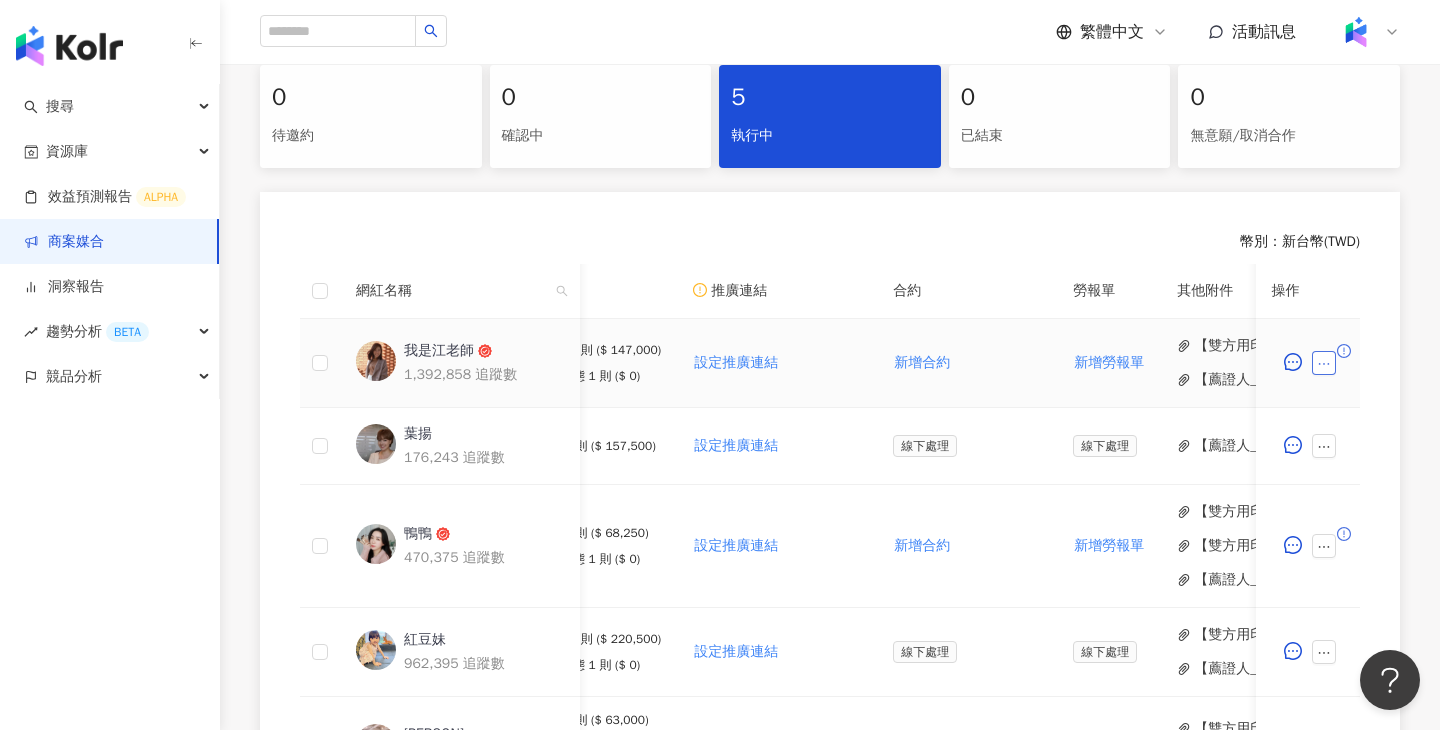 click 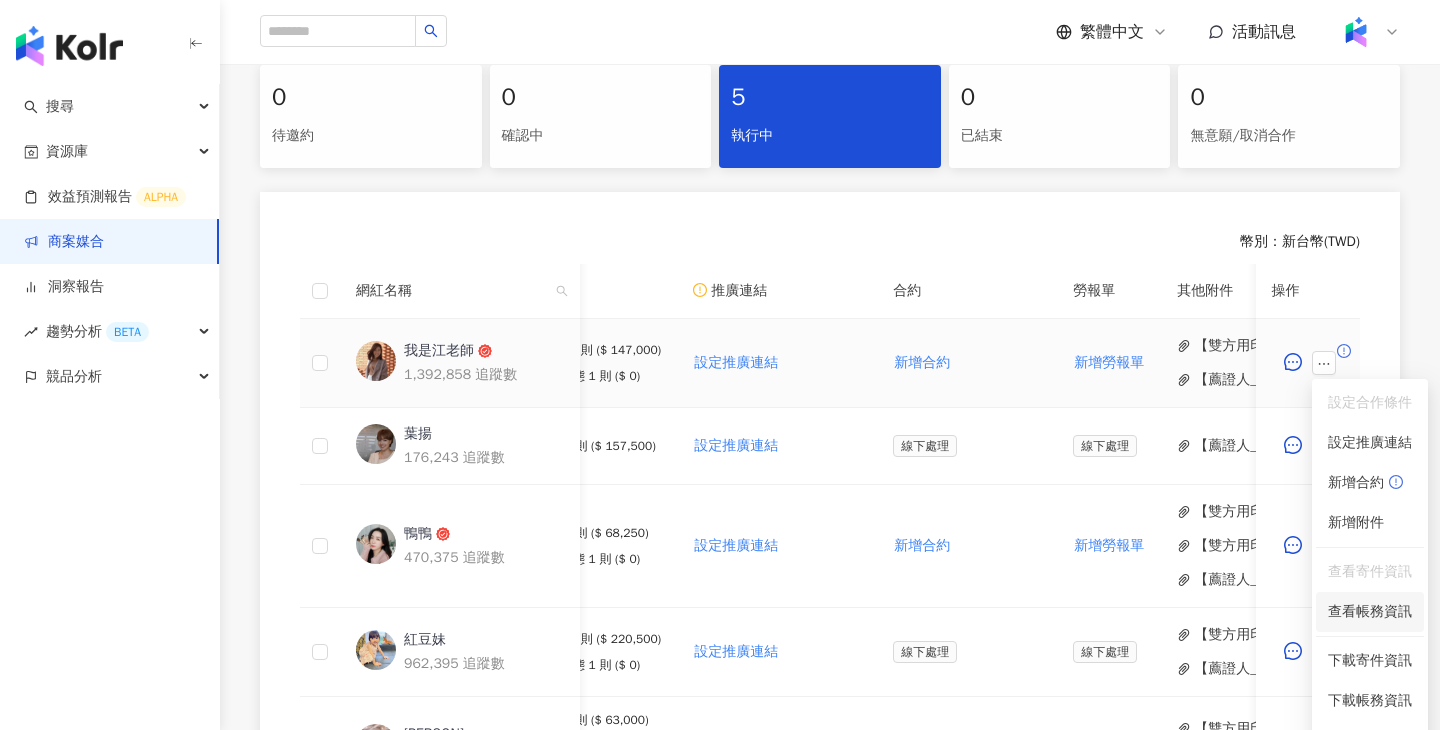 click on "查看帳務資訊" at bounding box center [1370, 612] 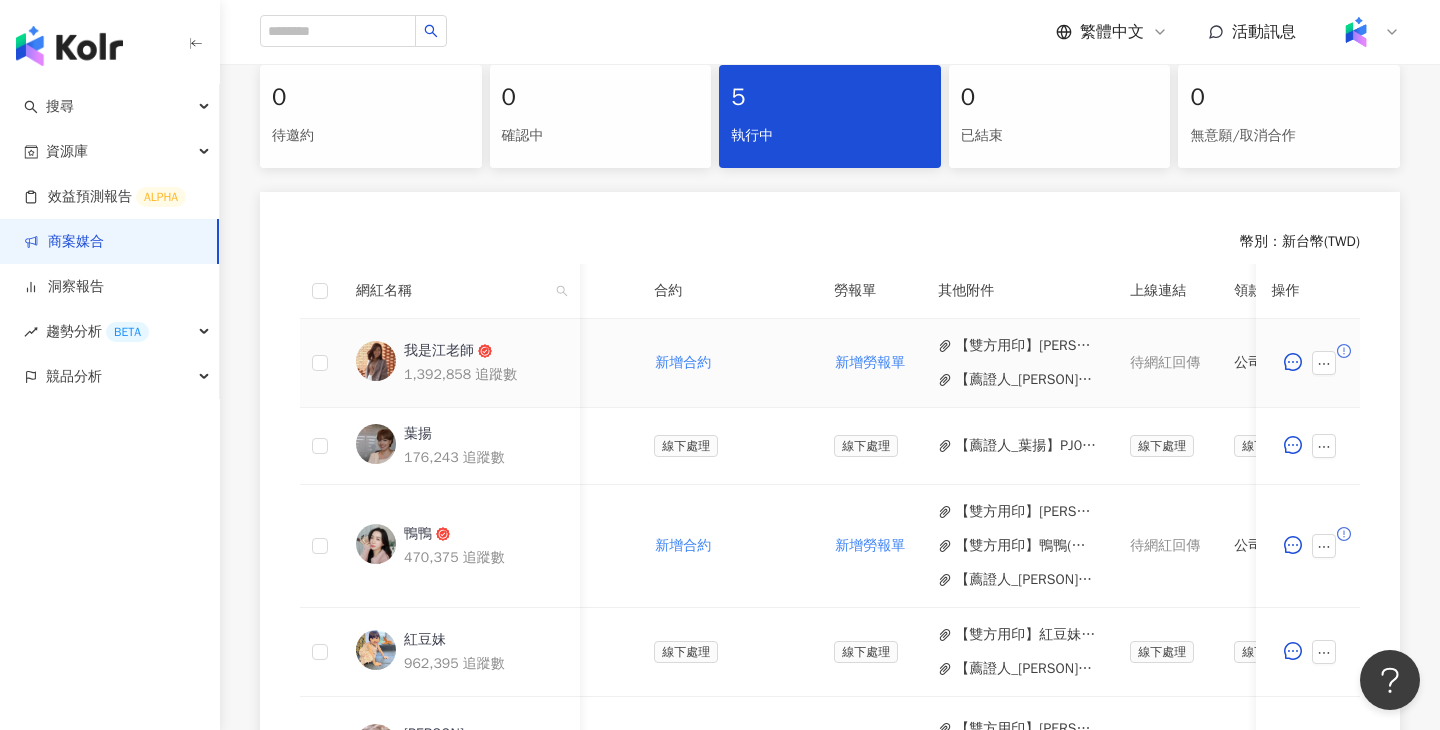 scroll, scrollTop: 0, scrollLeft: 884, axis: horizontal 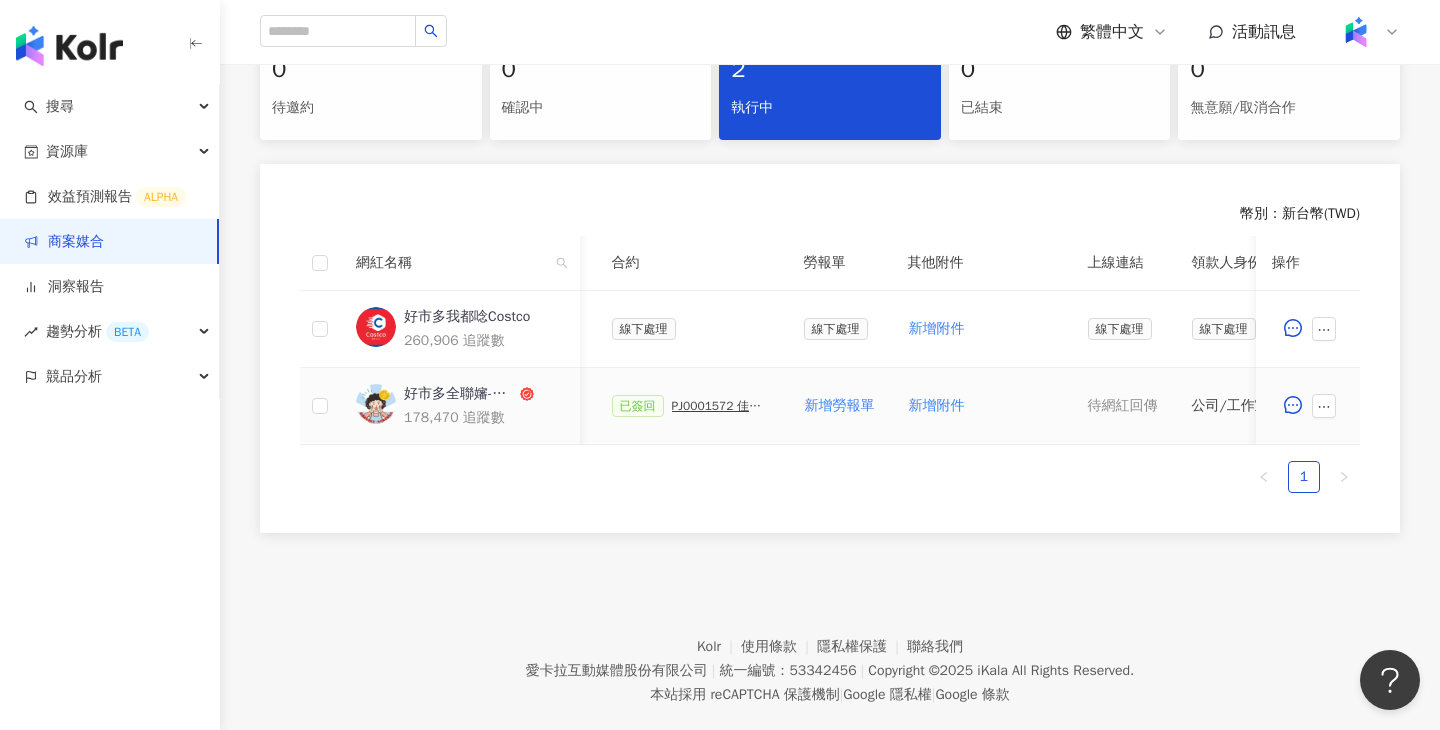 click on "PJ0001572 佳格_天地合補美顏飲_202511好市多宣傳_KOL" at bounding box center (722, 406) 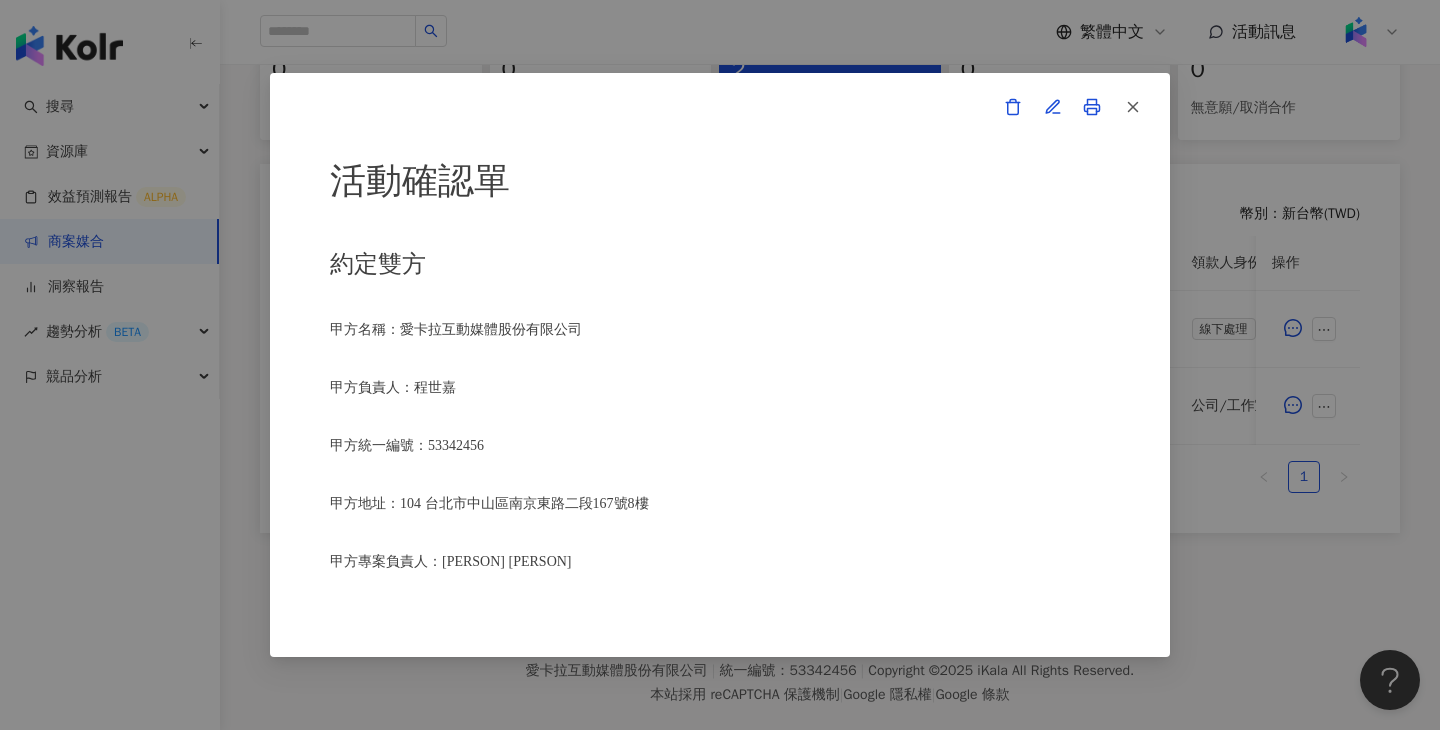 scroll, scrollTop: 188, scrollLeft: 0, axis: vertical 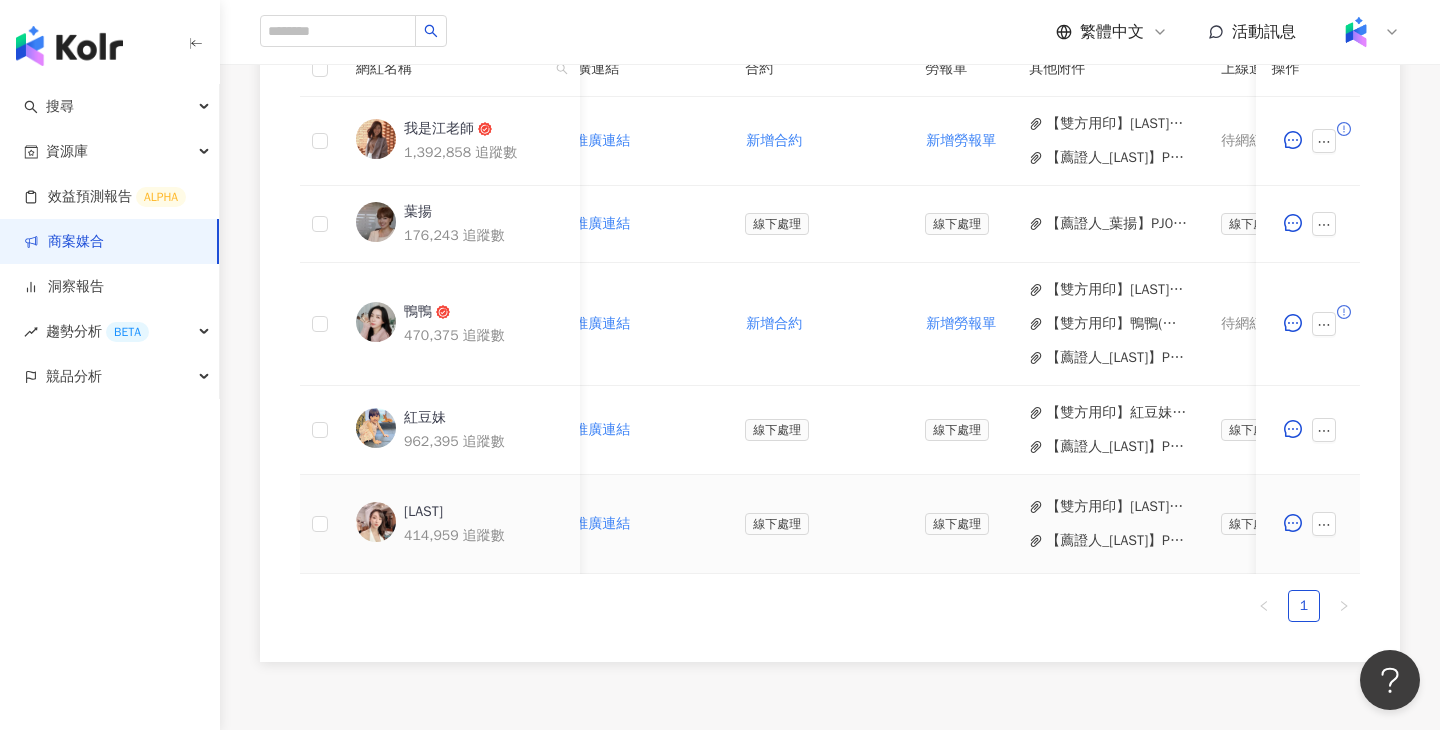 click on "【雙方用印】[LAST]_PJ0001454 HALEON_舒酸定_Pronamel kids_202507_08_KOL圖影.pdf" at bounding box center (1117, 507) 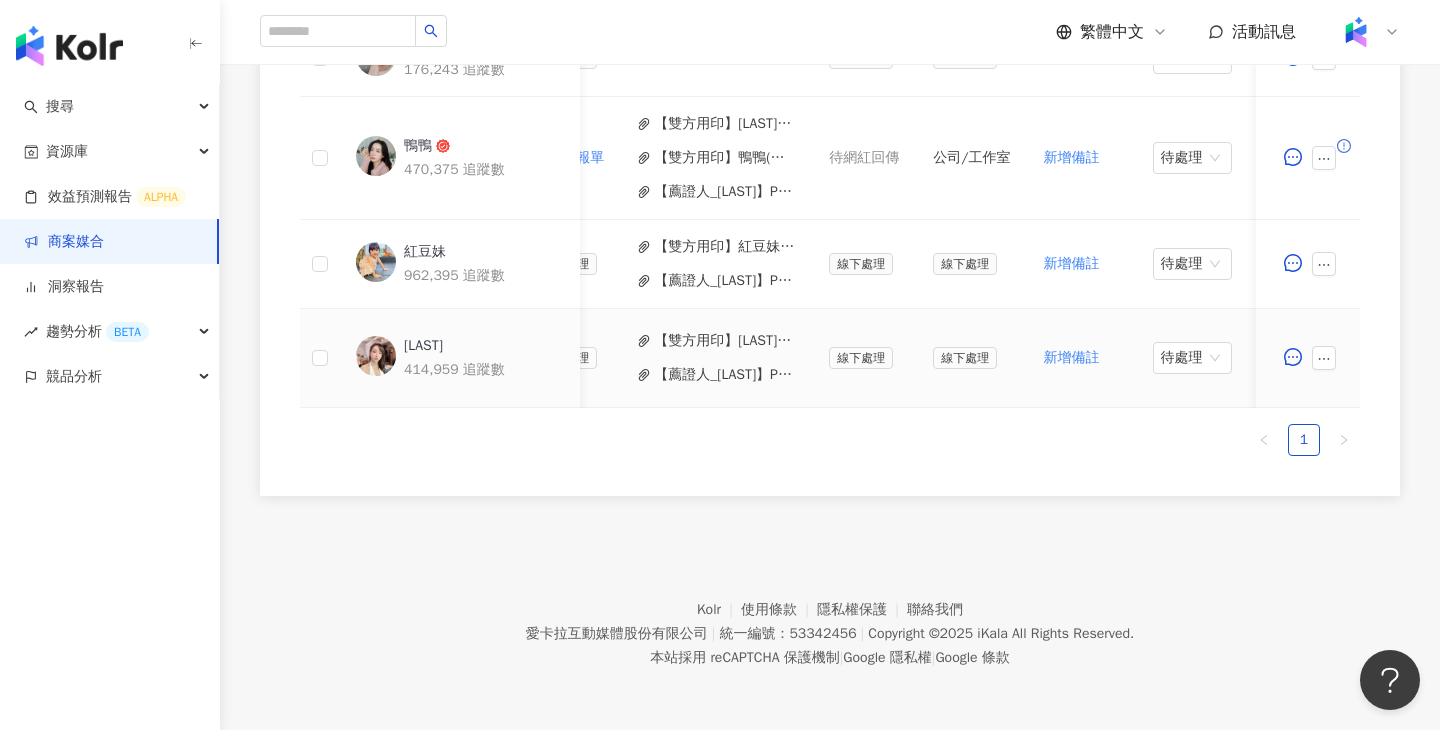 scroll, scrollTop: 0, scrollLeft: 862, axis: horizontal 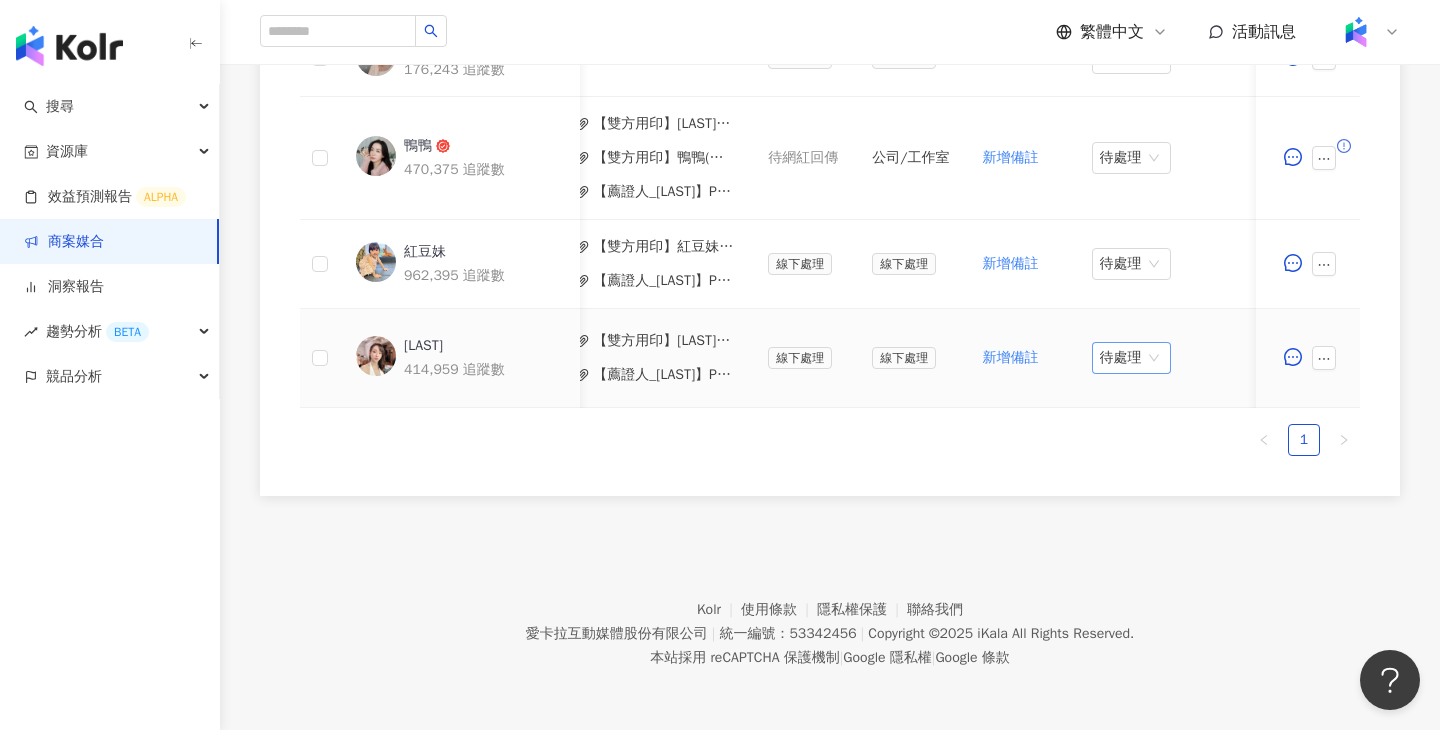click on "待處理" at bounding box center (1131, 358) 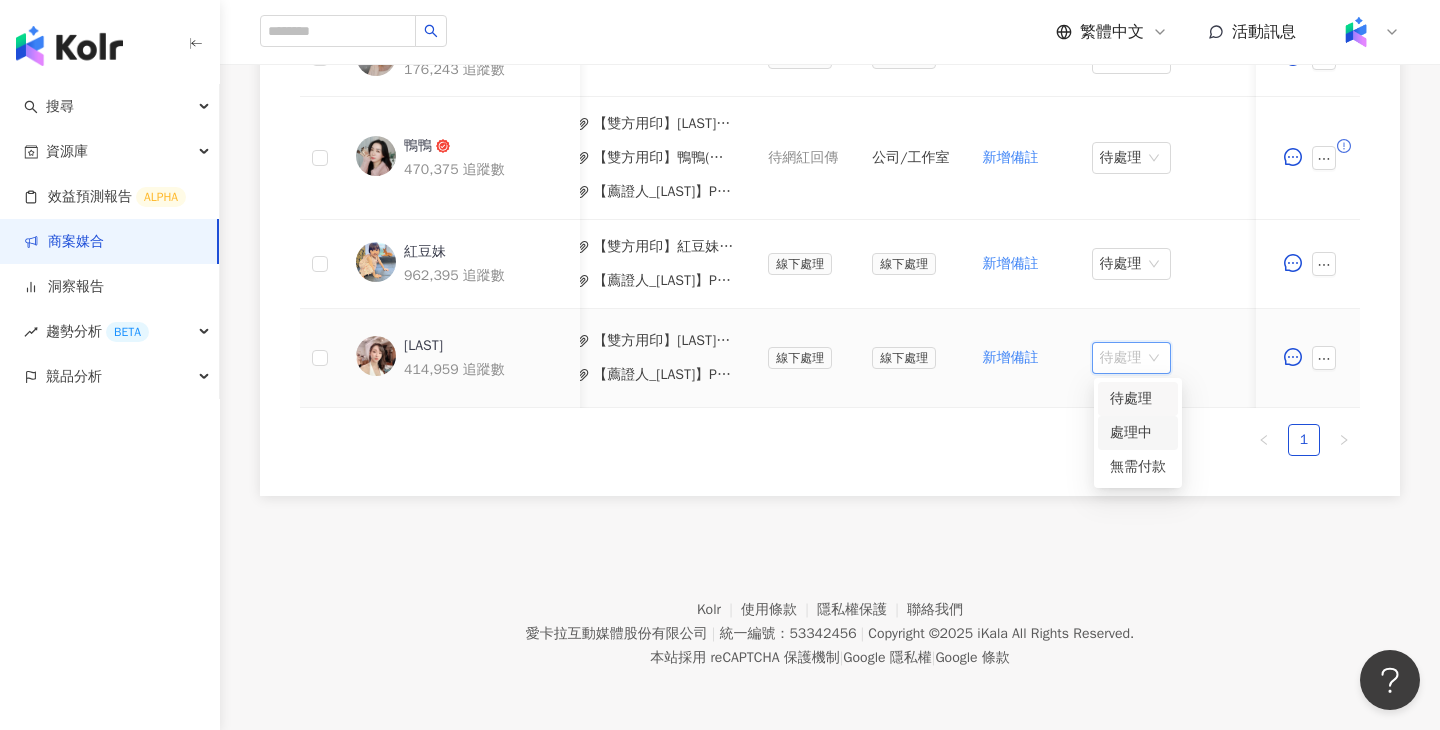 click on "處理中" at bounding box center (1138, 433) 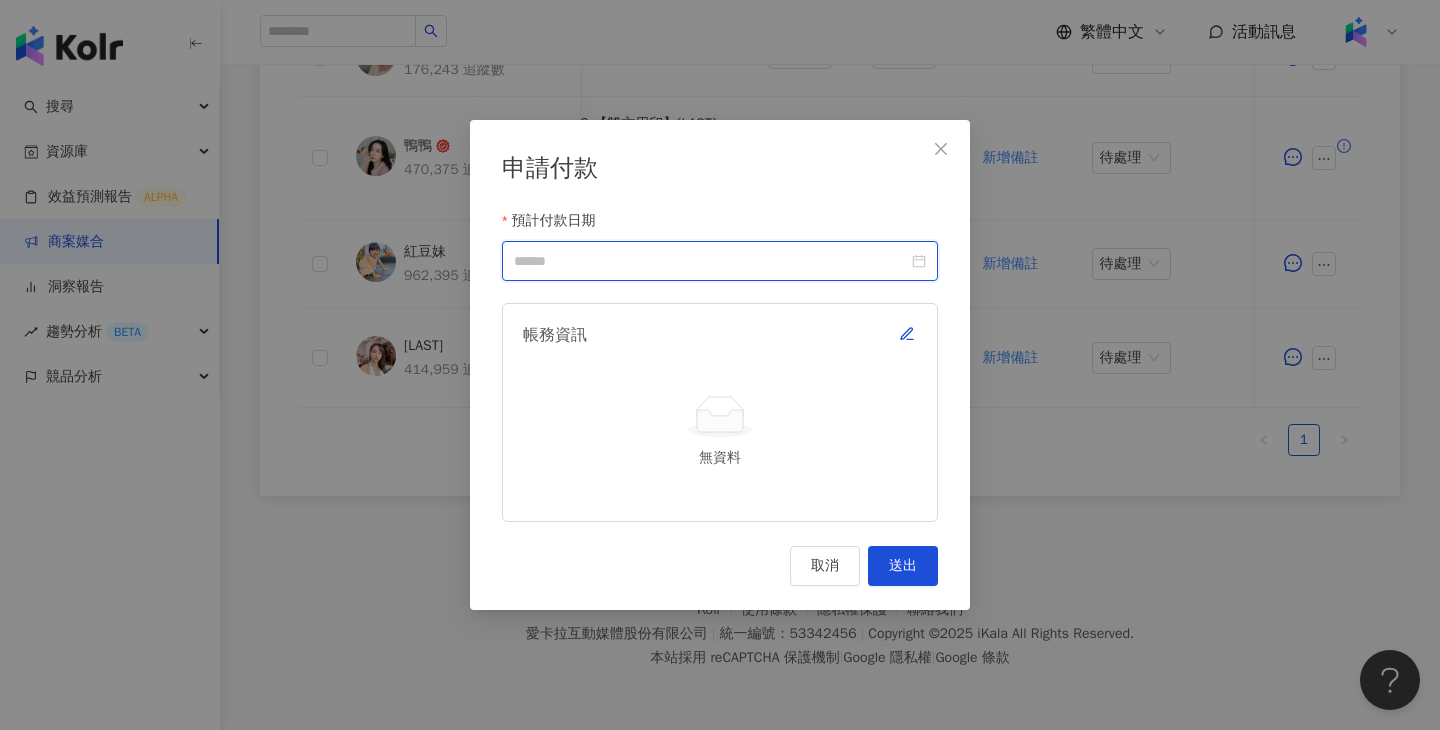 click on "預計付款日期" at bounding box center (711, 261) 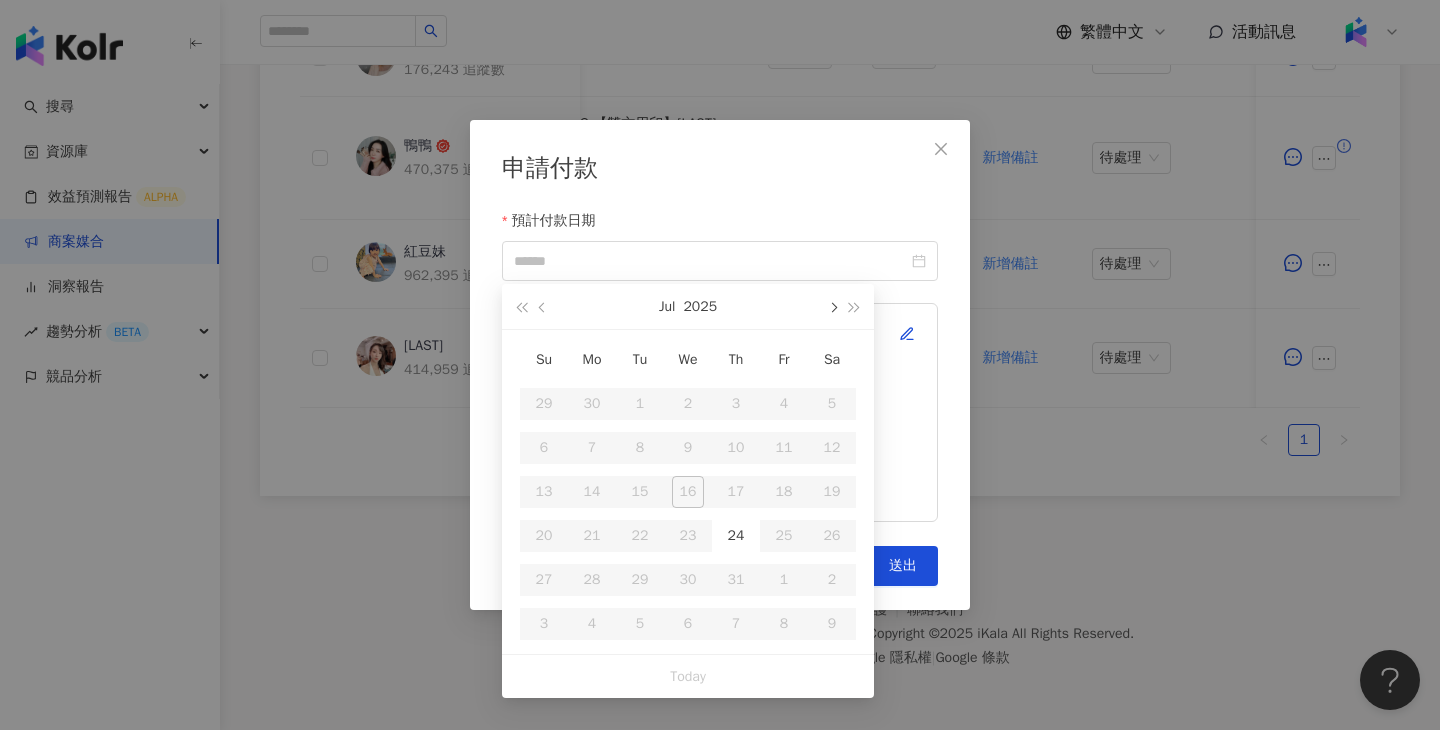click at bounding box center (832, 306) 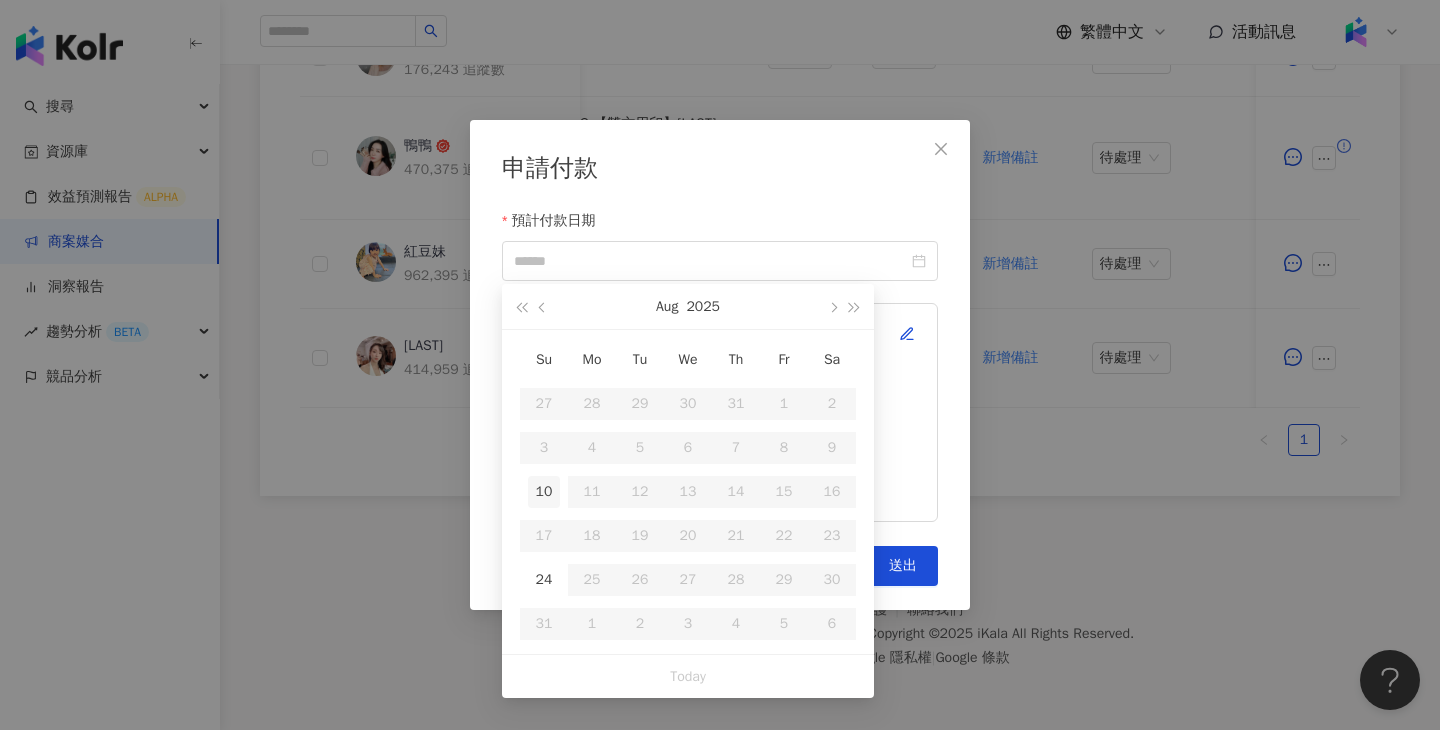 type on "**********" 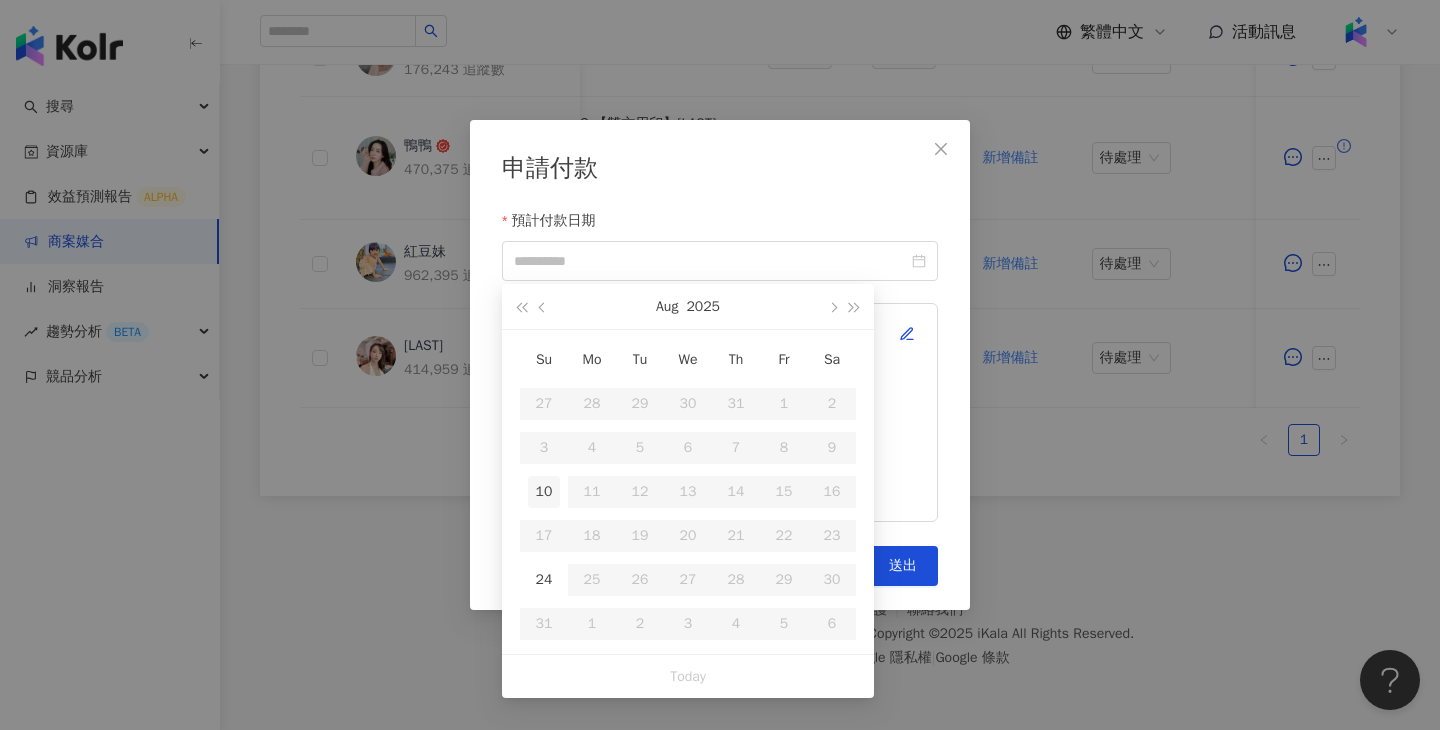 click on "10" at bounding box center [544, 492] 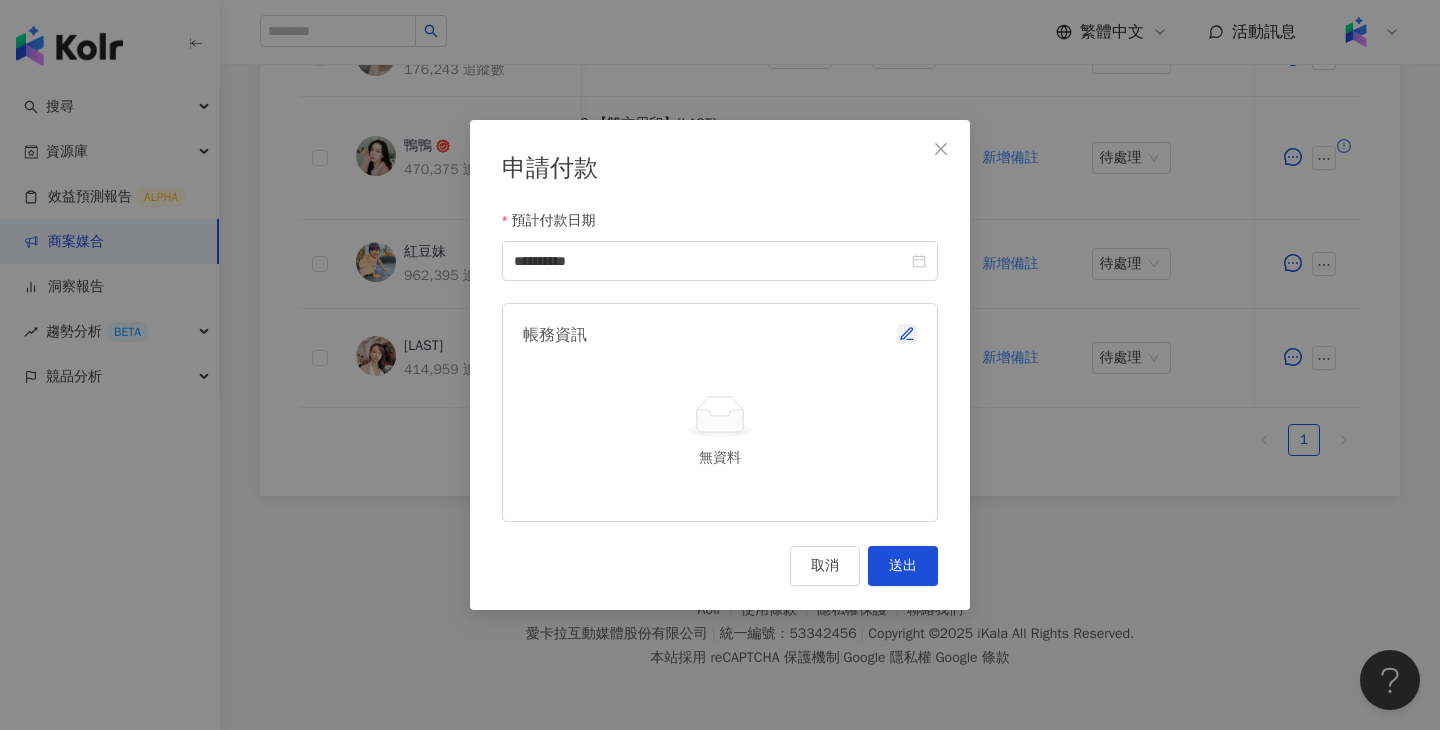 click at bounding box center [907, 334] 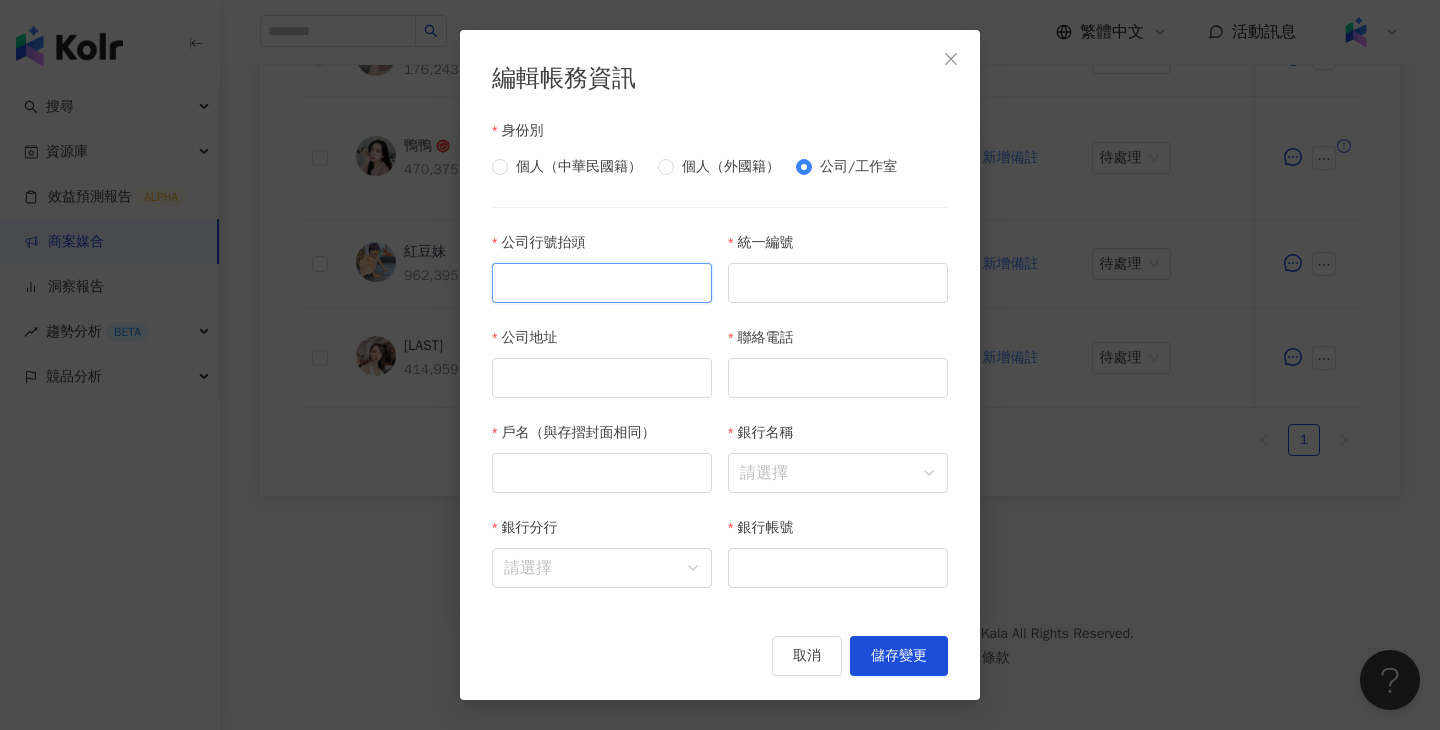 click on "公司行號抬頭" at bounding box center (602, 283) 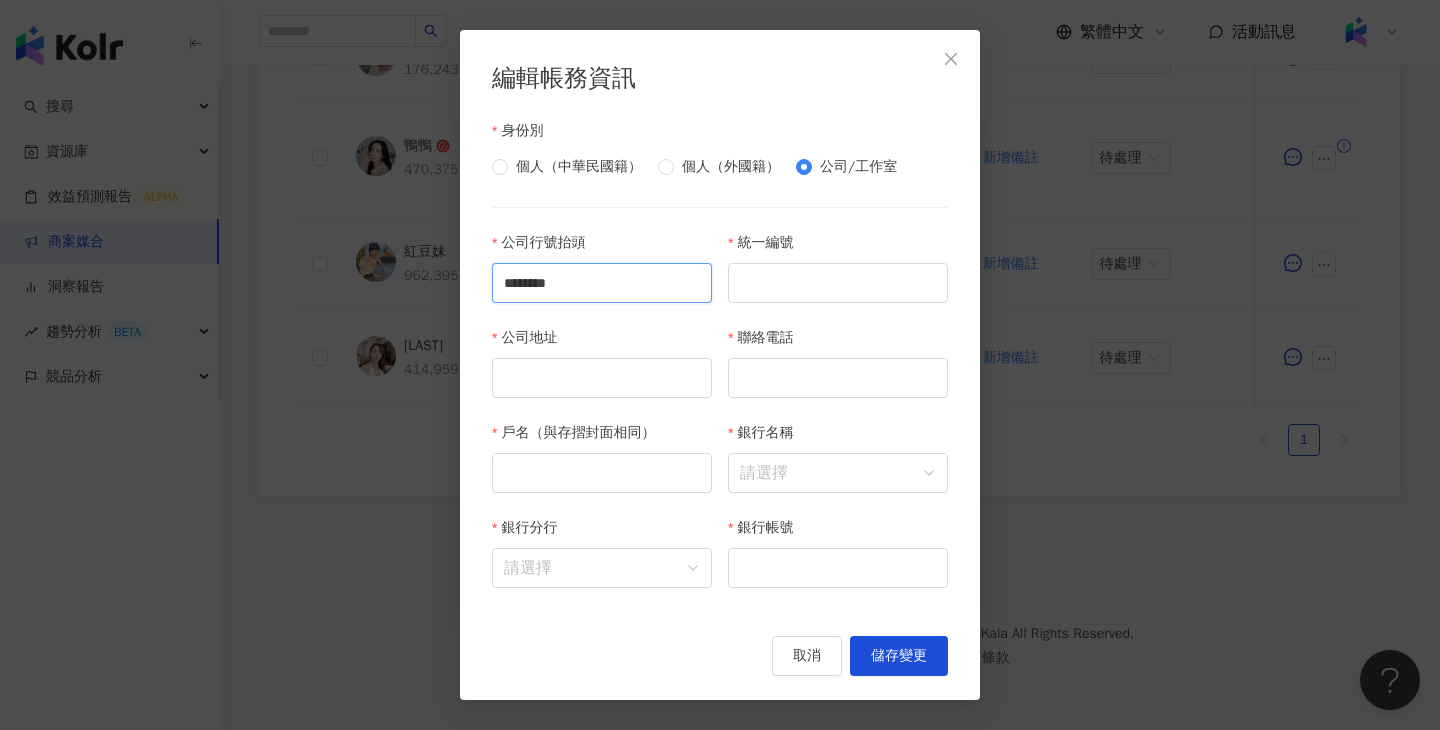 type on "********" 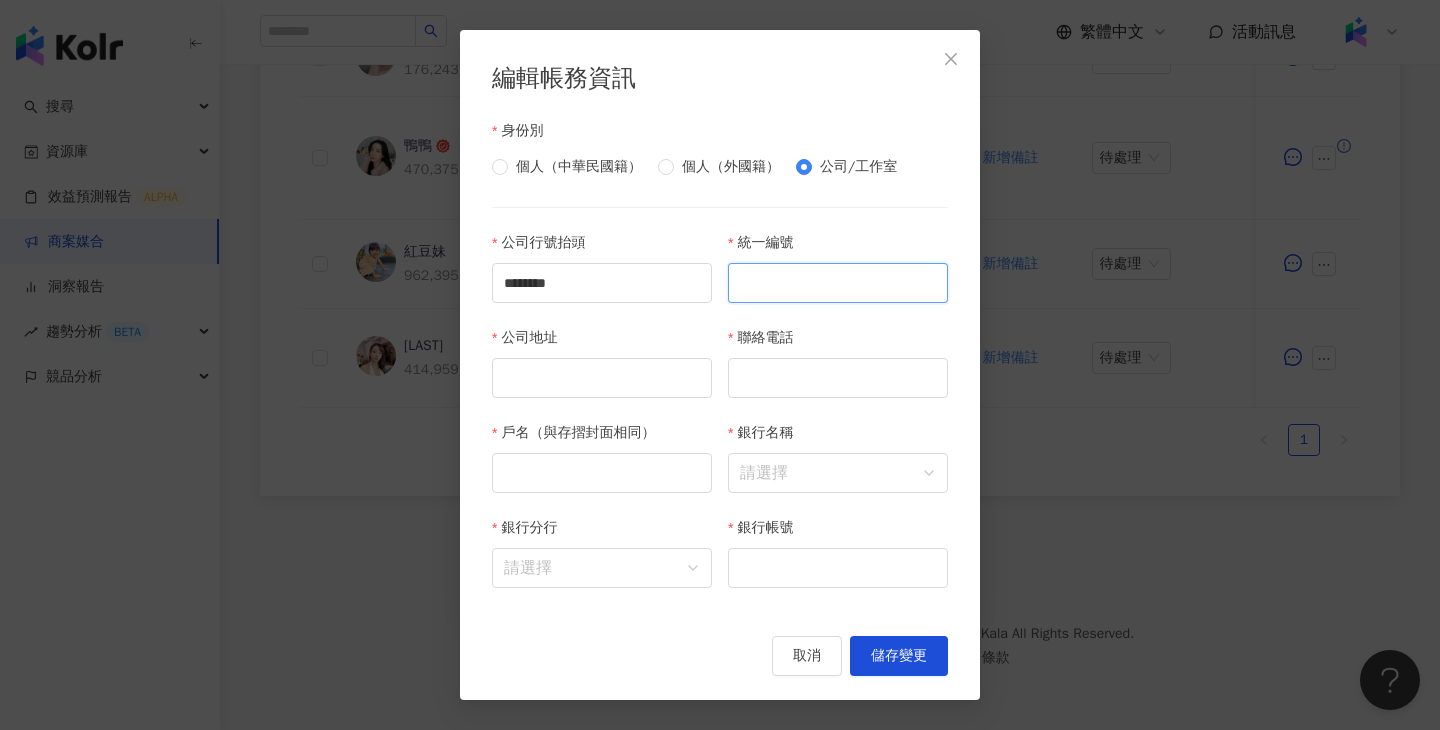 click on "統一編號" at bounding box center (838, 283) 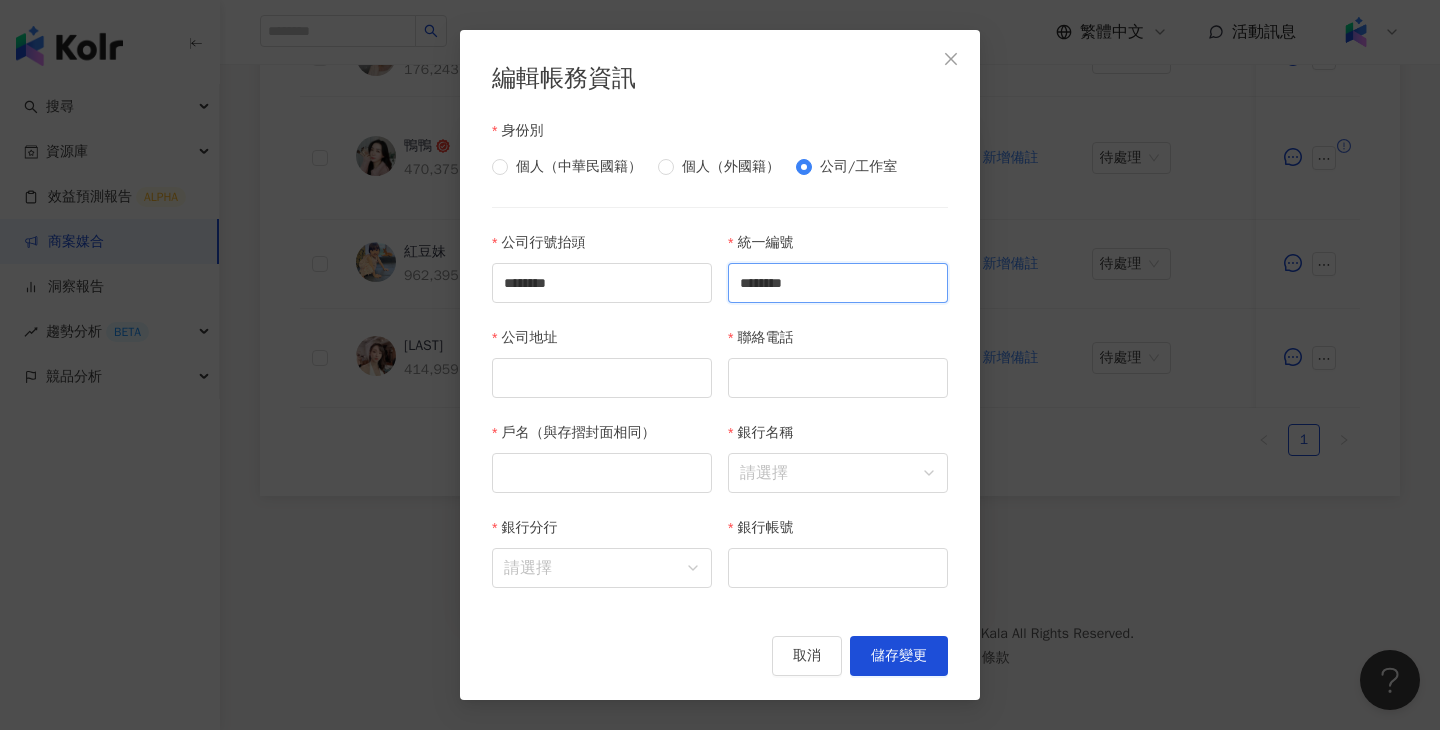 type on "********" 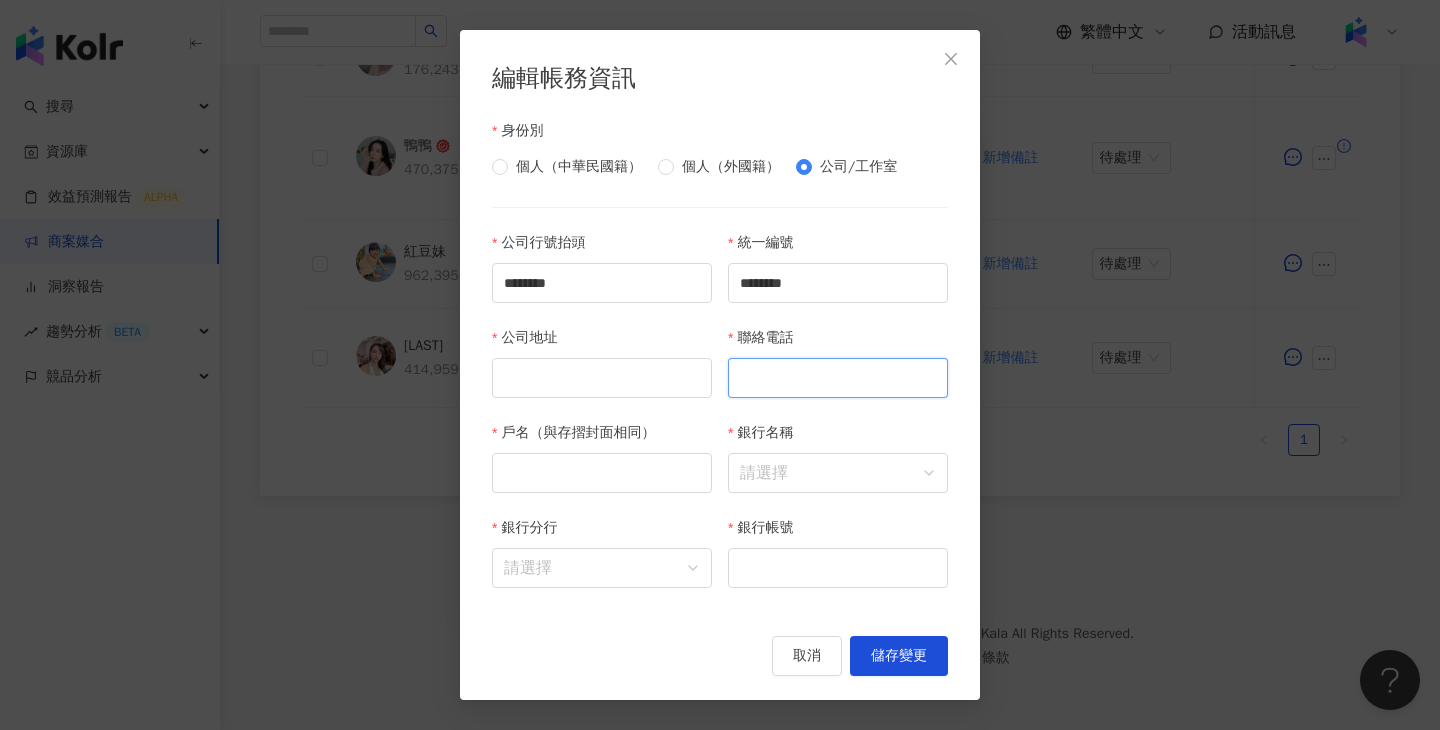 click on "聯絡電話" at bounding box center (838, 378) 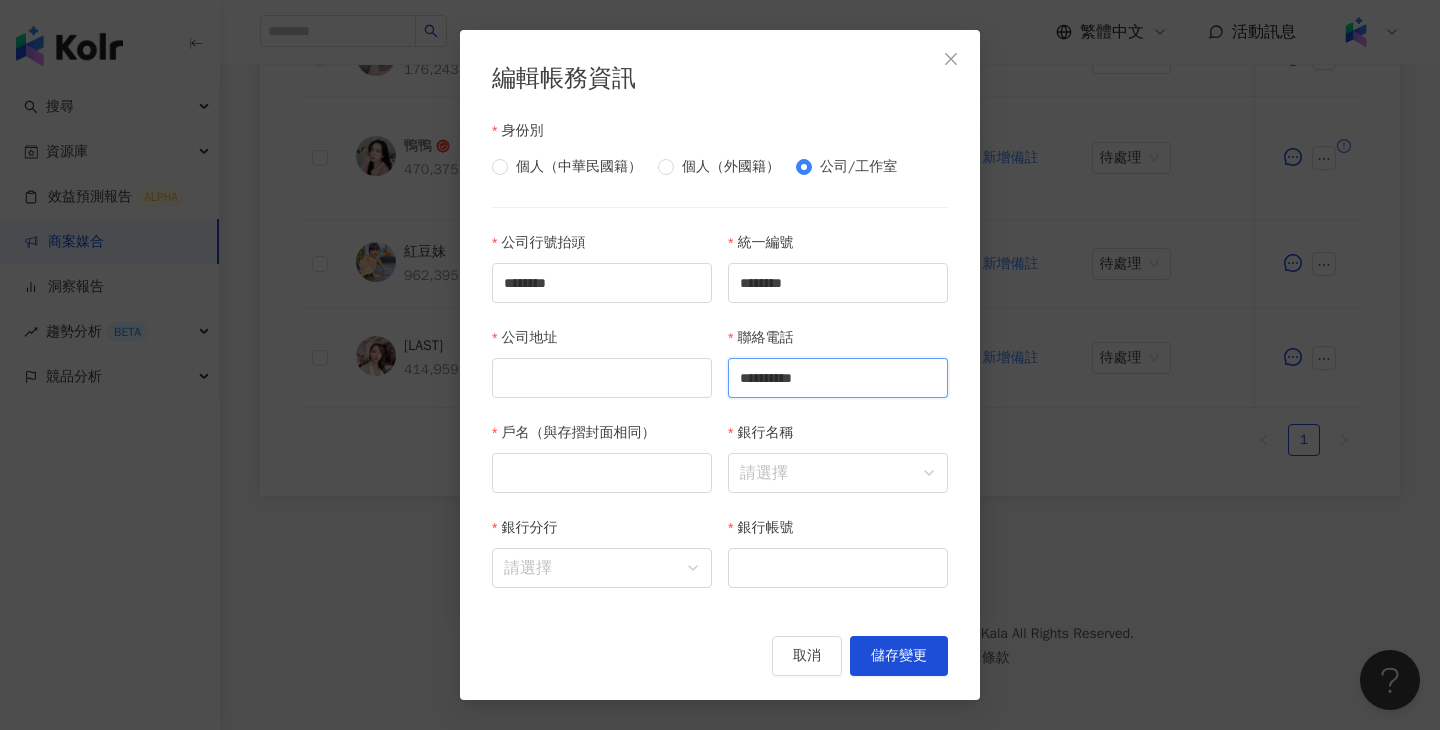 type on "**********" 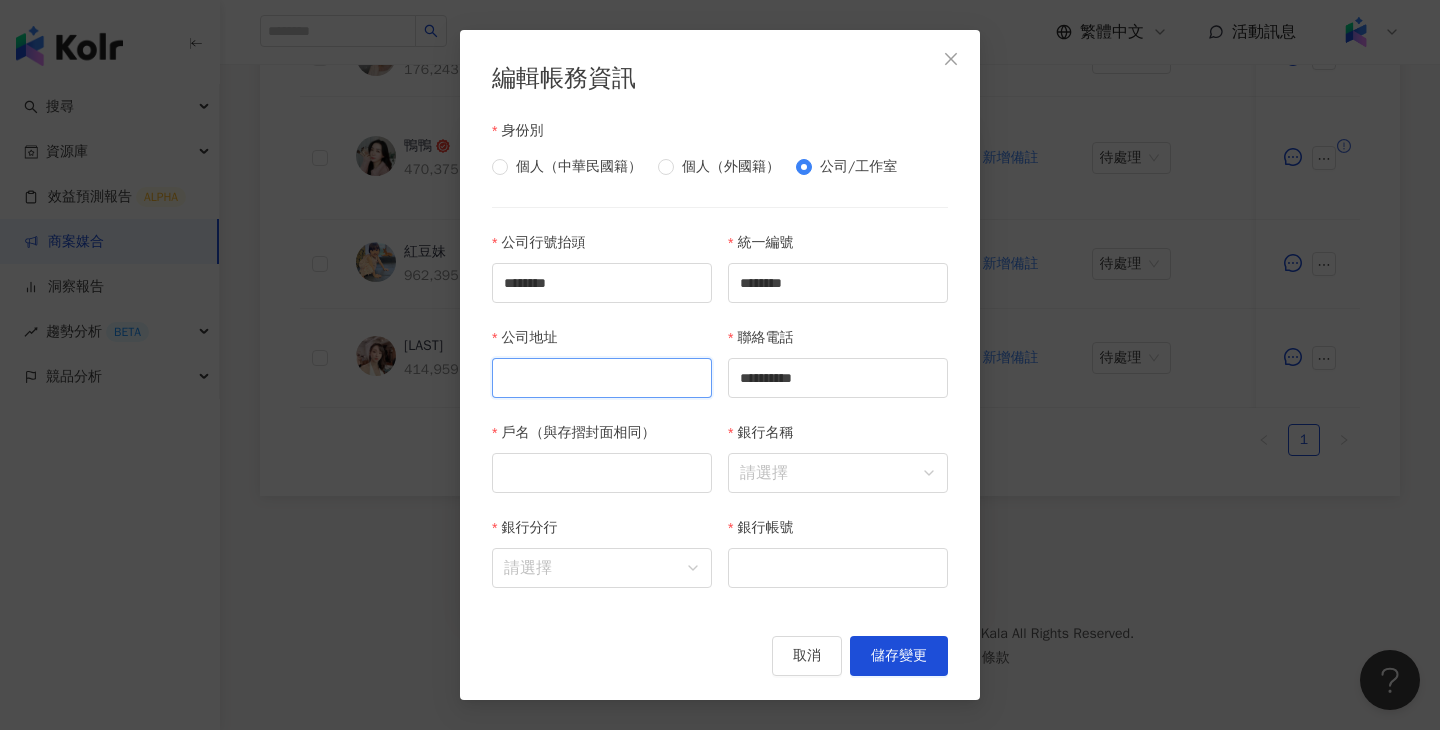 click on "公司地址" at bounding box center [602, 378] 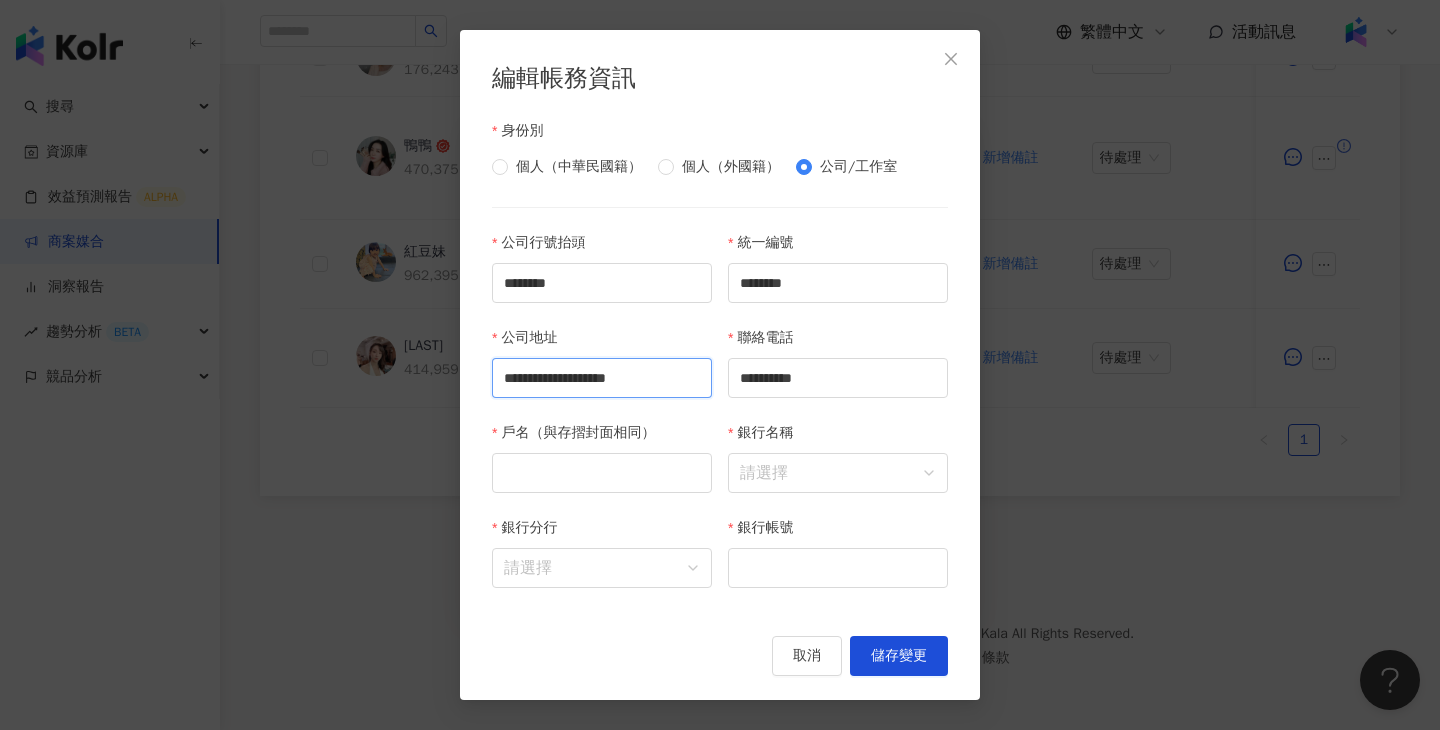 scroll, scrollTop: 0, scrollLeft: 50, axis: horizontal 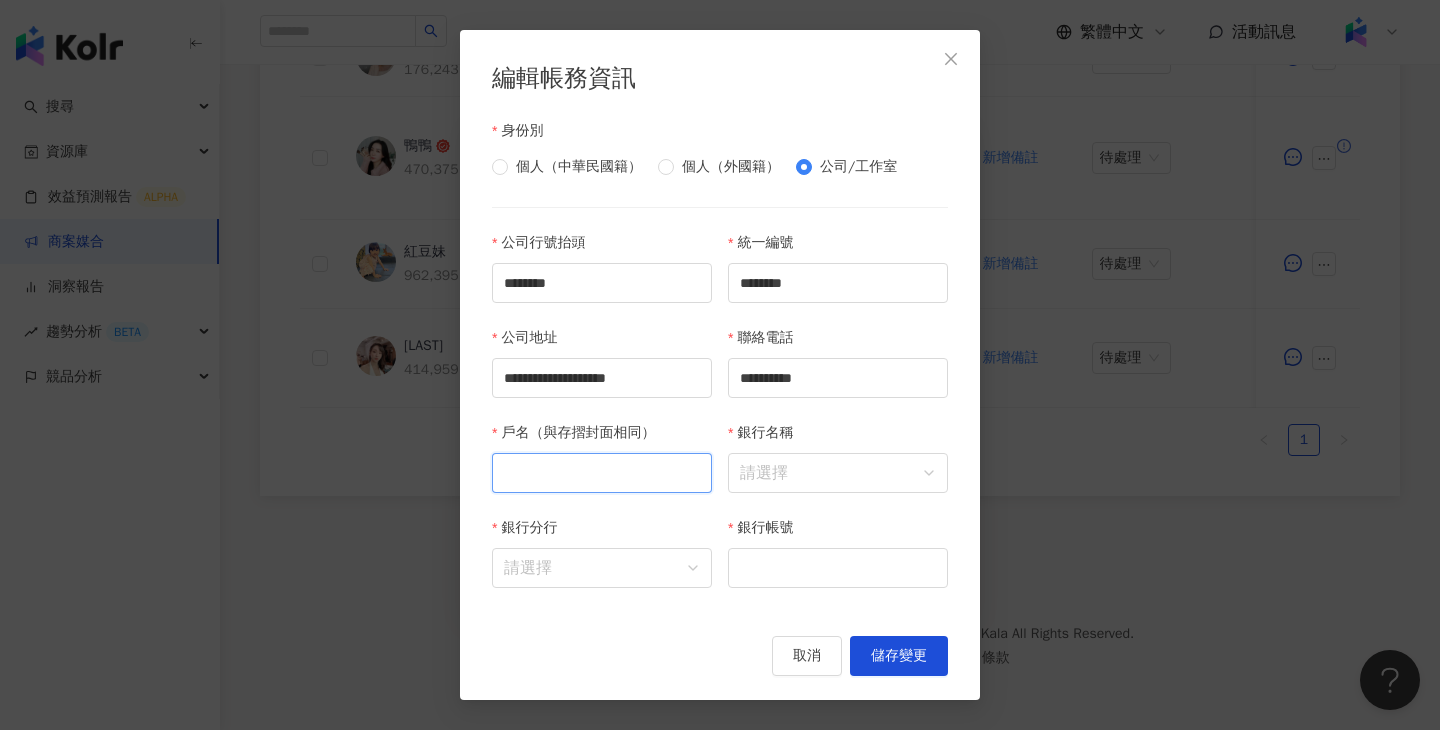 click on "戶名（與存摺封面相同）" at bounding box center [602, 473] 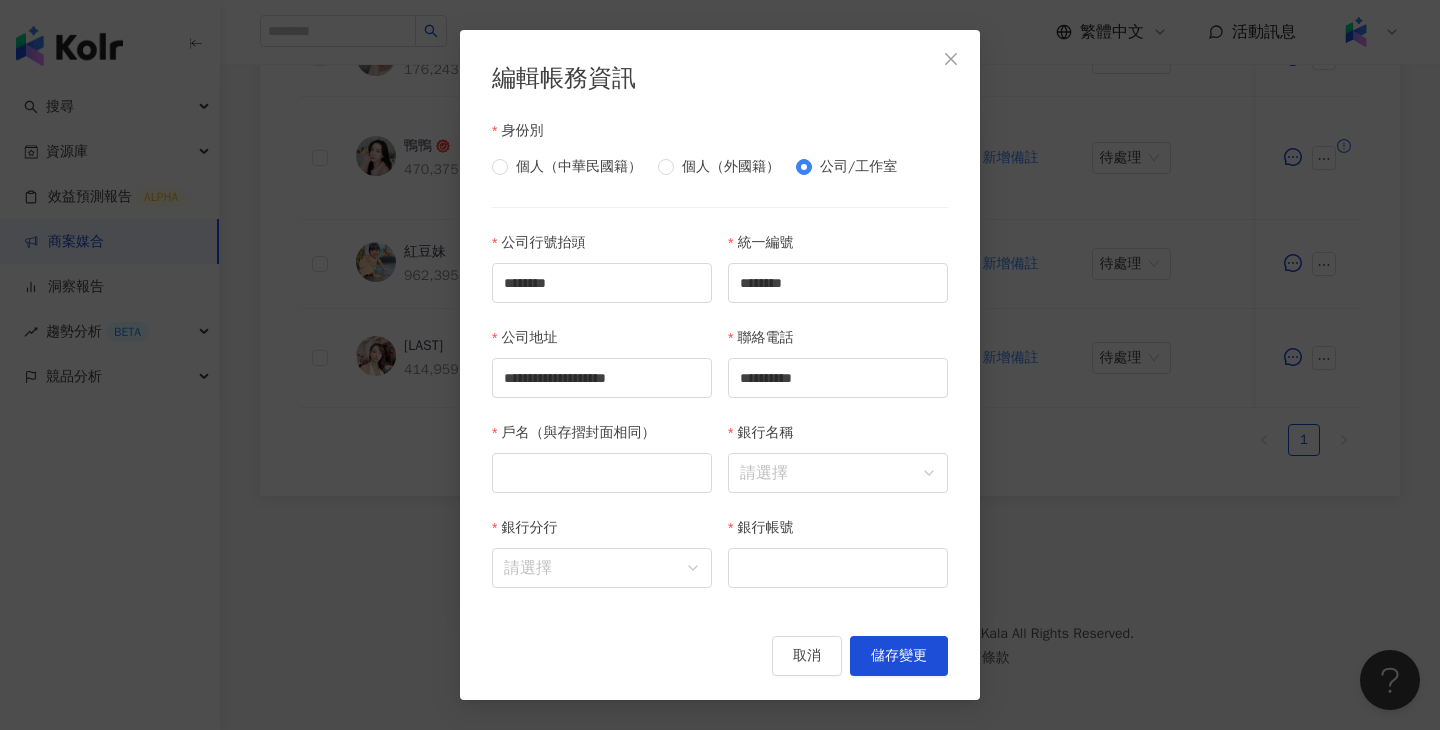 click on "銀行帳號" at bounding box center [838, 532] 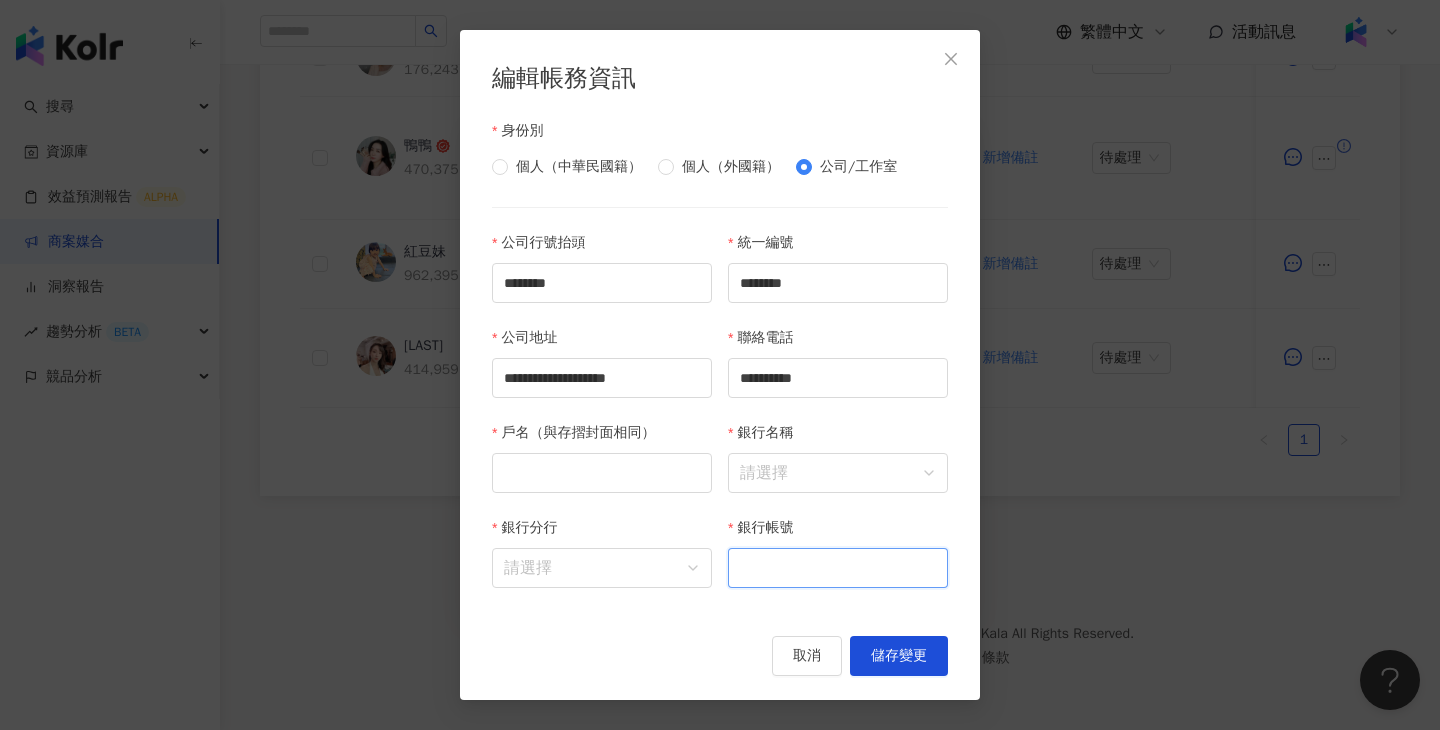 click on "銀行帳號" at bounding box center (838, 568) 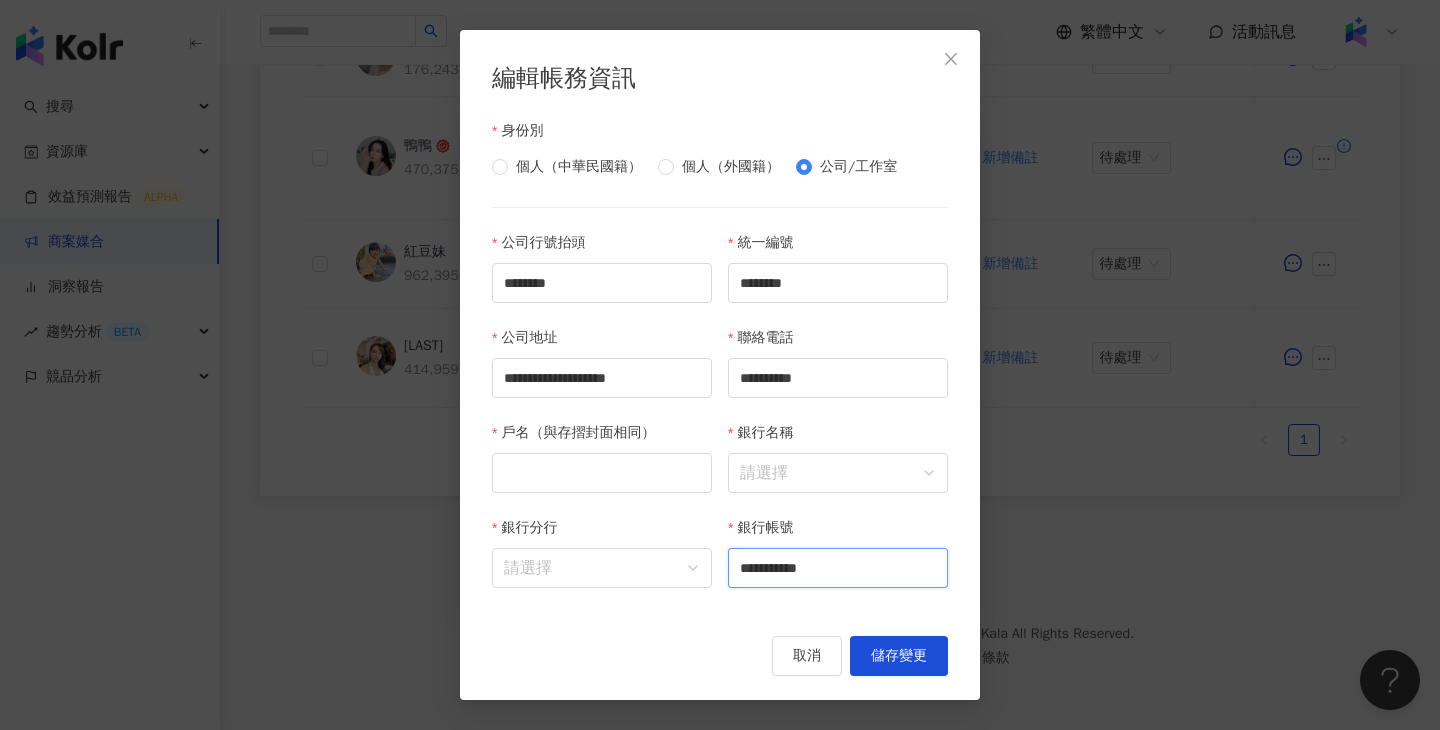 type on "**********" 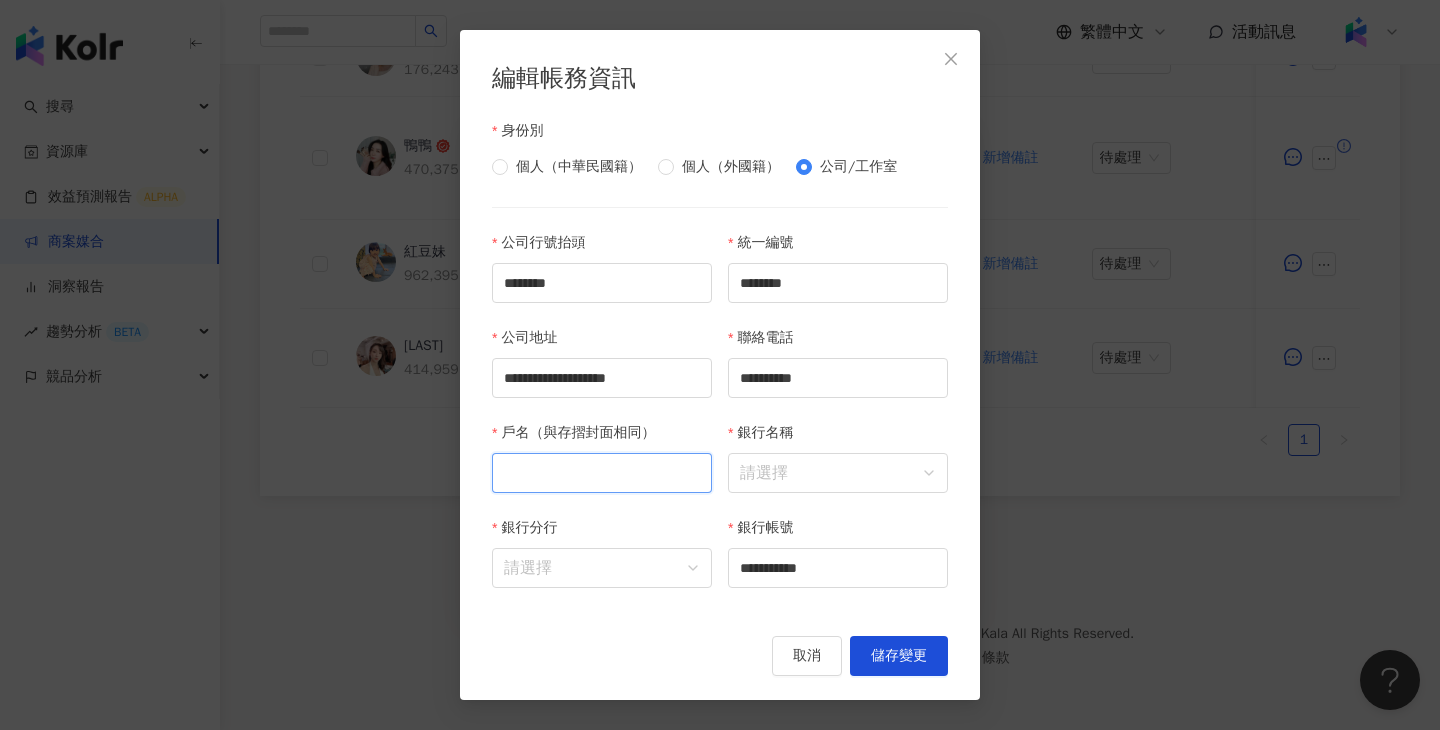 click on "戶名（與存摺封面相同）" at bounding box center (602, 473) 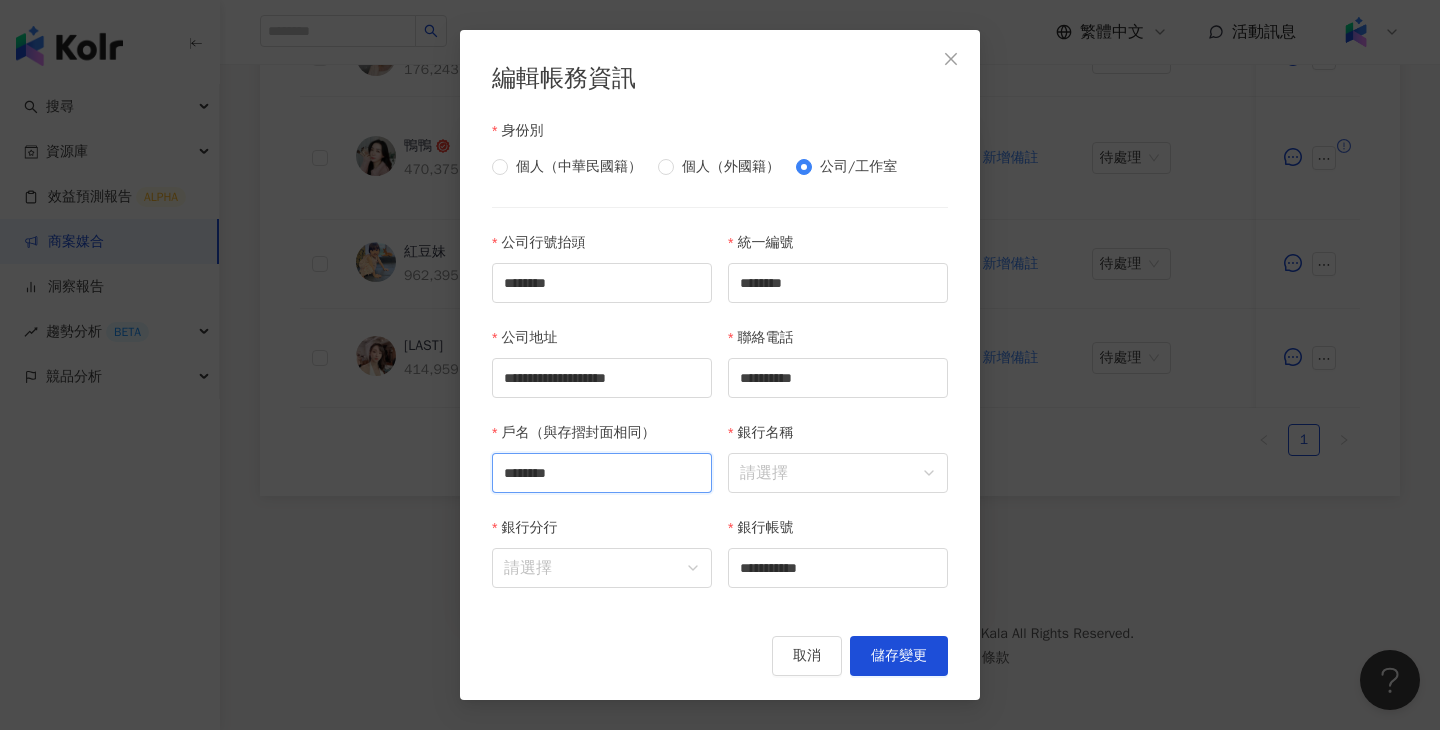 type on "********" 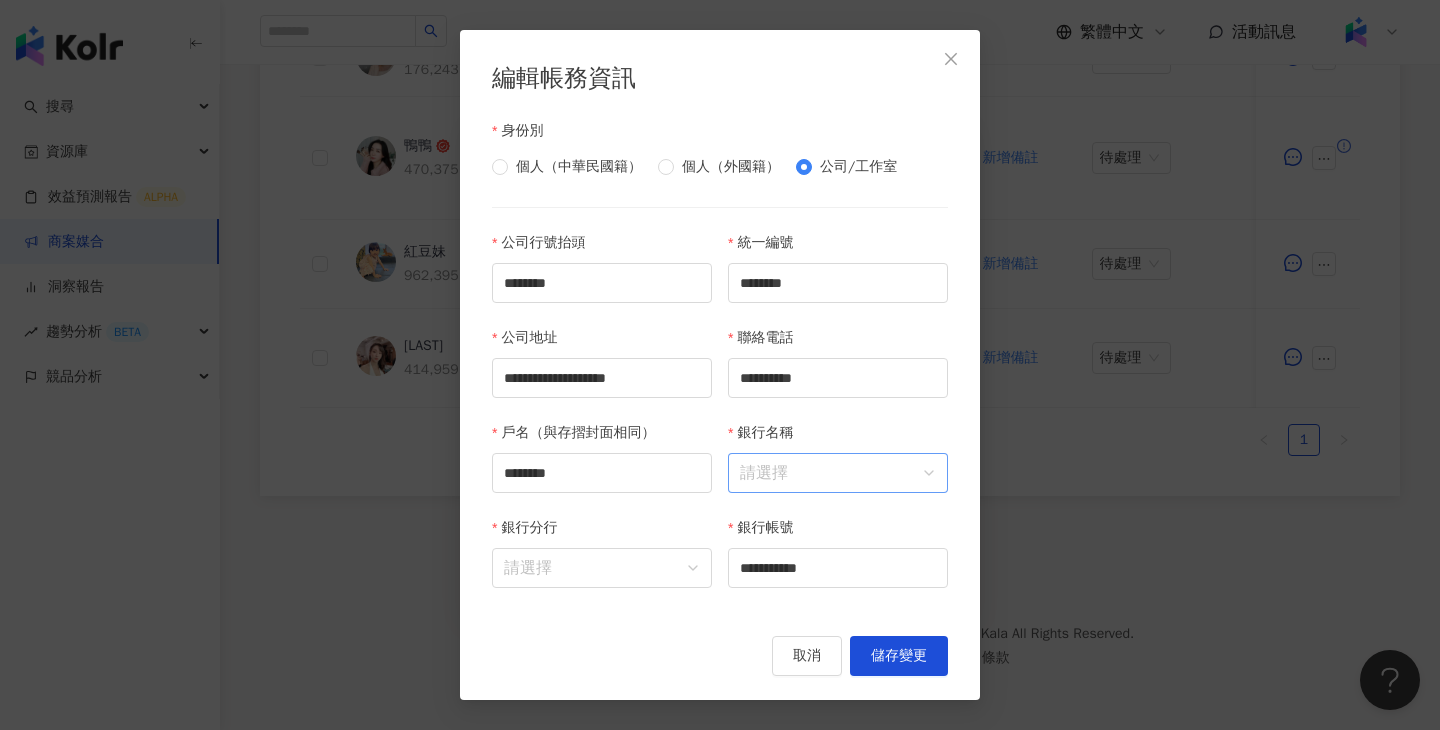 click on "銀行名稱" at bounding box center [838, 473] 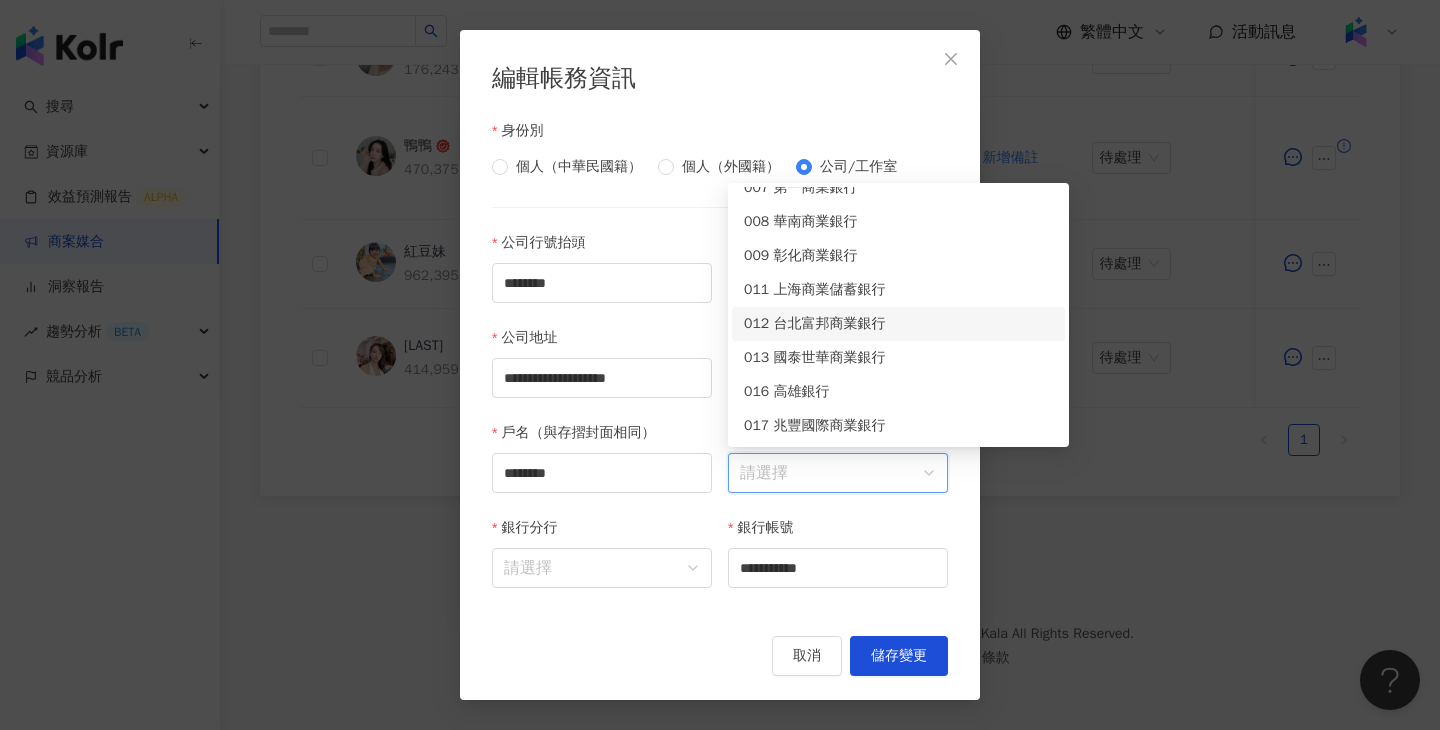 scroll, scrollTop: 155, scrollLeft: 0, axis: vertical 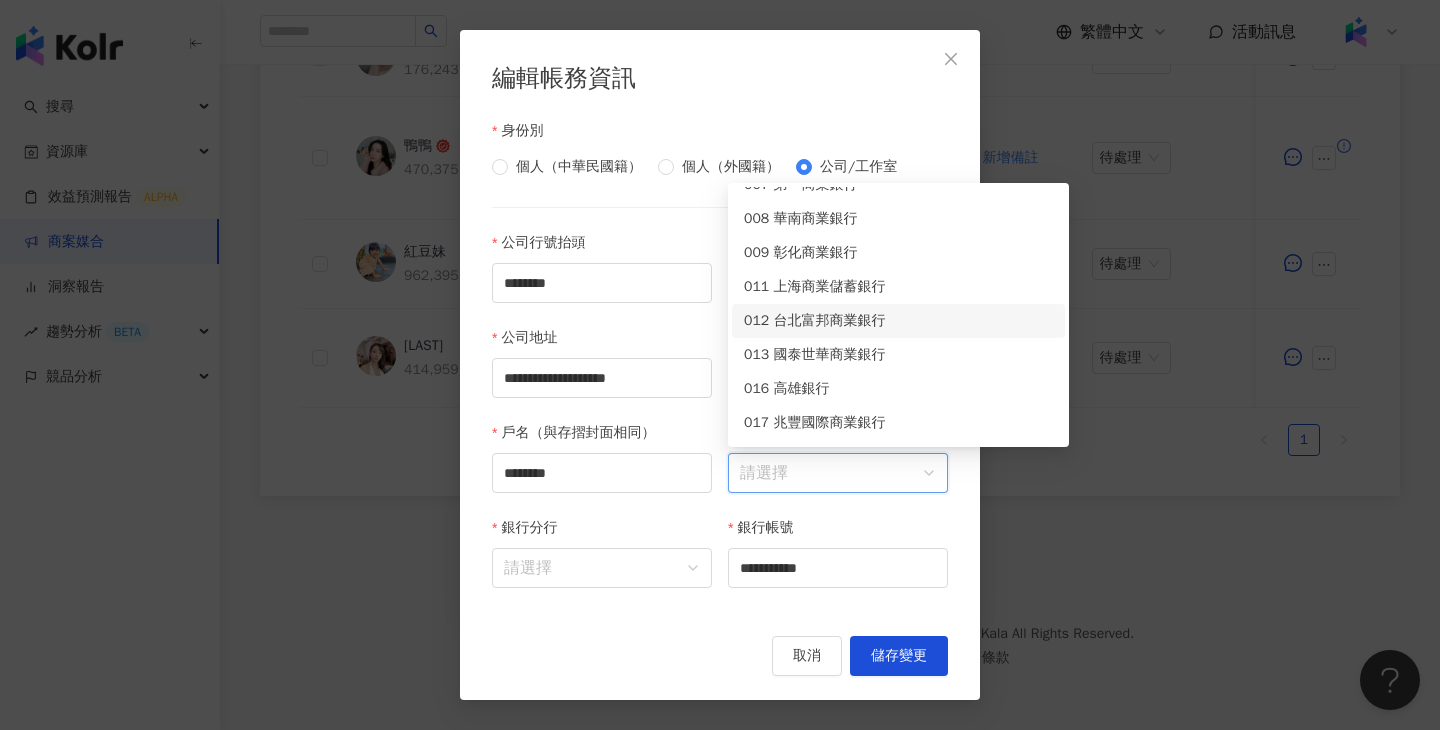 click on "013 國泰世華商業銀行" at bounding box center (898, 355) 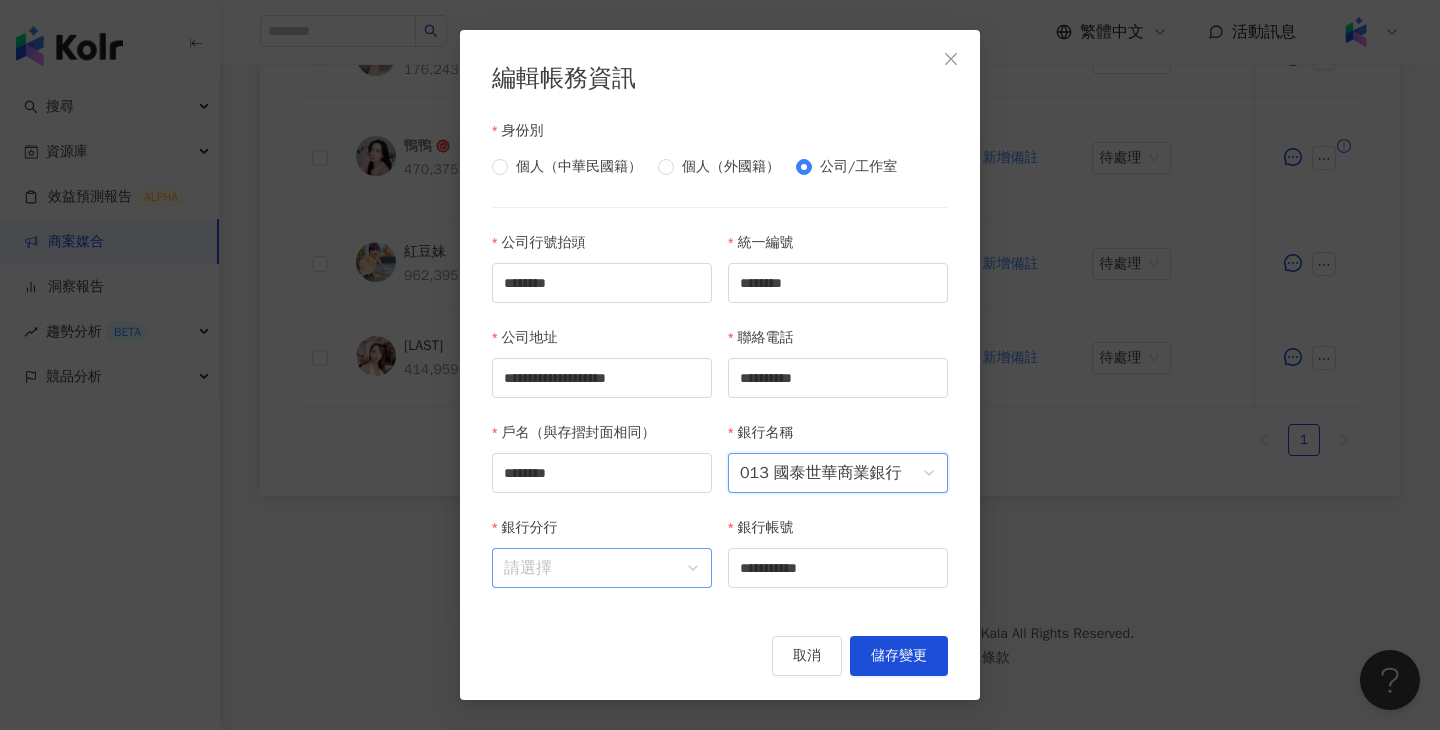 click on "銀行分行" at bounding box center [602, 568] 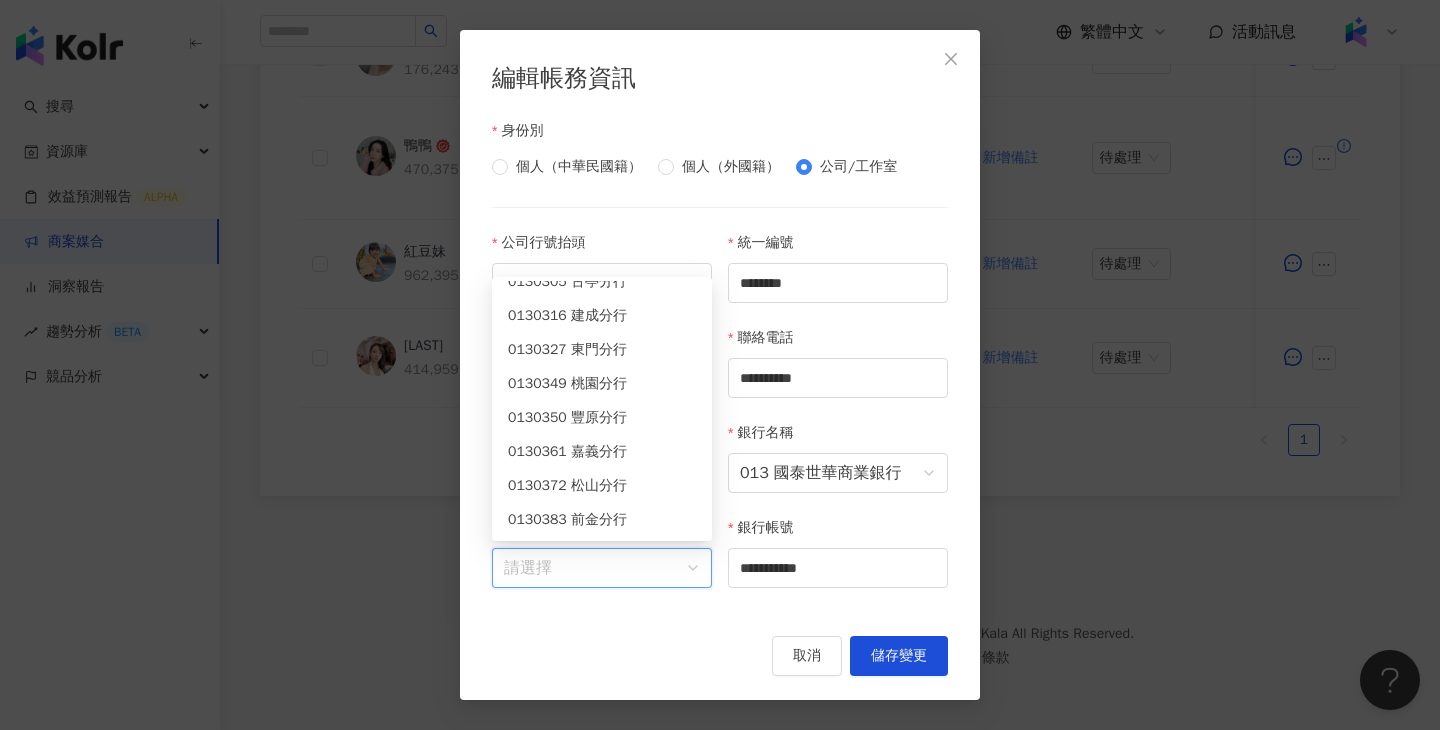 scroll, scrollTop: 930, scrollLeft: 0, axis: vertical 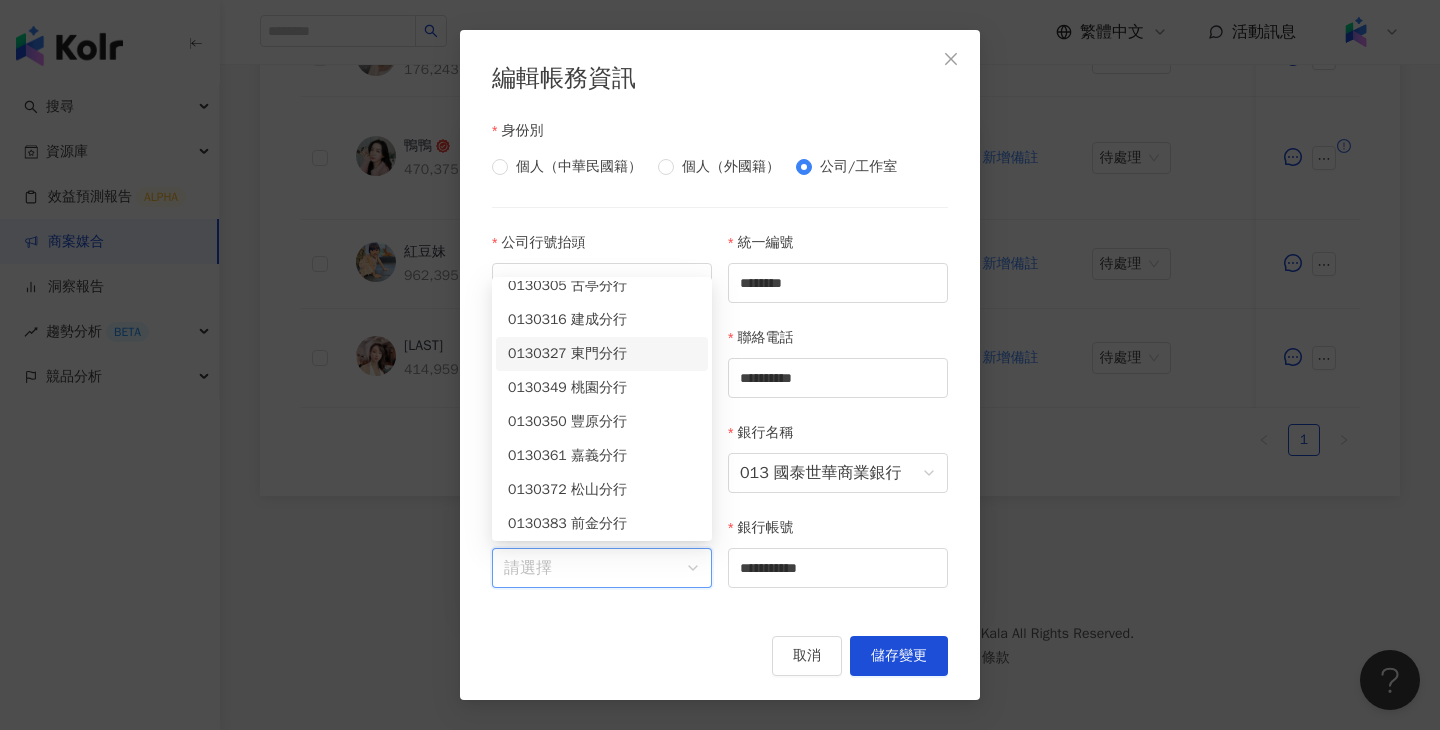 click on "0130327 東門分行" at bounding box center (602, 354) 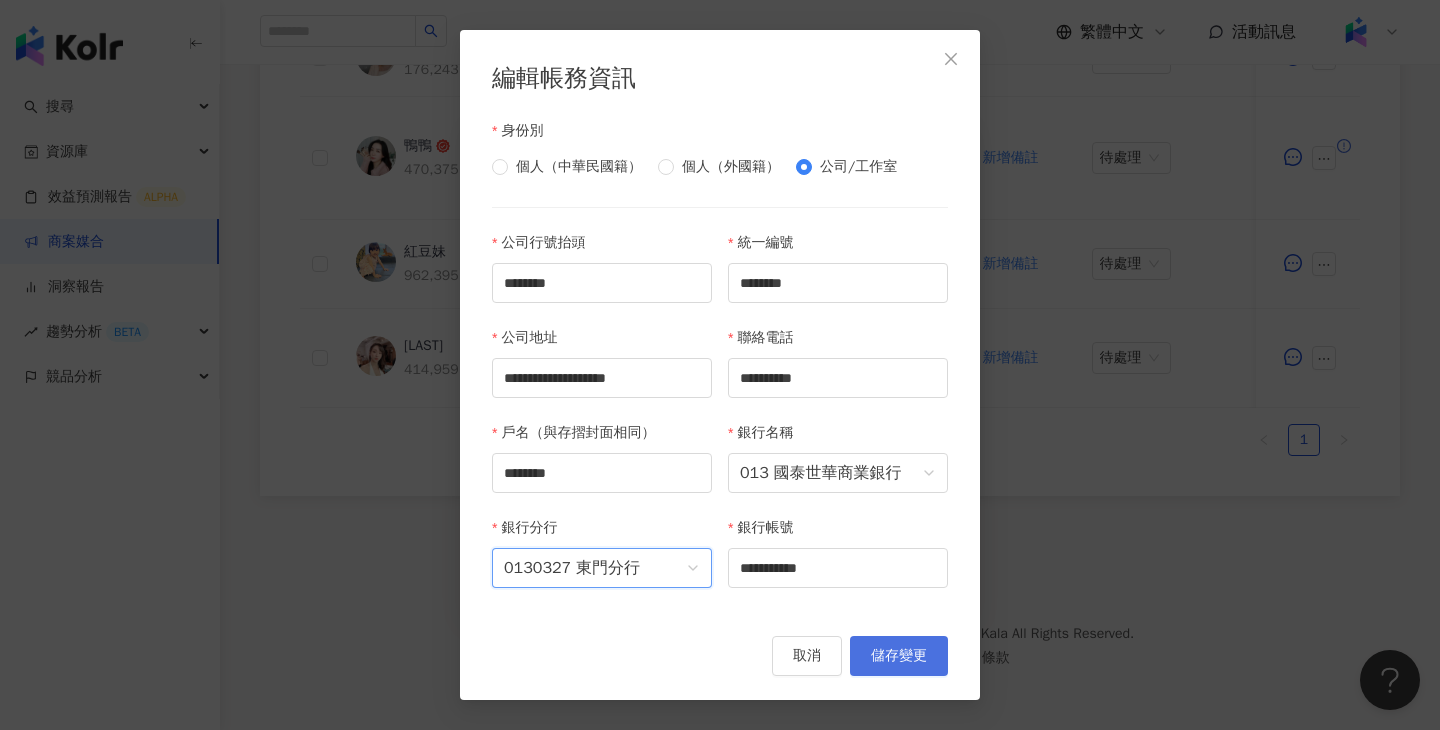 click on "儲存變更" at bounding box center (899, 656) 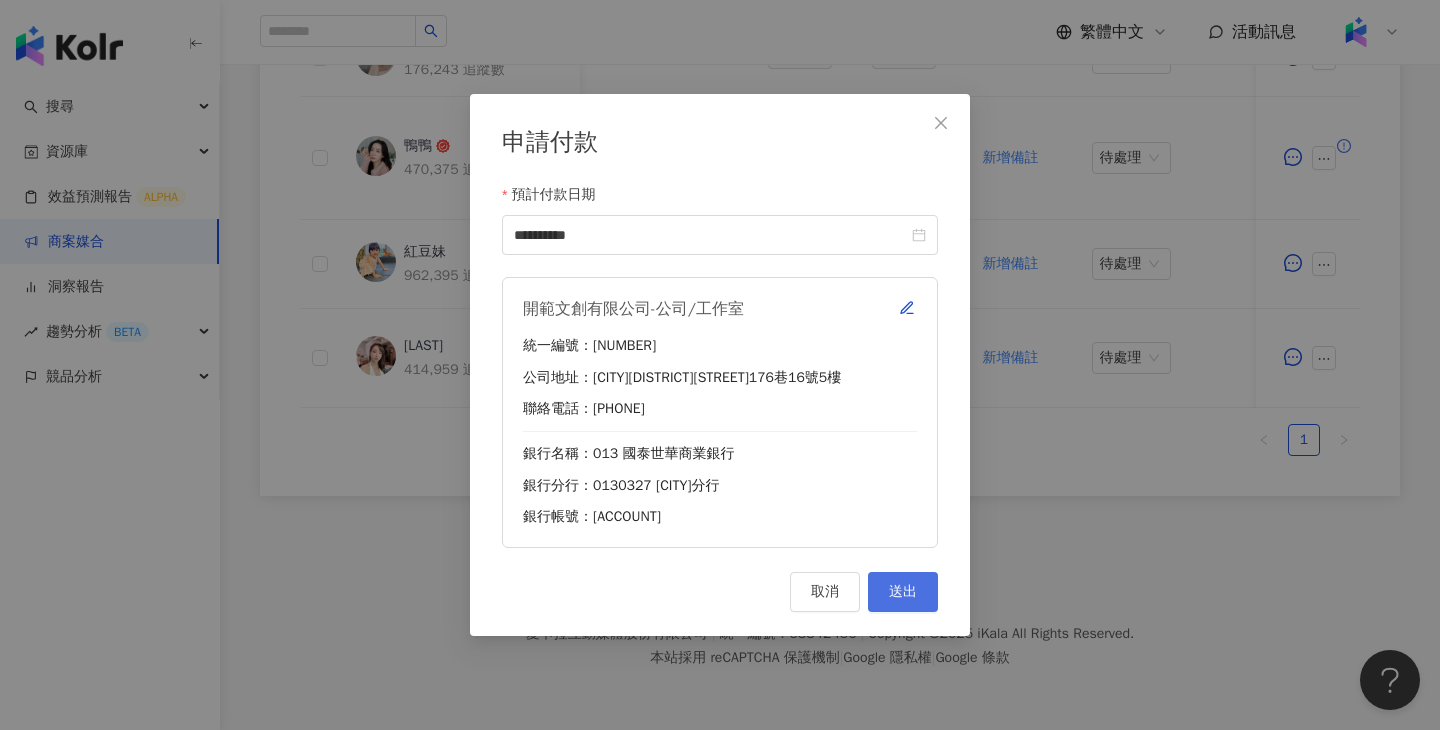 click on "送出" at bounding box center [903, 592] 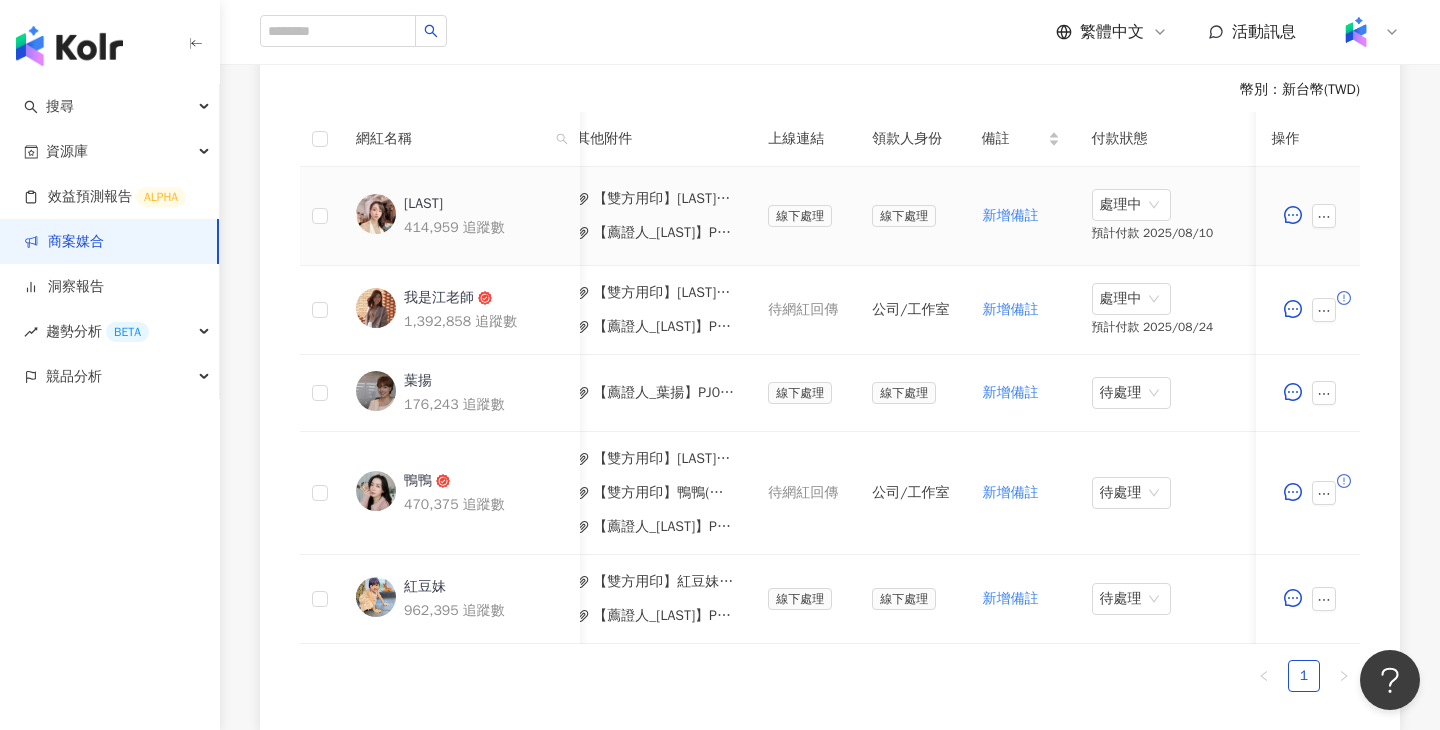 scroll, scrollTop: 533, scrollLeft: 0, axis: vertical 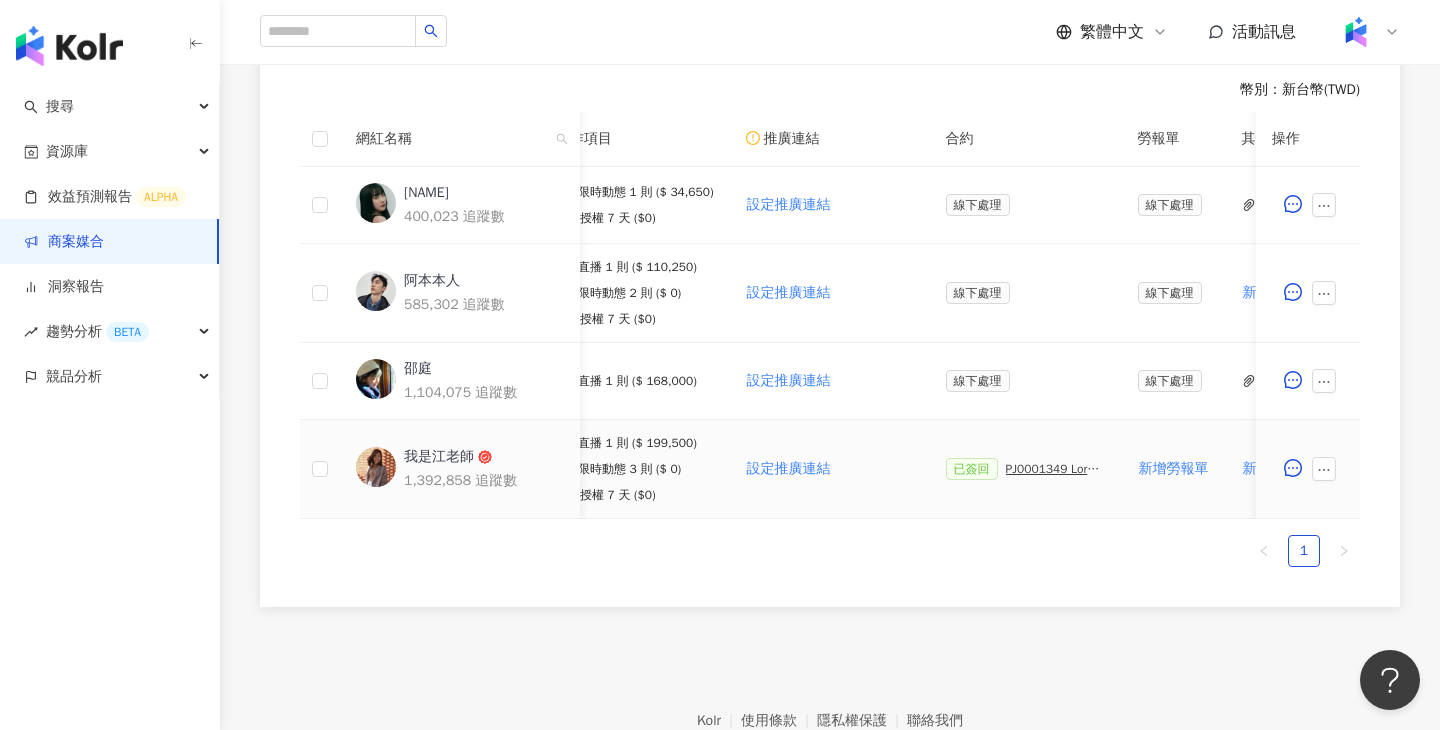 click on "PJ0001349 Loreal_ACD_SKC_EC_momo_2025Q2_萊雅合作備忘錄" at bounding box center [1056, 469] 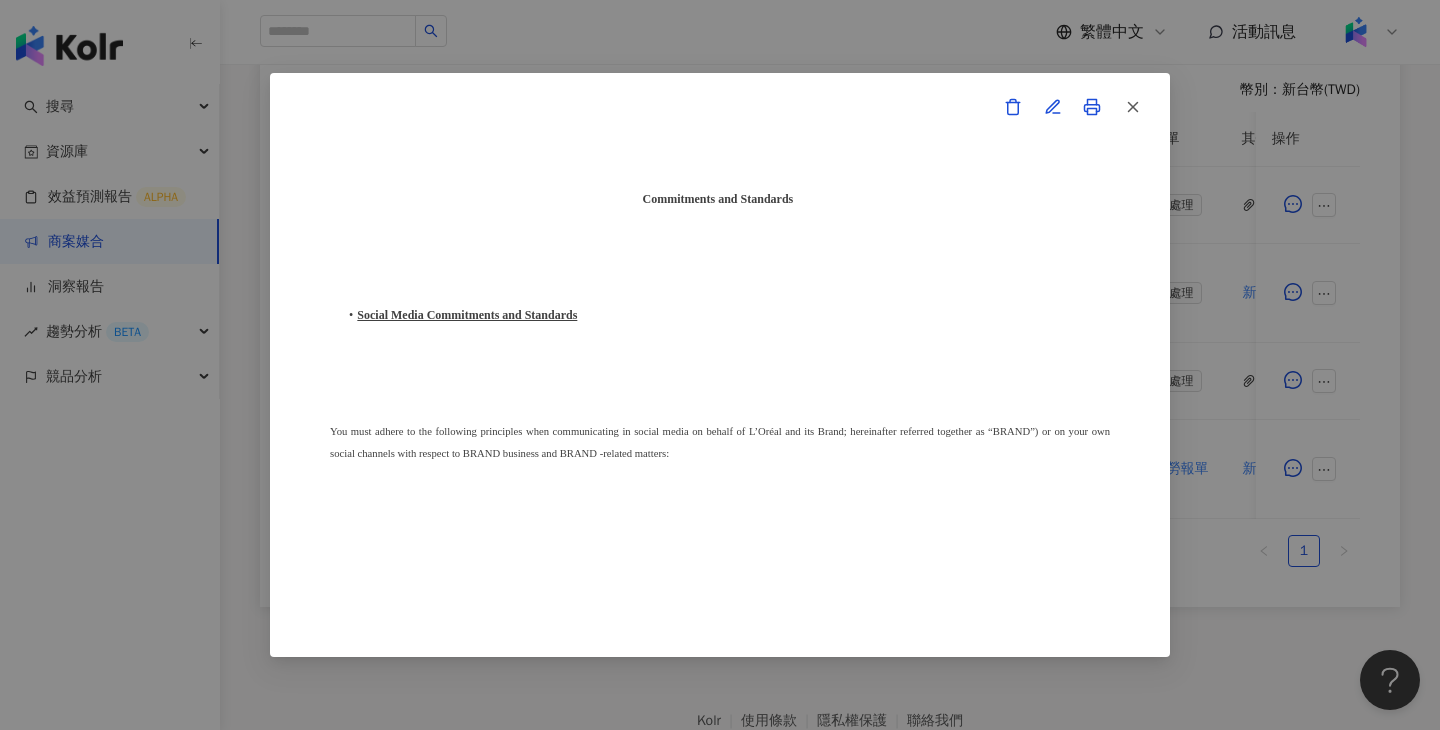 scroll, scrollTop: 5499, scrollLeft: 0, axis: vertical 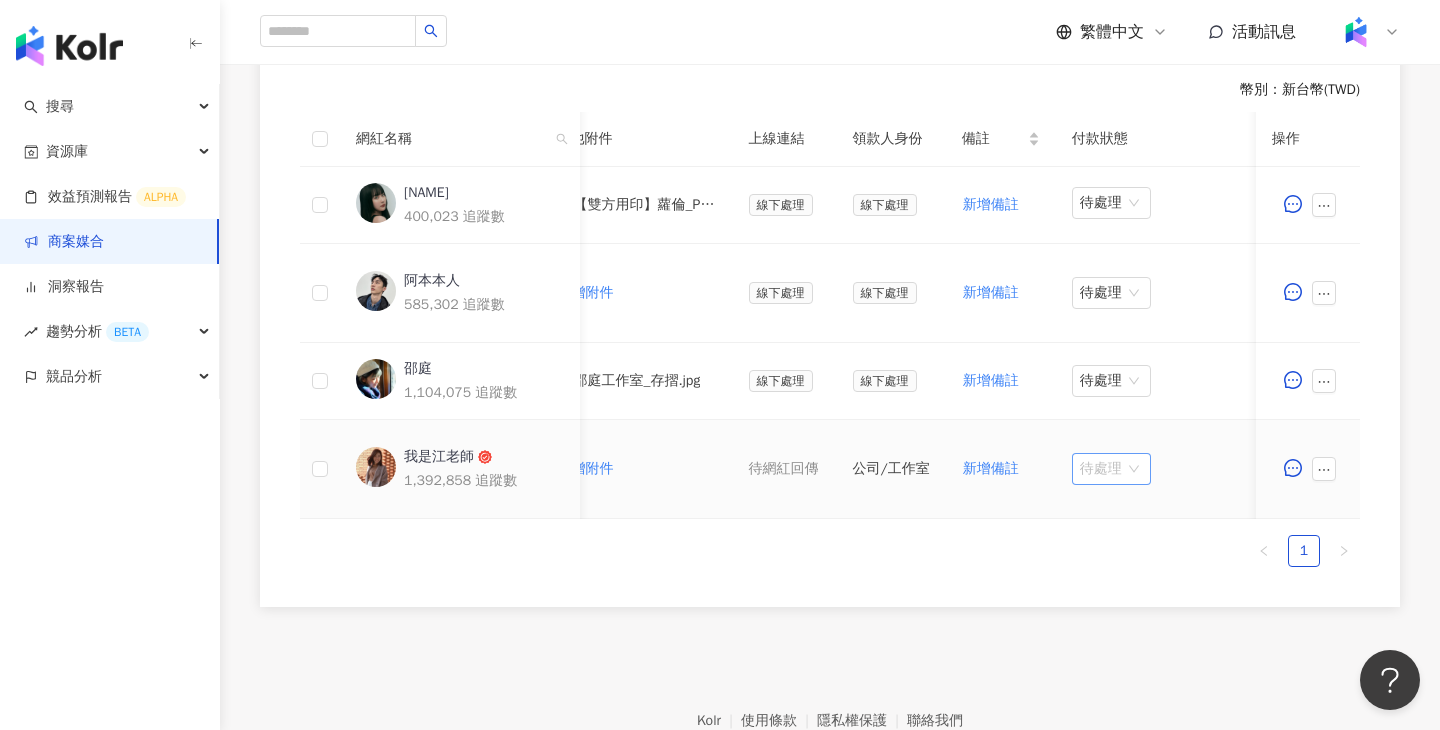 click on "待處理" at bounding box center (1111, 469) 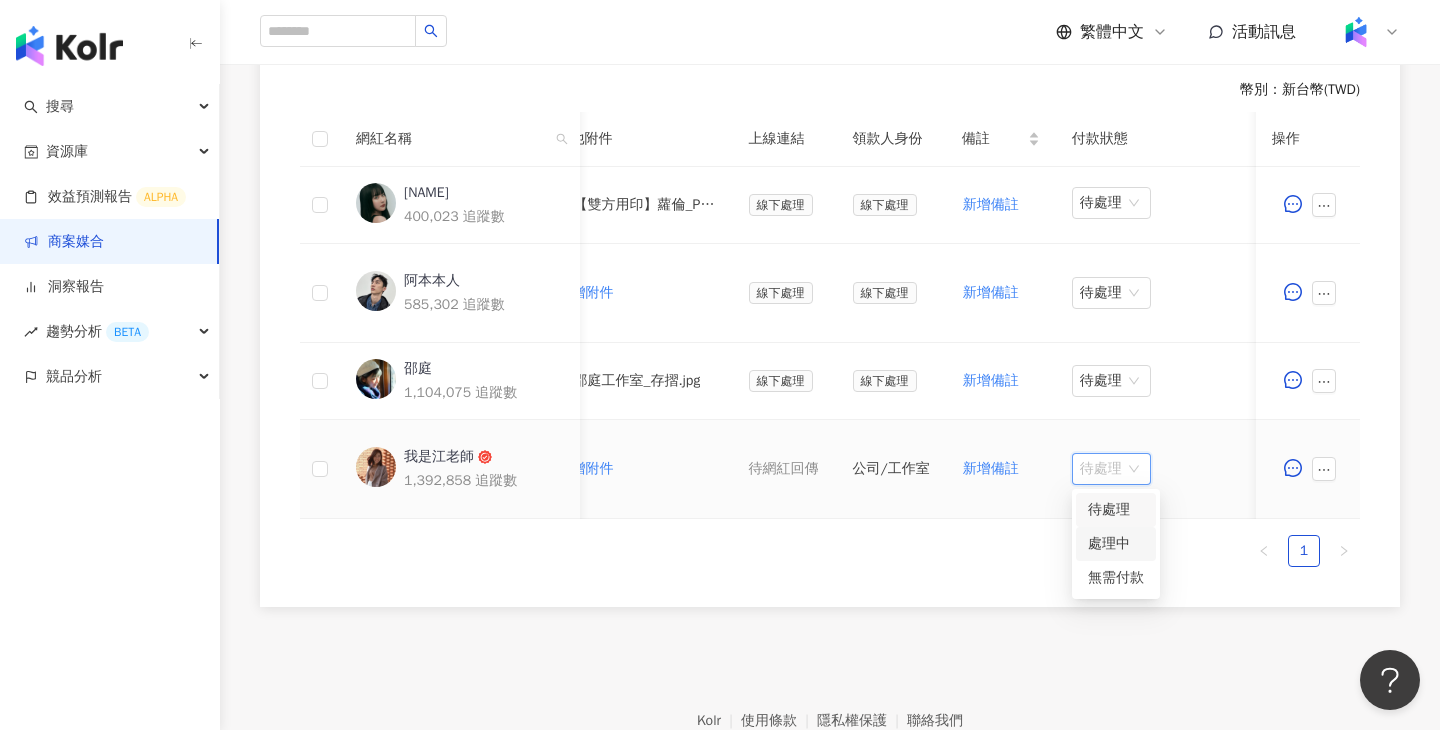click on "處理中" at bounding box center (1116, 544) 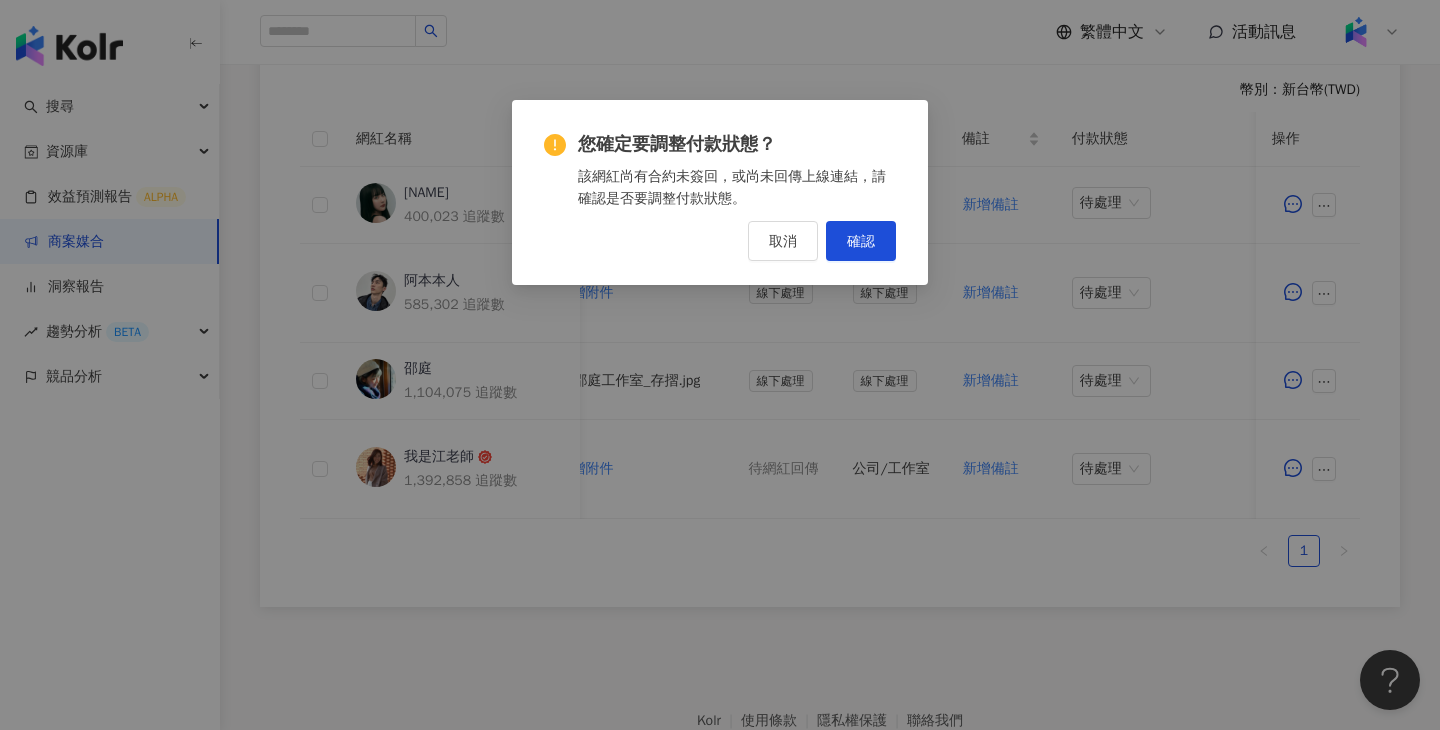 click on "您確定要調整付款狀態？ 該網紅尚有合約未簽回，或尚未回傳上線連結，請確認是否要調整付款狀態。 取消 確認" at bounding box center [720, 192] 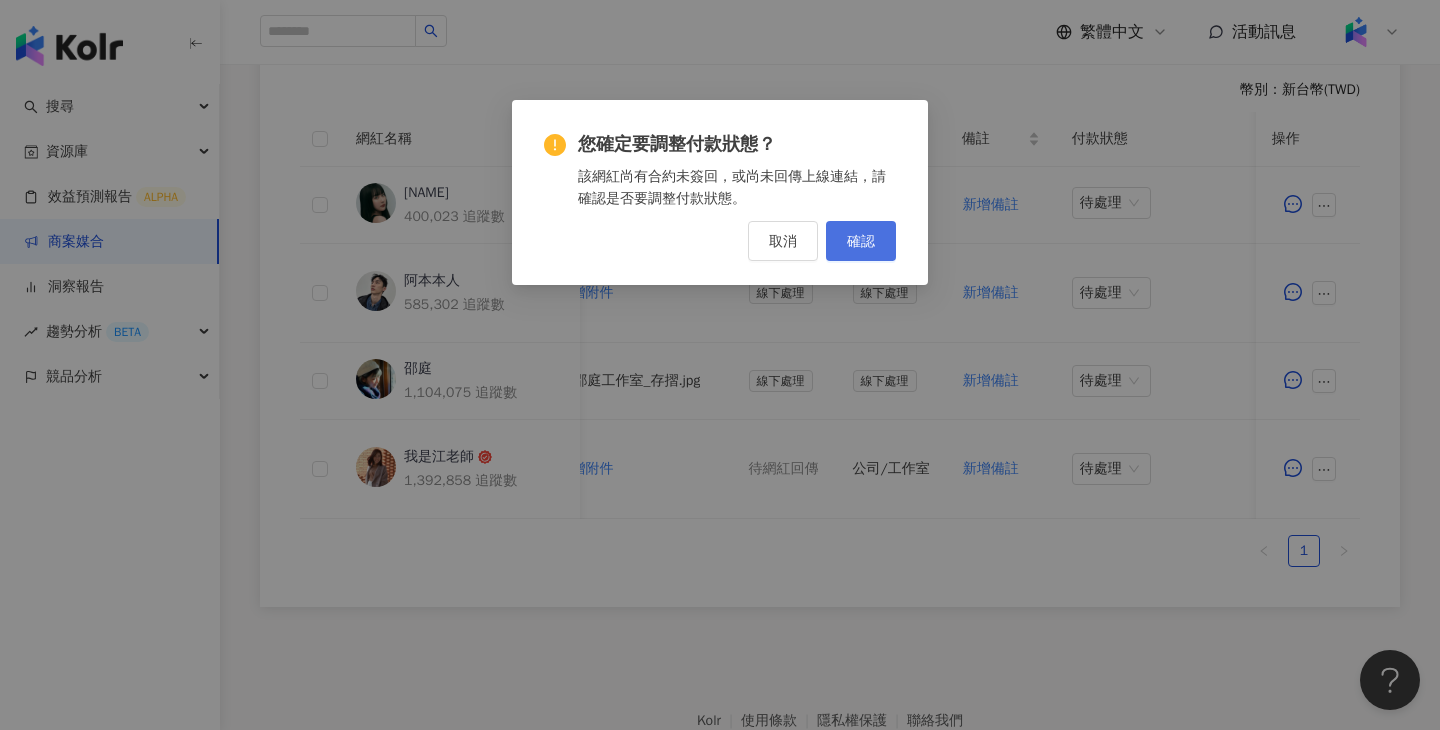 click on "確認" at bounding box center (861, 241) 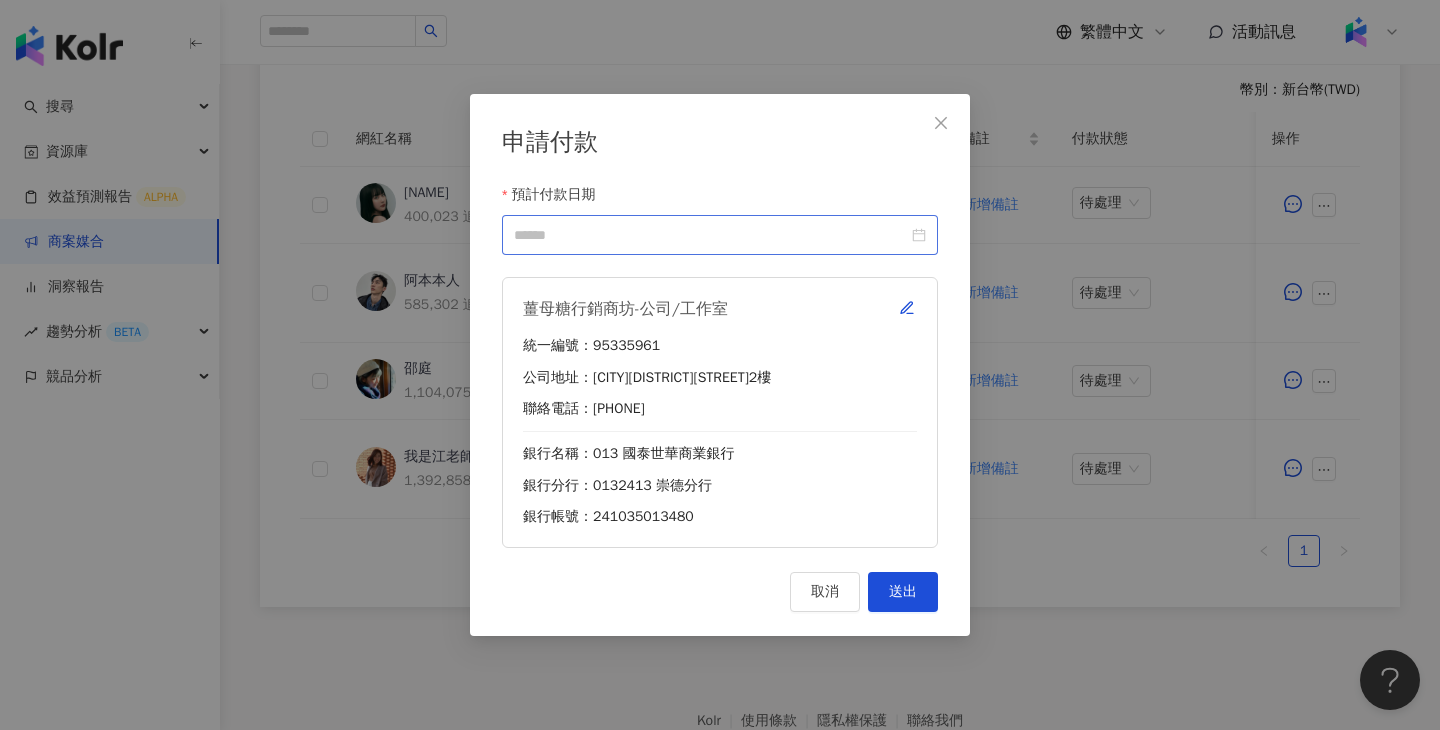 click at bounding box center (720, 235) 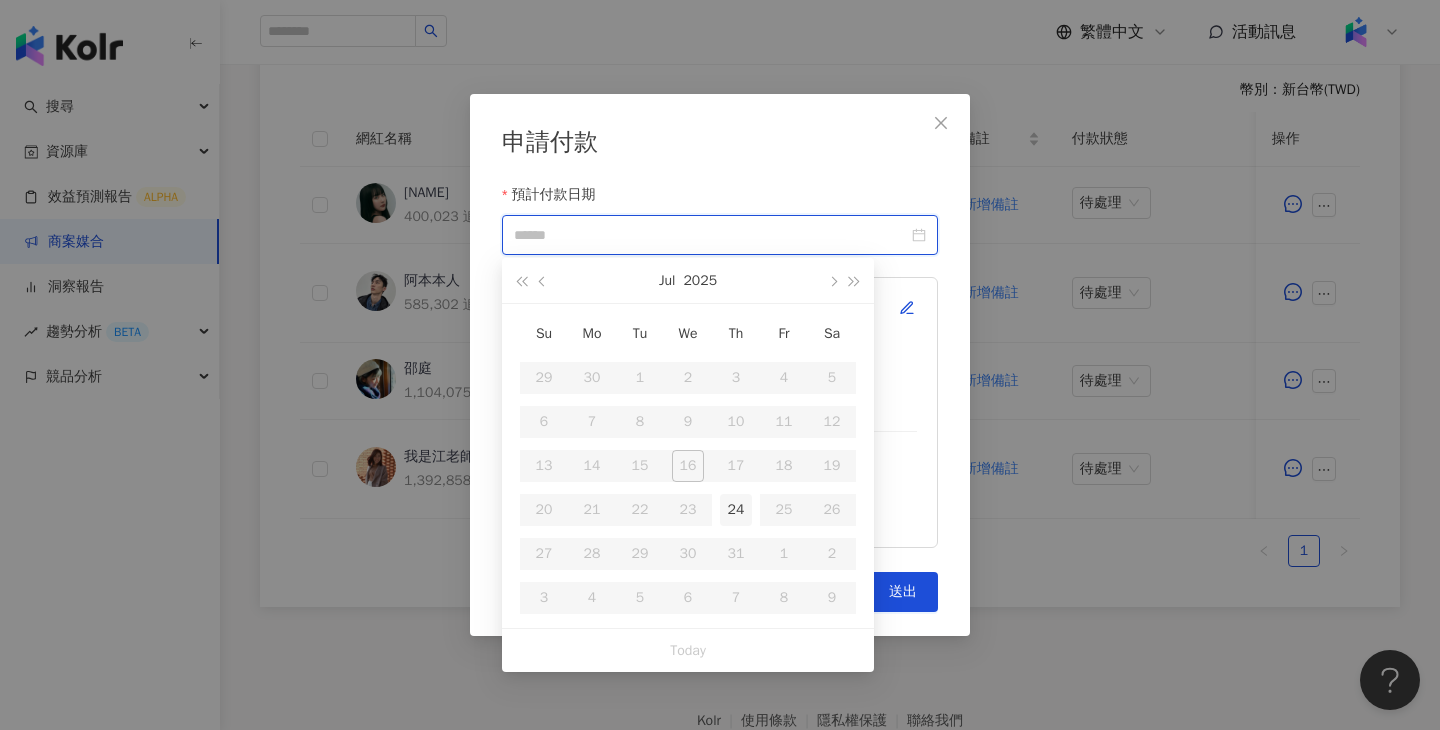 type on "**********" 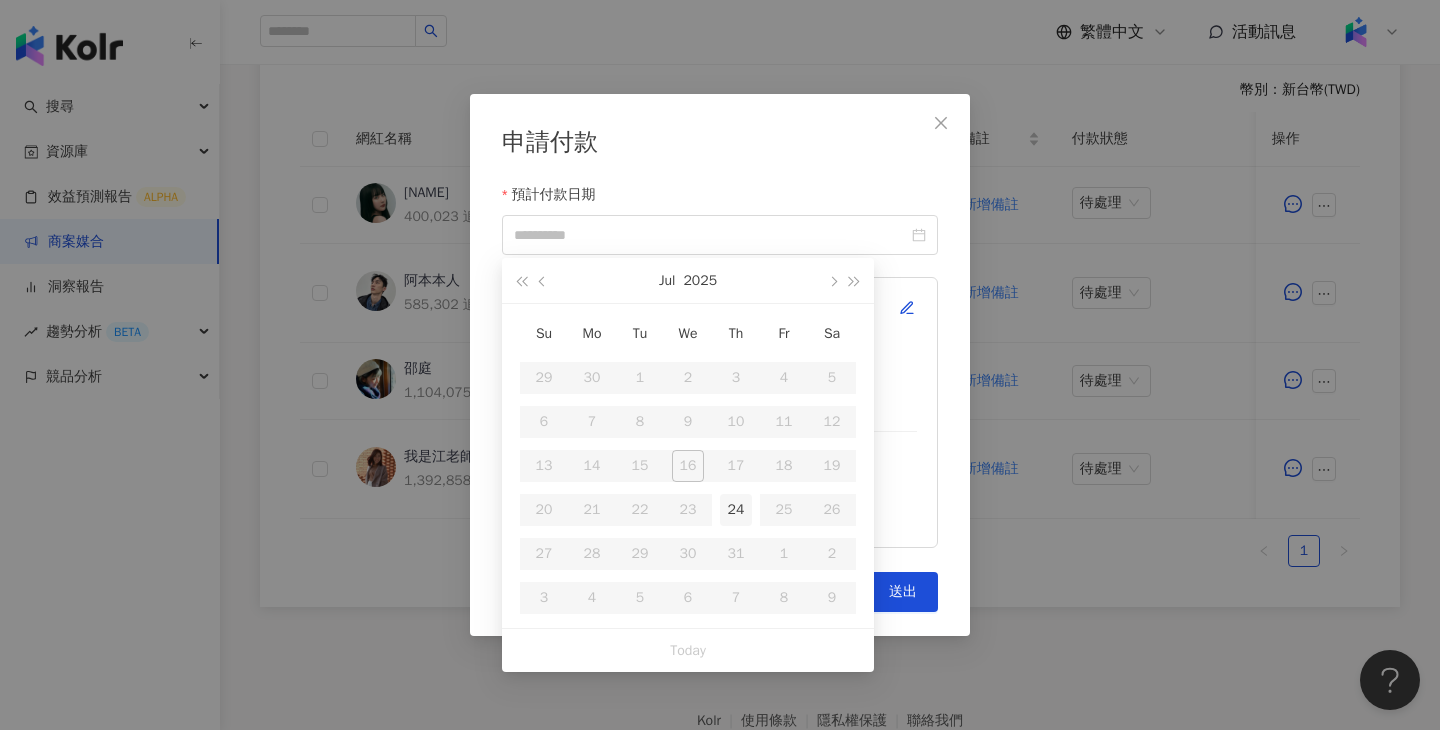 click on "24" at bounding box center (736, 510) 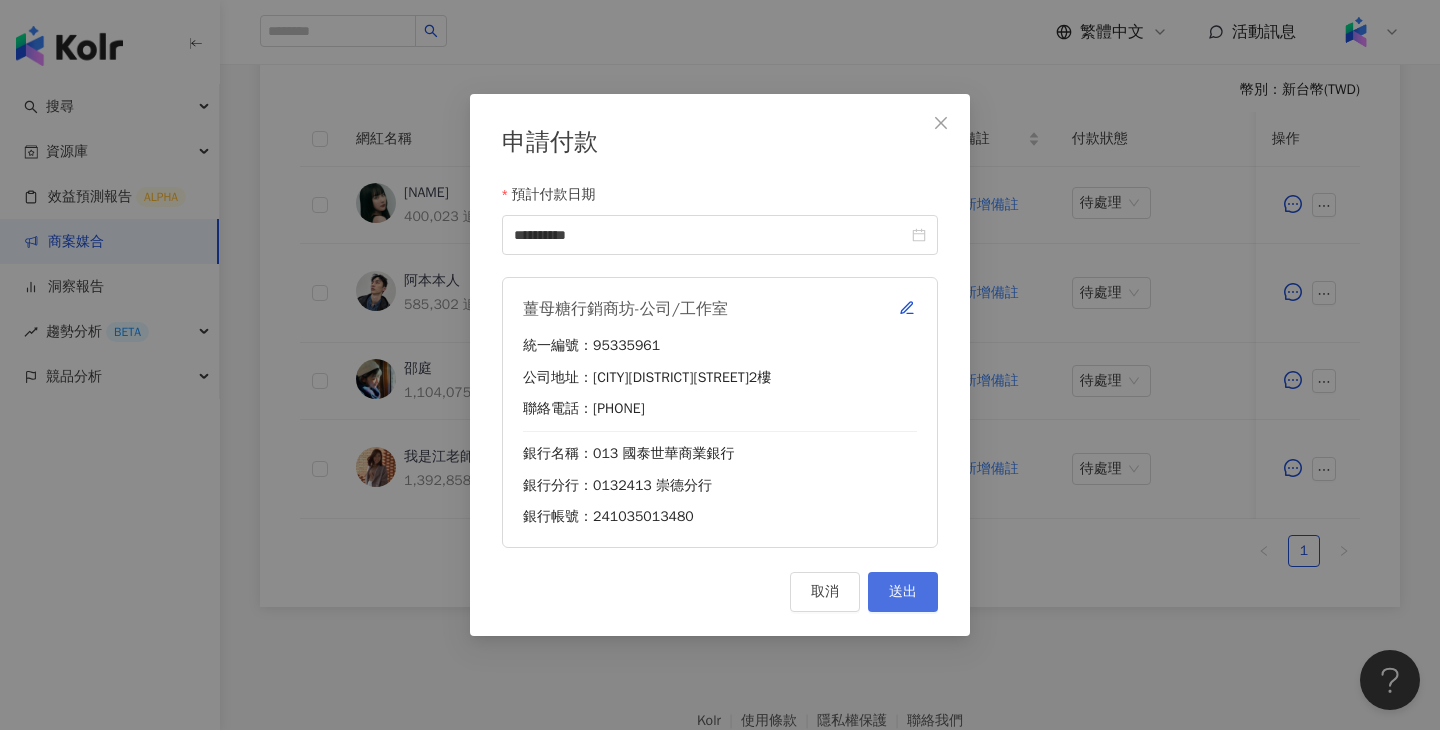 click on "送出" at bounding box center [903, 592] 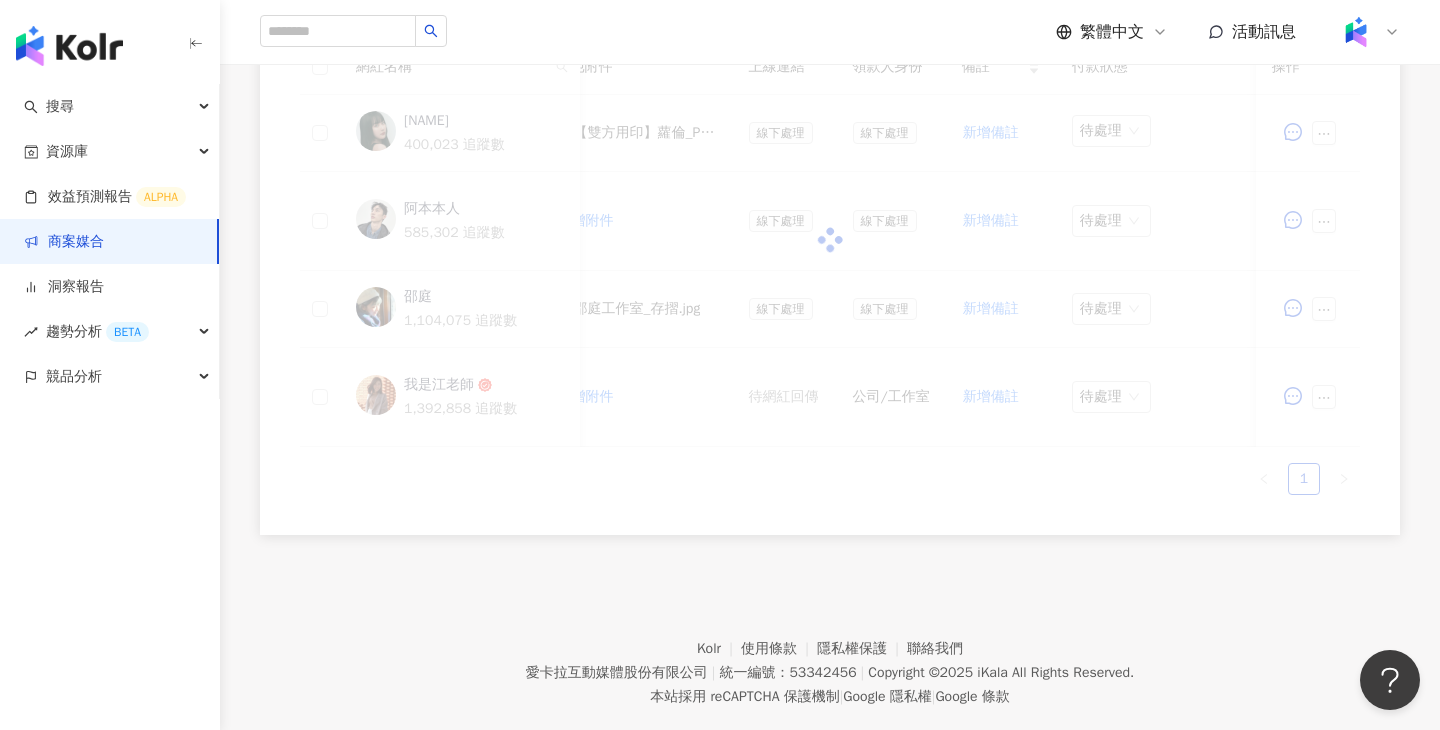 scroll, scrollTop: 575, scrollLeft: 0, axis: vertical 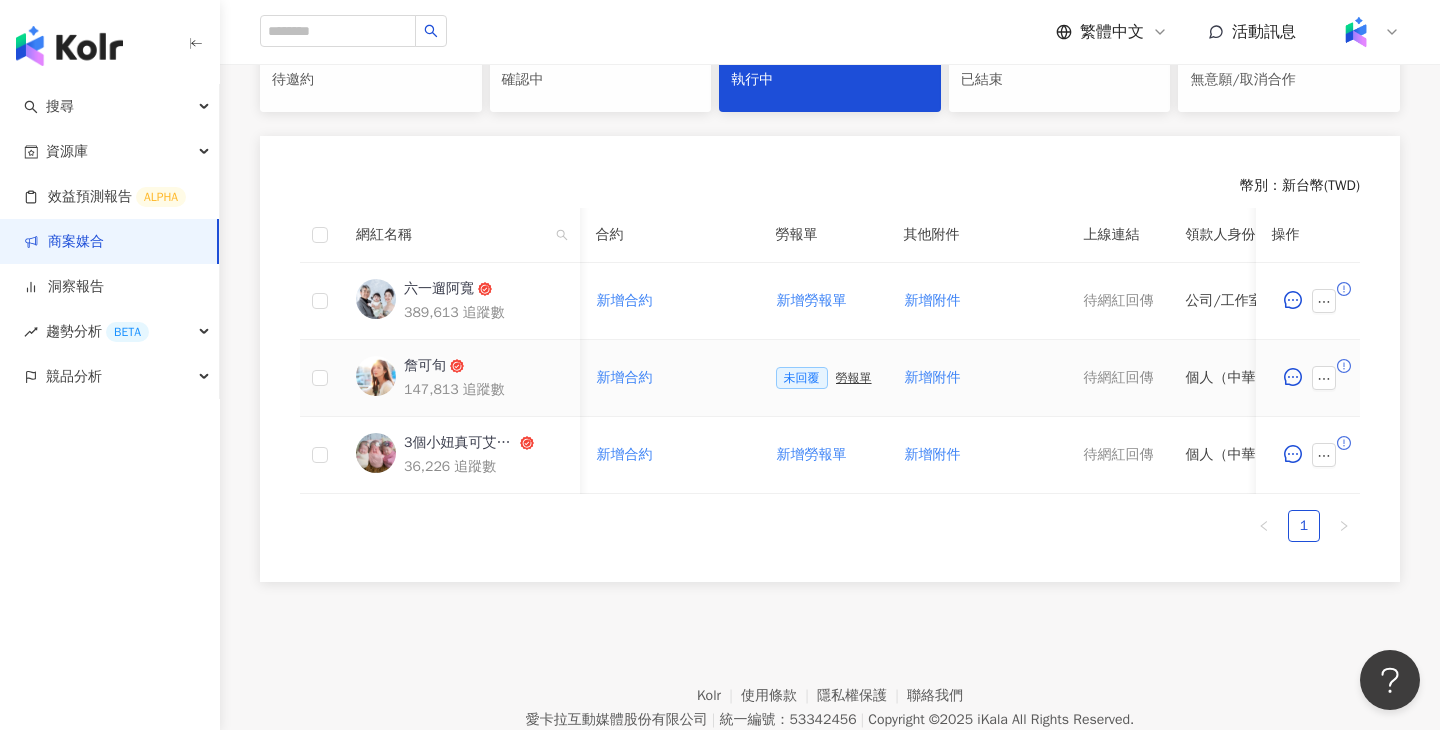 click on "勞報單" at bounding box center (854, 378) 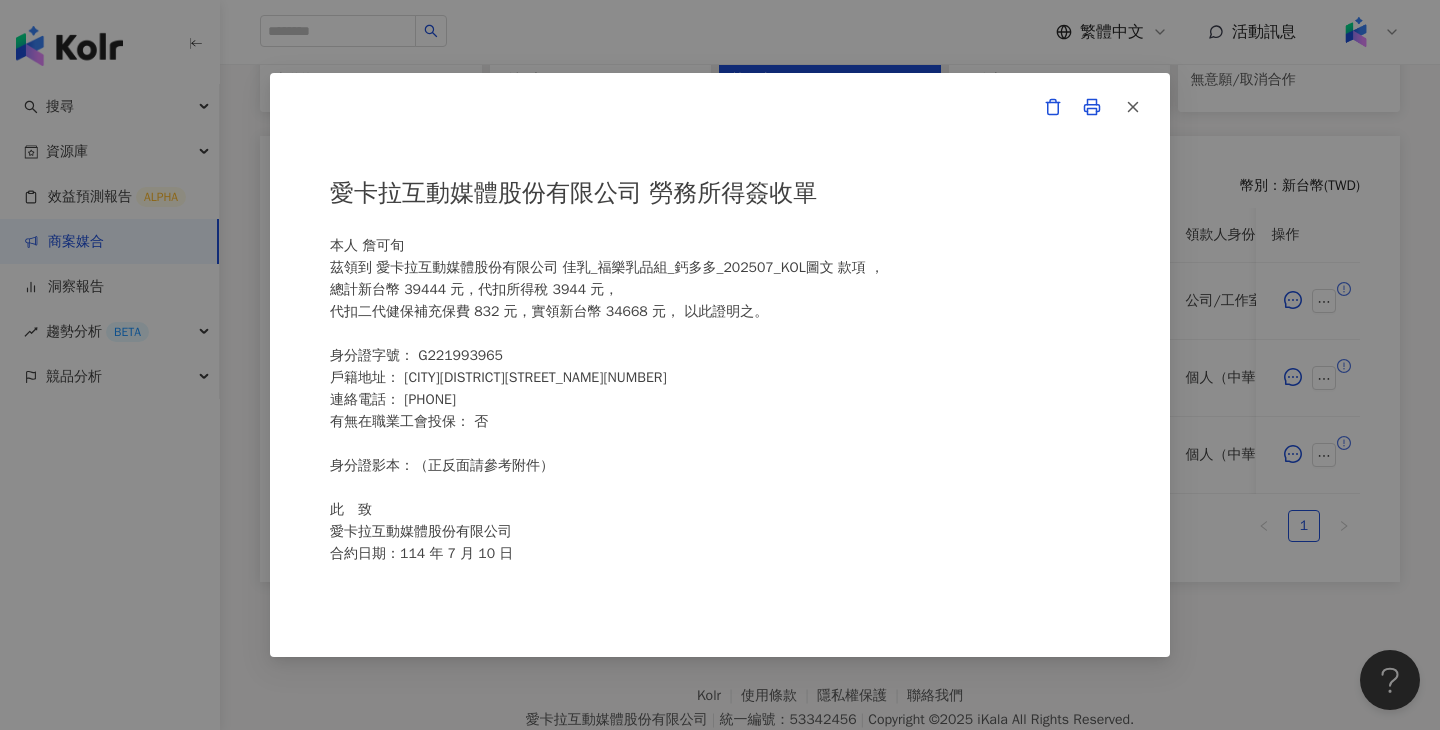 click on "愛卡拉互動媒體股份有限公司 勞務所得簽收單 本人 詹可旬 茲領到 愛卡拉互動媒體股份有限公司 佳乳_福樂乳品組_鈣多多_202507_KOL圖文 款項 ，  總計新台幣 39444 元，代扣所得稅 3944 元， 代扣二代健保補充保費 832 元，實領新台幣 34668 元， 以此證明之。 身分證字號： G221993965 戶籍地址： 新北市瑞芳區明燈路一段117號 連絡電話： 0917615621 有無在職業工會投保： 否 身分證影本：（正反面請參考附件） 此　致 愛卡拉互動媒體股份有限公司 合約日期：114 年 7 月 10 日 備註： 一、愛卡拉互動媒體股份有限公司將依個人資料保護法之要求妥善保管您的個人資料，並於合法取得之前提下善意使用，以上個人資料之提供為本公司為您申報個人所得使用。 二、勞務所得人之簽名務必填具全名。 身分證正面 身分證反面" at bounding box center (720, 365) 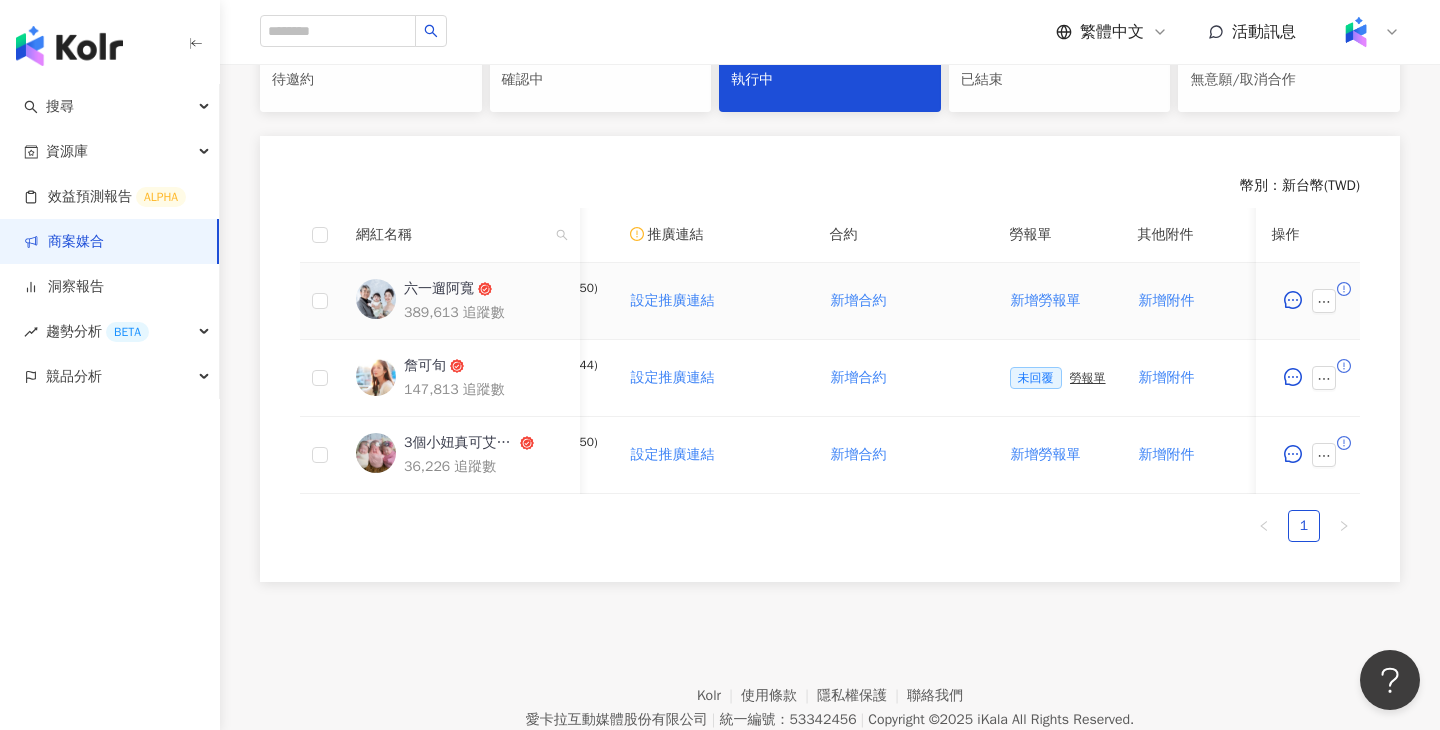 scroll, scrollTop: 0, scrollLeft: 526, axis: horizontal 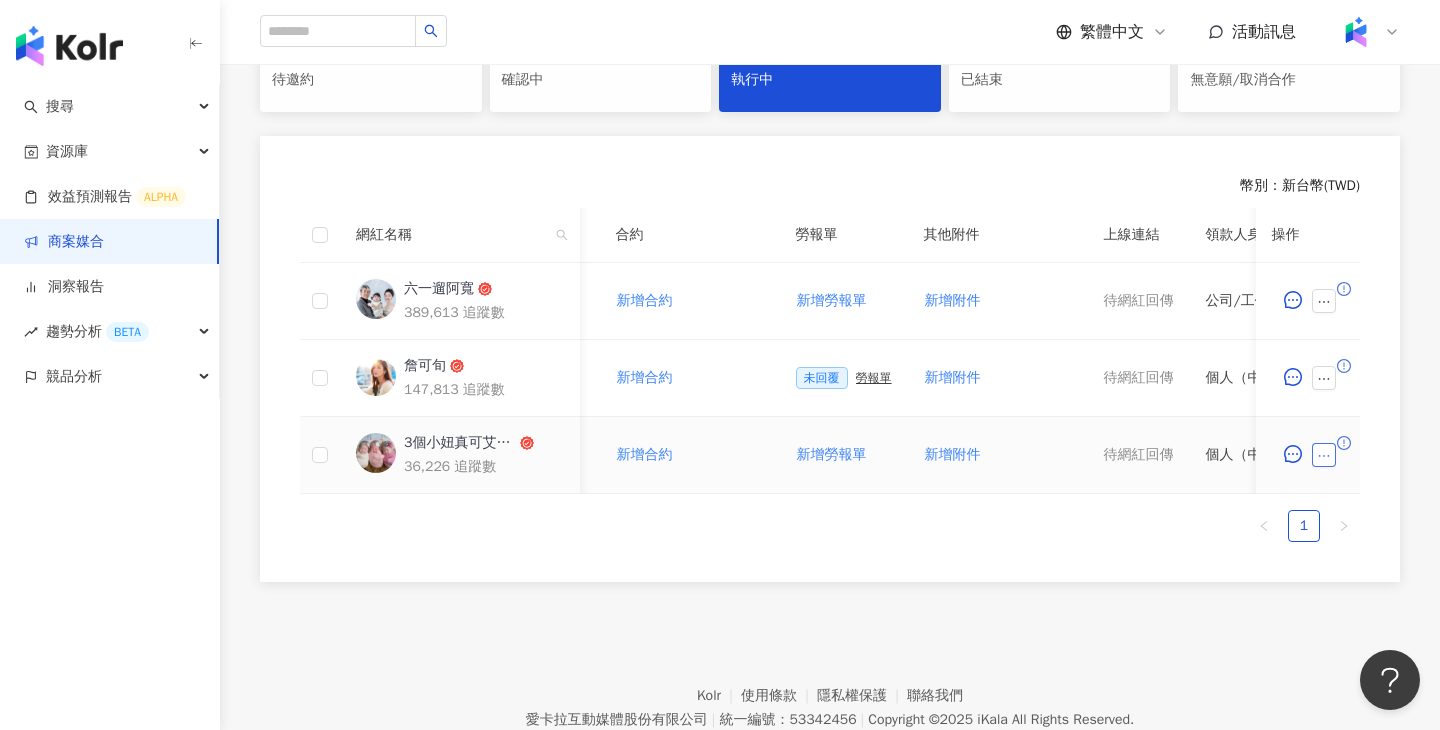 click 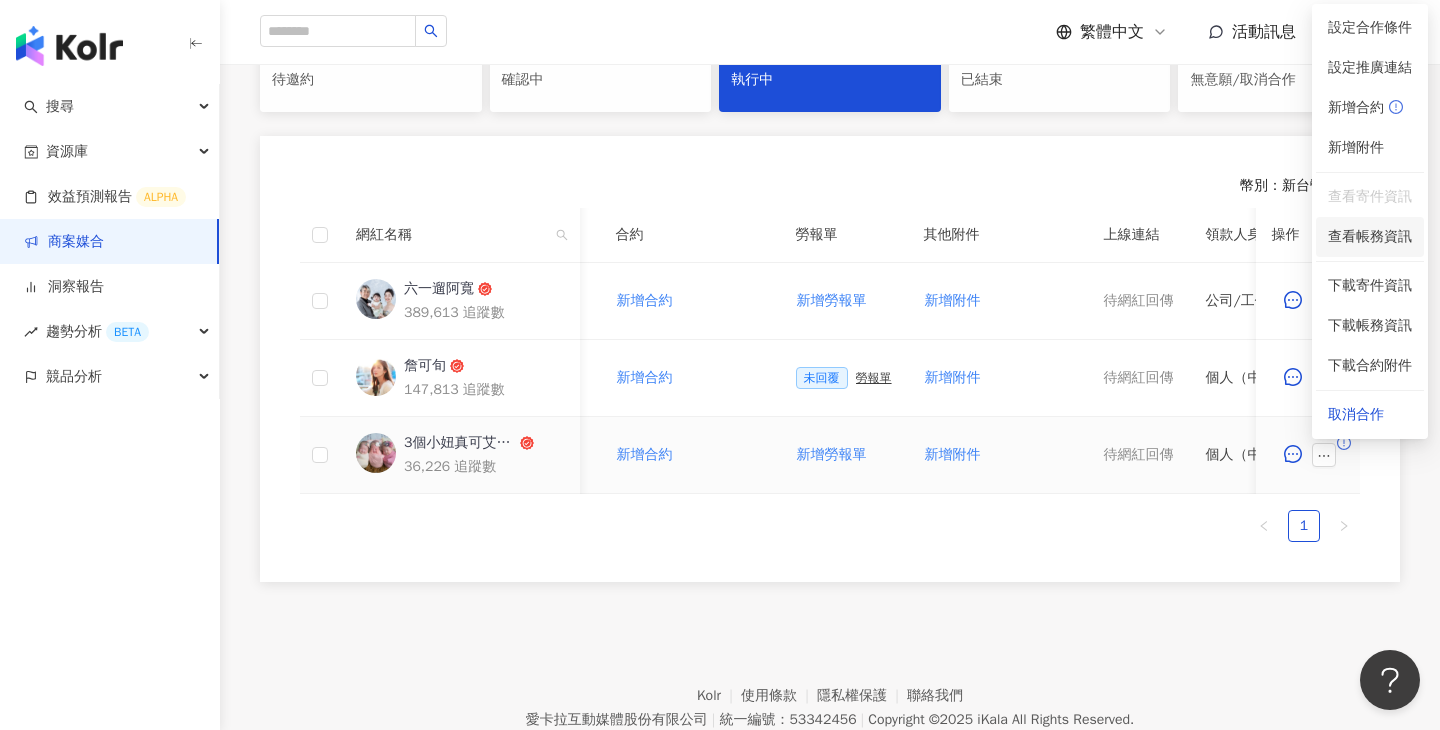 click on "查看帳務資訊" at bounding box center (1370, 237) 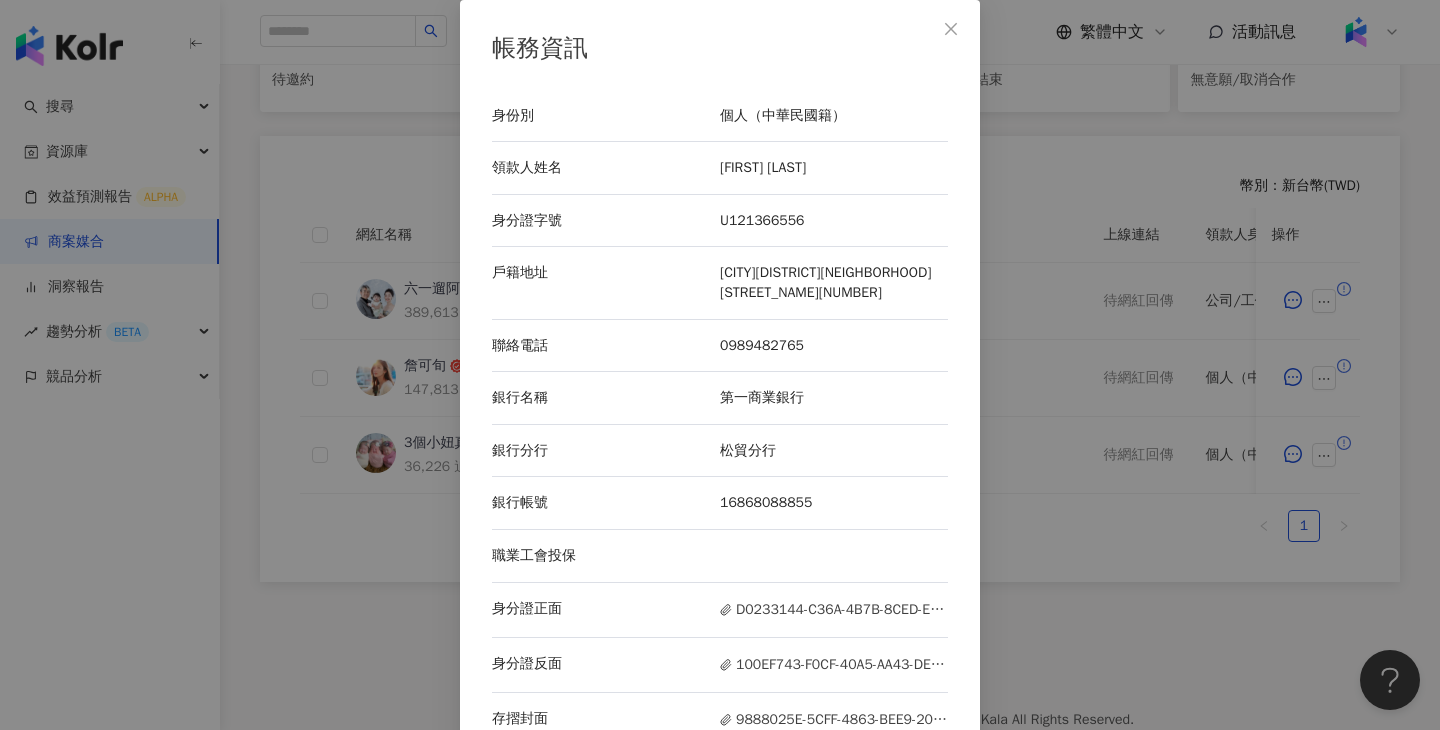 click on "帳務資訊 身份別 個人（中華民國籍） 領款人姓名 林志謙 身分證字號 U121366556 戶籍地址 花蓮縣花蓮市國防里1鄰明心街19號 聯絡電話 0989482765 銀行名稱 第一商業銀行 銀行分行 松貿分行 銀行帳號 16868088855 職業工會投保 身分證正面 D0233144-C36A-4B7B-8CED-E817996779B8.jpeg 身分證反面 100EF743-F0CF-40A5-AA43-DECD2A0C7CA9.jpeg 存摺封面 9888025E-5CFF-4863-BEE9-206932A546D6.jpeg" at bounding box center (720, 365) 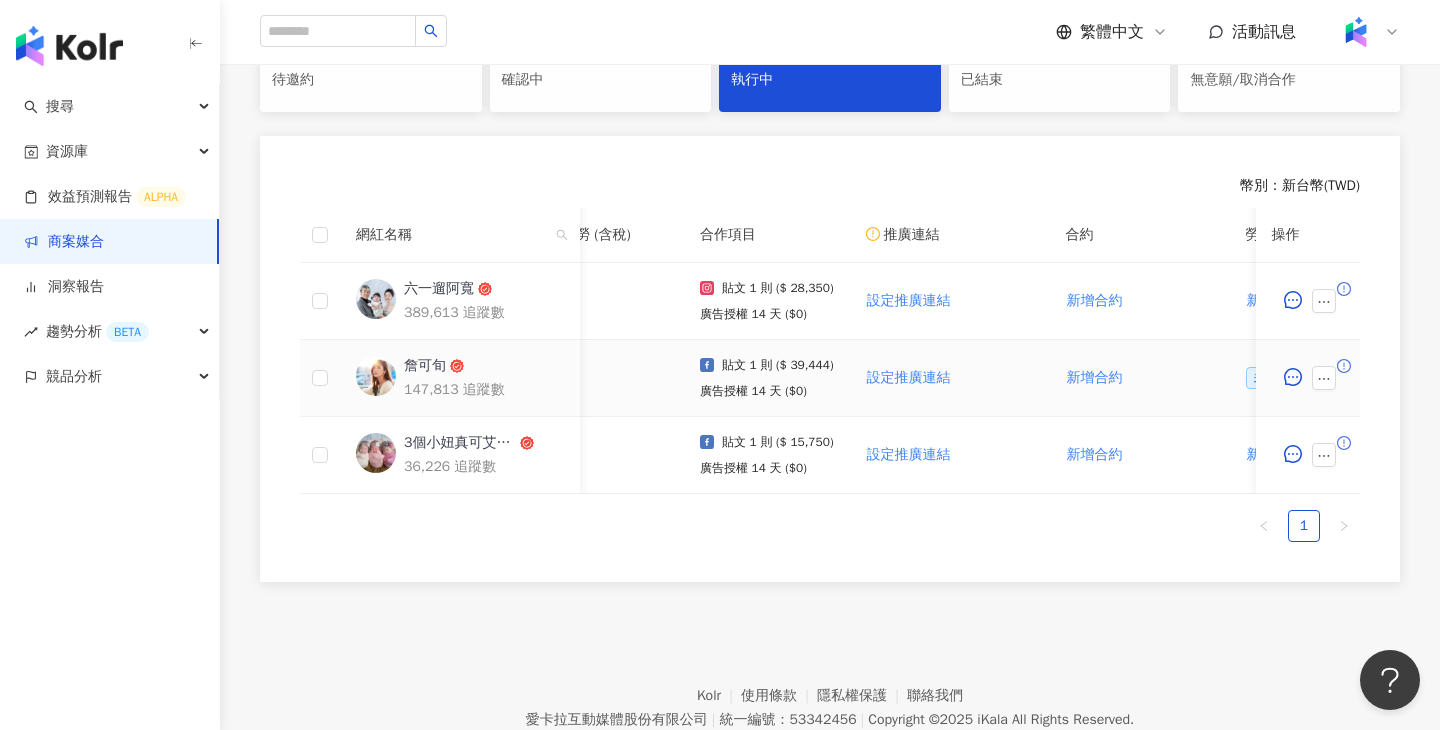 scroll, scrollTop: 0, scrollLeft: 70, axis: horizontal 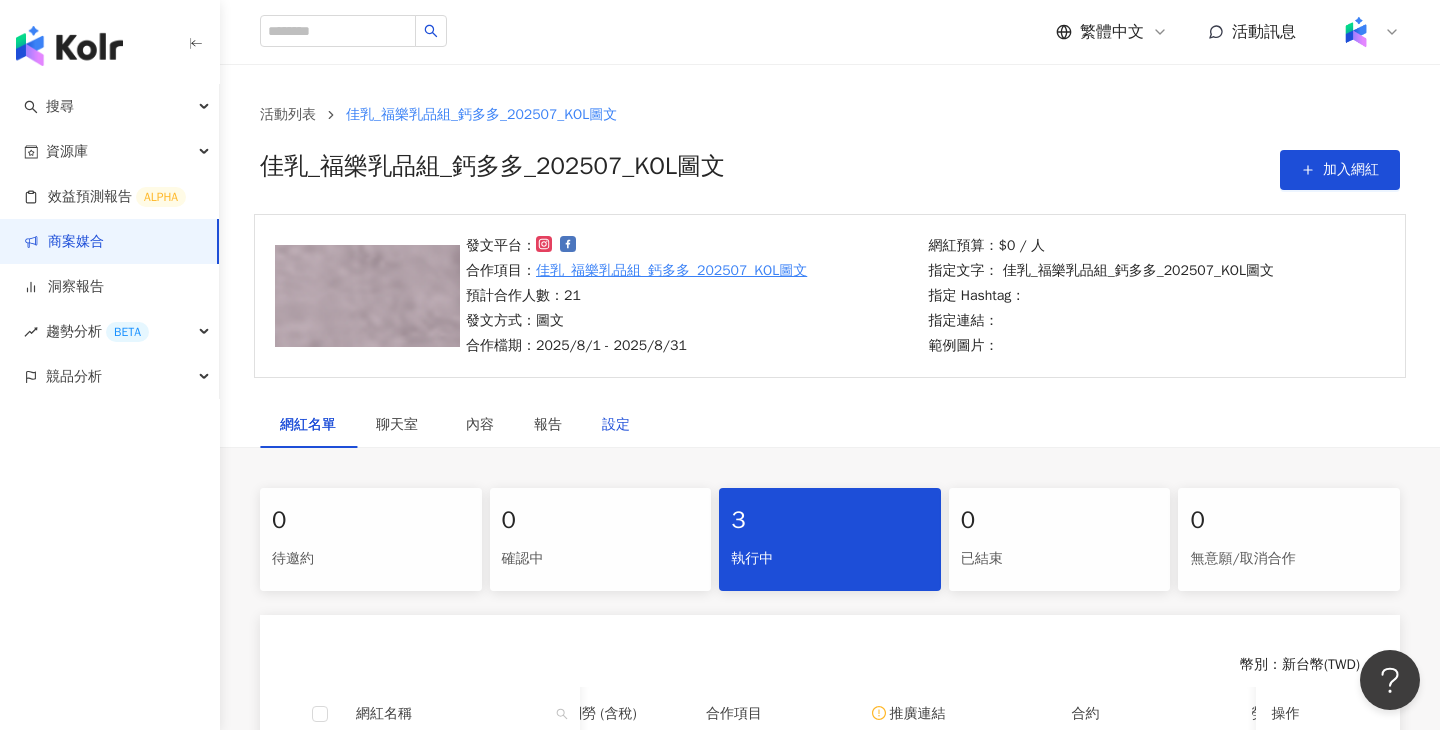 click on "設定" at bounding box center [616, 425] 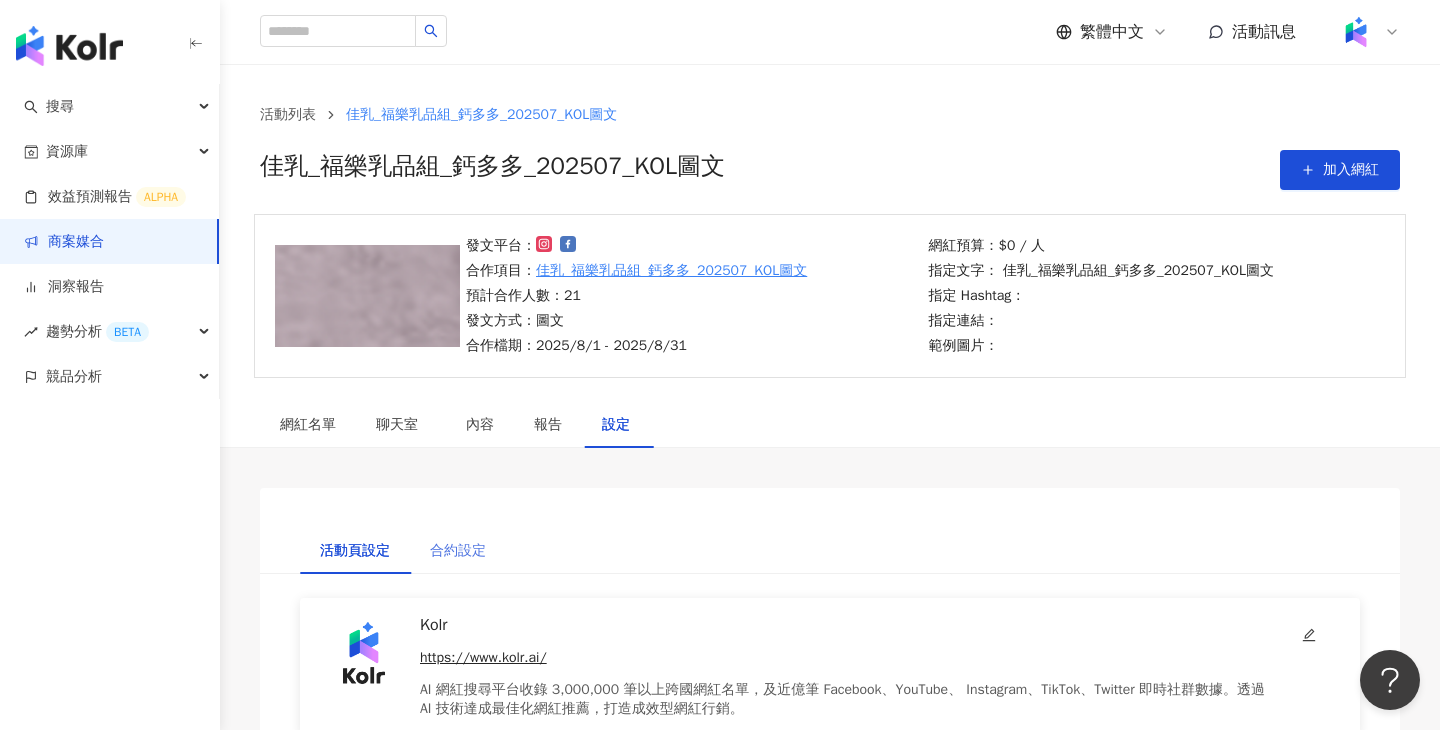 click on "合約設定" at bounding box center [458, 551] 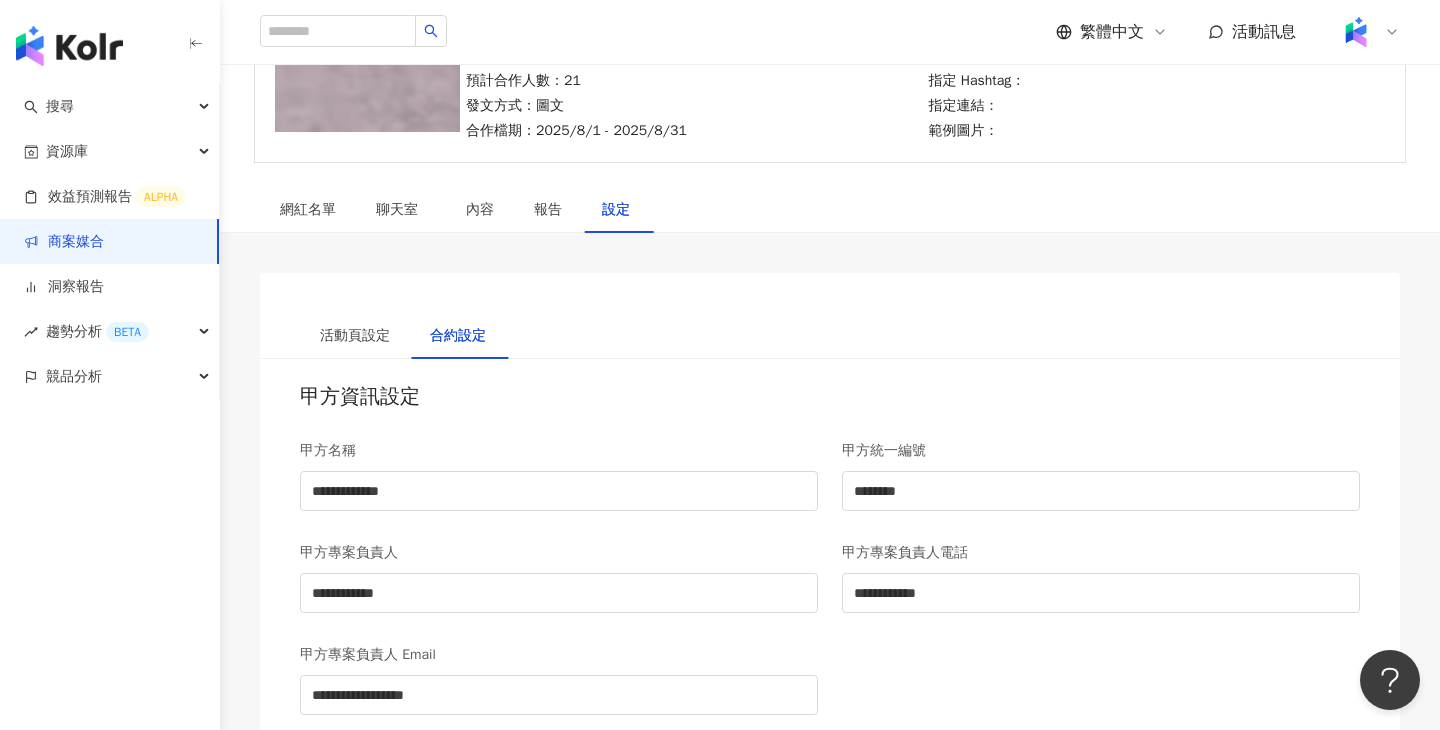 scroll, scrollTop: 0, scrollLeft: 0, axis: both 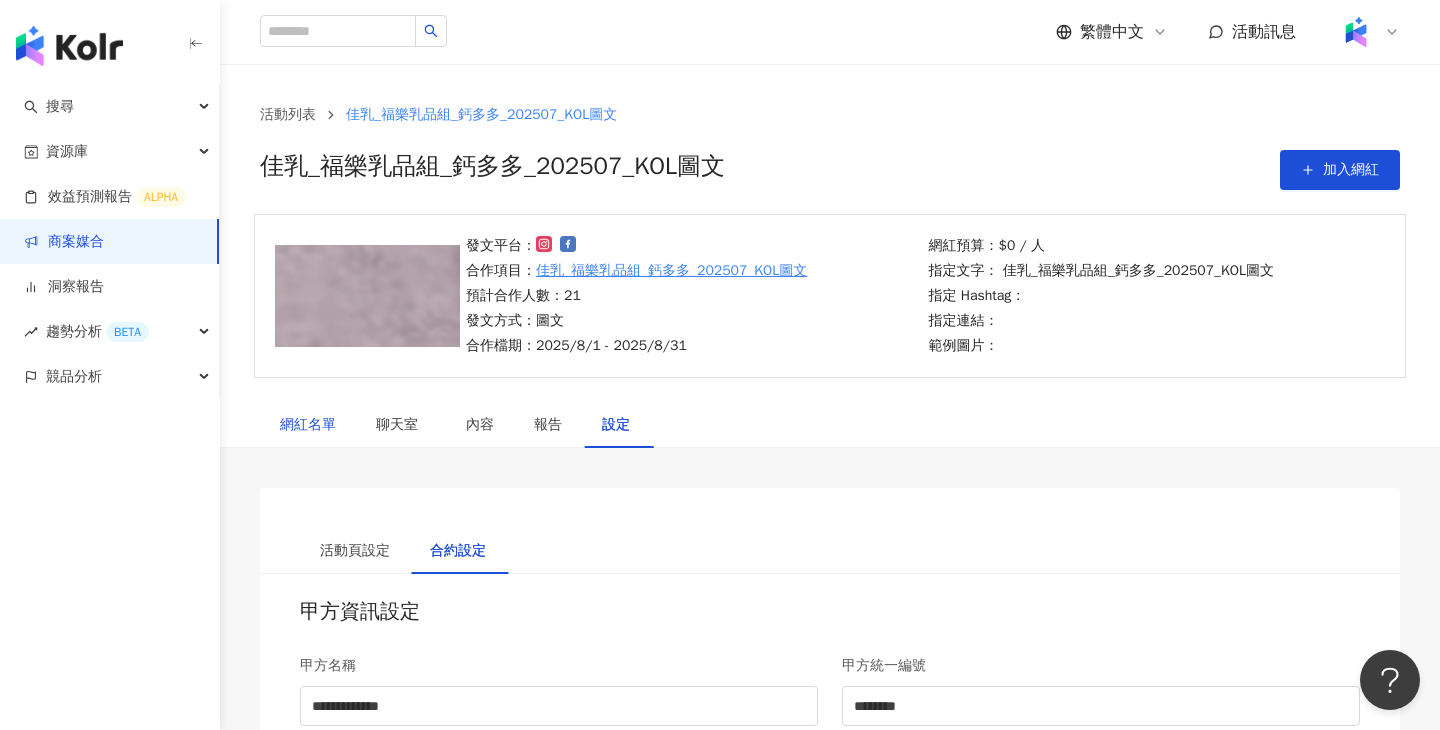 click on "網紅名單" at bounding box center (308, 425) 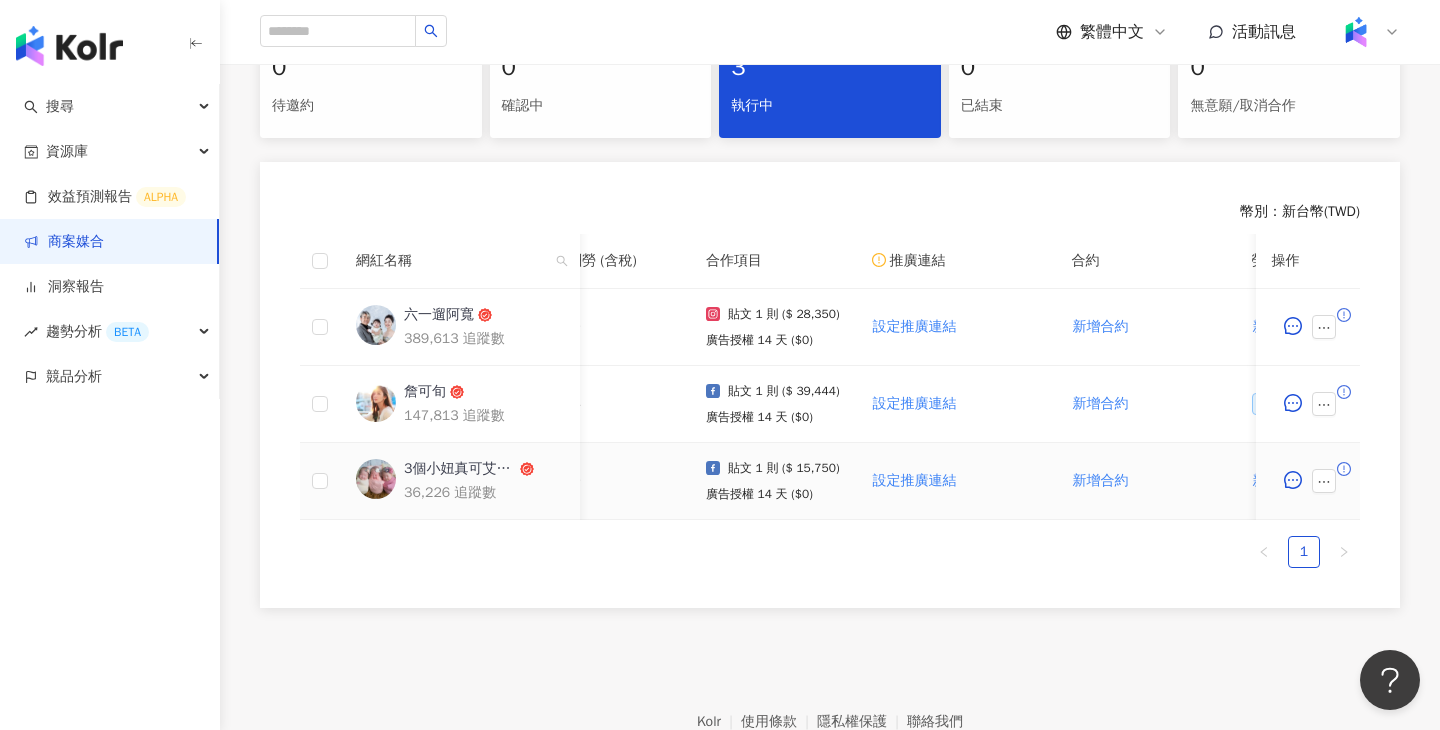scroll, scrollTop: 455, scrollLeft: 0, axis: vertical 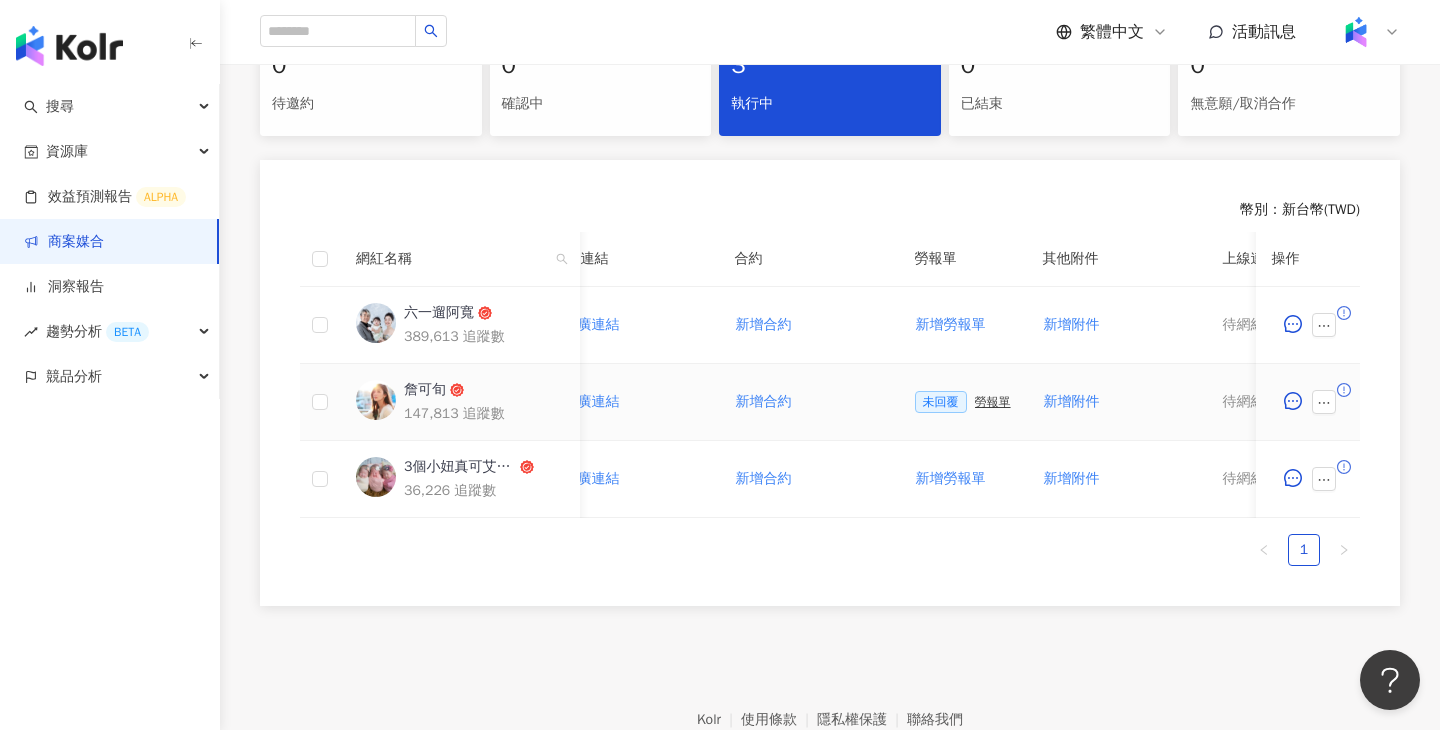 click on "勞報單" at bounding box center [993, 402] 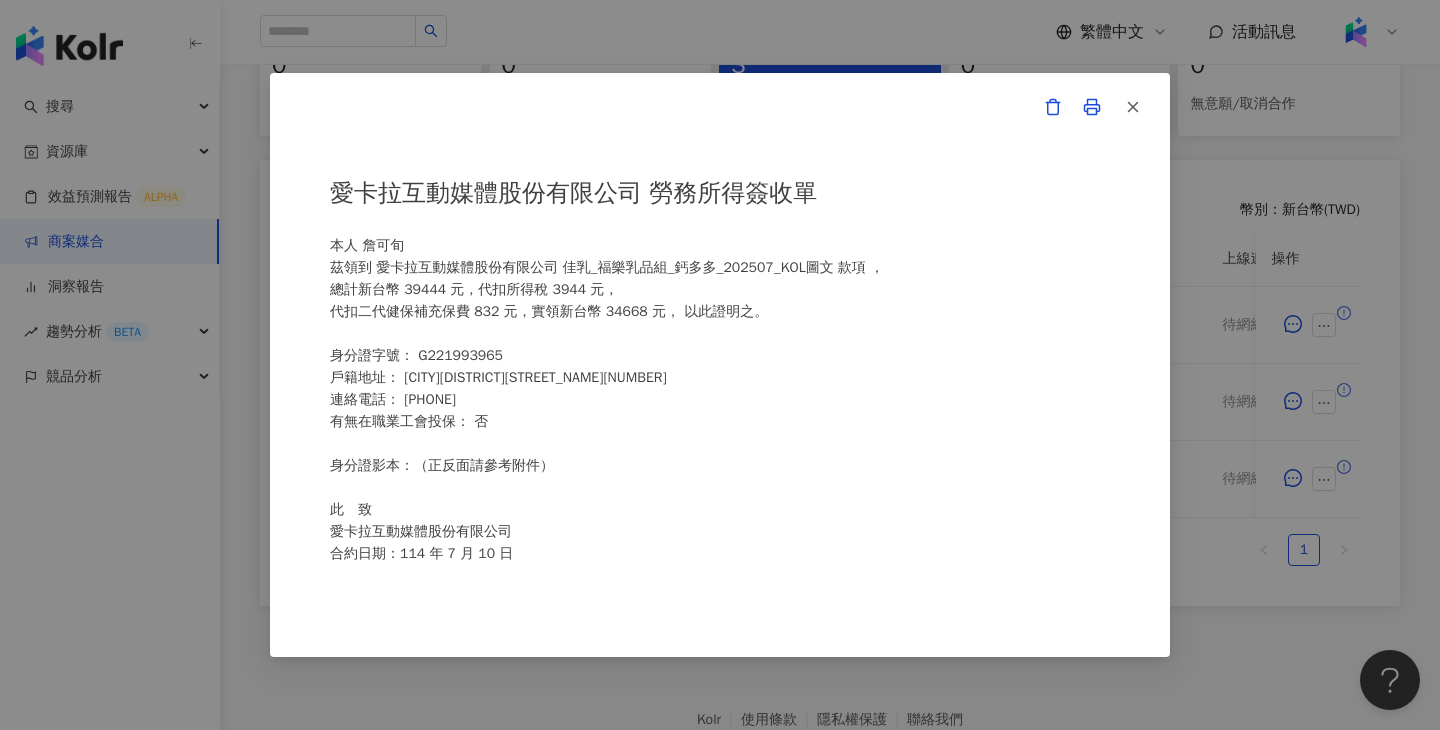 scroll, scrollTop: 387, scrollLeft: 0, axis: vertical 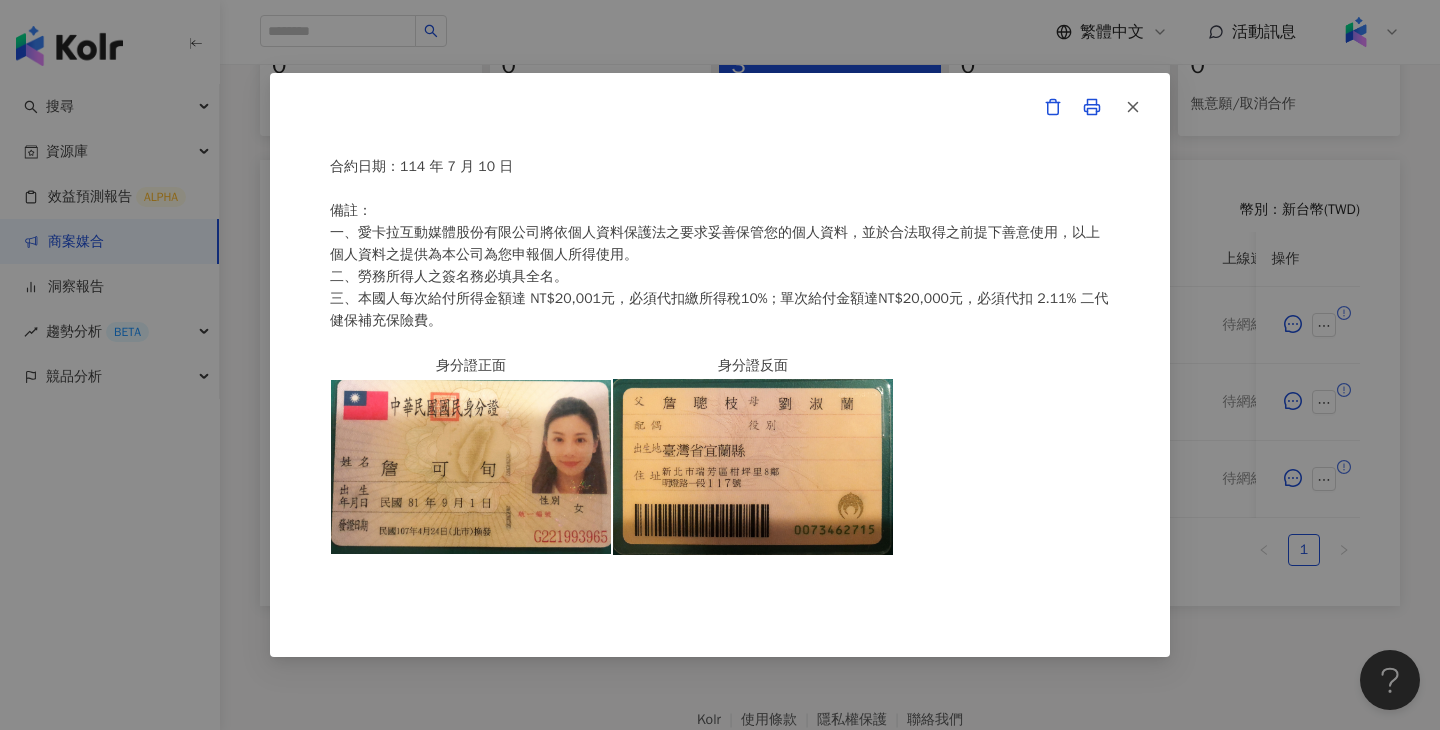 click on "愛卡拉互動媒體股份有限公司 勞務所得簽收單 本人 詹可旬 茲領到 愛卡拉互動媒體股份有限公司 佳乳_福樂乳品組_鈣多多_202507_KOL圖文 款項 ，  總計新台幣 39444 元，代扣所得稅 3944 元， 代扣二代健保補充保費 832 元，實領新台幣 34668 元， 以此證明之。 身分證字號： G221993965 戶籍地址： 新北市瑞芳區明燈路一段117號 連絡電話： 0917615621 有無在職業工會投保： 否 身分證影本：（正反面請參考附件） 此　致 愛卡拉互動媒體股份有限公司 合約日期：114 年 7 月 10 日 備註： 一、愛卡拉互動媒體股份有限公司將依個人資料保護法之要求妥善保管您的個人資料，並於合法取得之前提下善意使用，以上個人資料之提供為本公司為您申報個人所得使用。 二、勞務所得人之簽名務必填具全名。 身分證正面 身分證反面" at bounding box center [720, 365] 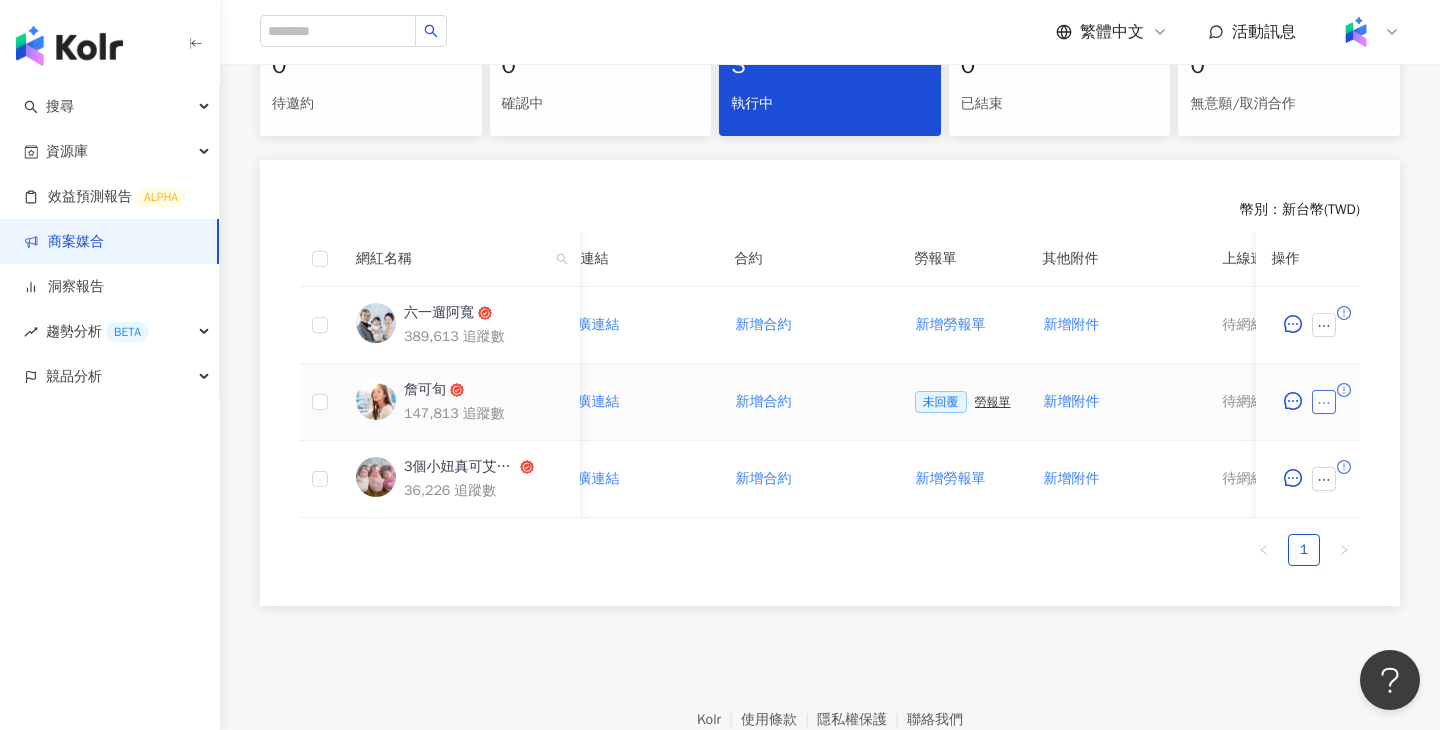 click 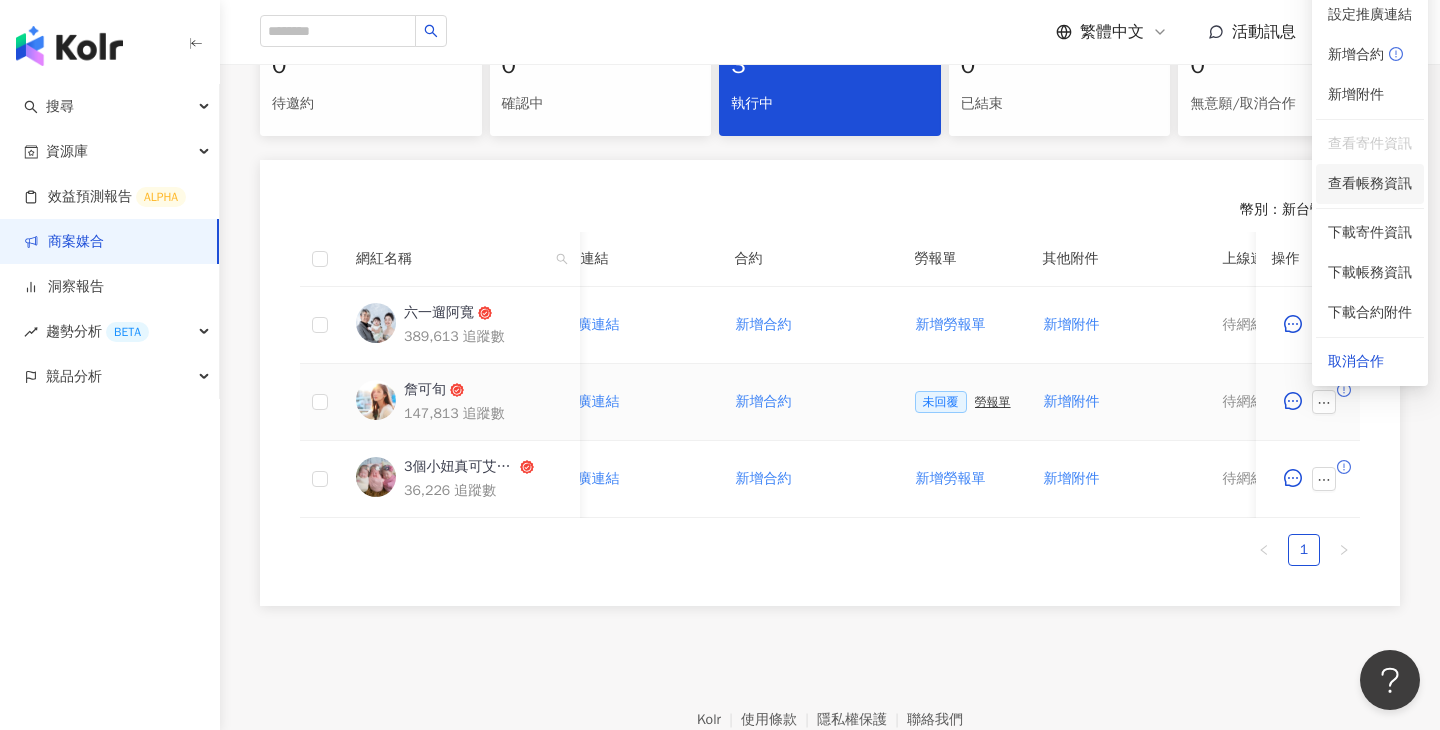 click on "查看帳務資訊" at bounding box center [1370, 184] 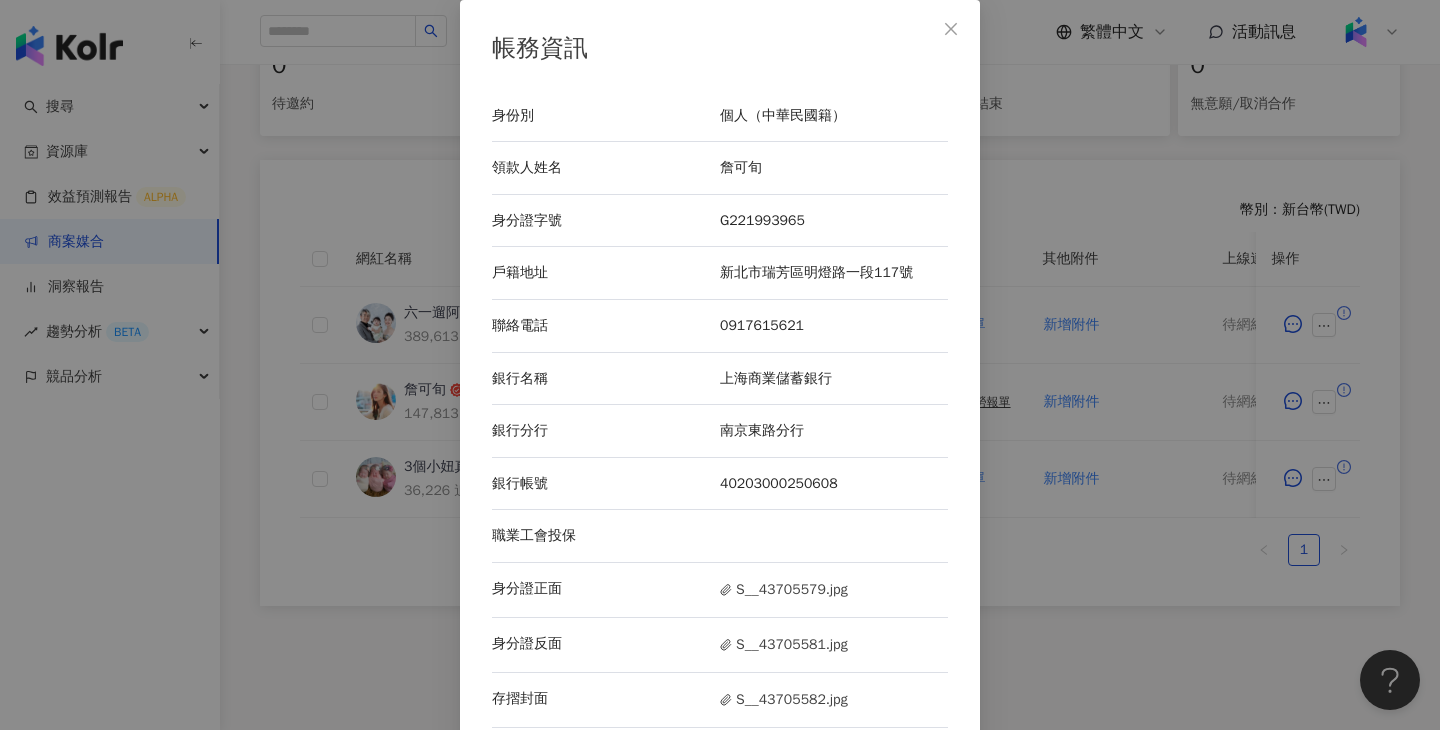 scroll, scrollTop: 22, scrollLeft: 0, axis: vertical 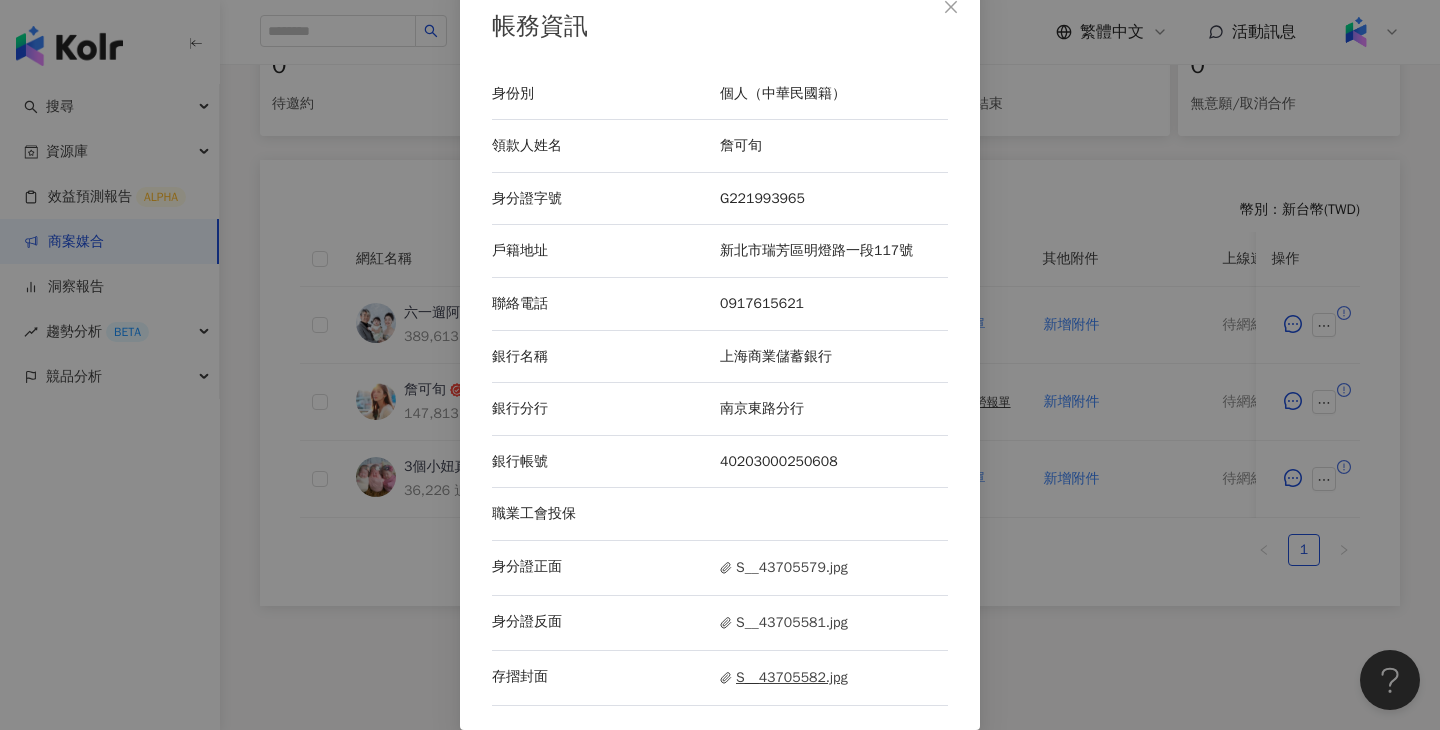click on "S__43705582.jpg" at bounding box center (784, 678) 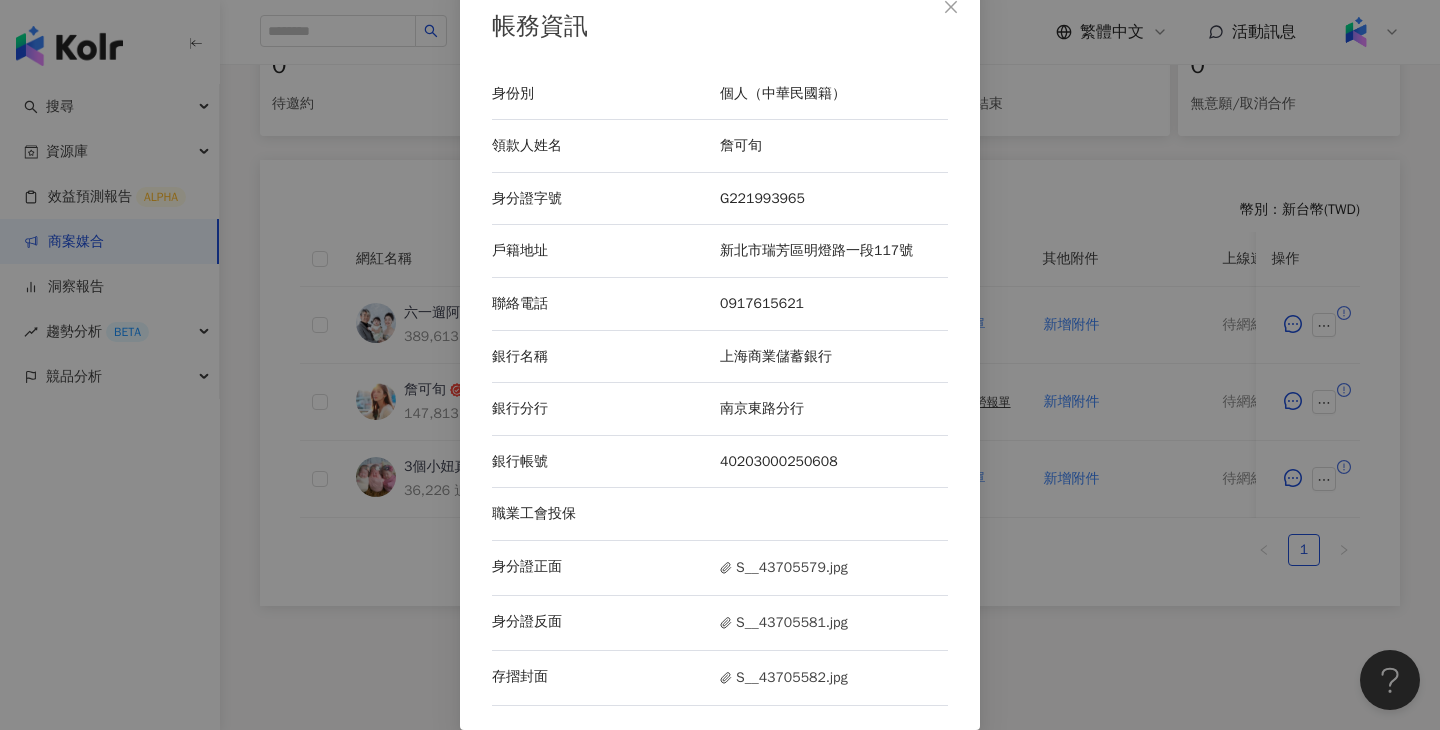 click on "帳務資訊 身份別 個人（中華民國籍） 領款人姓名 詹可旬 身分證字號 G221993965 戶籍地址 新北市瑞芳區明燈路一段117號 聯絡電話 0917615621 銀行名稱 上海商業儲蓄銀行 銀行分行 南京東路分行 銀行帳號 40203000250608 職業工會投保 身分證正面 S__43705579.jpg 身分證反面 S__43705581.jpg 存摺封面 S__43705582.jpg" at bounding box center [720, 365] 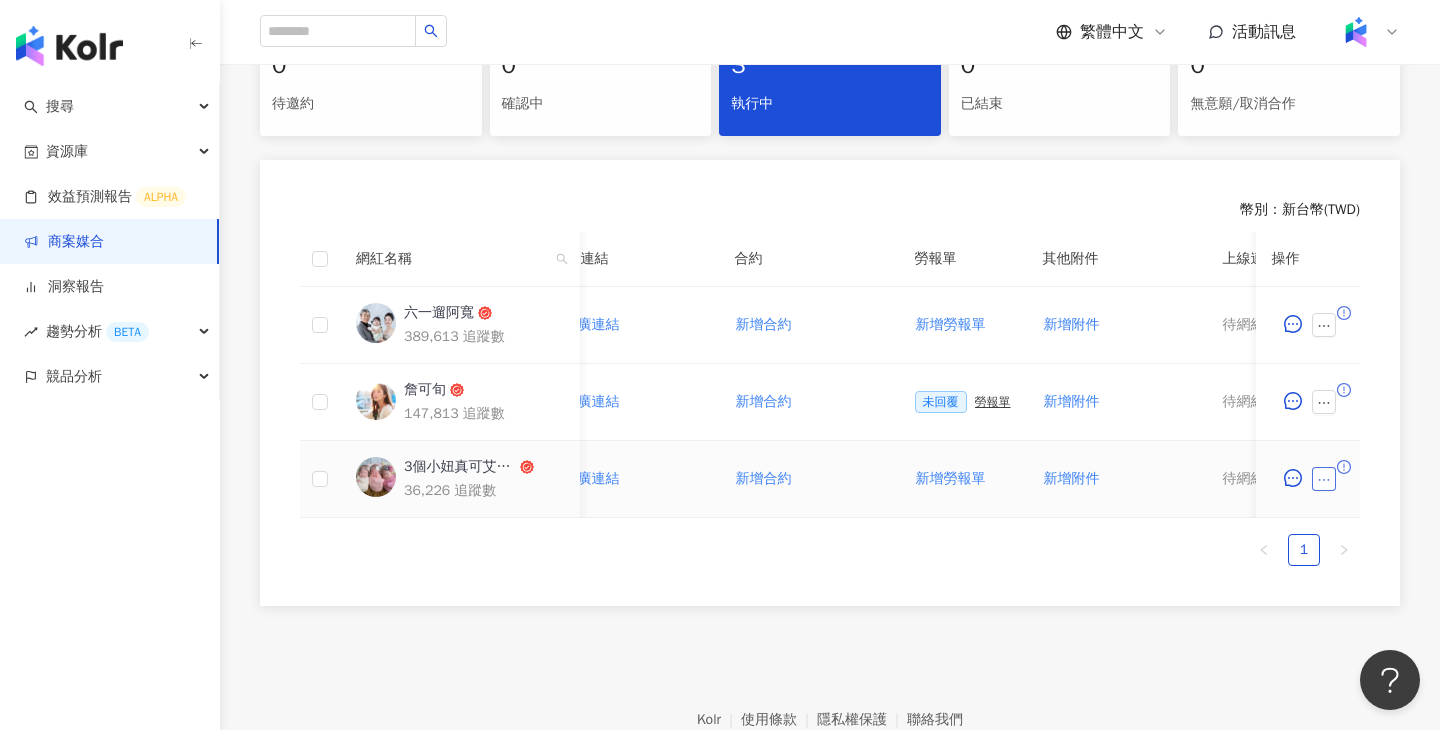 click at bounding box center [1324, 479] 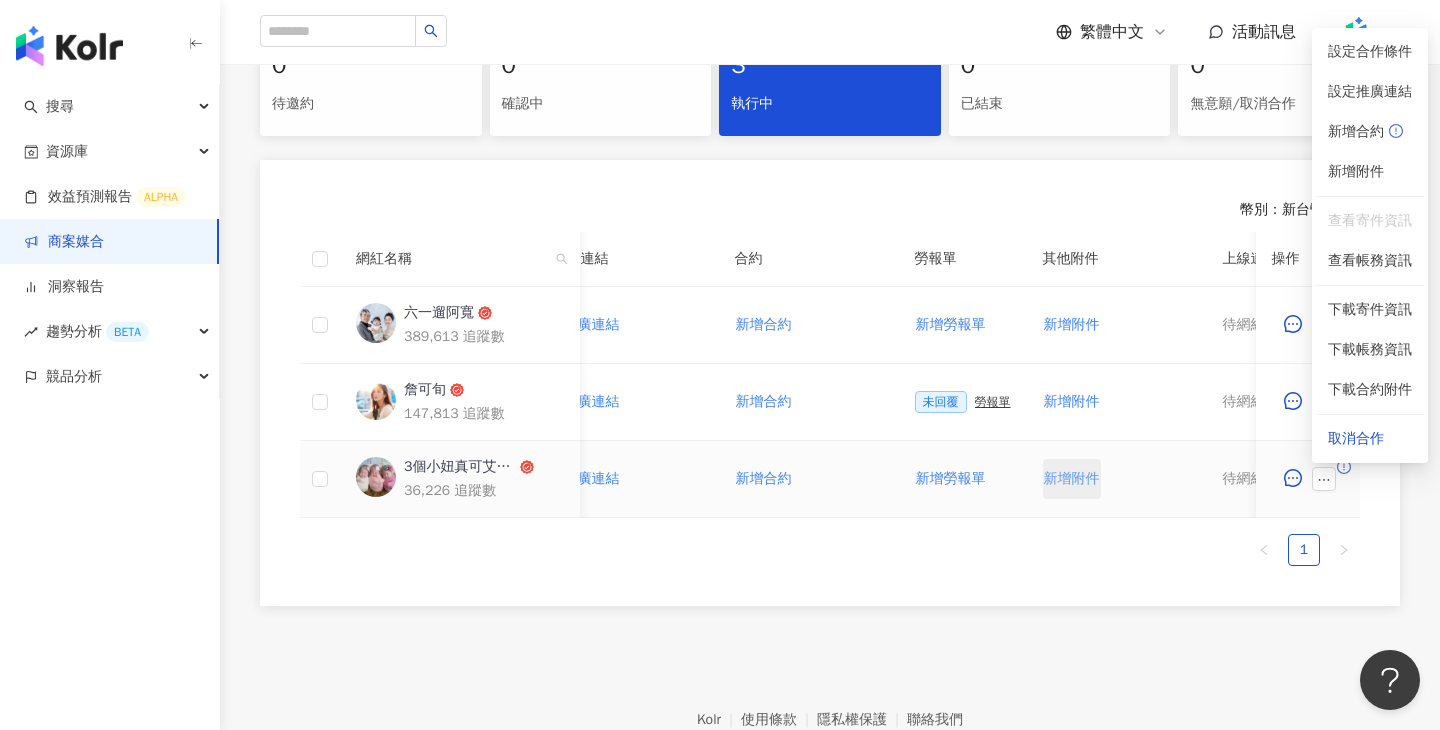 click on "新增附件" at bounding box center (1072, 479) 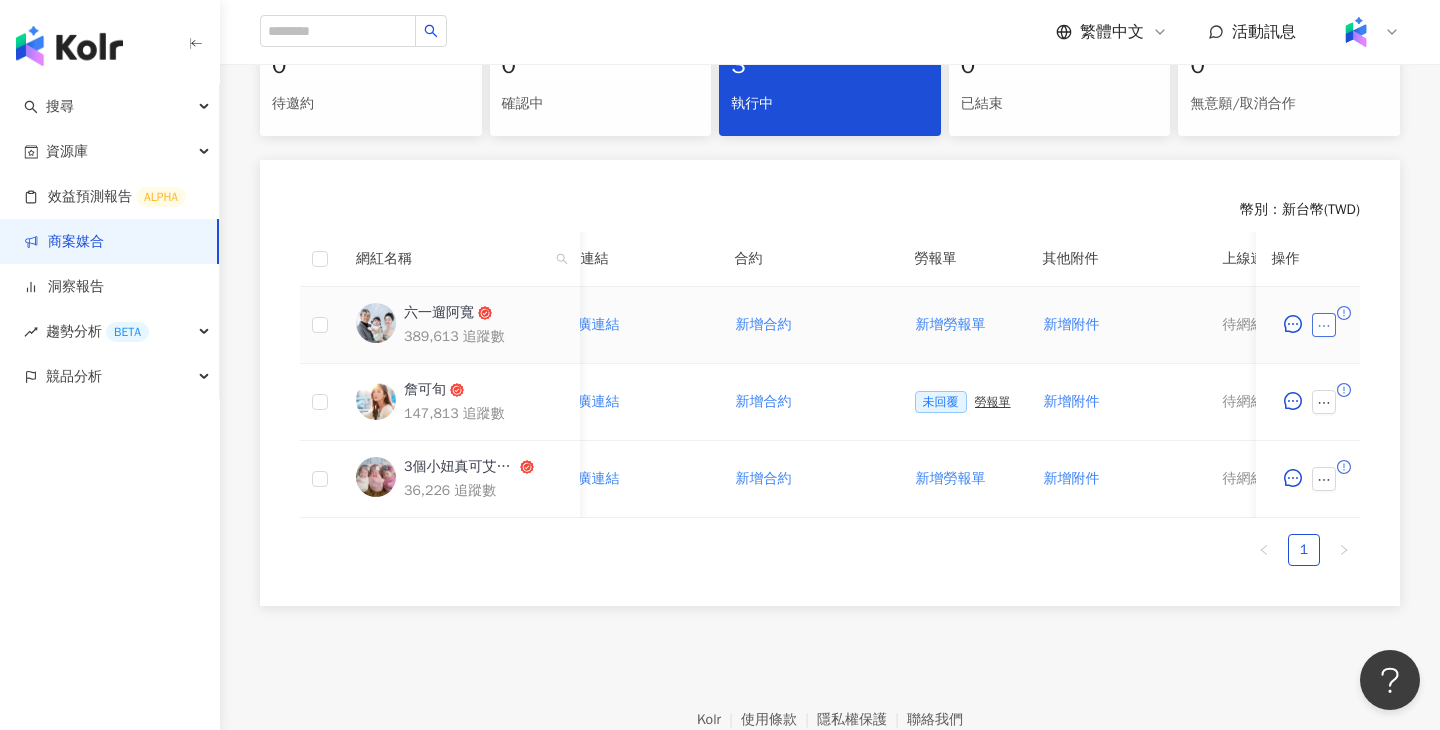 click 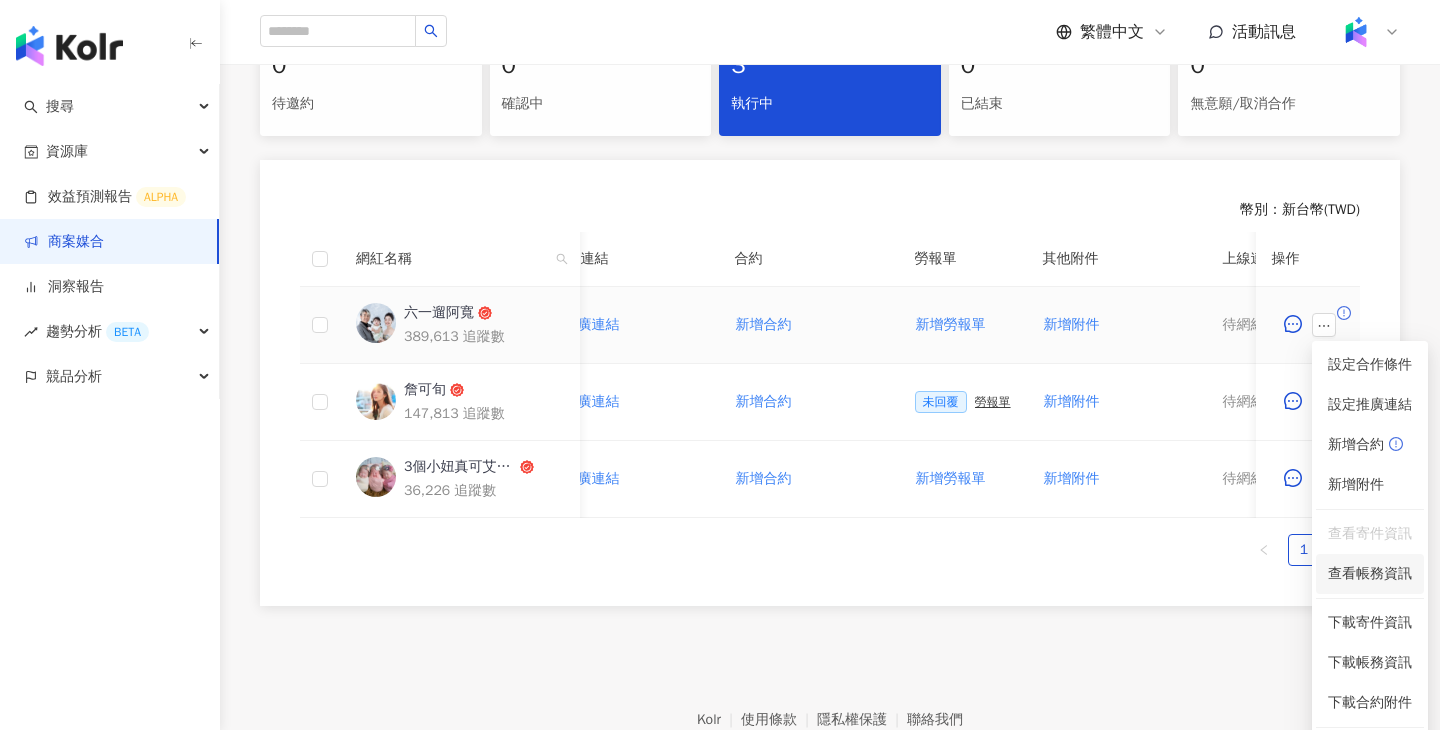 click on "查看帳務資訊" at bounding box center (1370, 574) 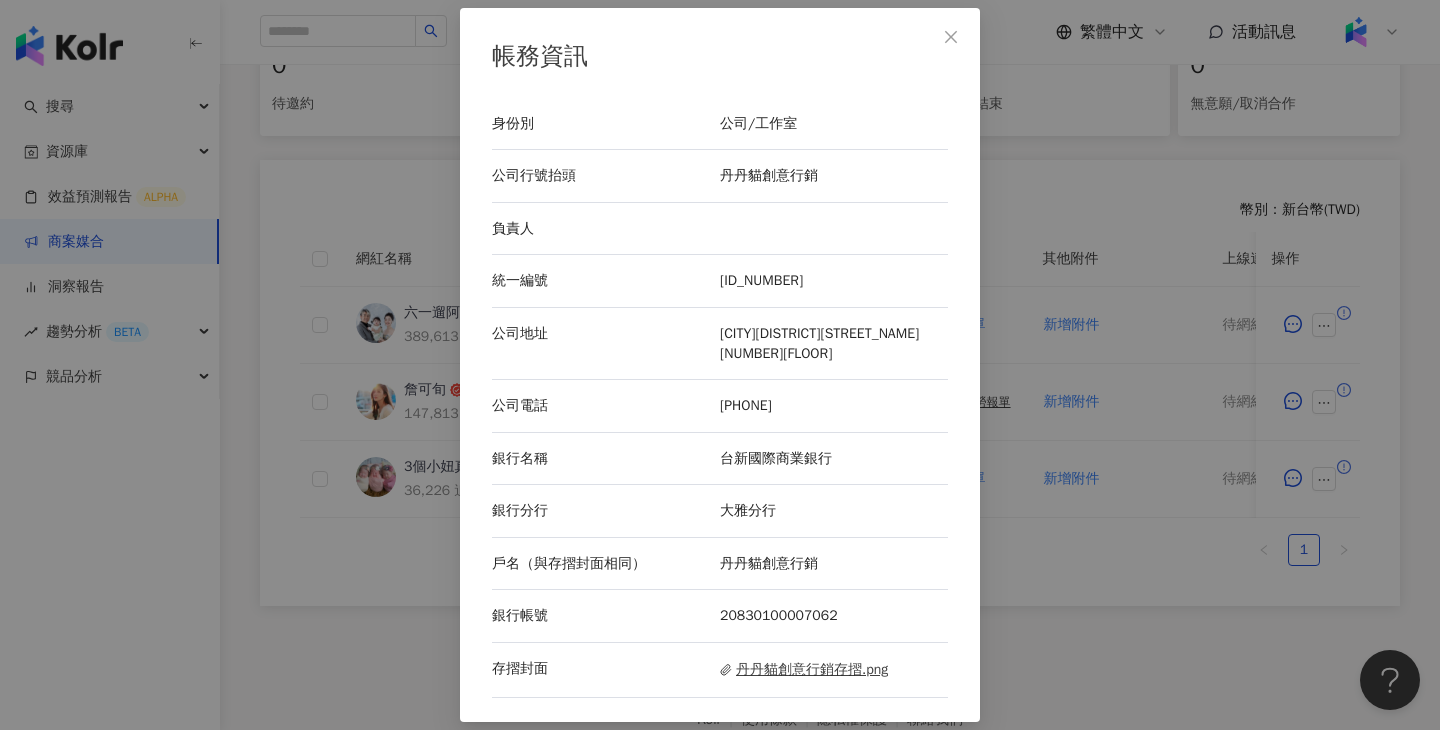 click on "丹丹貓創意行銷存摺.png" at bounding box center (804, 670) 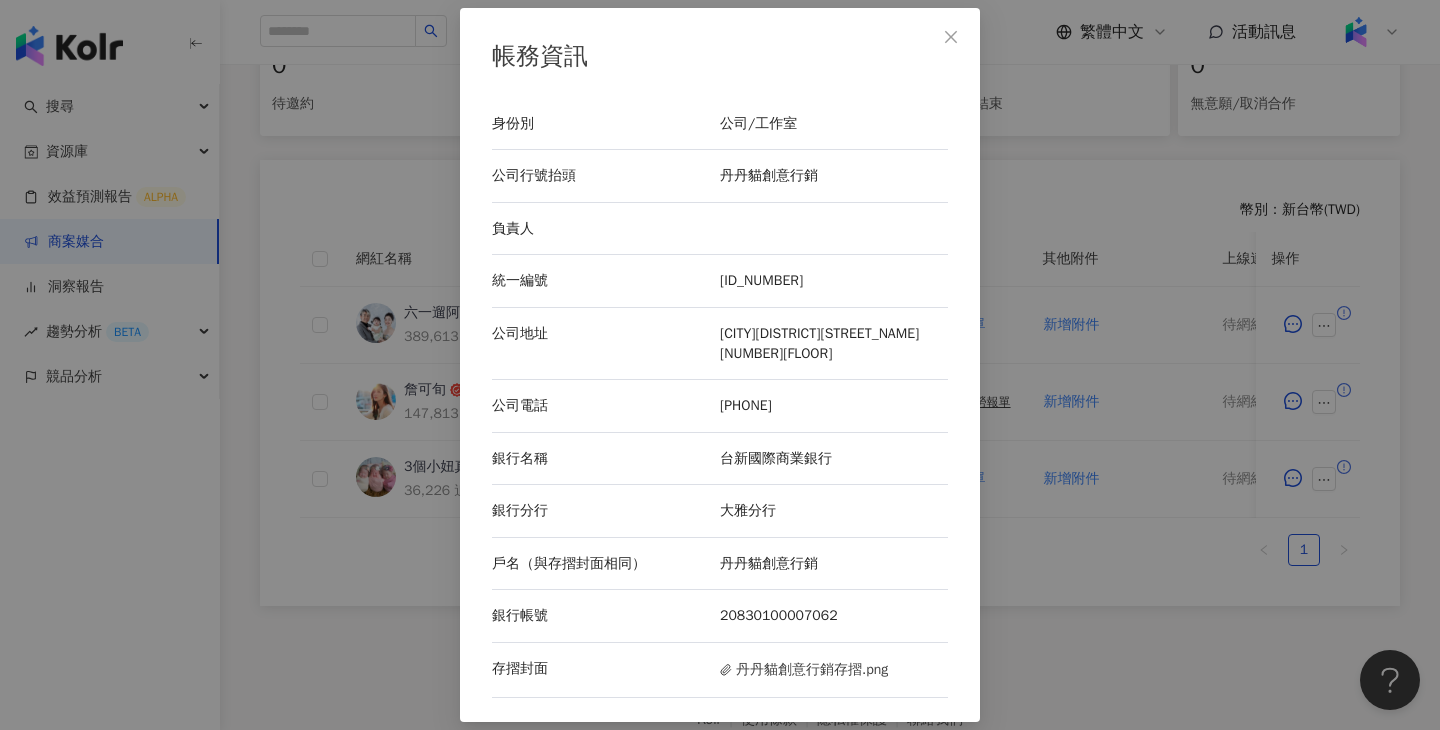 click on "帳務資訊 身份別 公司/工作室 公司行號抬頭 丹丹貓創意行銷 負責人 統一編號 88982837 公司地址 台南市中西區尊王路132號3樓 公司電話 0977328441 銀行名稱 台新國際商業銀行 銀行分行 大雅分行 戶名（與存摺封面相同） 丹丹貓創意行銷 銀行帳號 20830100007062 存摺封面 丹丹貓創意行銷存摺.png" at bounding box center (720, 365) 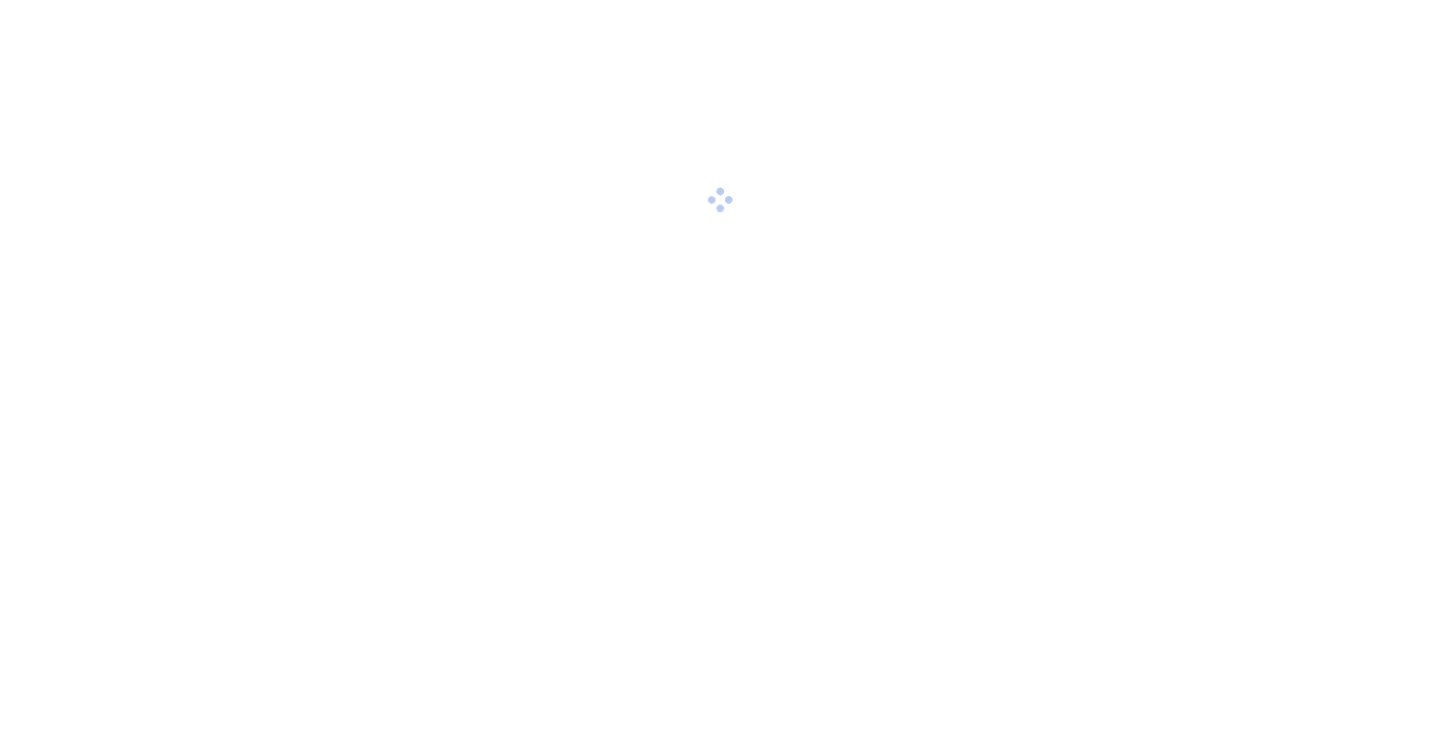 scroll, scrollTop: 0, scrollLeft: 0, axis: both 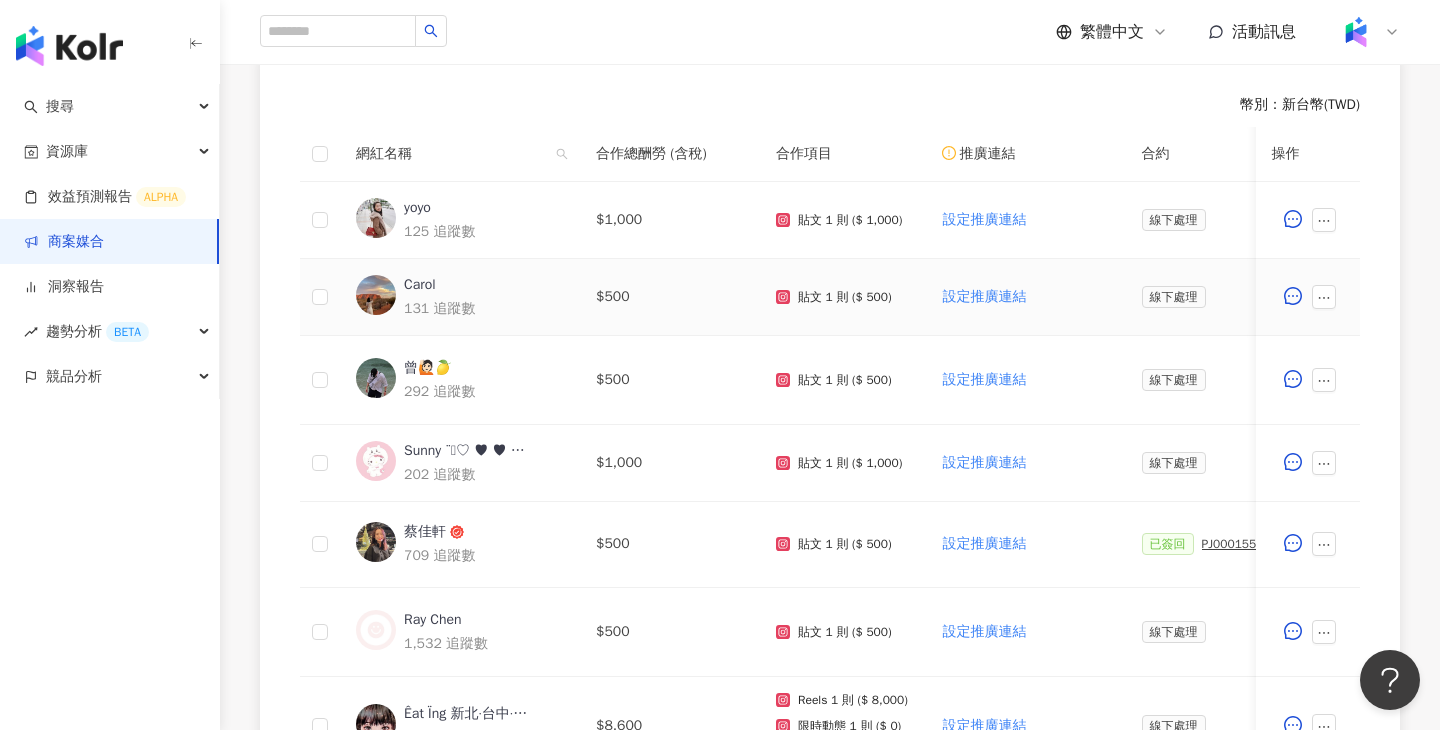 click on "Carol" at bounding box center [420, 285] 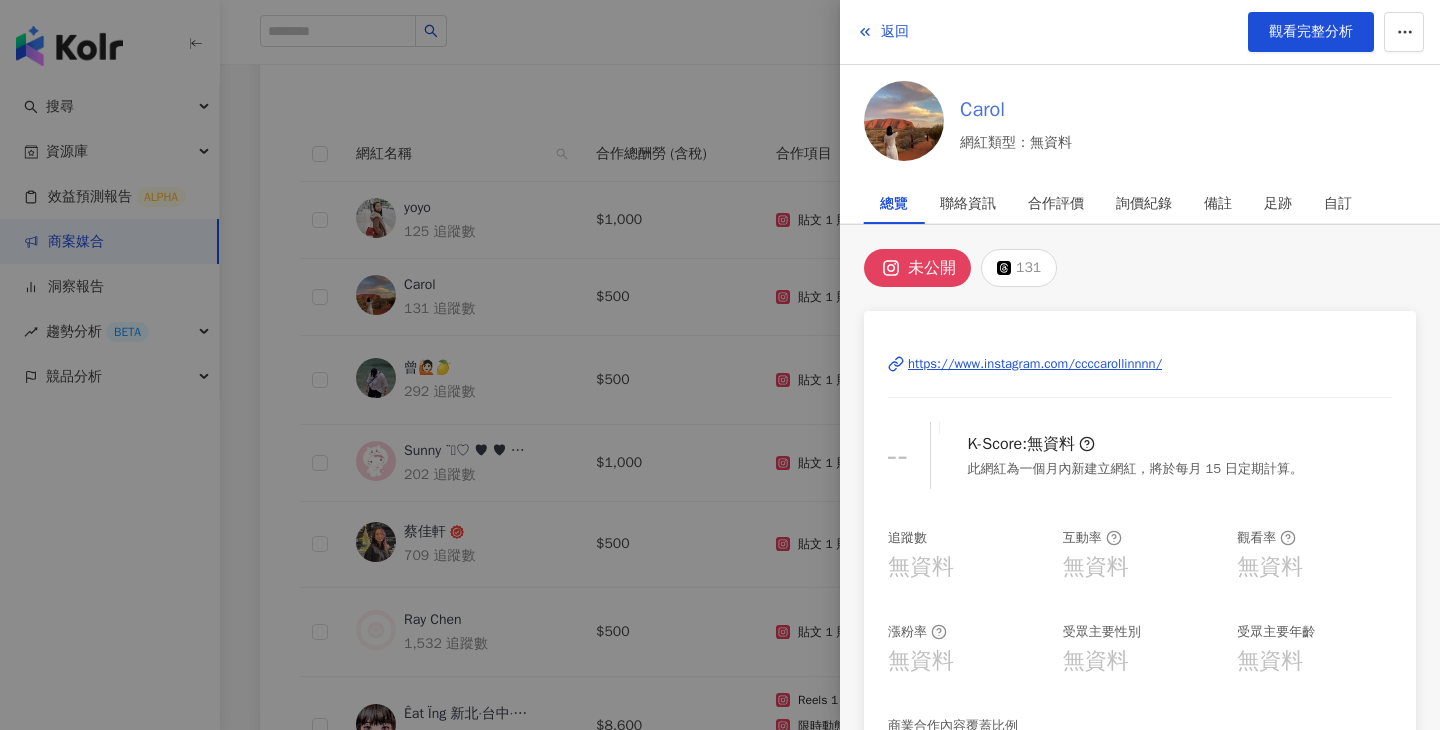click on "Carol" at bounding box center (1016, 110) 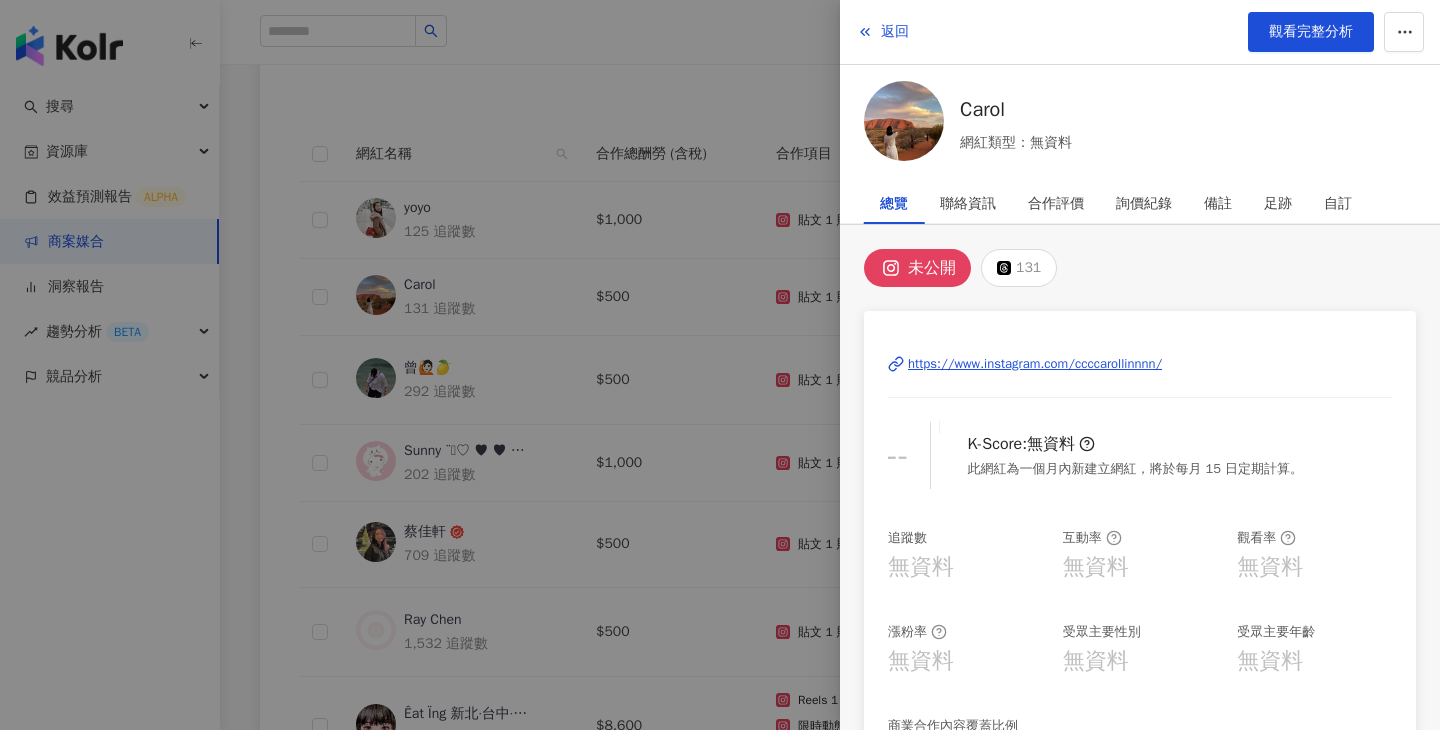 click at bounding box center (720, 365) 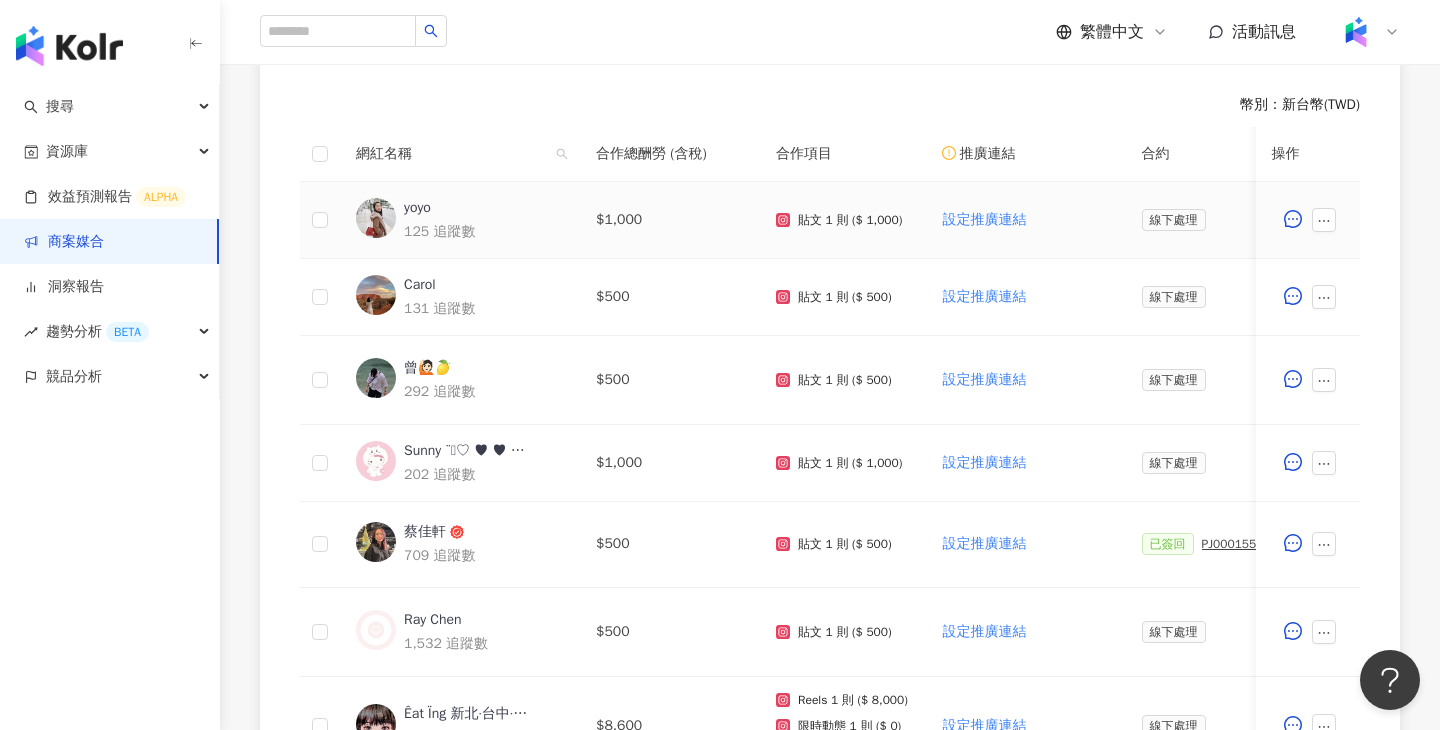 click on "yoyo" at bounding box center (417, 208) 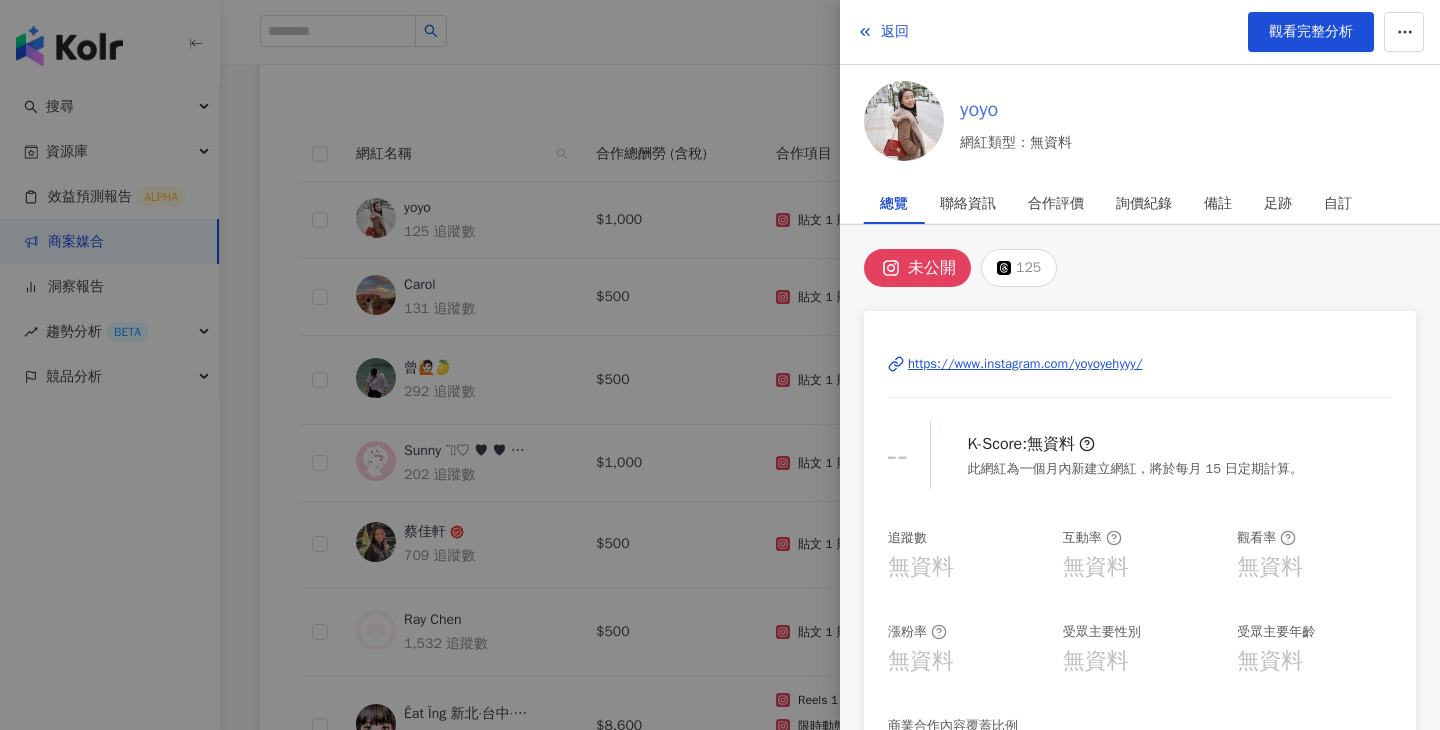 click on "yoyo" at bounding box center (1016, 110) 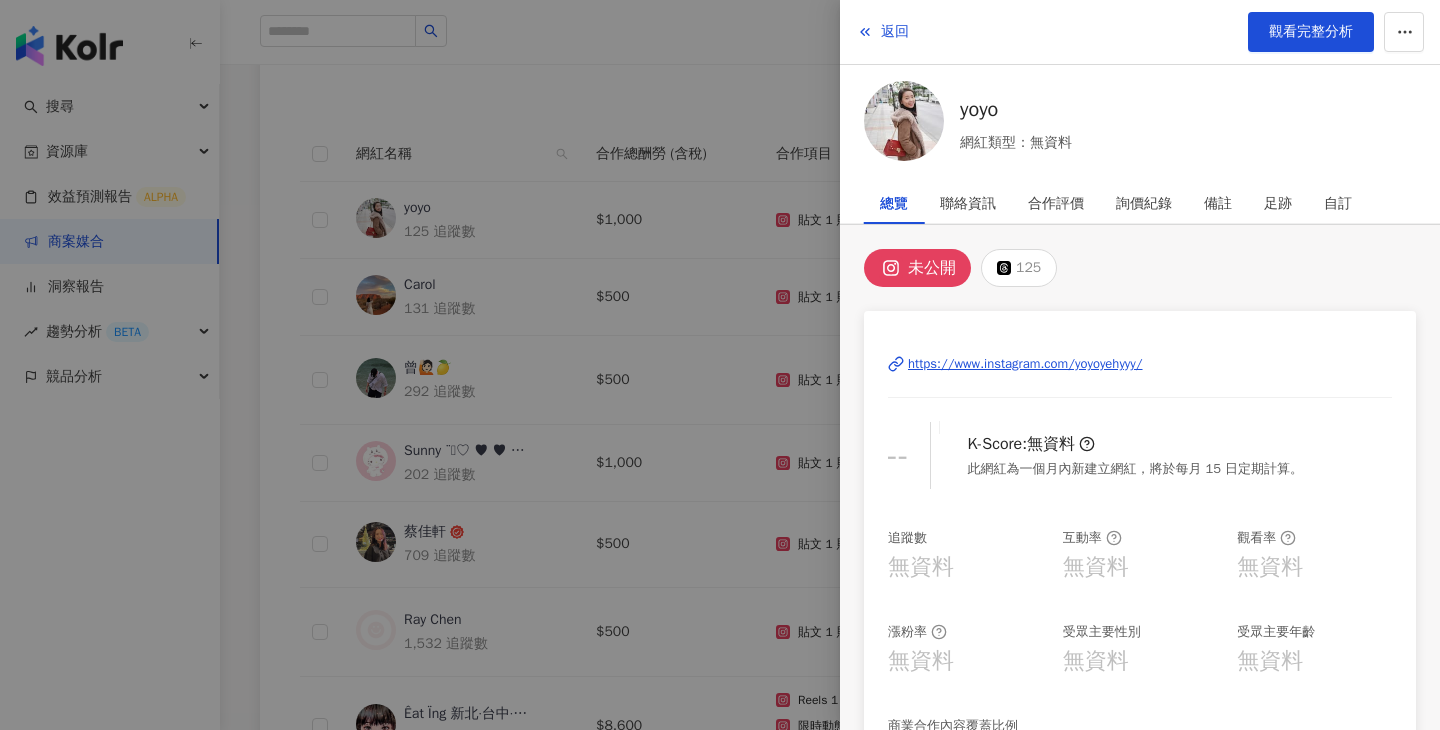 click at bounding box center [720, 365] 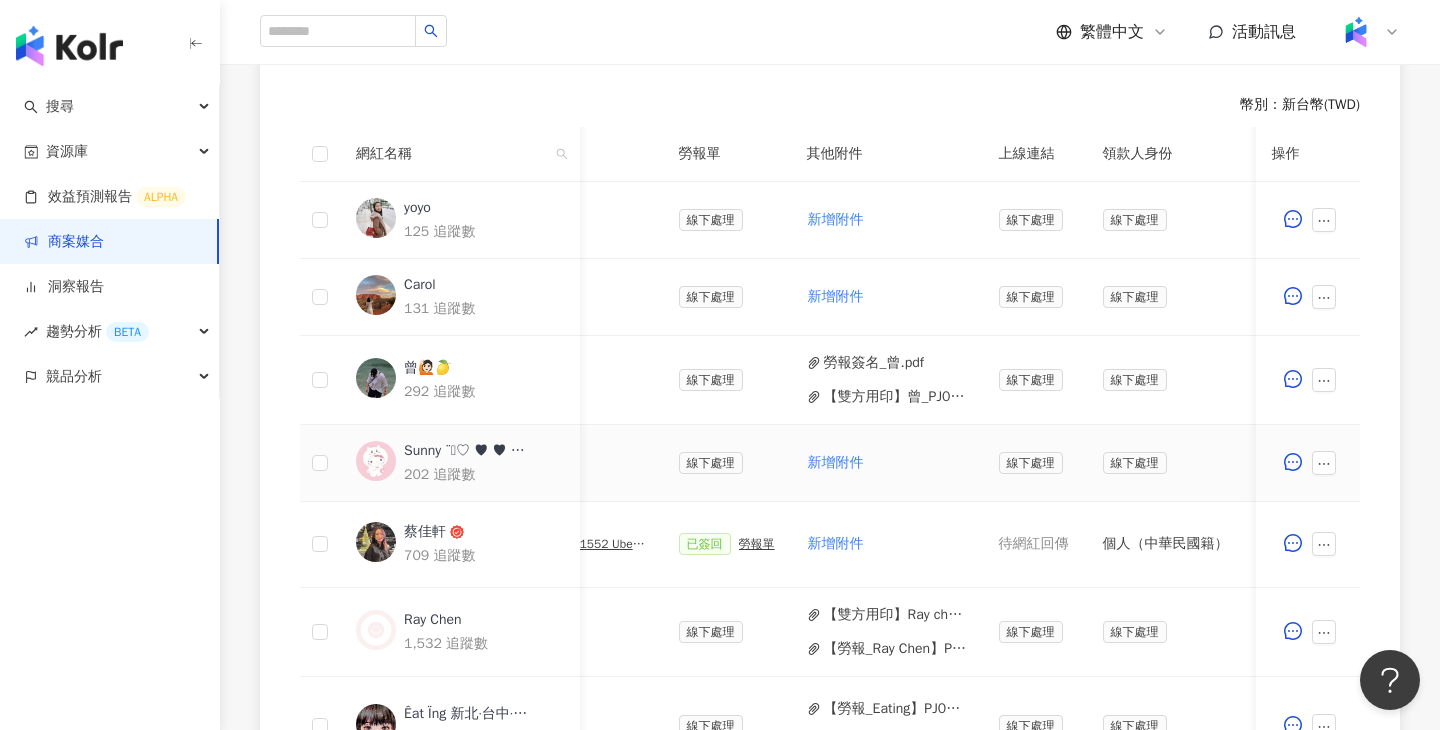 scroll, scrollTop: 0, scrollLeft: 960, axis: horizontal 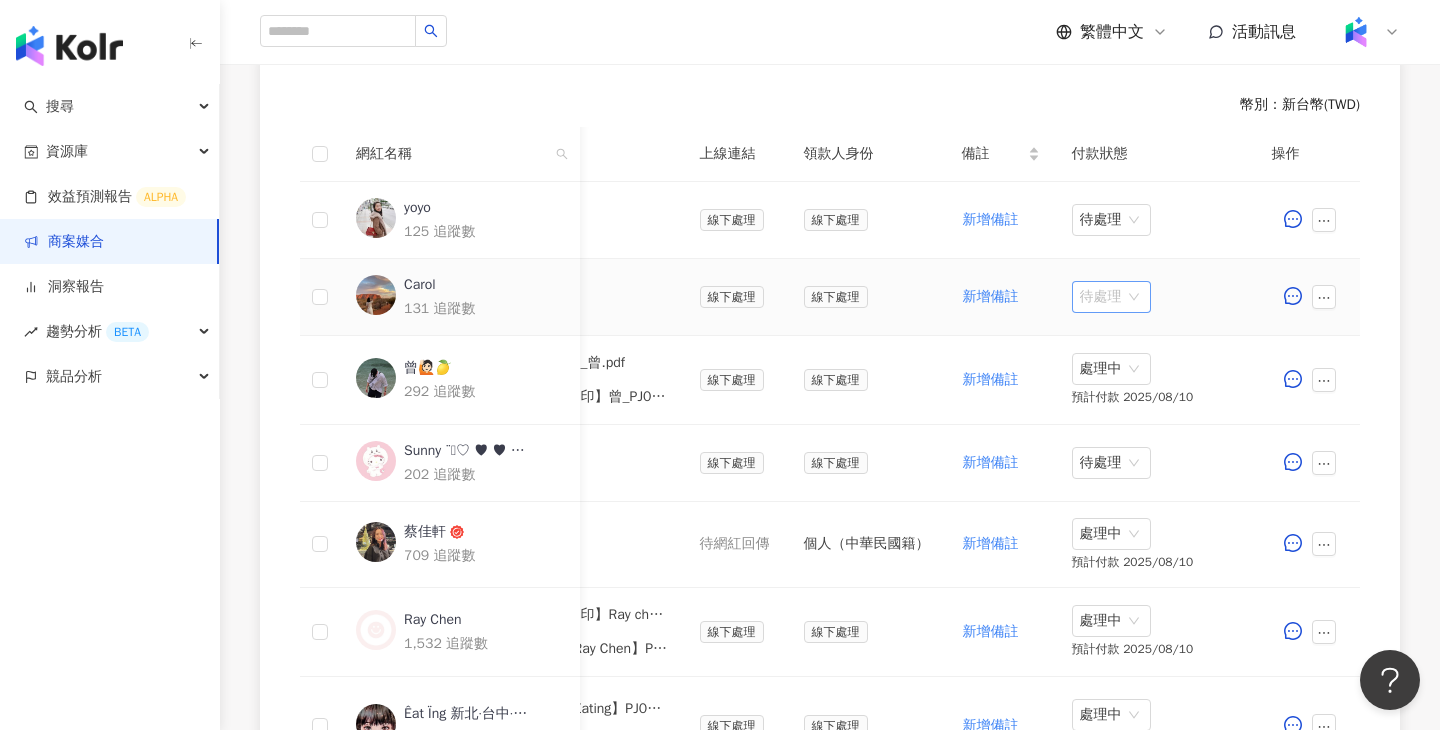 click on "待處理" at bounding box center (1111, 297) 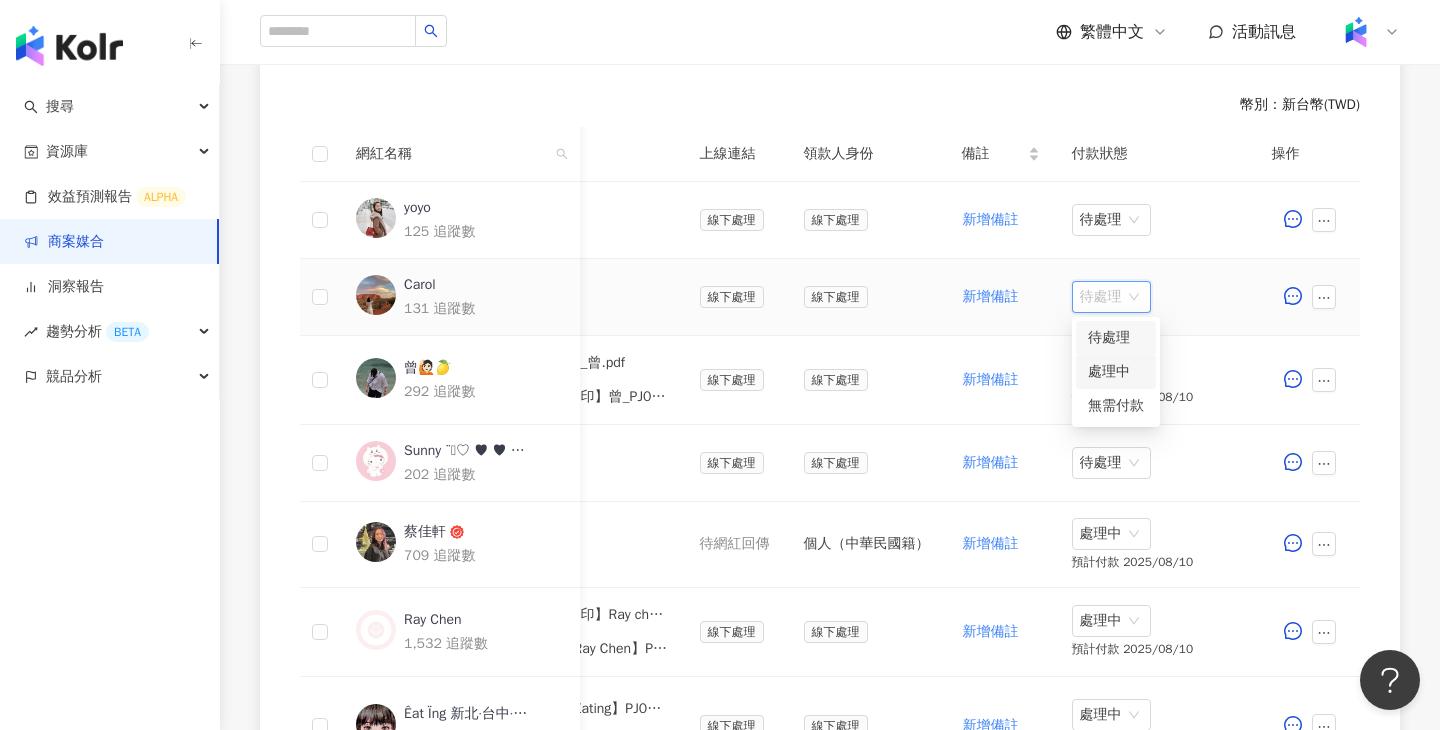click on "處理中" at bounding box center [1116, 372] 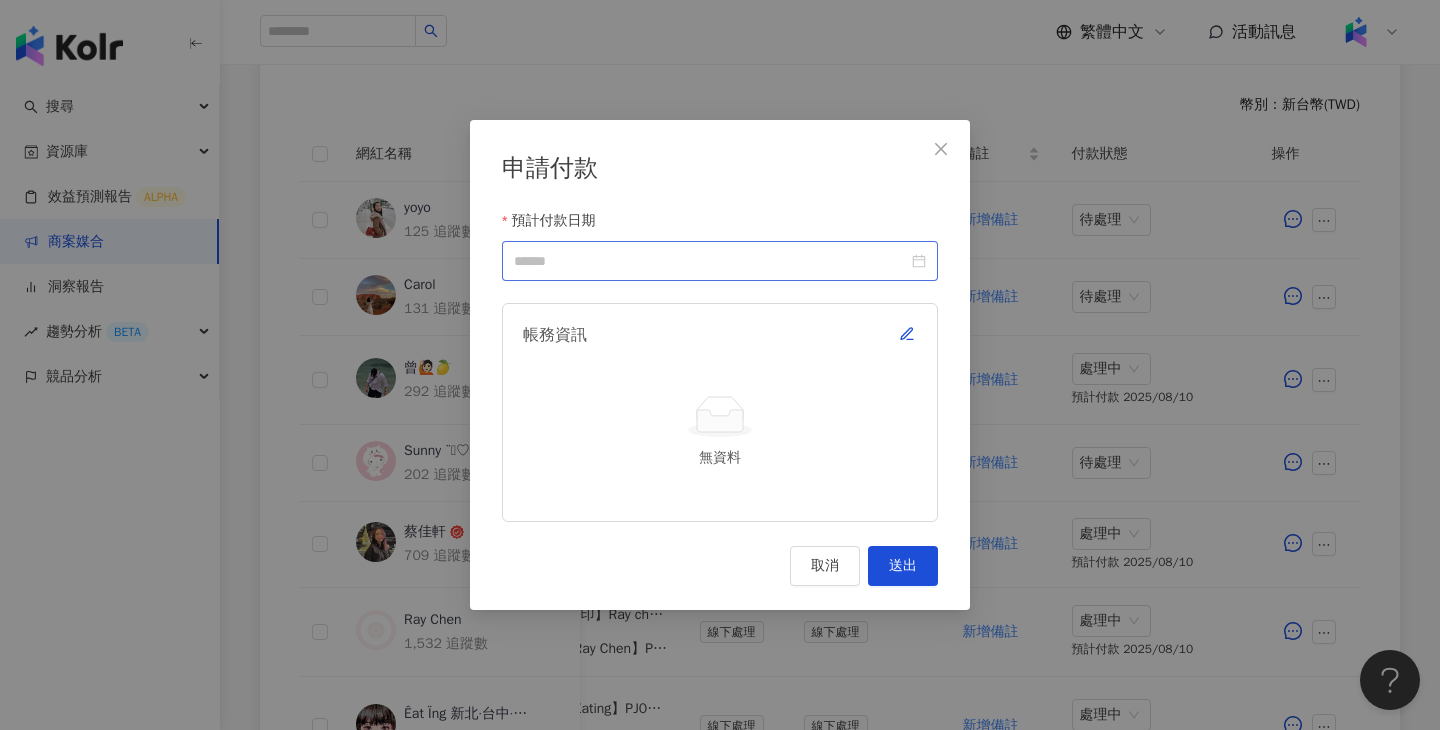 click at bounding box center [720, 261] 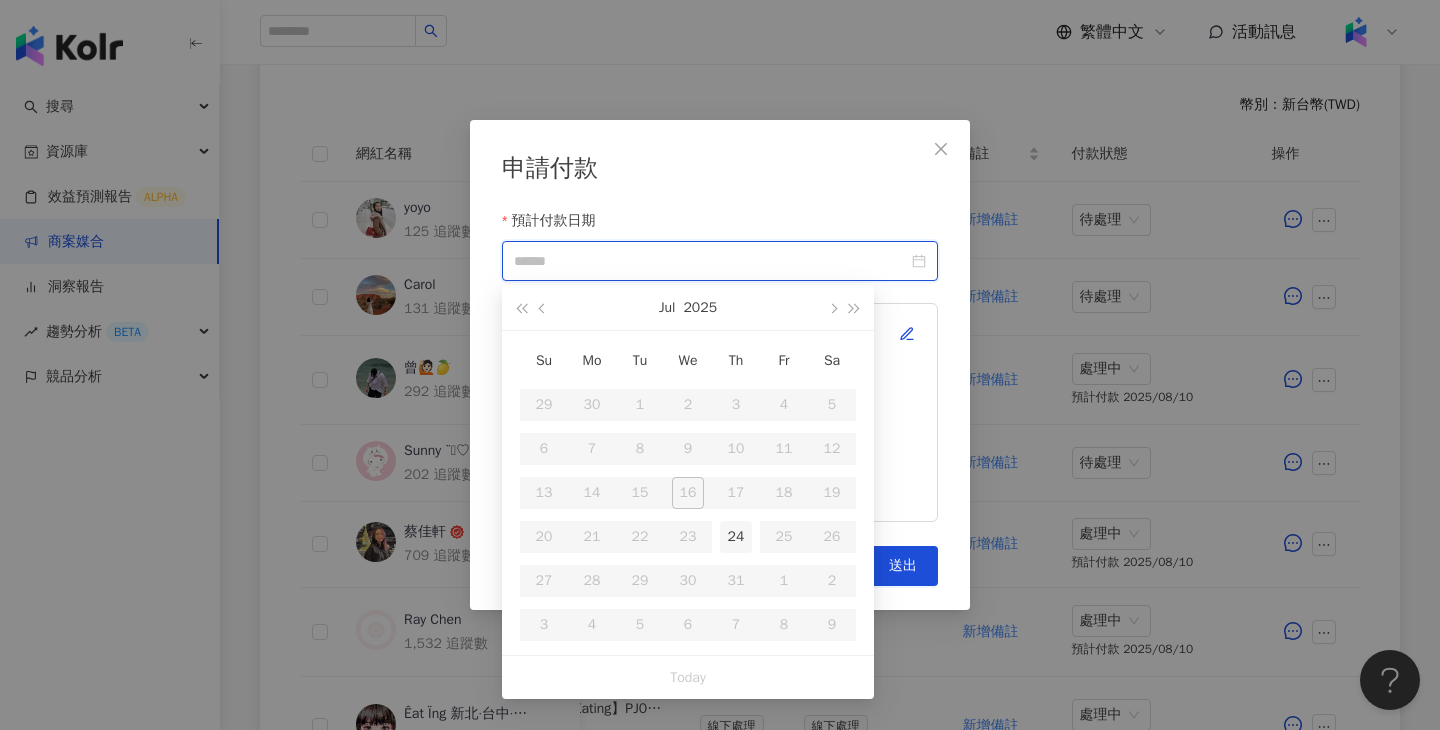 type on "**********" 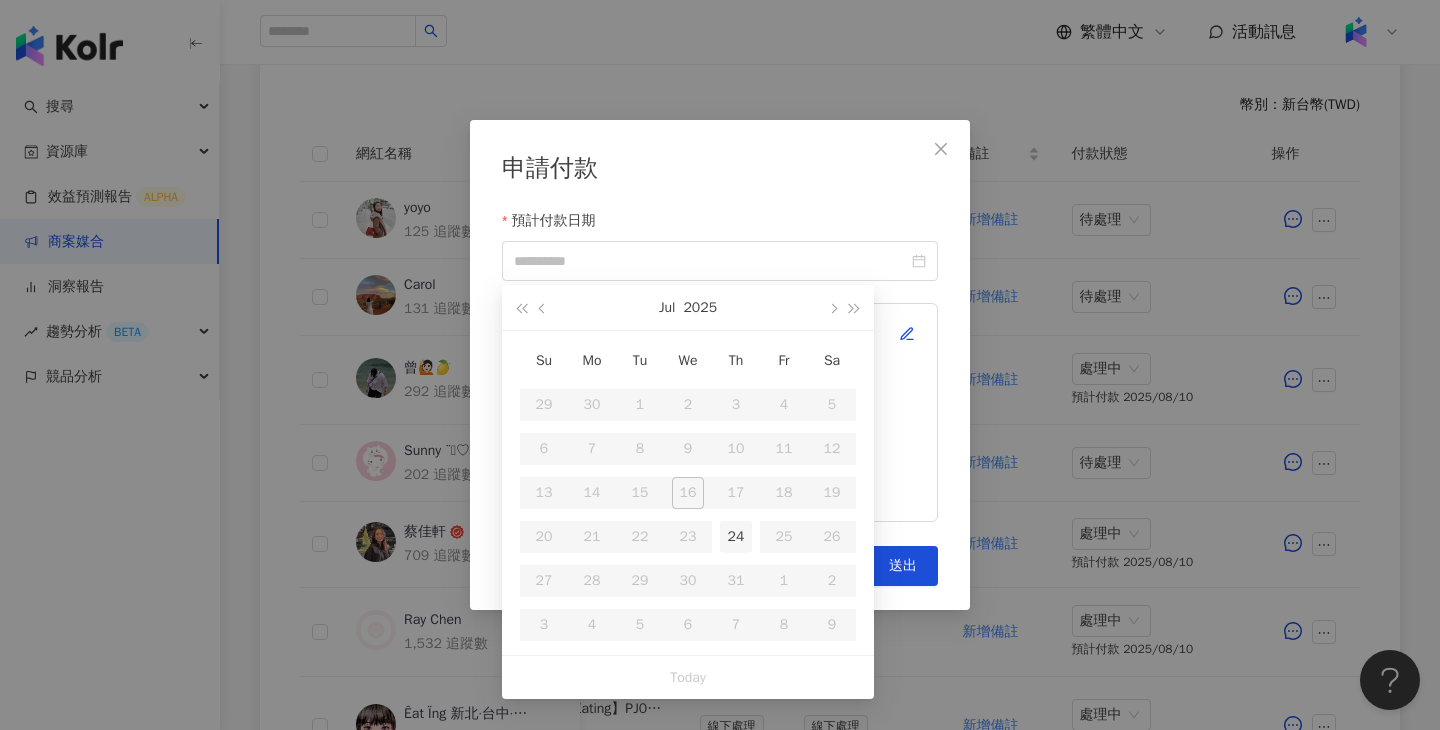 click on "24" at bounding box center [736, 537] 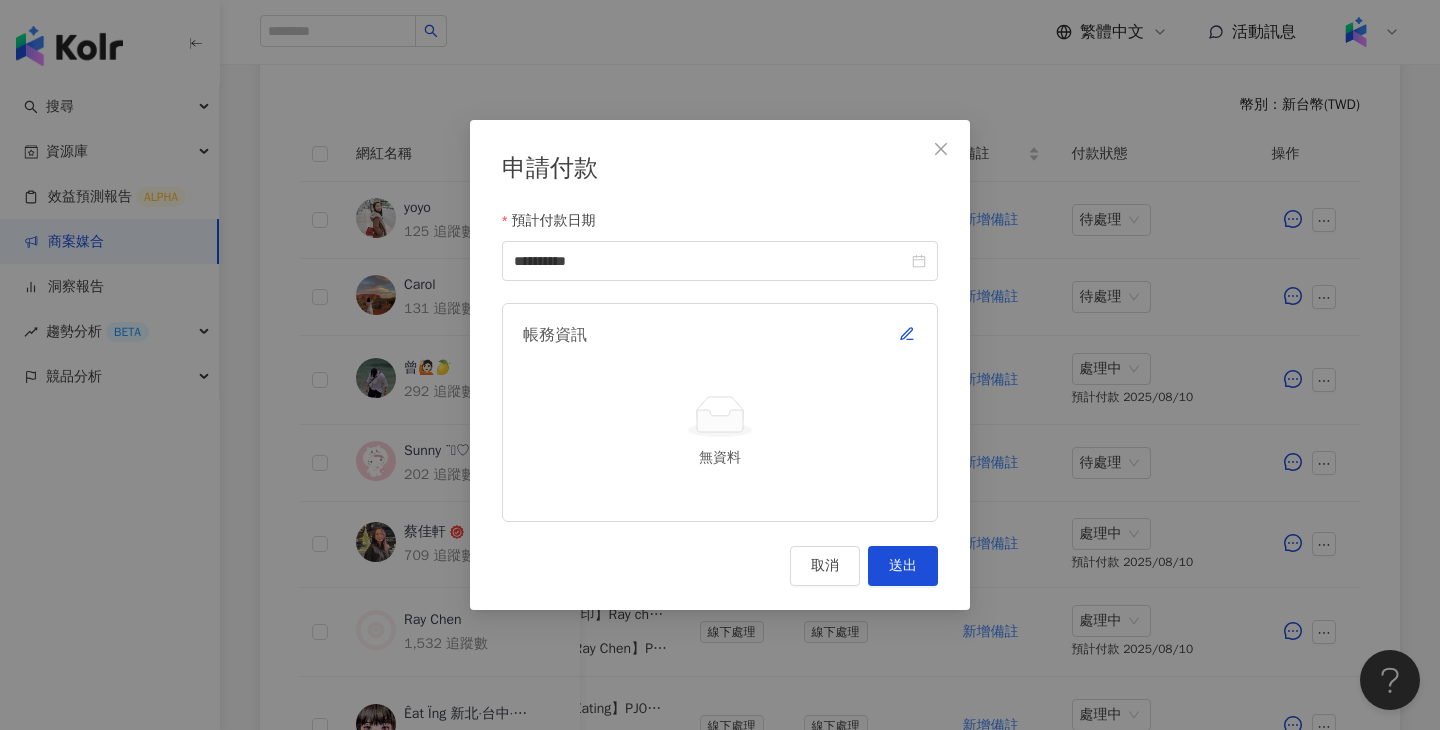click on "帳務資訊 無資料" at bounding box center (720, 412) 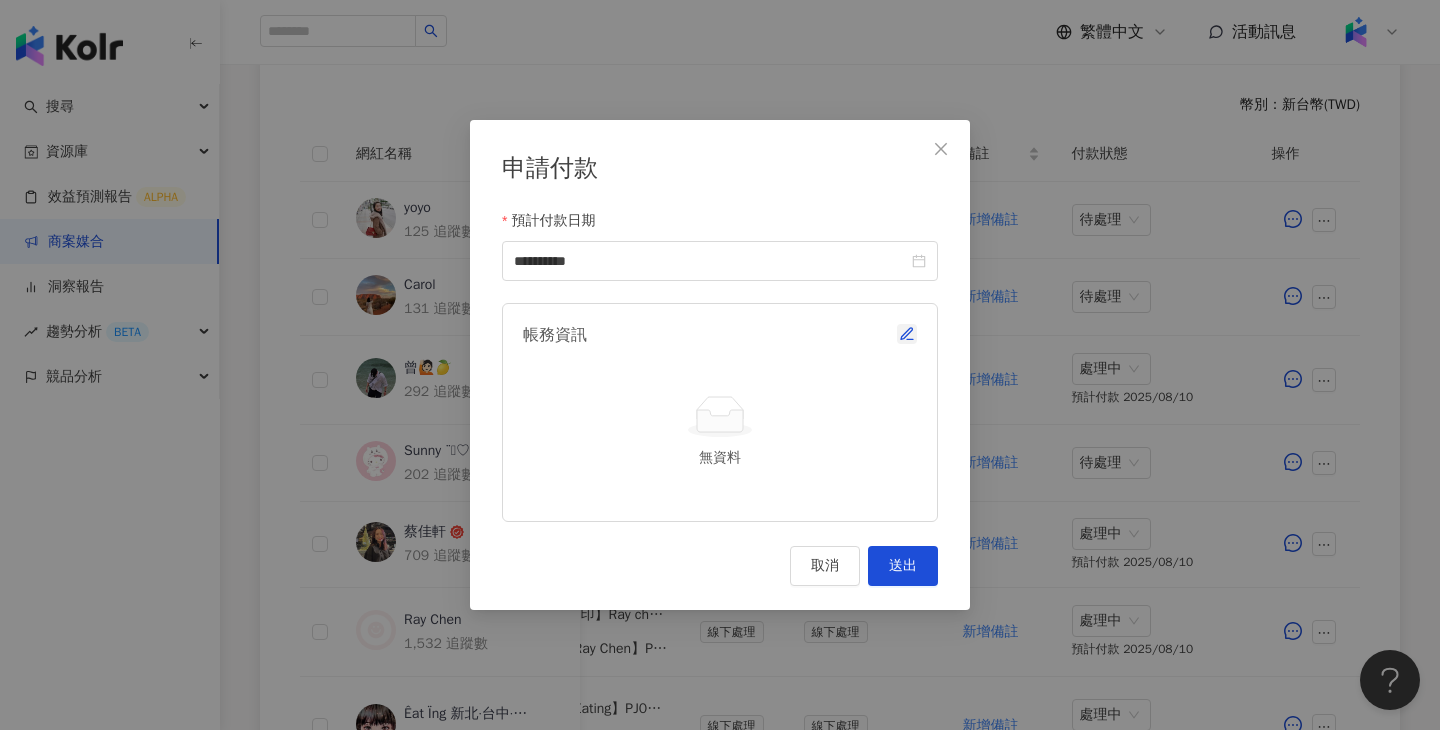 click 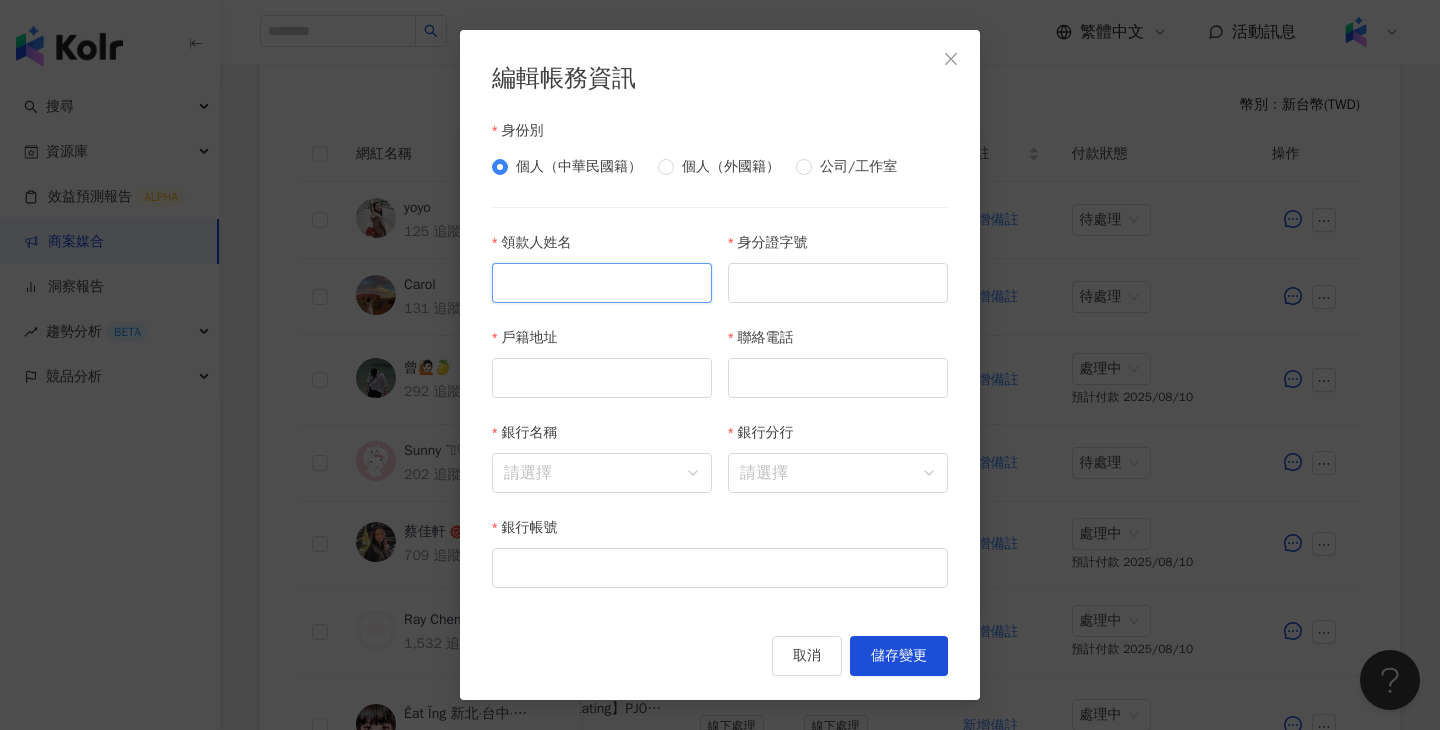 click on "領款人姓名" at bounding box center (602, 283) 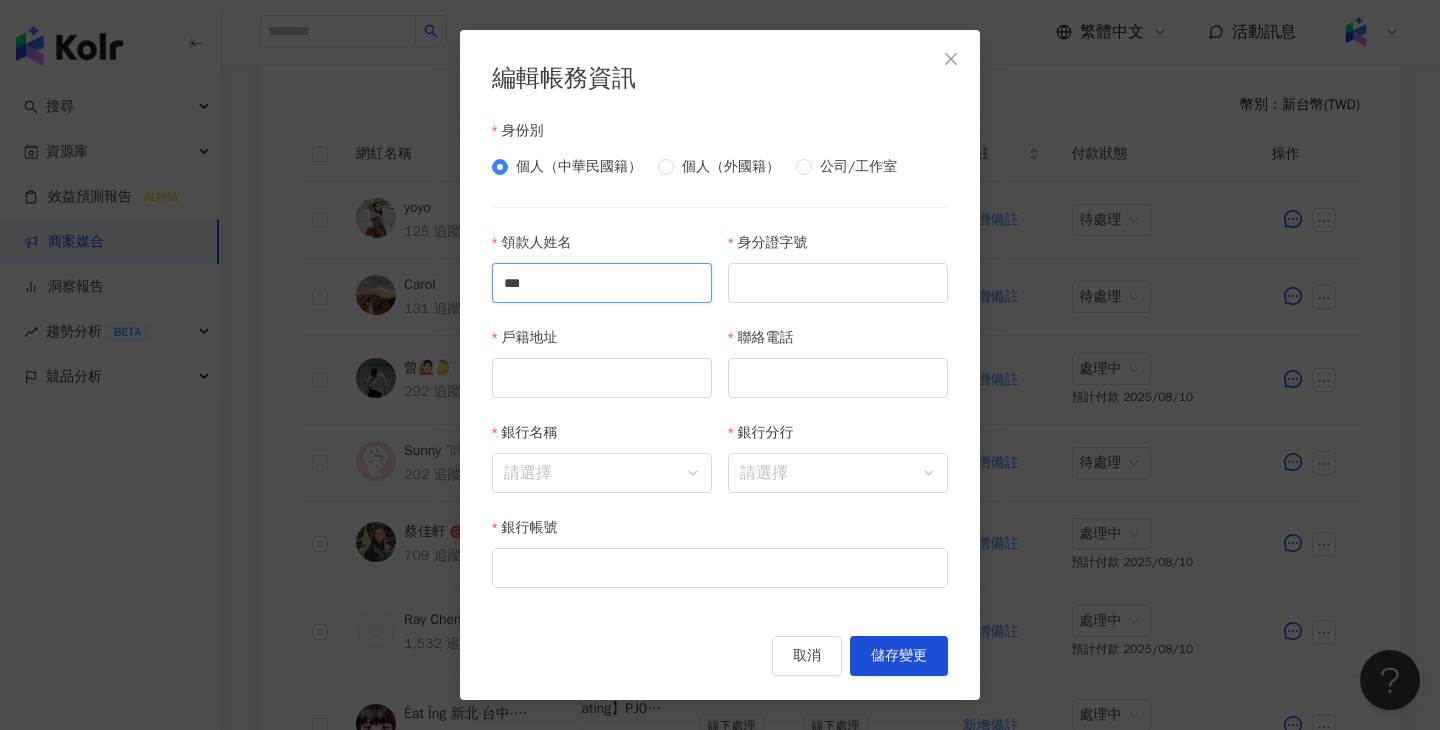 type on "***" 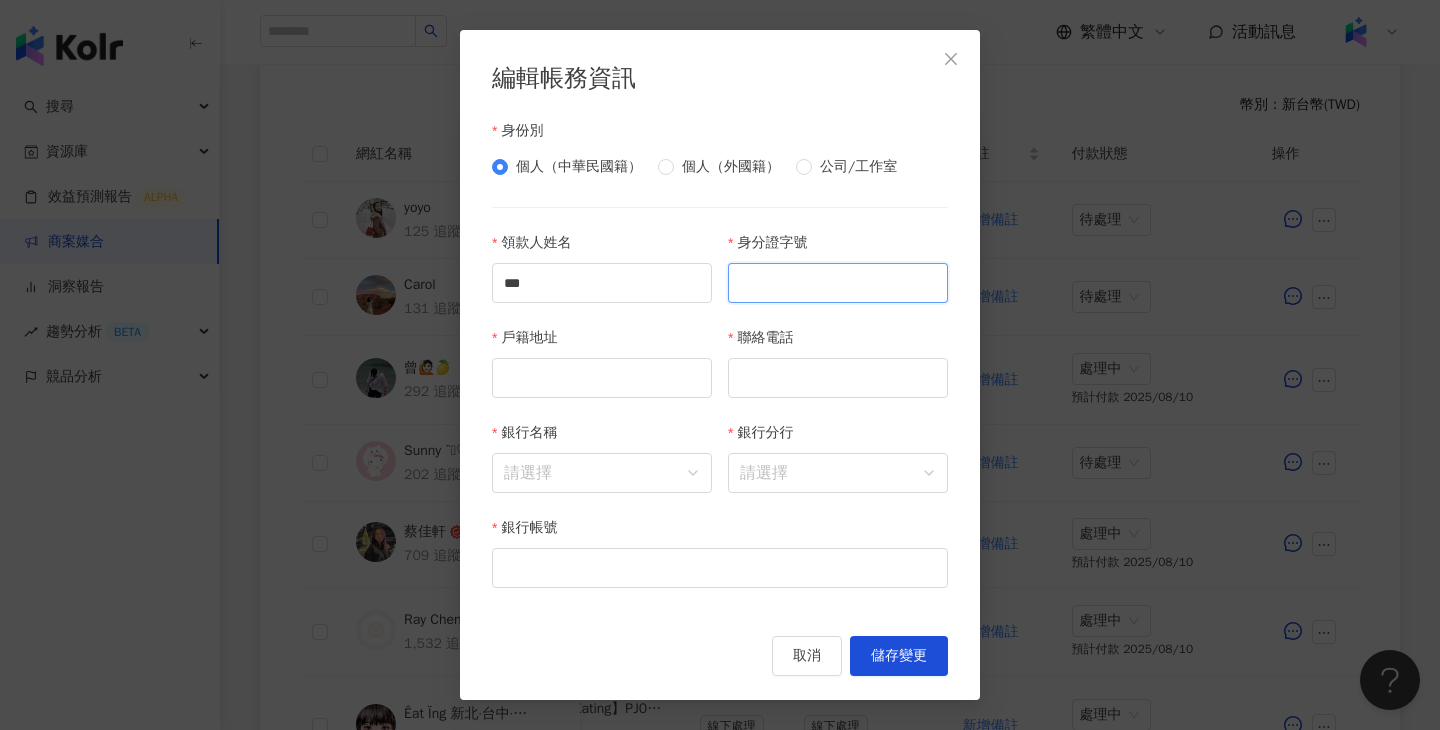 click on "身分證字號" at bounding box center [838, 283] 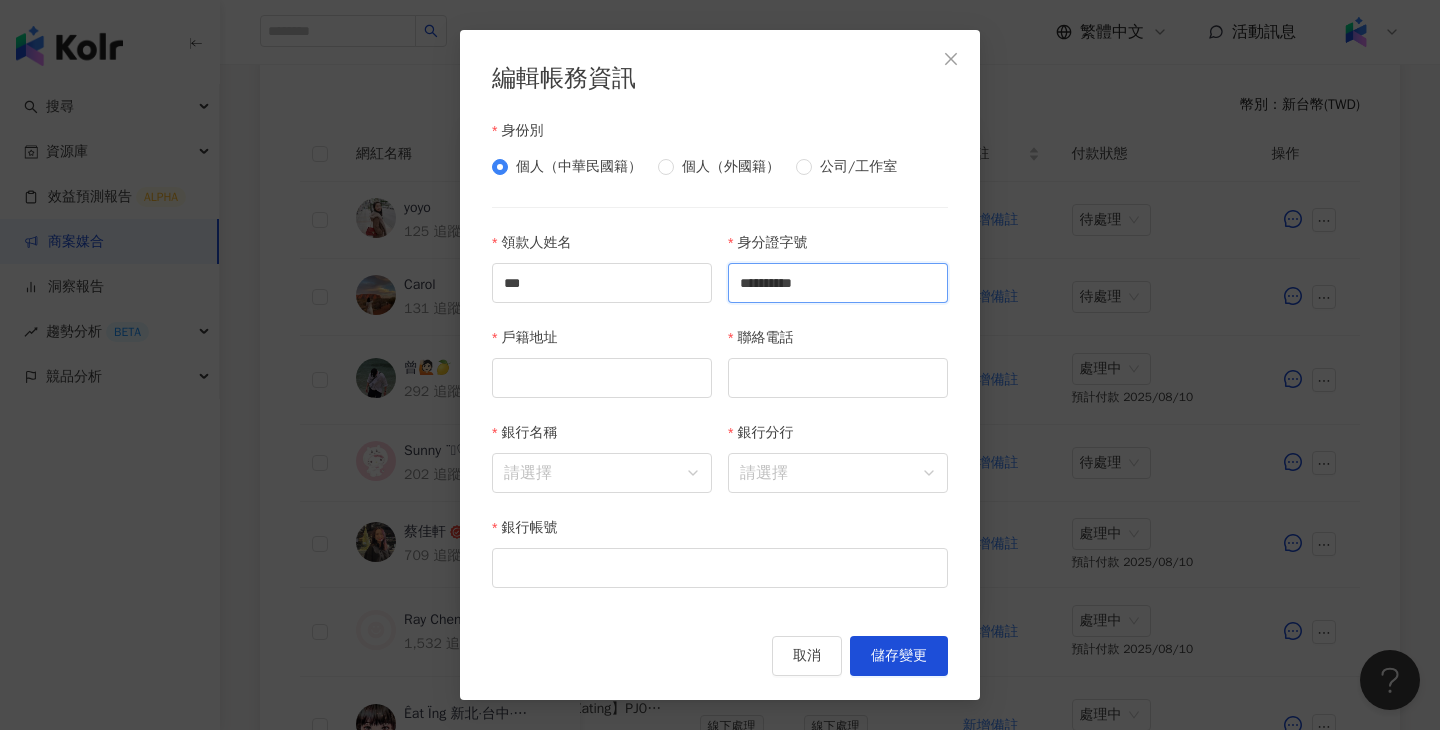 type on "**********" 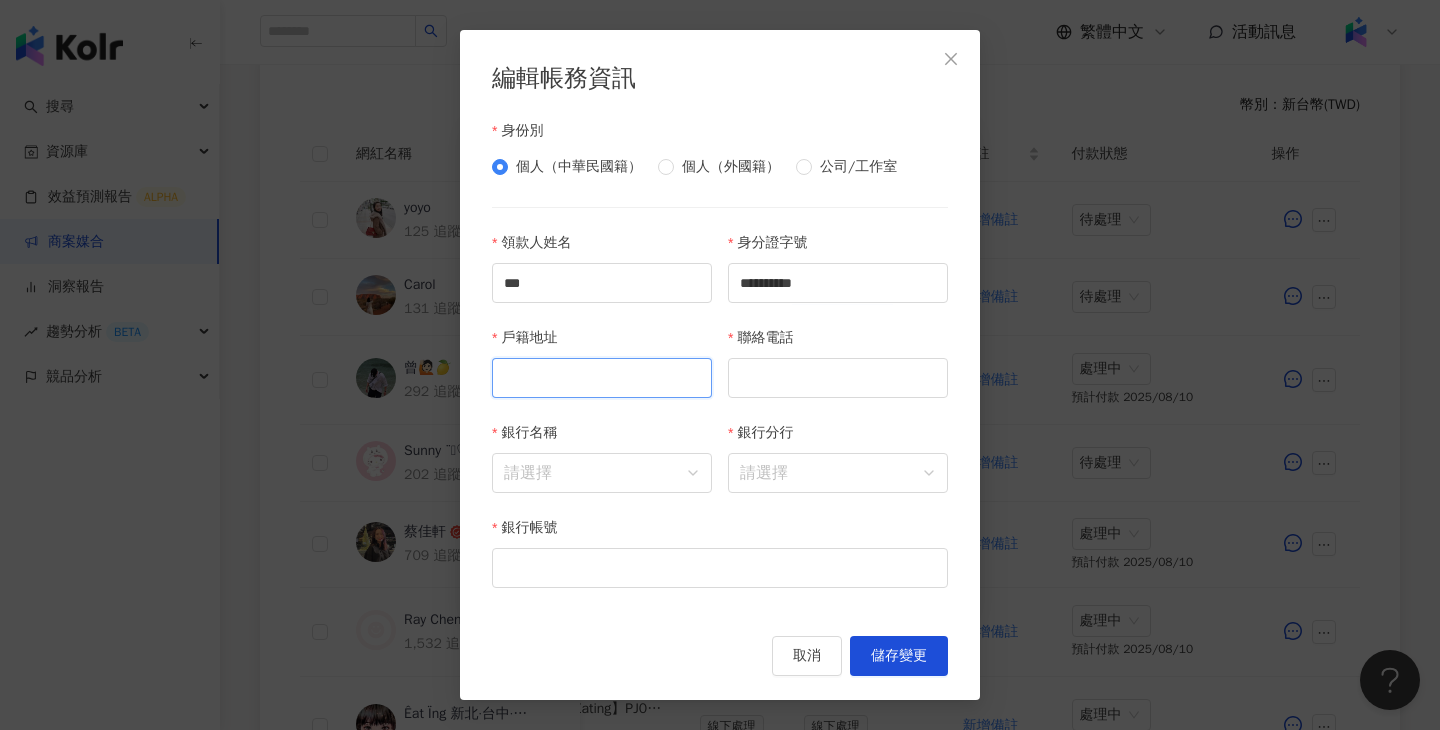 click on "戶籍地址" at bounding box center [602, 378] 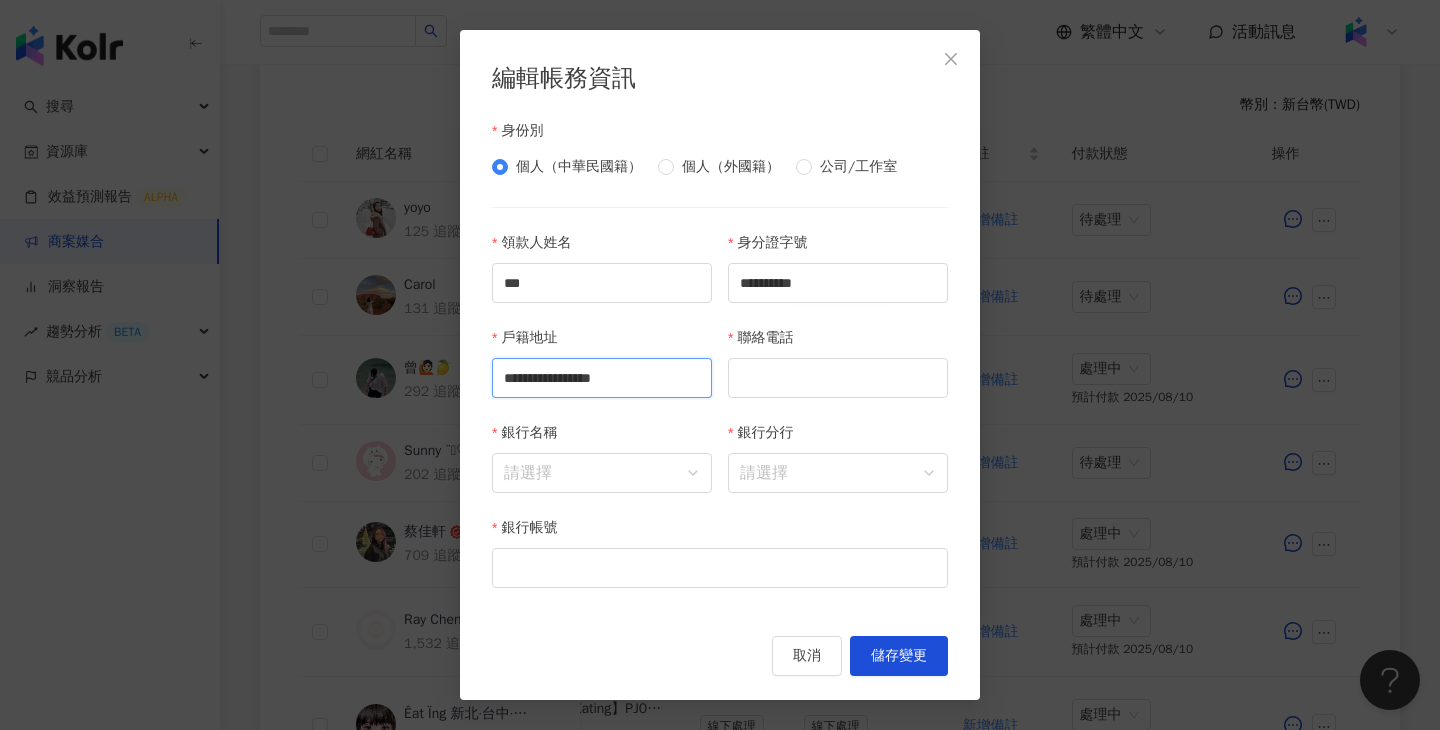 scroll, scrollTop: 0, scrollLeft: 29, axis: horizontal 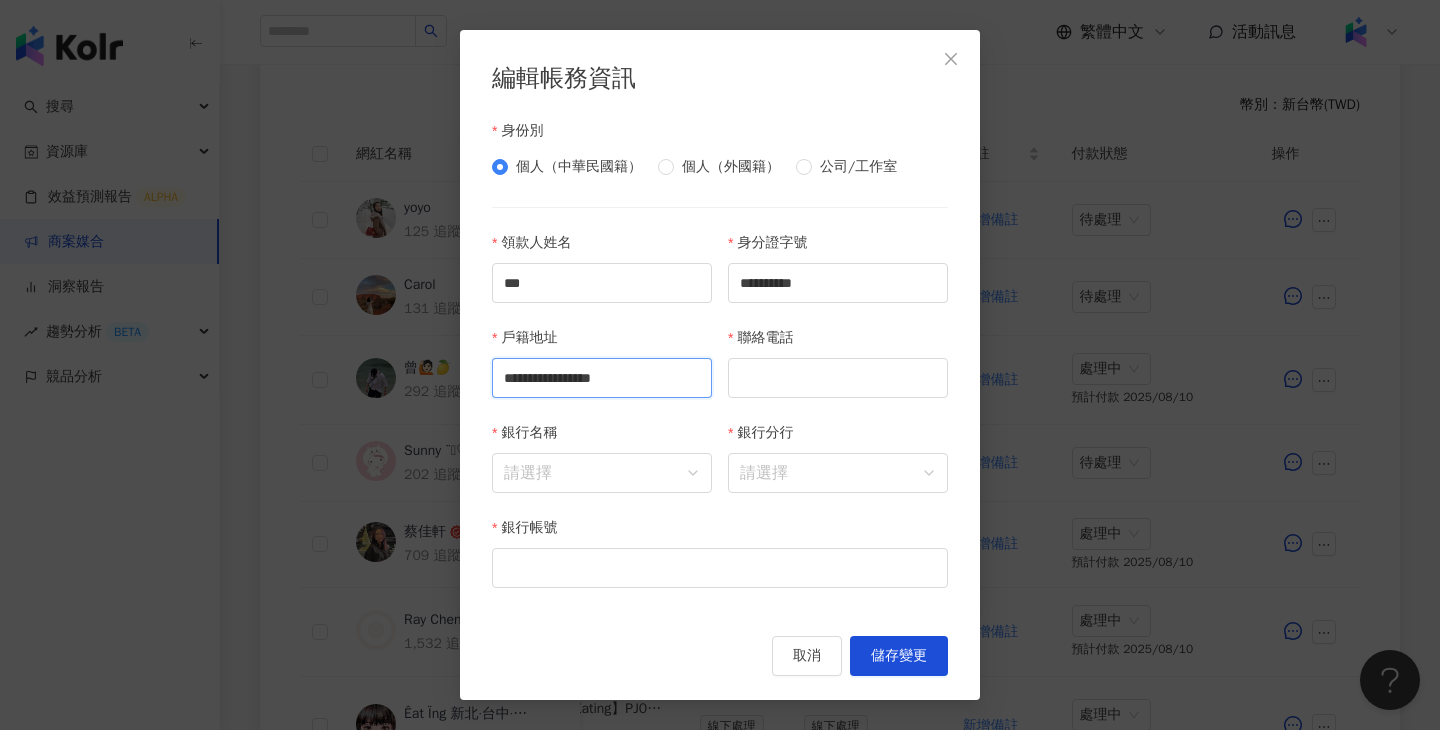 type on "**********" 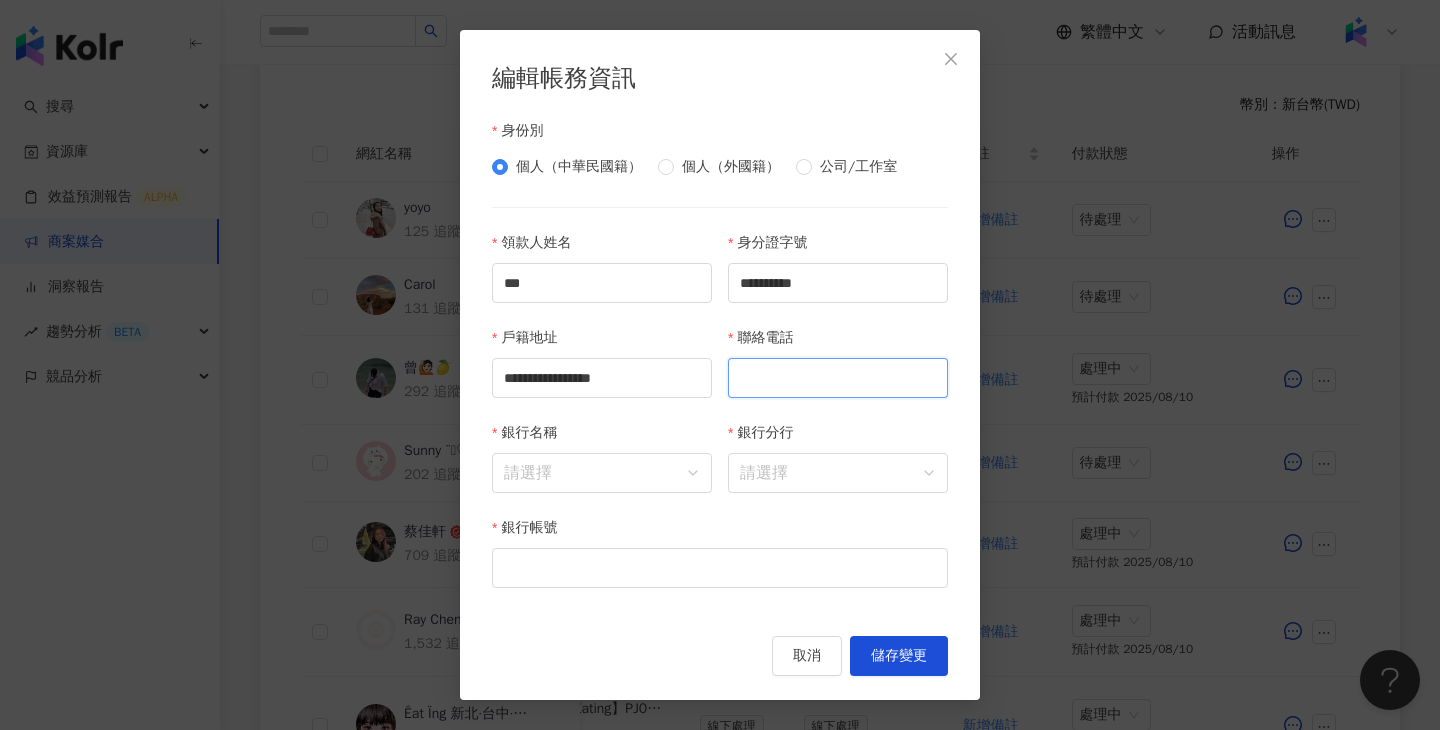 click on "聯絡電話" at bounding box center (838, 378) 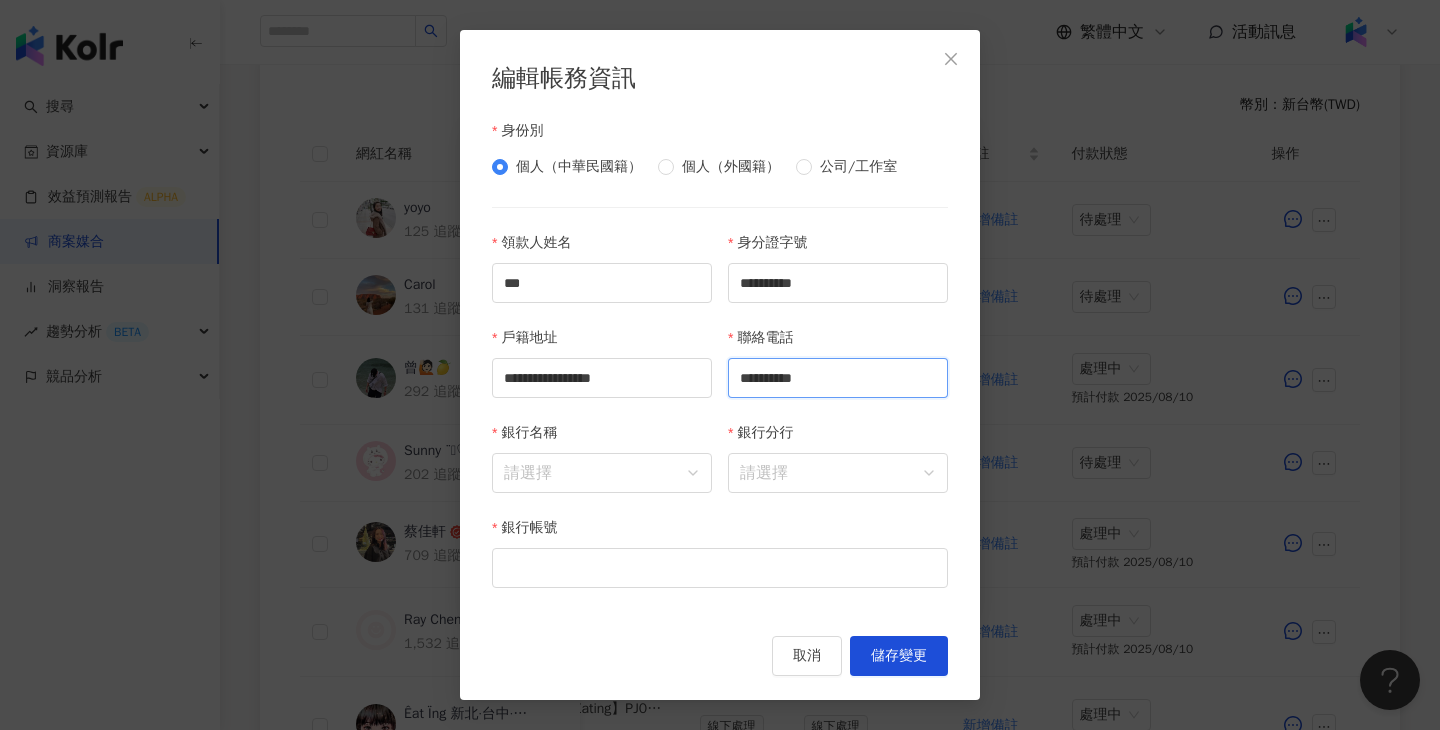 type on "**********" 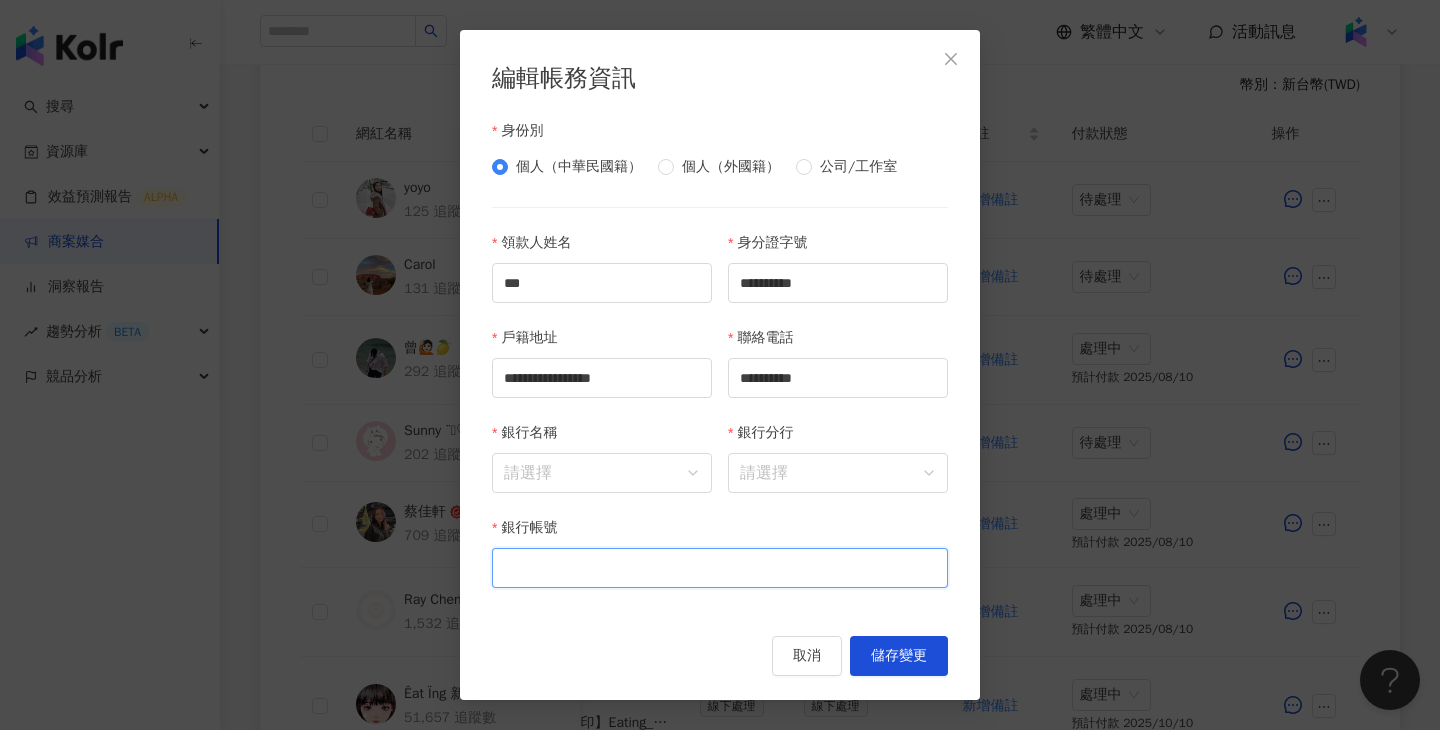click on "銀行帳號" at bounding box center (720, 568) 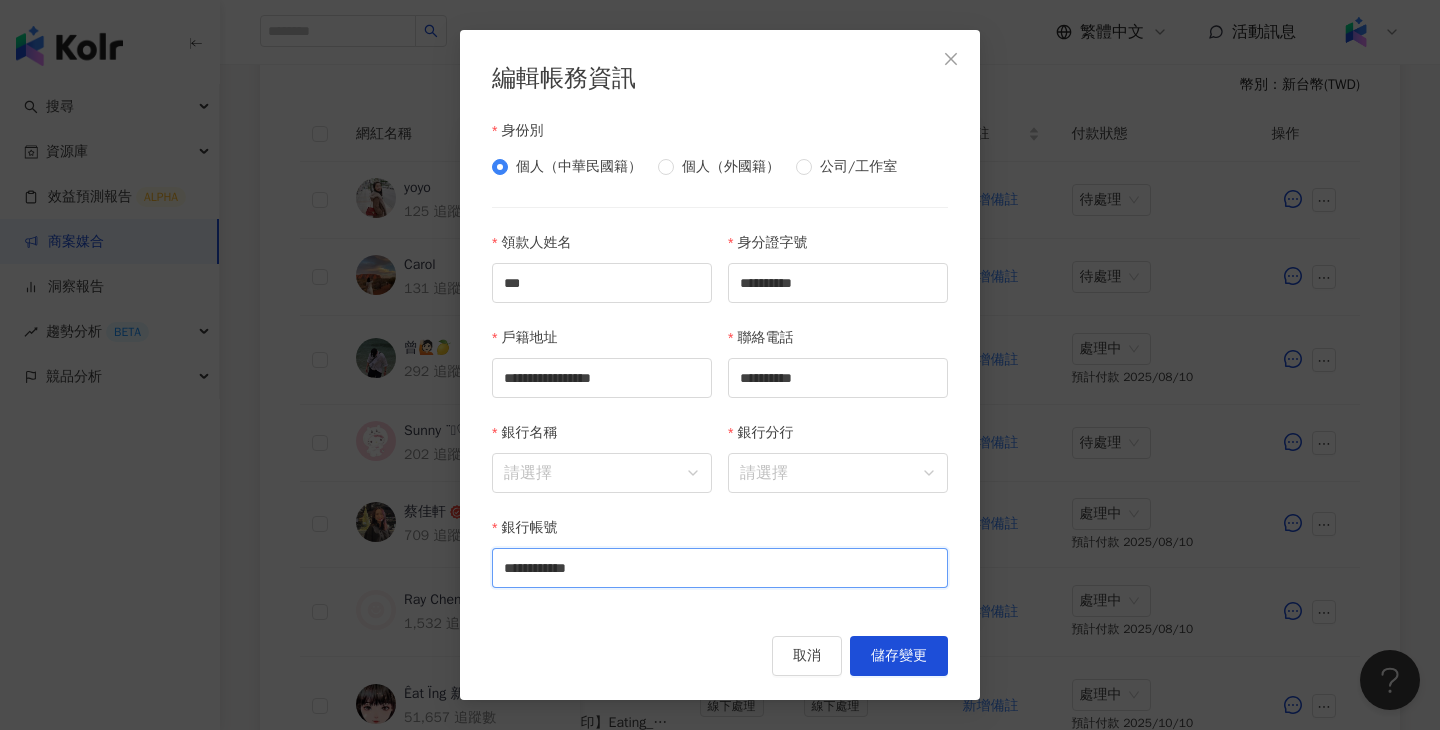 type on "**********" 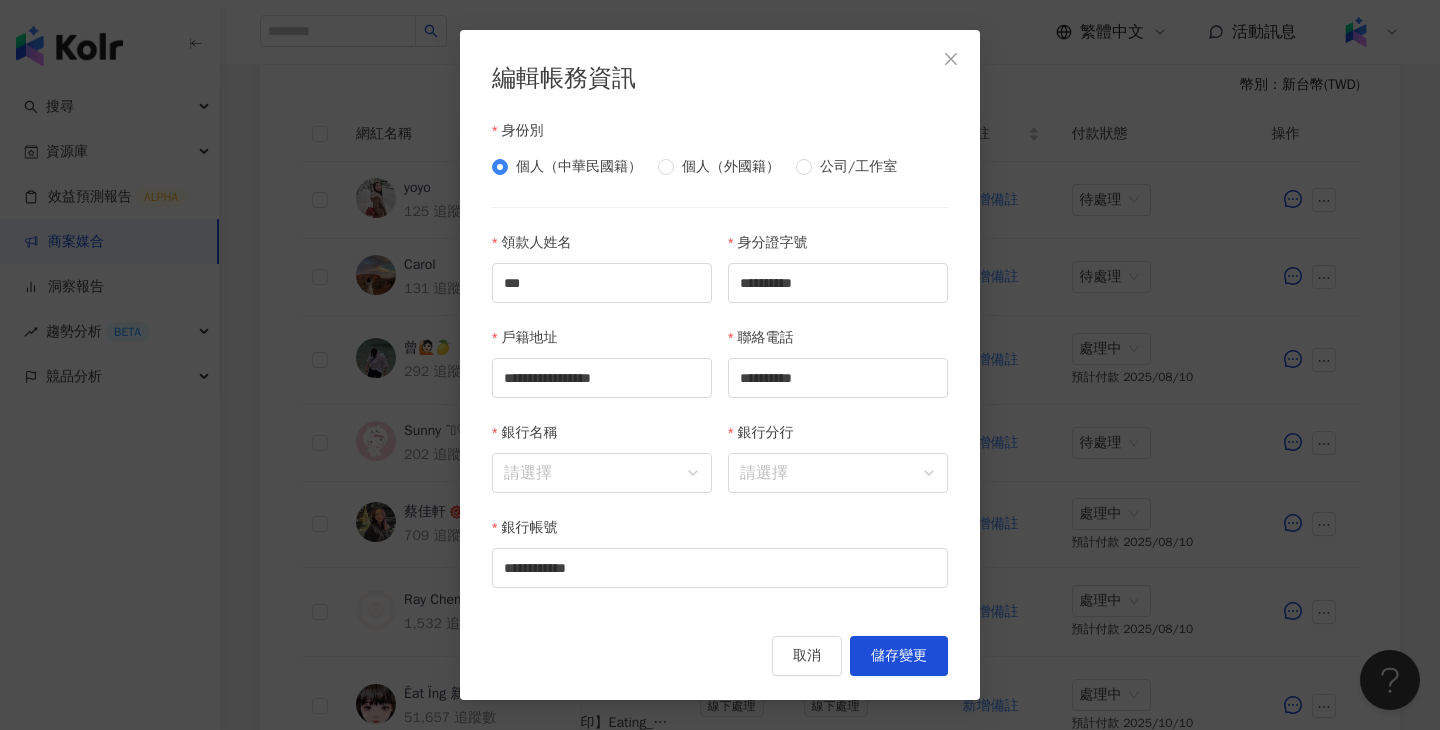 click on "銀行名稱 請選擇" at bounding box center (602, 469) 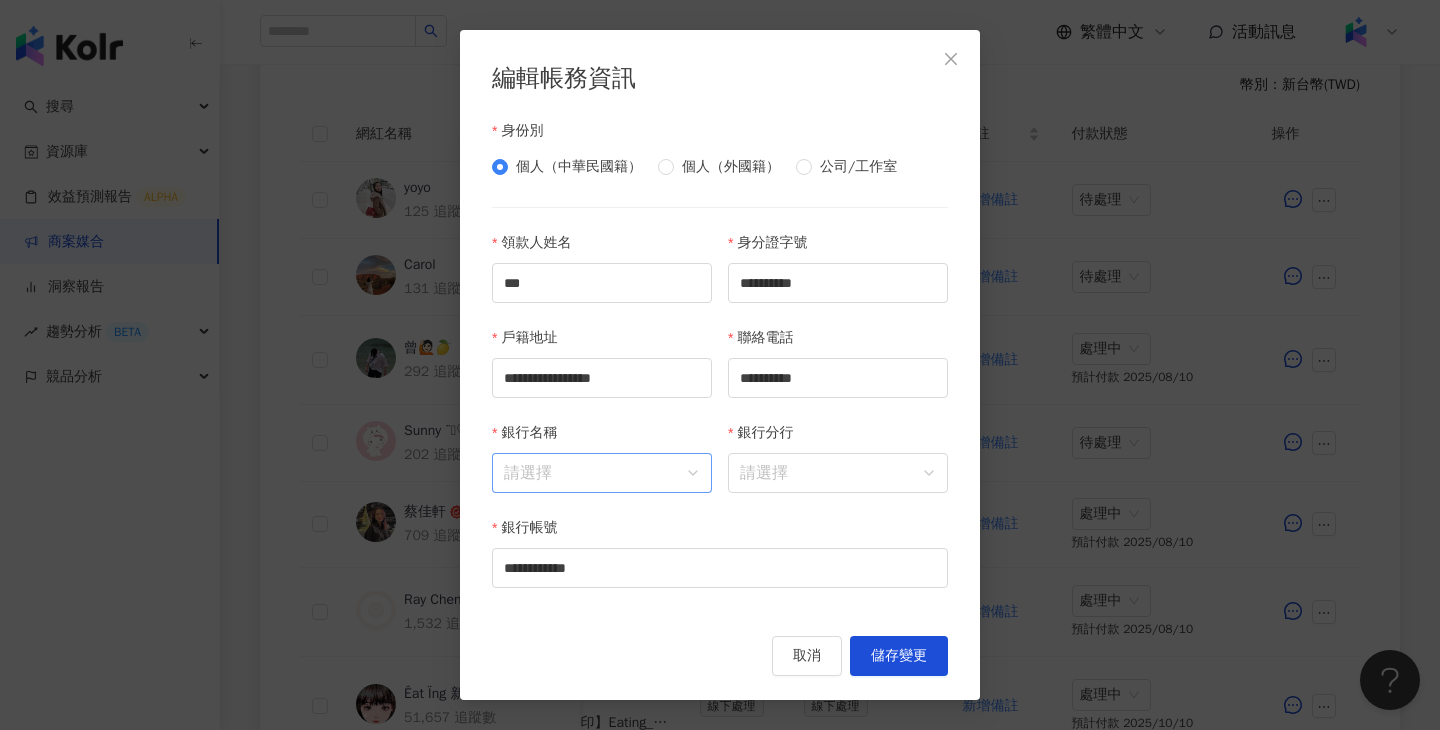 click on "銀行名稱" at bounding box center [602, 473] 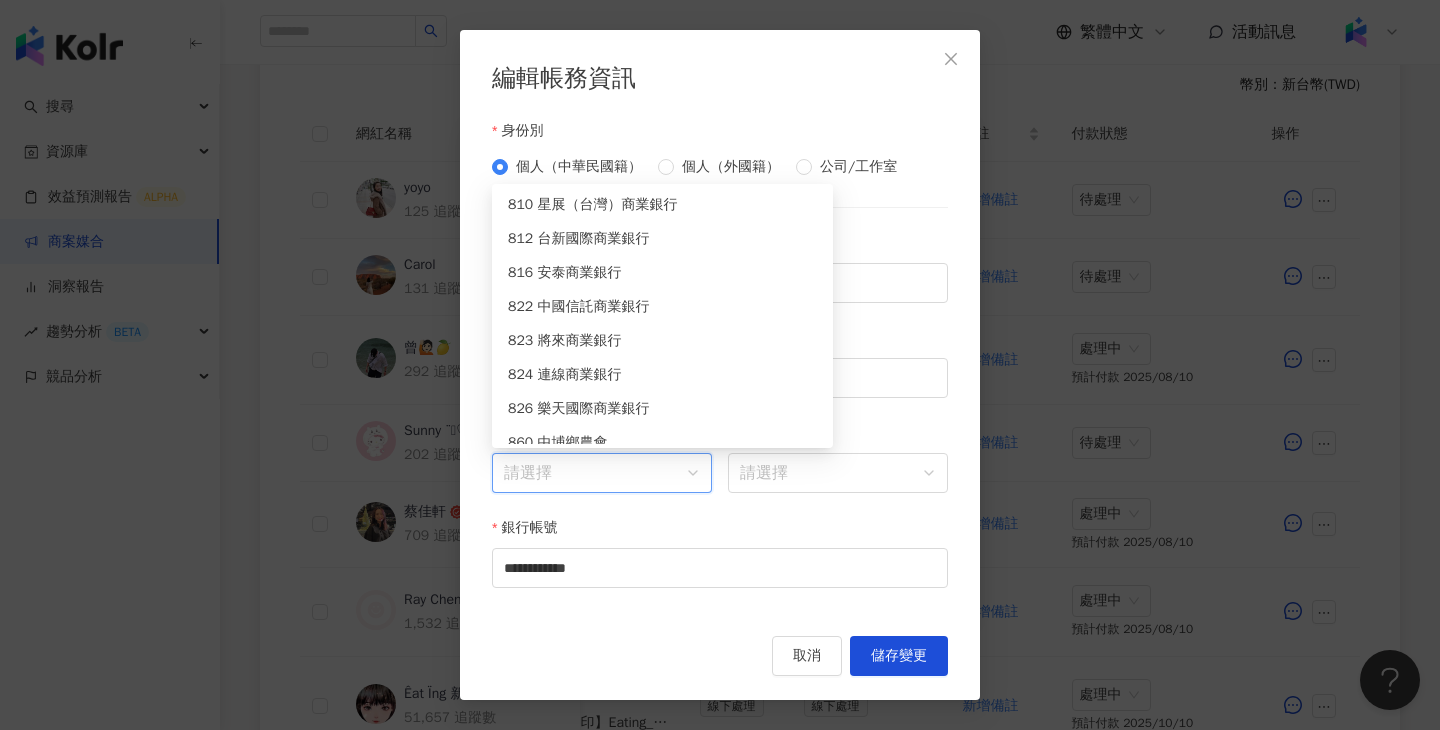 scroll, scrollTop: 7353, scrollLeft: 0, axis: vertical 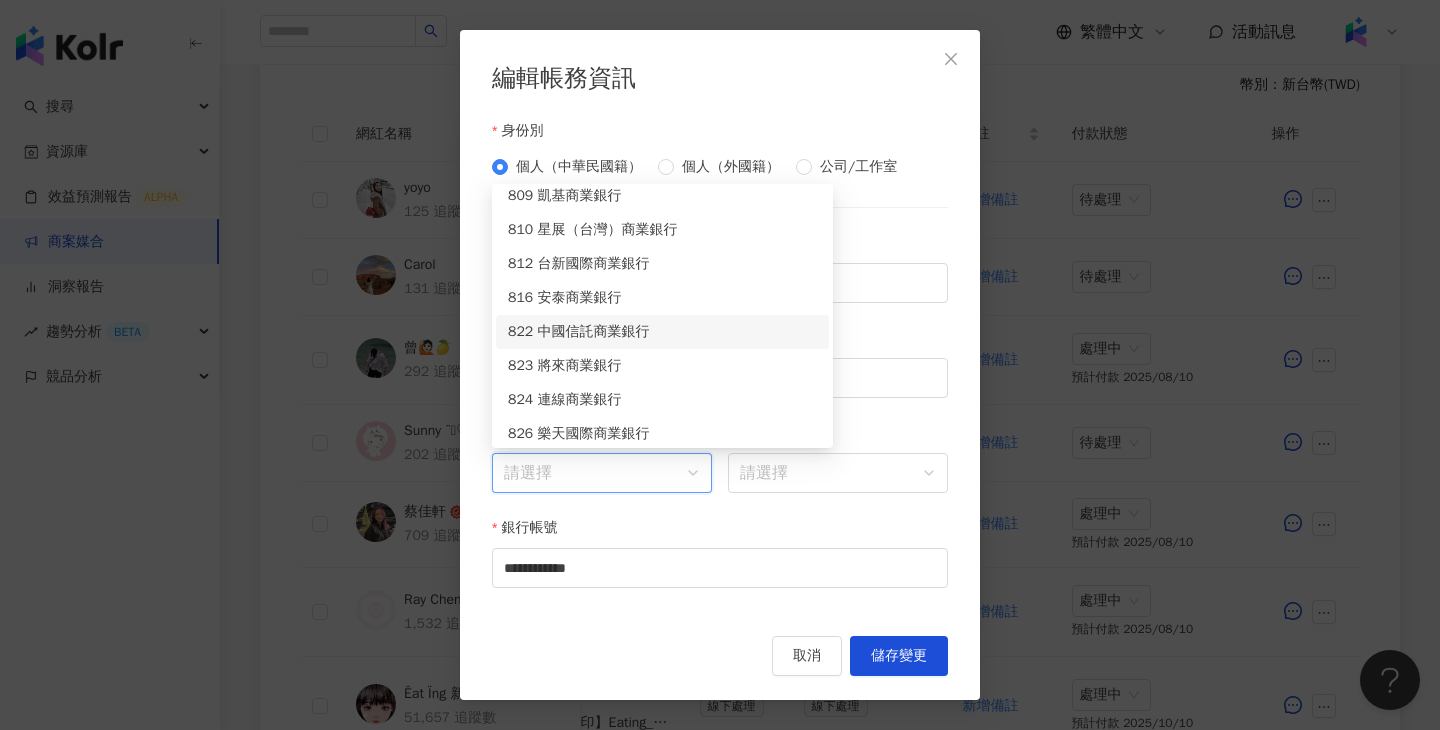 click on "822 中國信託商業銀行" at bounding box center [662, 332] 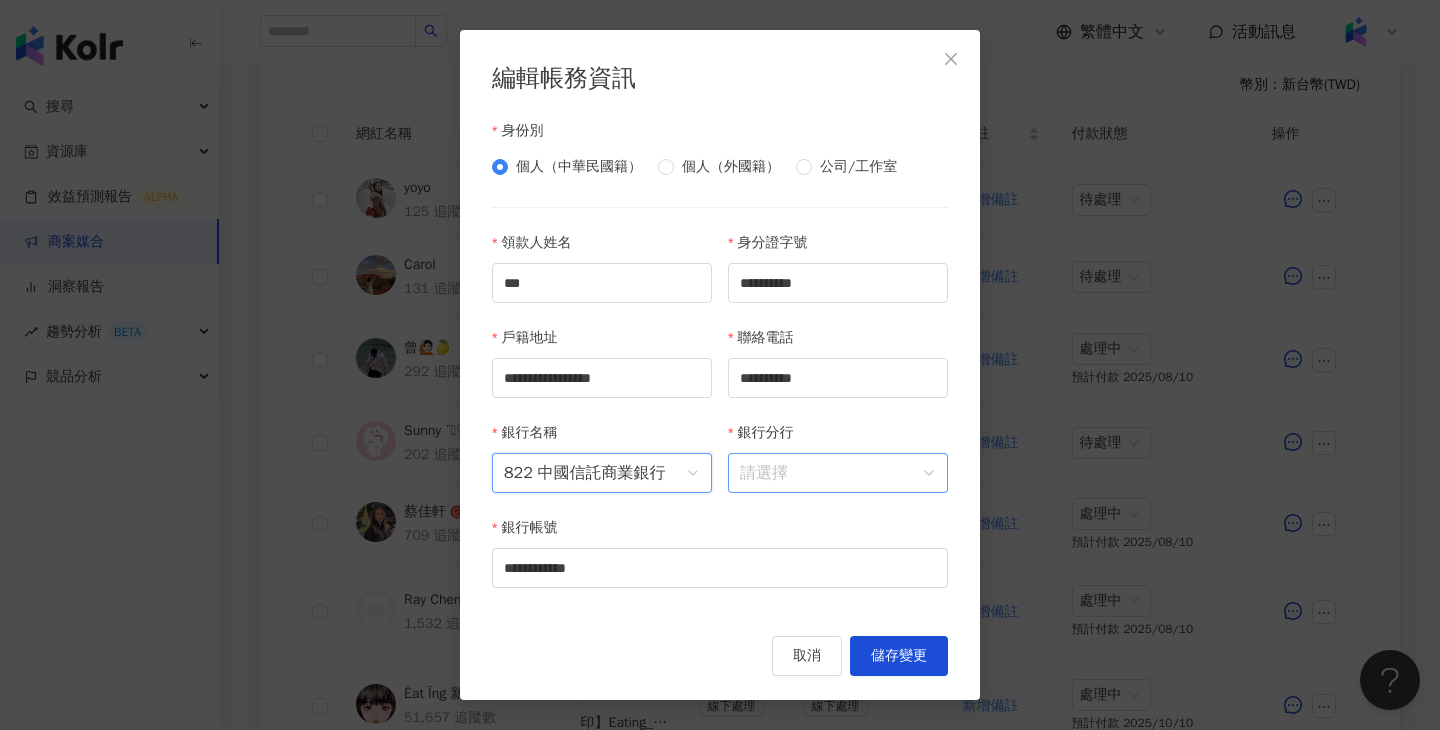click on "銀行分行" at bounding box center (838, 473) 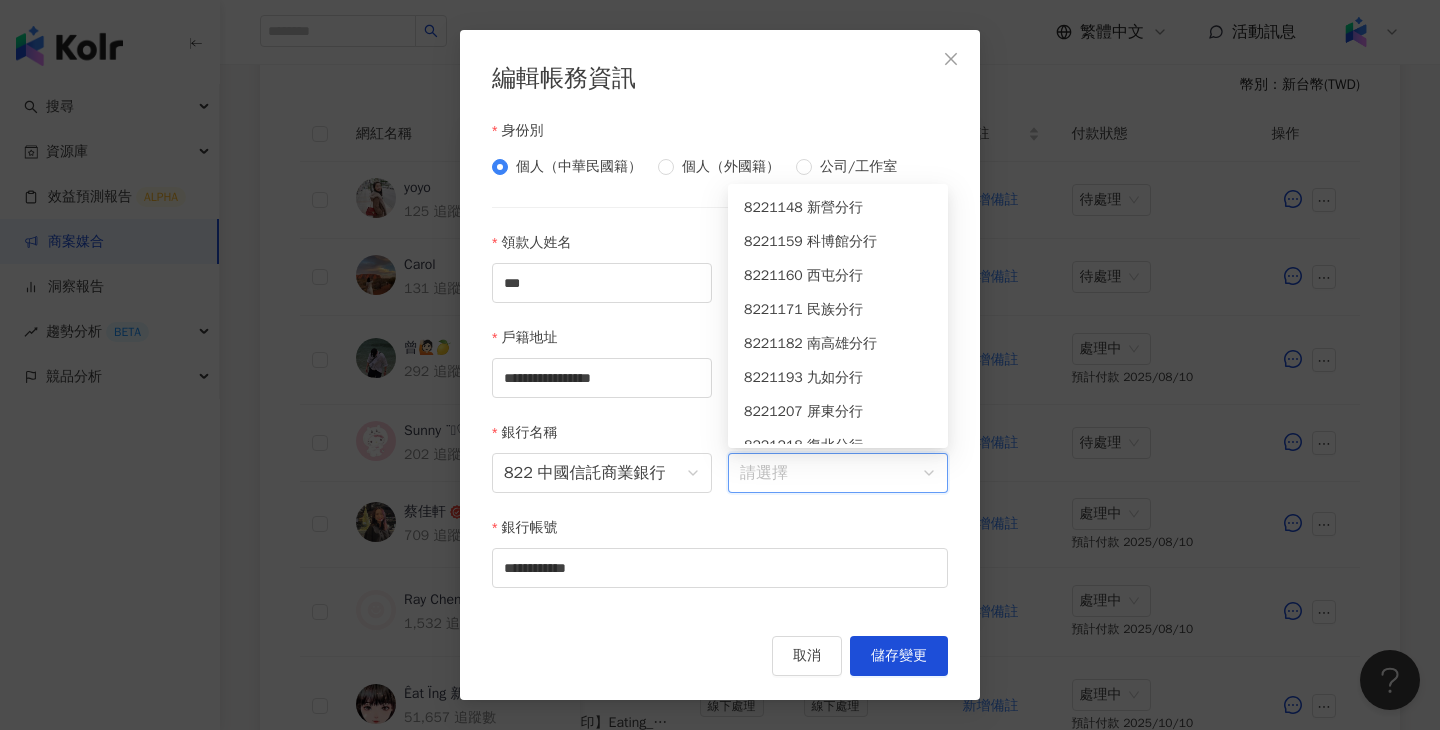 scroll, scrollTop: 3196, scrollLeft: 0, axis: vertical 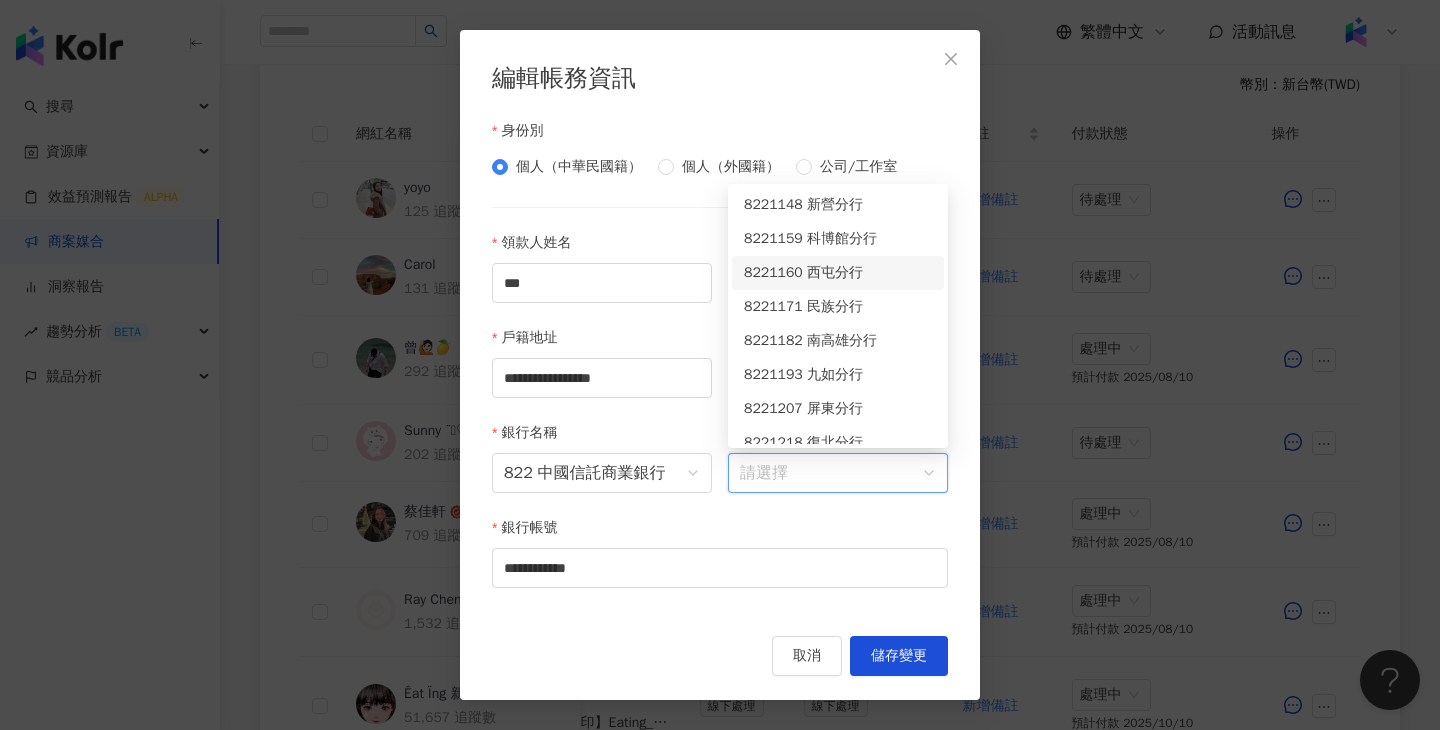 click on "8221160 西屯分行" at bounding box center [838, 273] 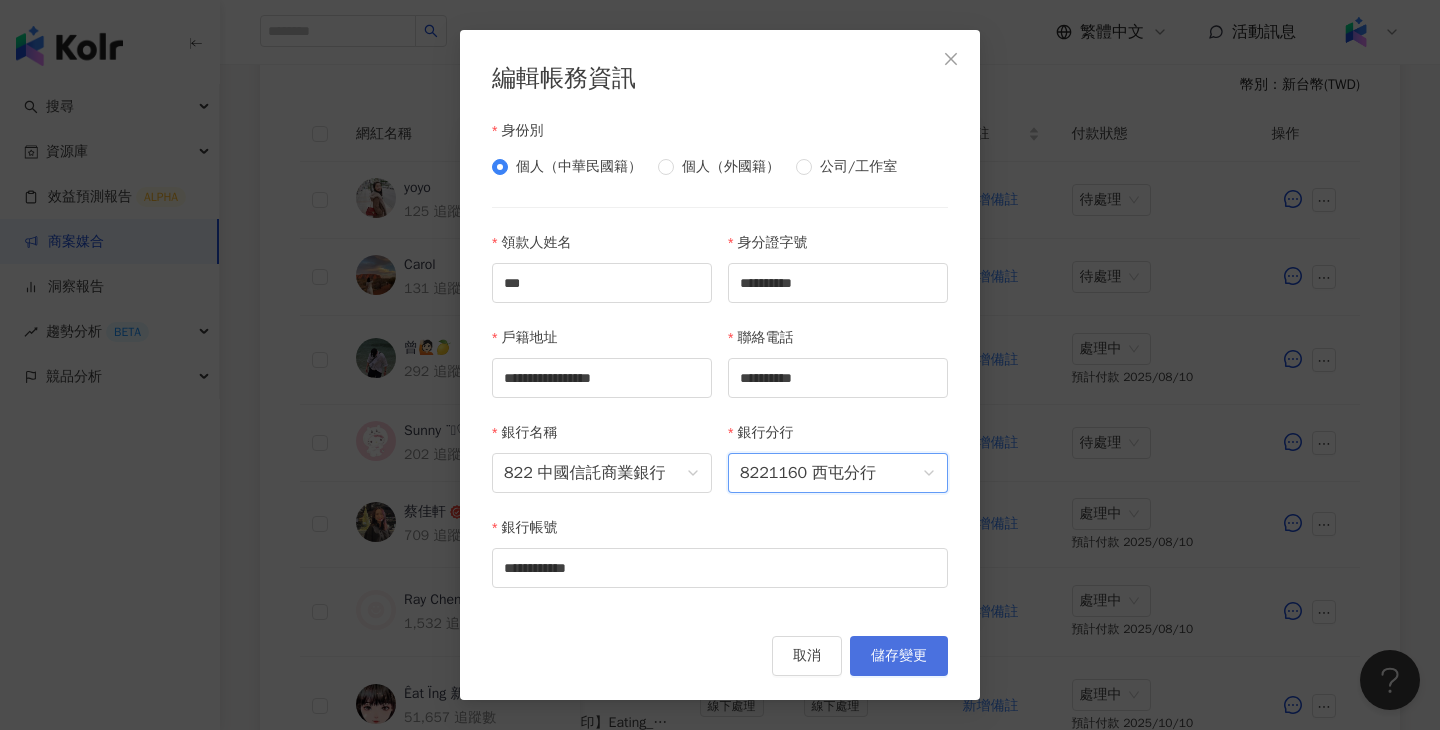 click on "儲存變更" at bounding box center (899, 656) 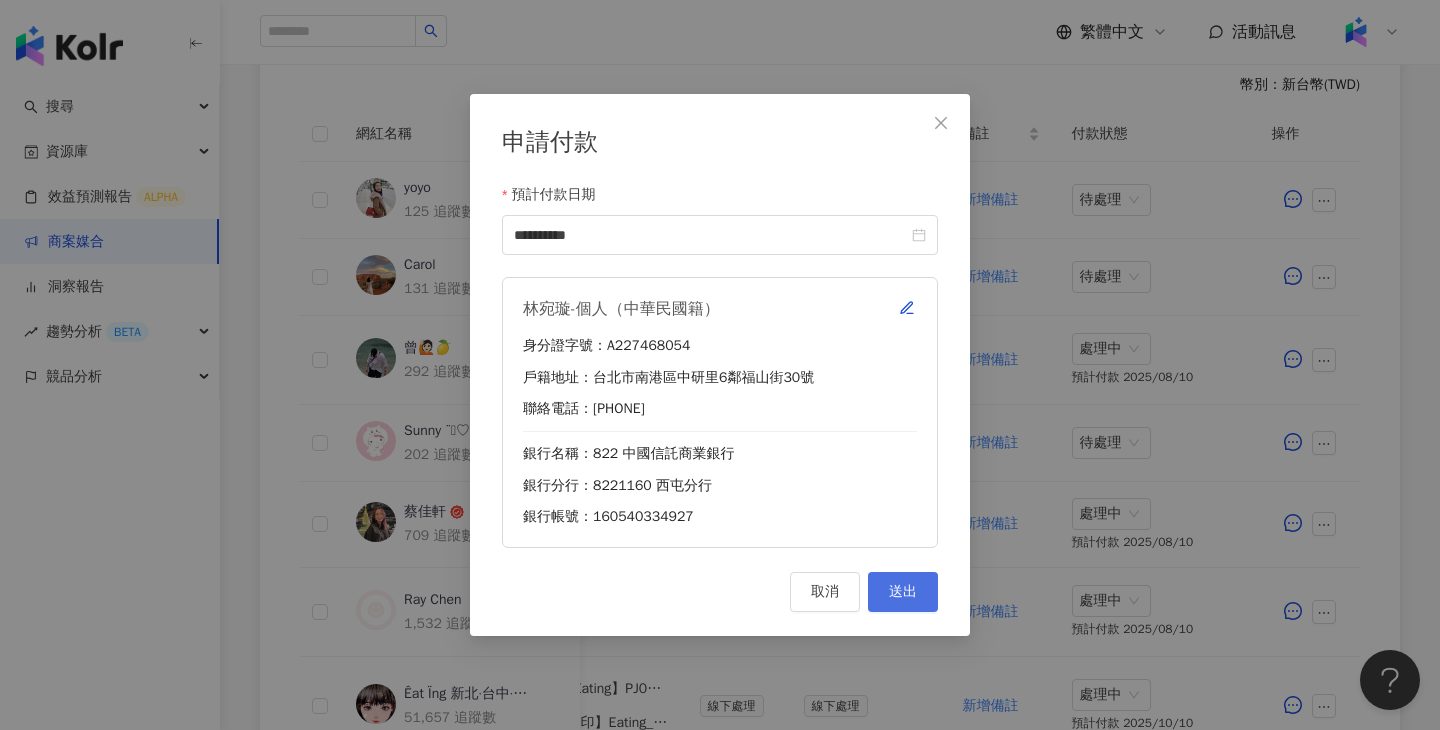 click on "送出" at bounding box center [903, 592] 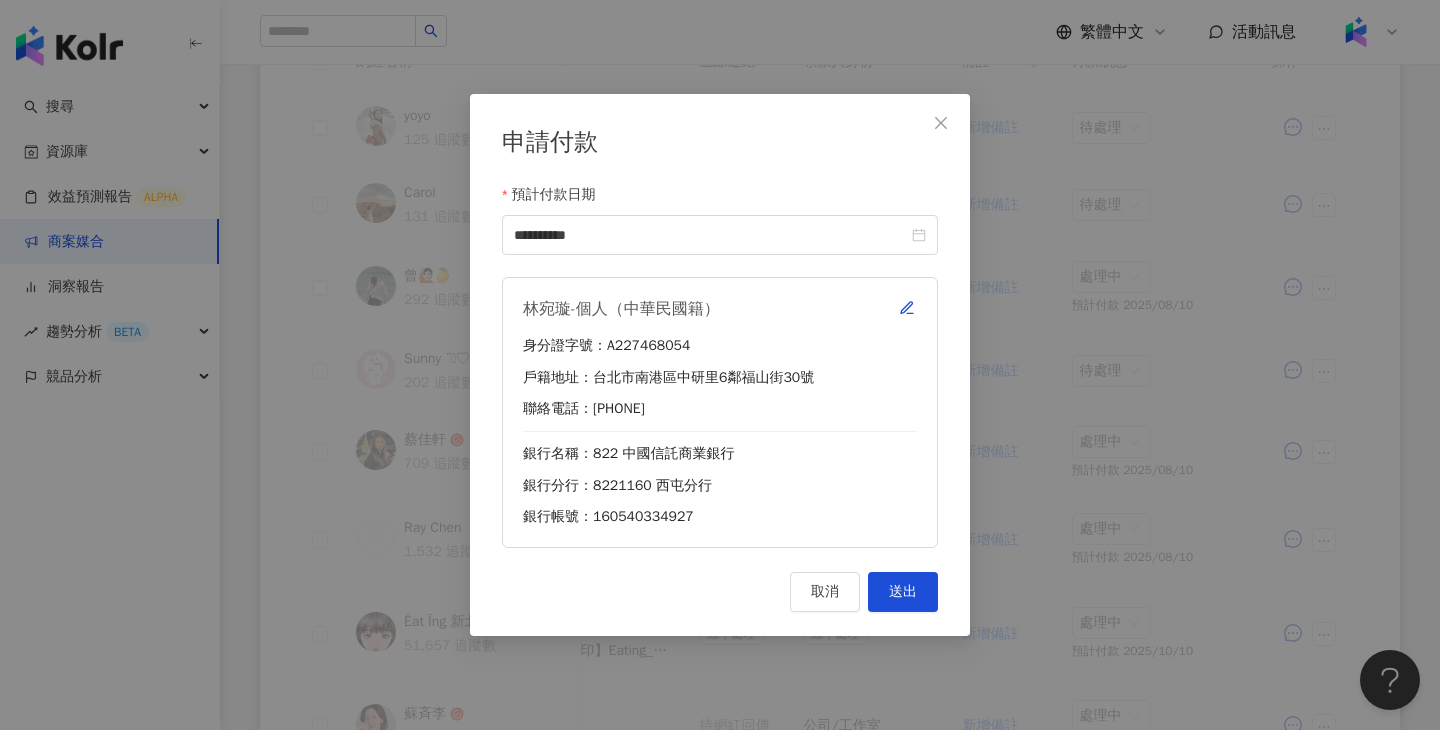 scroll, scrollTop: 580, scrollLeft: 0, axis: vertical 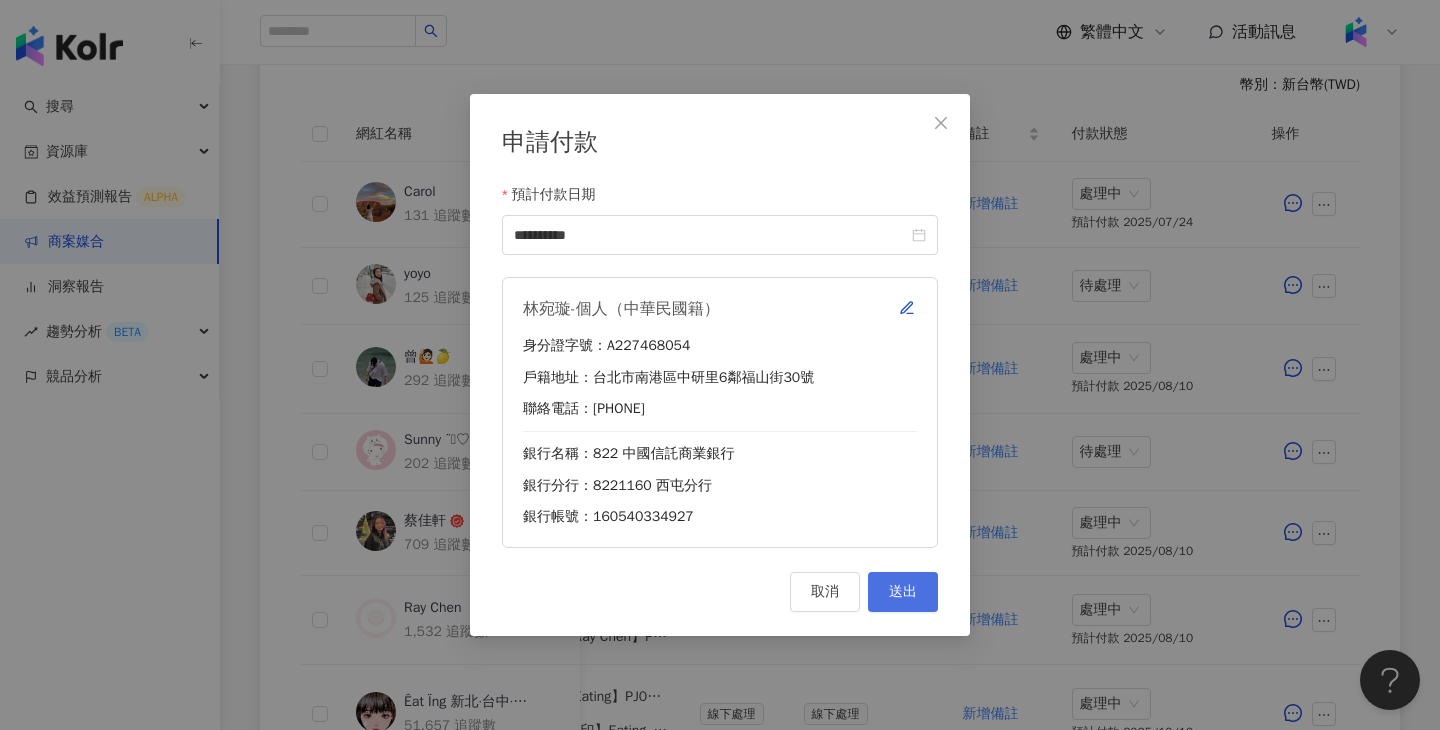 click on "送出" at bounding box center [903, 592] 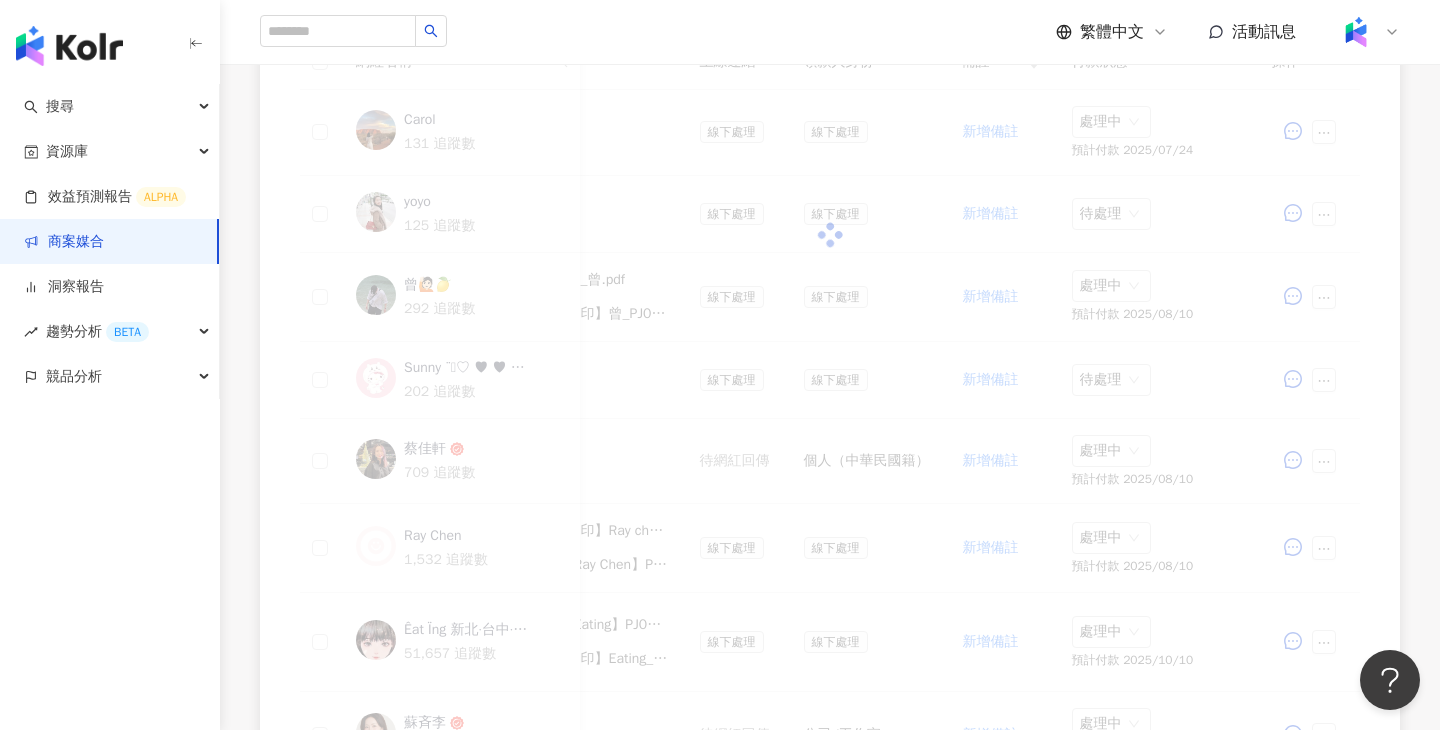 scroll, scrollTop: 580, scrollLeft: 0, axis: vertical 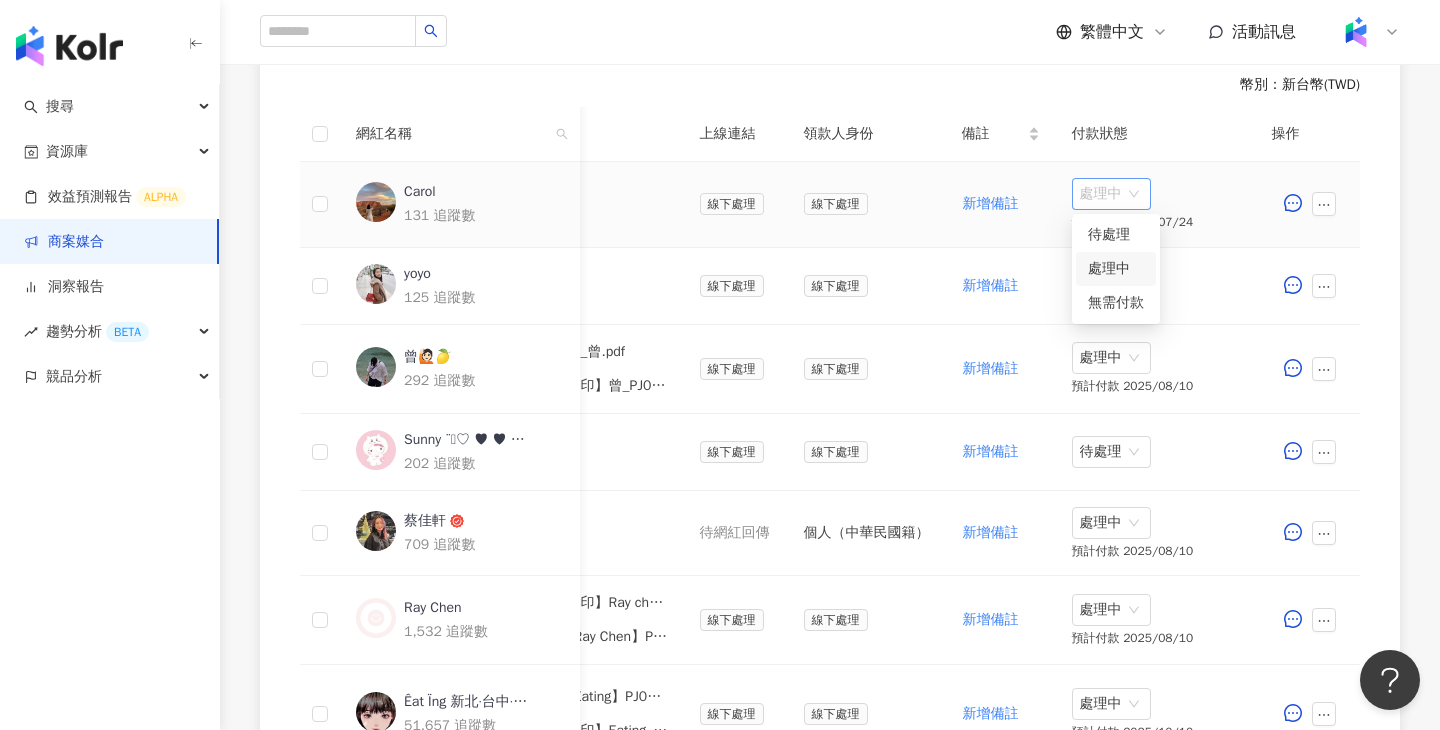 click on "處理中" at bounding box center [1111, 194] 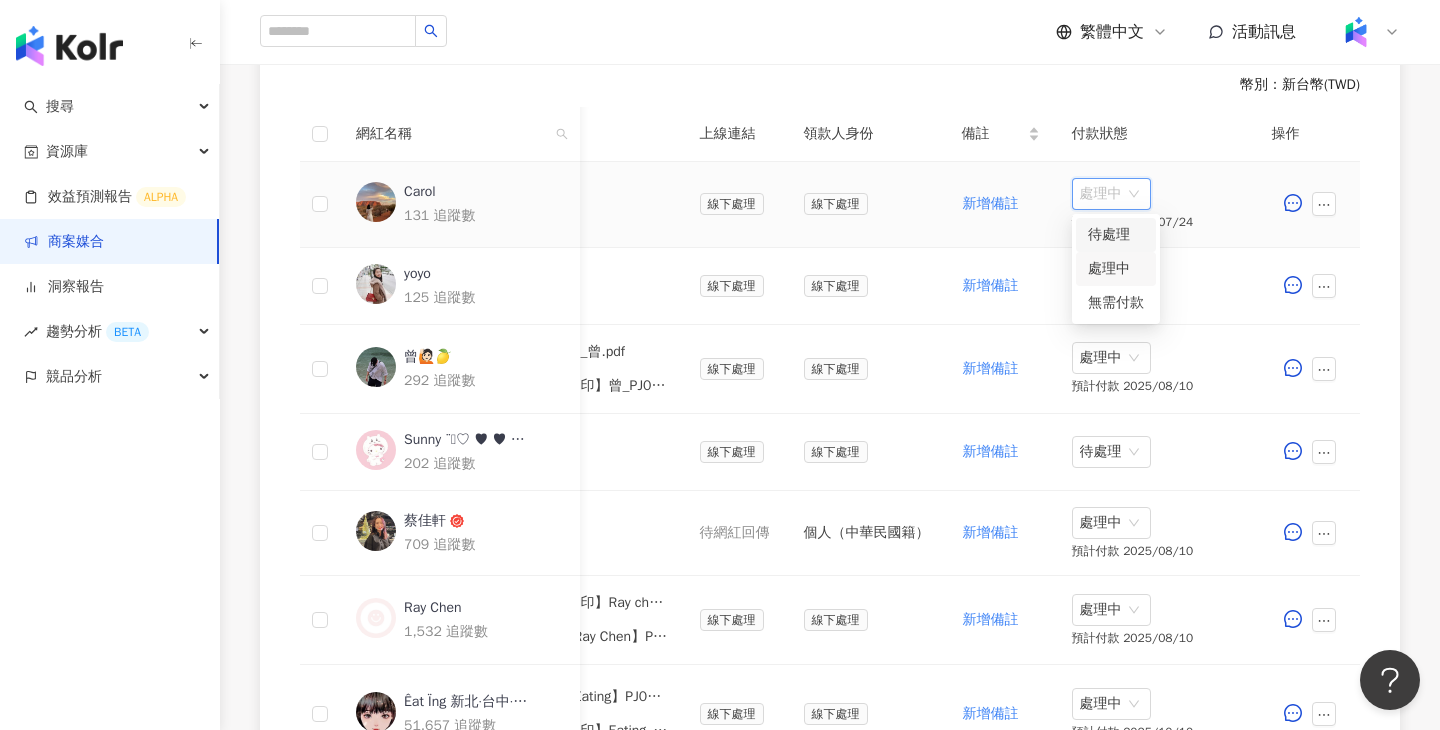 click on "待處理" at bounding box center (1116, 235) 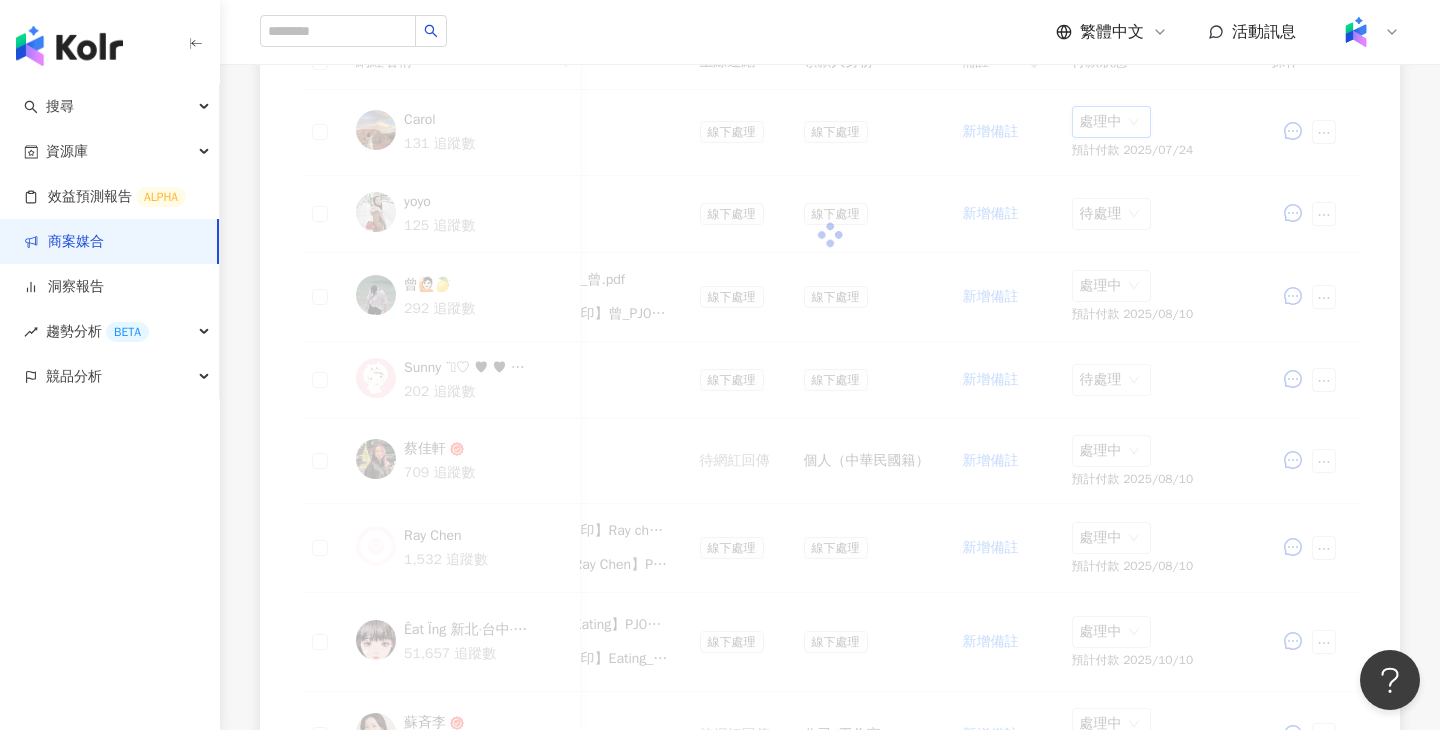 scroll, scrollTop: 580, scrollLeft: 0, axis: vertical 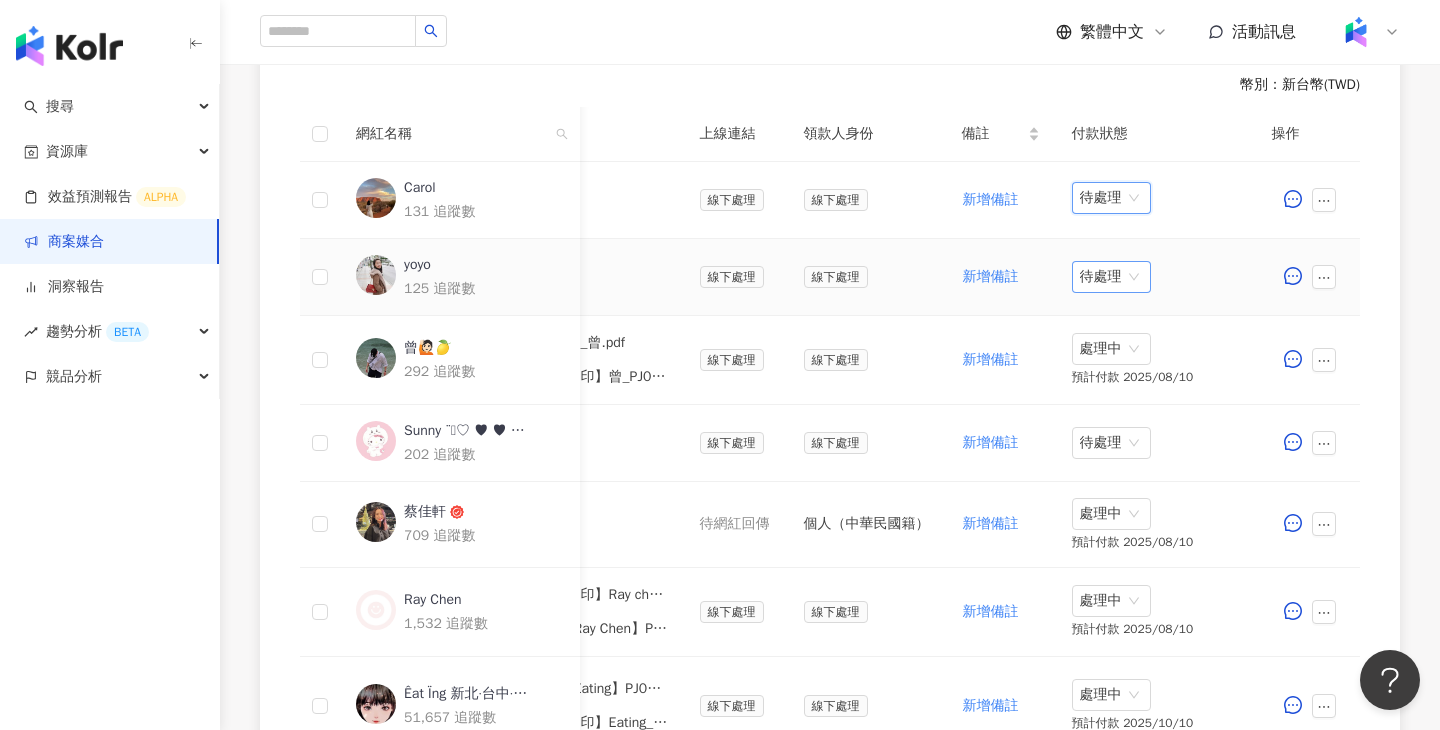click on "待處理" at bounding box center [1111, 277] 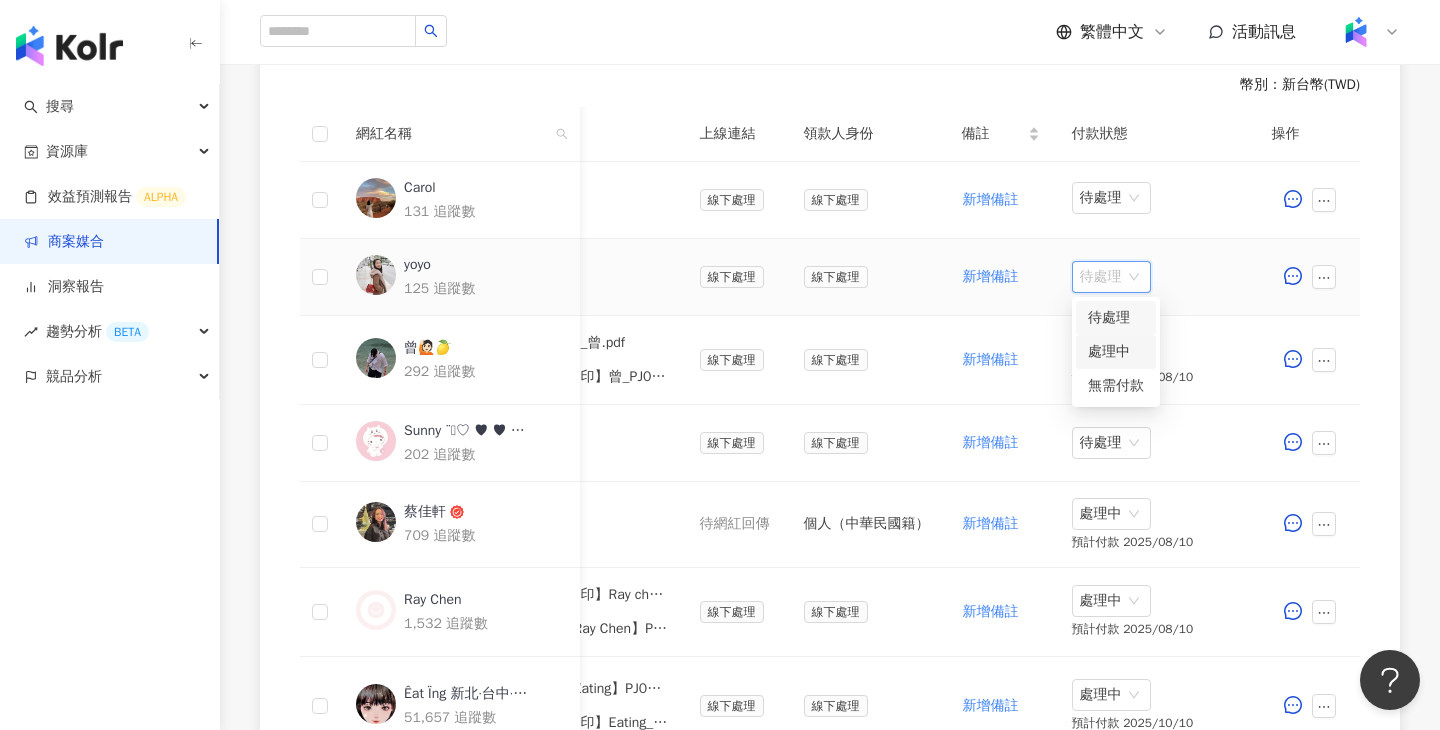 click on "處理中" at bounding box center [1116, 352] 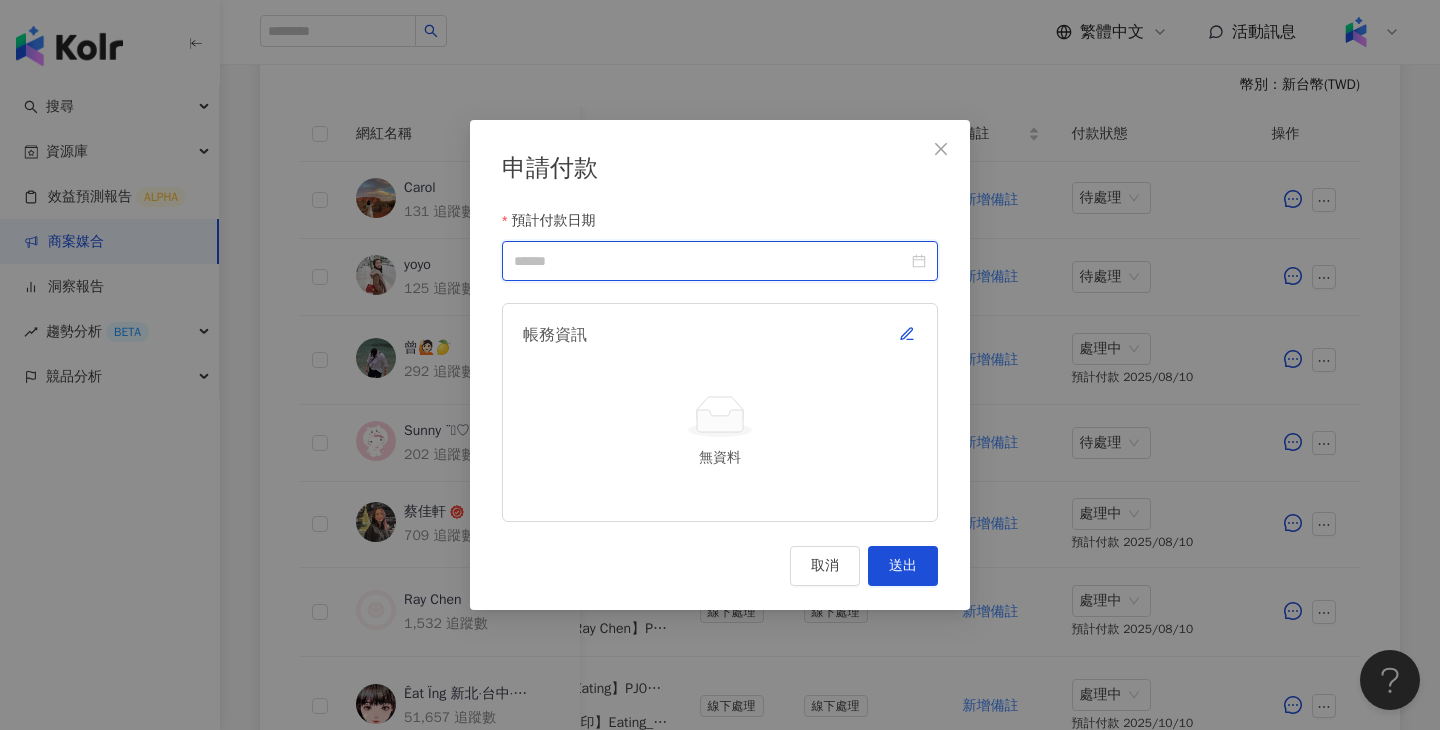 click on "預計付款日期" at bounding box center (711, 261) 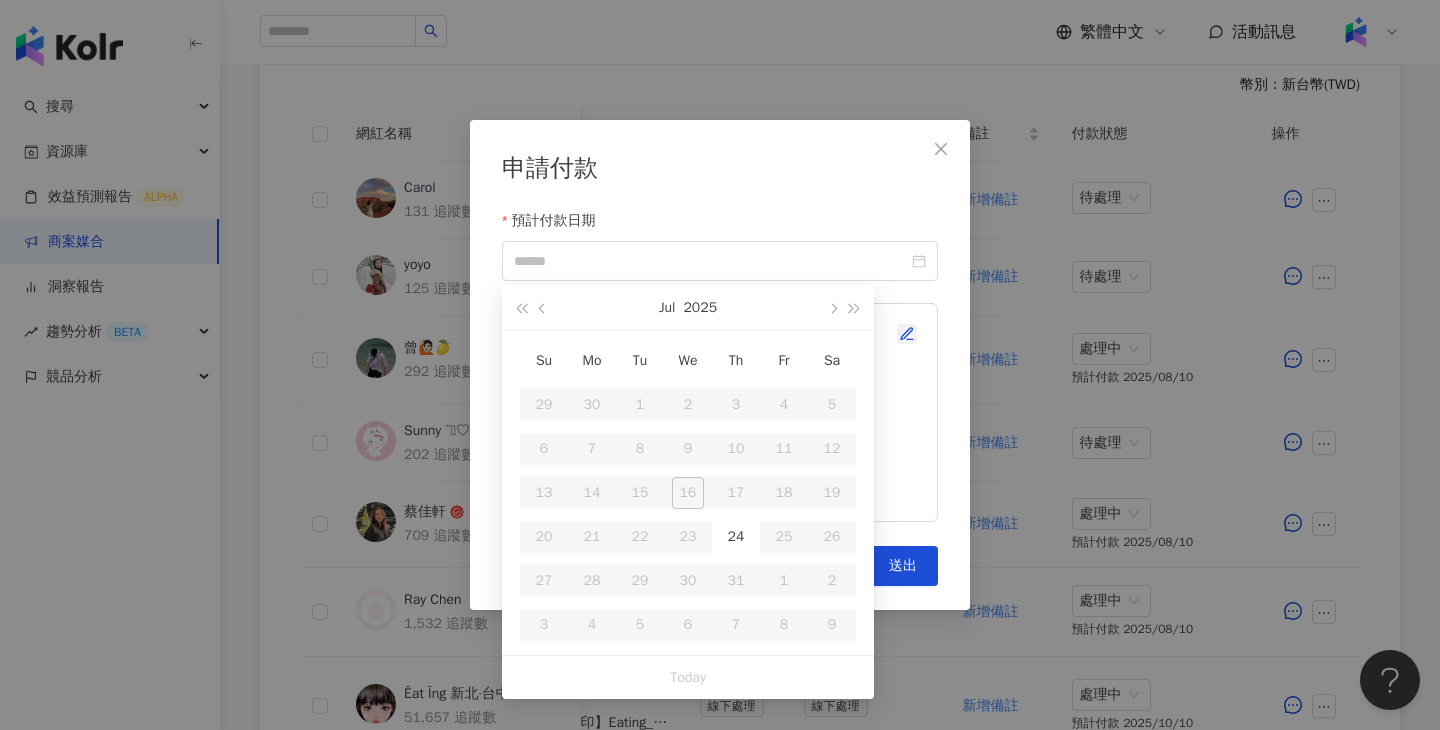 click at bounding box center (907, 334) 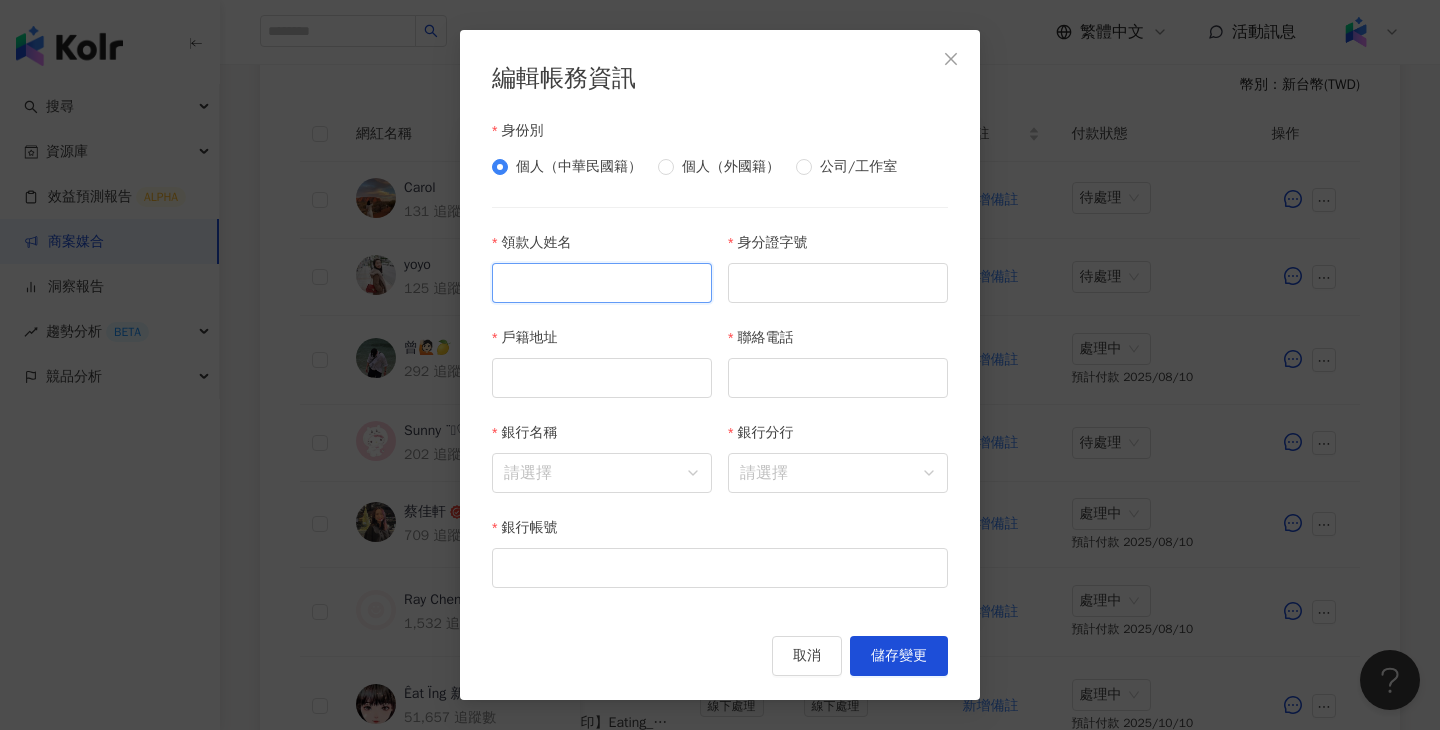 click on "領款人姓名" at bounding box center (602, 283) 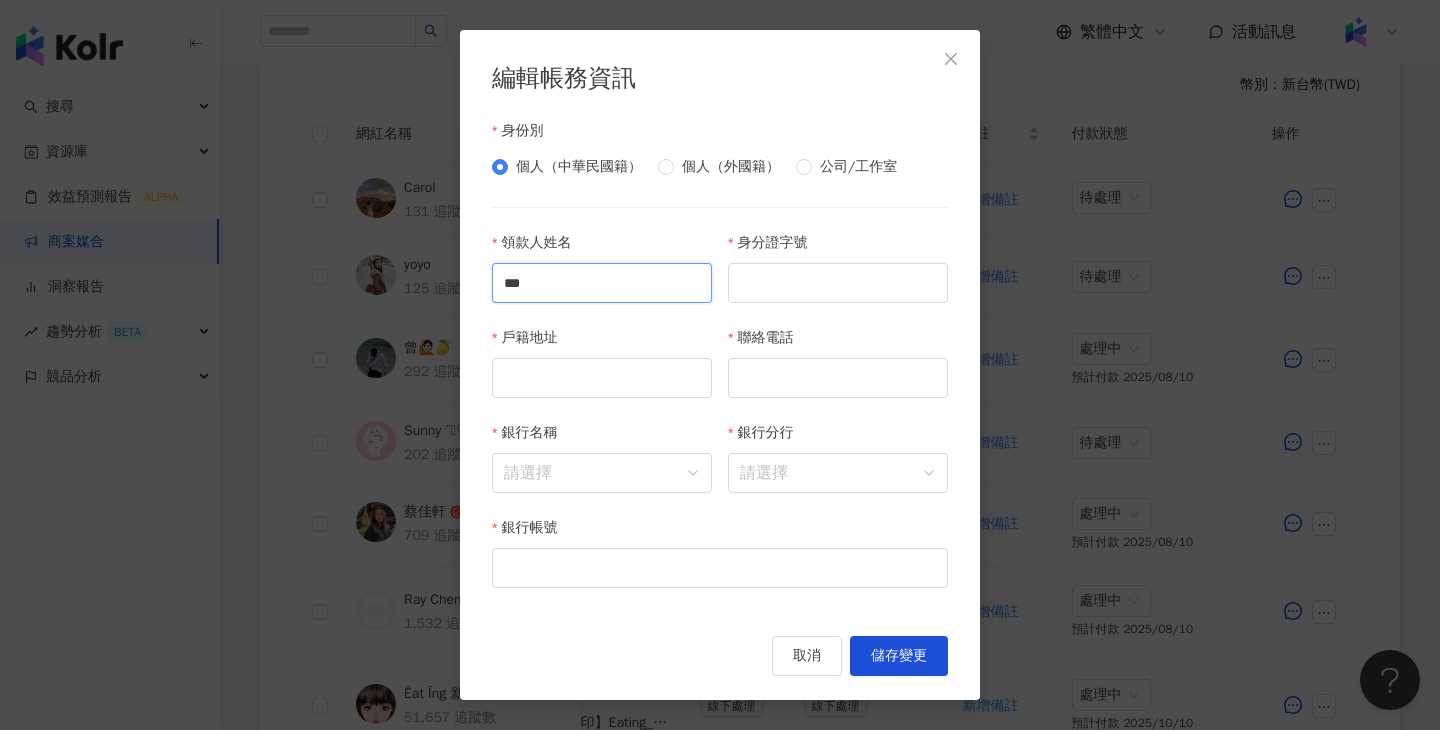 type on "***" 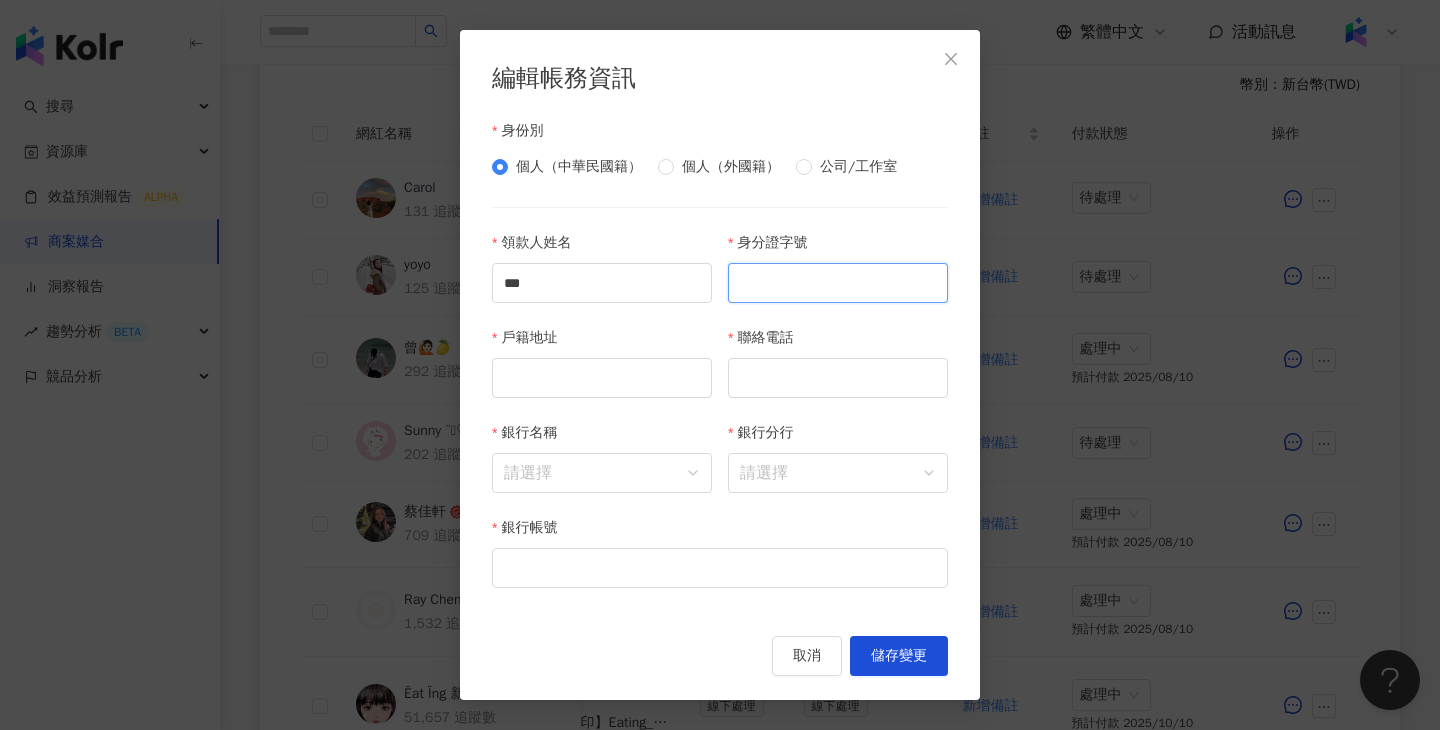 click on "身分證字號" at bounding box center [838, 283] 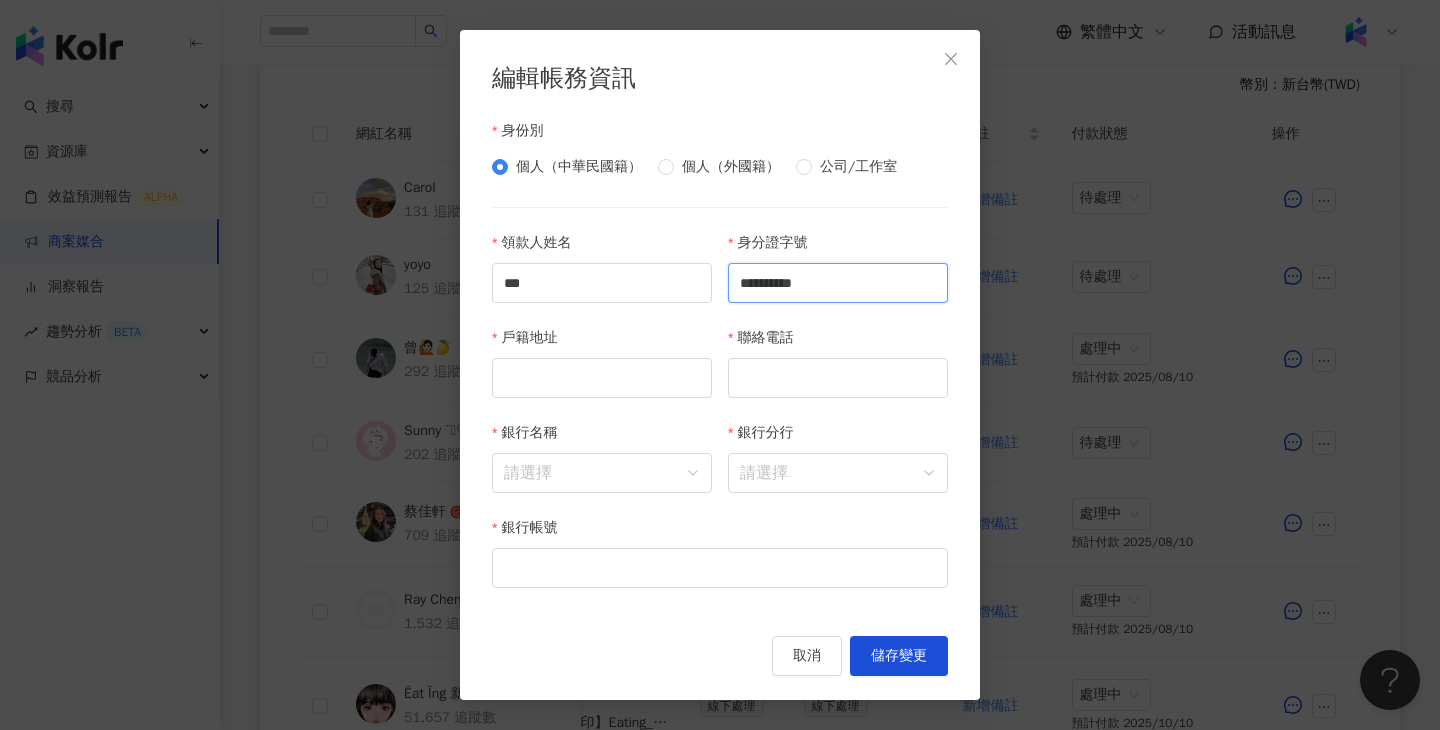 type on "**********" 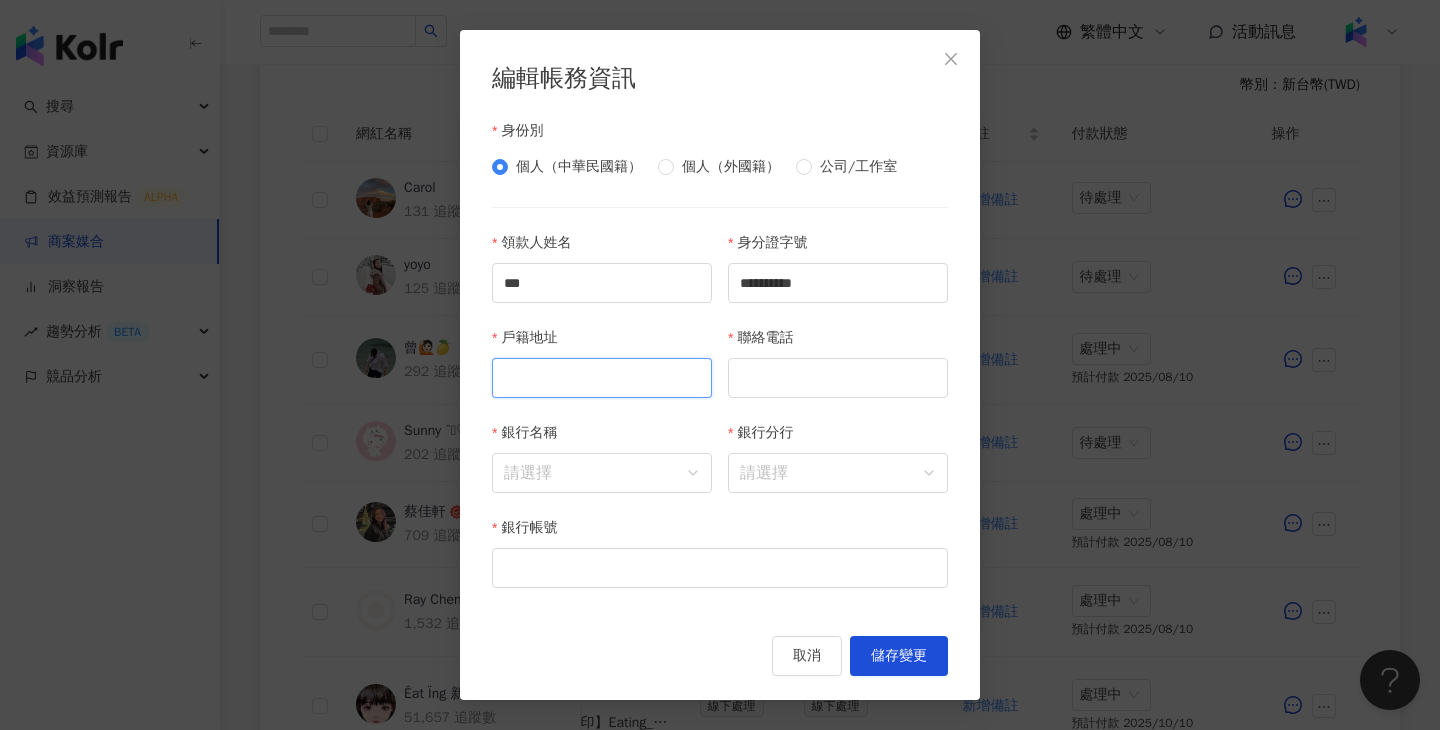 click on "戶籍地址" at bounding box center [602, 378] 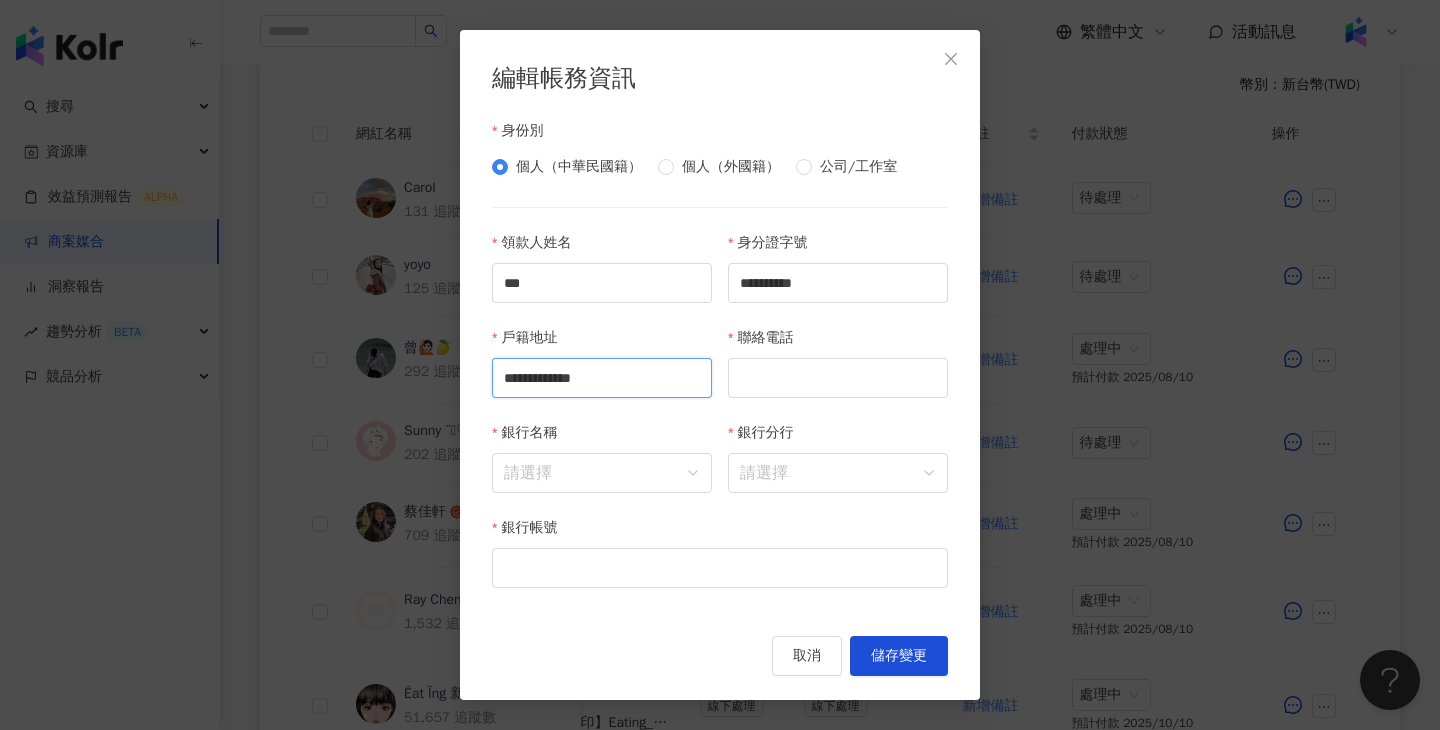 type on "**********" 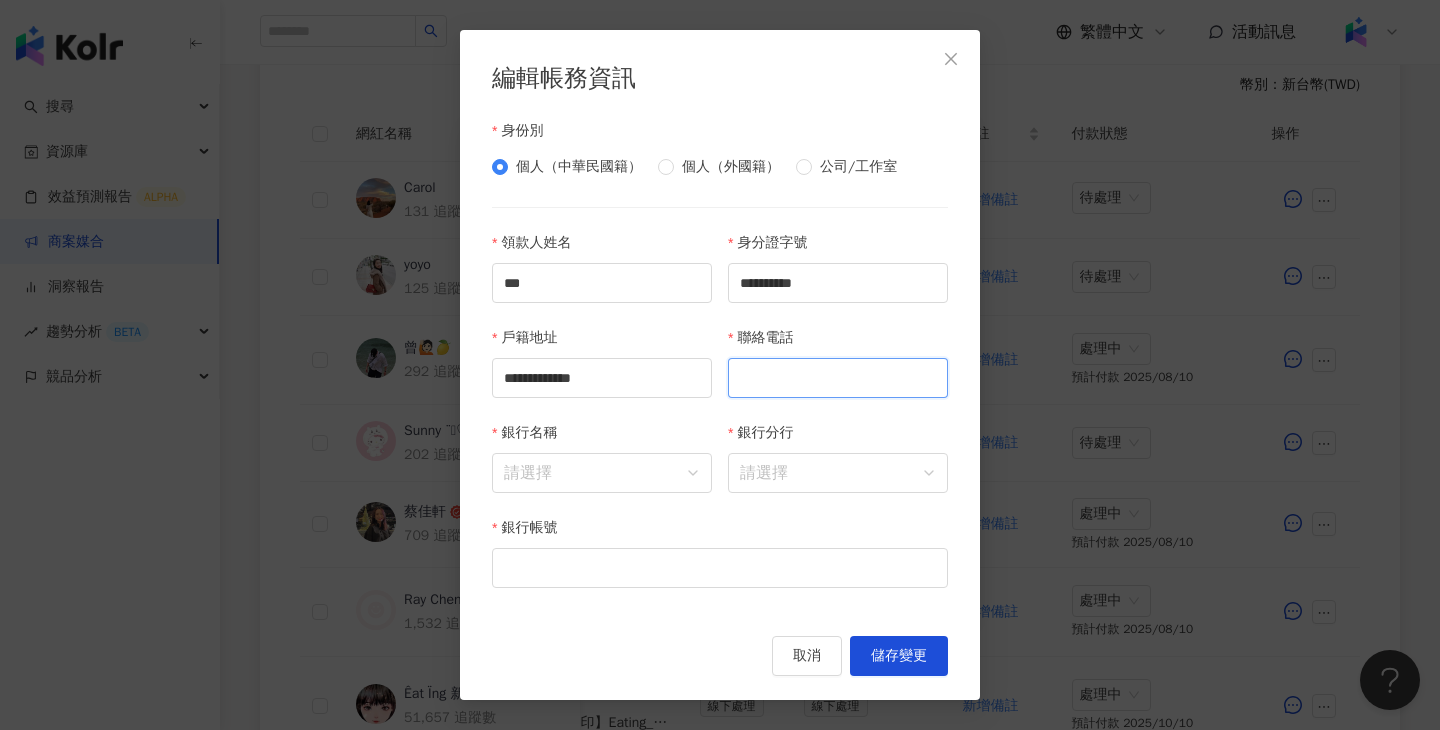 click on "聯絡電話" at bounding box center (838, 378) 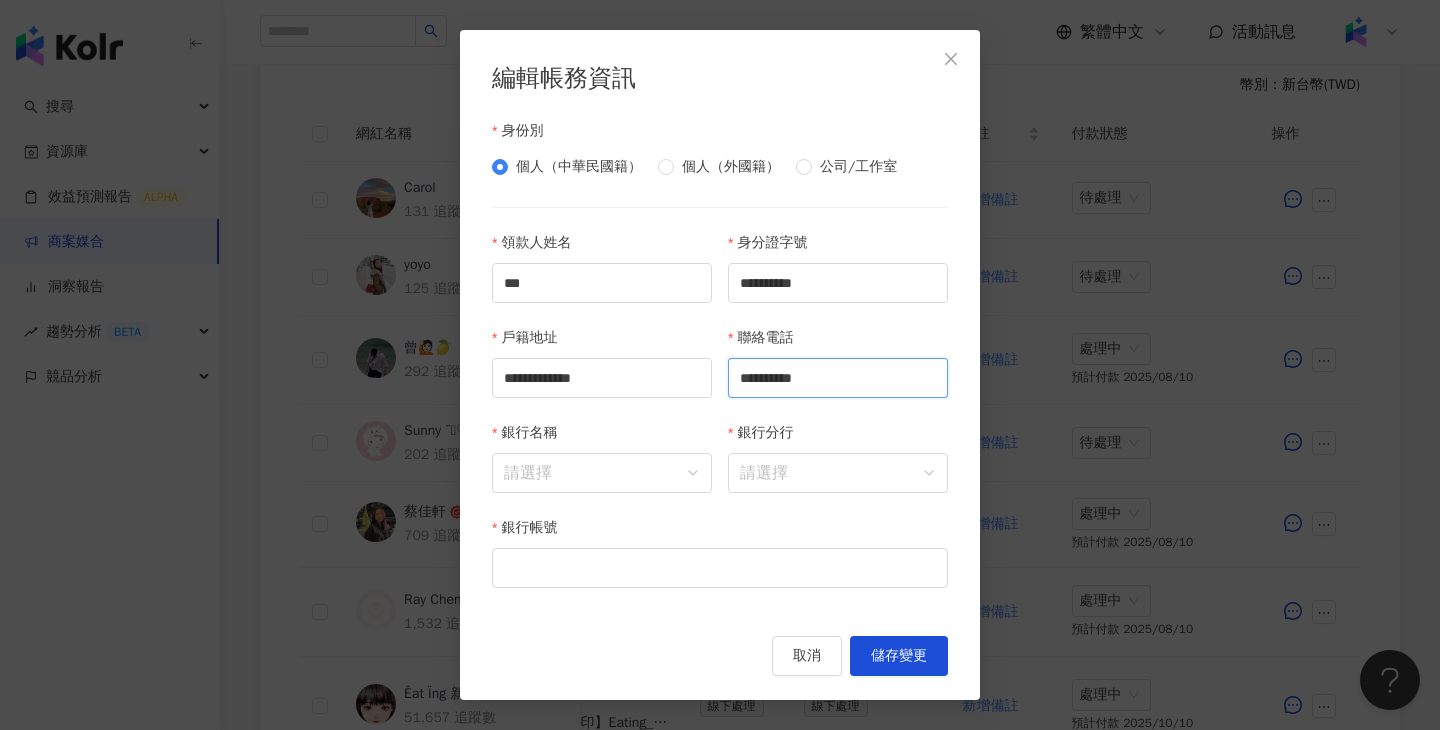 type on "**********" 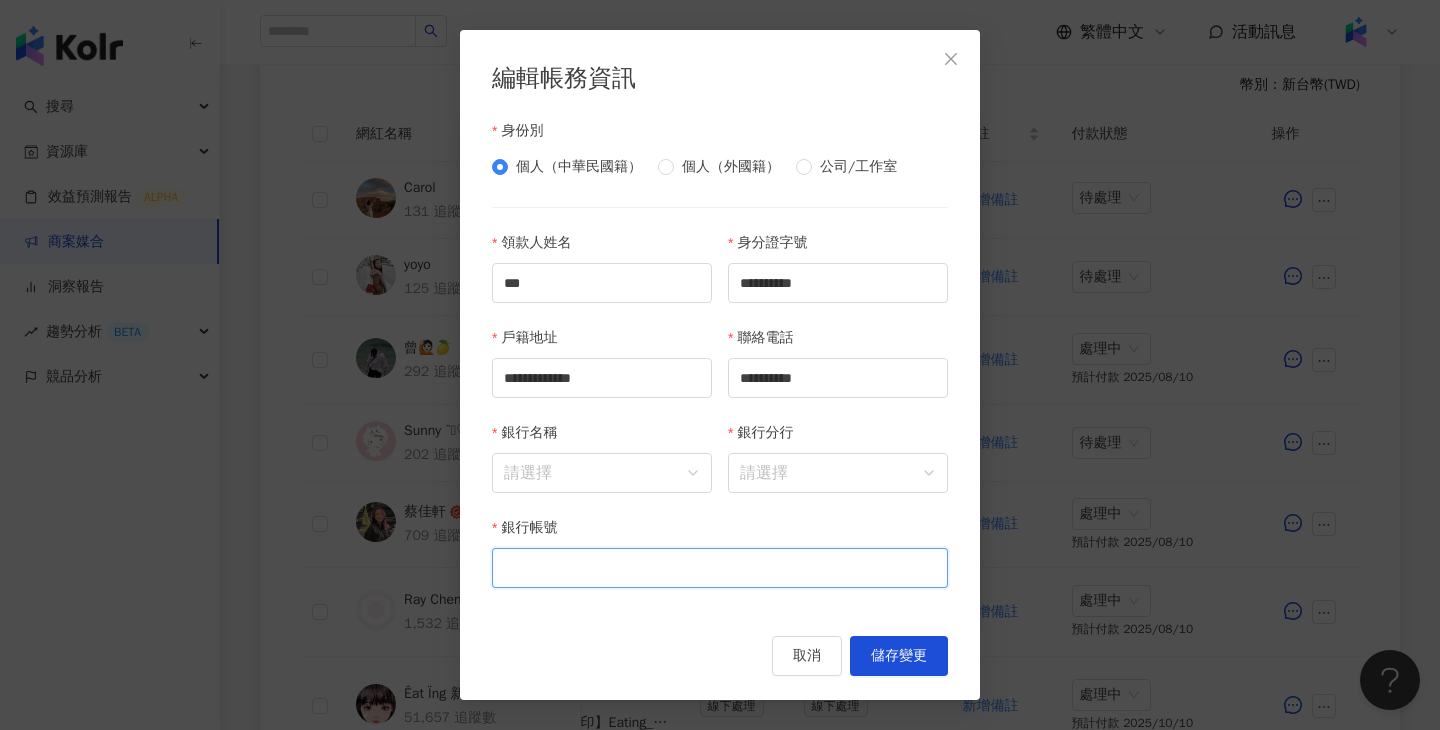 click on "銀行帳號" at bounding box center [720, 568] 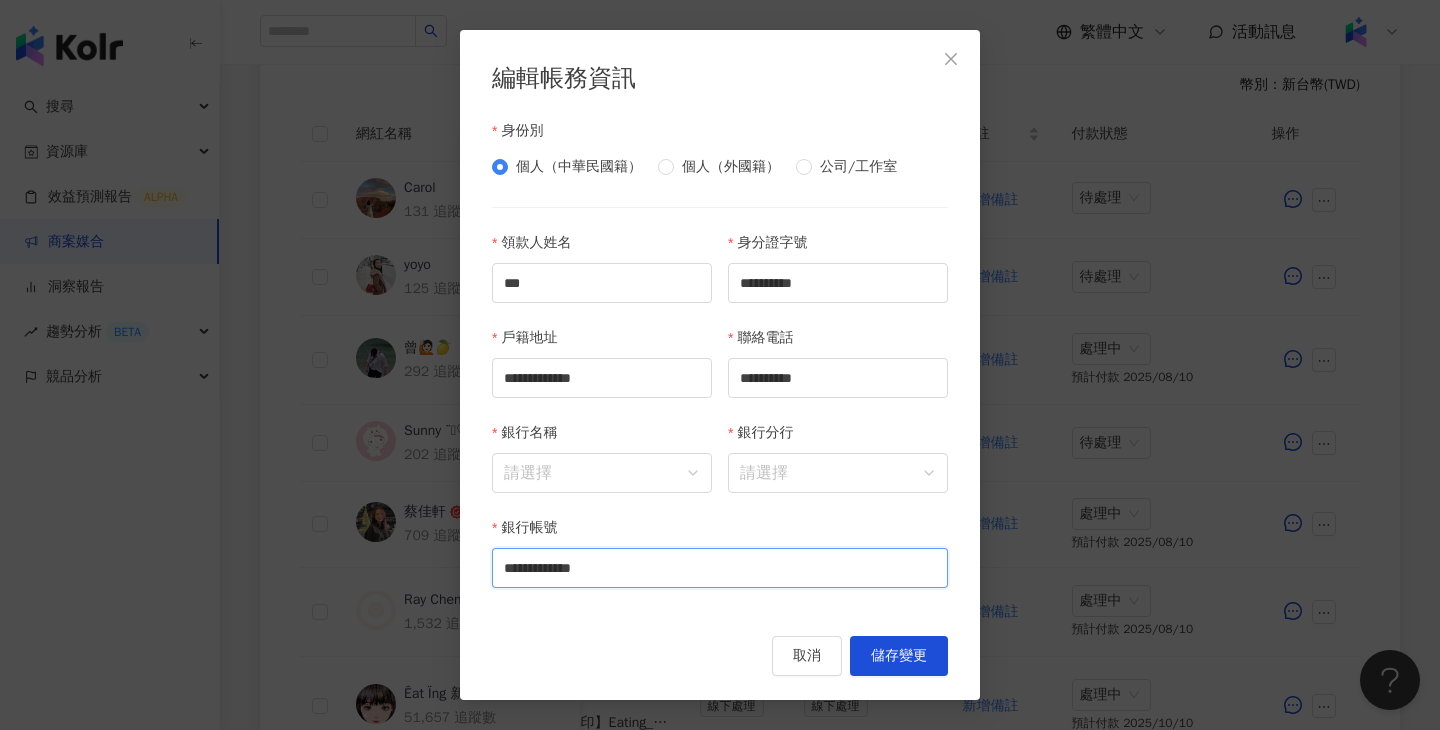 type on "**********" 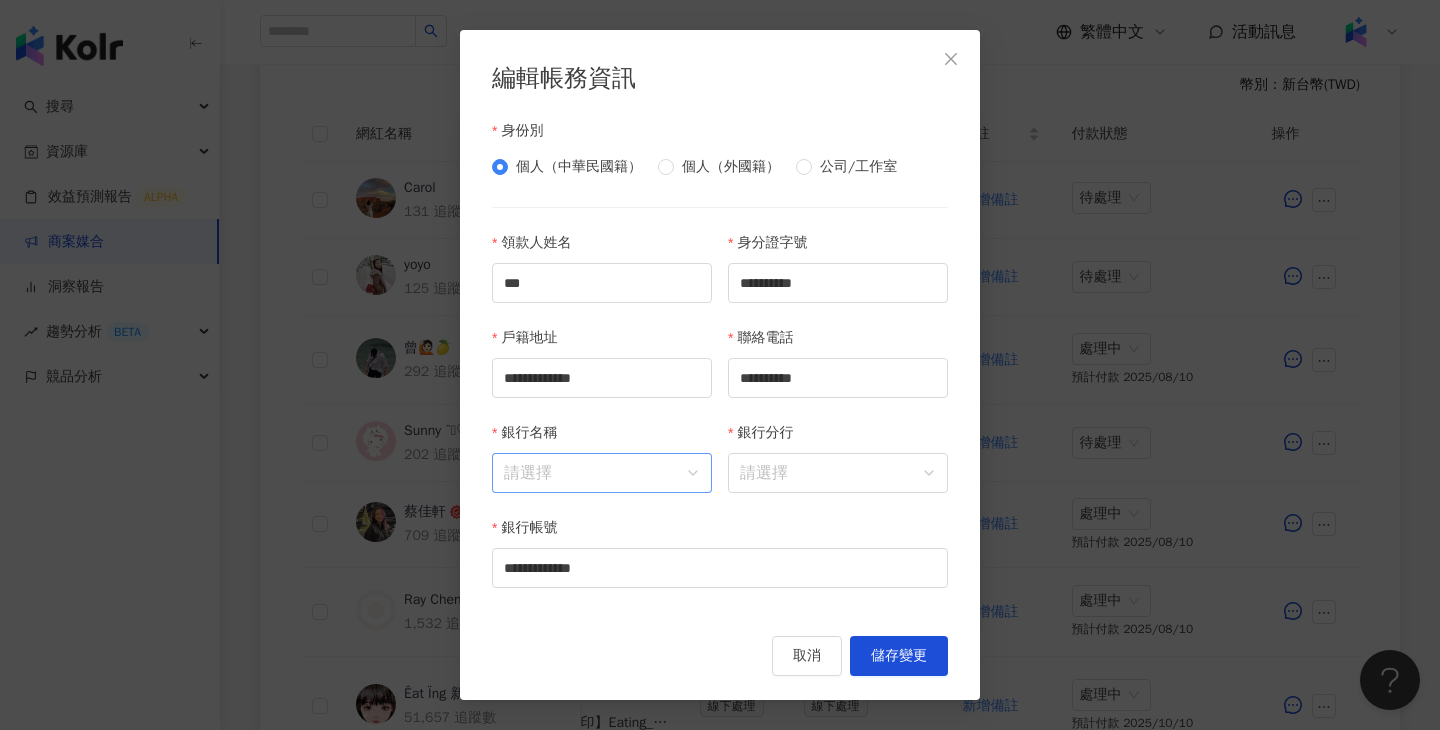 click on "銀行名稱" at bounding box center [602, 473] 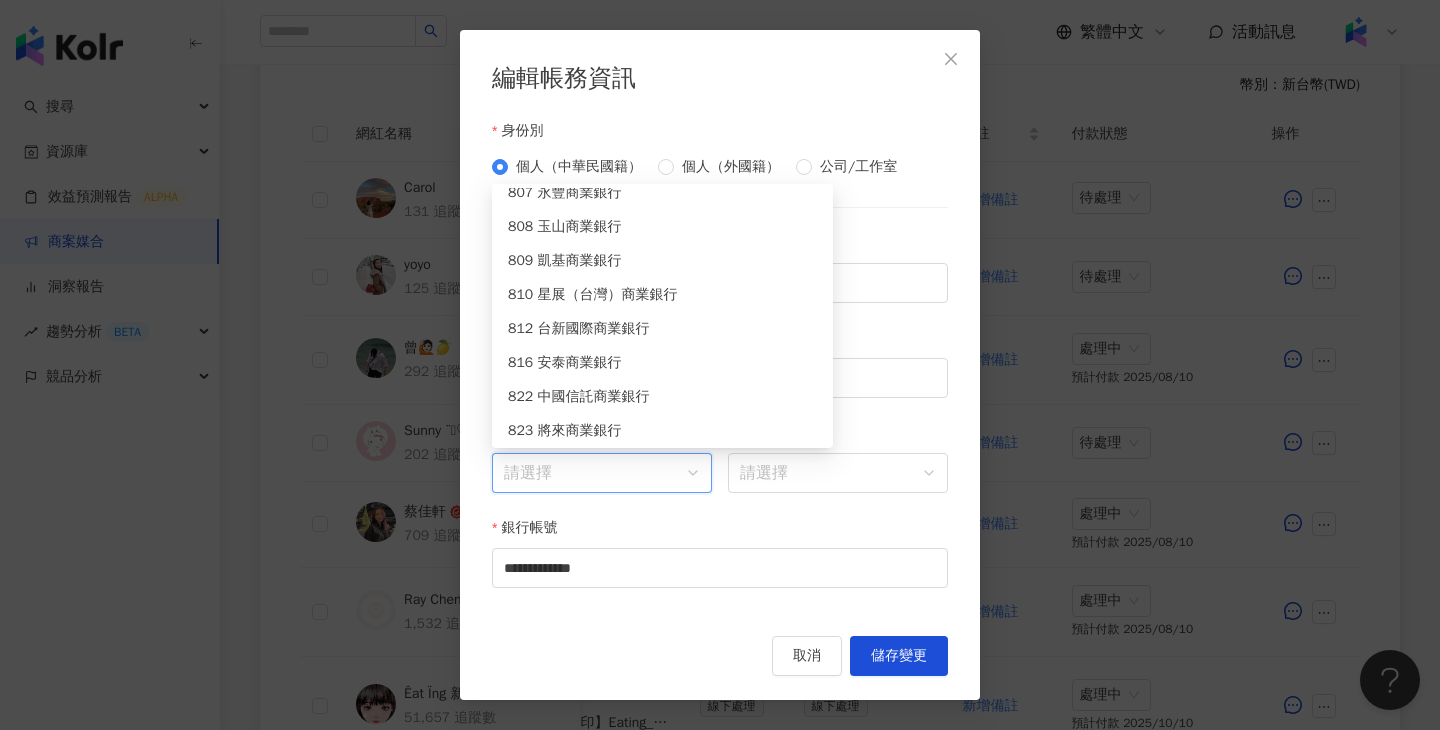 scroll, scrollTop: 7239, scrollLeft: 0, axis: vertical 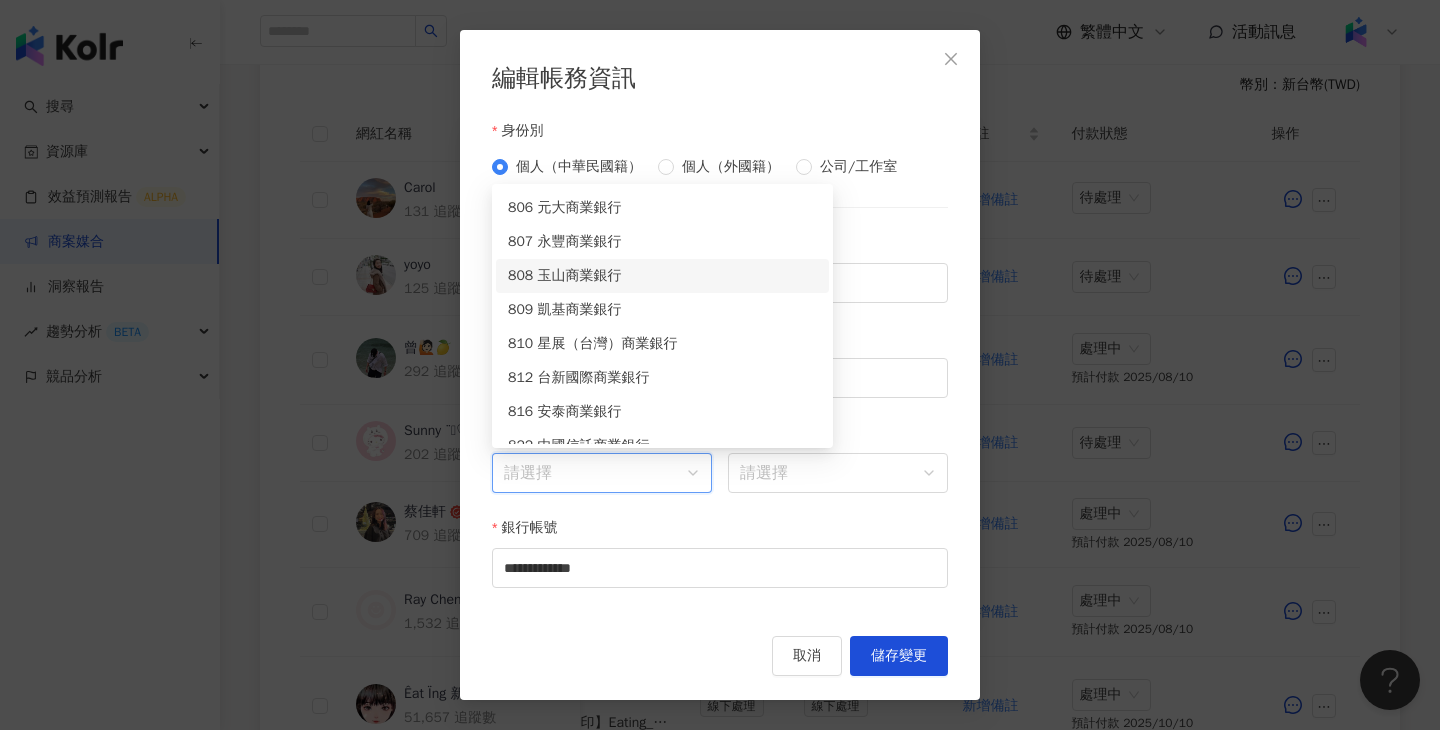 click on "808 玉山商業銀行" at bounding box center (662, 276) 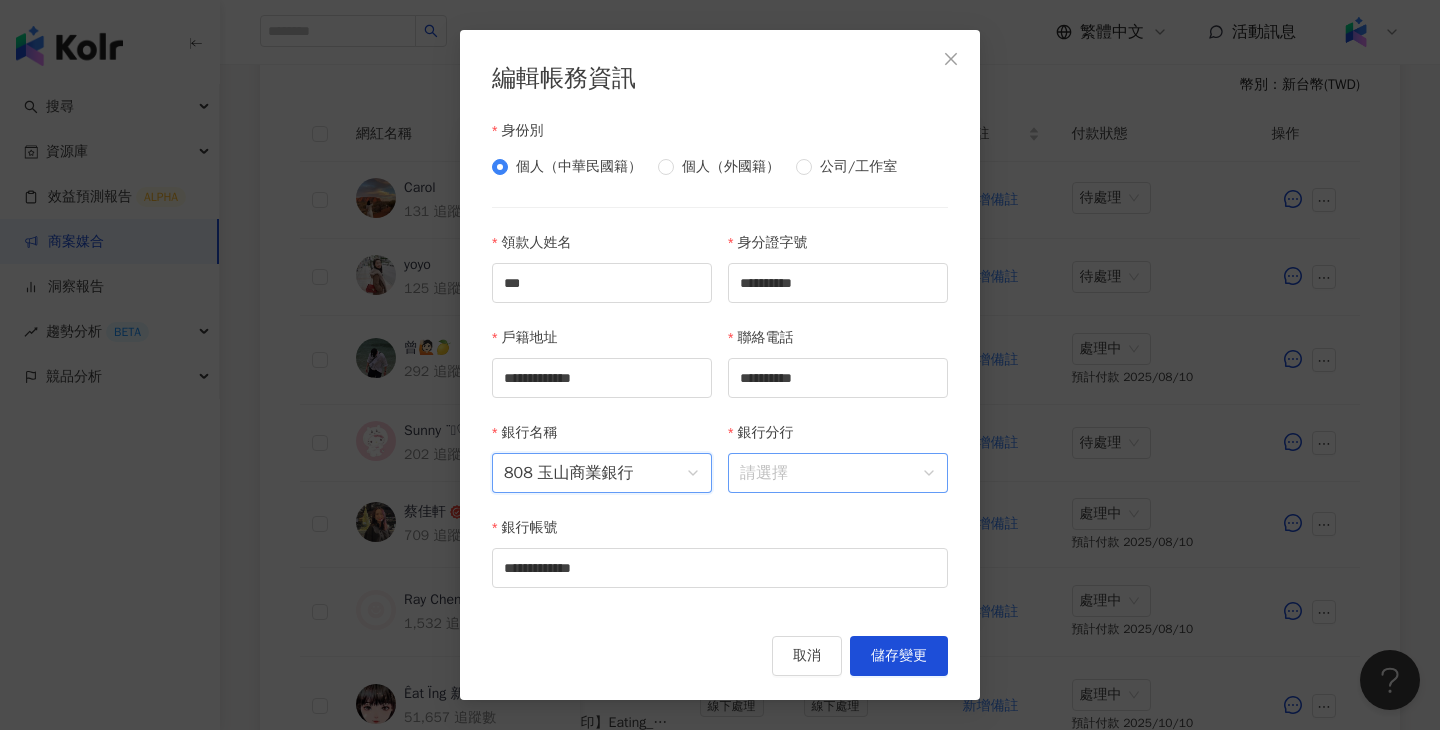 click on "銀行分行" at bounding box center (838, 473) 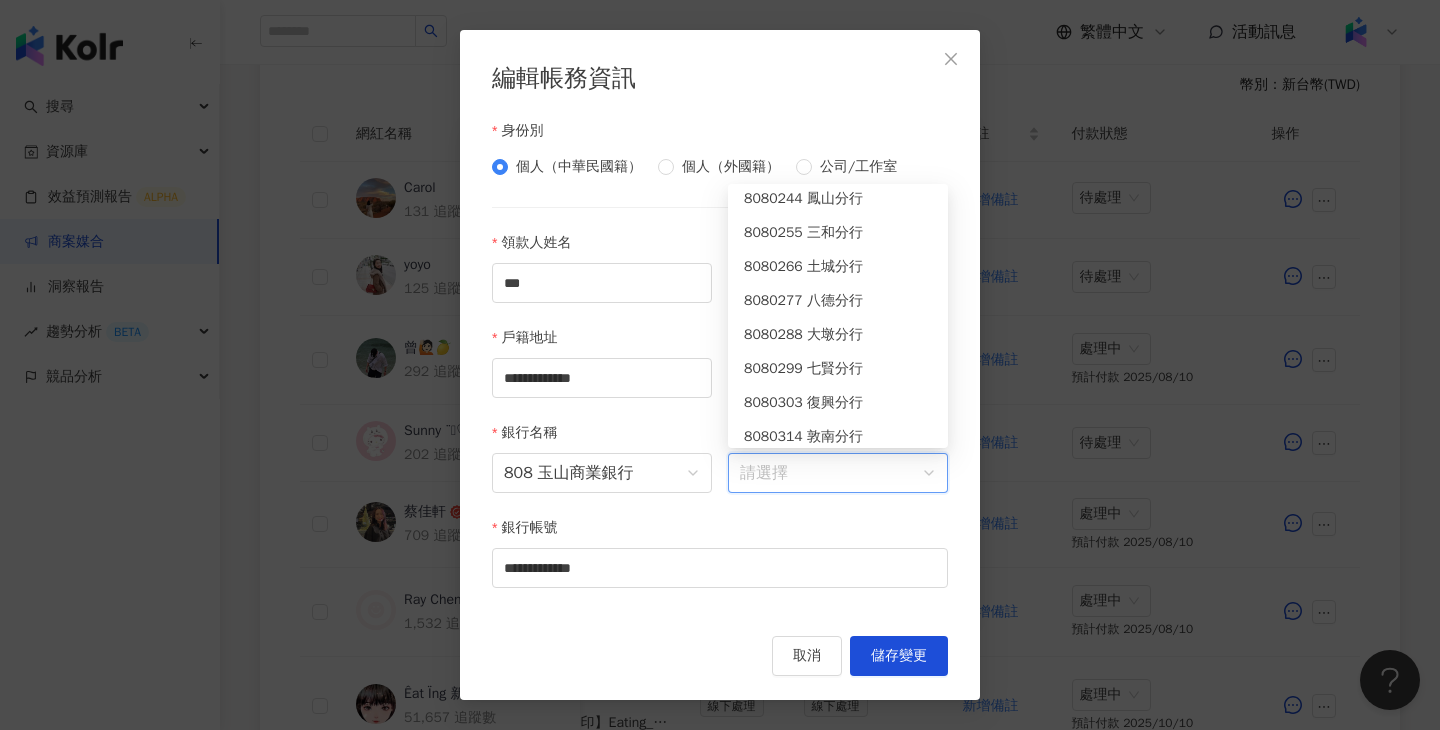 scroll, scrollTop: 650, scrollLeft: 0, axis: vertical 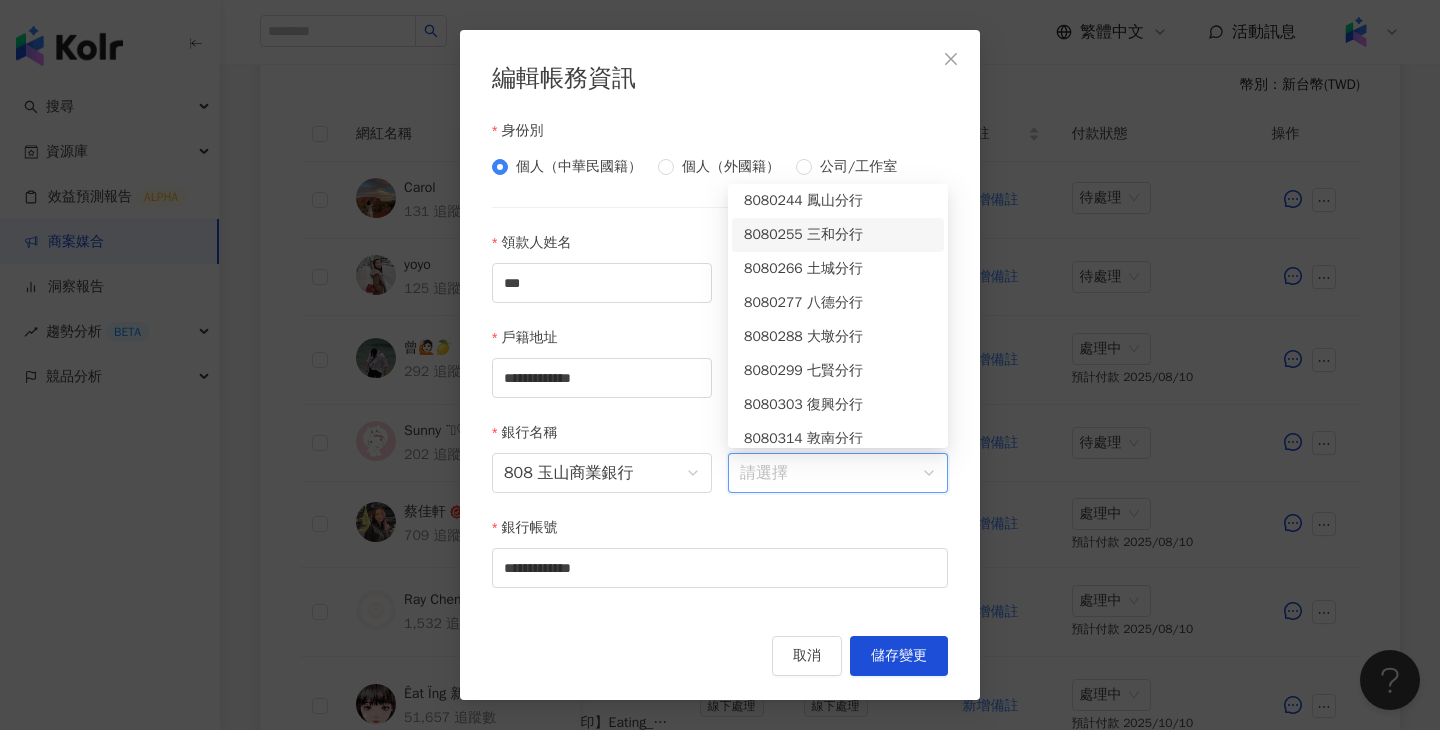 click on "8080255 三和分行" at bounding box center (838, 235) 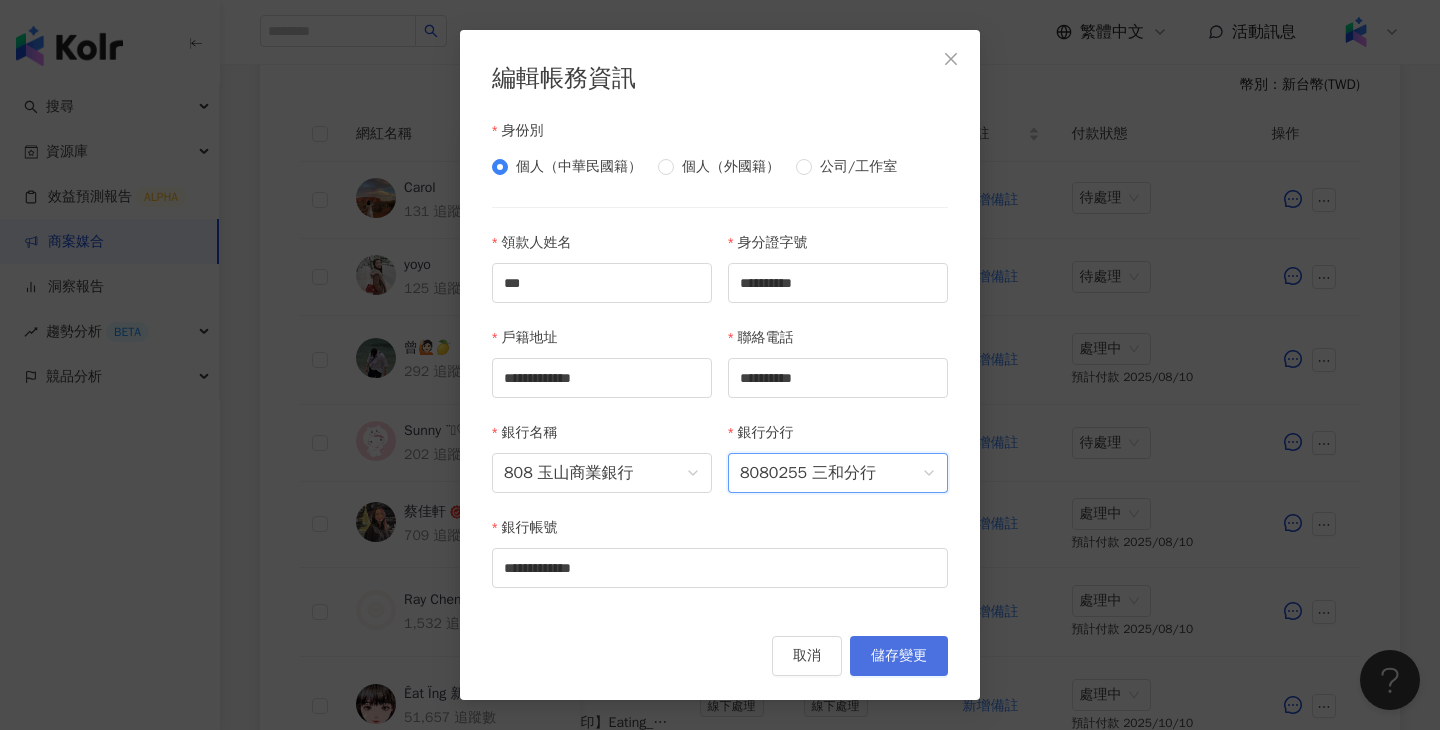 click on "儲存變更" at bounding box center (899, 656) 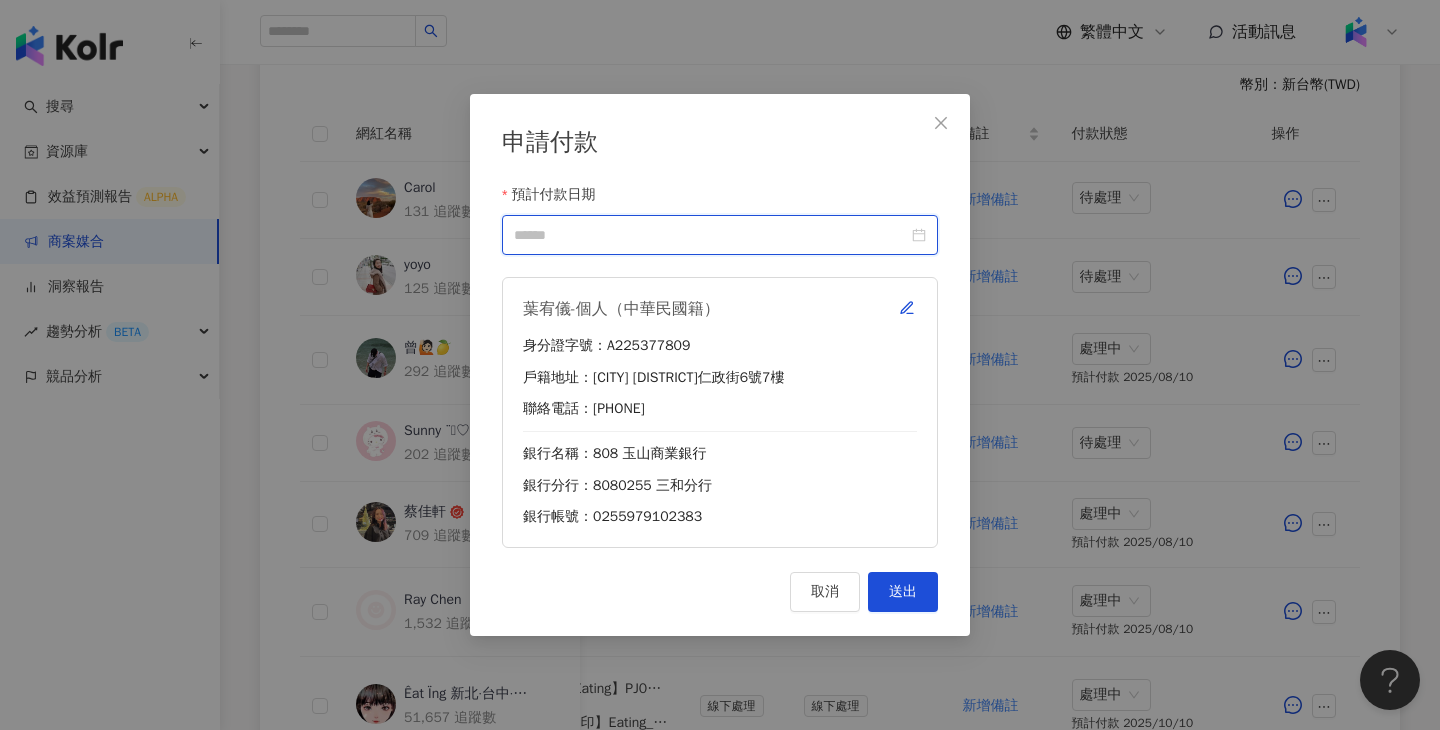 click on "預計付款日期" at bounding box center (711, 235) 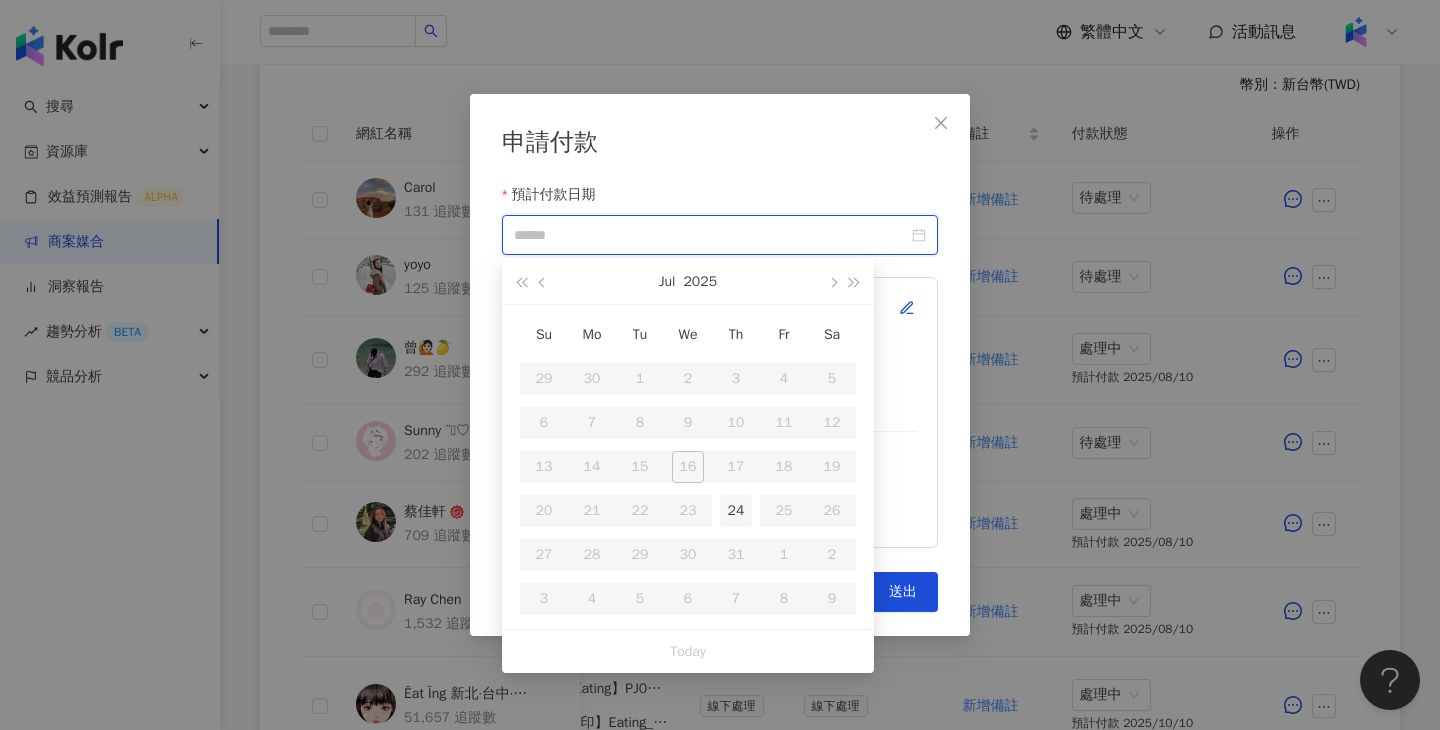 type on "**********" 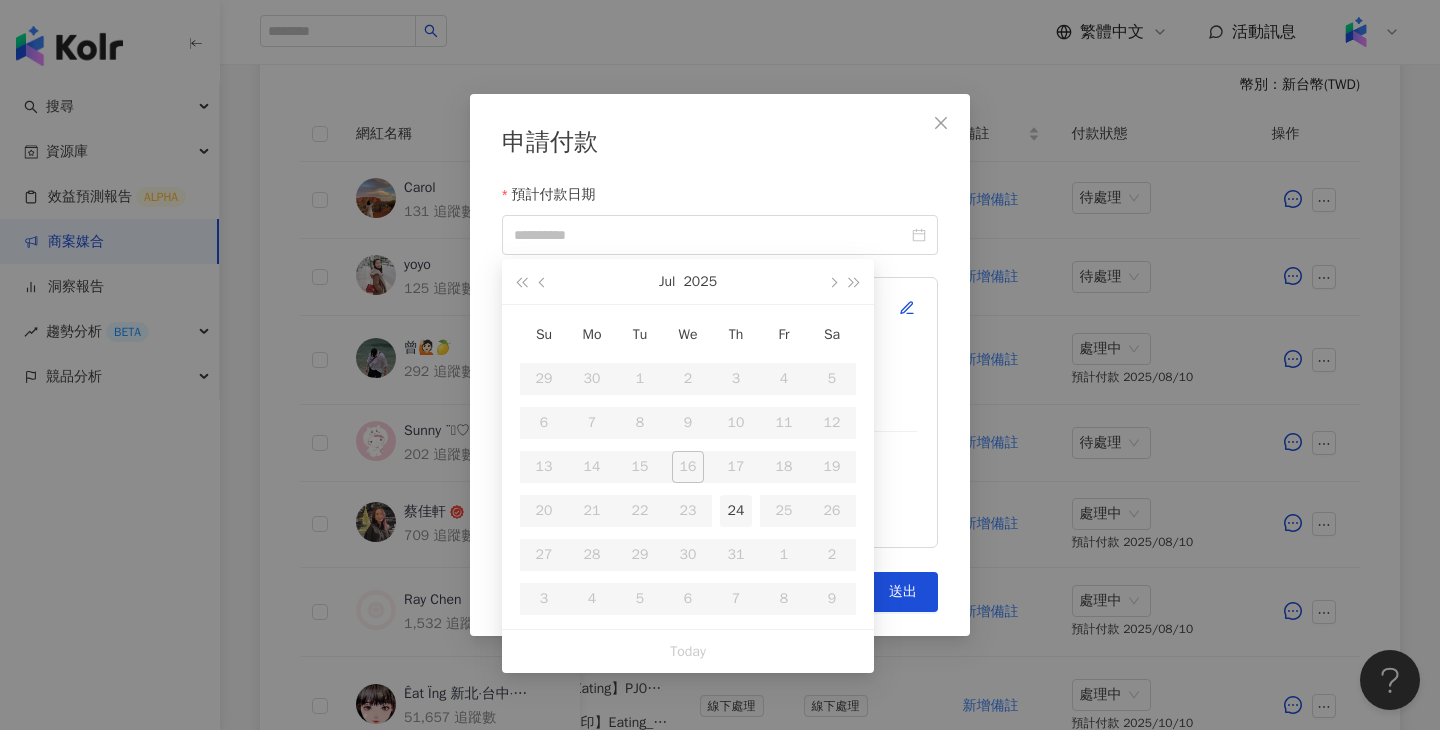 click on "24" at bounding box center [736, 511] 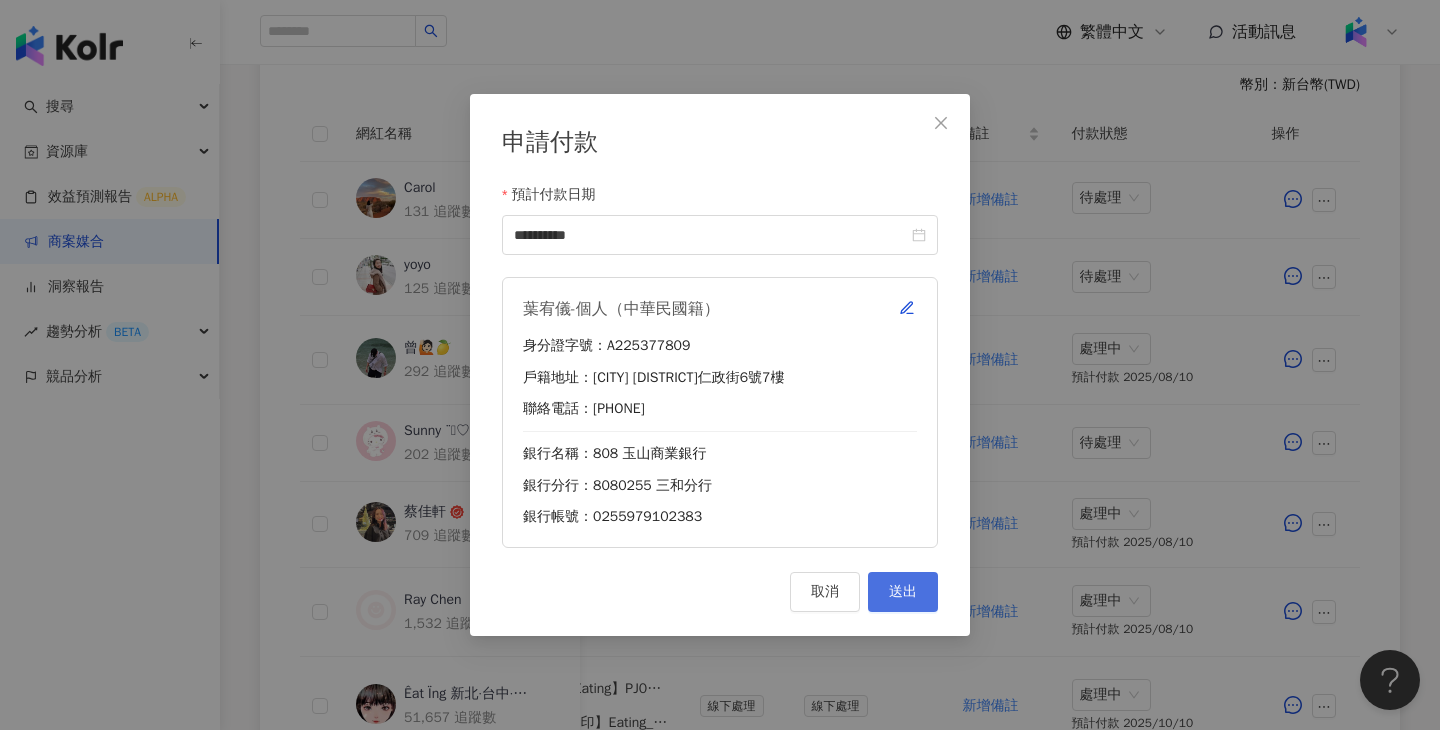 click on "送出" at bounding box center [903, 592] 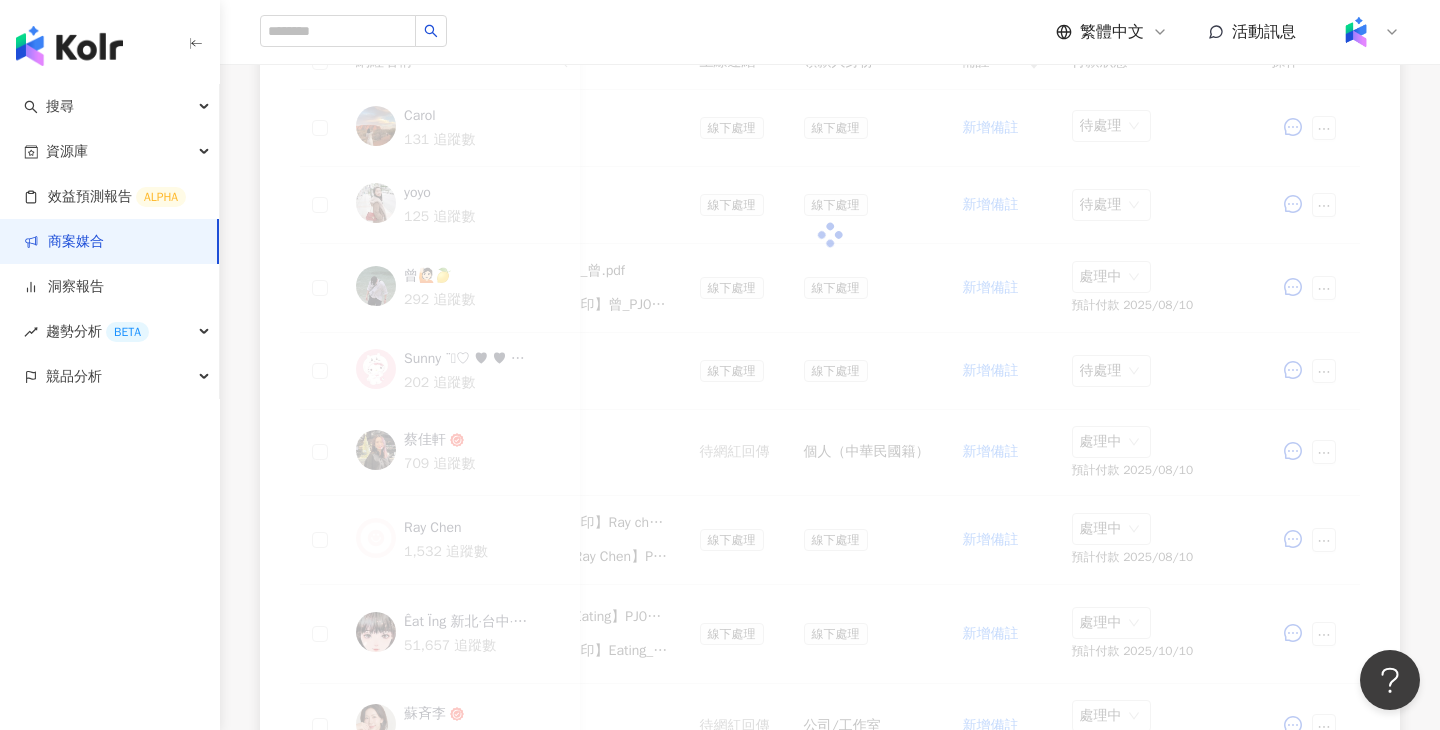 scroll, scrollTop: 580, scrollLeft: 0, axis: vertical 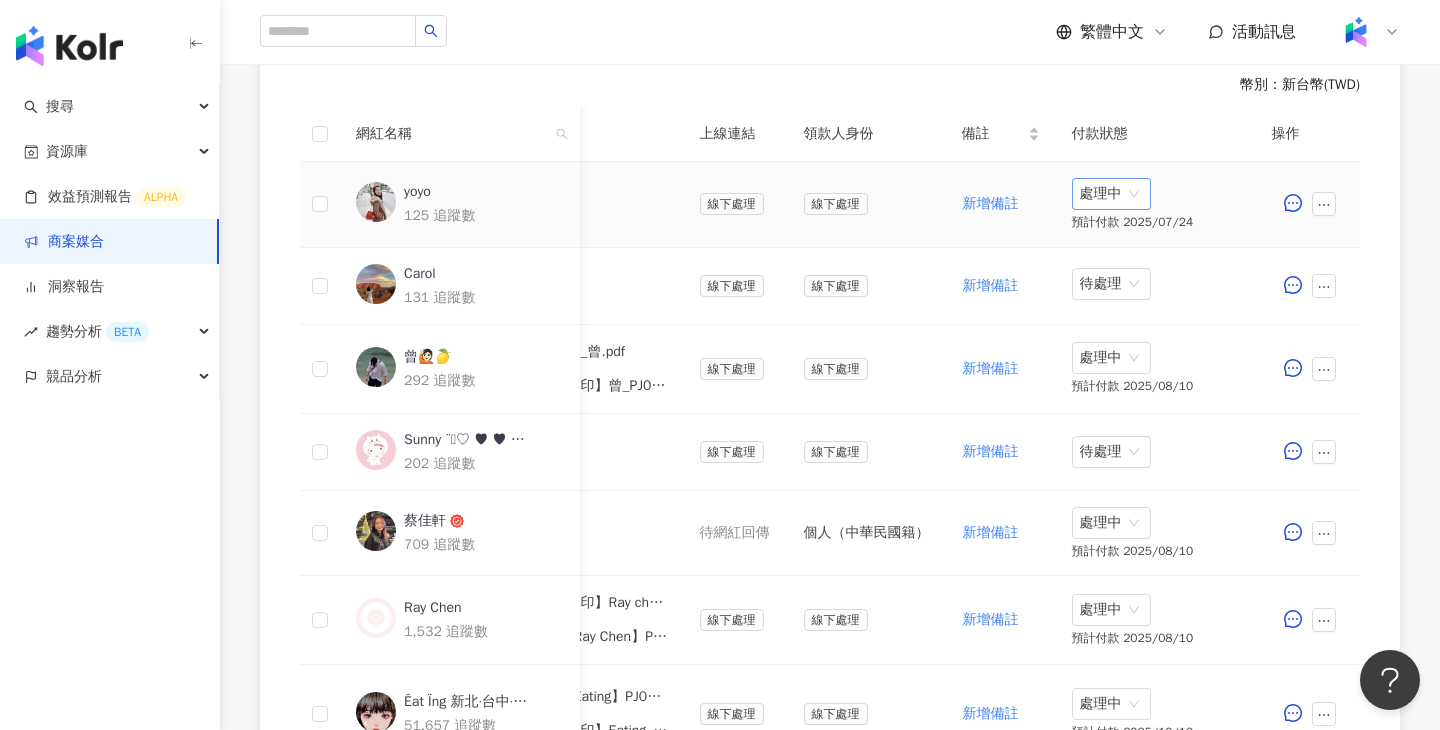 click on "處理中" at bounding box center [1111, 194] 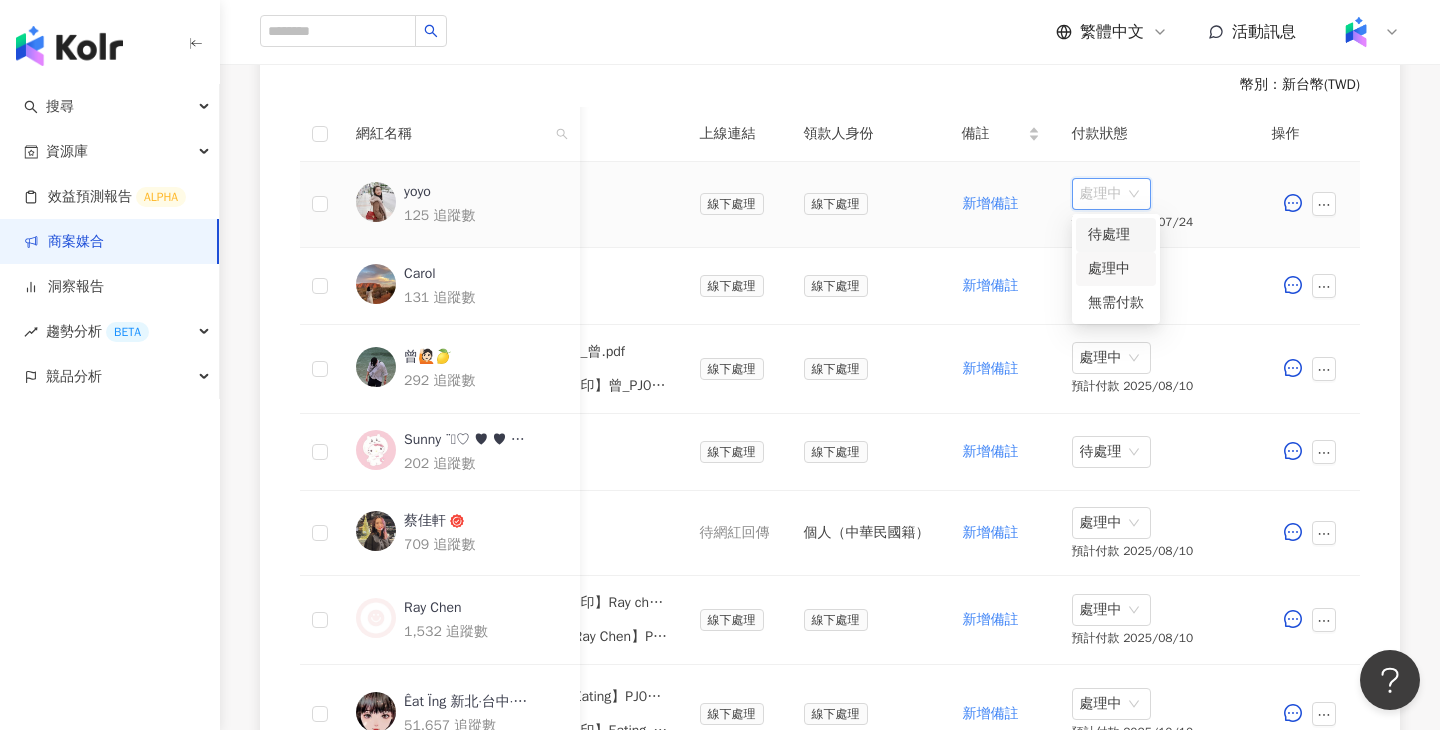 click on "待處理" at bounding box center (1116, 235) 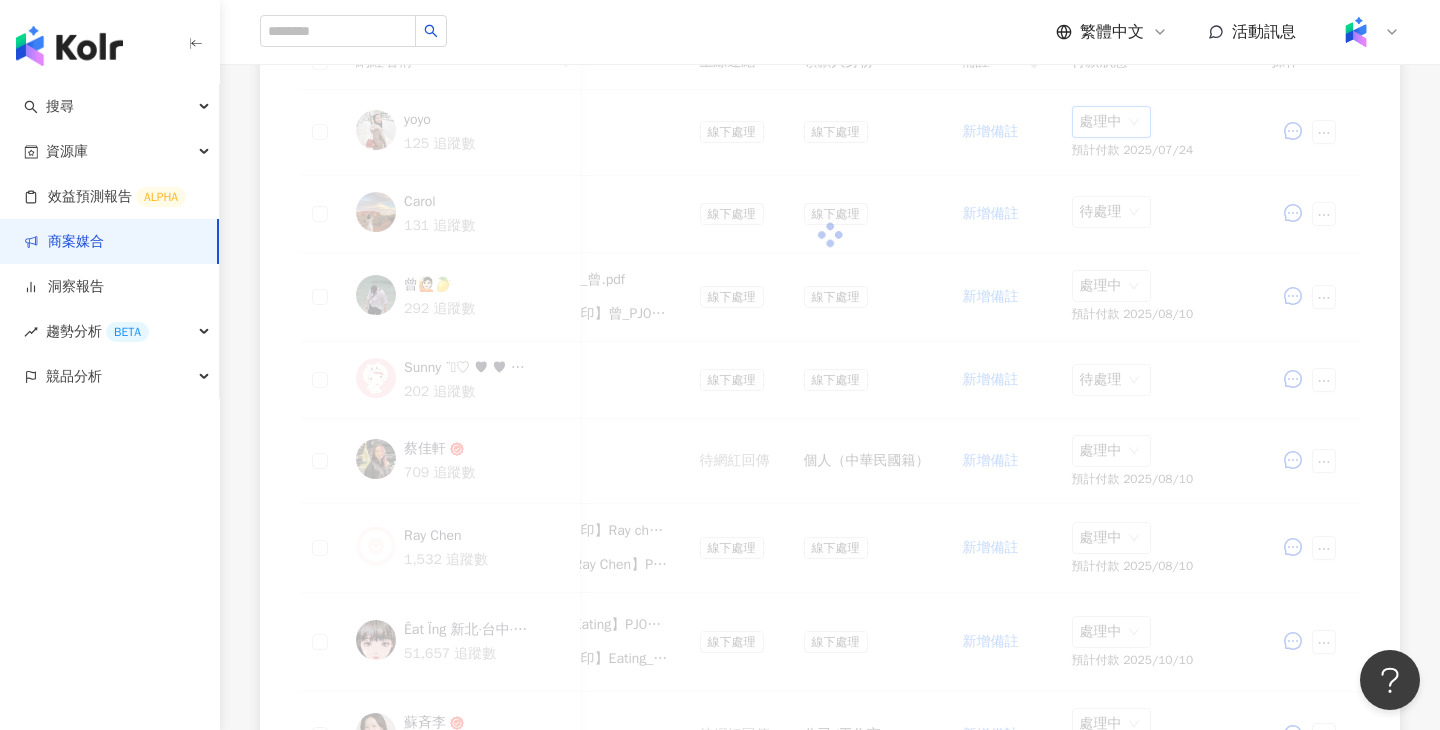 scroll, scrollTop: 580, scrollLeft: 0, axis: vertical 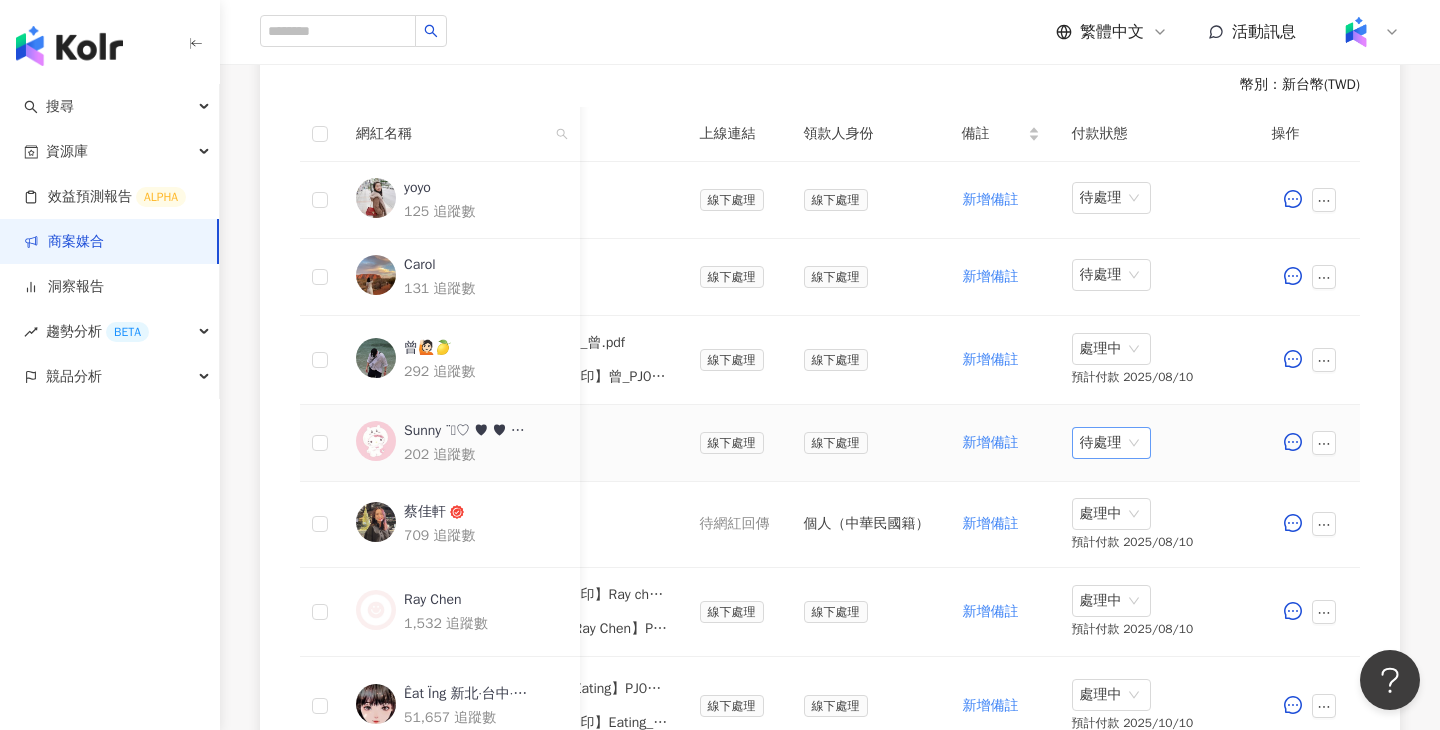 click on "待處理" at bounding box center [1111, 443] 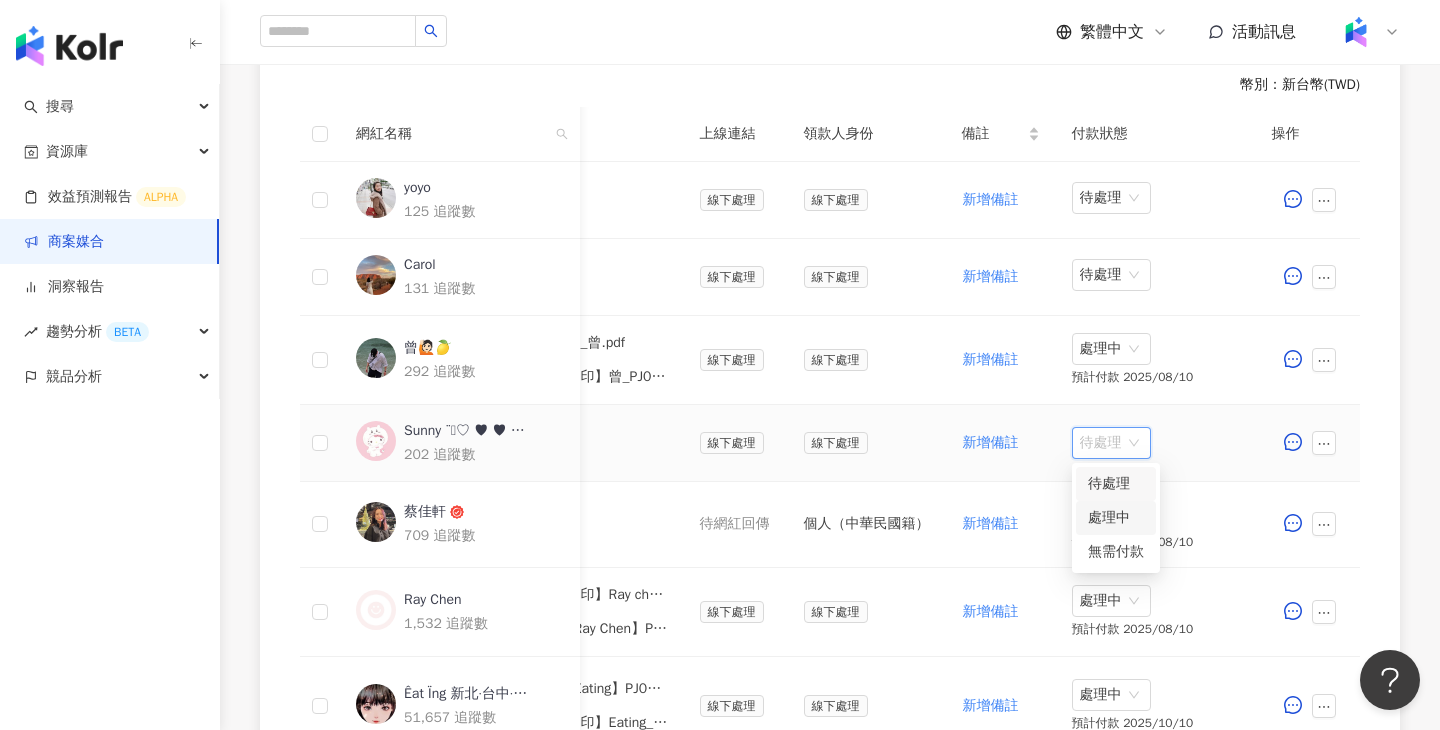 click on "處理中" at bounding box center [1116, 518] 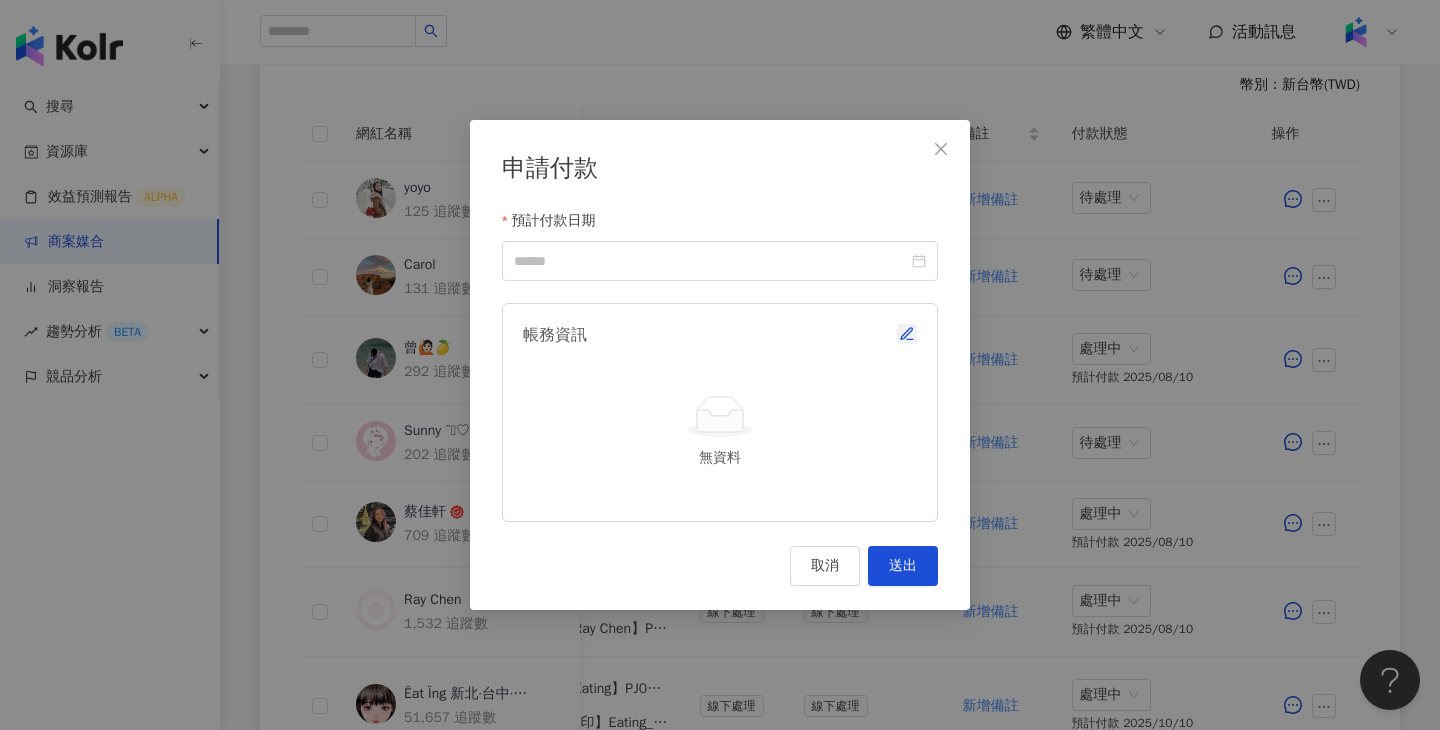 click at bounding box center [907, 334] 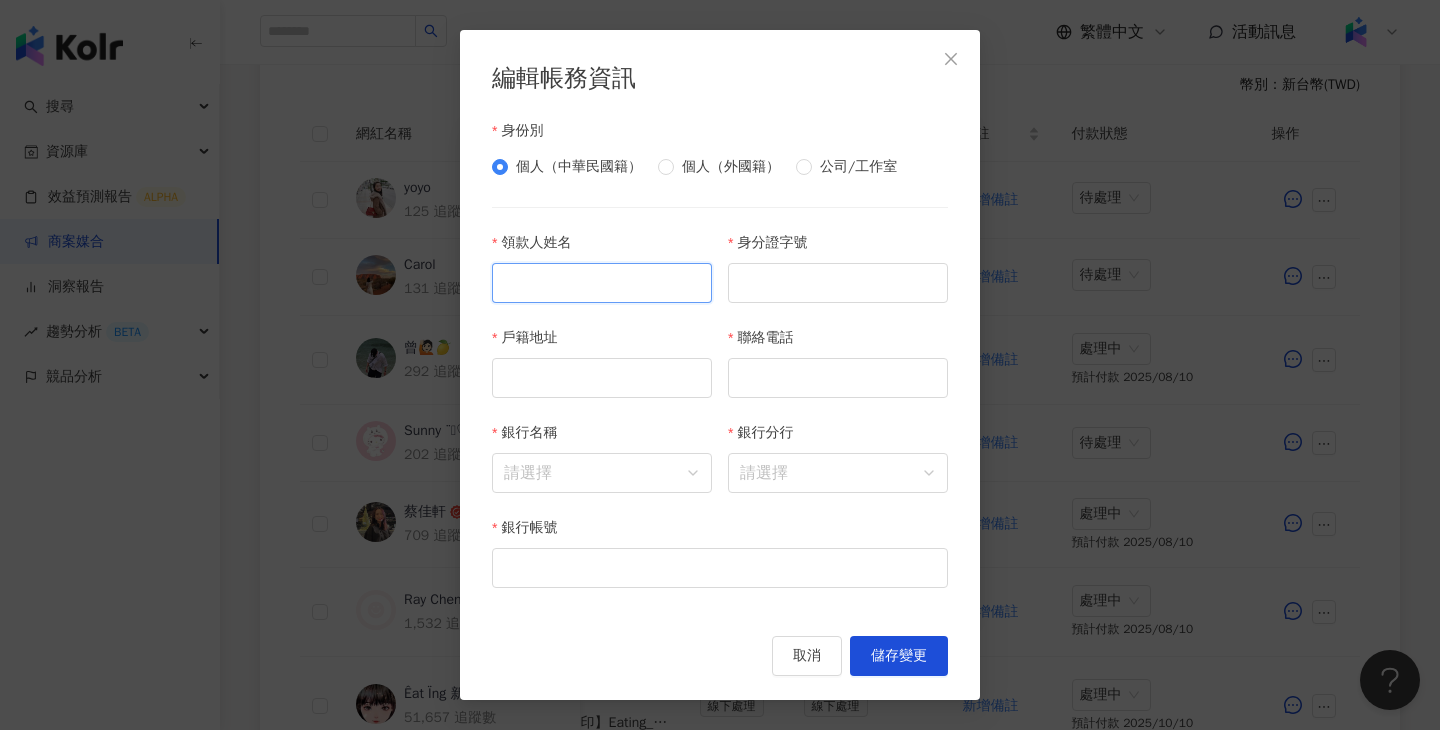 click on "領款人姓名" at bounding box center [602, 283] 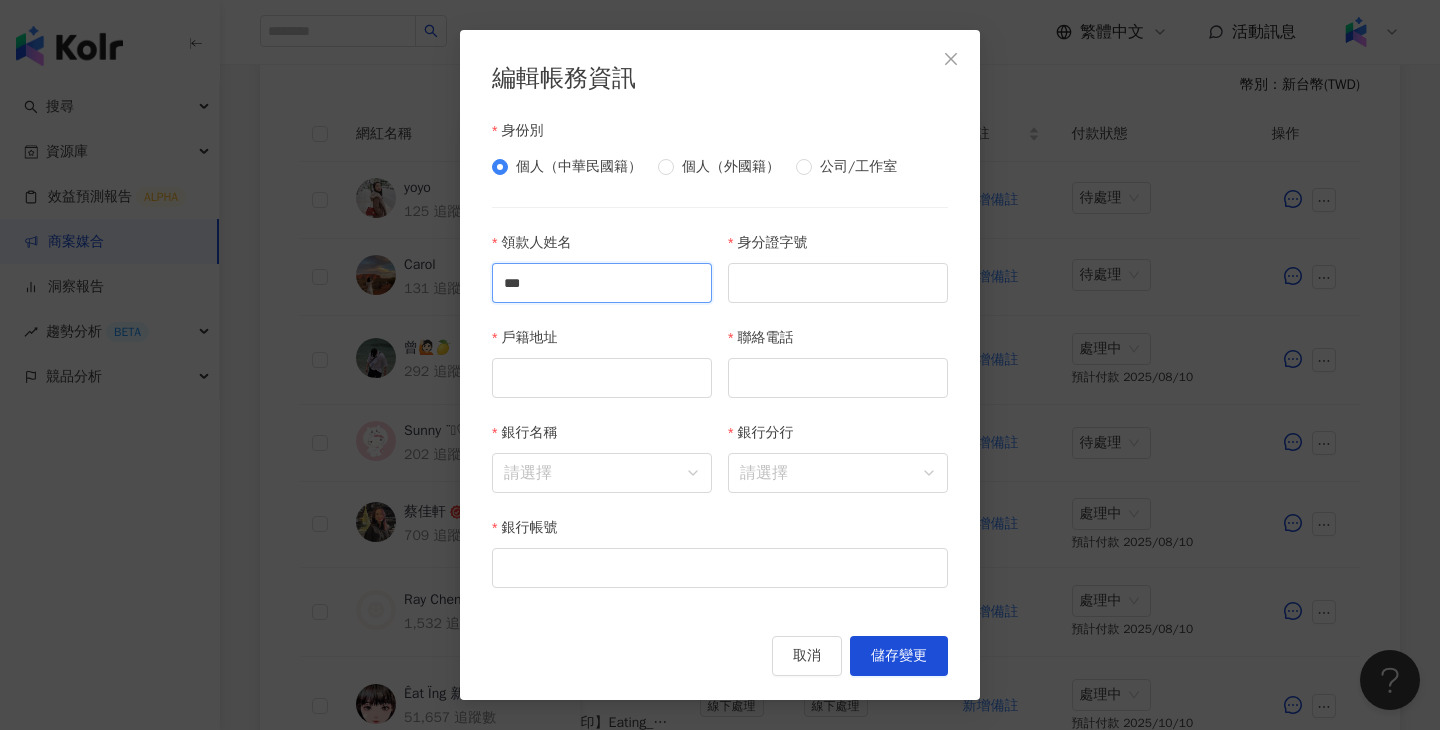 type on "***" 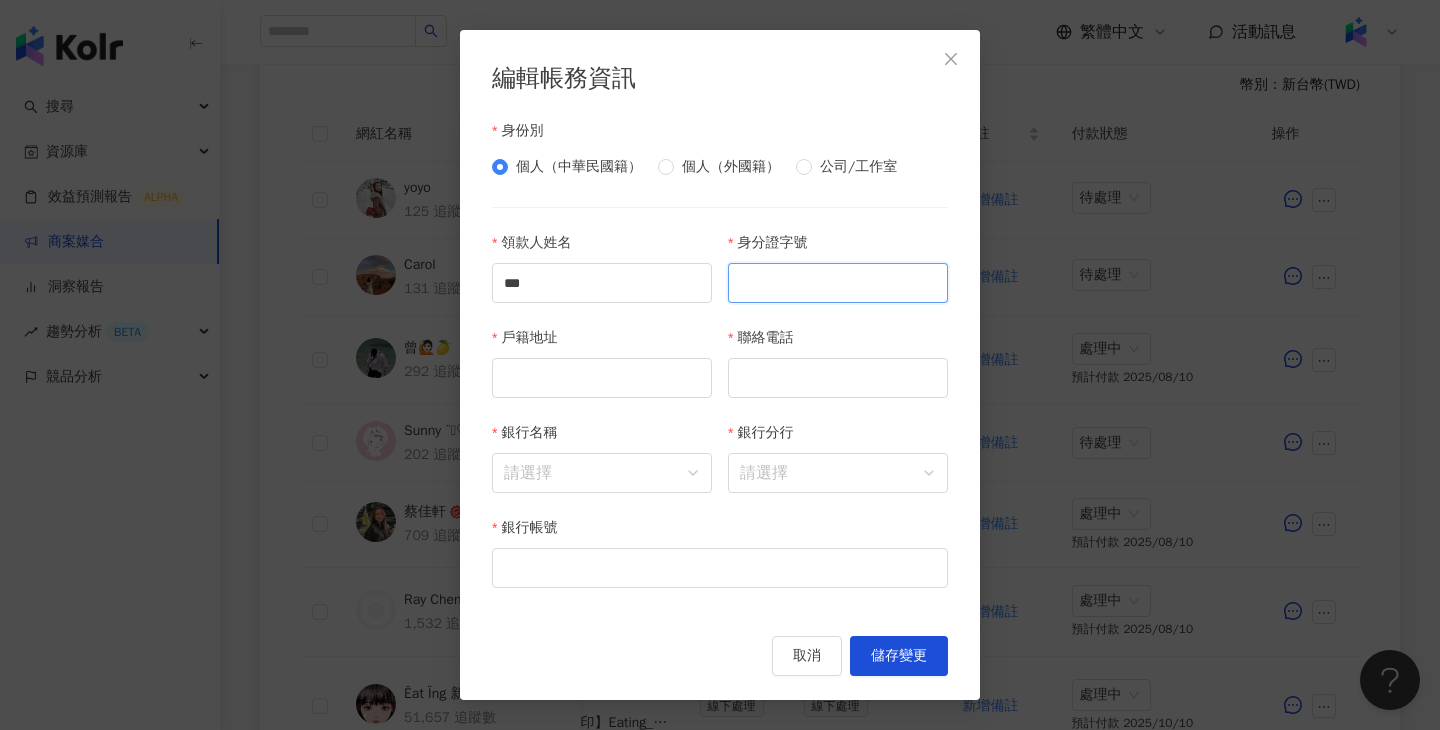 click on "身分證字號" at bounding box center [838, 283] 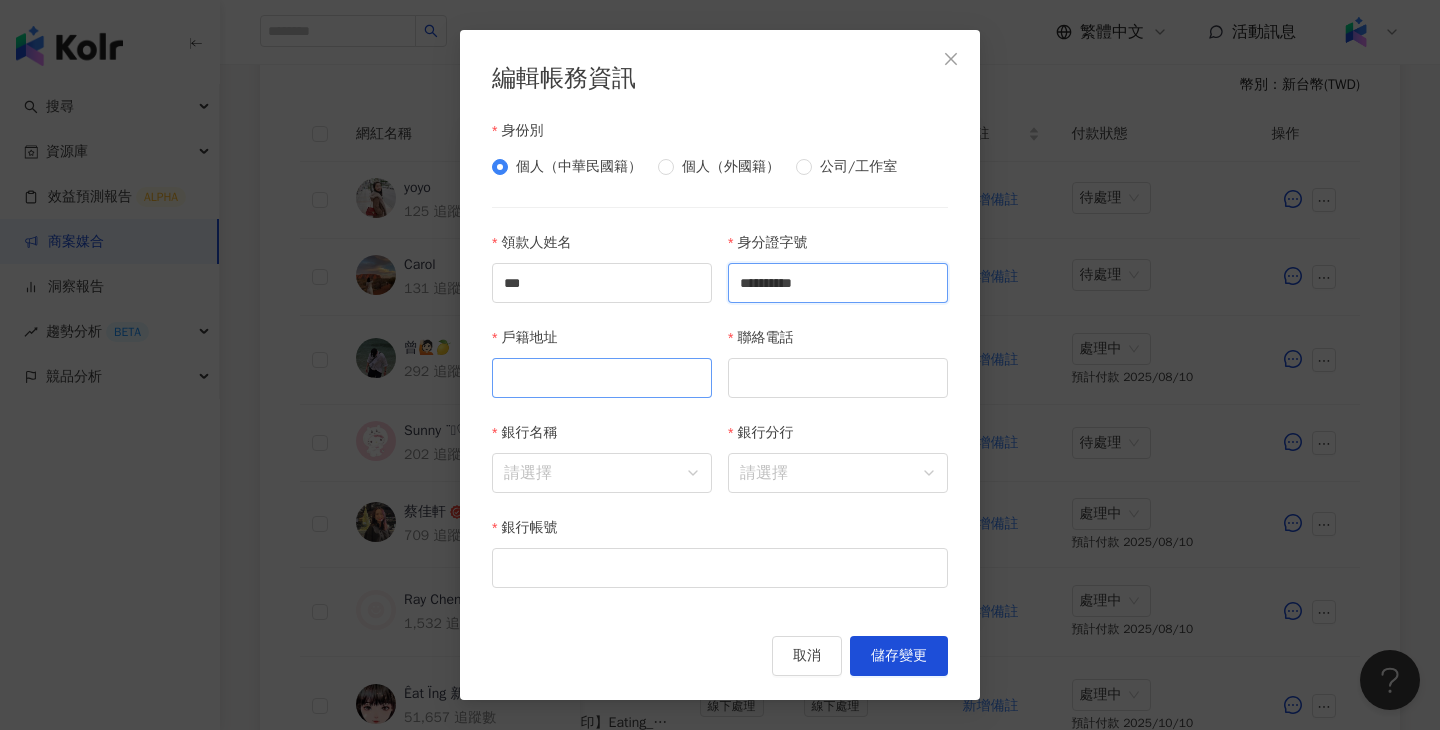 type on "**********" 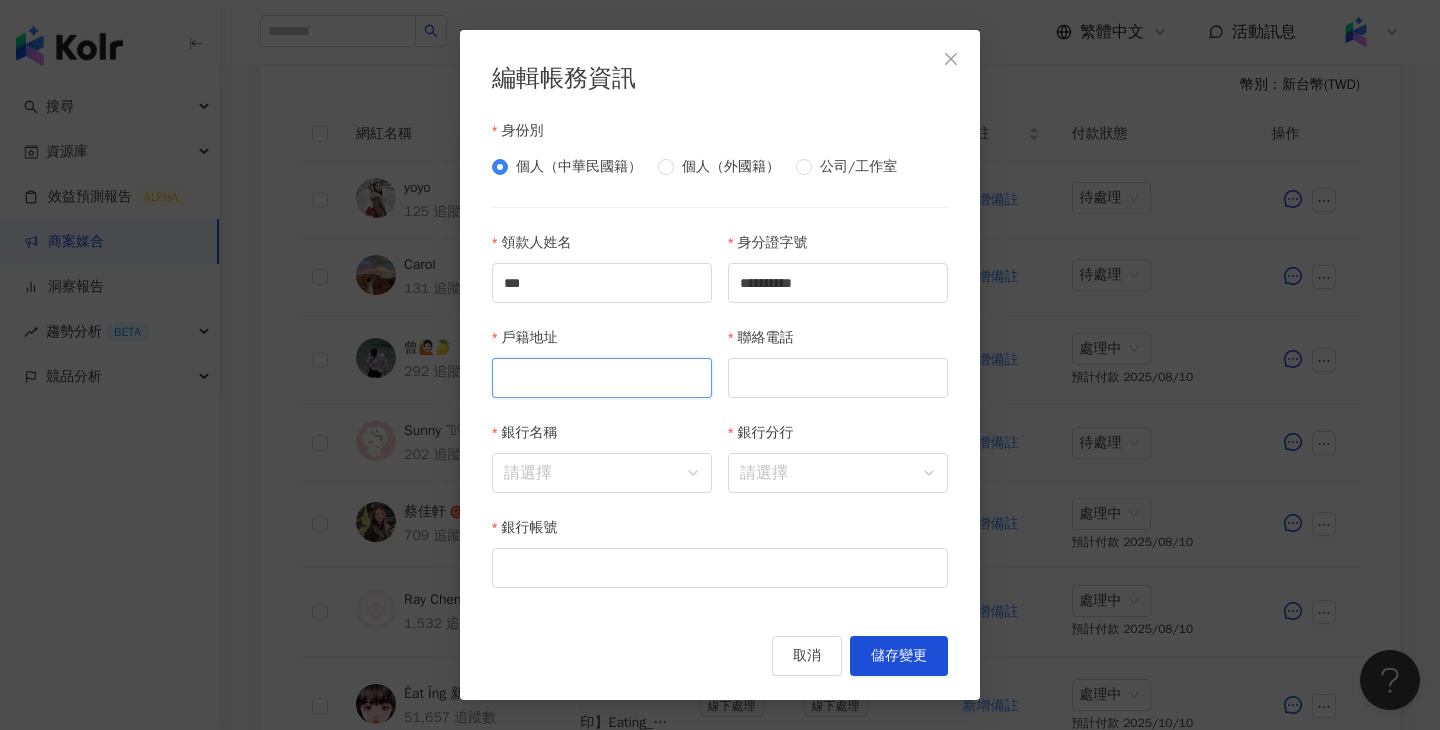 click on "戶籍地址" at bounding box center (602, 378) 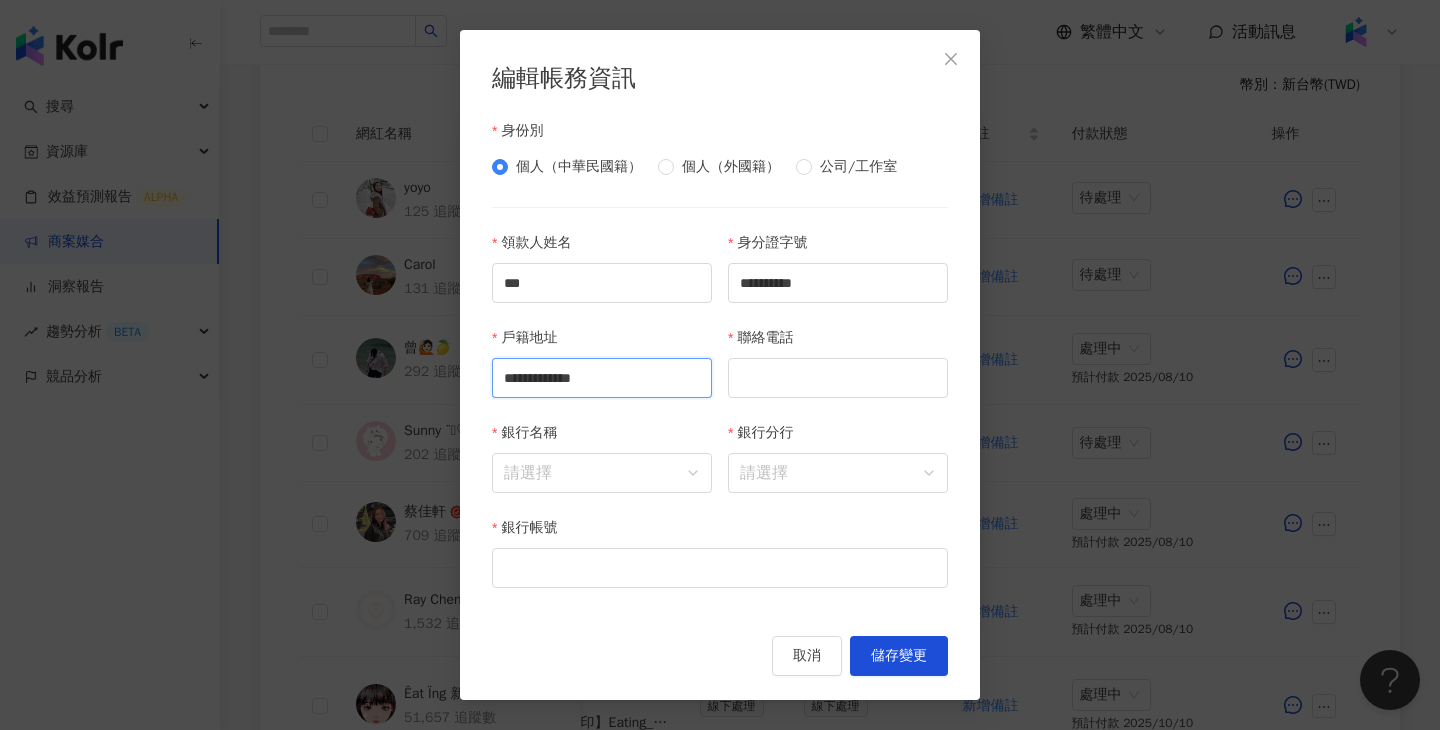type on "**********" 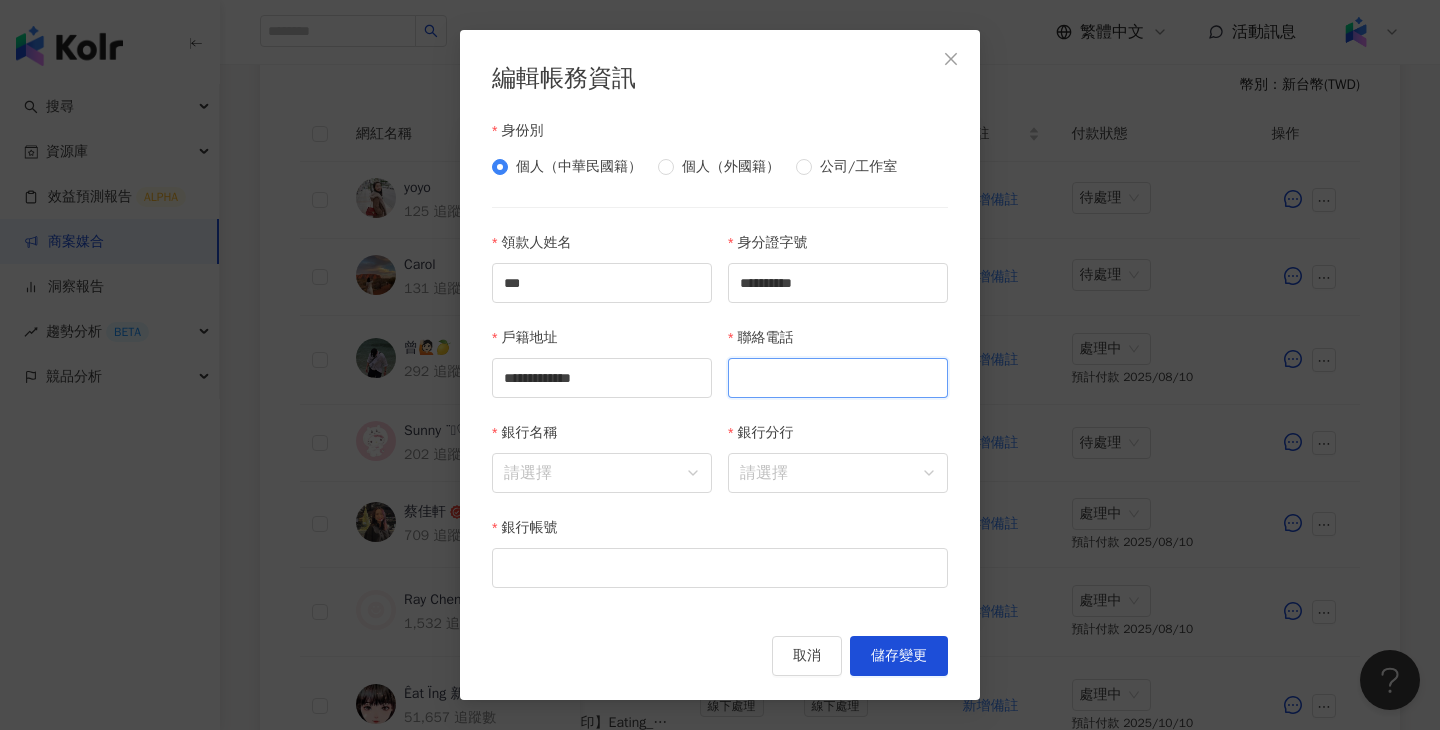 click on "聯絡電話" at bounding box center (838, 378) 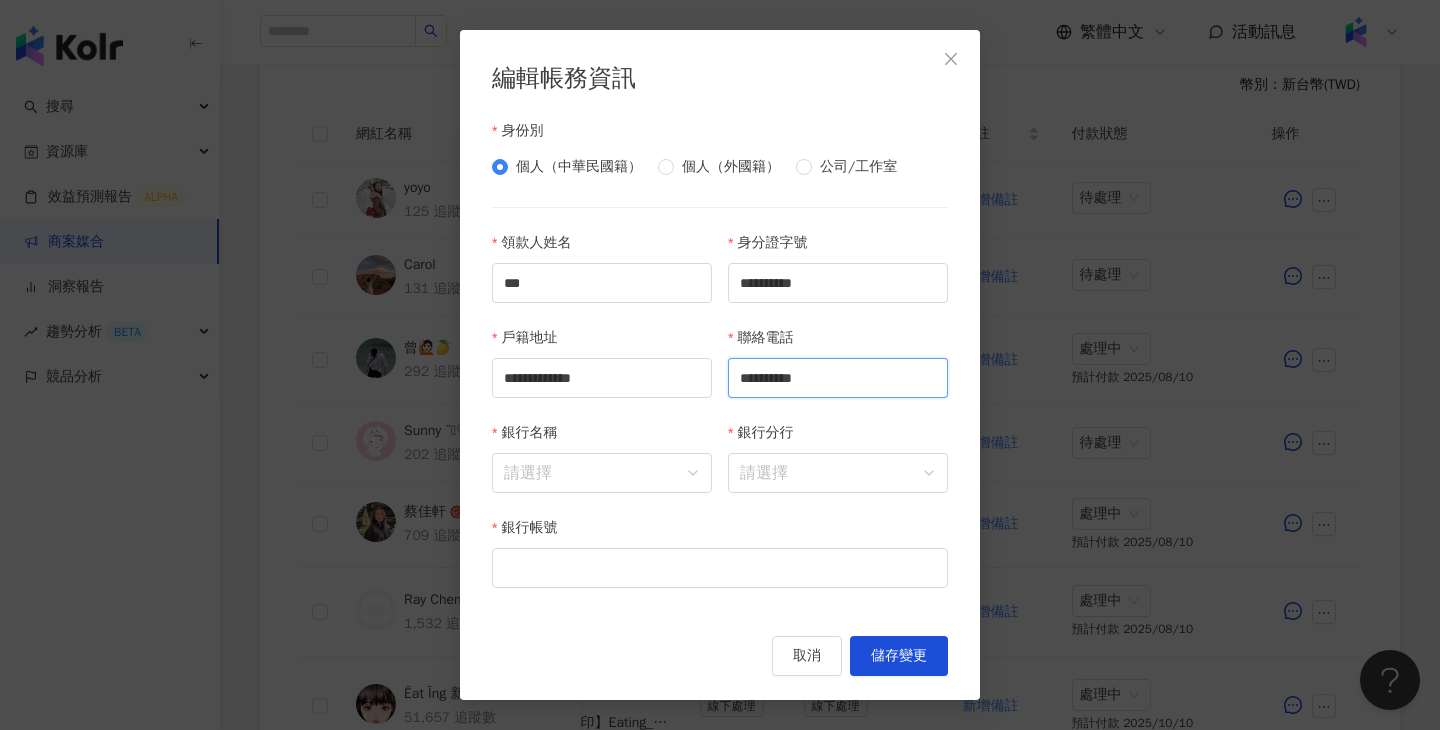 type on "**********" 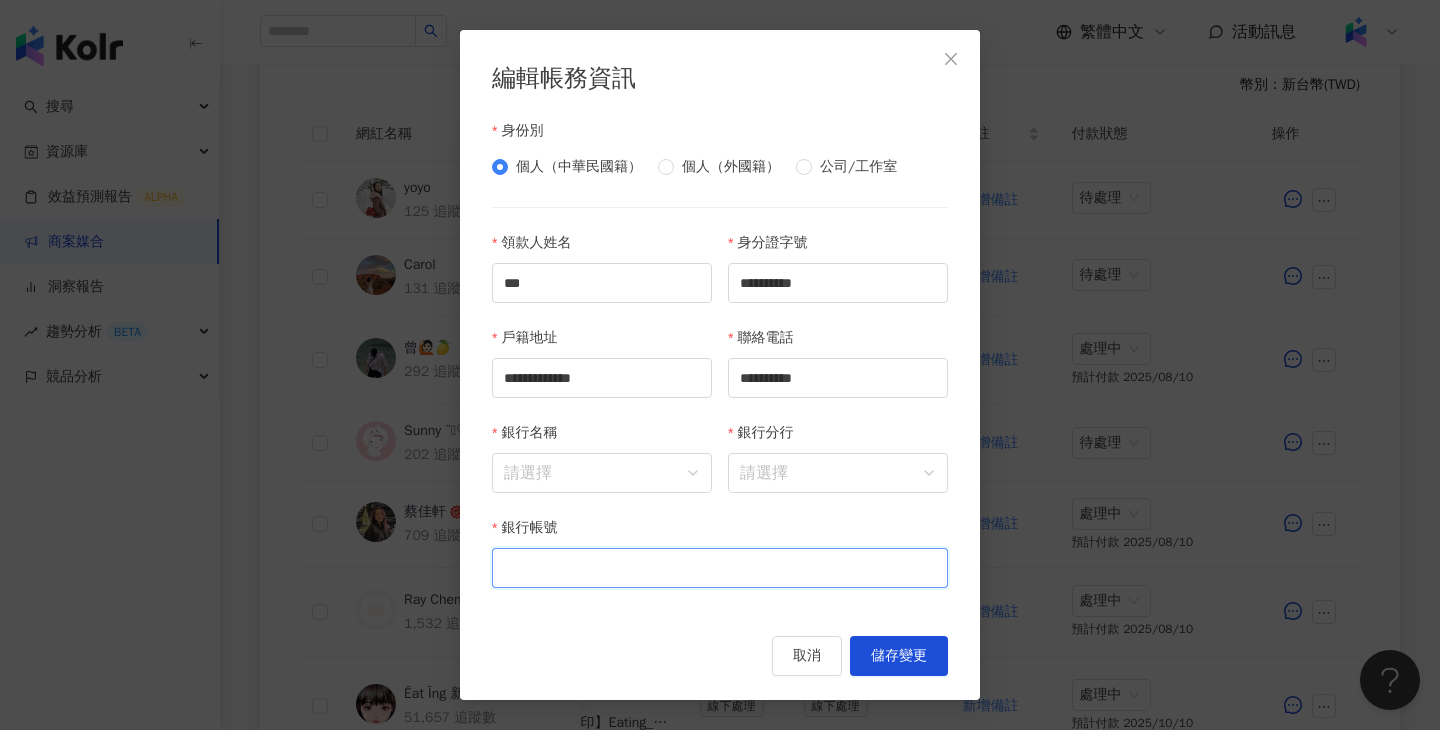 click on "銀行帳號" at bounding box center [720, 568] 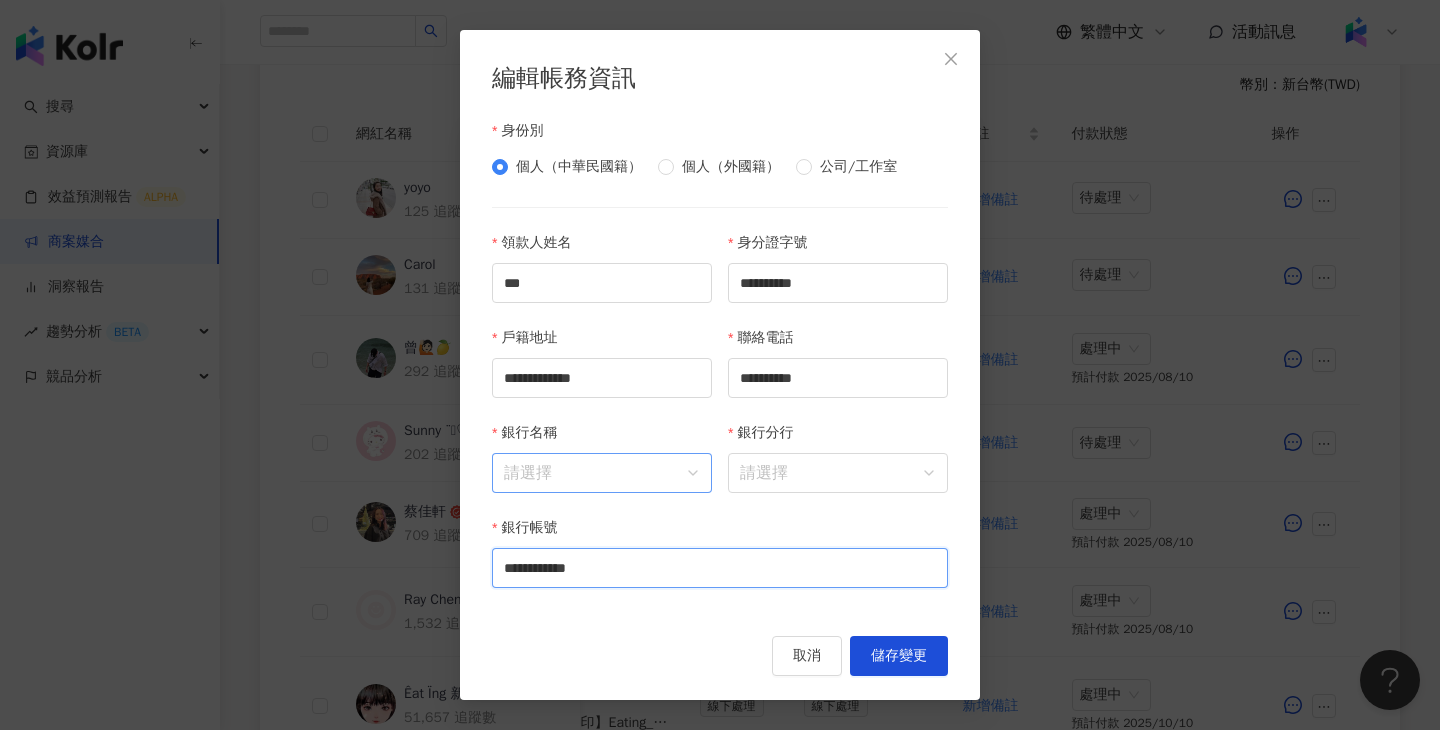 type on "**********" 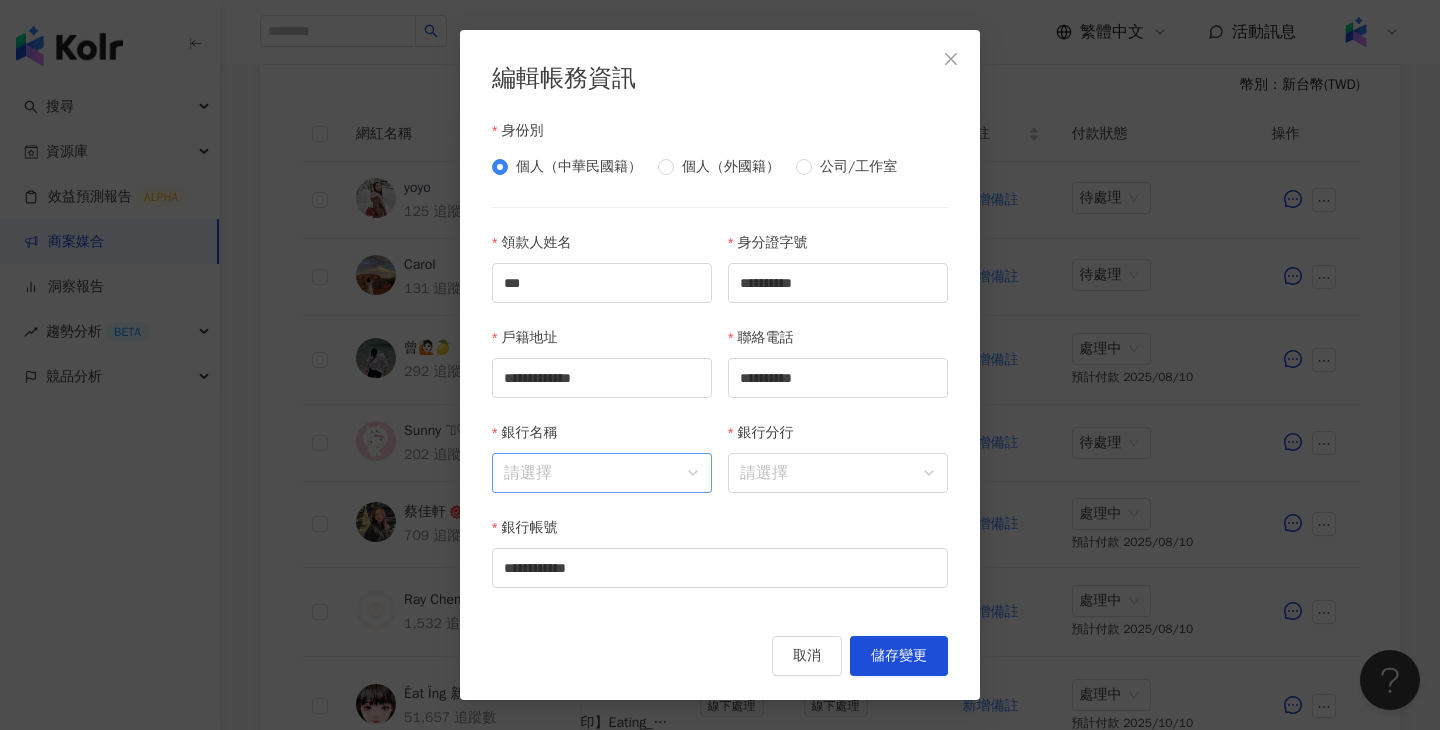 click on "銀行名稱" at bounding box center [602, 473] 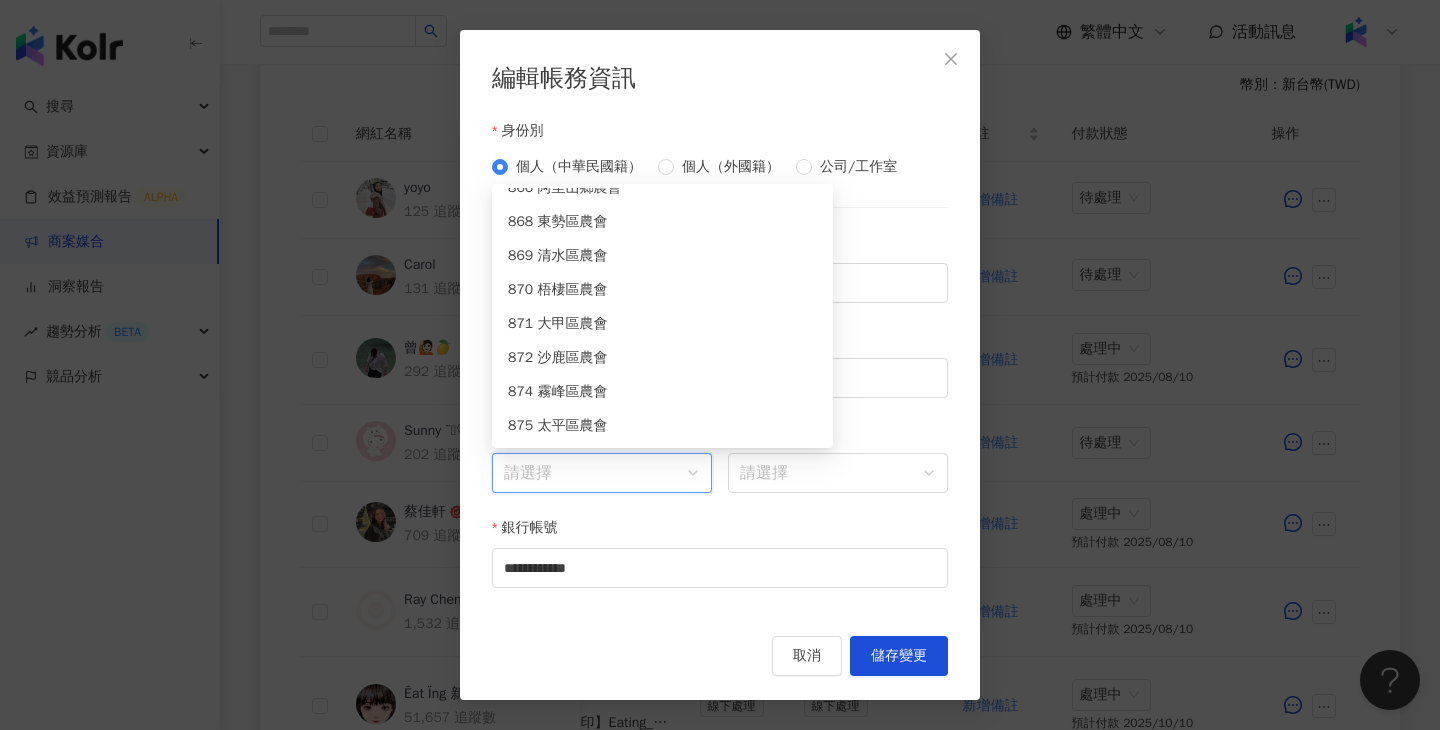 scroll, scrollTop: 7349, scrollLeft: 0, axis: vertical 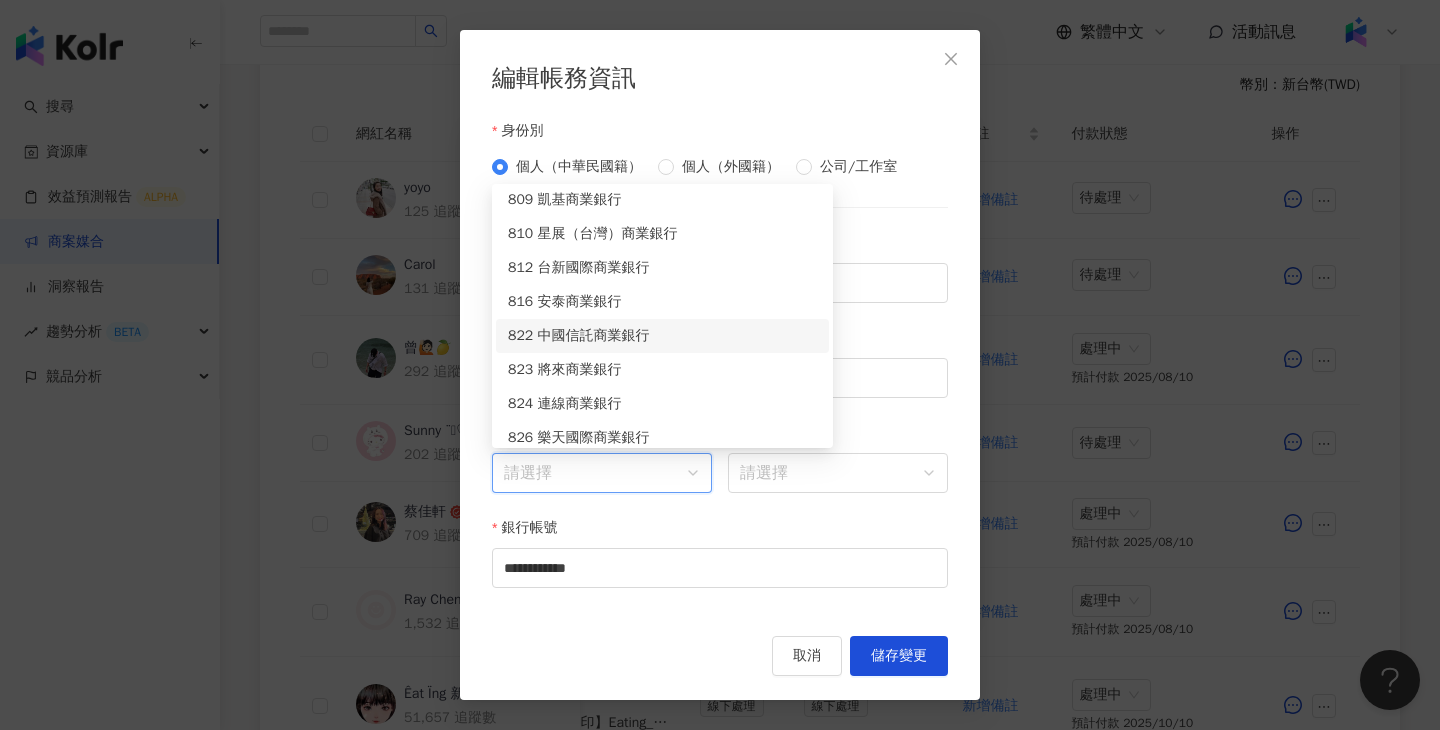 click on "822 中國信託商業銀行" at bounding box center [662, 336] 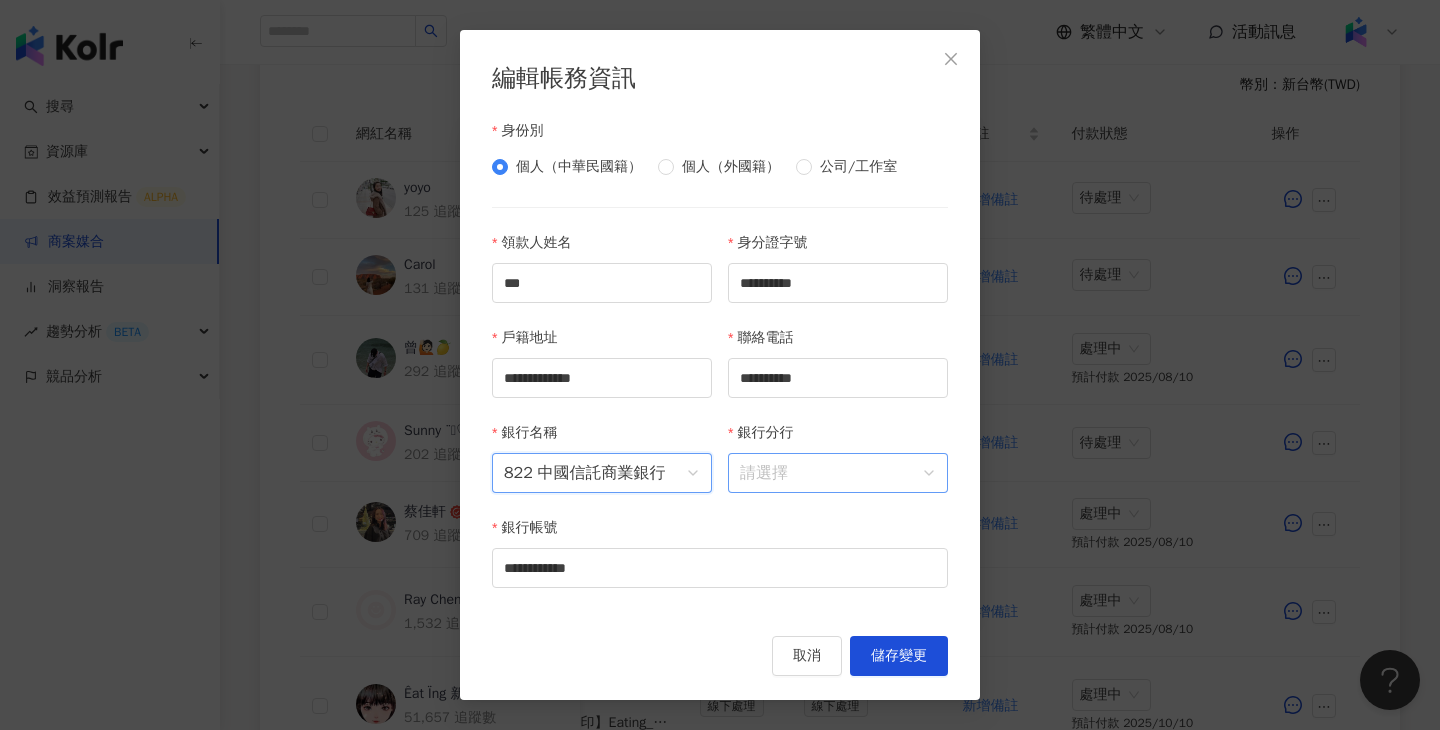 click on "銀行分行" at bounding box center [838, 473] 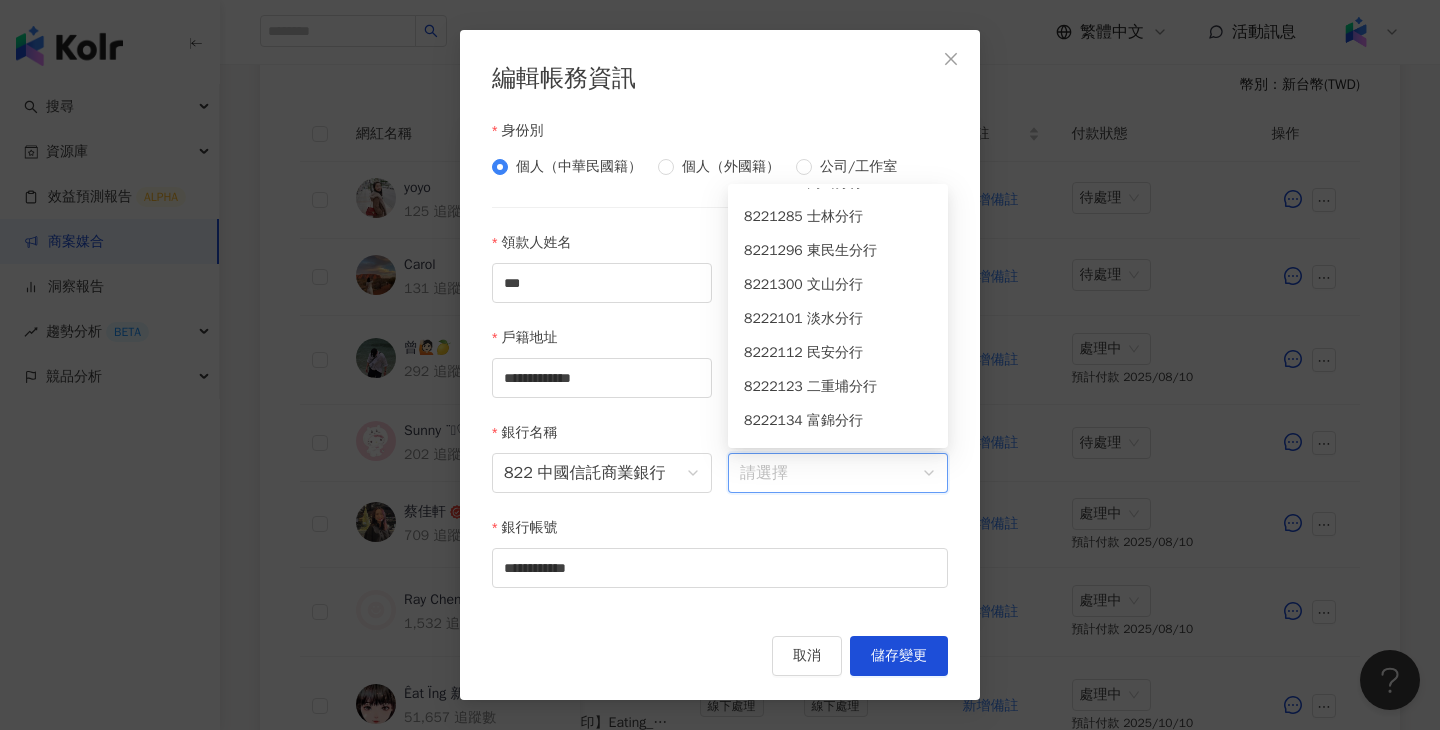 scroll, scrollTop: 4964, scrollLeft: 0, axis: vertical 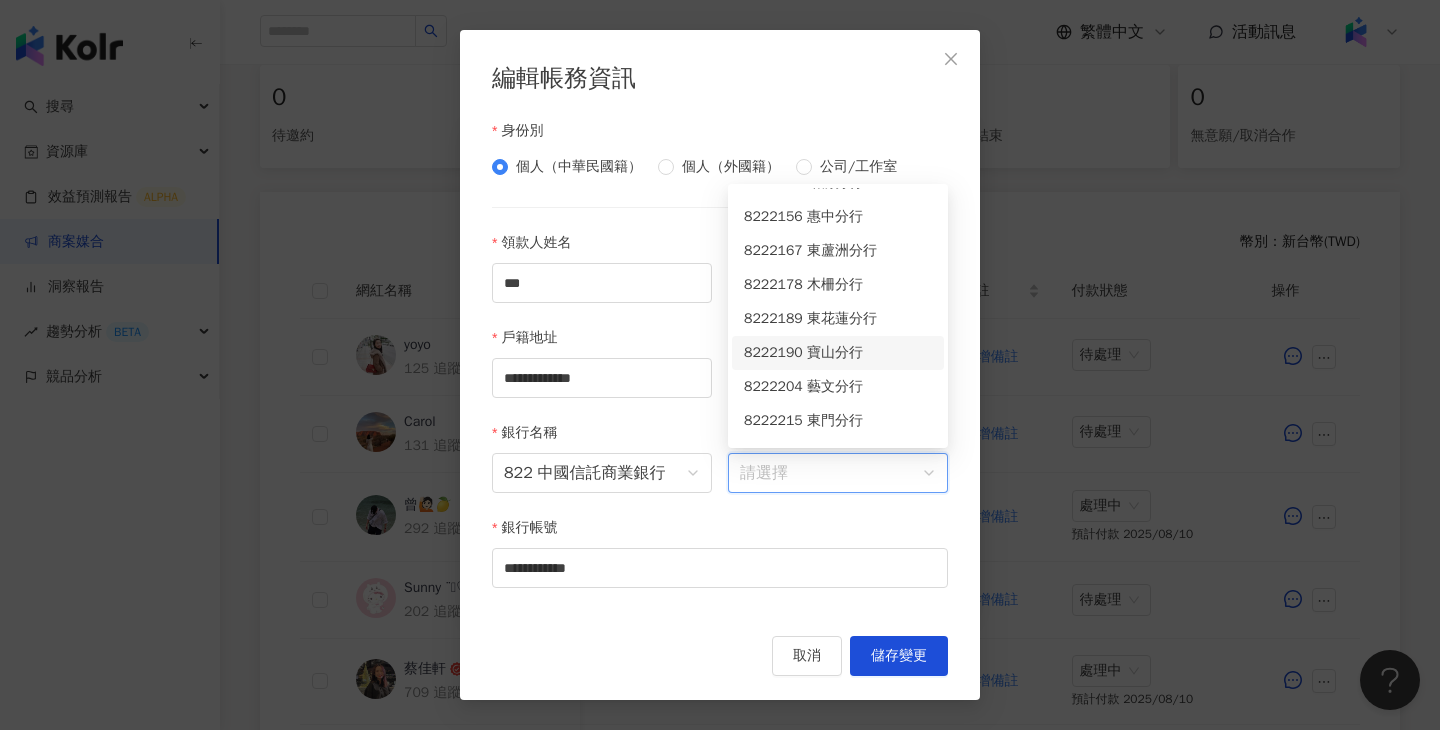 click on "8222190 寶山分行" at bounding box center [838, 353] 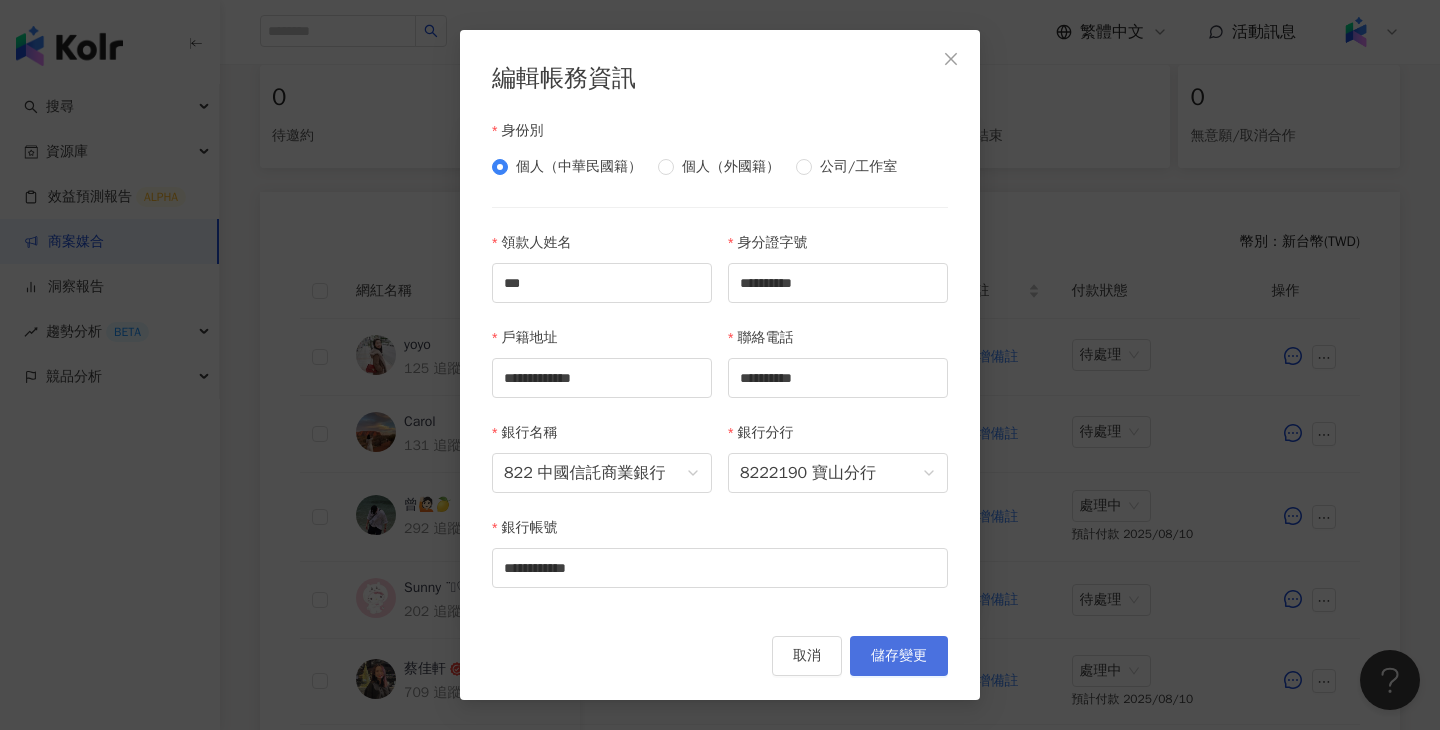 click on "儲存變更" at bounding box center (899, 656) 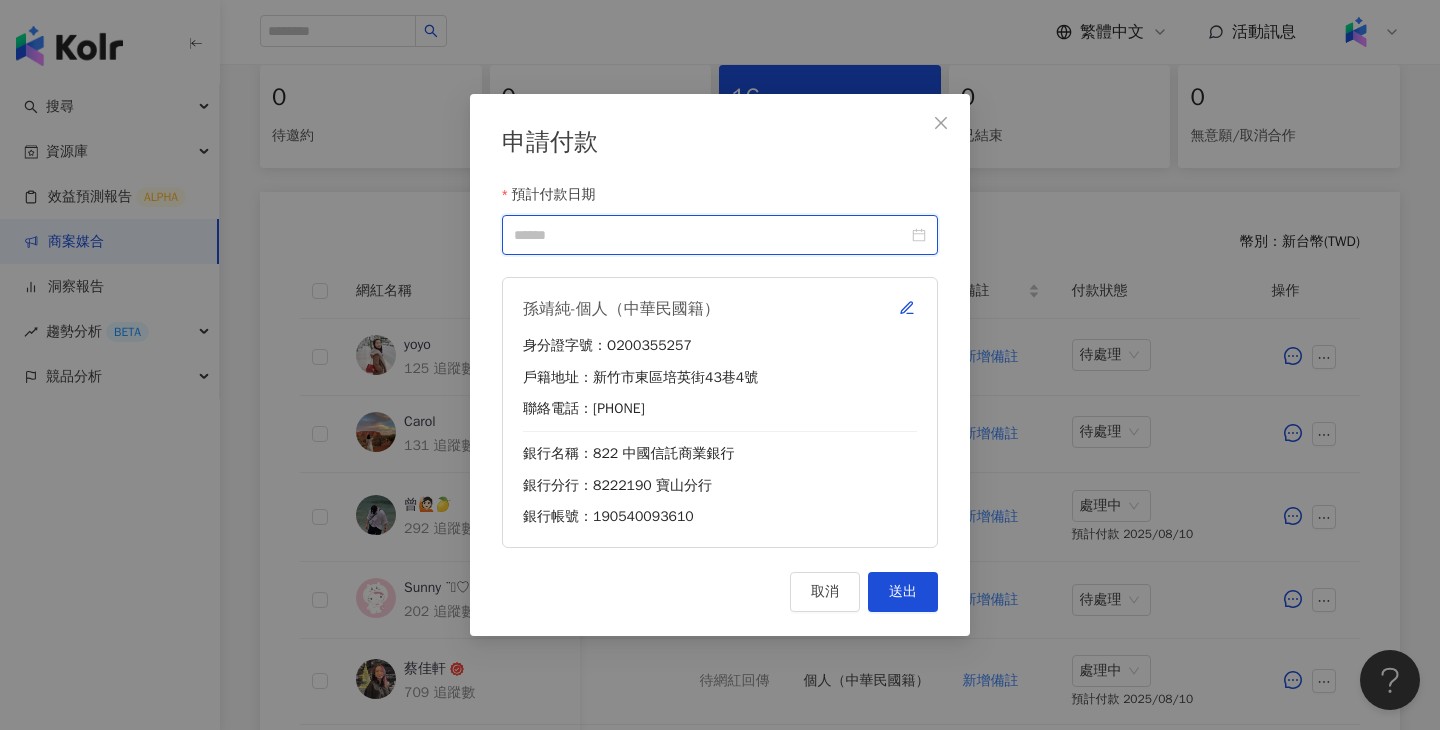 click on "預計付款日期" at bounding box center [711, 235] 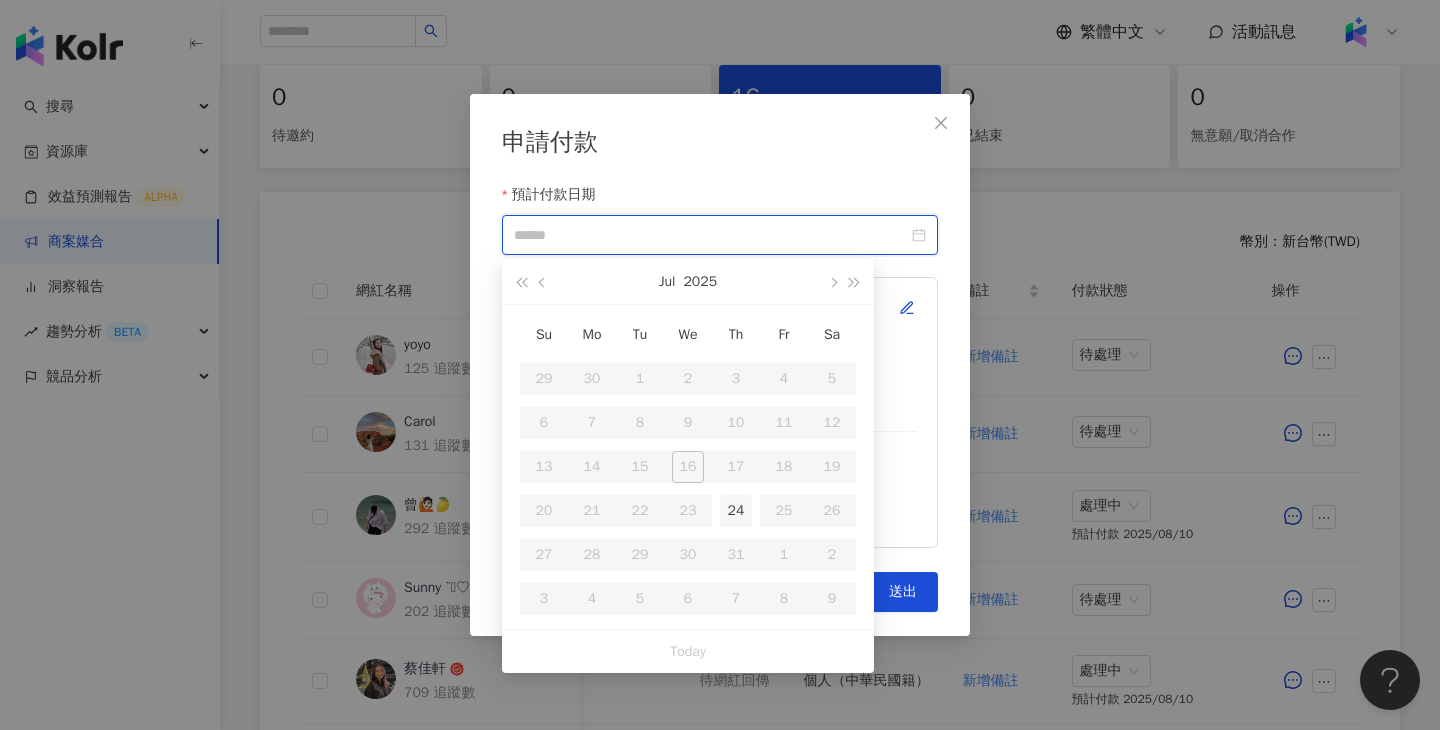 type on "**********" 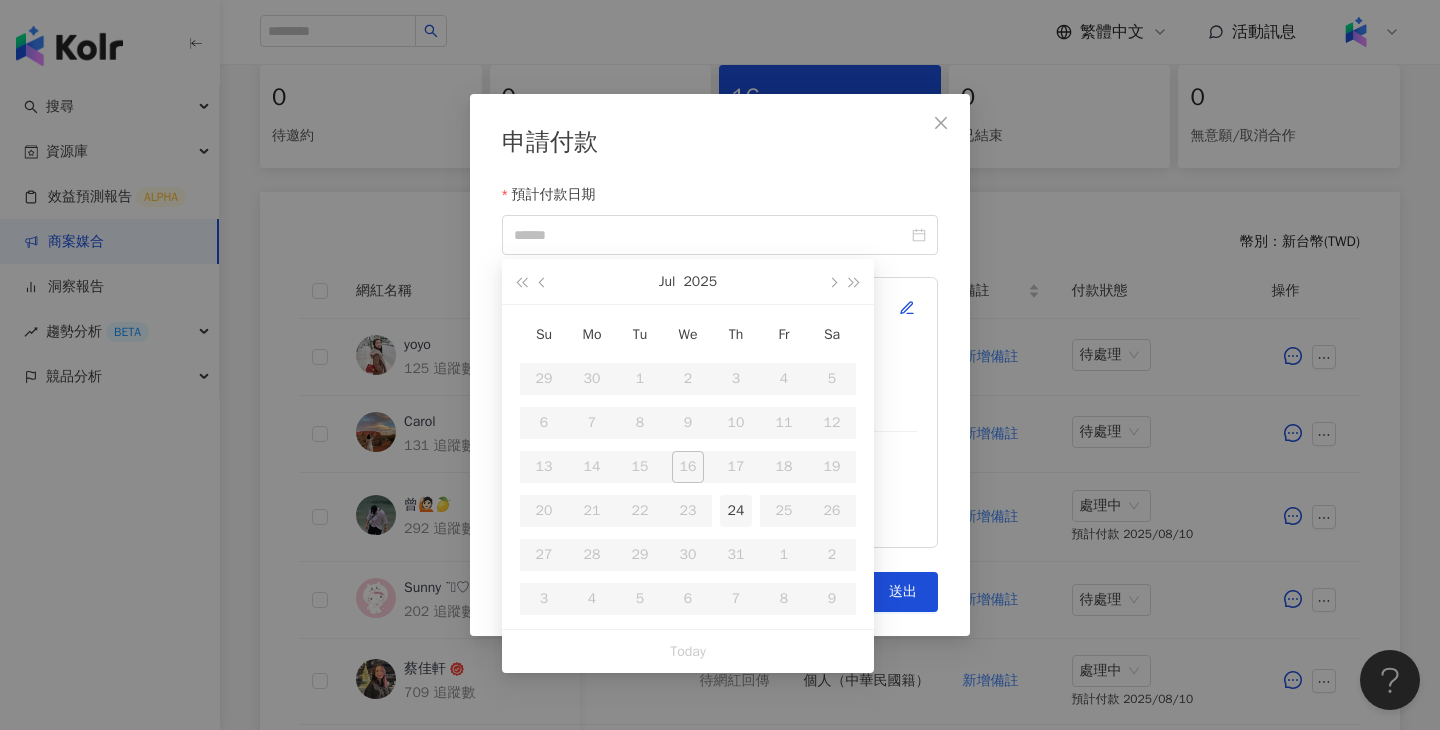 click on "Su Mo Tu We Th Fr Sa 29 30 1 2 3 4 5 6 7 8 9 10 11 12 13 14 15 16 17 18 19 20 21 22 23 24 25 26 27 28 29 30 31 1 2 3 4 5 6 7 8 9" at bounding box center (688, 467) 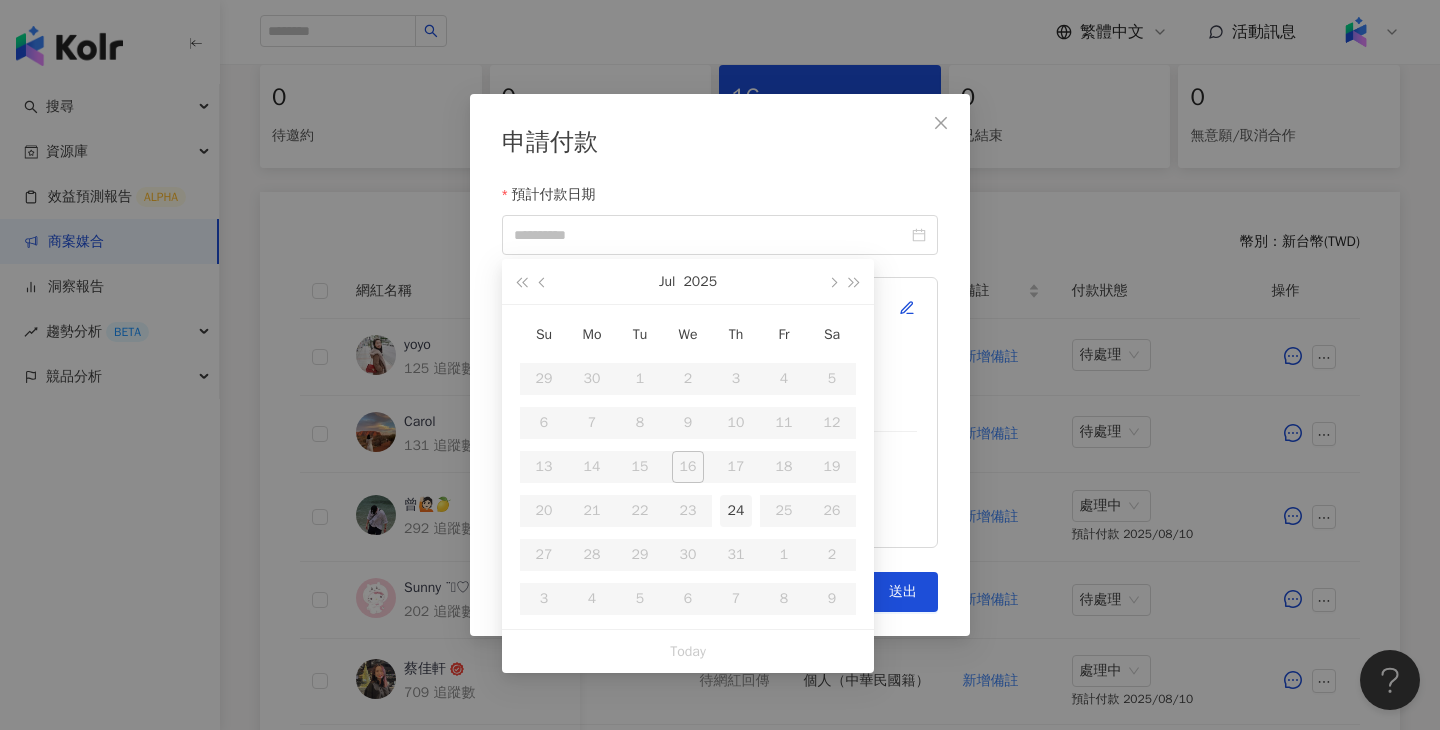 click on "24" at bounding box center [736, 511] 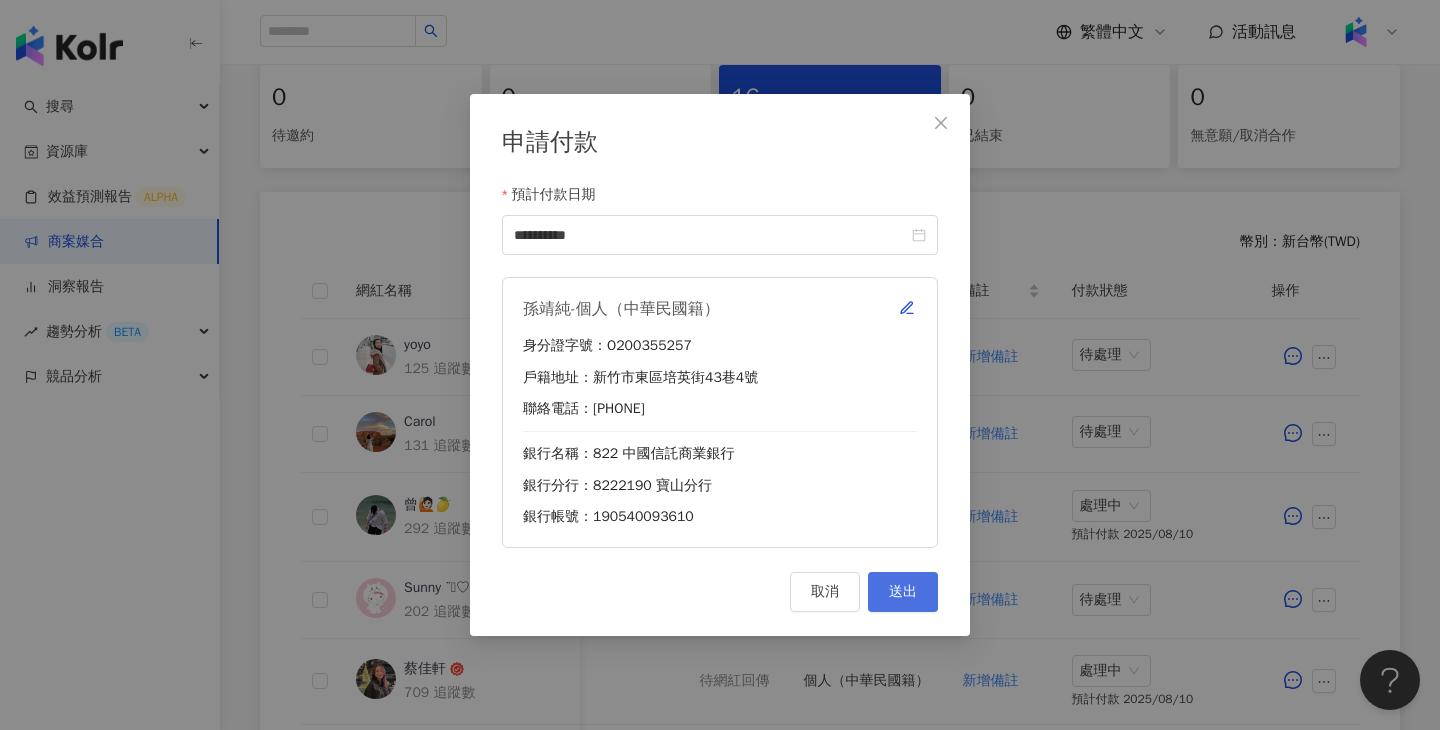 click on "送出" at bounding box center (903, 592) 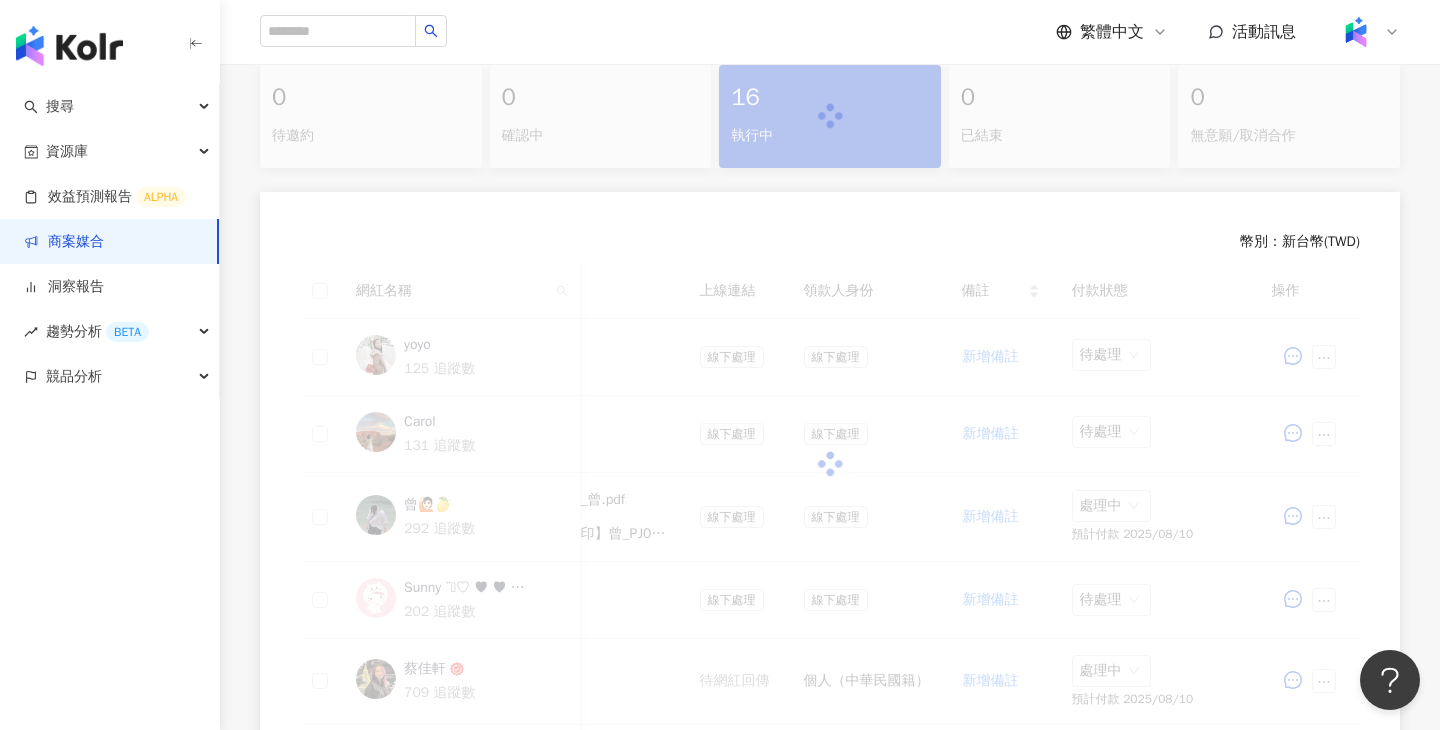 scroll, scrollTop: 423, scrollLeft: 0, axis: vertical 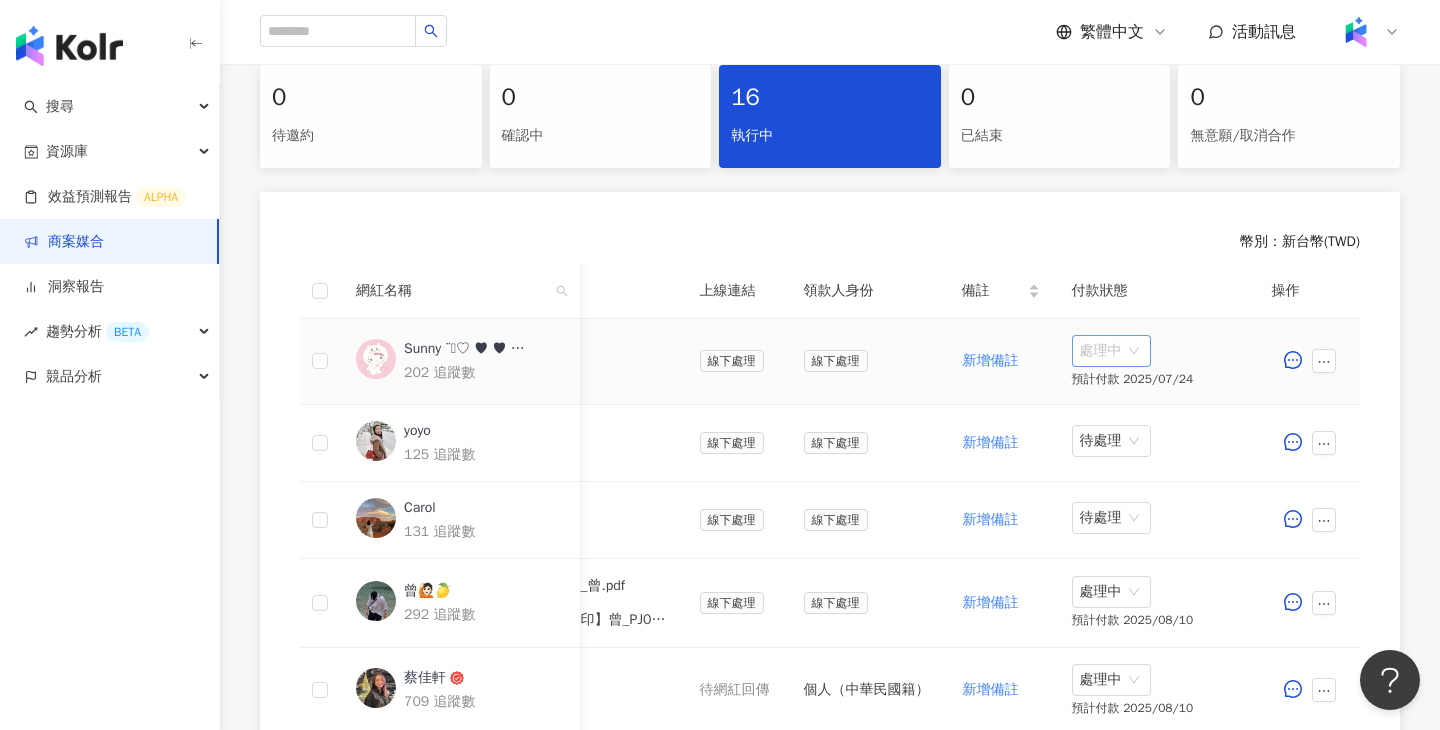 click on "處理中" at bounding box center (1111, 351) 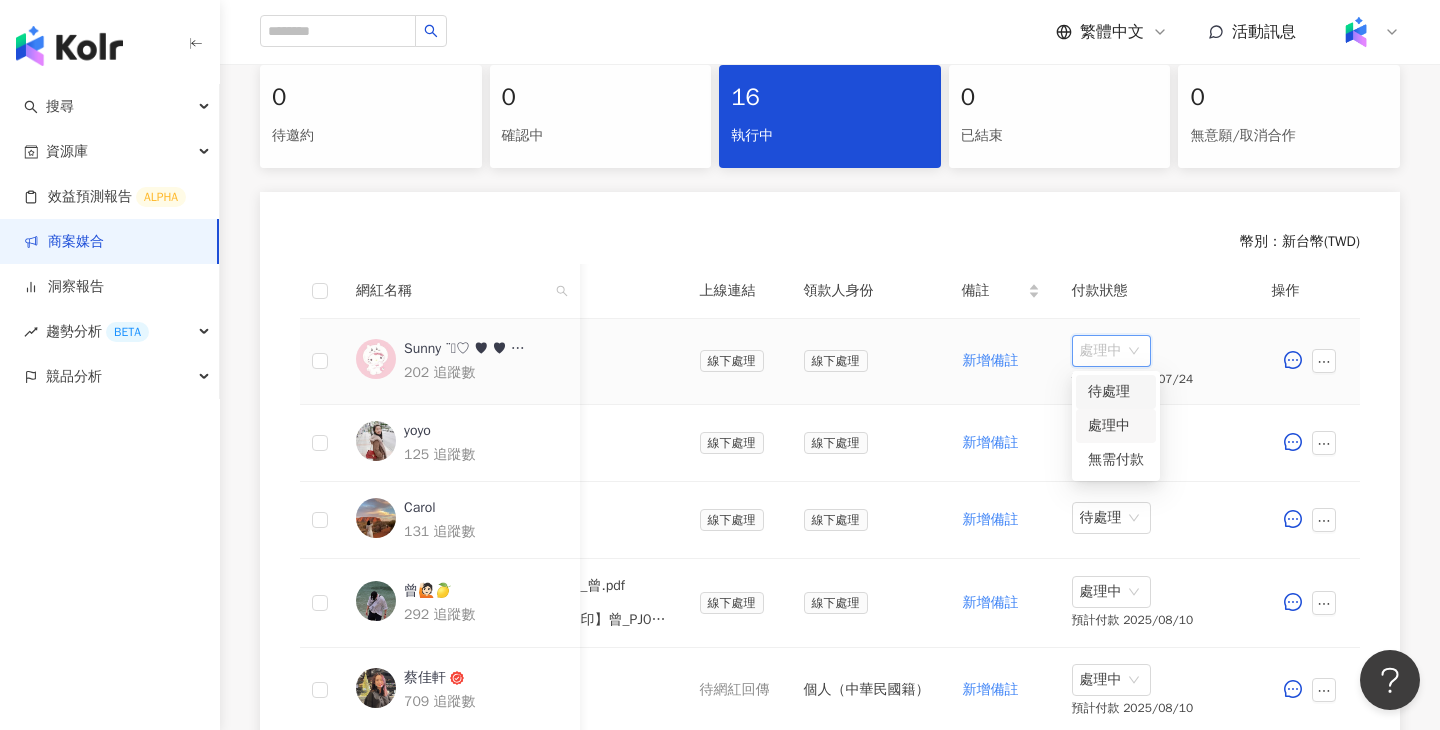click on "待處理" at bounding box center [1116, 392] 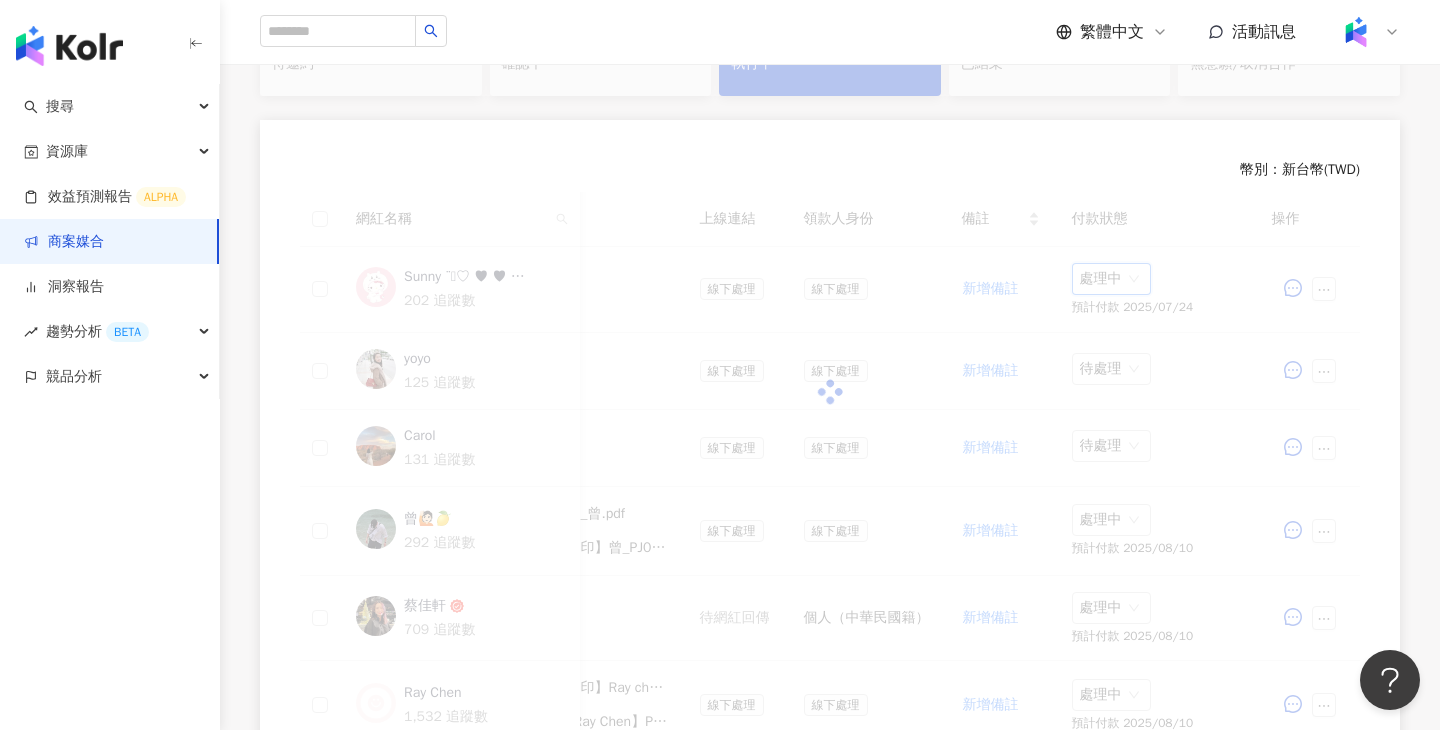 scroll, scrollTop: 423, scrollLeft: 0, axis: vertical 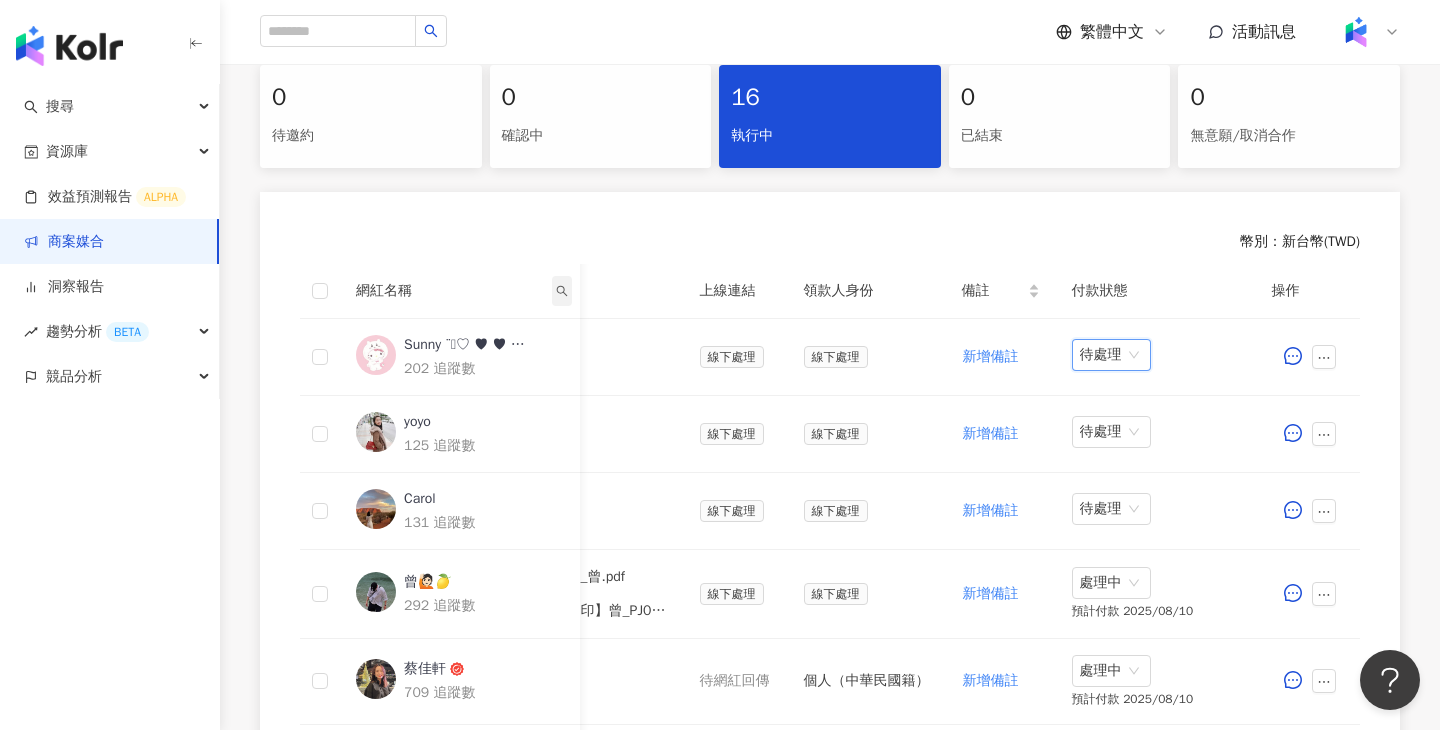 click at bounding box center [562, 291] 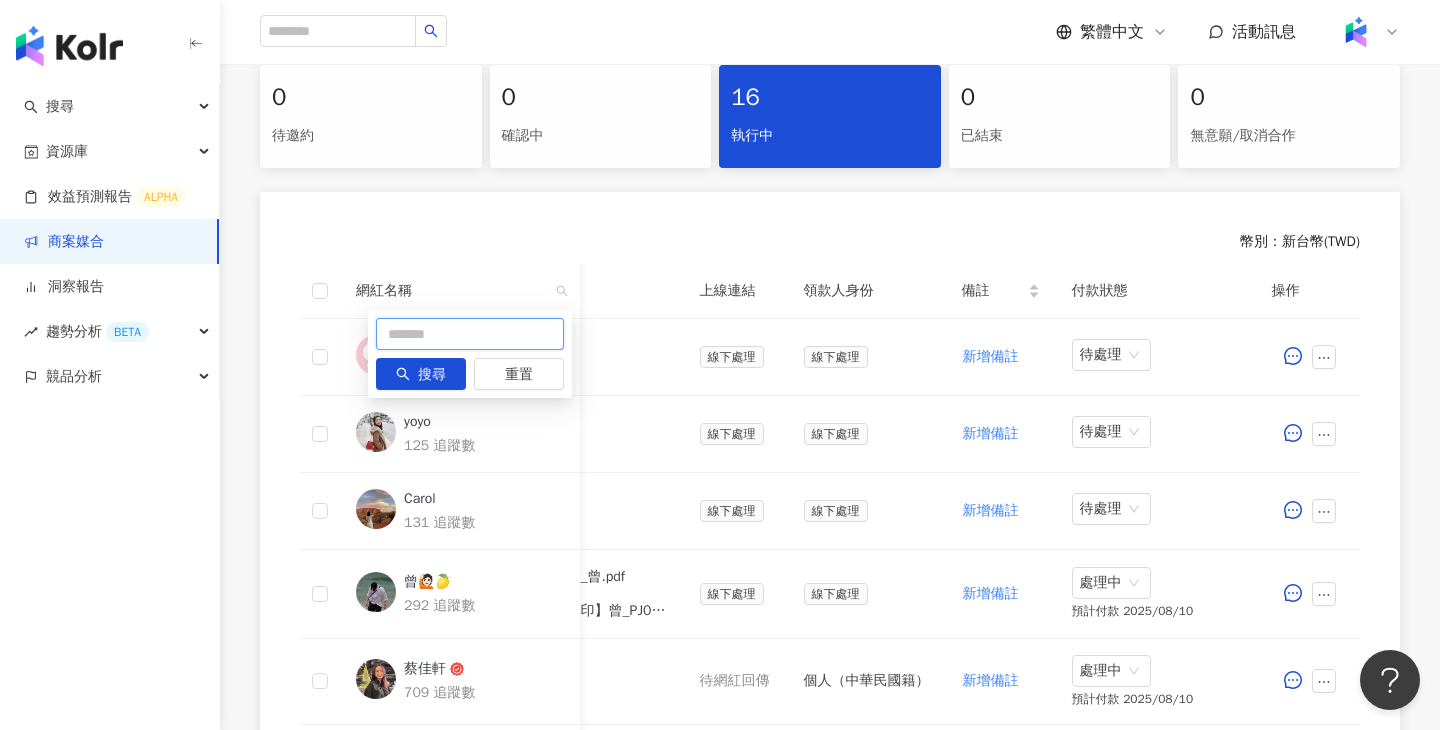 click at bounding box center [470, 334] 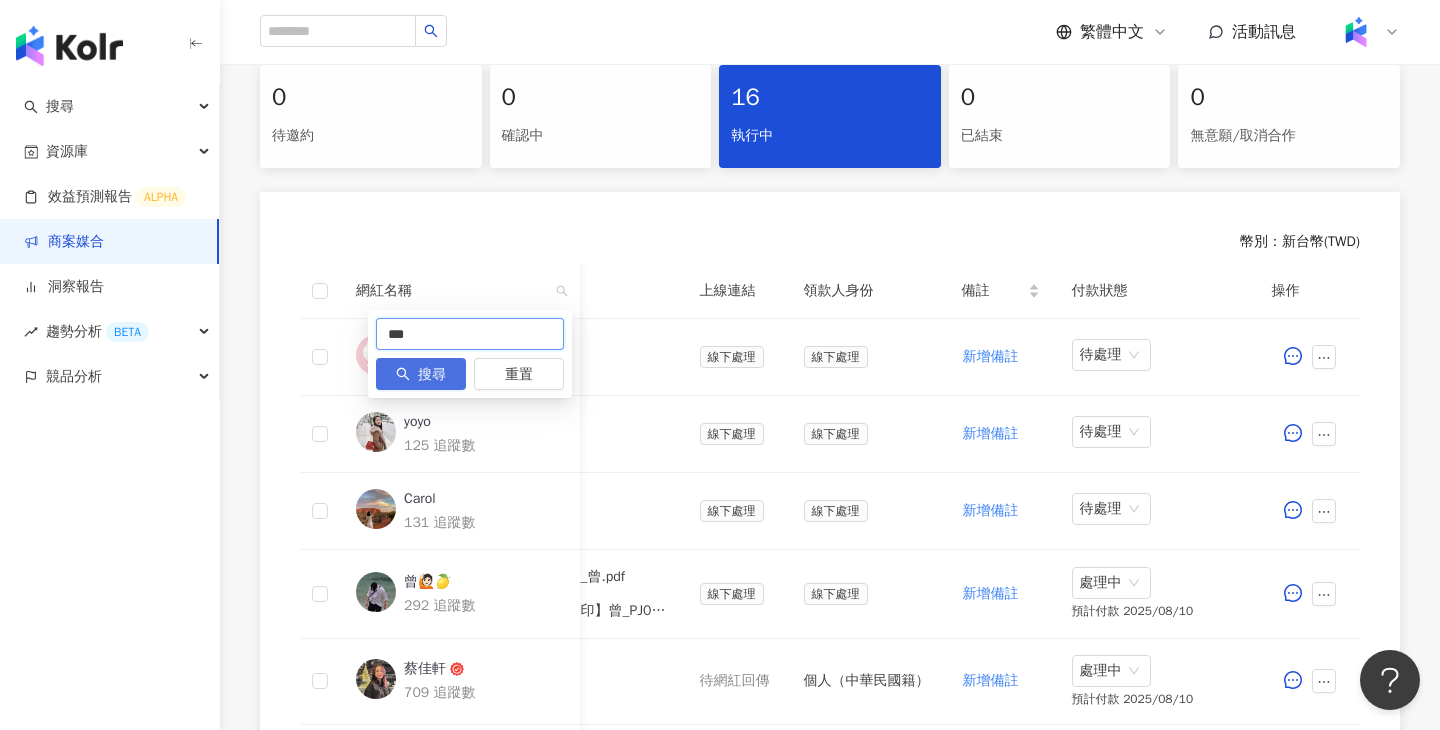 type on "***" 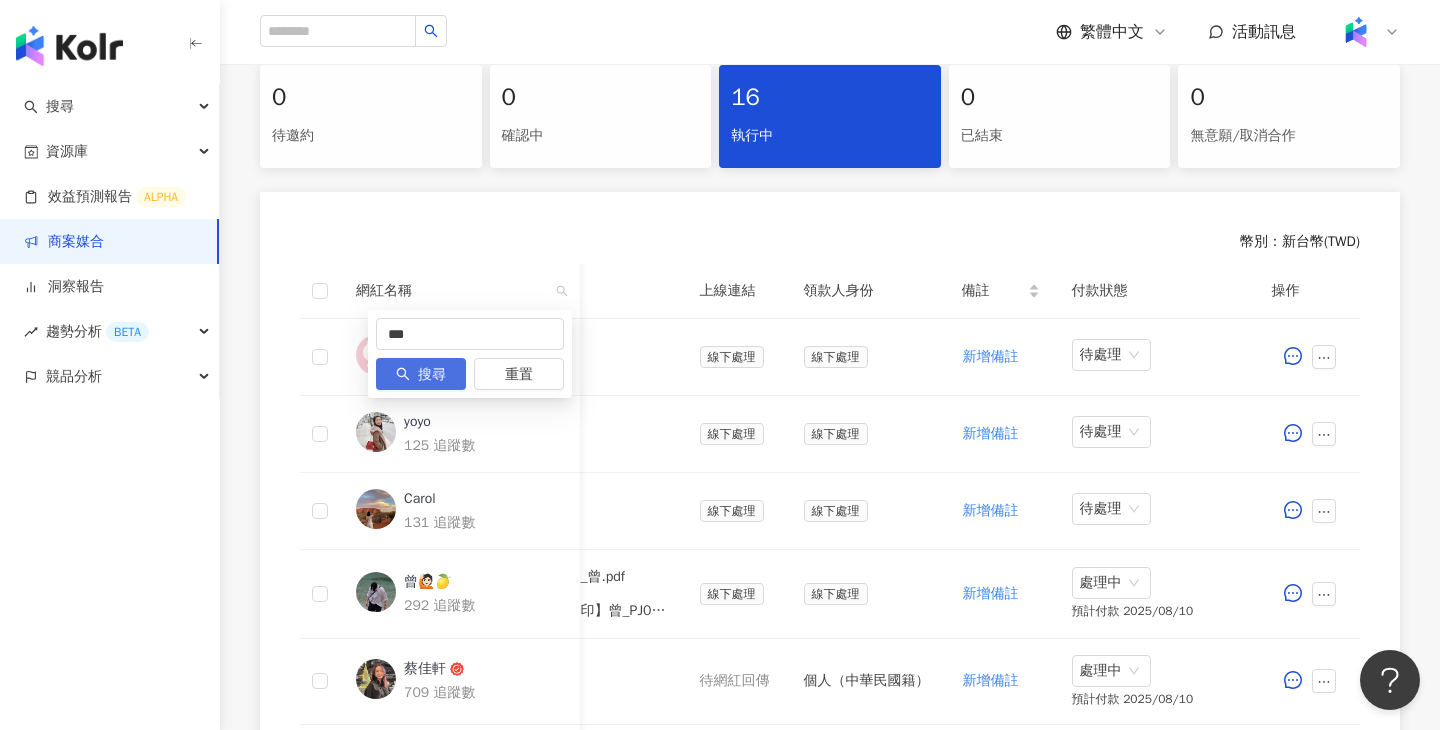 click on "搜尋" at bounding box center (421, 374) 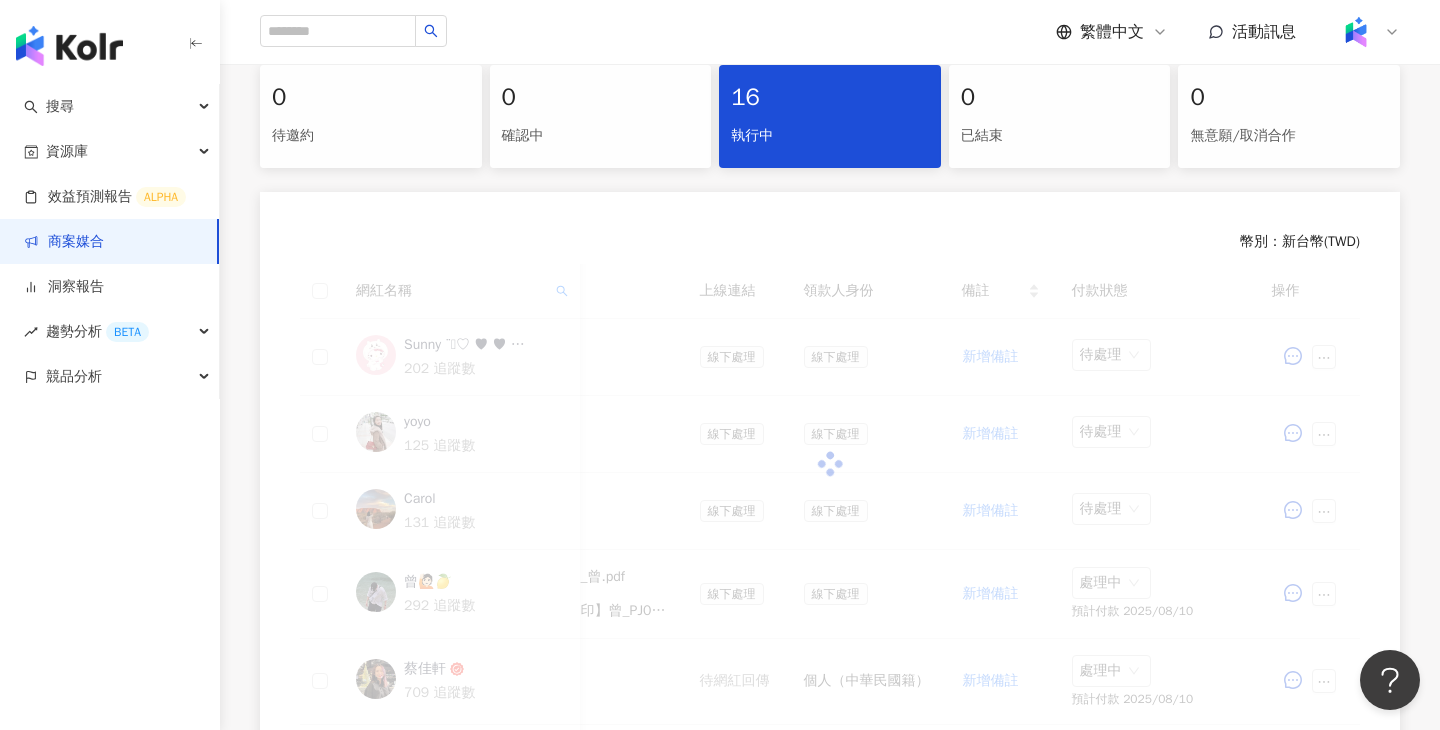 scroll, scrollTop: 0, scrollLeft: 928, axis: horizontal 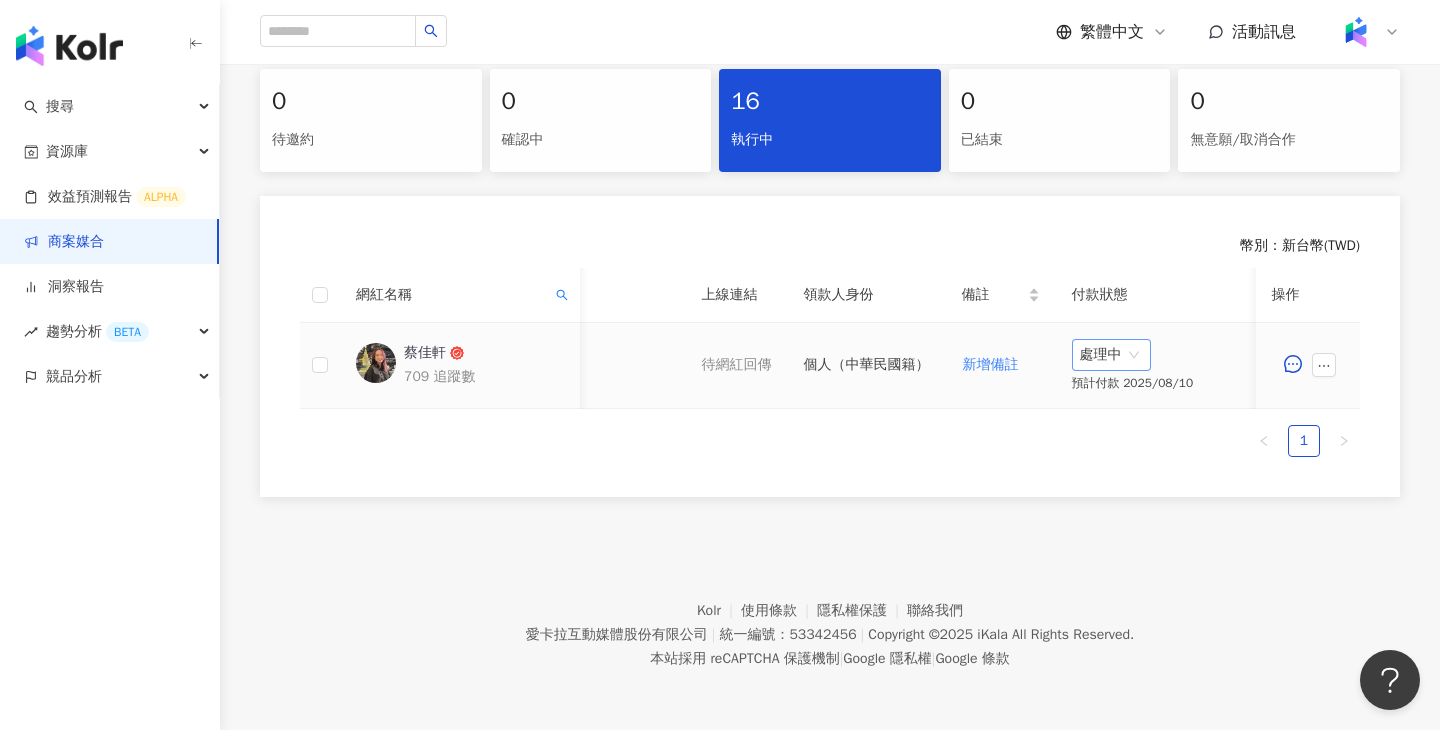 click on "處理中" at bounding box center [1111, 355] 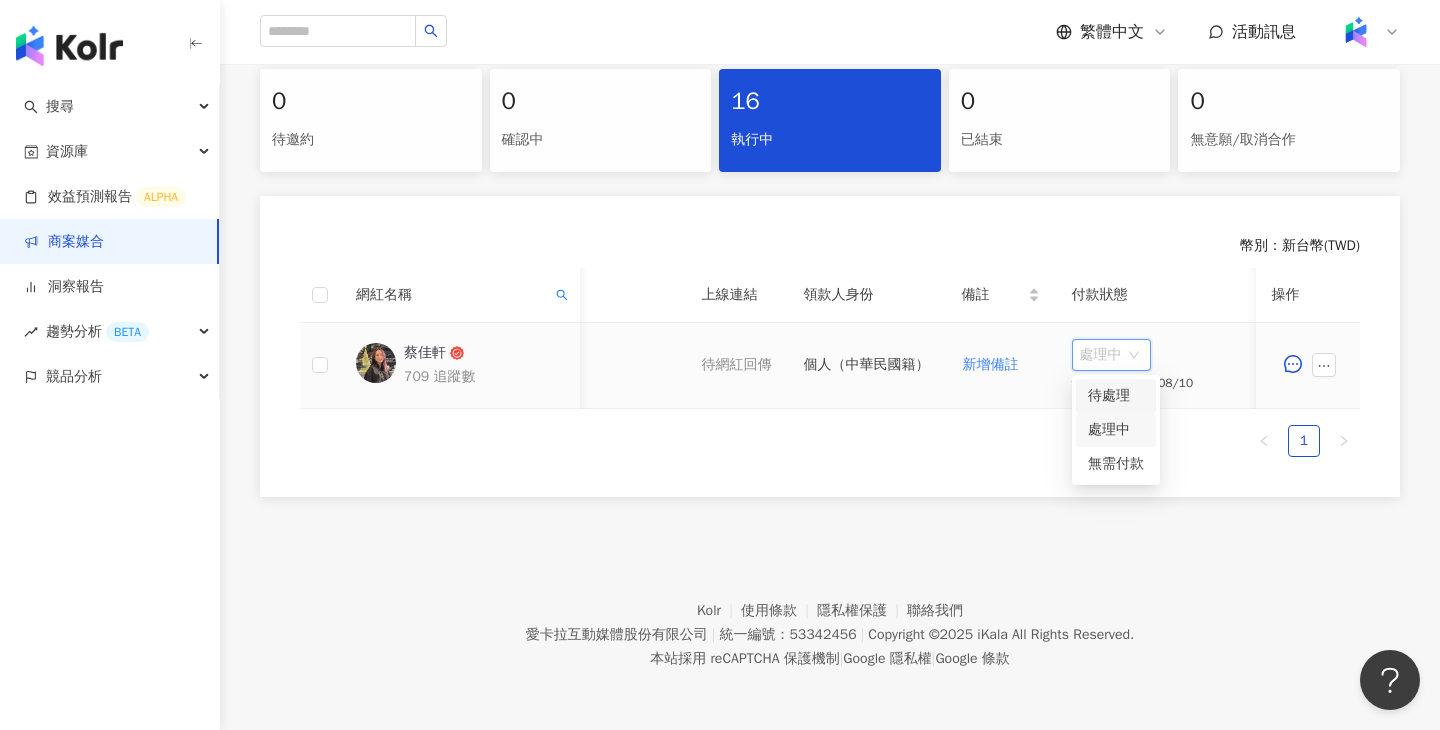 click on "待處理" at bounding box center (1116, 396) 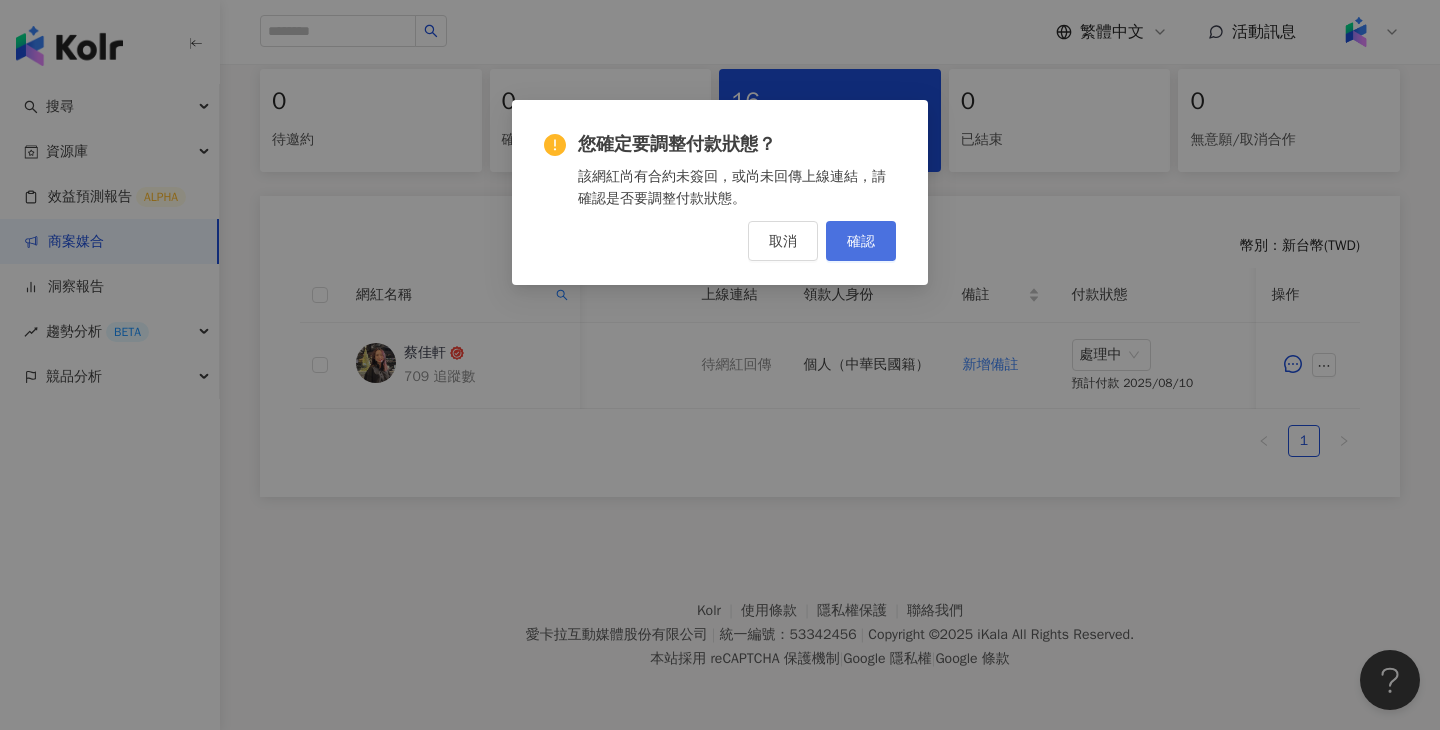 click on "確認" at bounding box center (861, 241) 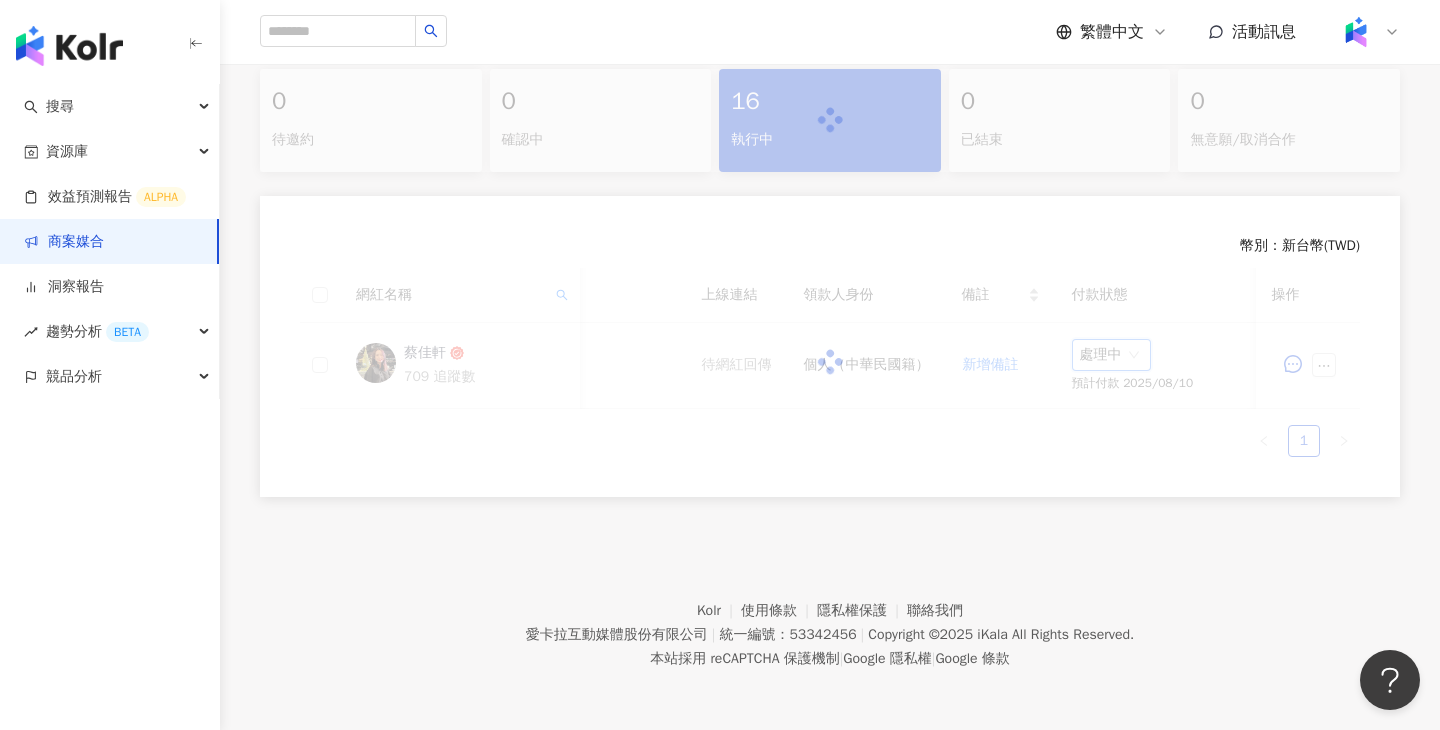 scroll, scrollTop: 411, scrollLeft: 0, axis: vertical 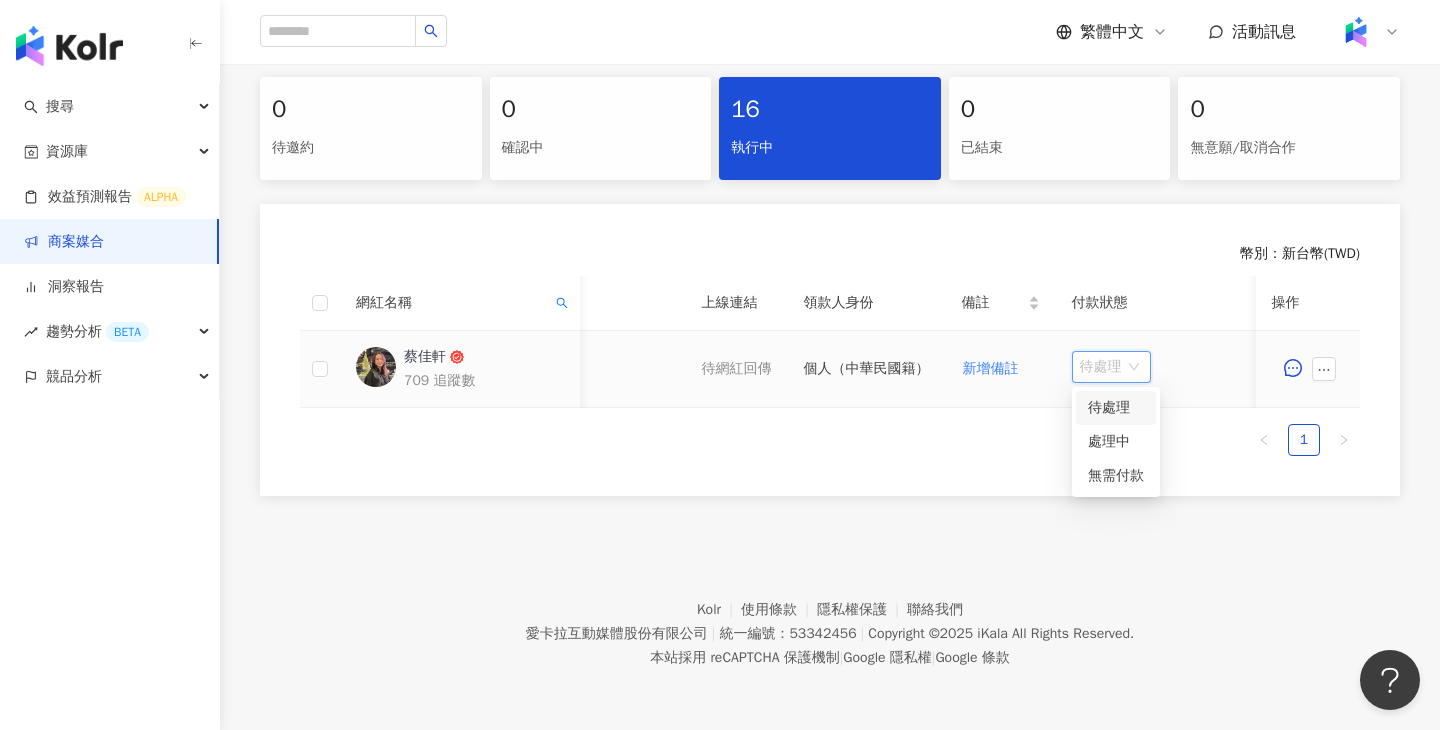 click on "待處理" at bounding box center (1111, 367) 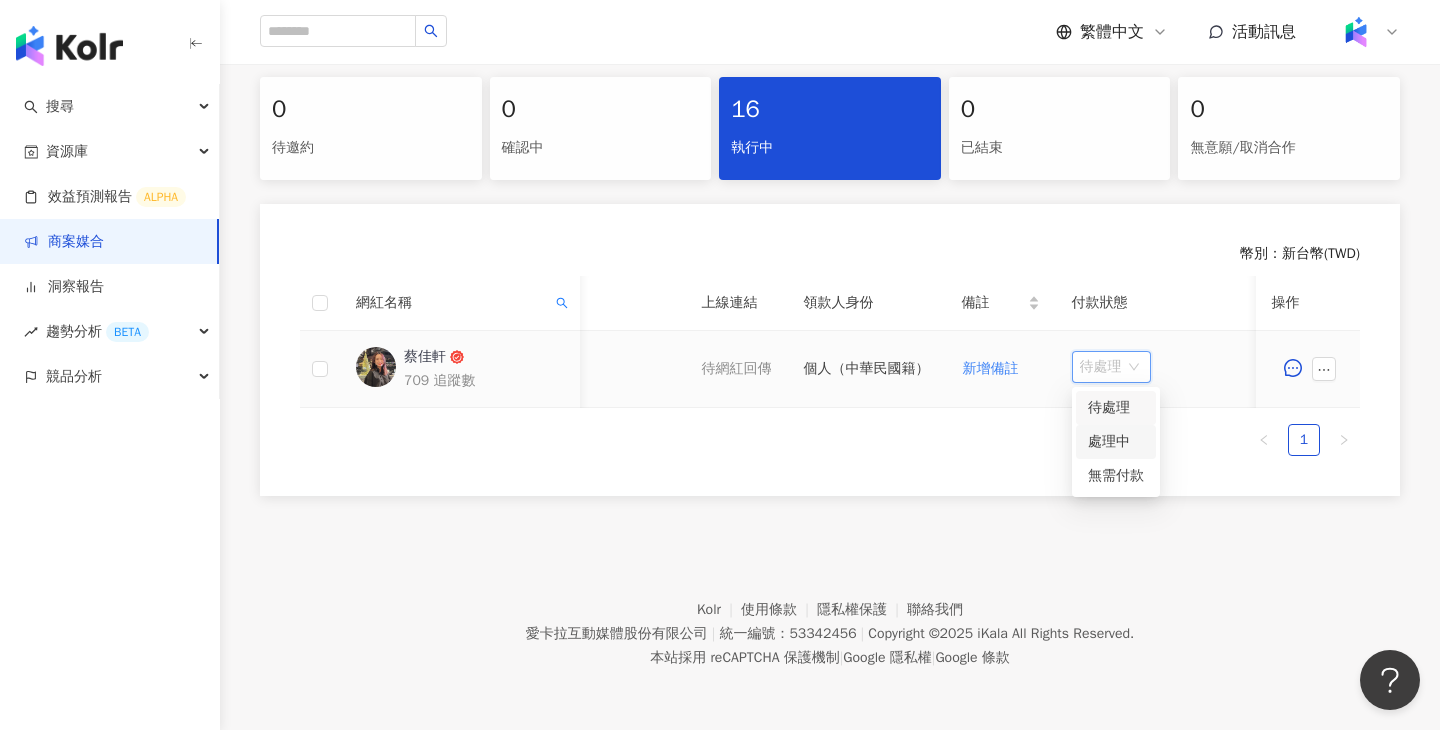 click on "處理中" at bounding box center [1116, 442] 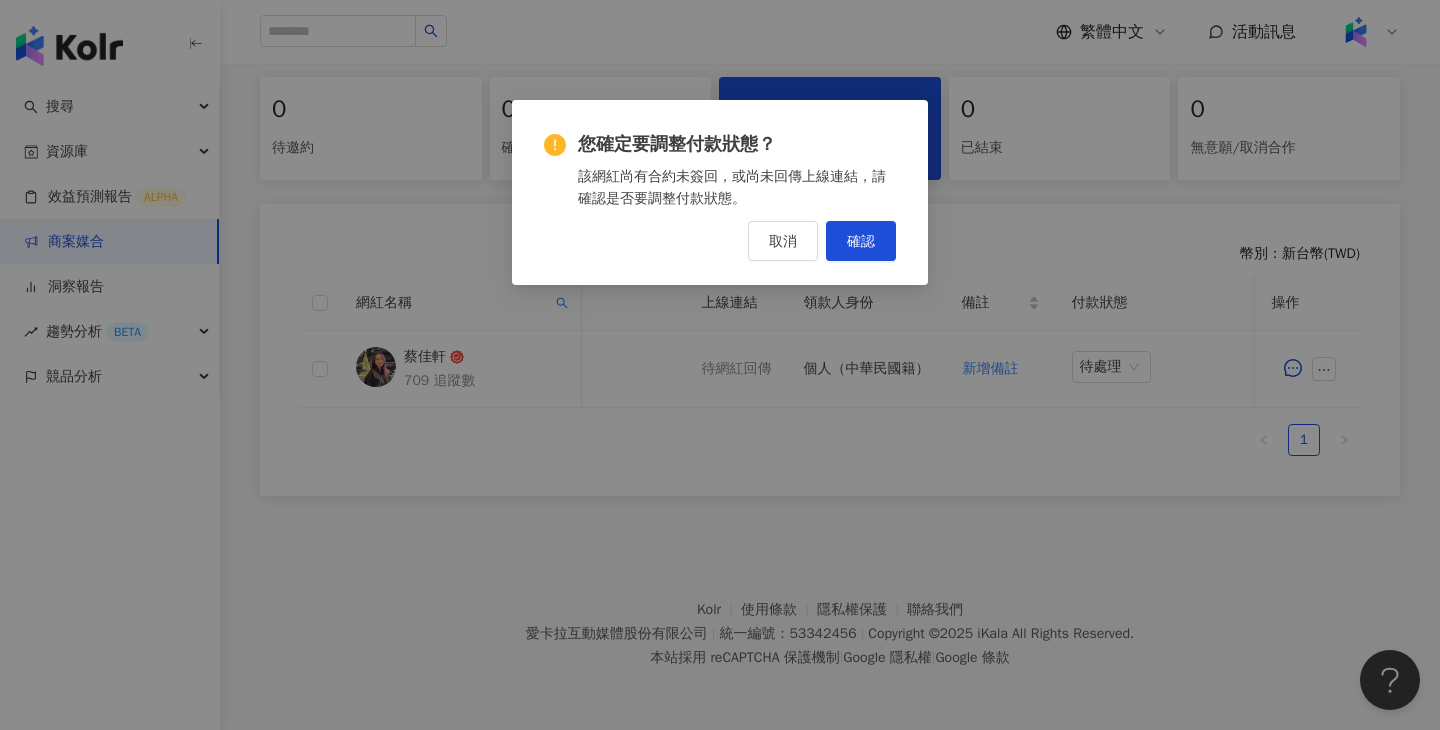 click on "您確定要調整付款狀態？ 該網紅尚有合約未簽回，或尚未回傳上線連結，請確認是否要調整付款狀態。 取消 確認" at bounding box center (720, 196) 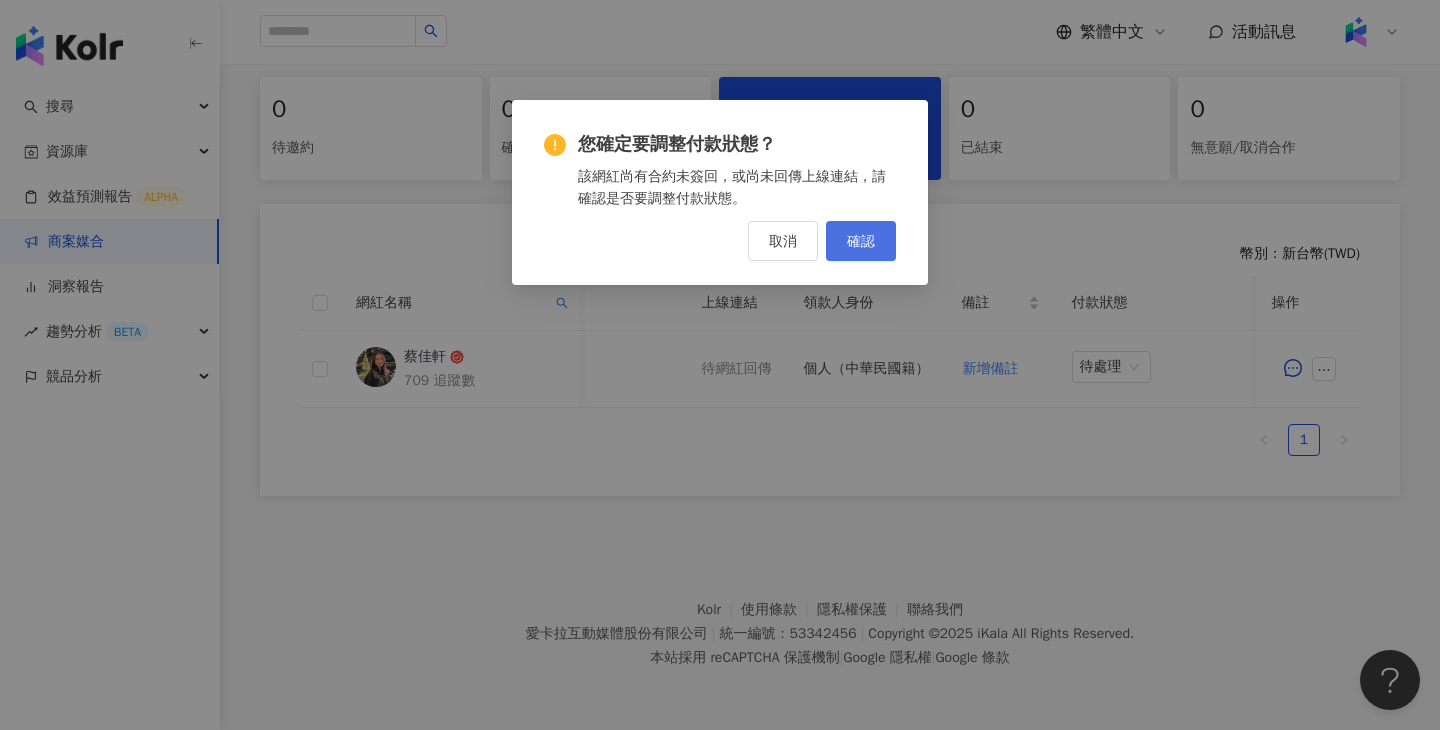click on "確認" at bounding box center (861, 241) 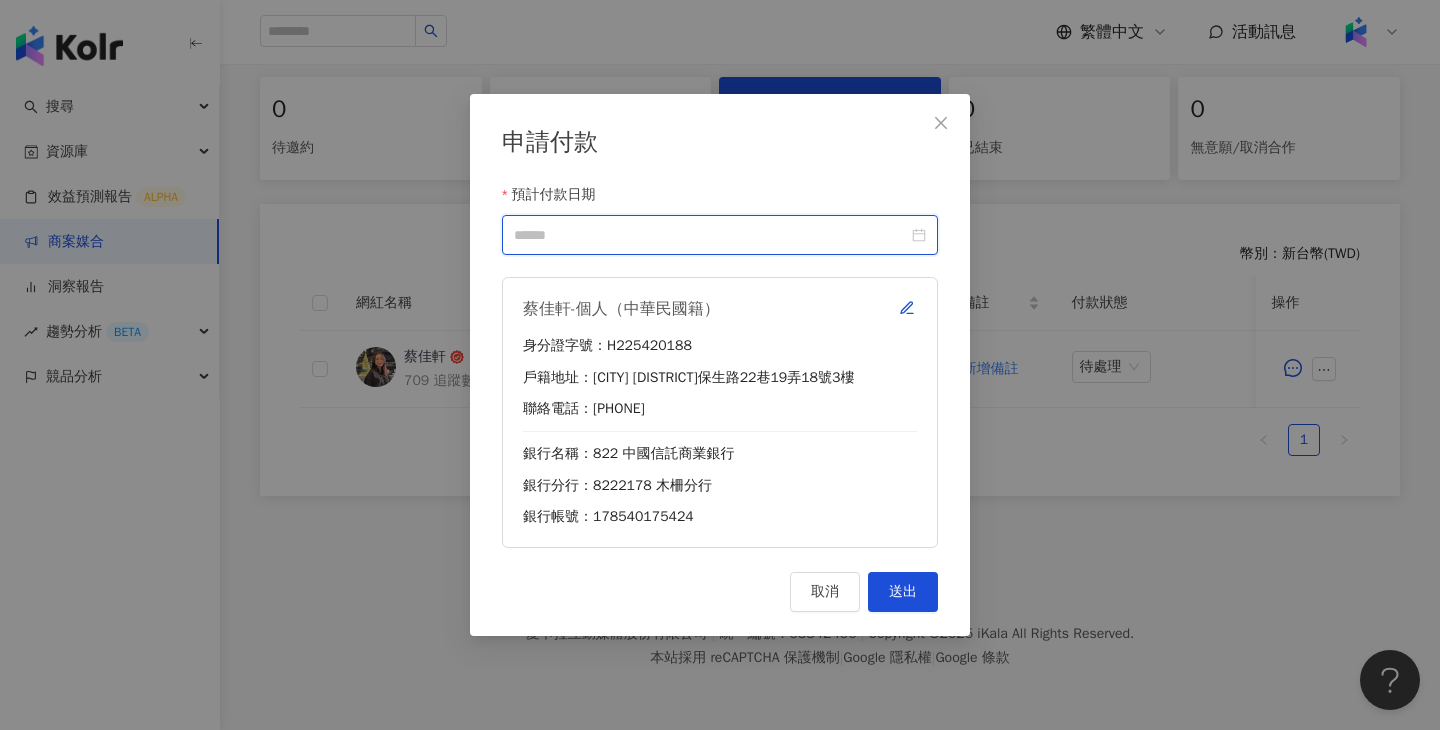click on "預計付款日期" at bounding box center (711, 235) 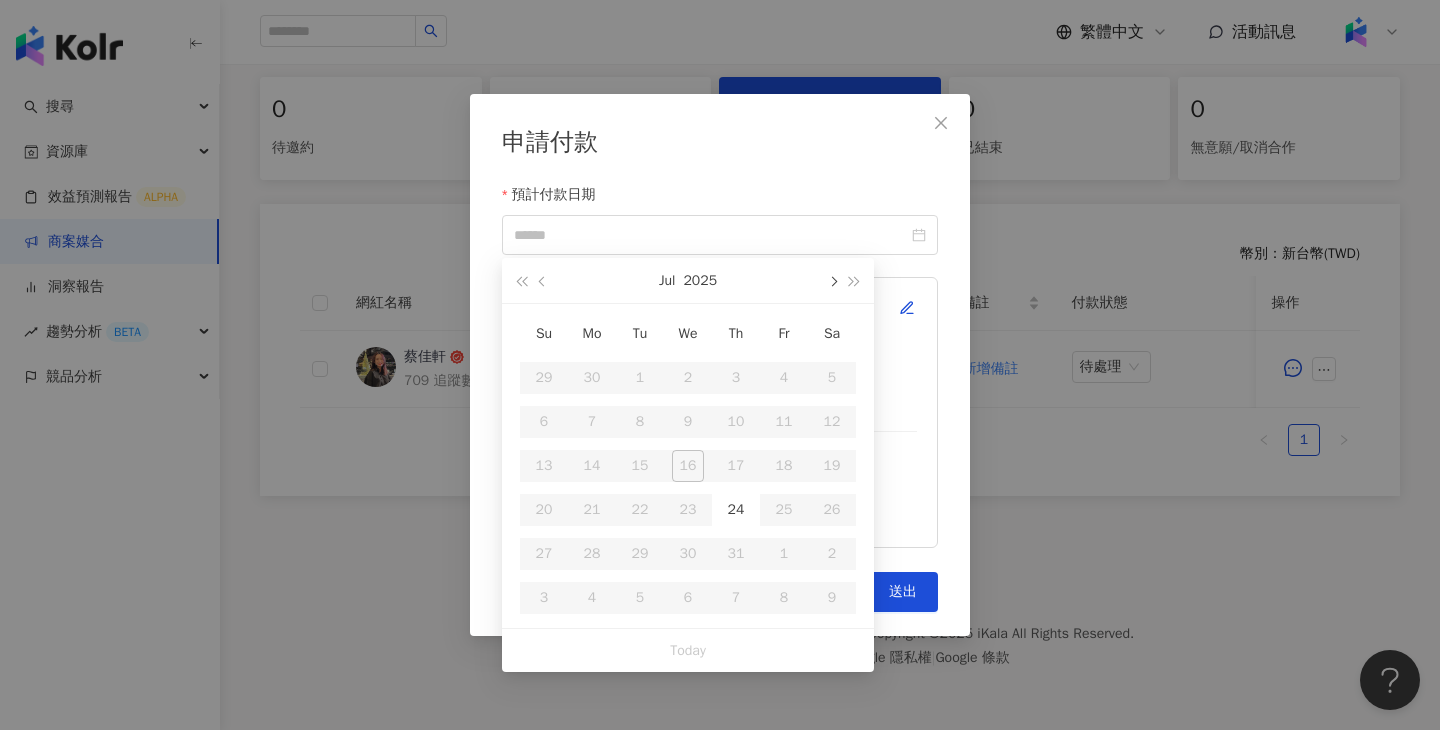 click at bounding box center [832, 280] 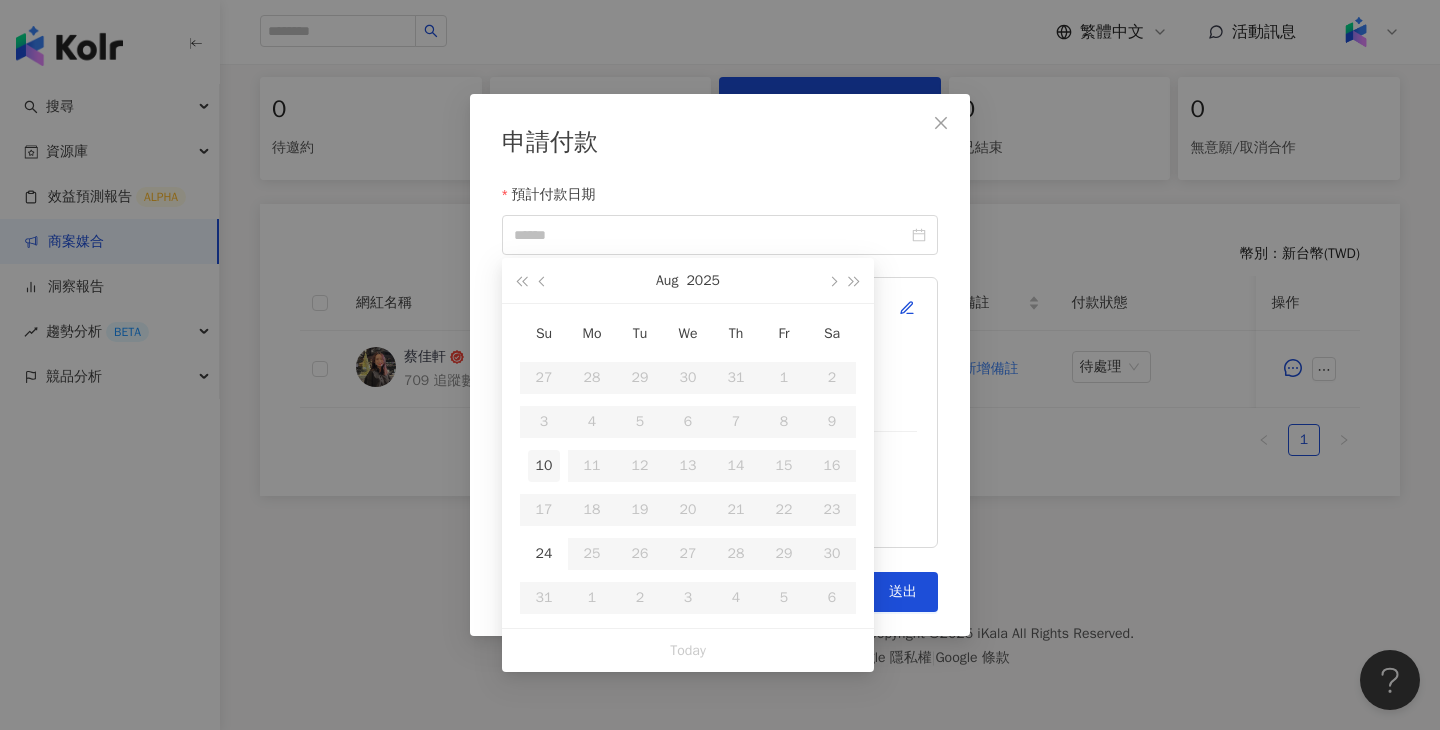 type on "**********" 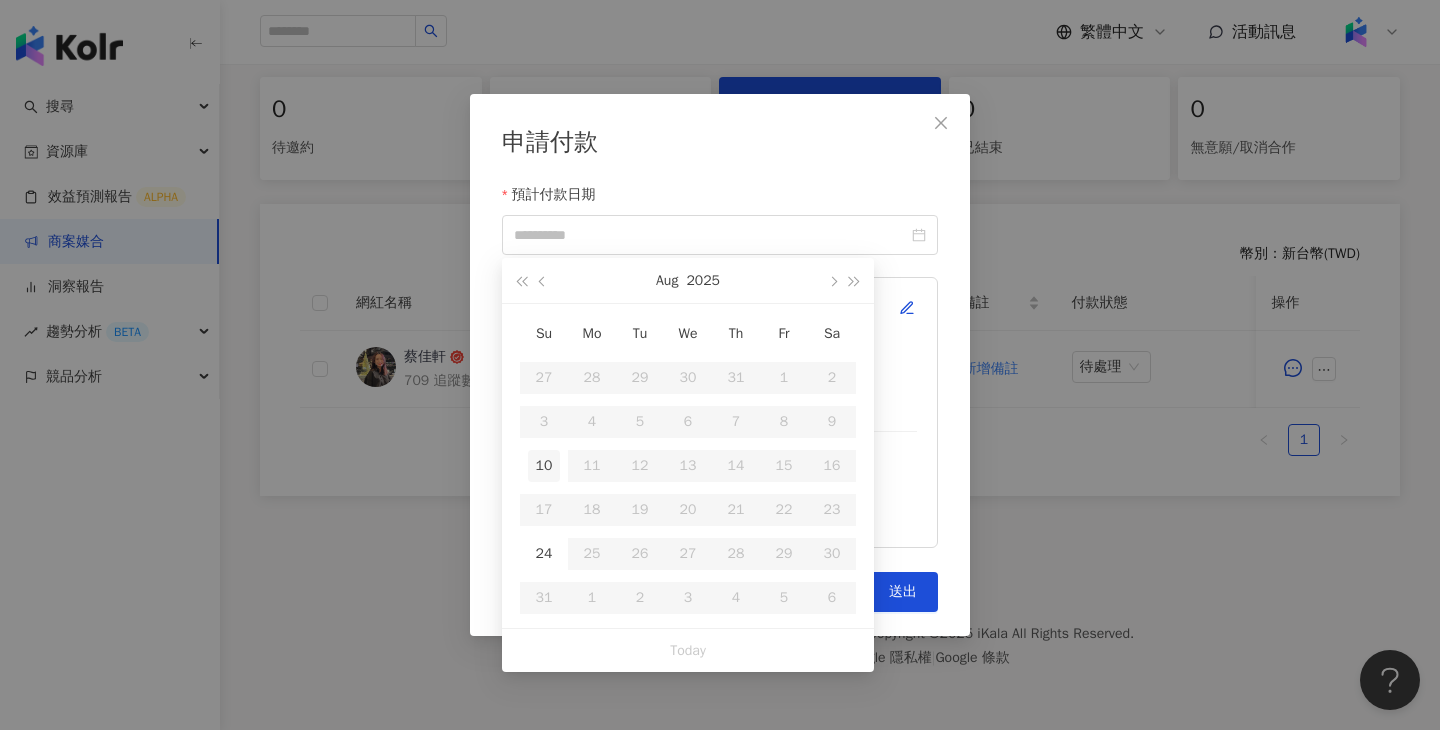 click on "10" at bounding box center [544, 466] 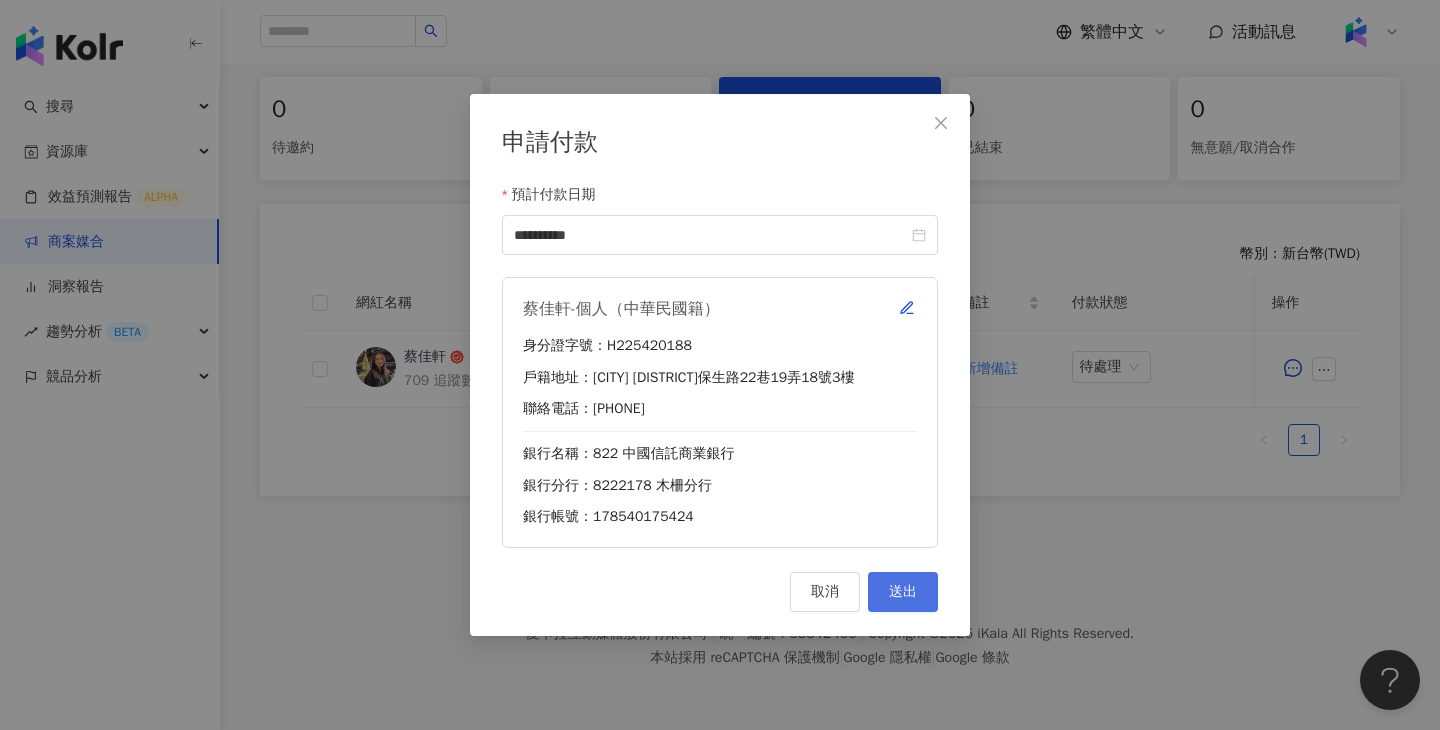 click on "送出" at bounding box center (903, 592) 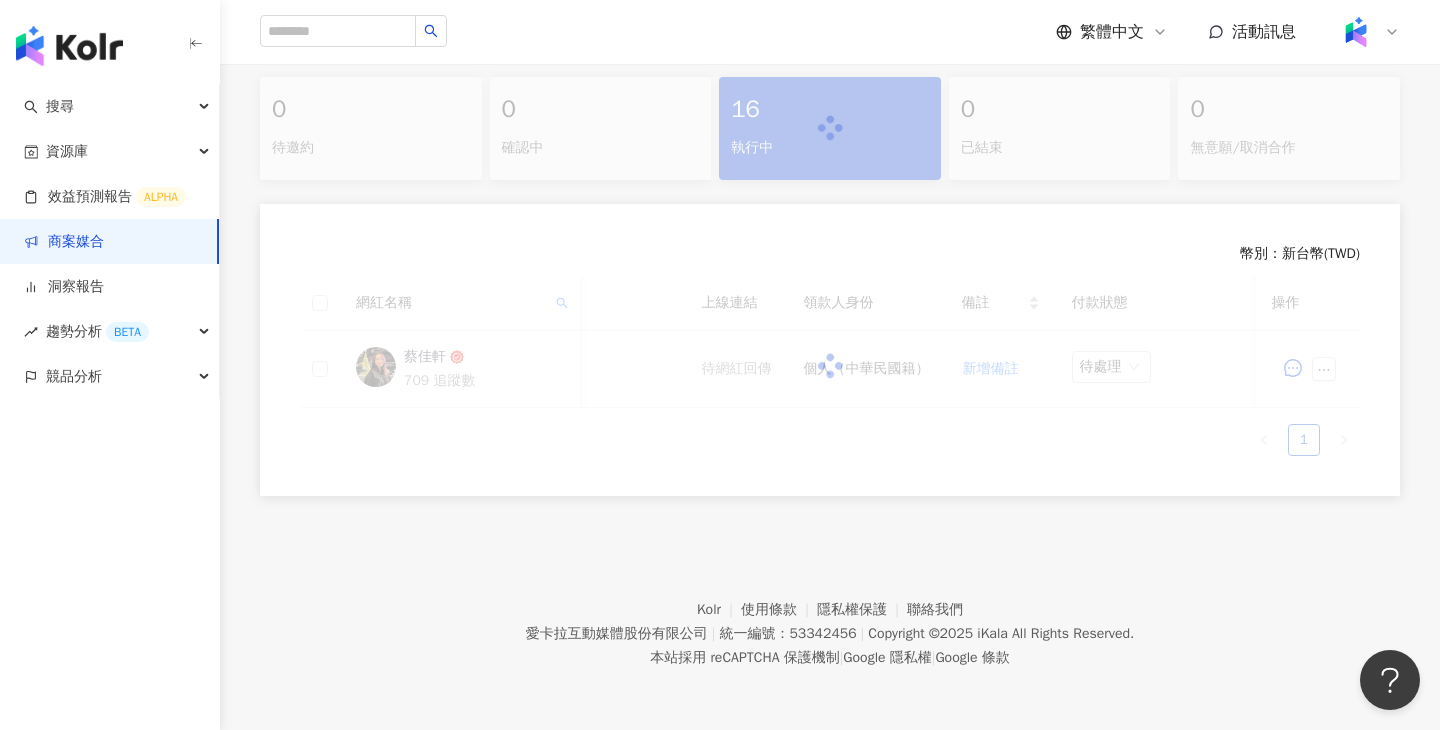scroll, scrollTop: 411, scrollLeft: 0, axis: vertical 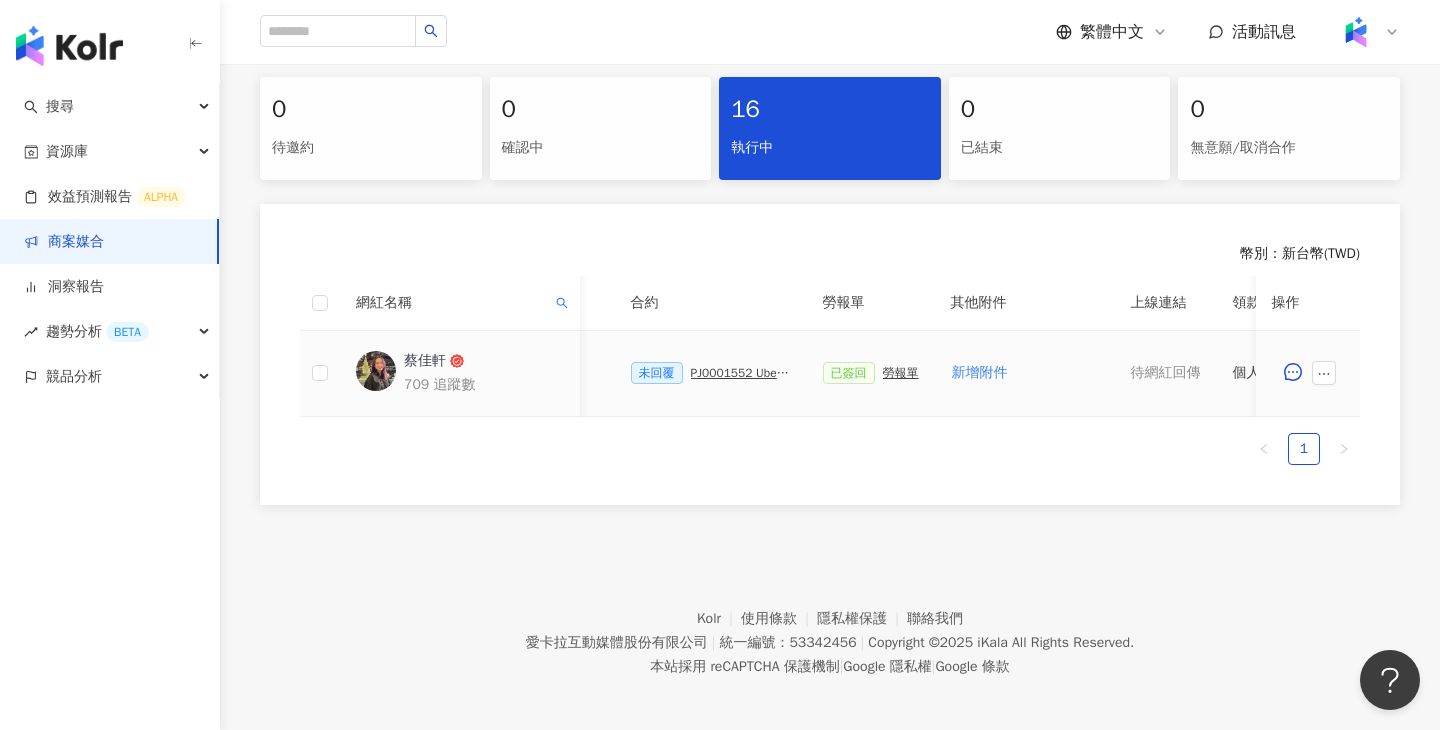 click on "PJ0001552 Uber Eats_costco_202506_活動確認單" at bounding box center (741, 373) 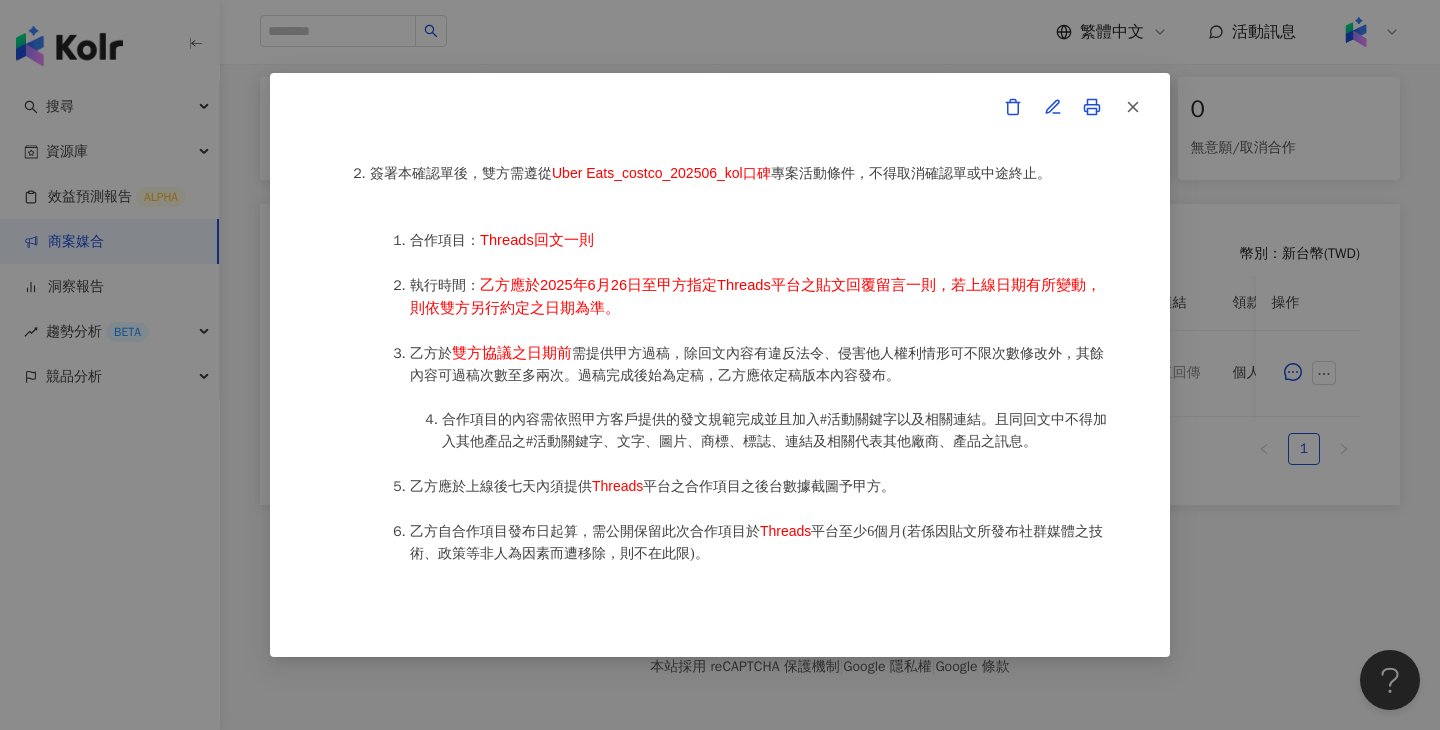 scroll, scrollTop: 689, scrollLeft: 0, axis: vertical 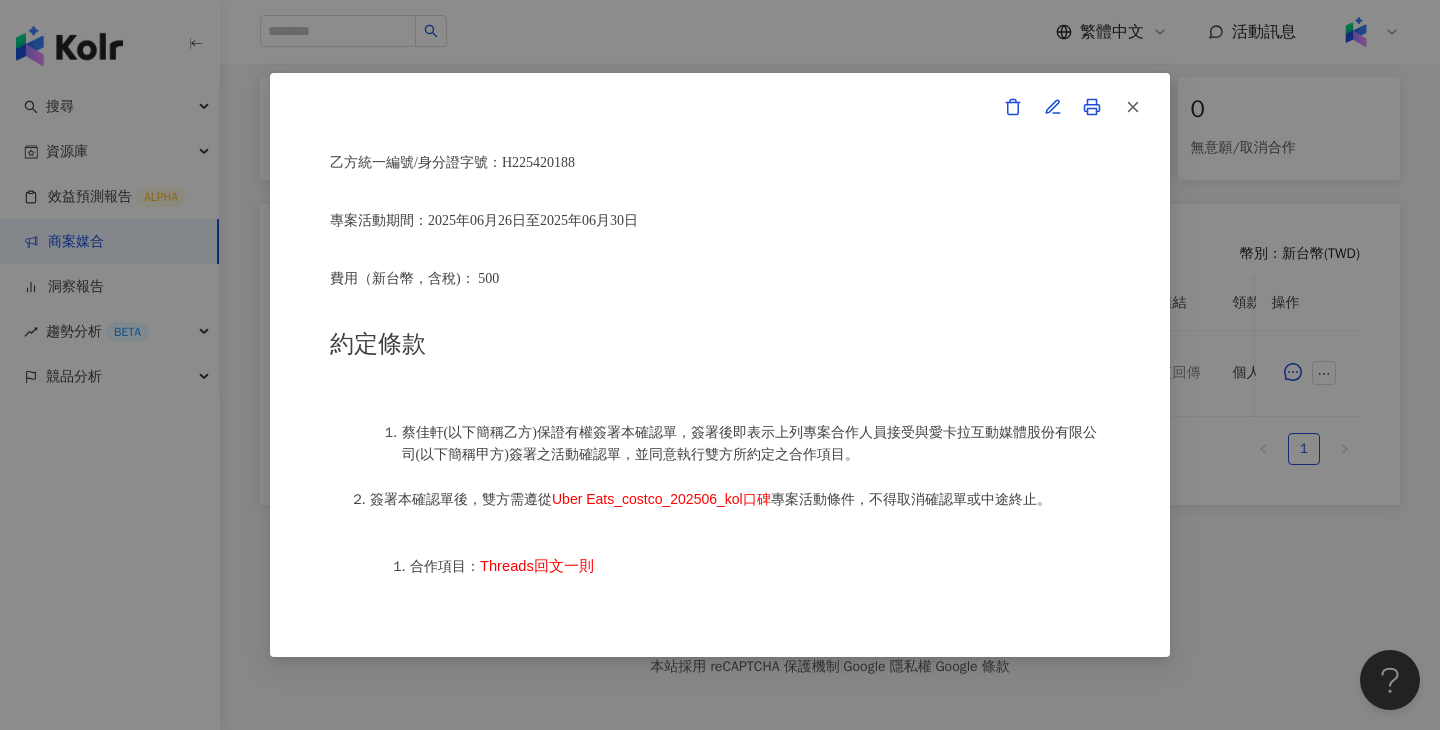 click on "活動確認單
約定雙方
甲方名稱：愛卡拉互動媒體股份有限公司
甲方負責人：程世嘉
甲方統一編號：53342456
甲方地址：104 台北市中山區南京東路二段167號8樓
甲方專案負責人：鄭采妮
甲方專案負責人電話：02 8768 1110
甲方專案負責人 Email：isla.cheng@ikala.ai
乙方名稱：蔡佳軒
乙方地址：新北市永和區保生路22巷19弄18號3樓
乙方統一編號/身分證字號：H225420188
專案活動期間：2025年06月26日至2025年06月30日
費用（新台幣，含稅)： 500
約定條款
蔡佳軒(以下簡稱乙方)保證有權簽署本確認單，簽署後即表示上列專案合作人員接受與愛卡拉互動媒體股份有限公司(以下簡稱甲方)簽署之活動確認單，並同意執行雙方所約定之合作項目。
簽署本確認單後，雙方需遵從 Uber Eats_costco_202506_kol口碑 專案活動條件，不得取消確認單或中途終止。
合作項目：" at bounding box center [720, 365] 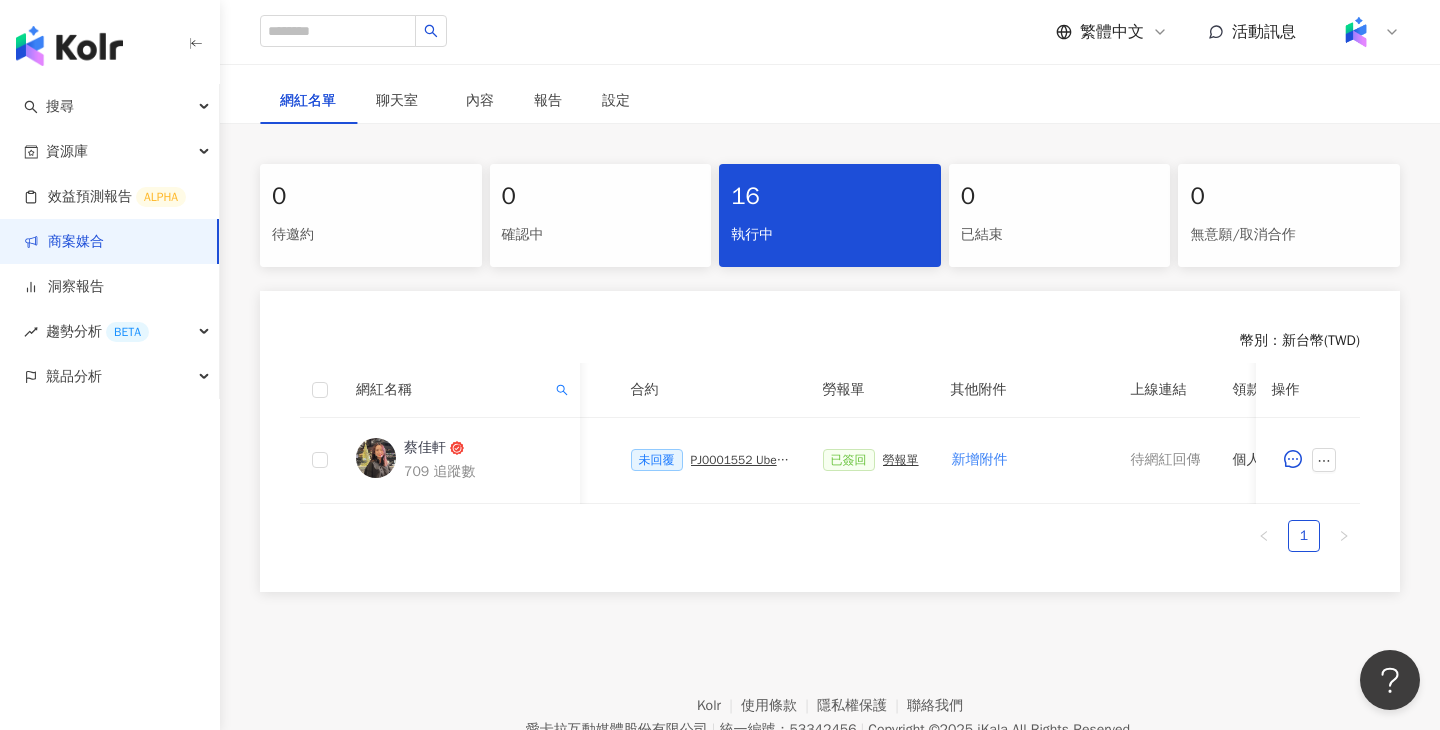 scroll, scrollTop: 316, scrollLeft: 0, axis: vertical 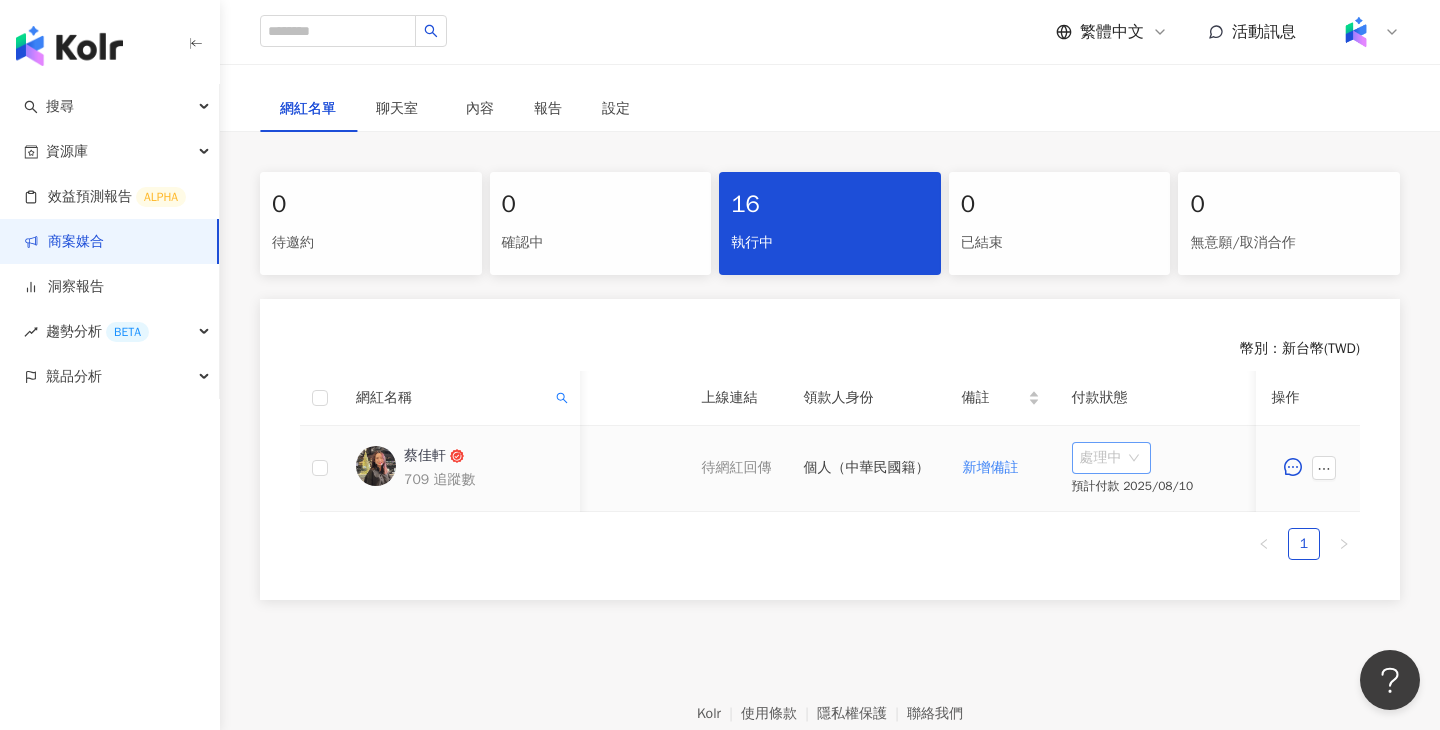 click on "處理中" at bounding box center (1111, 458) 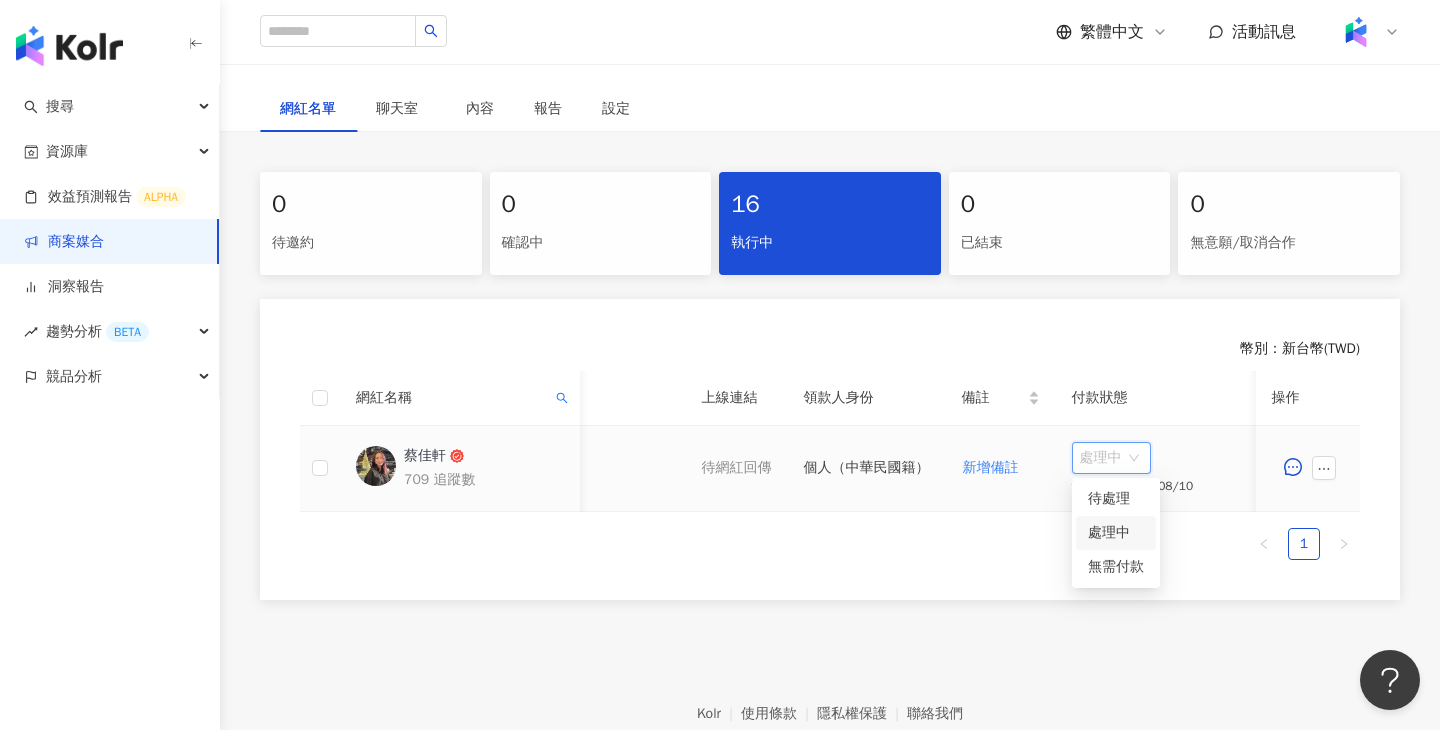 click on "待處理" at bounding box center (1116, 499) 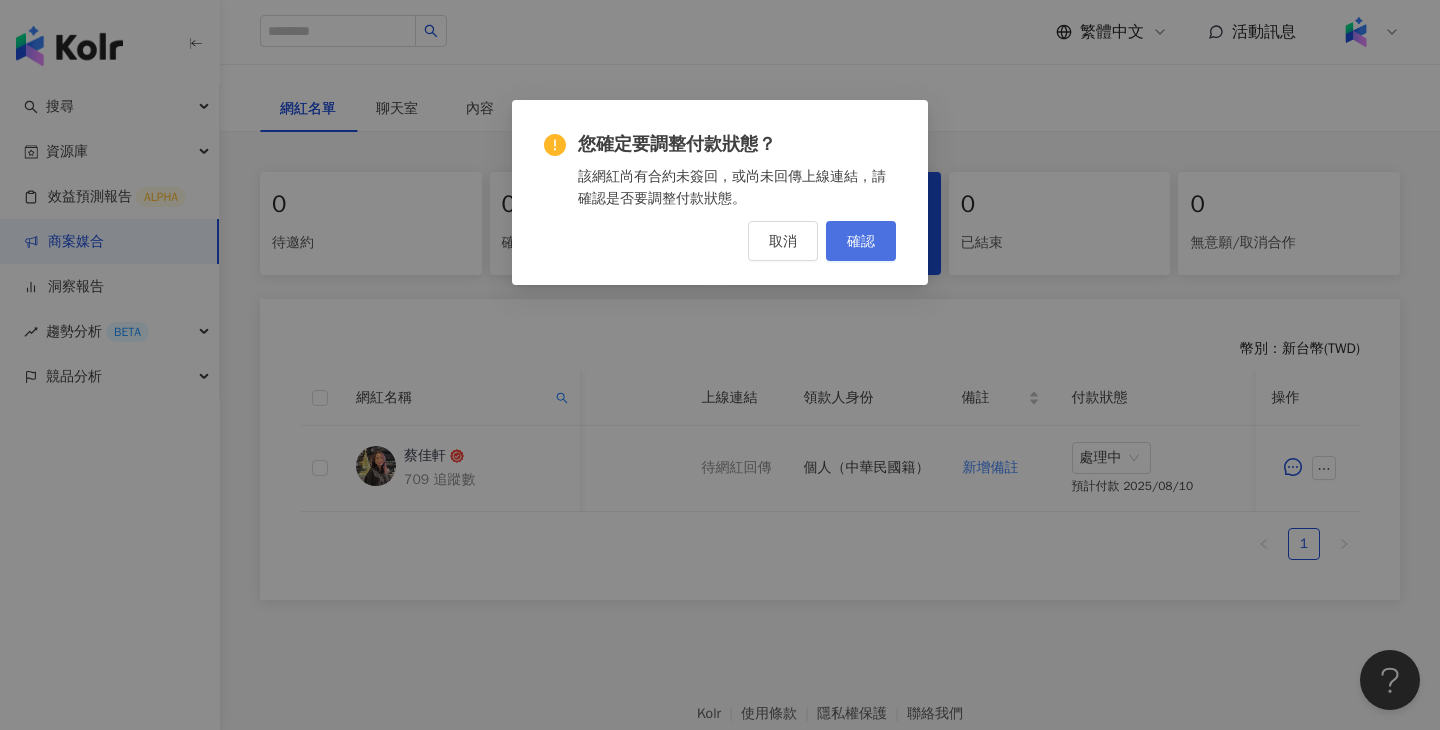 click on "確認" at bounding box center (861, 241) 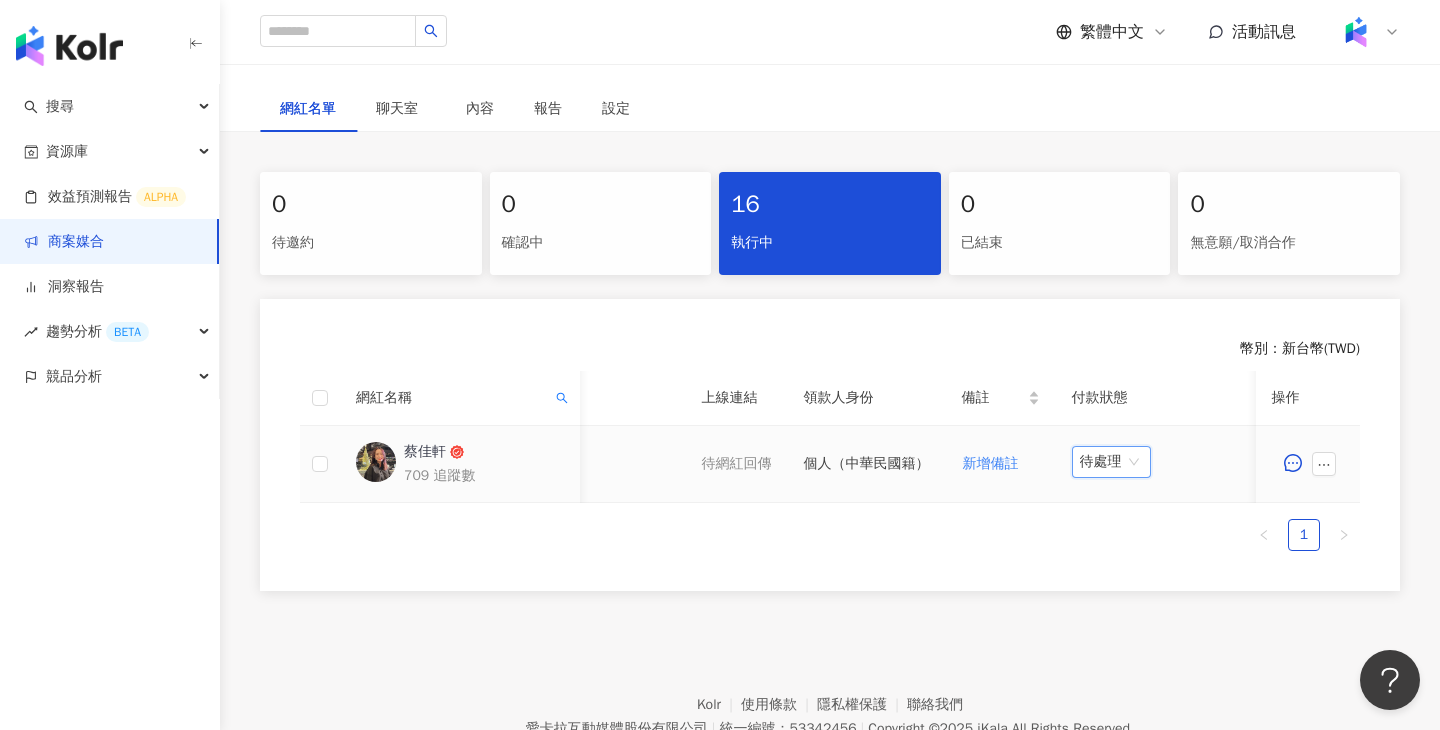 scroll, scrollTop: 0, scrollLeft: 204, axis: horizontal 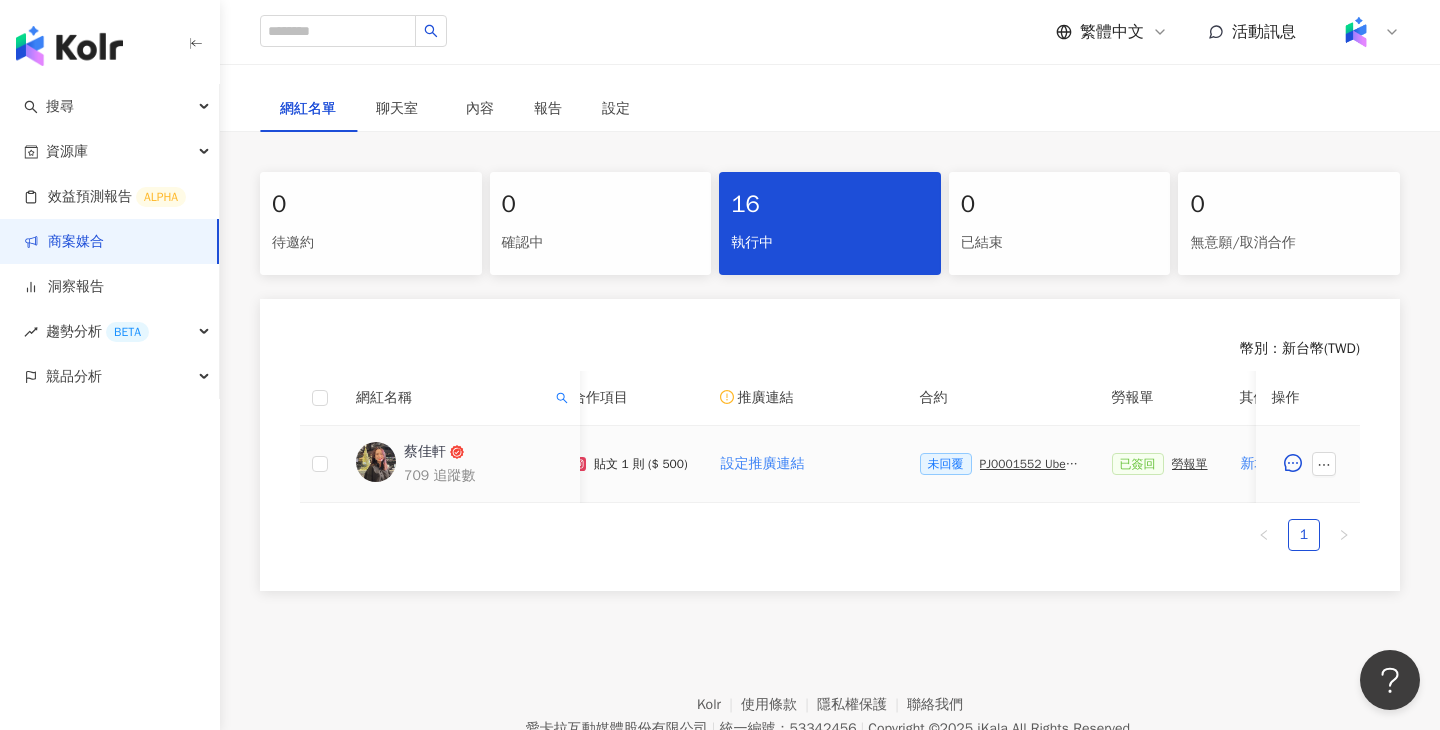 click on "PJ0001552 Uber Eats_costco_202506_活動確認單" at bounding box center (1030, 464) 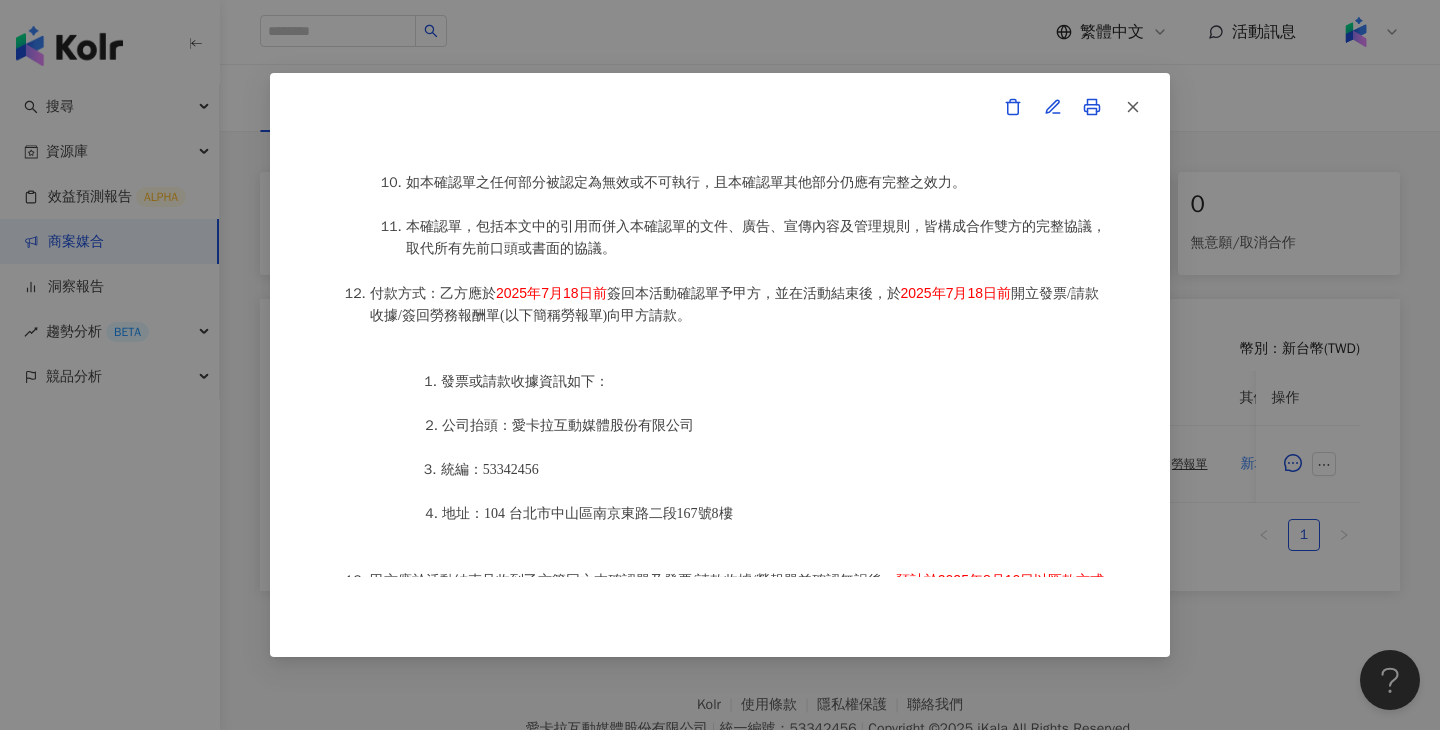 scroll, scrollTop: 2491, scrollLeft: 0, axis: vertical 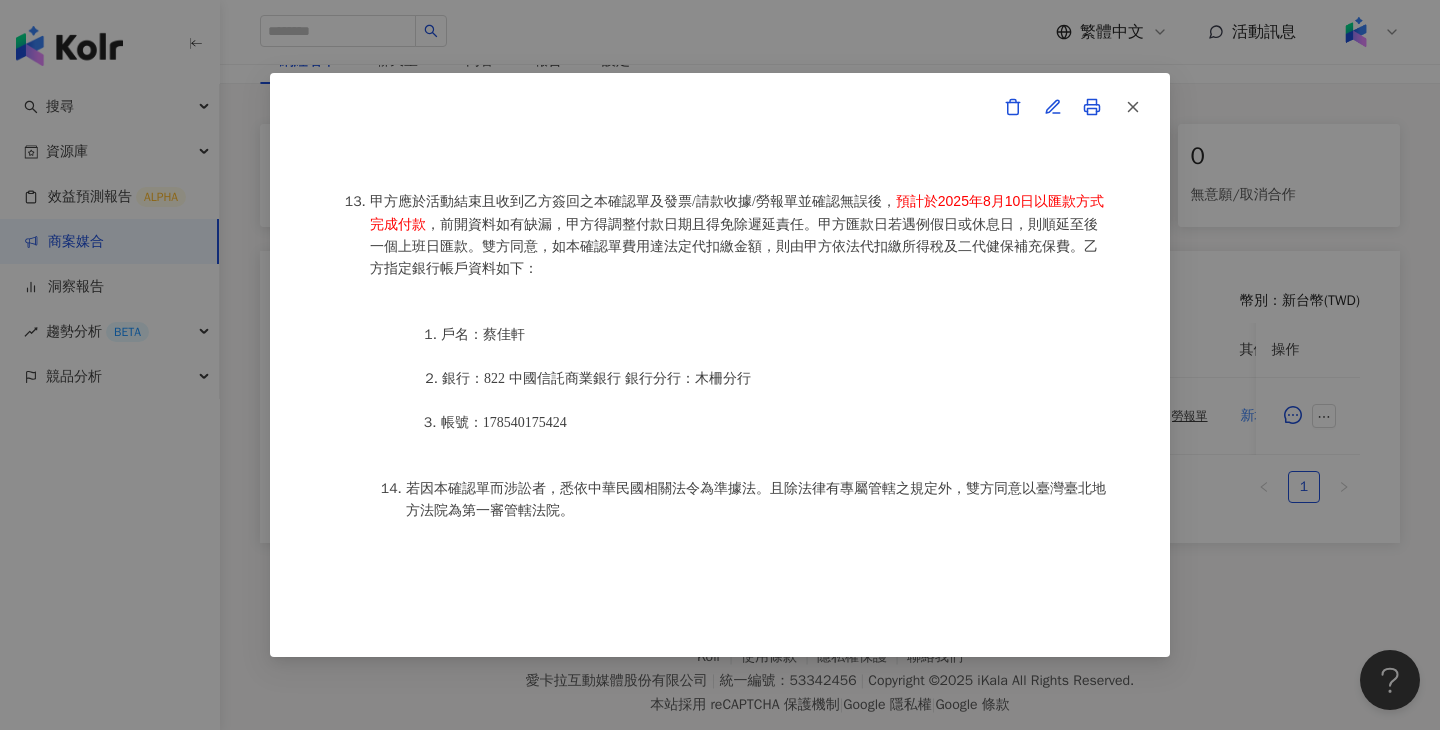 click on "活動確認單
約定雙方
甲方名稱：愛卡拉互動媒體股份有限公司
甲方負責人：程世嘉
甲方統一編號：53342456
甲方地址：104 台北市中山區南京東路二段167號8樓
甲方專案負責人：鄭采妮
甲方專案負責人電話：02 8768 1110
甲方專案負責人 Email：isla.cheng@ikala.ai
乙方名稱：蔡佳軒
乙方地址：新北市永和區保生路22巷19弄18號3樓
乙方統一編號/身分證字號：H225420188
專案活動期間：2025年06月26日至2025年06月30日
費用（新台幣，含稅)： 500
約定條款
蔡佳軒(以下簡稱乙方)保證有權簽署本確認單，簽署後即表示上列專案合作人員接受與愛卡拉互動媒體股份有限公司(以下簡稱甲方)簽署之活動確認單，並同意執行雙方所約定之合作項目。
簽署本確認單後，雙方需遵從 Uber Eats_costco_202506_kol口碑 專案活動條件，不得取消確認單或中途終止。
合作項目：" at bounding box center (720, 365) 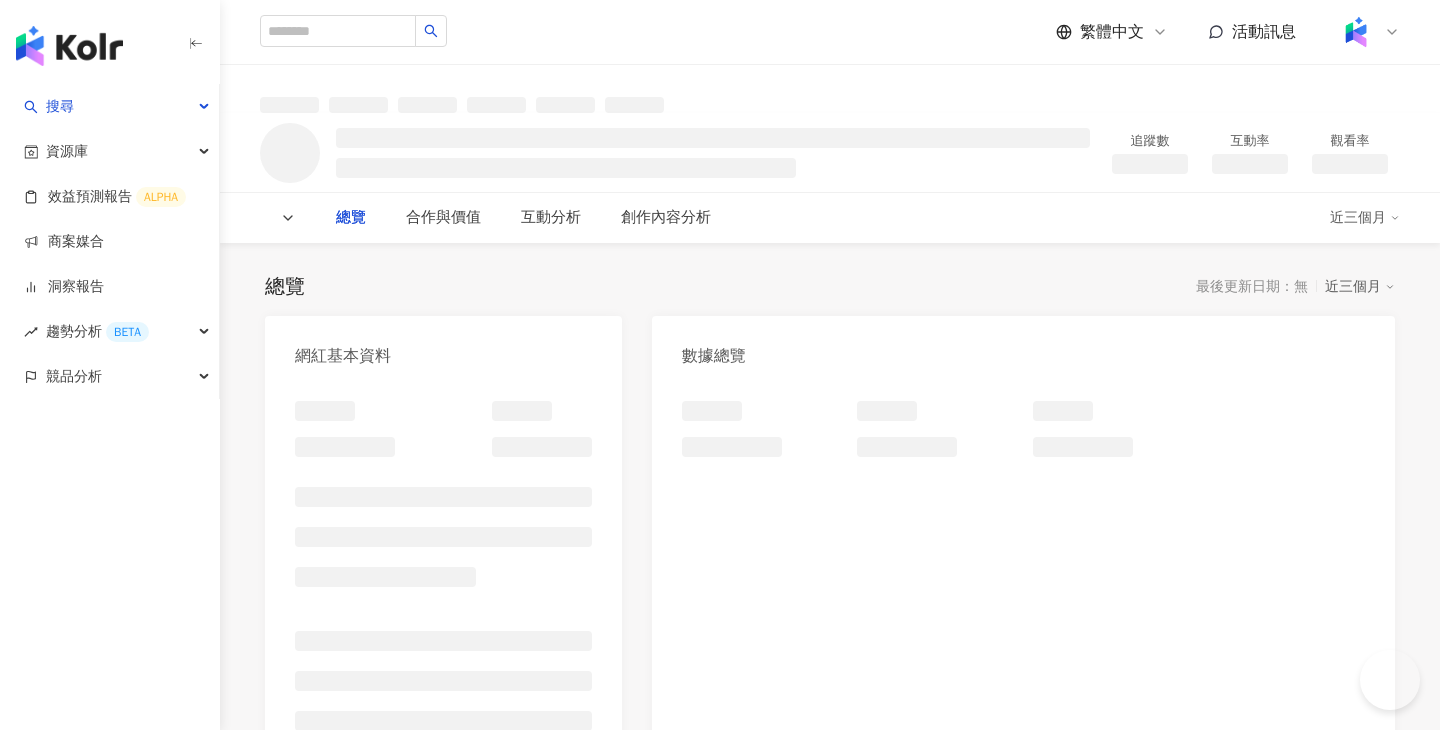 scroll, scrollTop: 0, scrollLeft: 0, axis: both 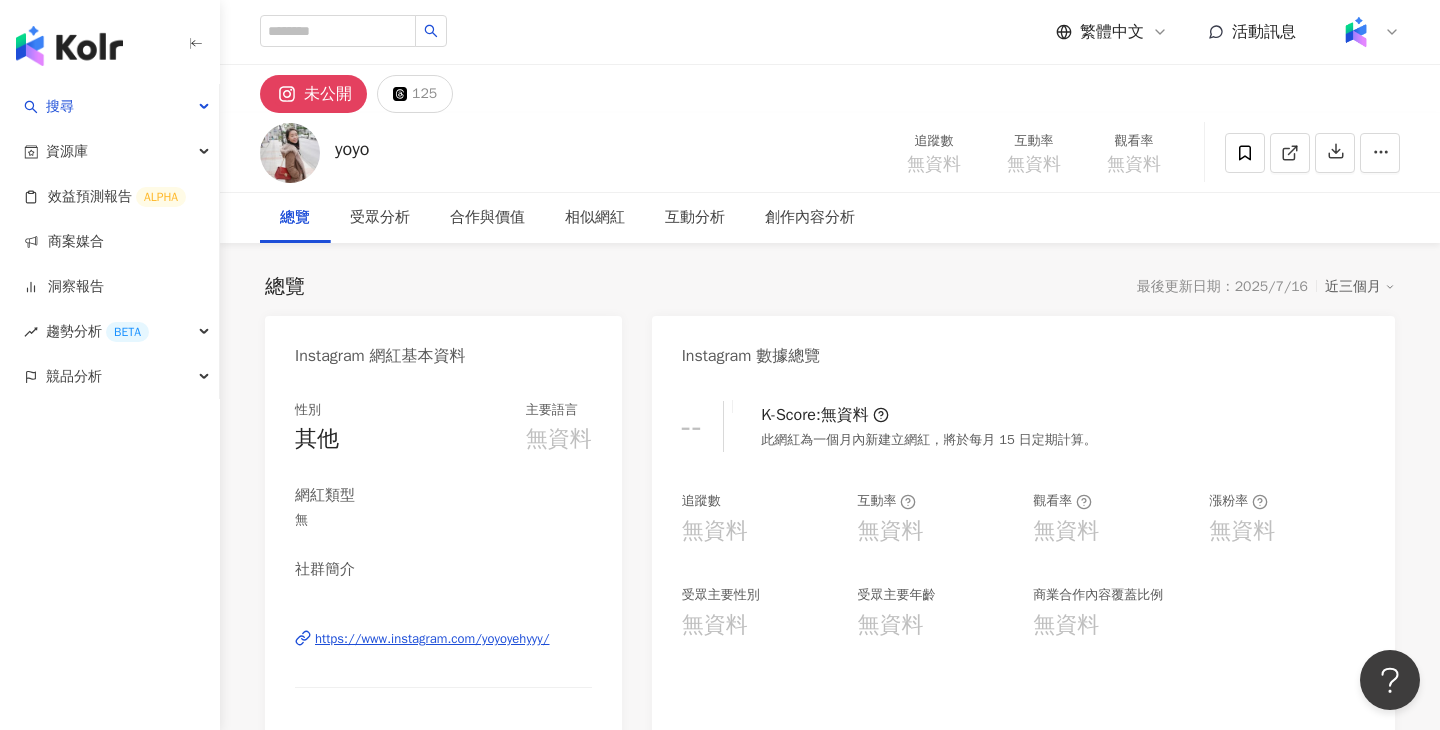 click at bounding box center (290, 153) 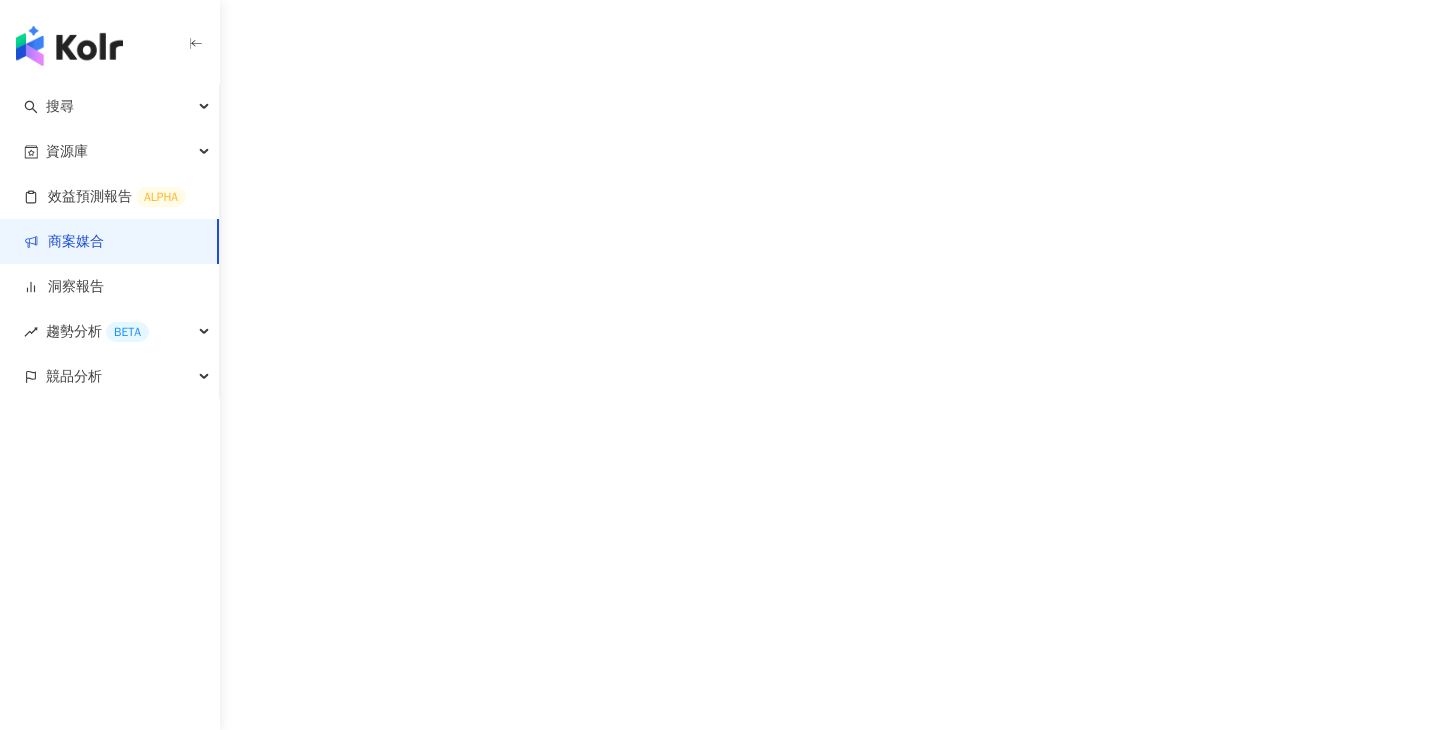 scroll, scrollTop: 0, scrollLeft: 0, axis: both 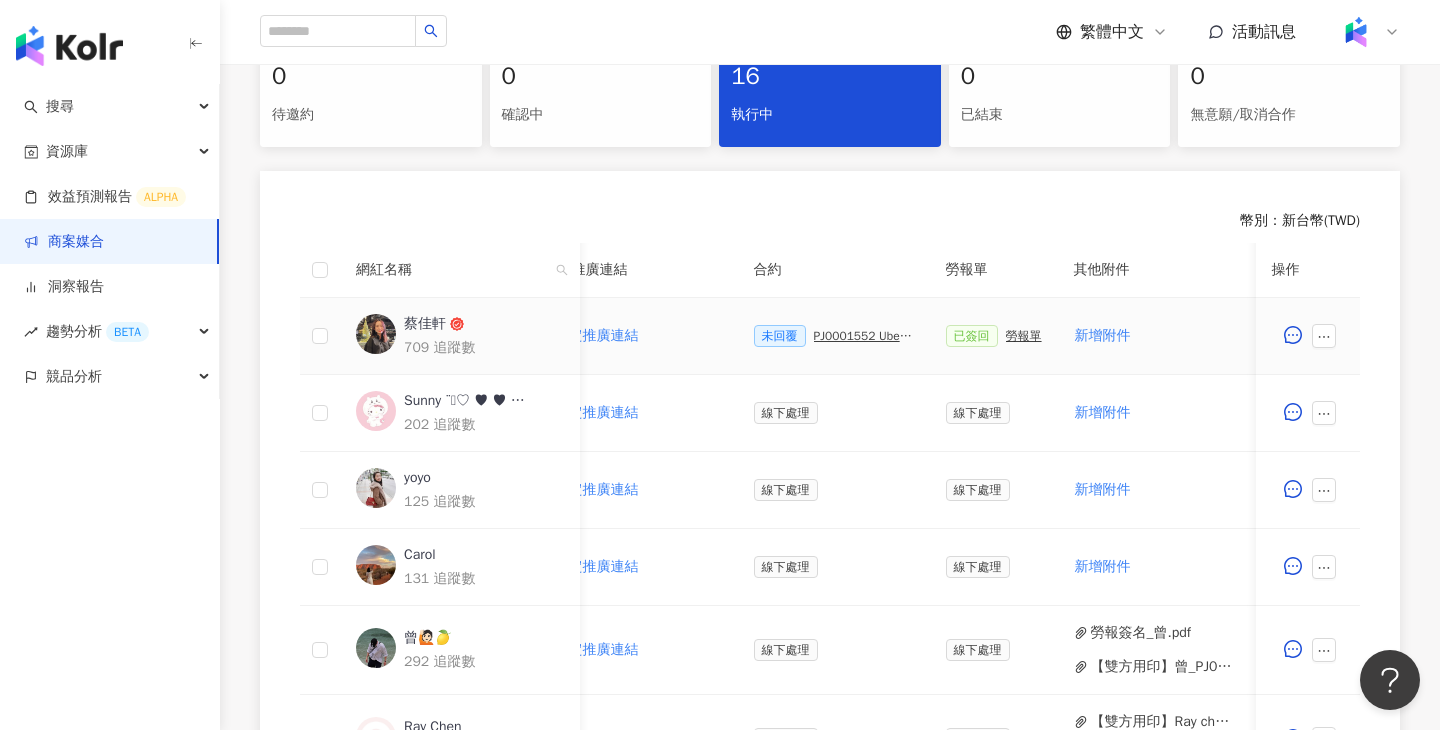 click on "PJ0001552 Uber Eats_costco_202506_活動確認單" at bounding box center (864, 336) 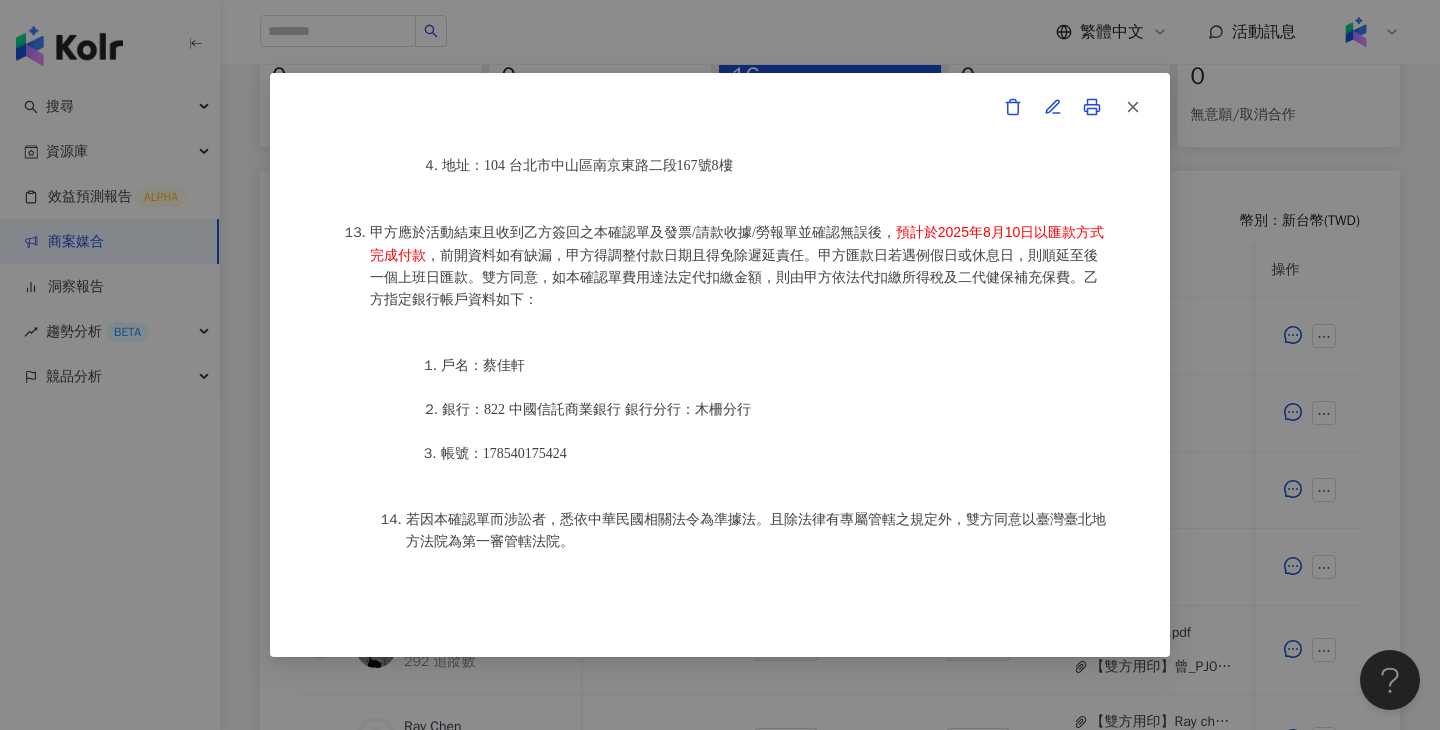 scroll, scrollTop: 2491, scrollLeft: 0, axis: vertical 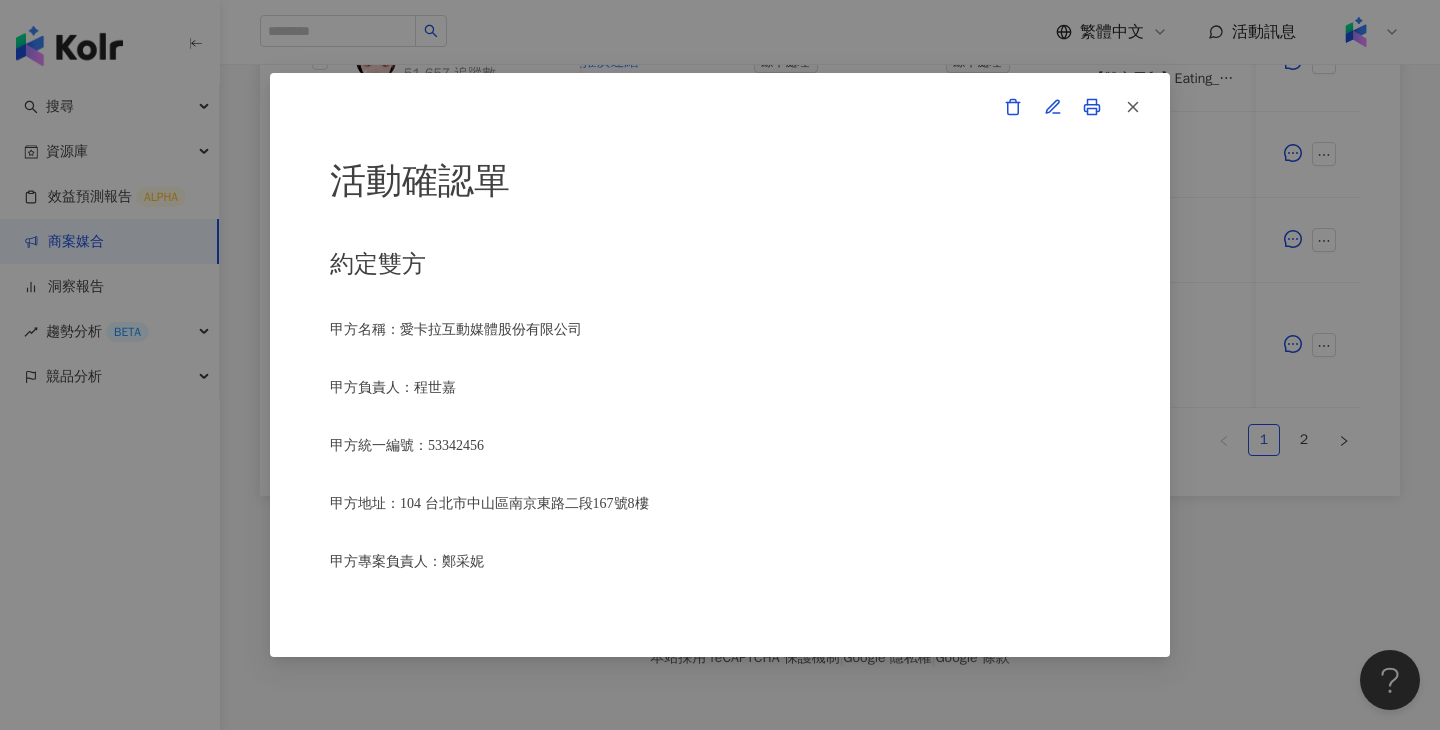 click on "活動確認單
約定雙方
甲方名稱：愛卡拉互動媒體股份有限公司
甲方負責人：程世嘉
甲方統一編號：53342456
甲方地址：104 台北市中山區南京東路二段167號8樓
甲方專案負責人：鄭采妮
甲方專案負責人電話：02 8768 1110
甲方專案負責人 Email：isla.cheng@ikala.ai
乙方名稱：蔡佳軒
乙方地址：[CITY][DISTRICT][STREET_NAME][ALLEY][NUMBER]3樓
乙方統一編號/身分證字號：[SSN]
專案活動期間：2025年06月26日至2025年06月30日
費用（新台幣，含稅)： 500
約定條款
蔡佳軒(以下簡稱乙方)保證有權簽署本確認單，簽署後即表示上列專案合作人員接受與愛卡拉互動媒體股份有限公司(以下簡稱甲方)簽署之活動確認單，並同意執行雙方所約定之合作項目。
簽署本確認單後，雙方需遵從 Uber Eats_costco_202506_kol口碑 專案活動條件，不得取消確認單或中途終止。
合作項目：" at bounding box center [720, 365] 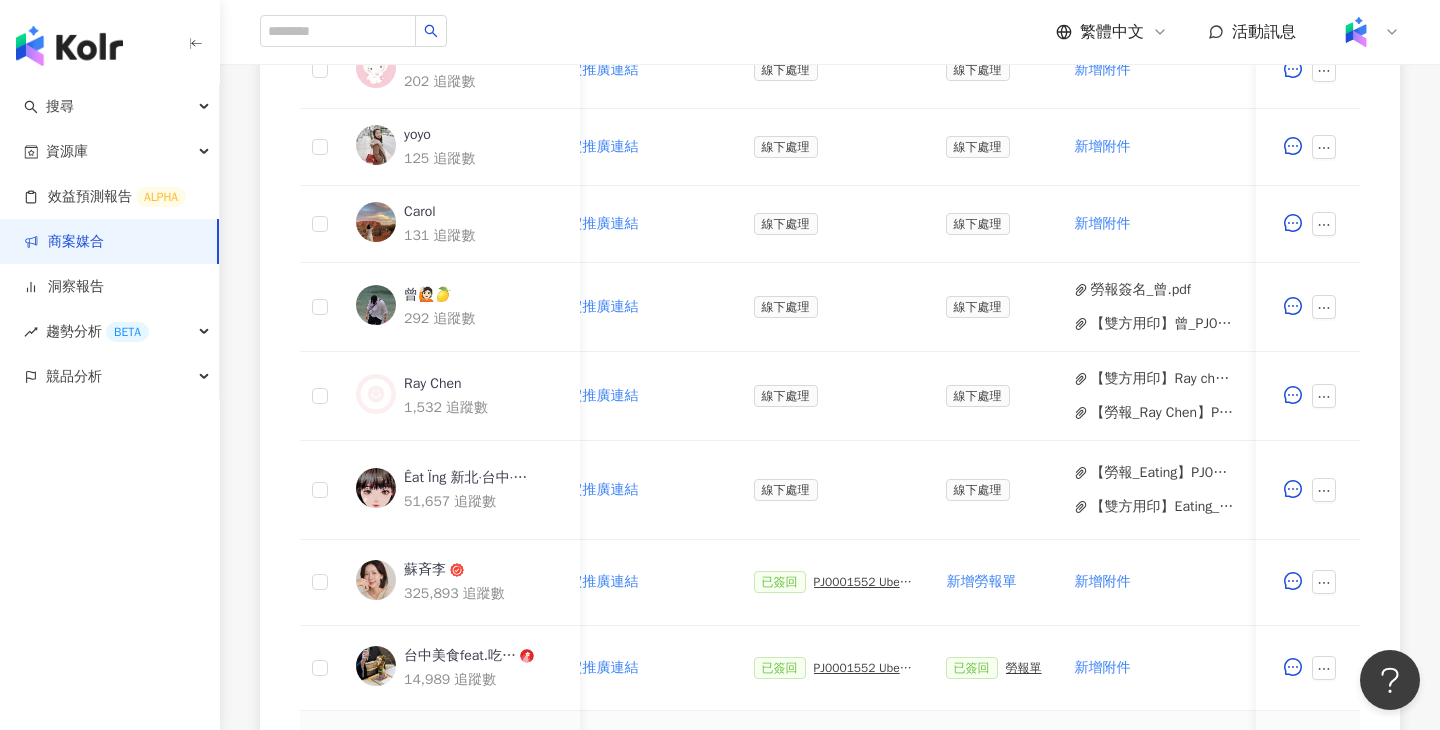 scroll, scrollTop: 563, scrollLeft: 0, axis: vertical 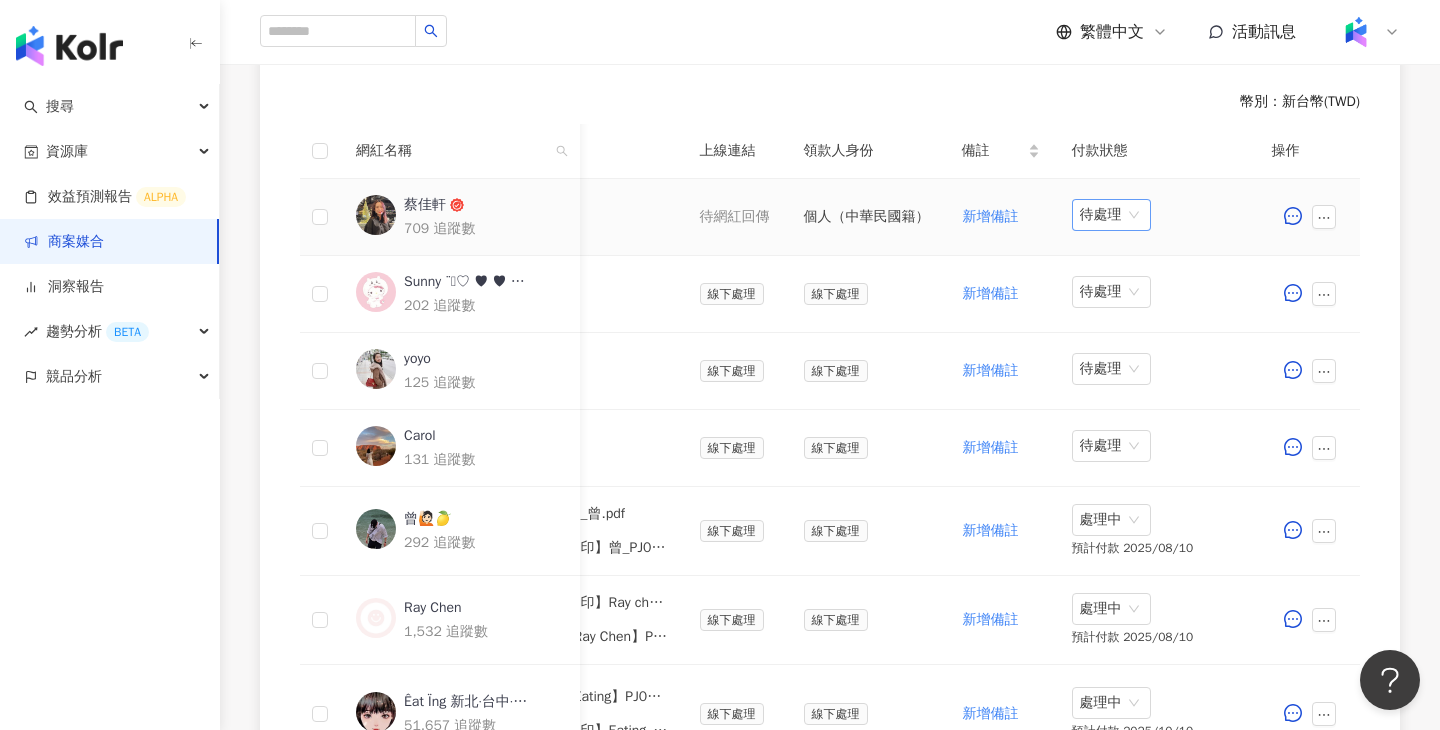 click on "待處理" at bounding box center (1111, 215) 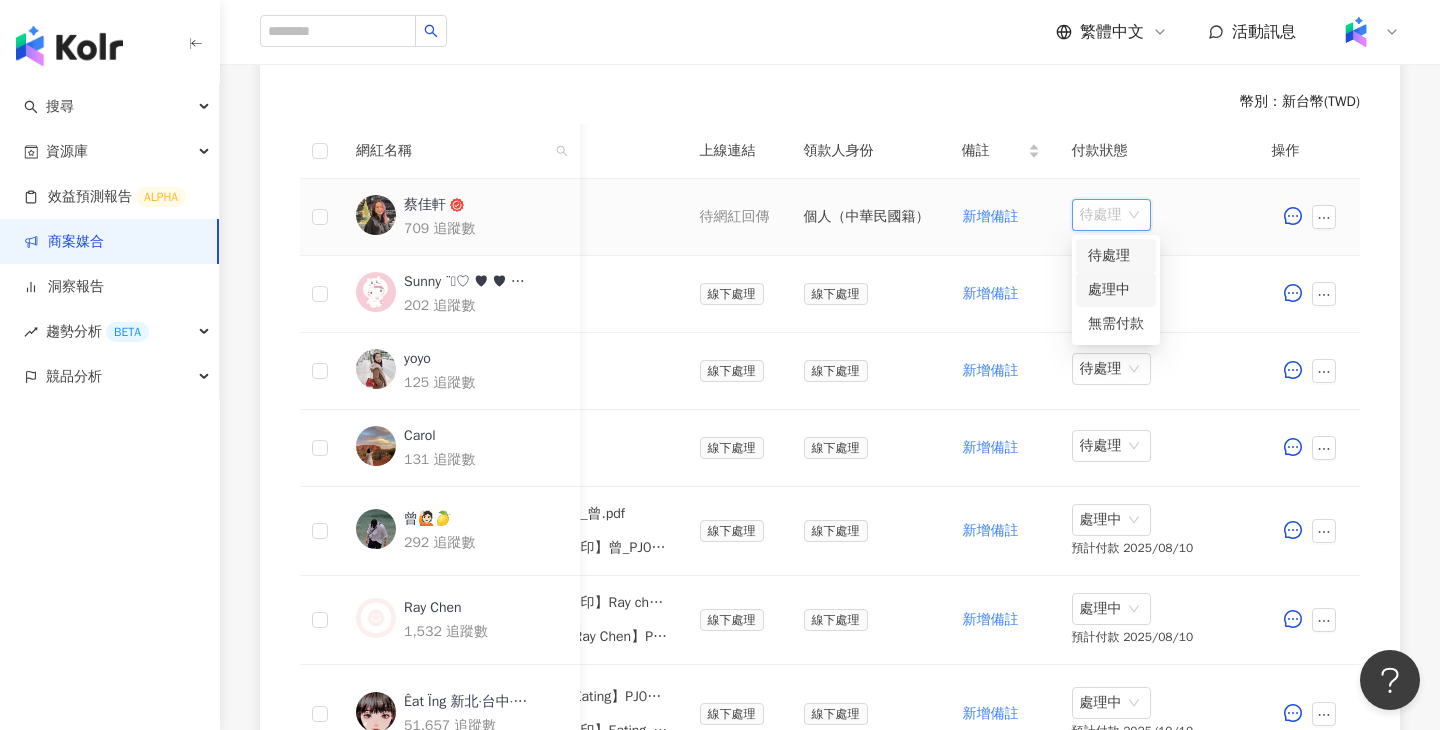 click on "處理中" at bounding box center [1116, 290] 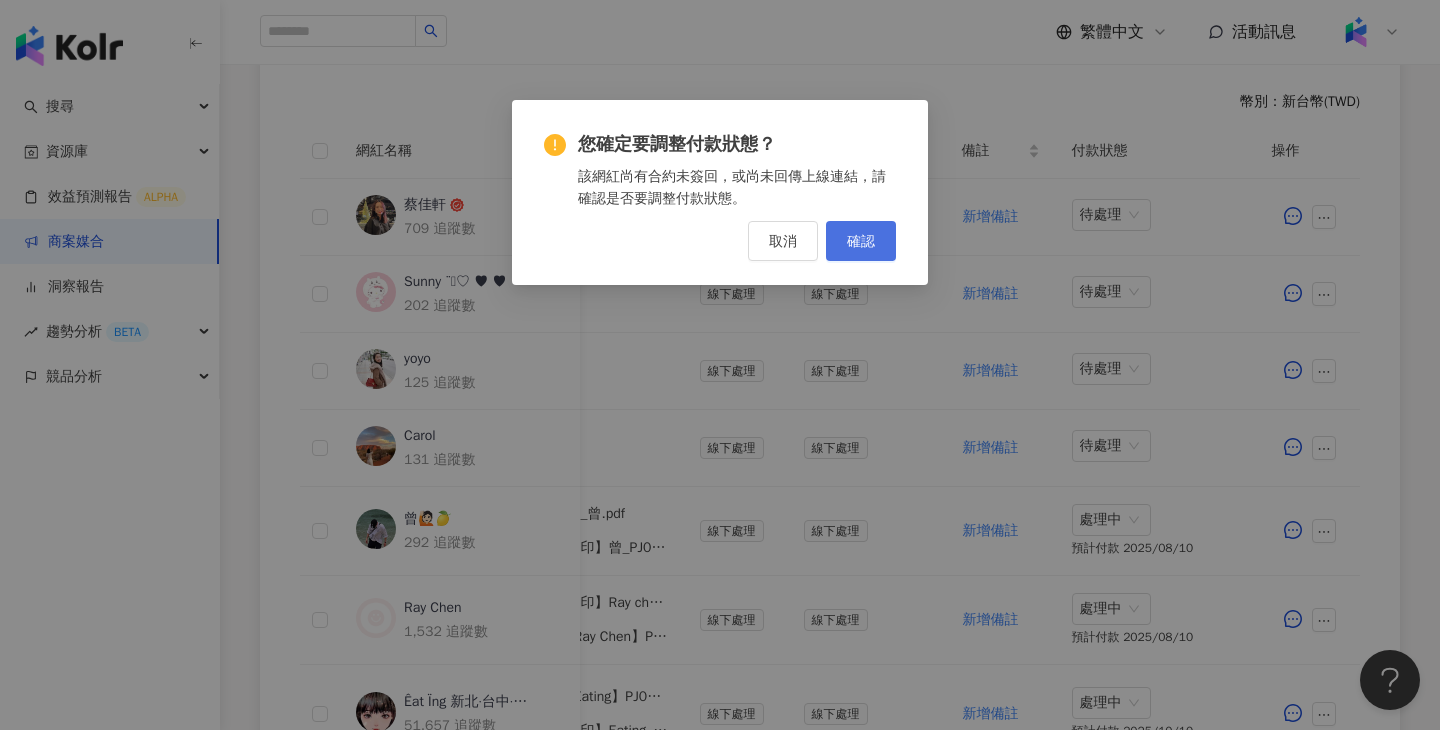 click on "確認" at bounding box center (861, 241) 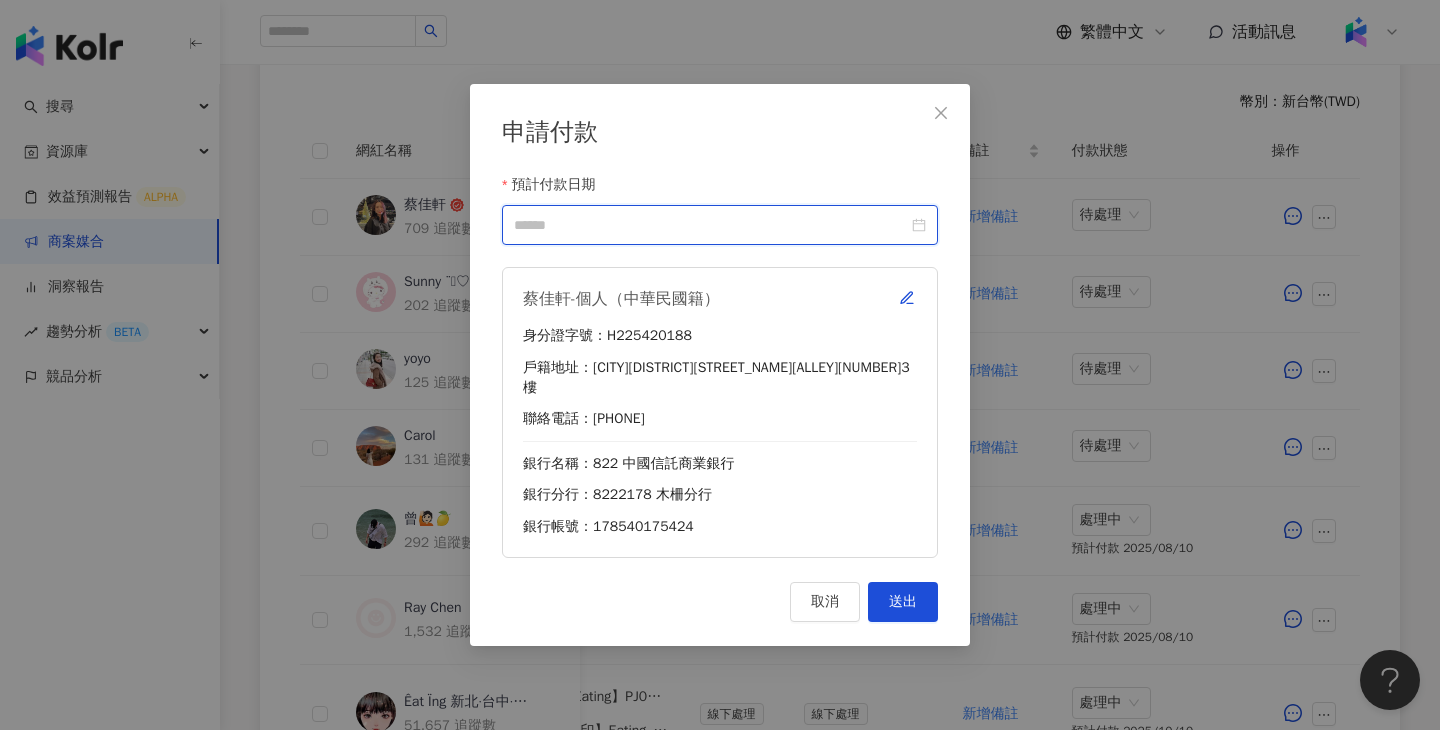 click on "預計付款日期" at bounding box center (711, 225) 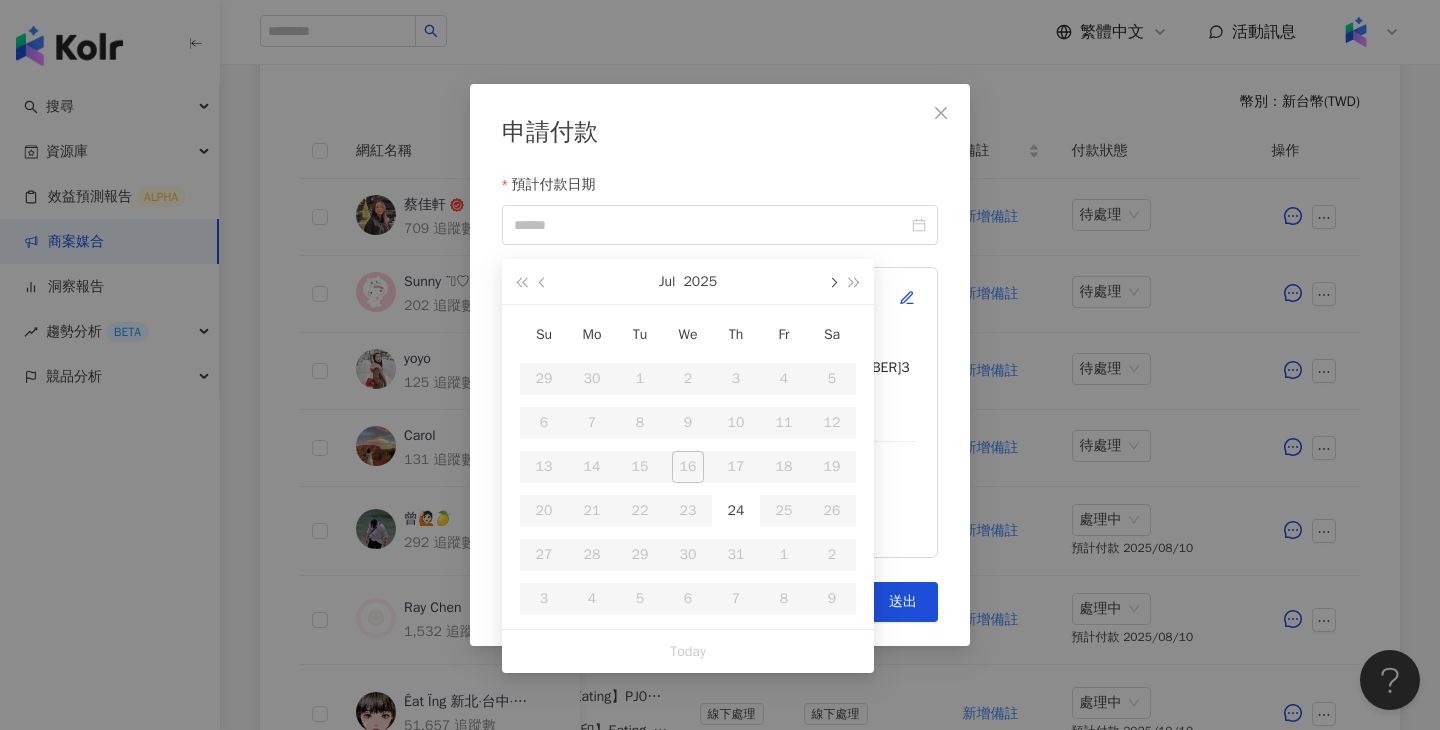 click at bounding box center [832, 281] 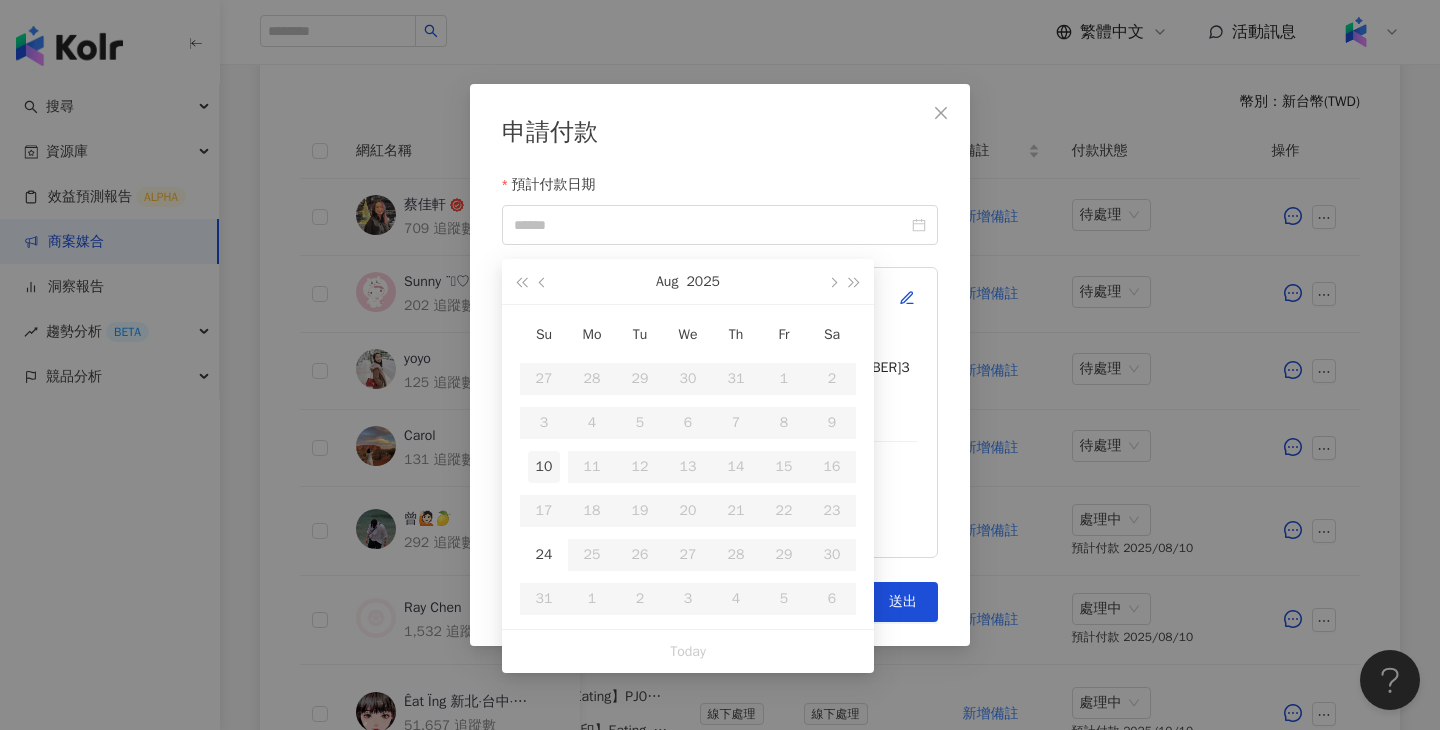 type on "**********" 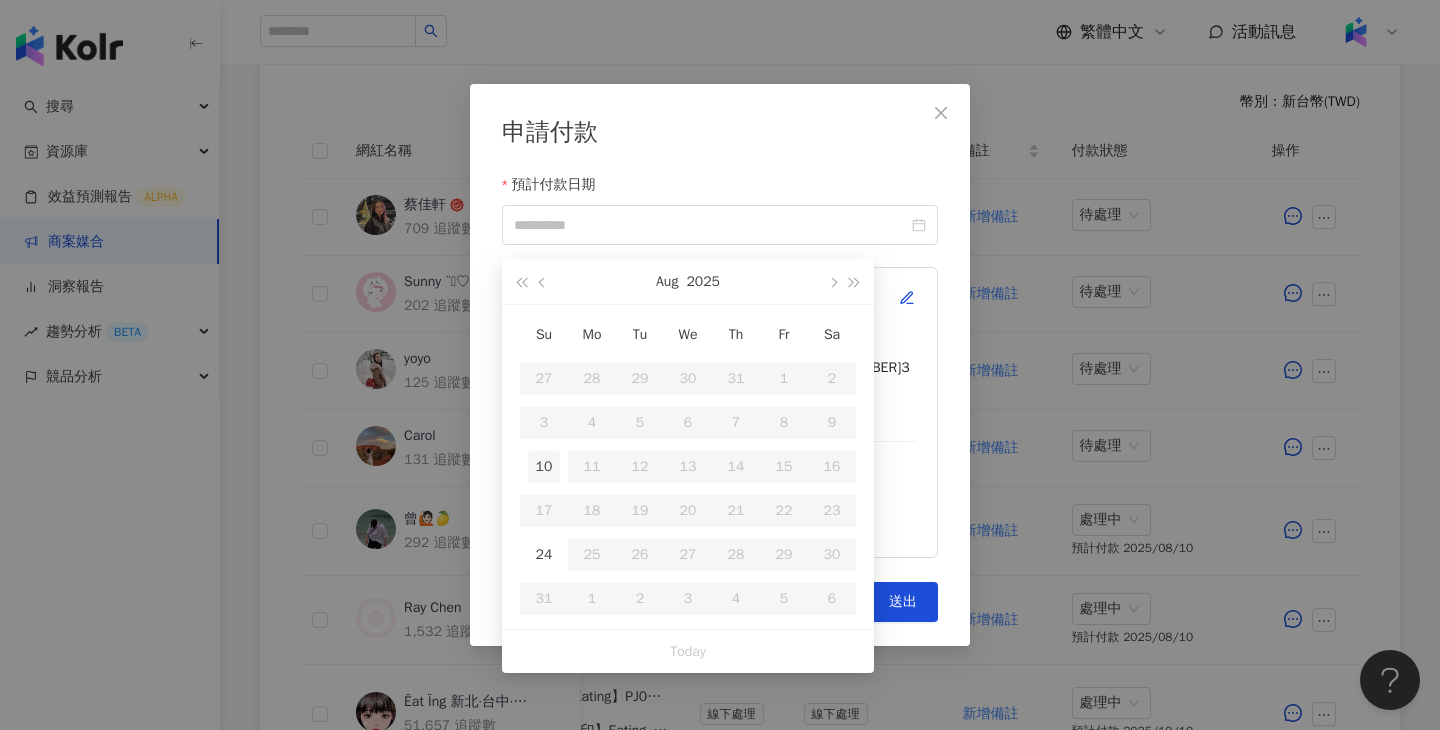 click on "10" at bounding box center (544, 467) 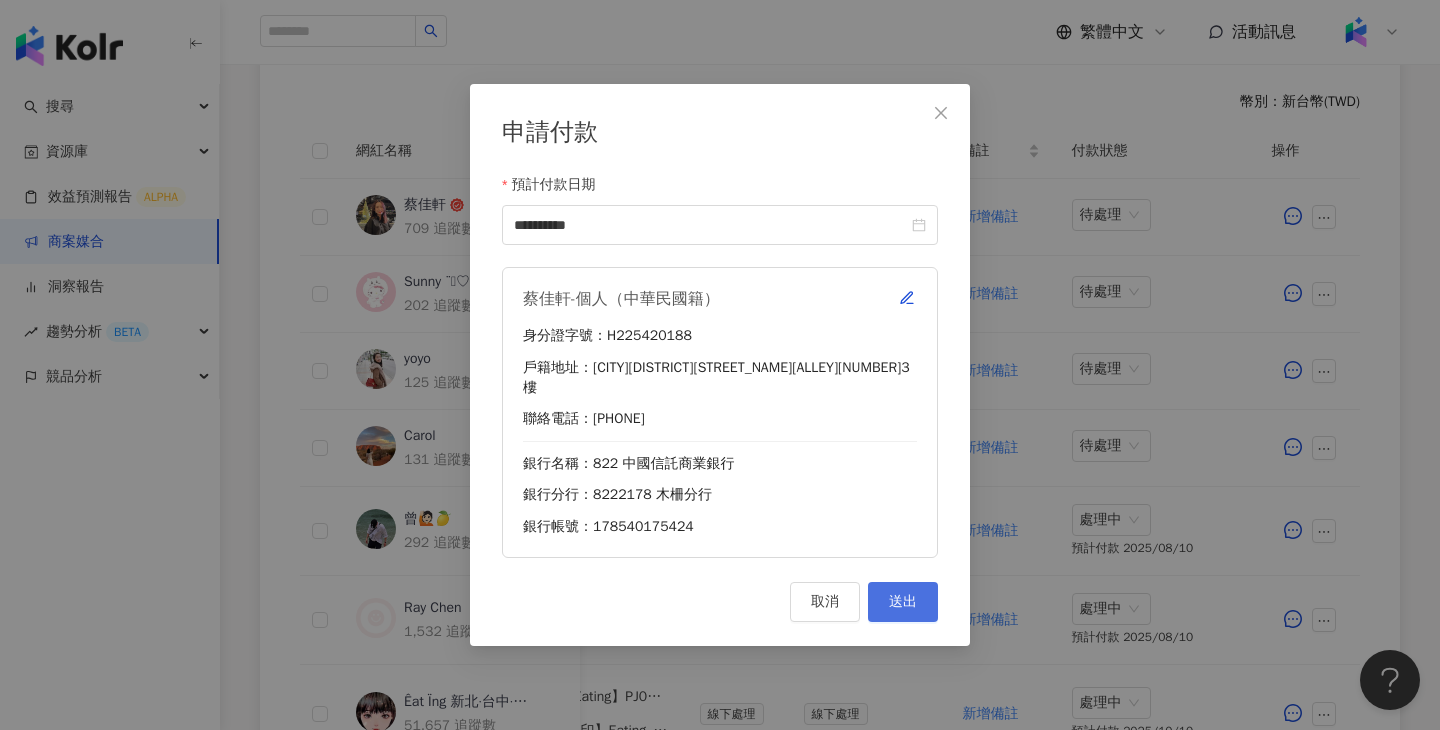 click on "送出" at bounding box center [903, 602] 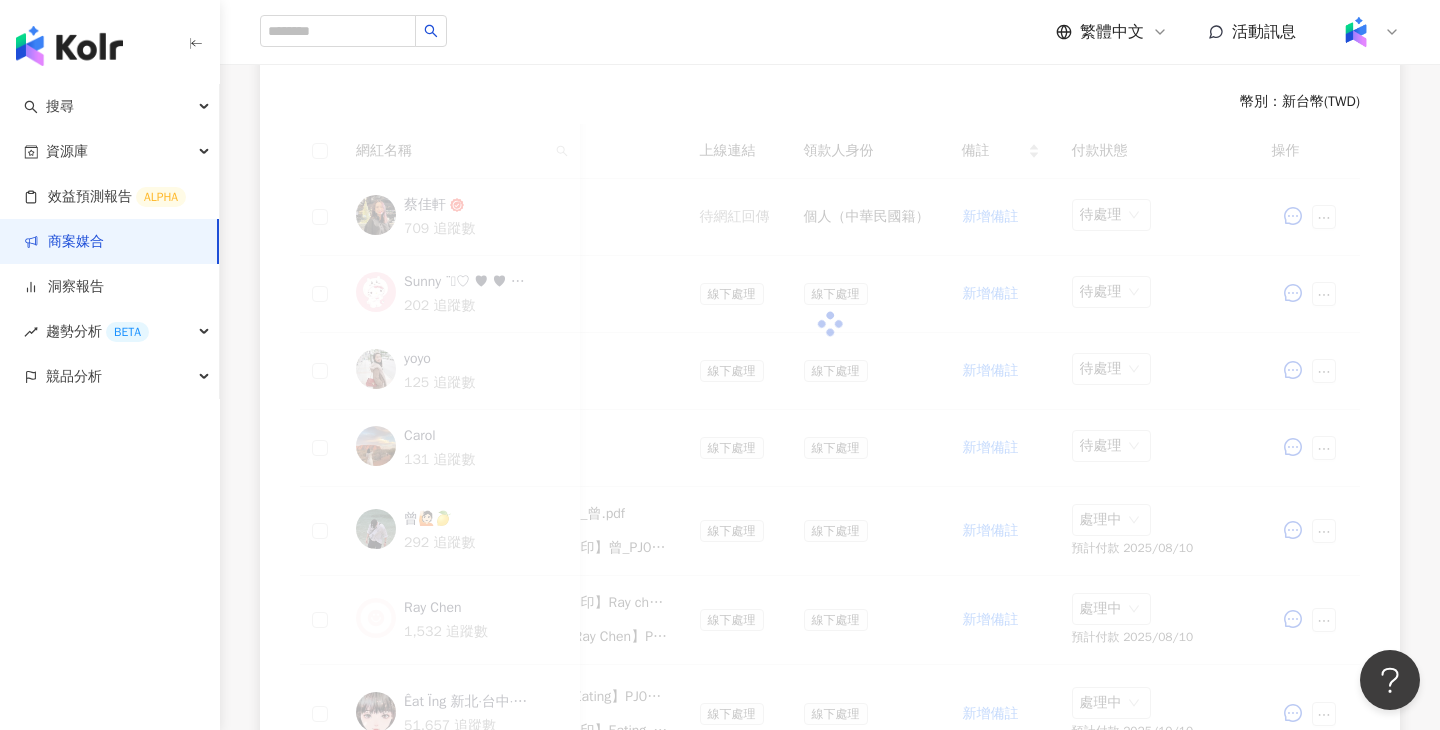 scroll, scrollTop: 563, scrollLeft: 0, axis: vertical 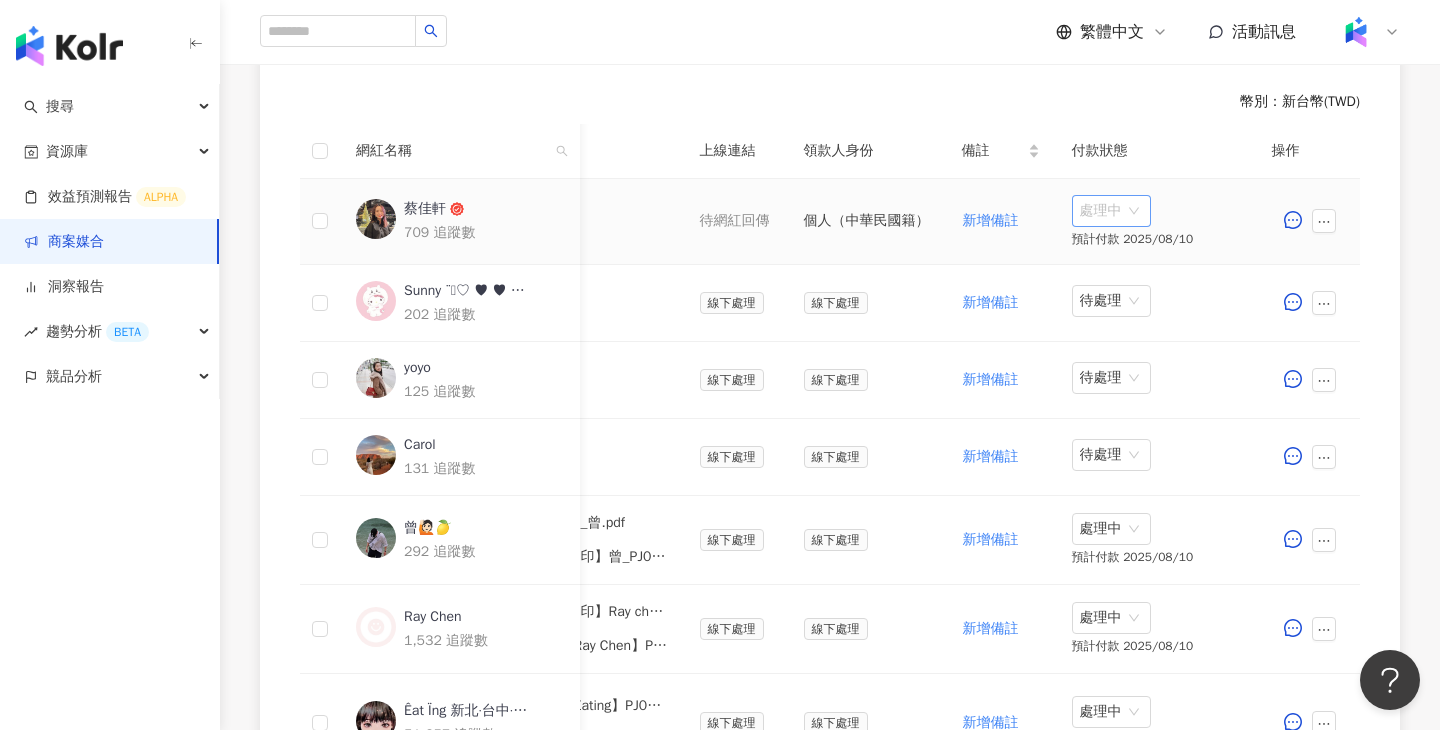 click on "處理中" at bounding box center [1111, 211] 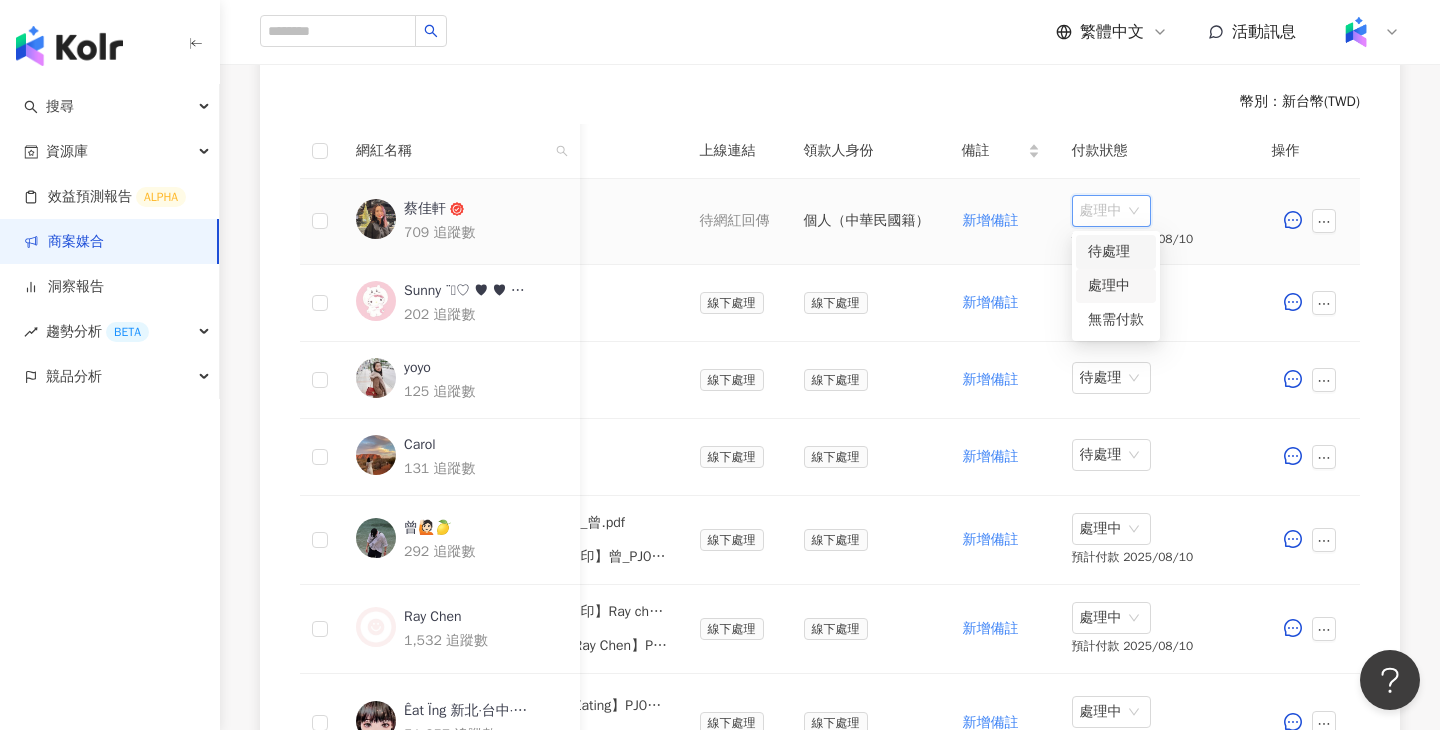 click on "待處理" at bounding box center [1116, 252] 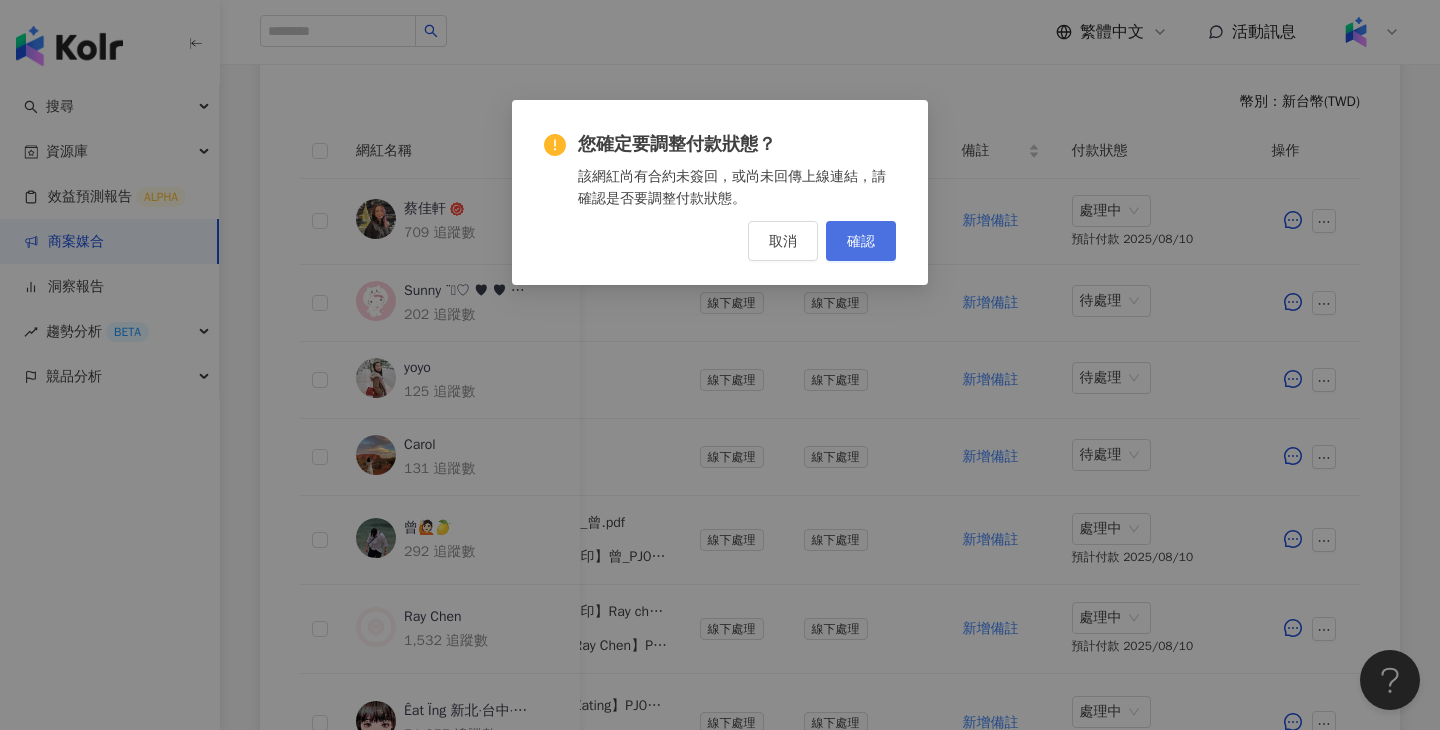 click on "確認" at bounding box center (861, 241) 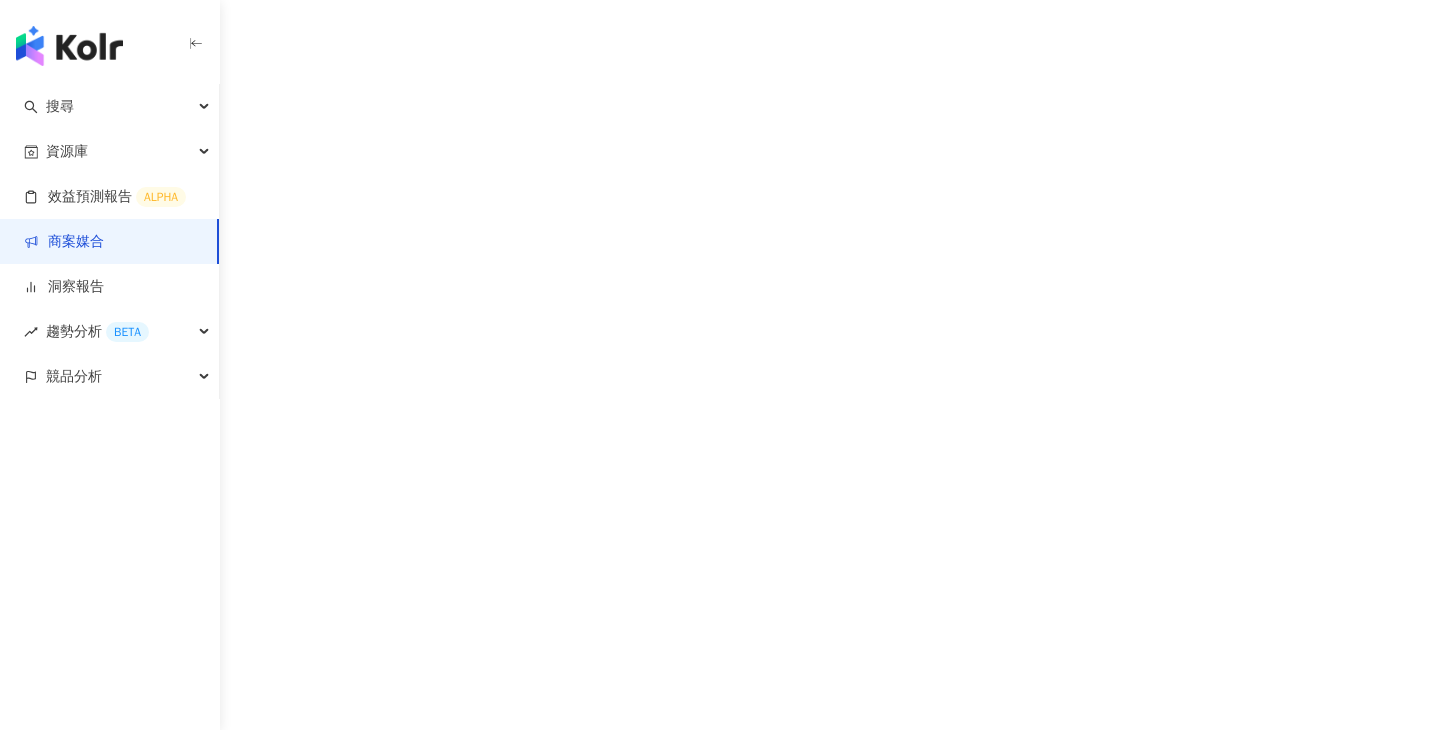 scroll, scrollTop: 0, scrollLeft: 0, axis: both 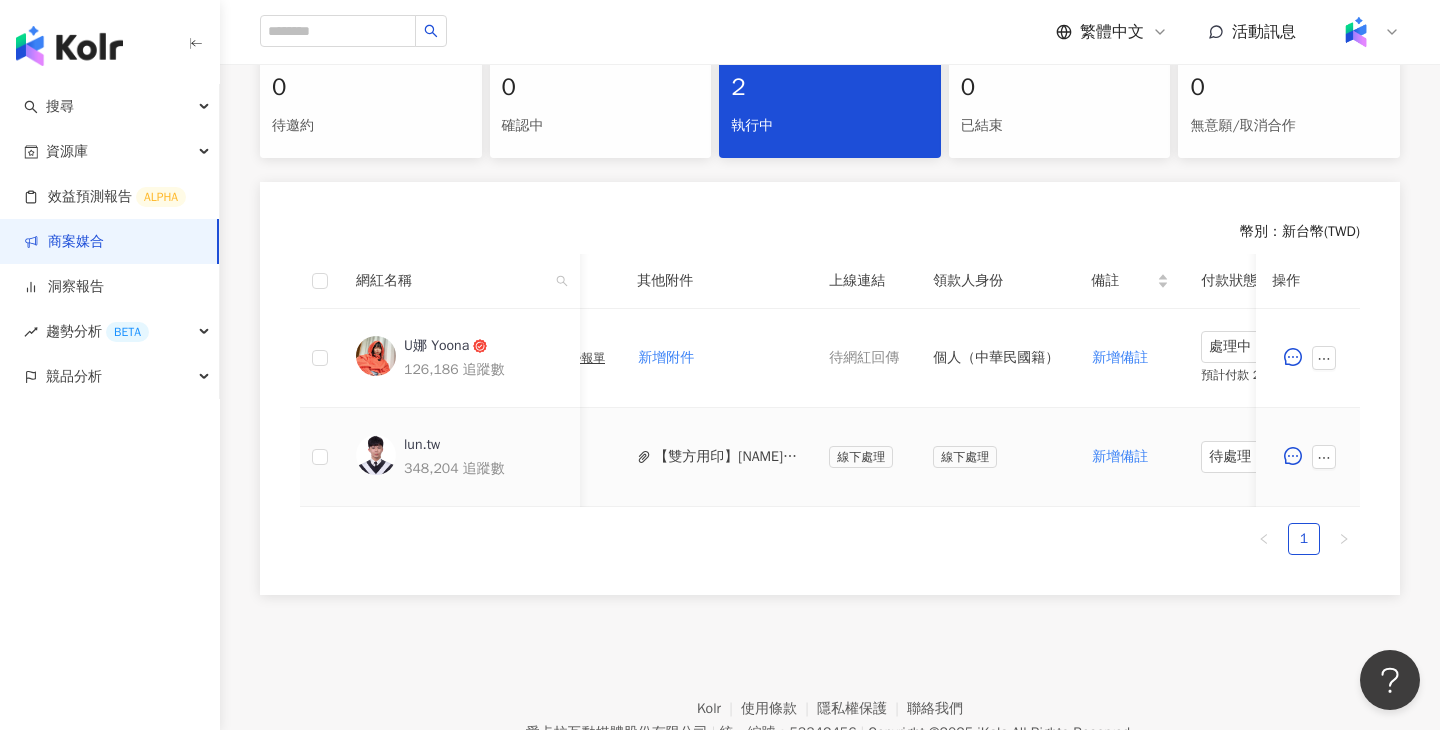 click on "【雙方用印】[NAME]_PJ0000819 Uber Eats_Co-Marketing_餐廳買一送一活動_KOL合作.pdf" at bounding box center [717, 457] 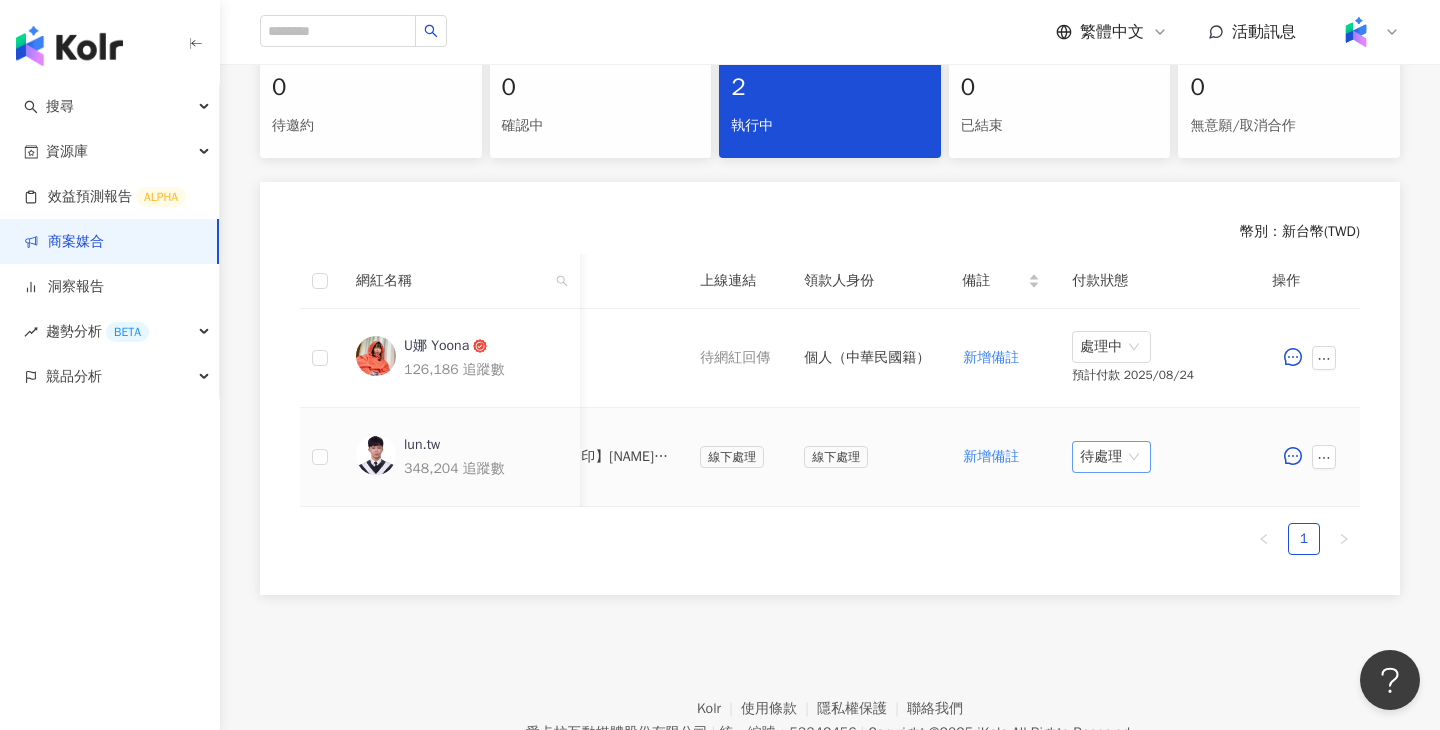 click on "待處理" at bounding box center [1111, 457] 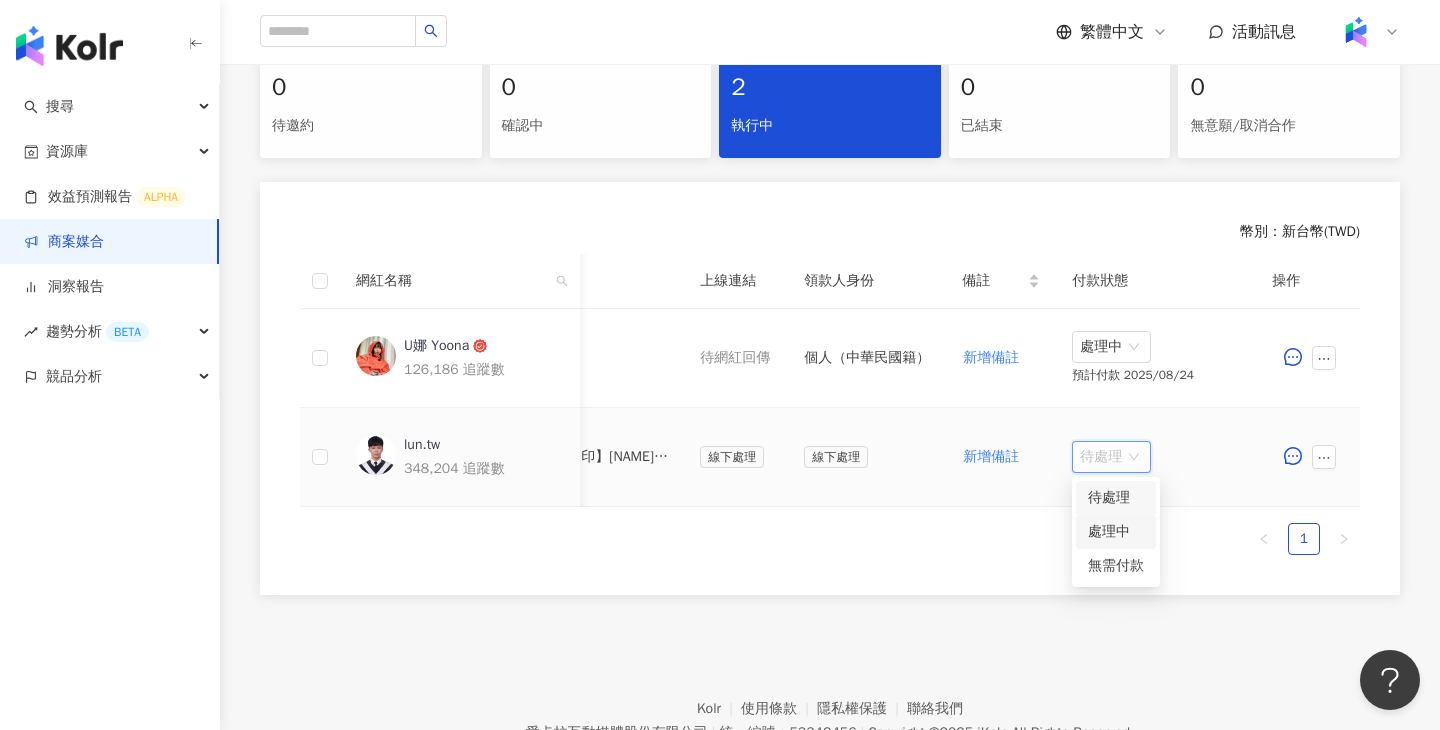click on "處理中" at bounding box center [1116, 532] 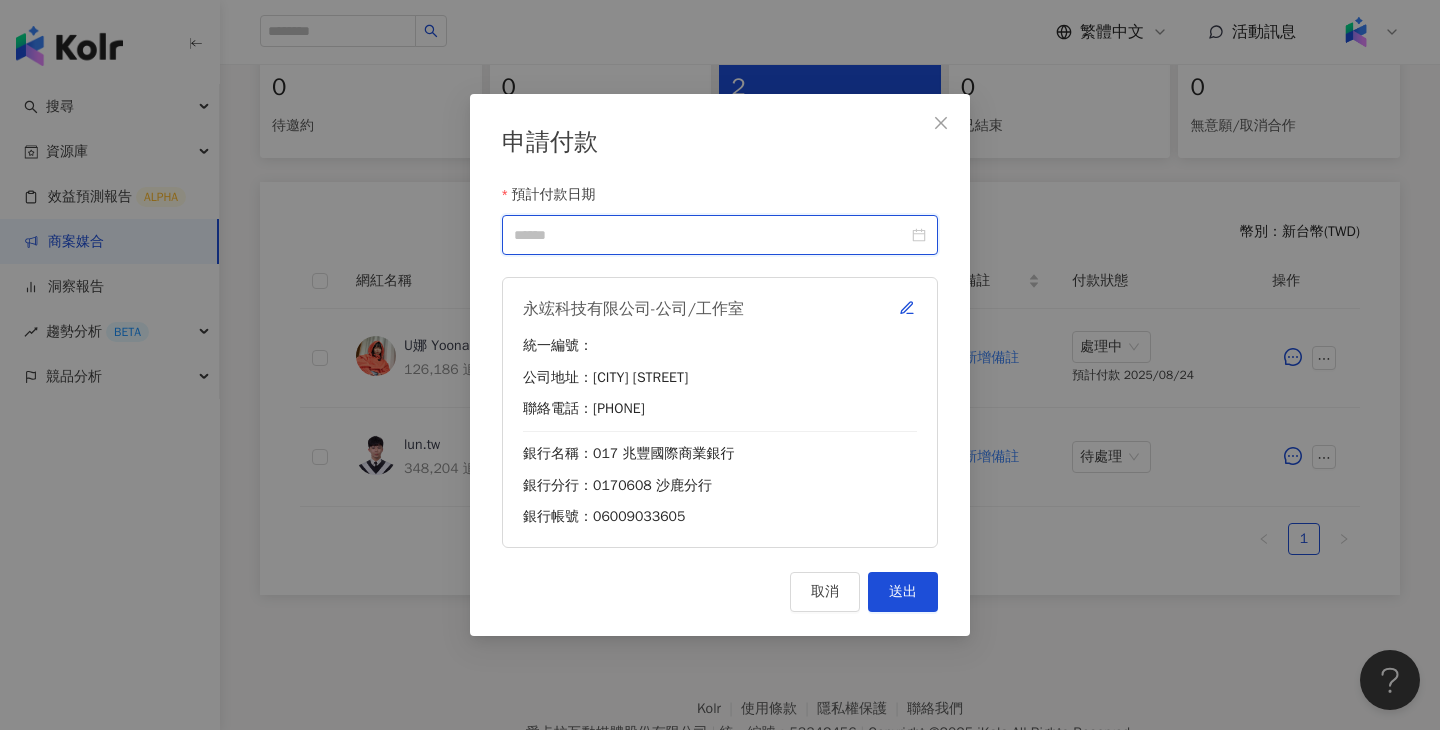 click on "預計付款日期" at bounding box center [711, 235] 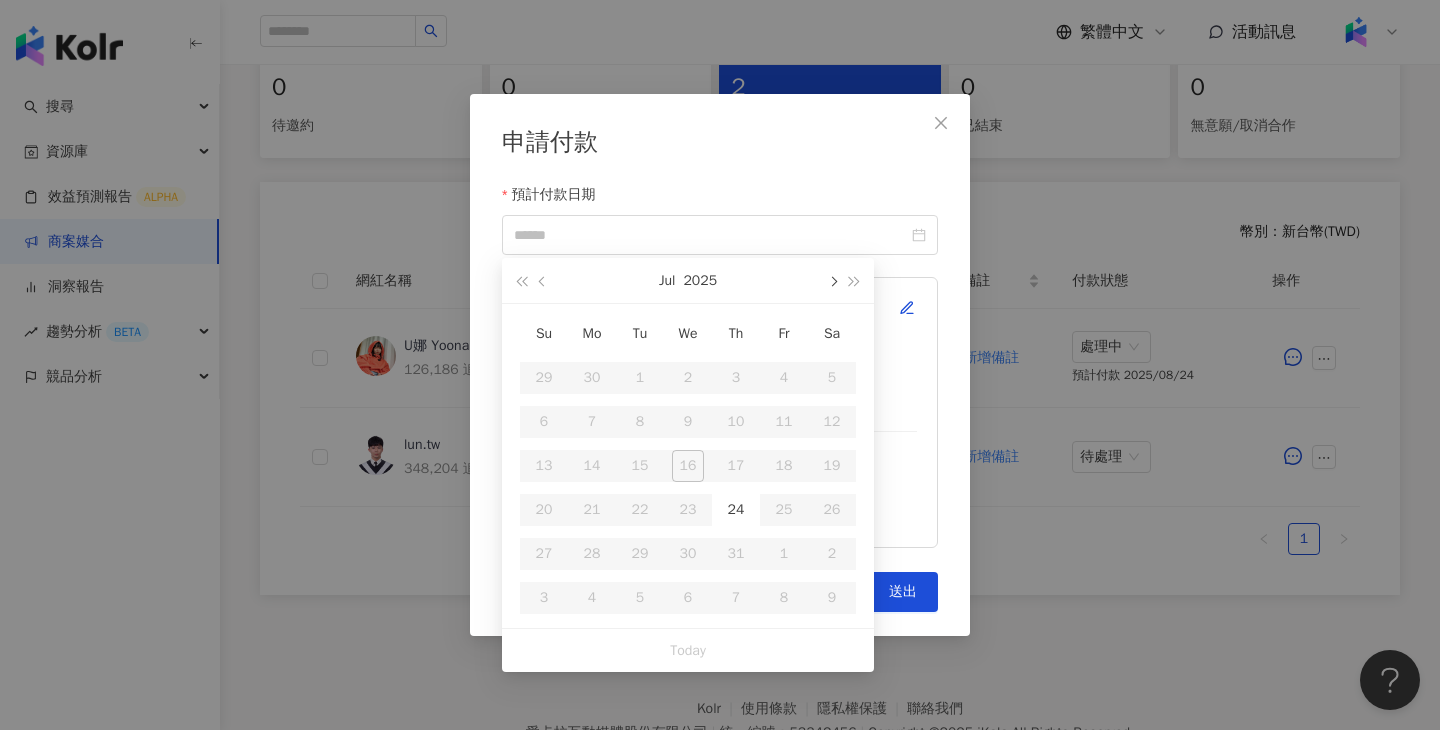 click at bounding box center [832, 280] 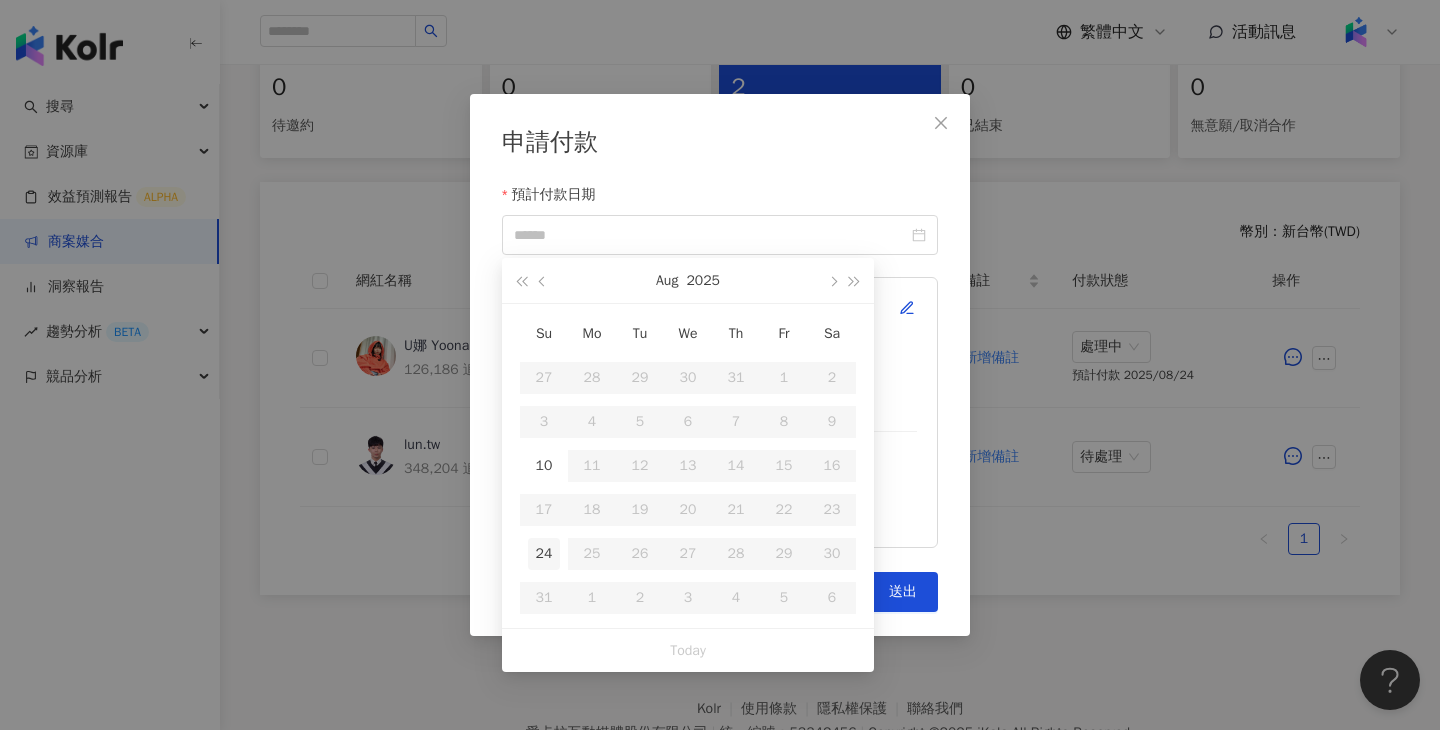 type on "**********" 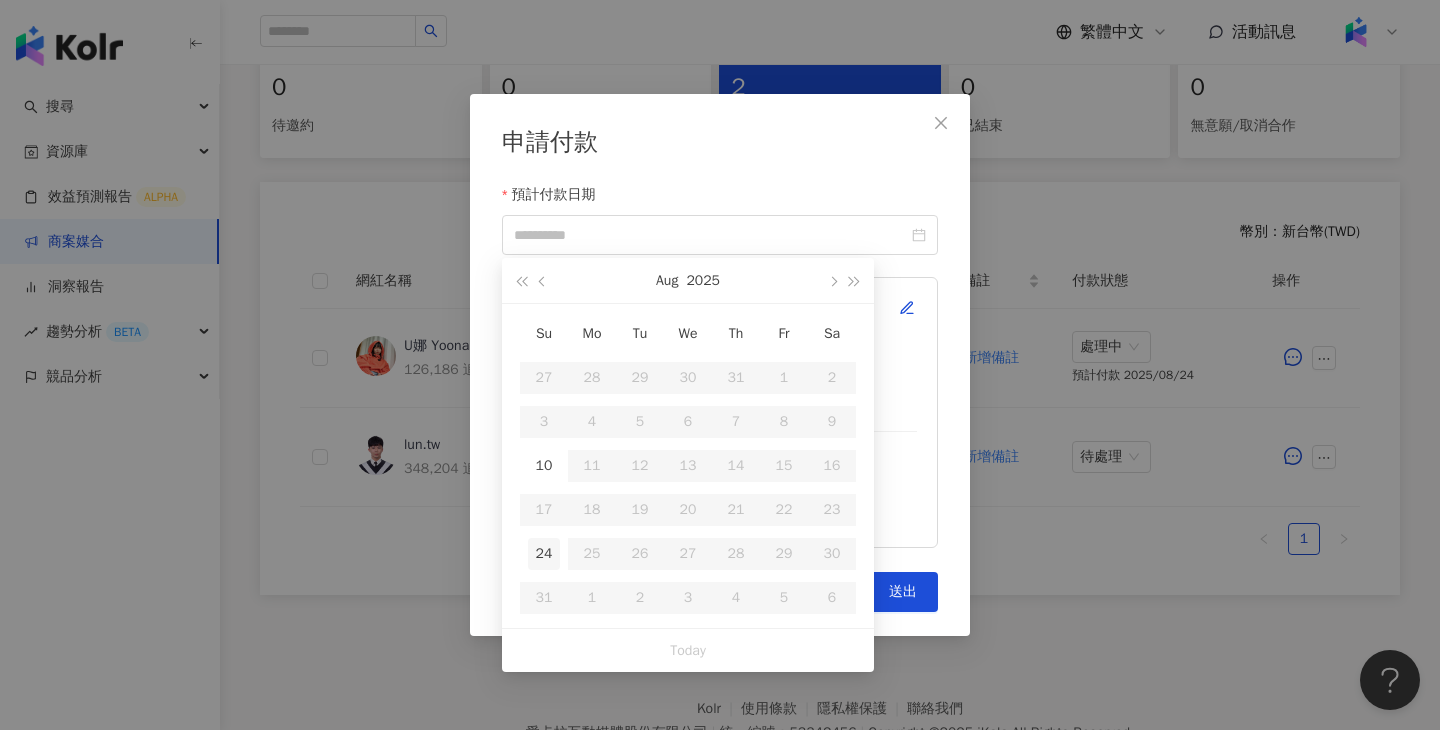 click on "24" at bounding box center [544, 554] 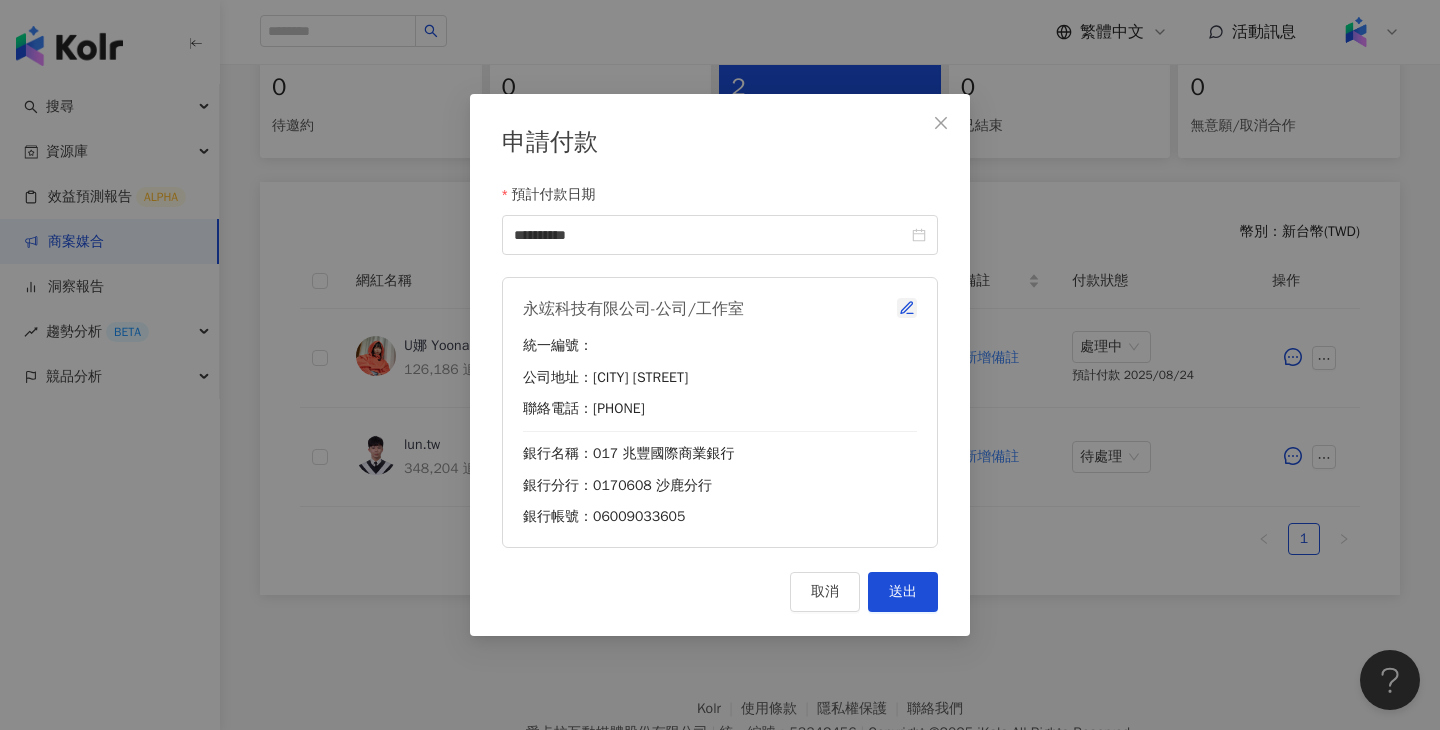 click 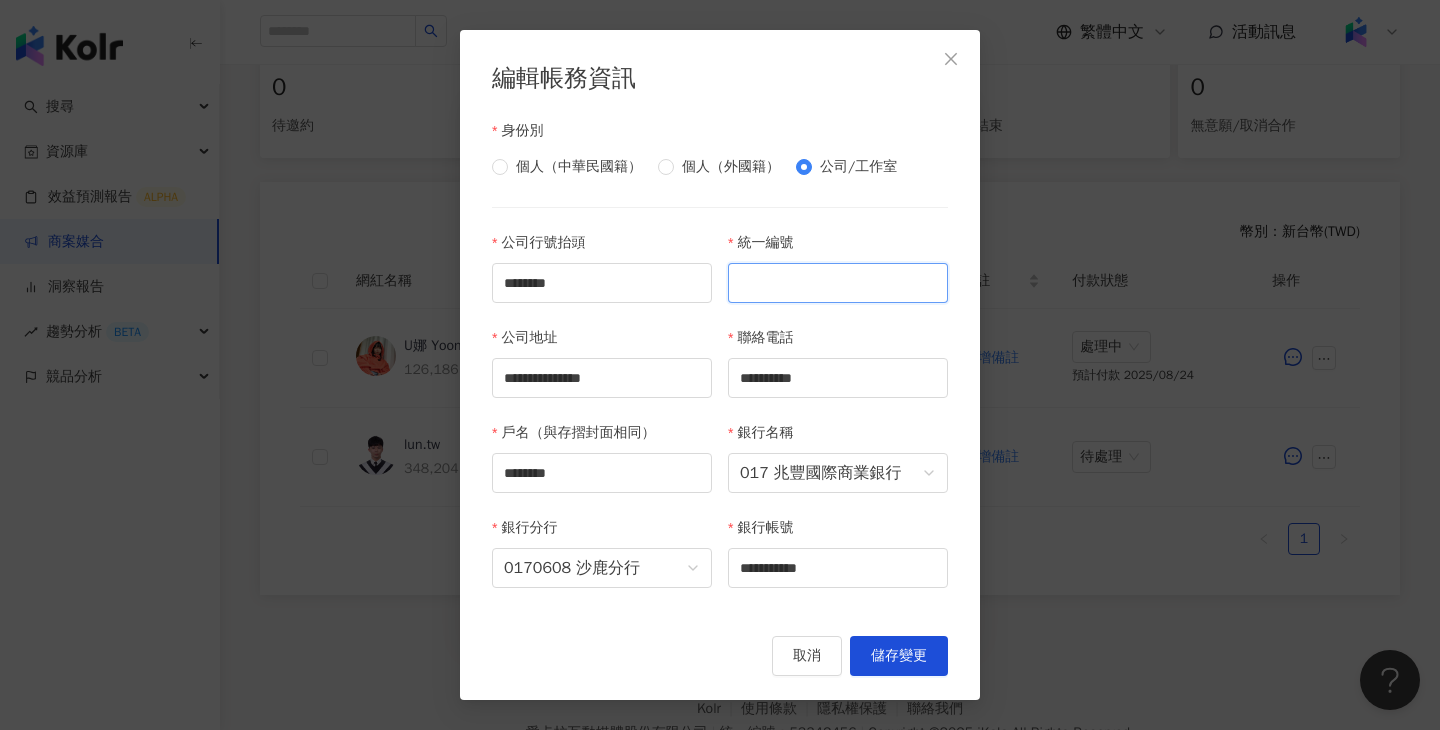 click on "統一編號" at bounding box center (838, 283) 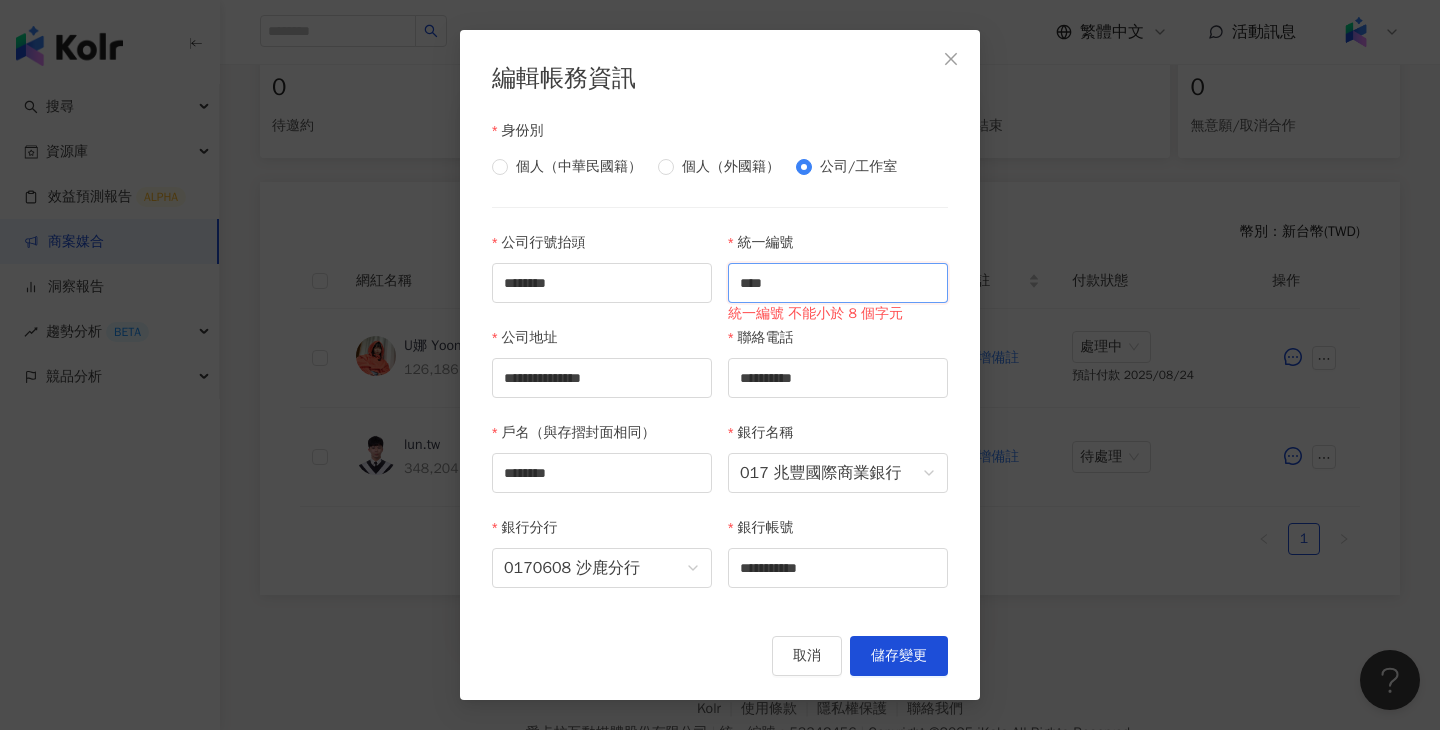 type on "********" 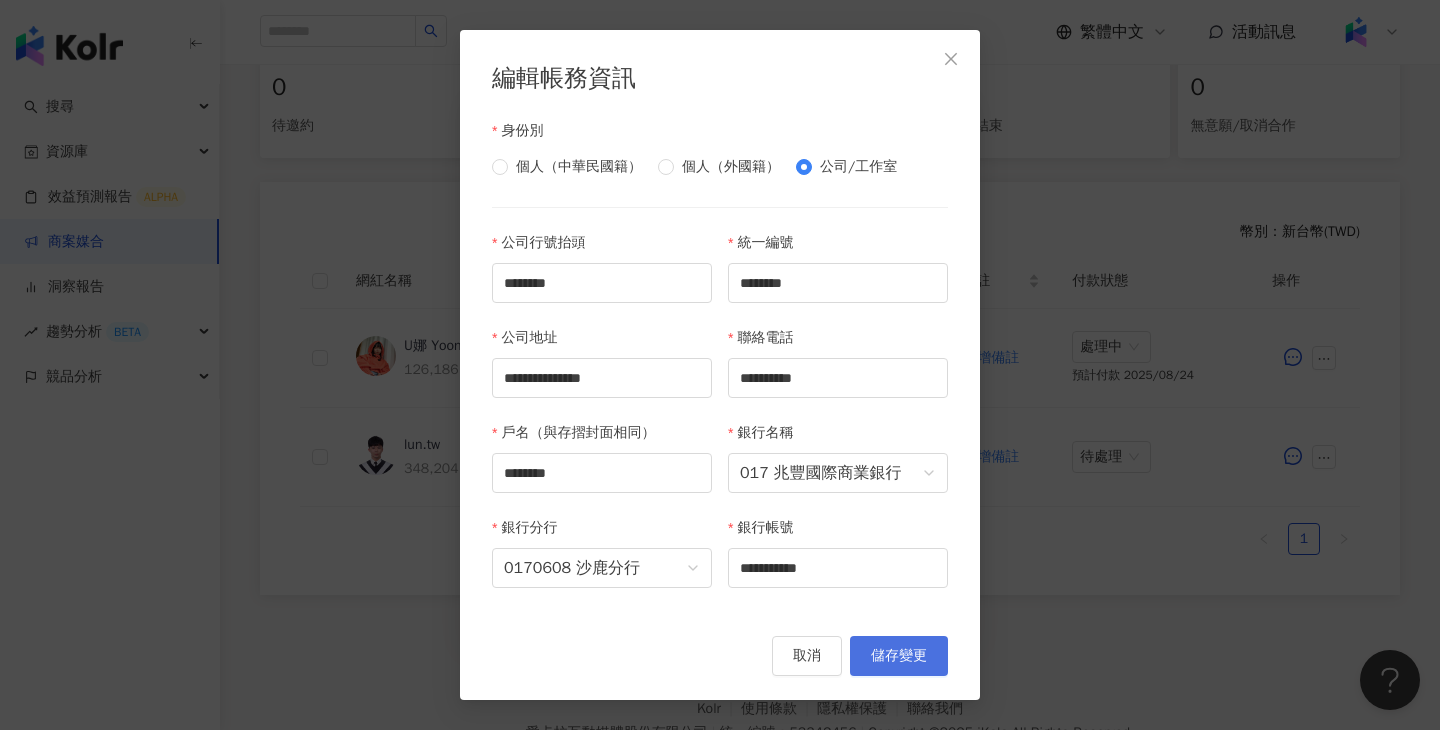 click on "儲存變更" at bounding box center (899, 656) 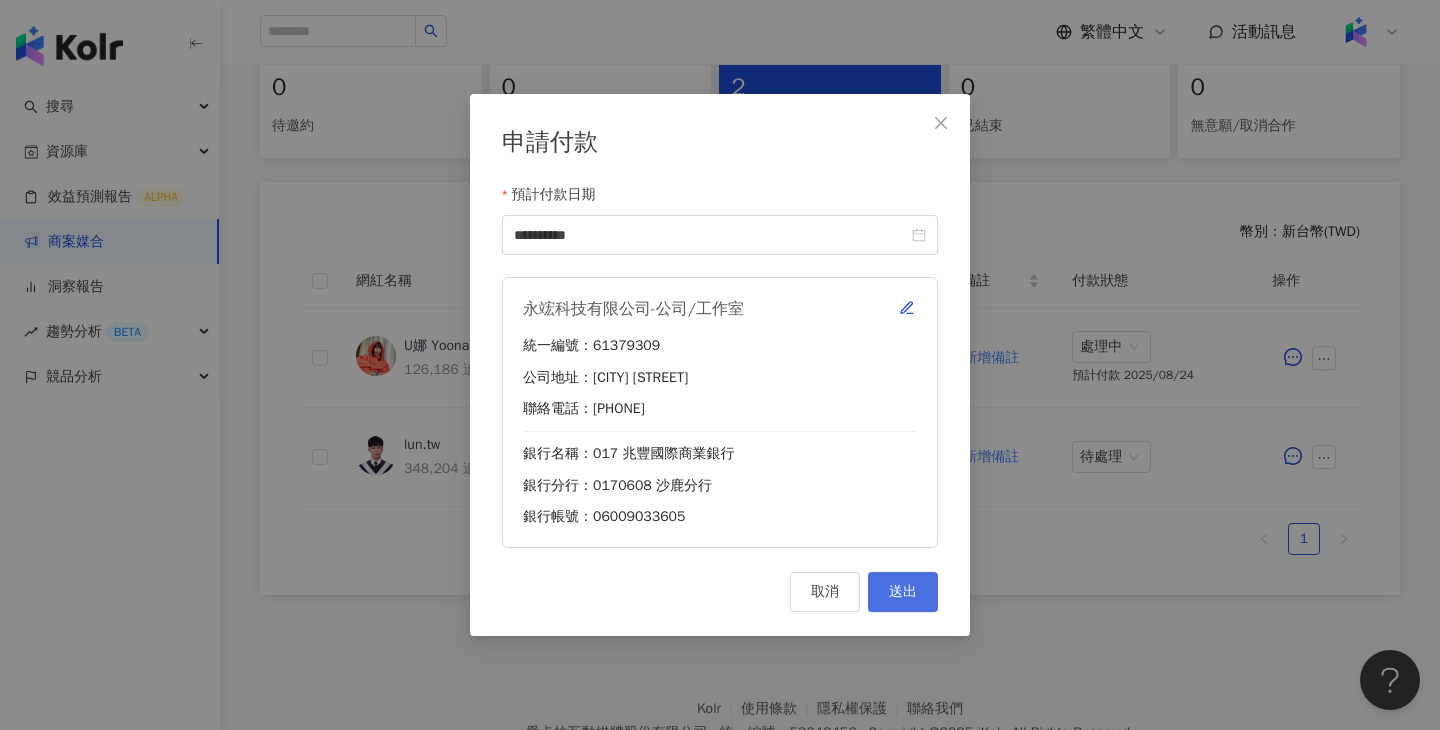 click on "送出" at bounding box center (903, 592) 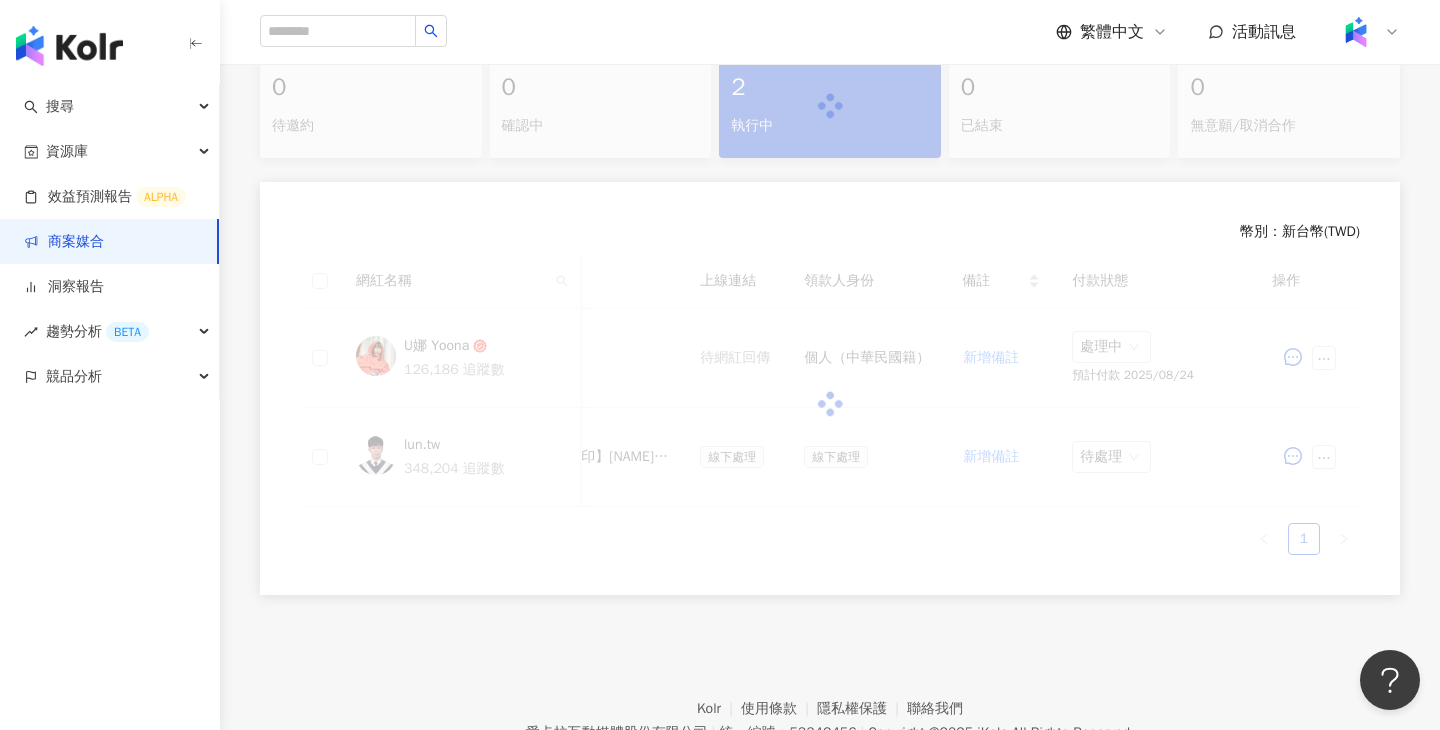 scroll, scrollTop: 433, scrollLeft: 0, axis: vertical 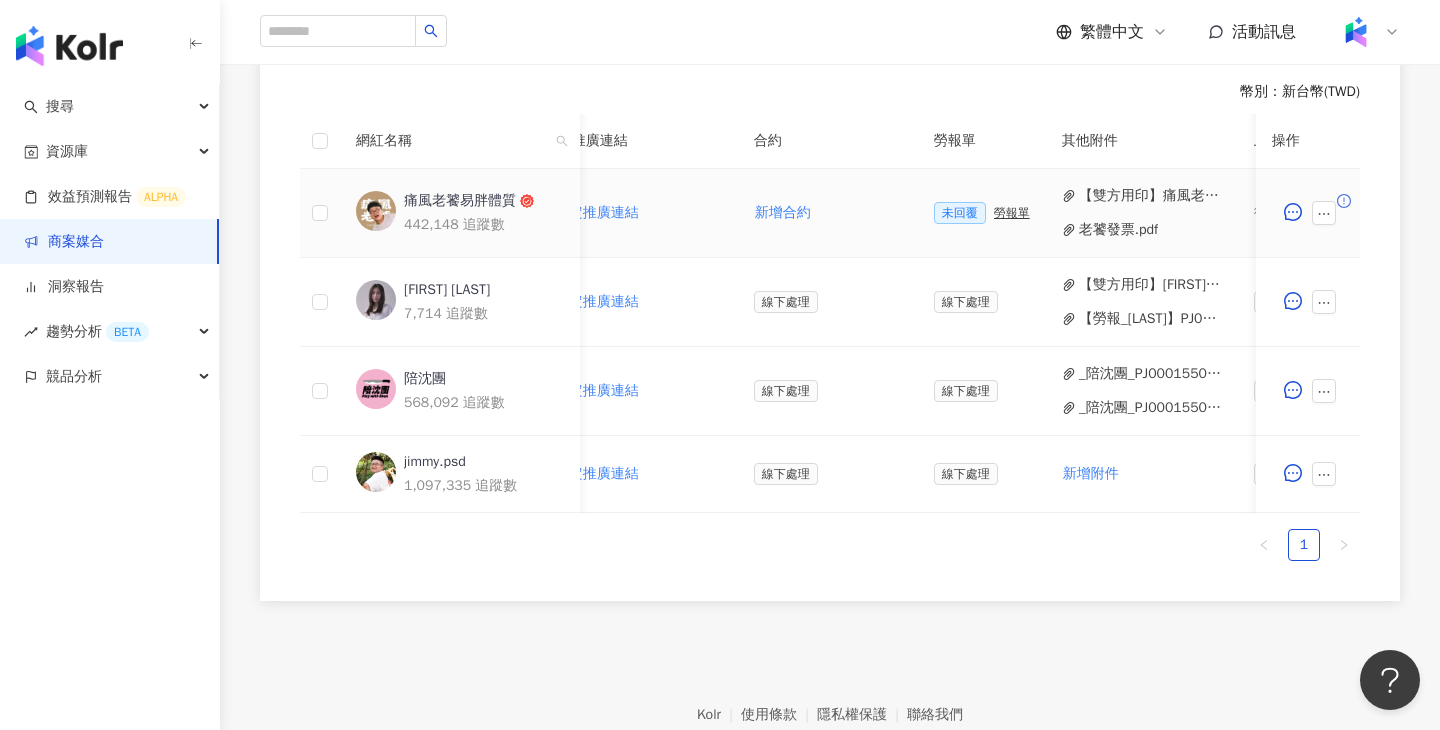 click on "老饕發票.pdf" at bounding box center [1119, 230] 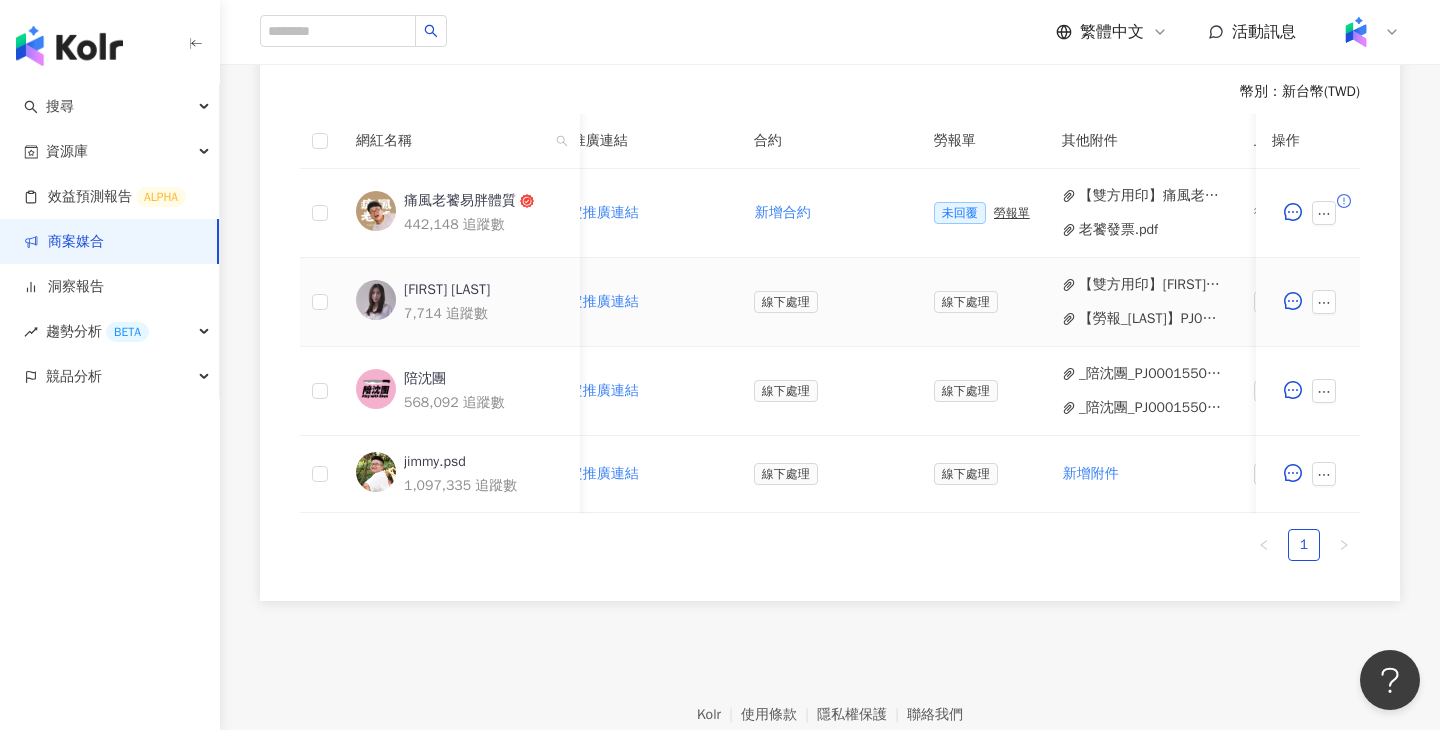 scroll, scrollTop: 572, scrollLeft: 0, axis: vertical 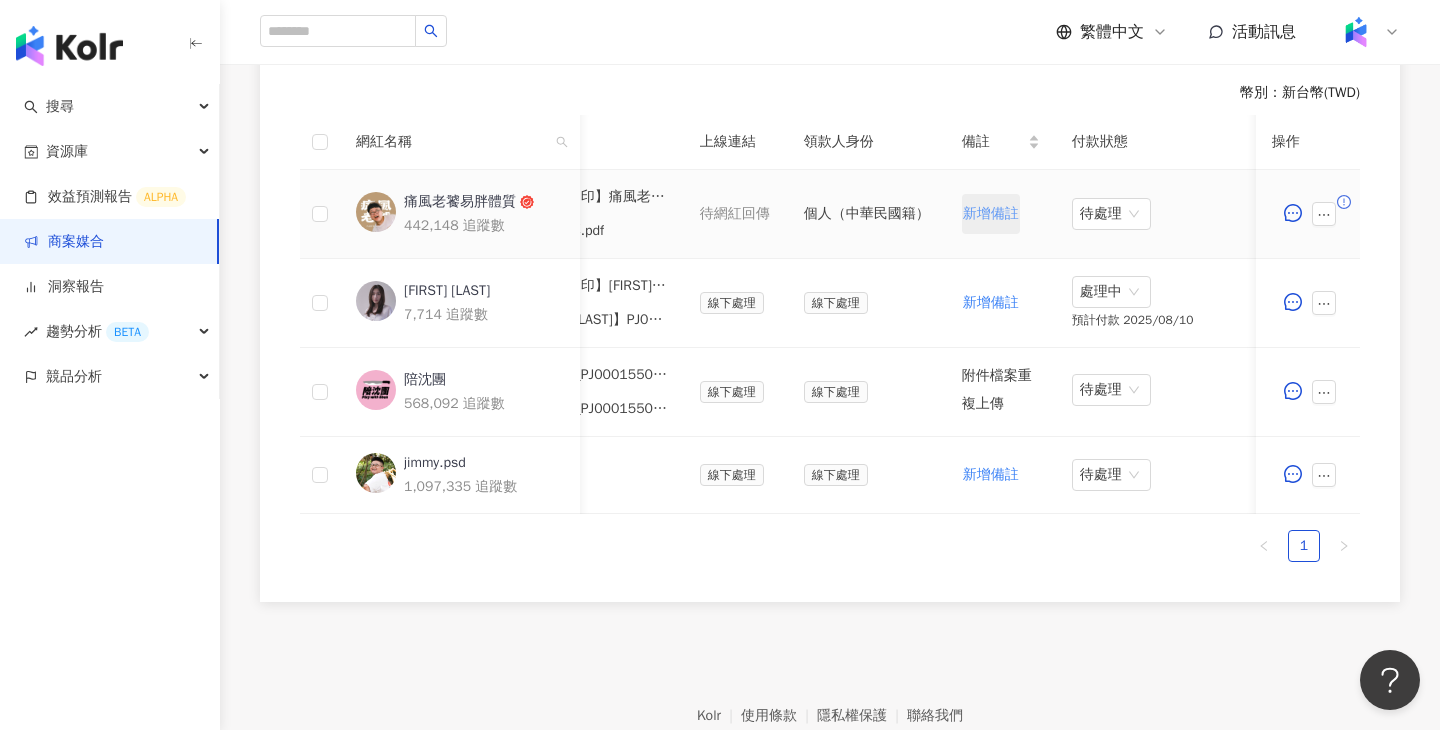 click on "新增備註" at bounding box center [991, 214] 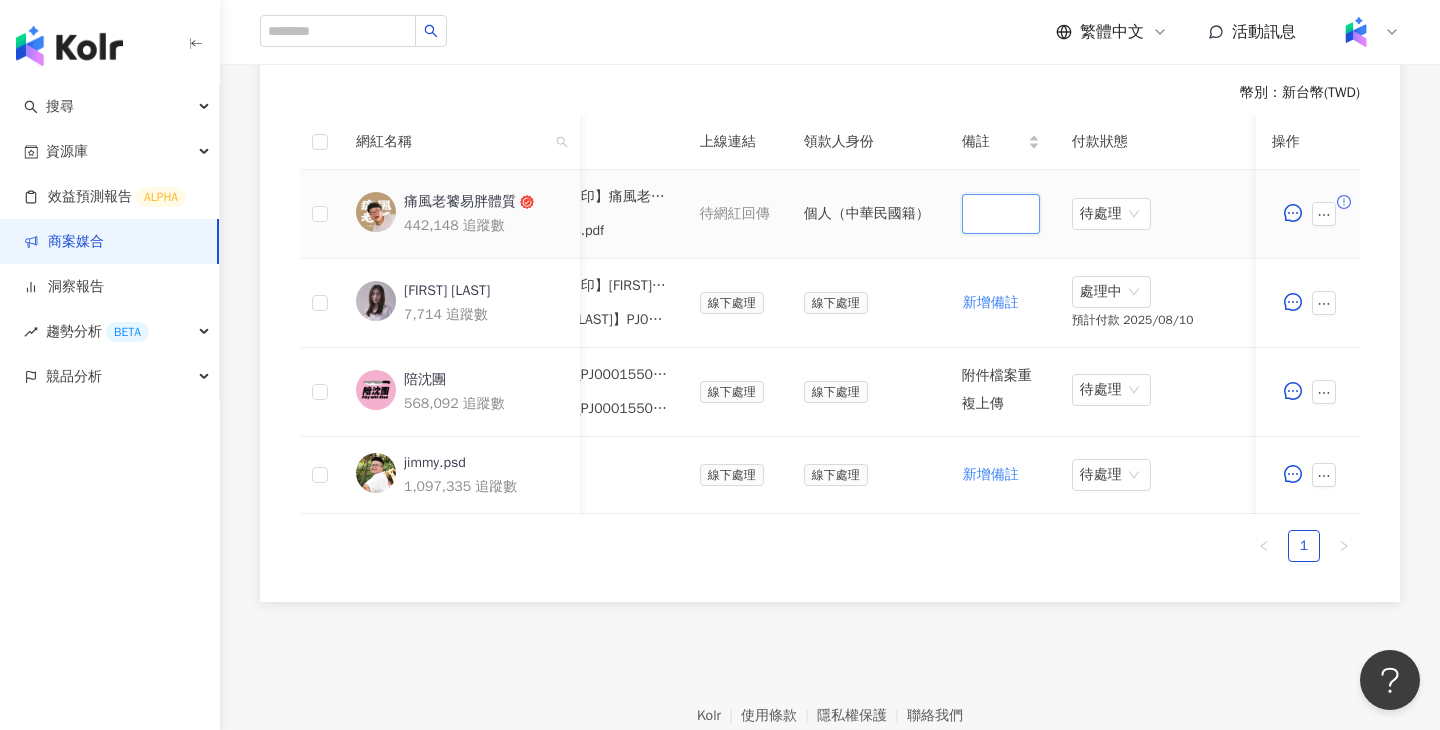 click at bounding box center [1001, 214] 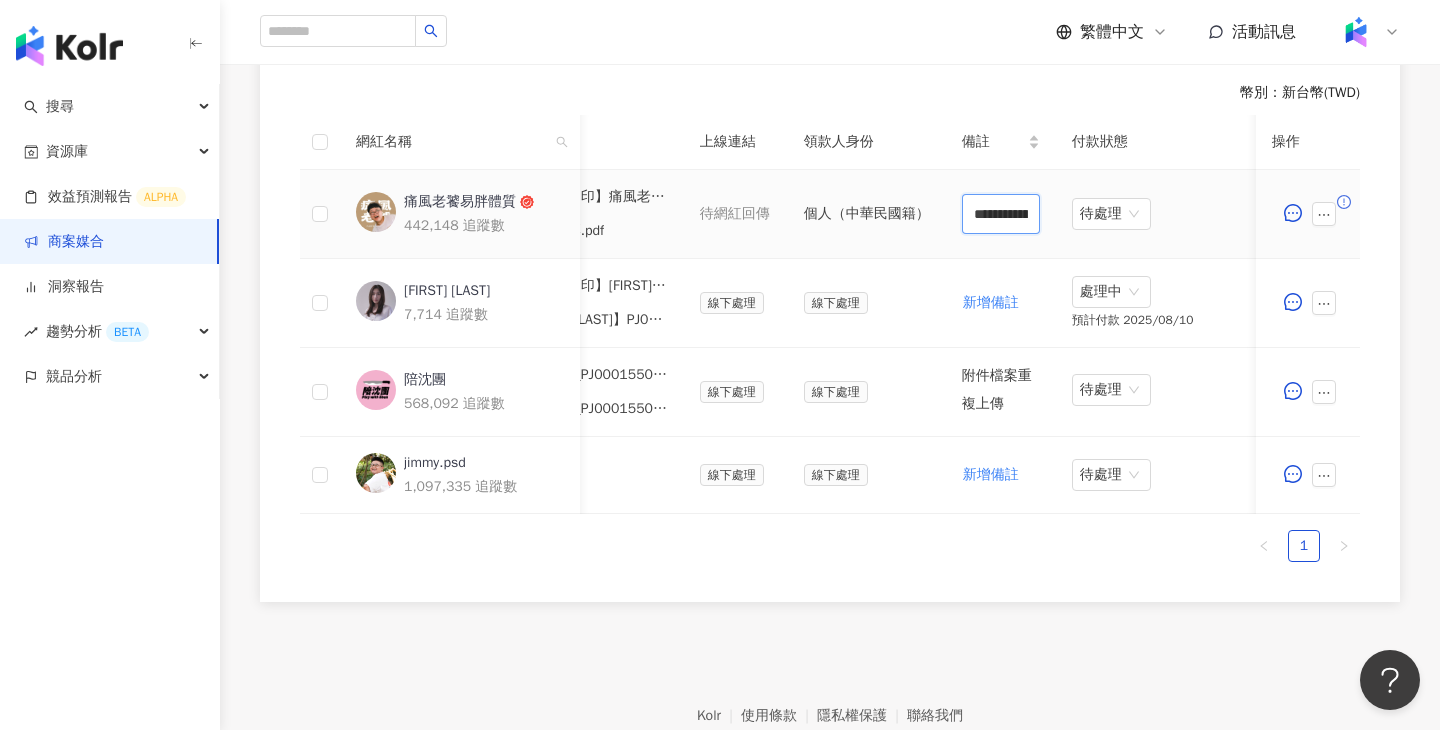 scroll, scrollTop: 0, scrollLeft: 265, axis: horizontal 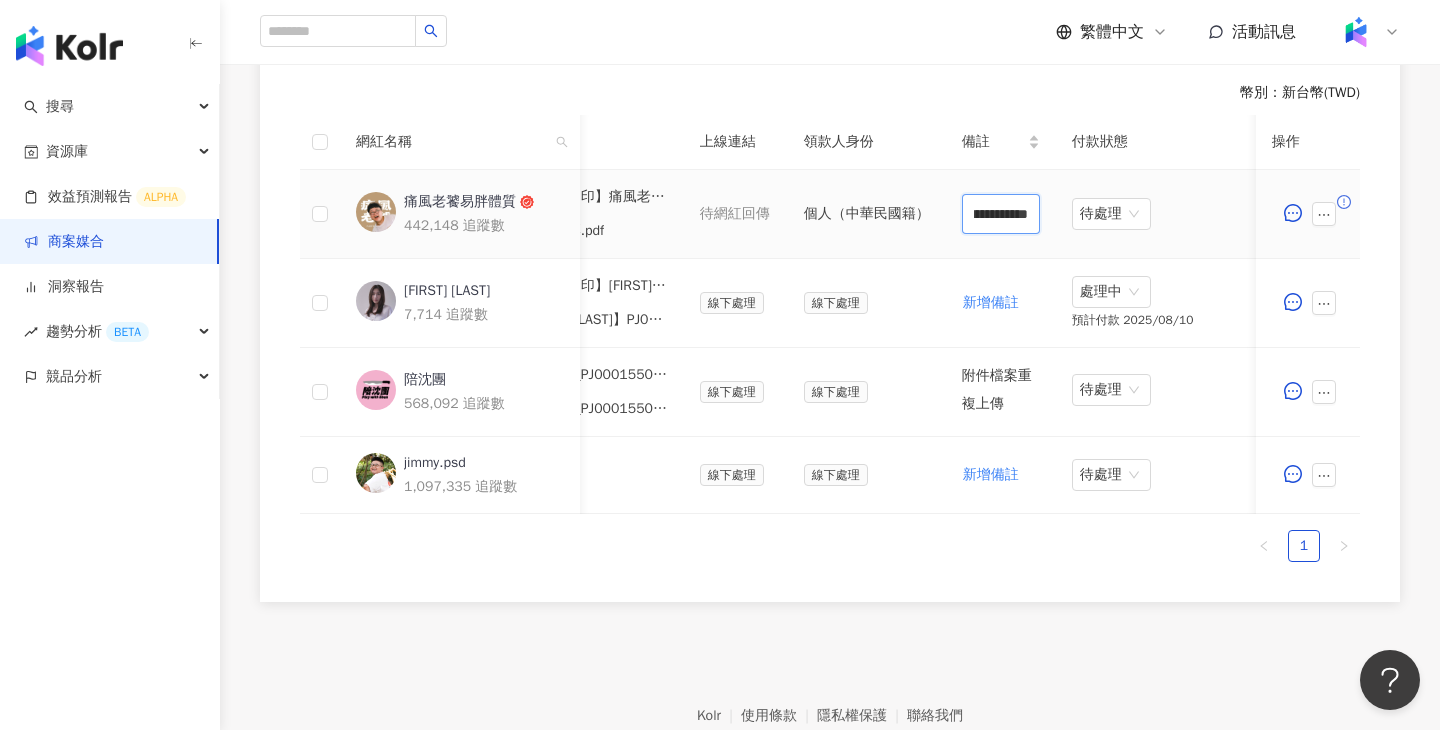 click on "**********" at bounding box center (1001, 214) 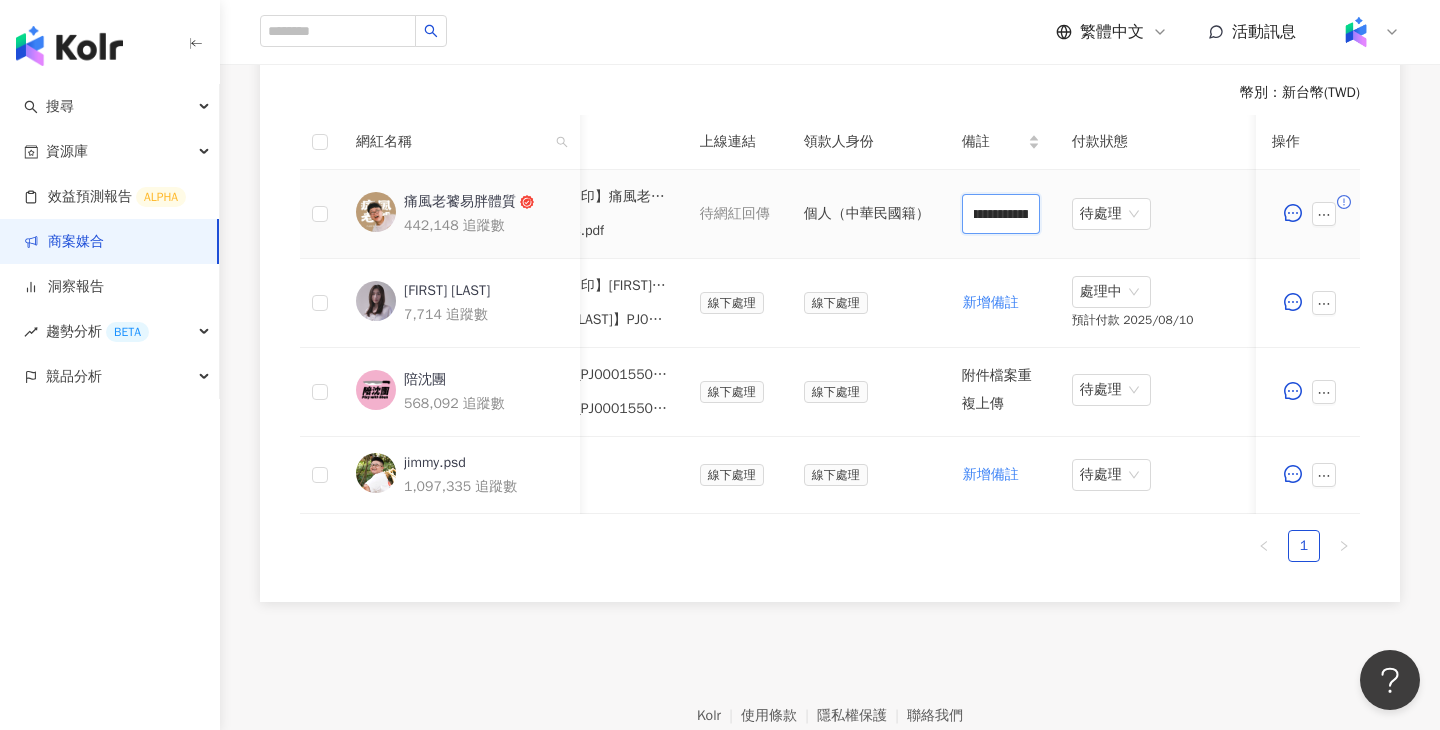 scroll, scrollTop: 0, scrollLeft: 75, axis: horizontal 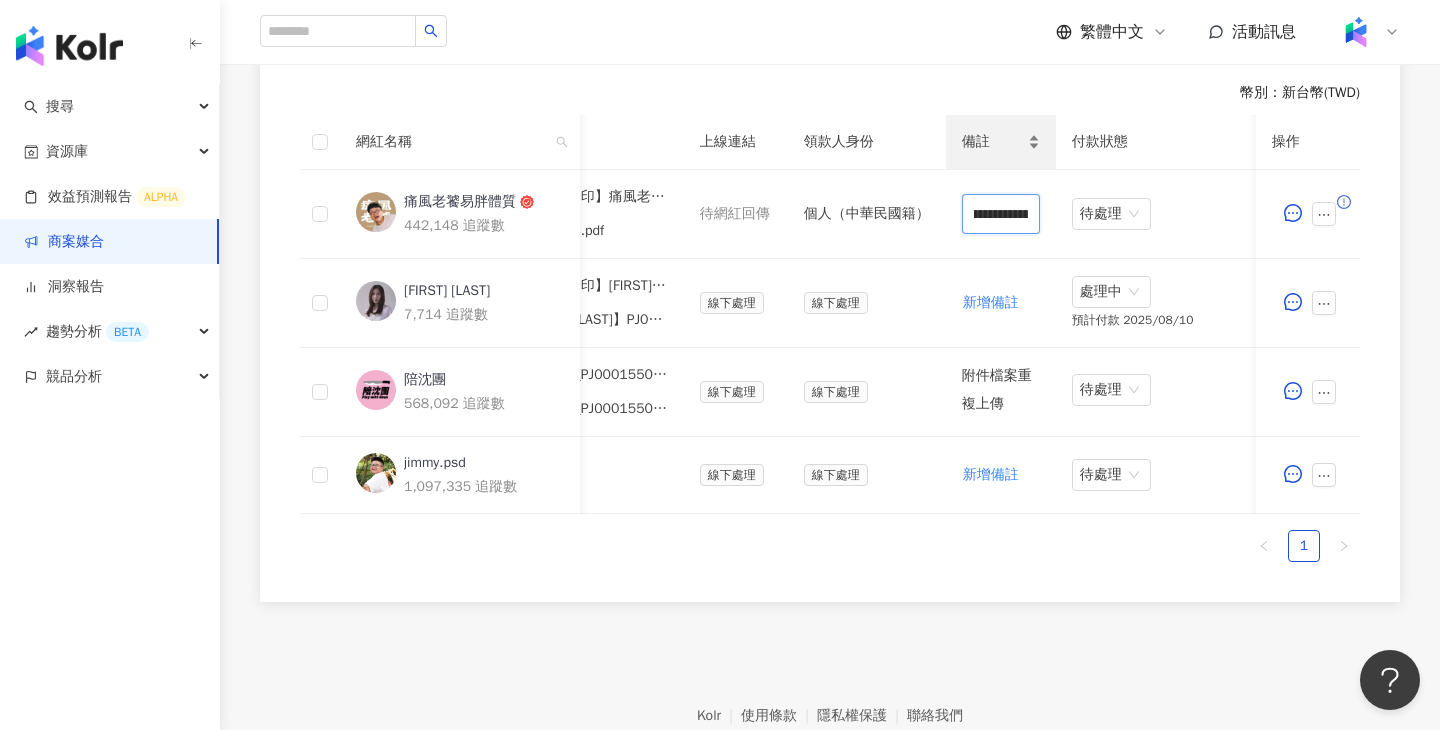 type on "**********" 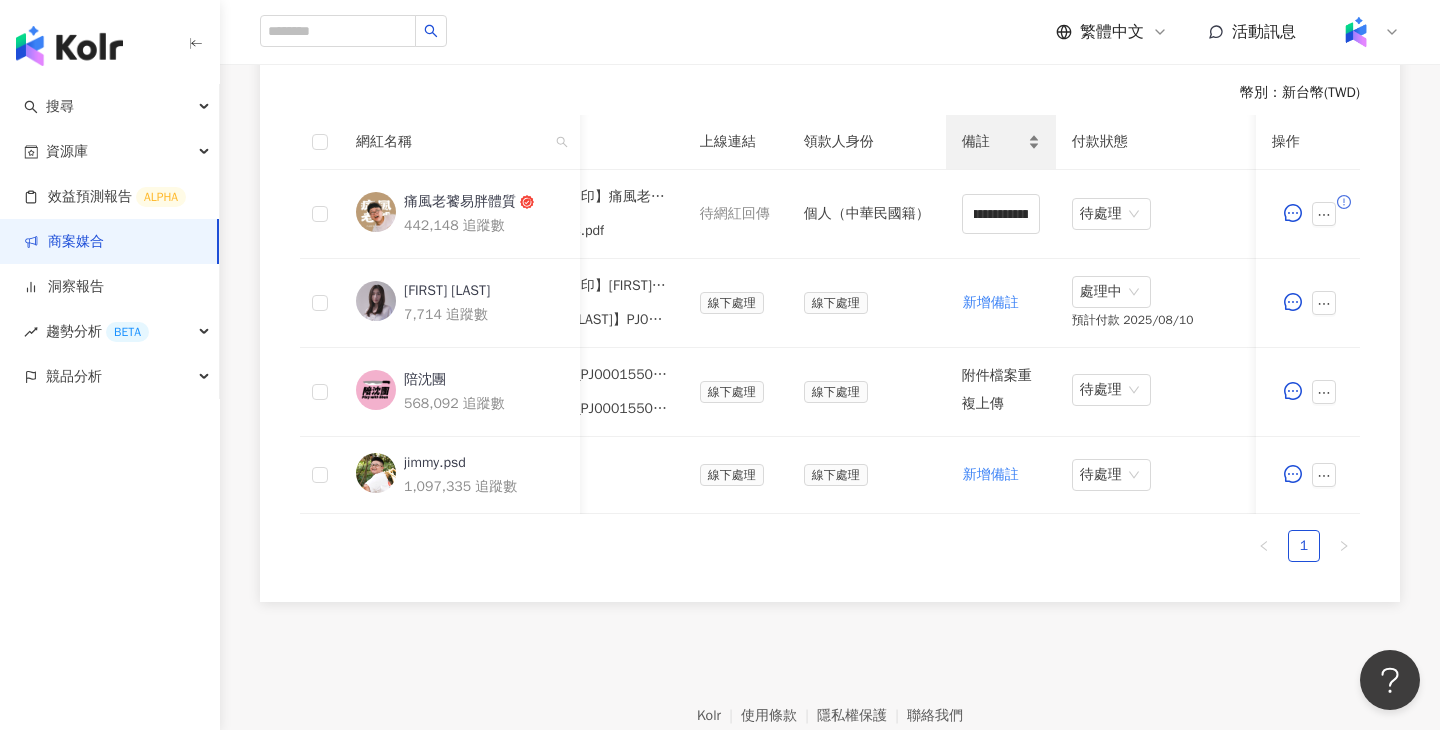 click on "備註" at bounding box center [1001, 142] 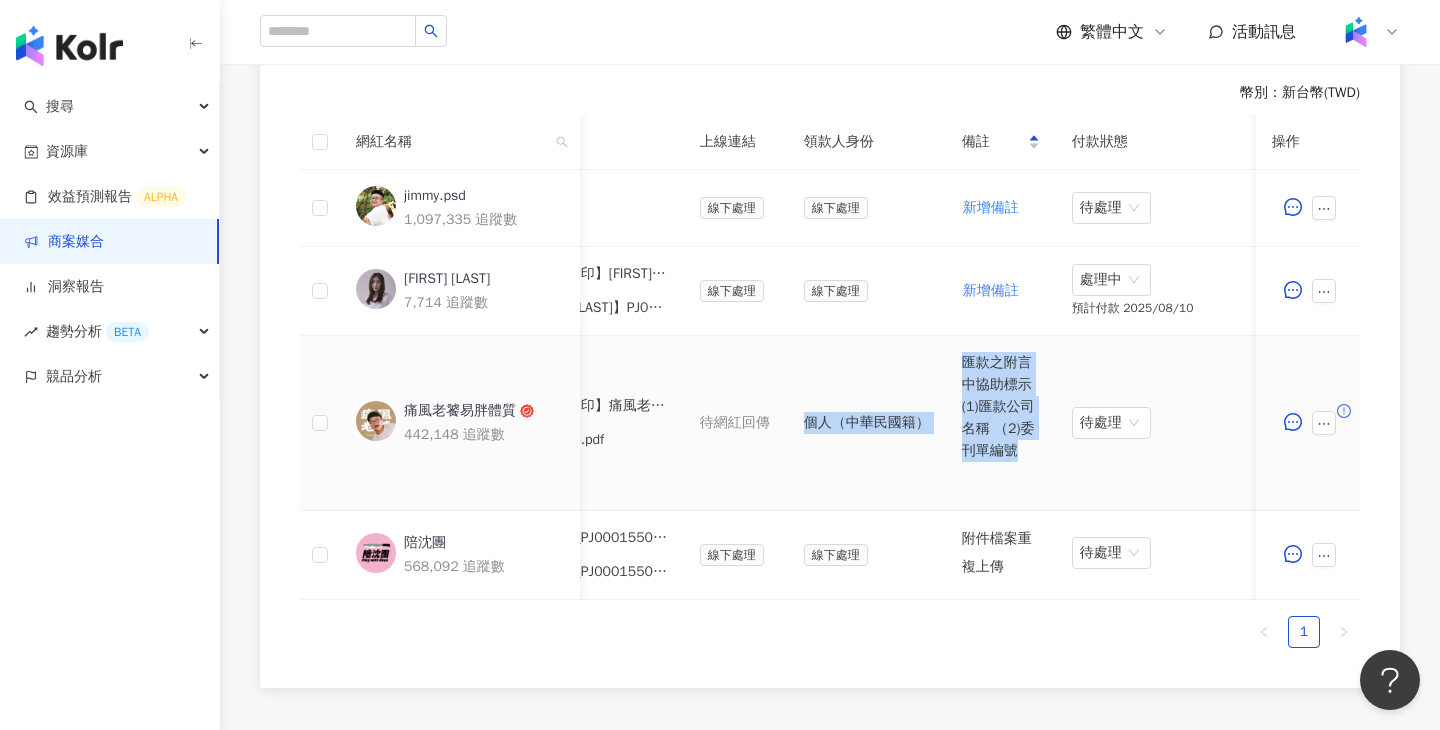drag, startPoint x: 1028, startPoint y: 459, endPoint x: 944, endPoint y: 357, distance: 132.13629 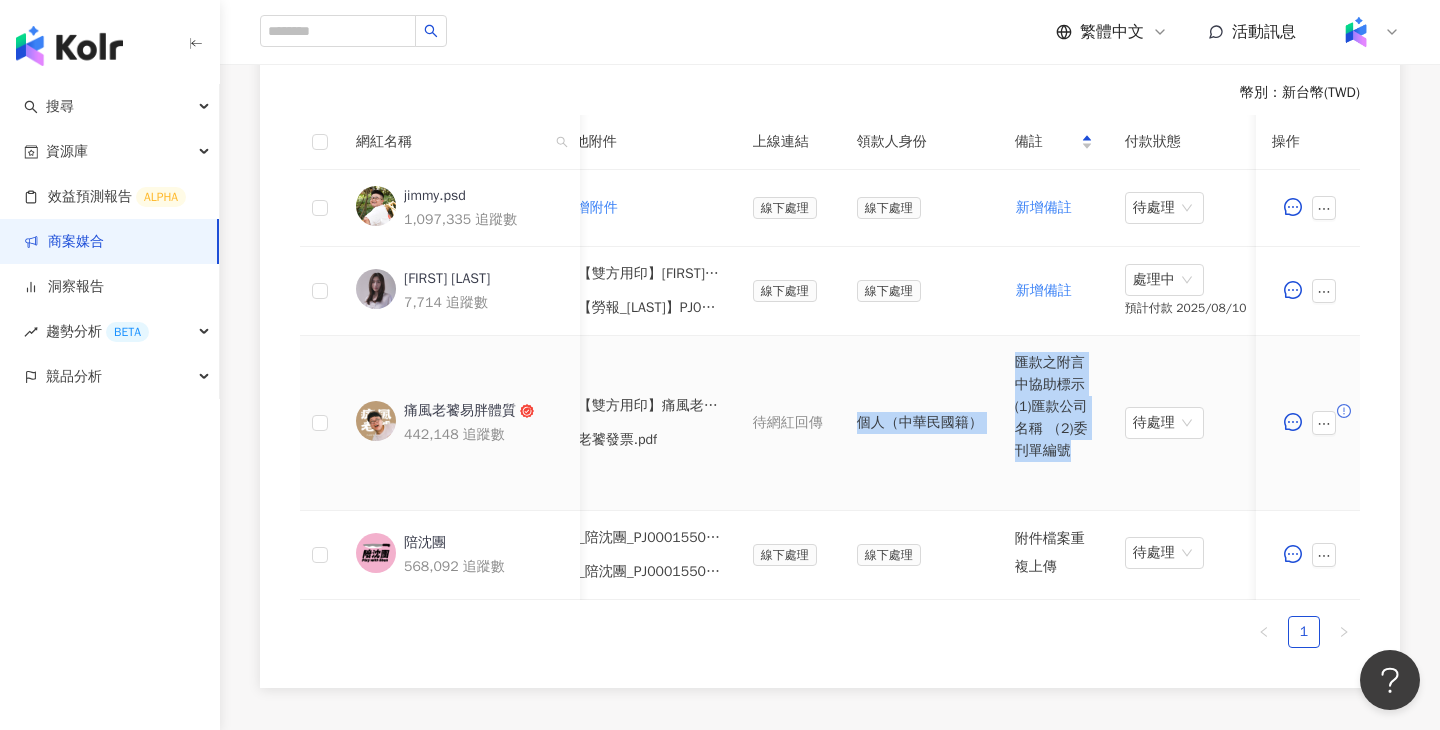 scroll, scrollTop: 0, scrollLeft: 954, axis: horizontal 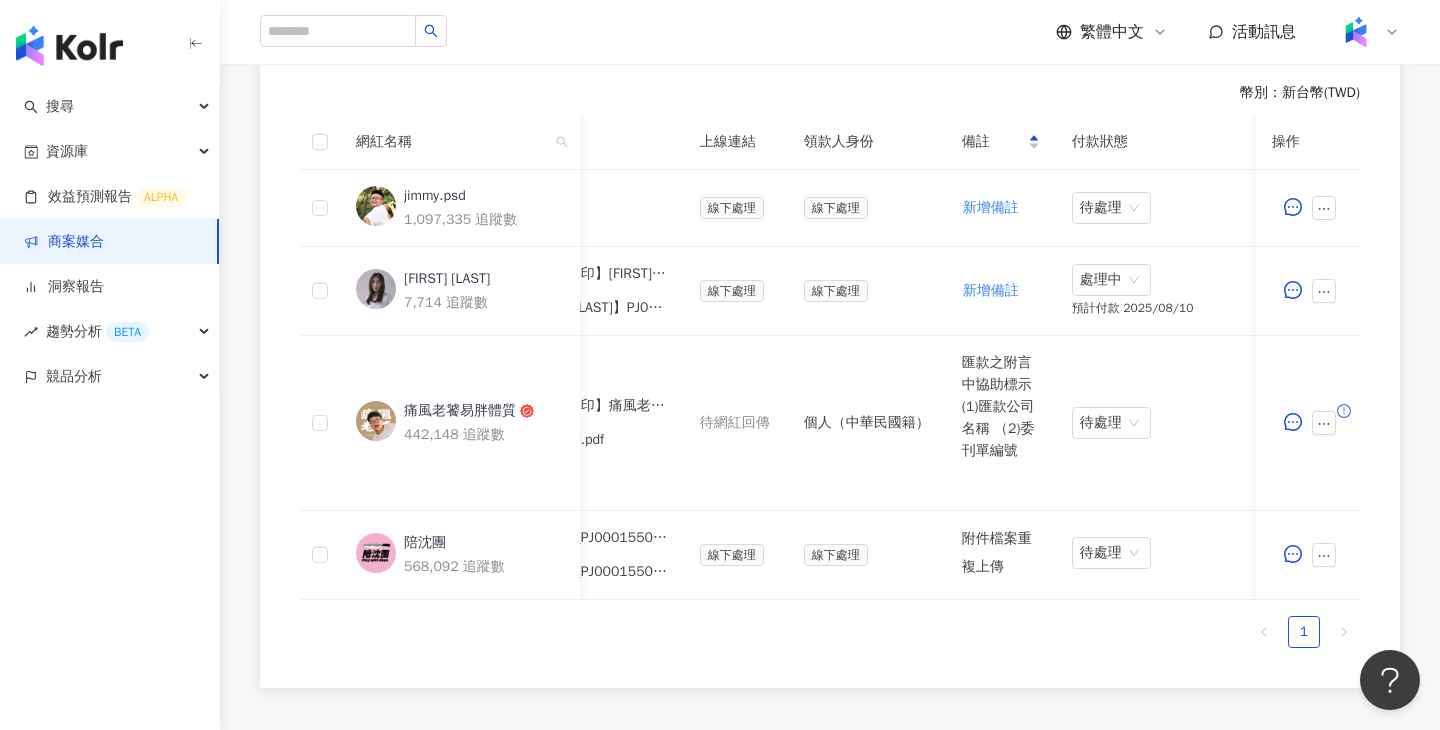 click on "幣別 ： 新台幣 ( TWD ) 網紅名稱 合作總酬勞 (含稅) 合作項目 推廣連結 合約 勞報單 其他附件 上線連結 領款人身份 備註 付款狀態 操作                           jimmy.psd 1,097,335 追蹤數 $84,000 Reels 1 則 ($ 84,000) 限時動態 1 則 ($ 0) 設定推廣連結 線下處理 線下處理 新增附件 線下處理 線下處理 新增備註 待處理 洪懿彤 7,714 追蹤數 $10,000 Reels 1 則 ($ 10,000) 限時動態 1 則 ($ 0) 設定推廣連結 線下處理 線下處理 【雙方用印】洪懿彤_PJ0001550 迪維數位_味丹_味味一品ITI風味認證_202506_KOL影音.pdf 【勞報_洪懿彤】PJ0001550 迪維數位_味丹_味味一品ITI風味認證_202506.pdf 線下處理 線下處理 新增備註 處理中 預計付款 2025/08/10 痛風老饕易胖體質 442,148 追蹤數 $73,500 Reels 1 則 ($ 73,500) 限時動態 1 則 ($ 0) 設定推廣連結 新增合約 未回覆 勞報單 老饕發票.pdf 待網紅回傳 個人（中華民國籍） 1" at bounding box center (830, 365) 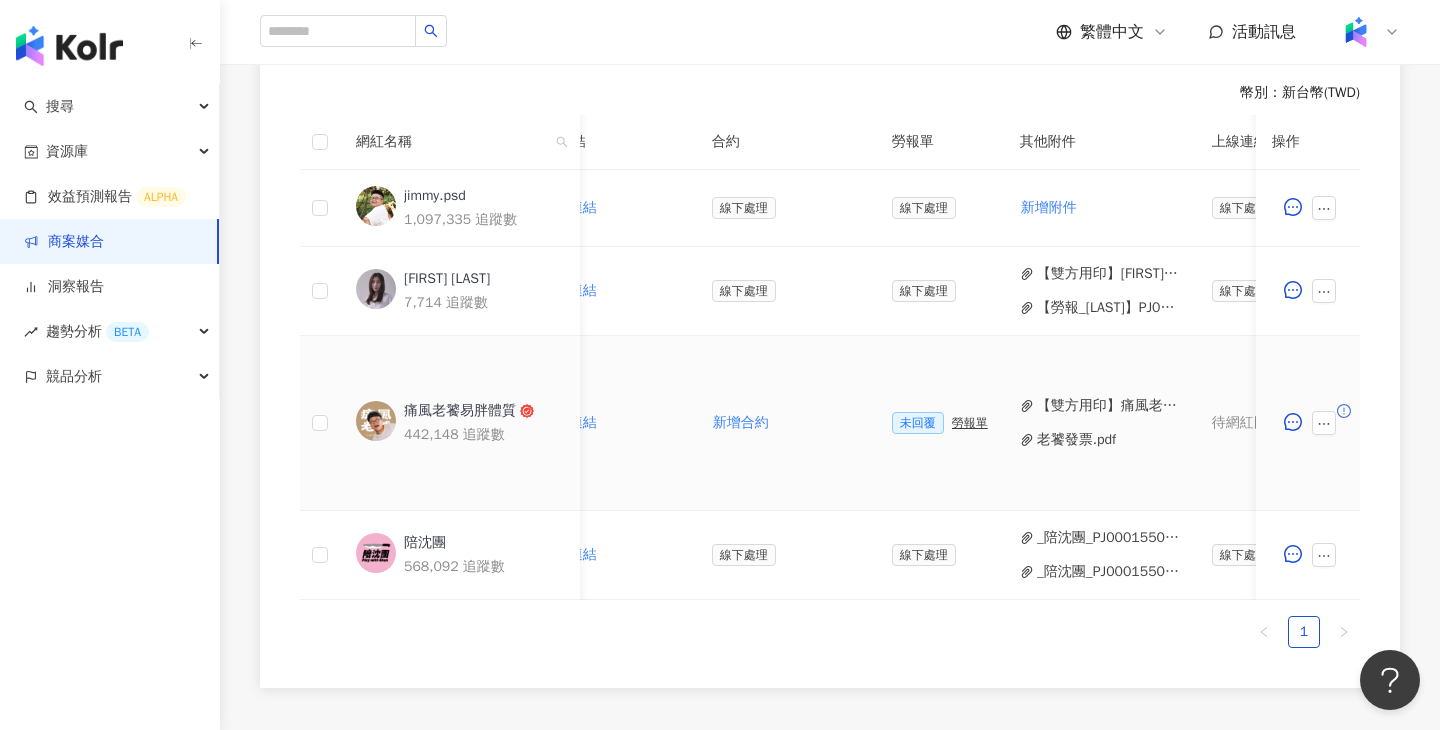 scroll, scrollTop: 0, scrollLeft: 592, axis: horizontal 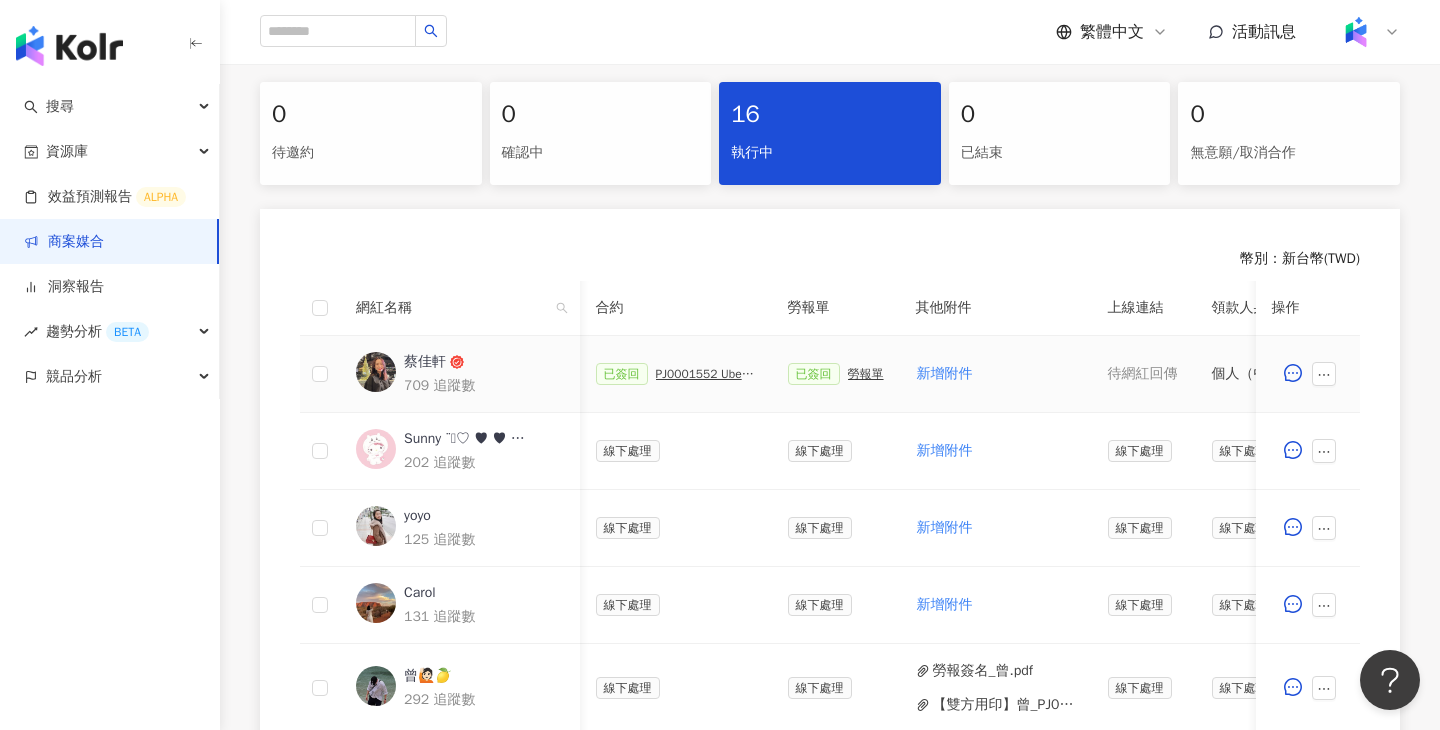 click on "PJ0001552 Uber Eats_costco_202506_活動確認單" at bounding box center [706, 374] 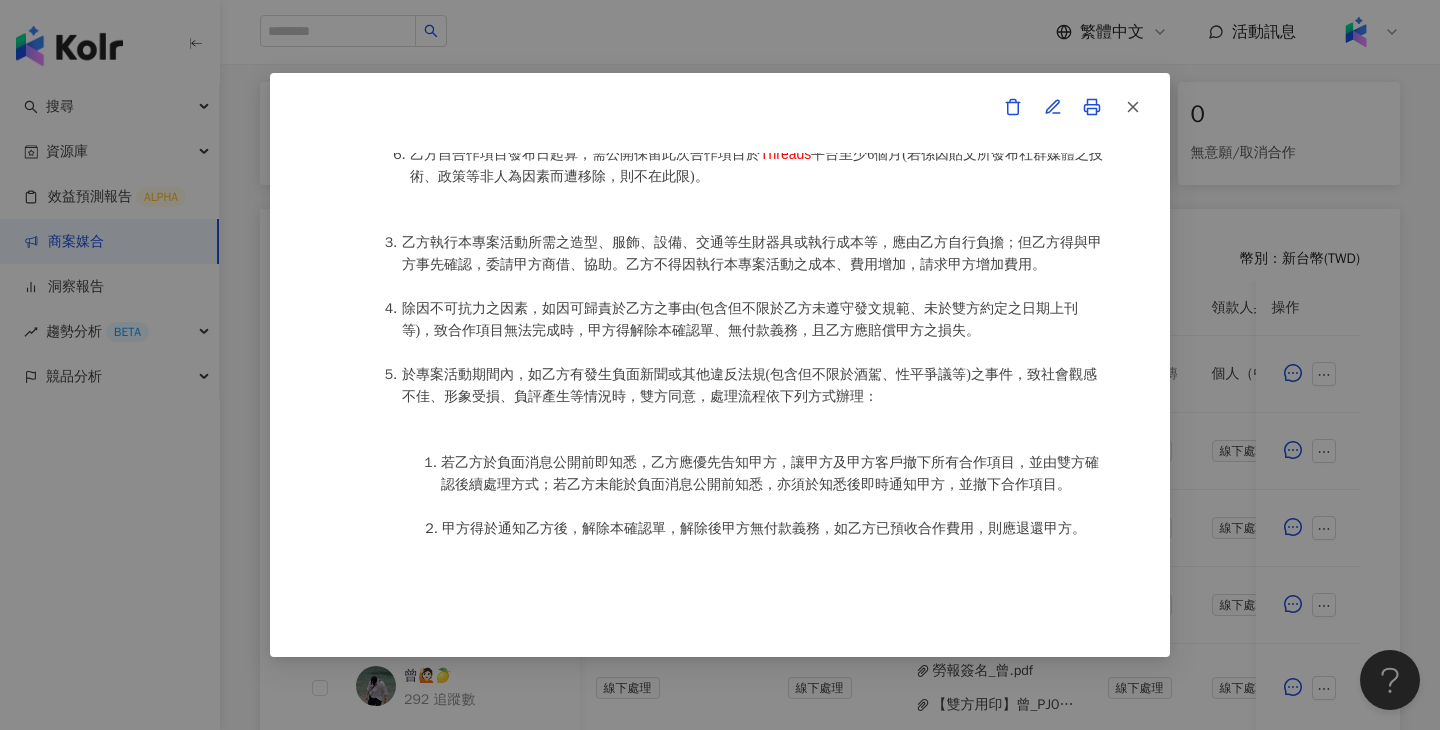 scroll, scrollTop: 2557, scrollLeft: 0, axis: vertical 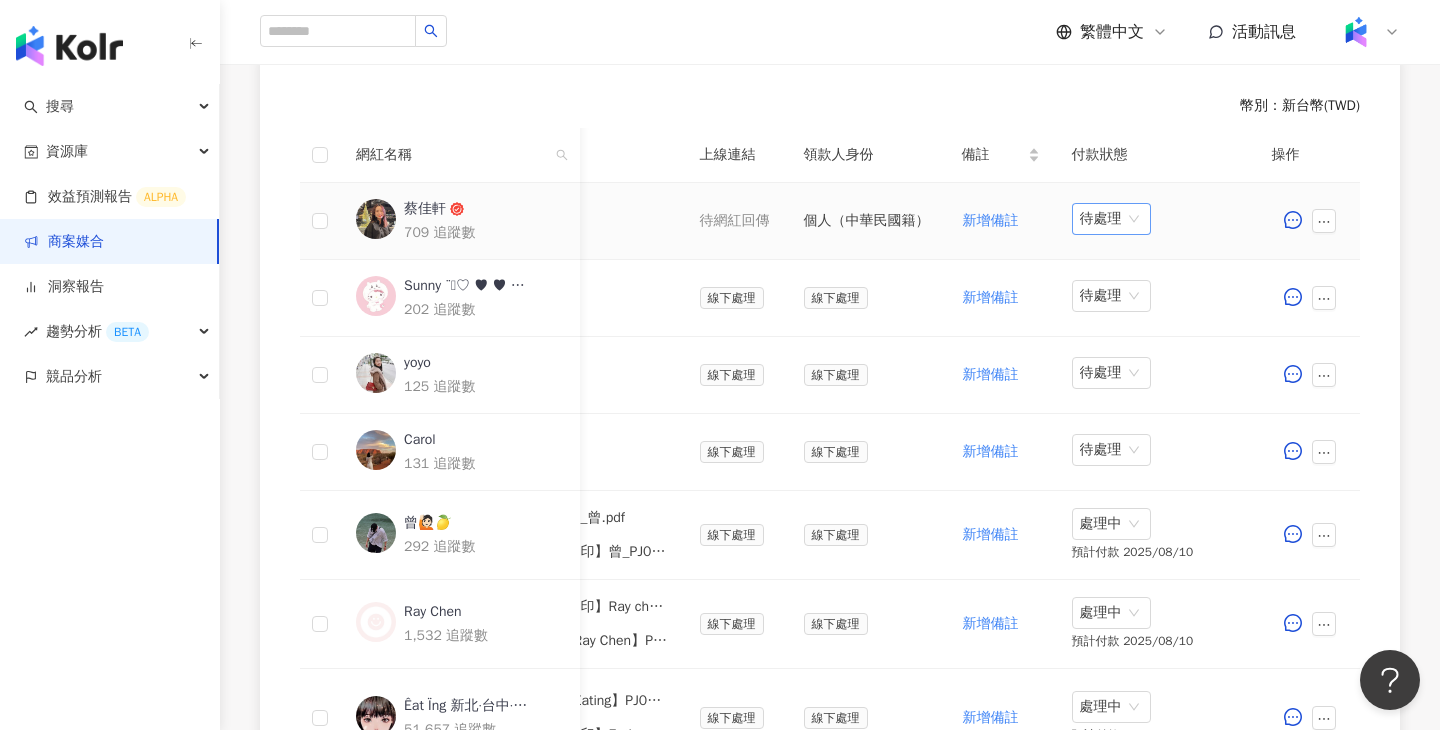 click on "待處理" at bounding box center (1111, 219) 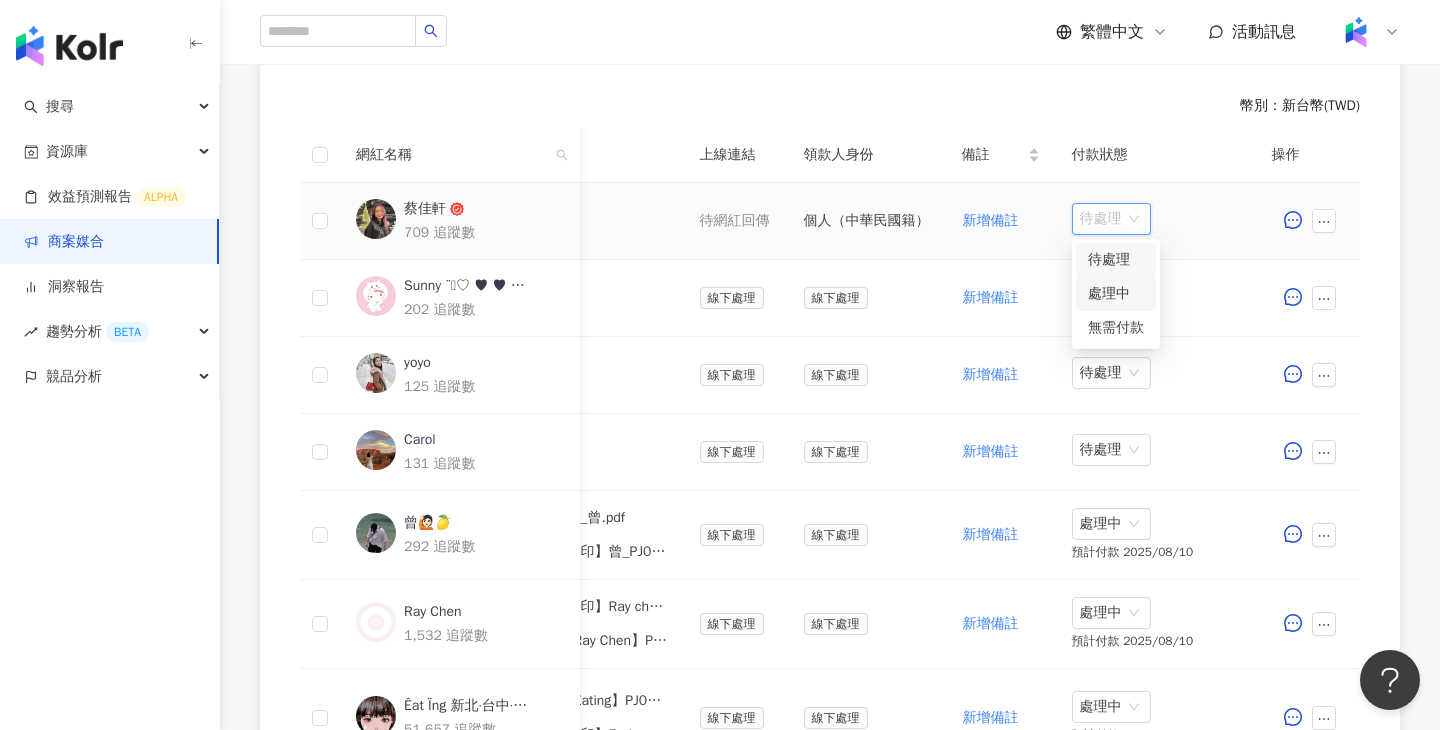 click on "處理中" at bounding box center [1116, 294] 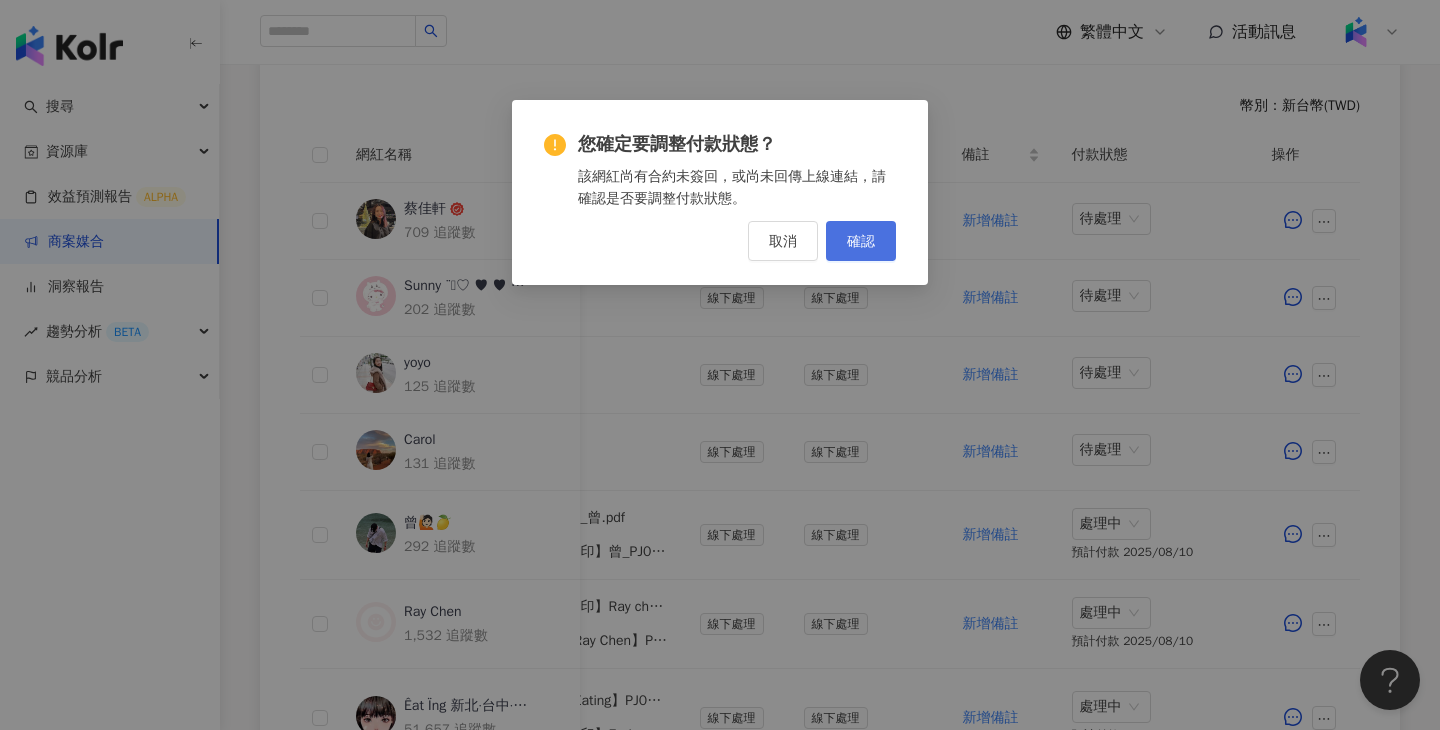 click on "確認" at bounding box center (861, 241) 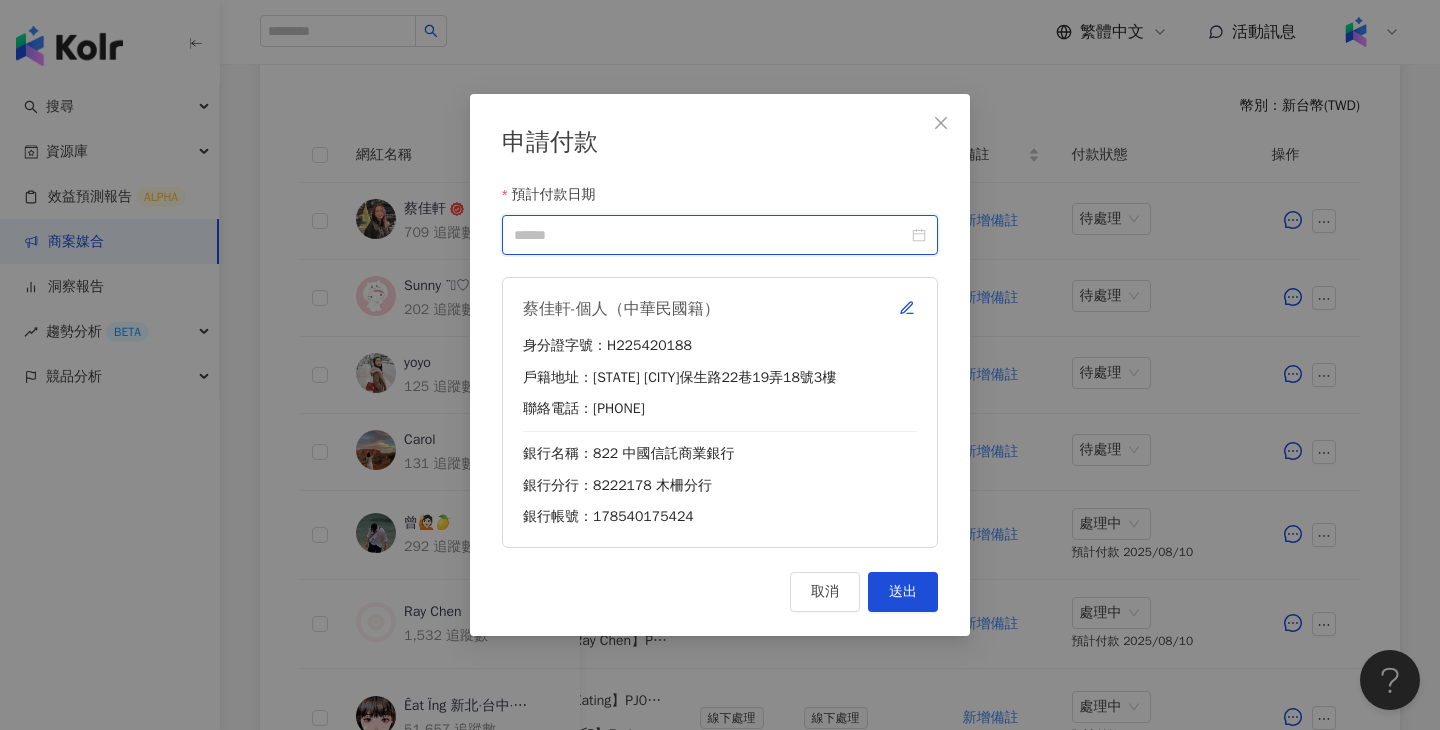 click on "預計付款日期" at bounding box center (711, 235) 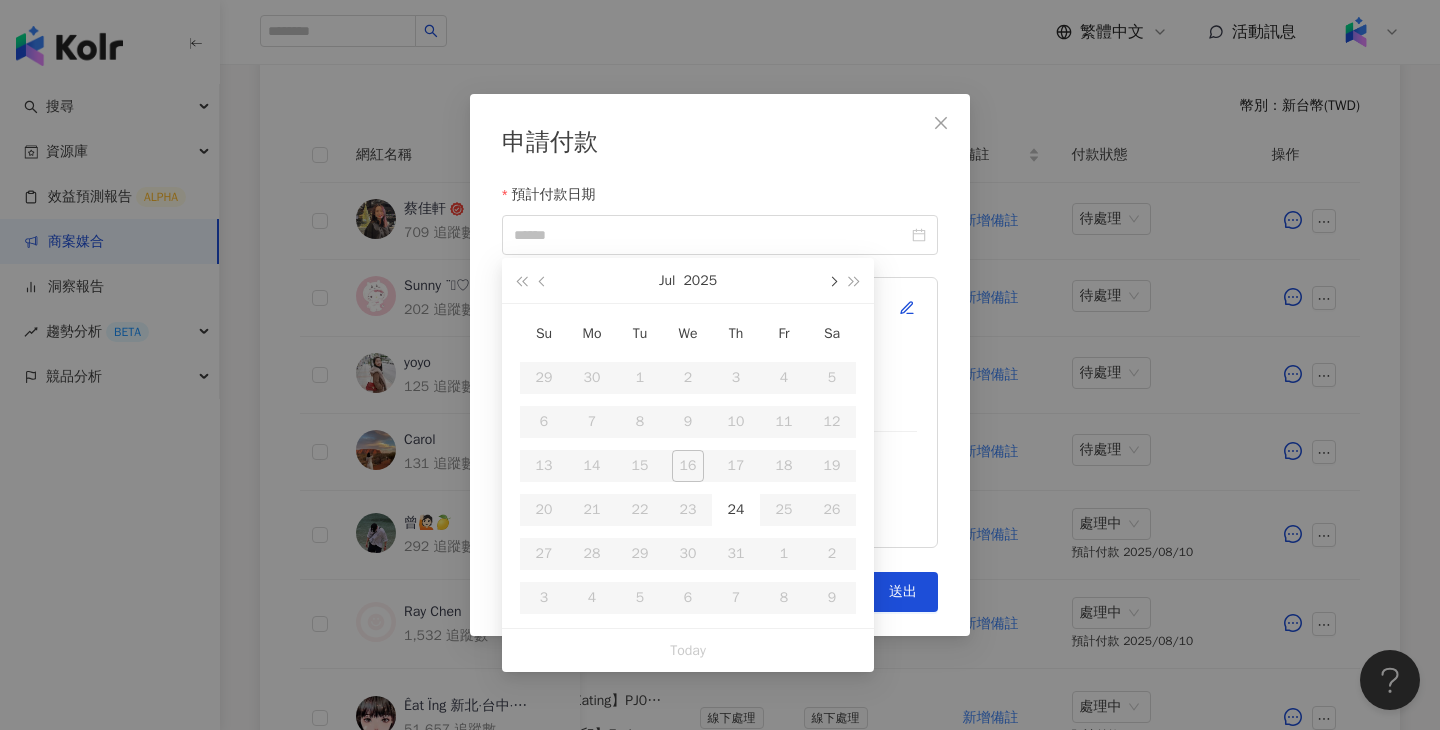 click at bounding box center [832, 280] 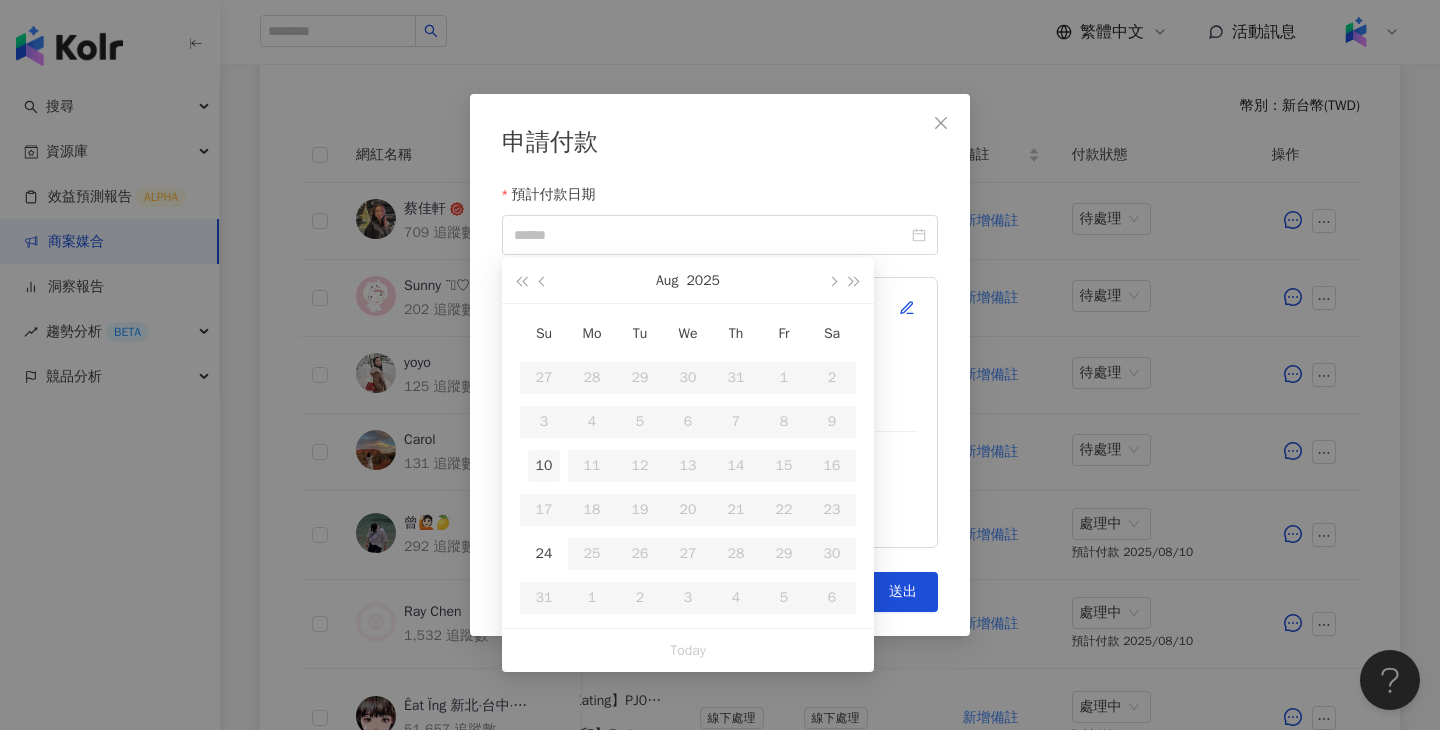 type on "**********" 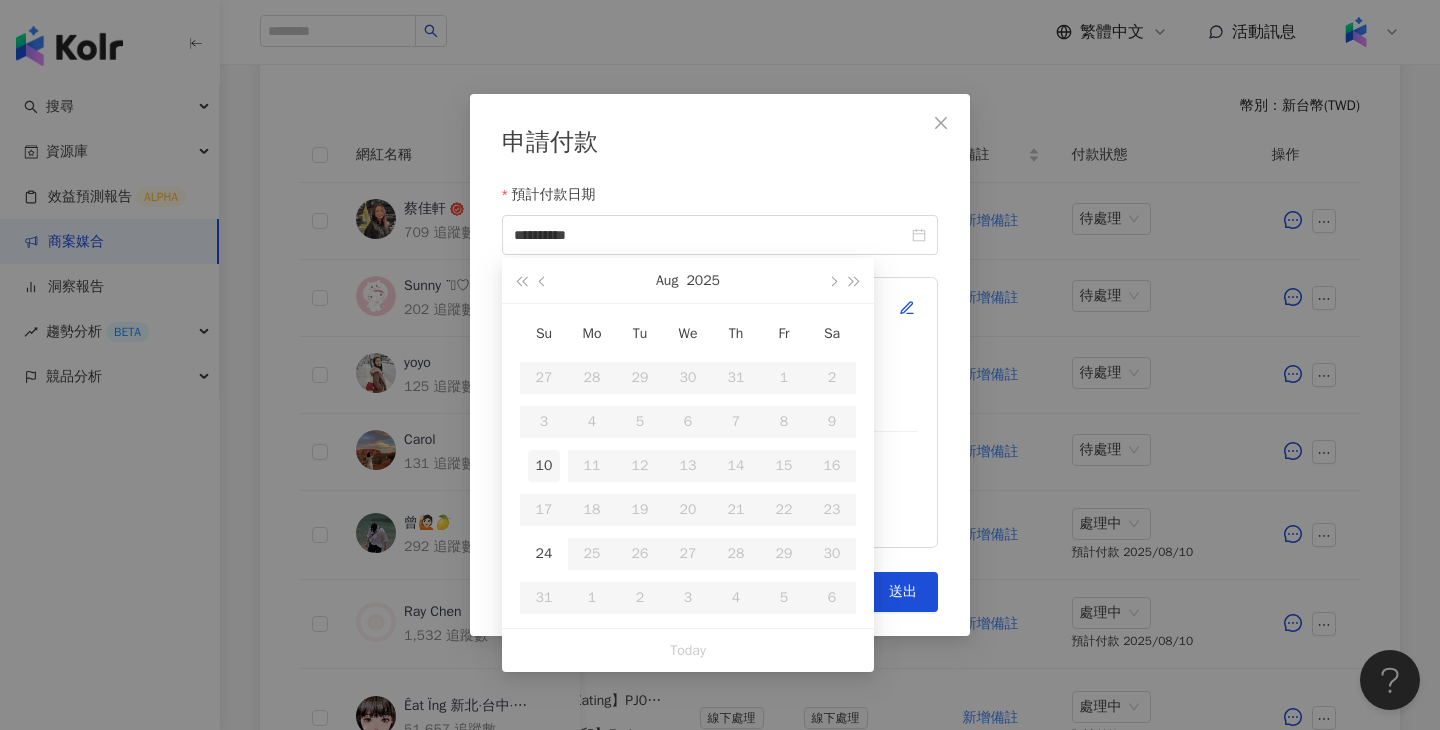 click on "10" at bounding box center (544, 466) 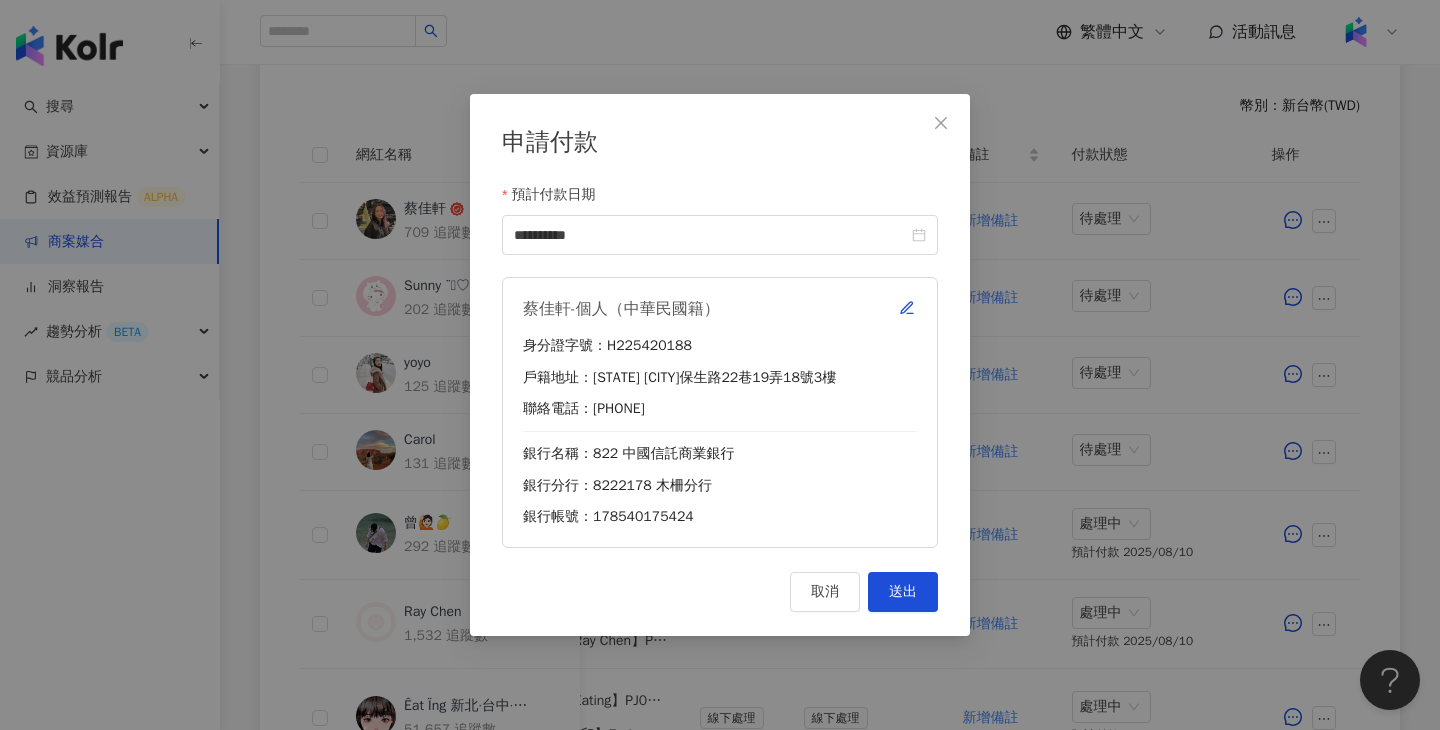 click on "**********" at bounding box center [720, 365] 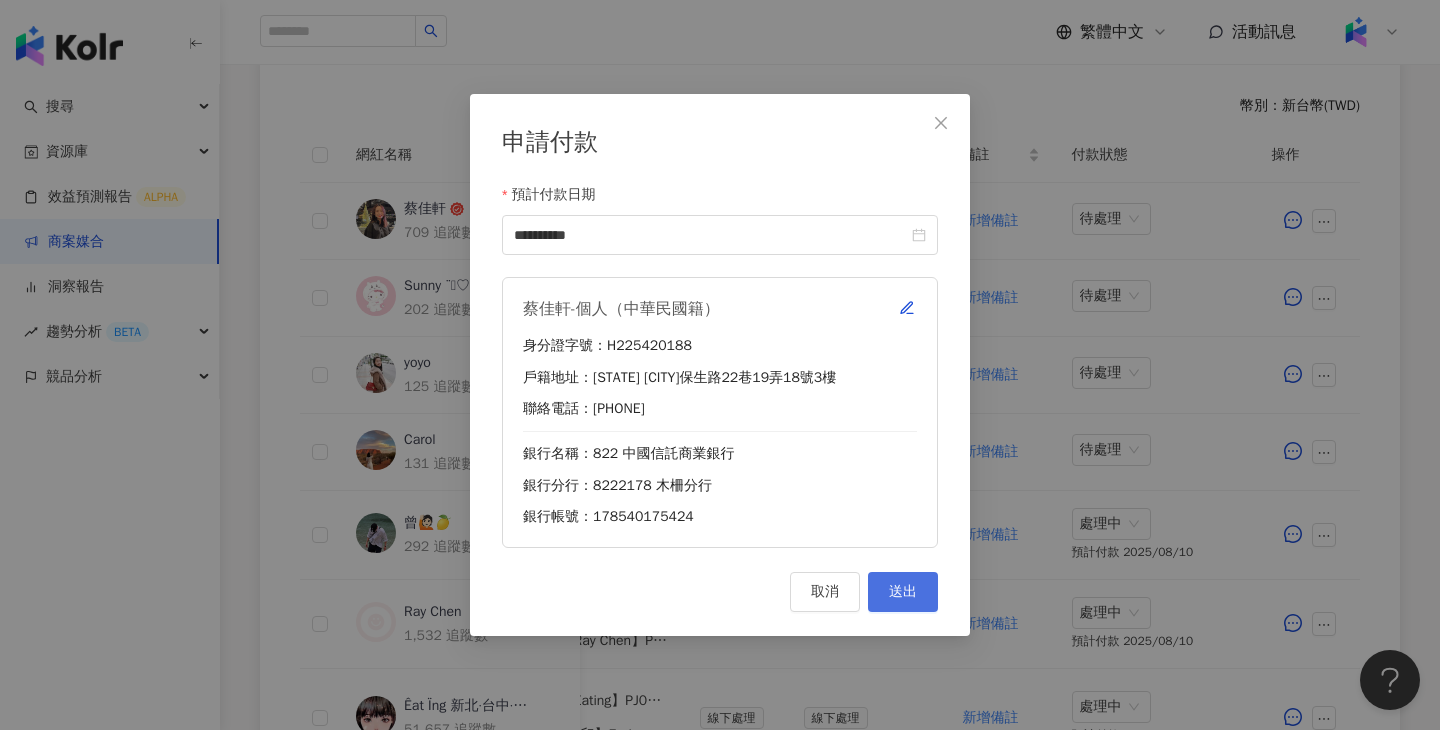 click on "送出" at bounding box center (903, 592) 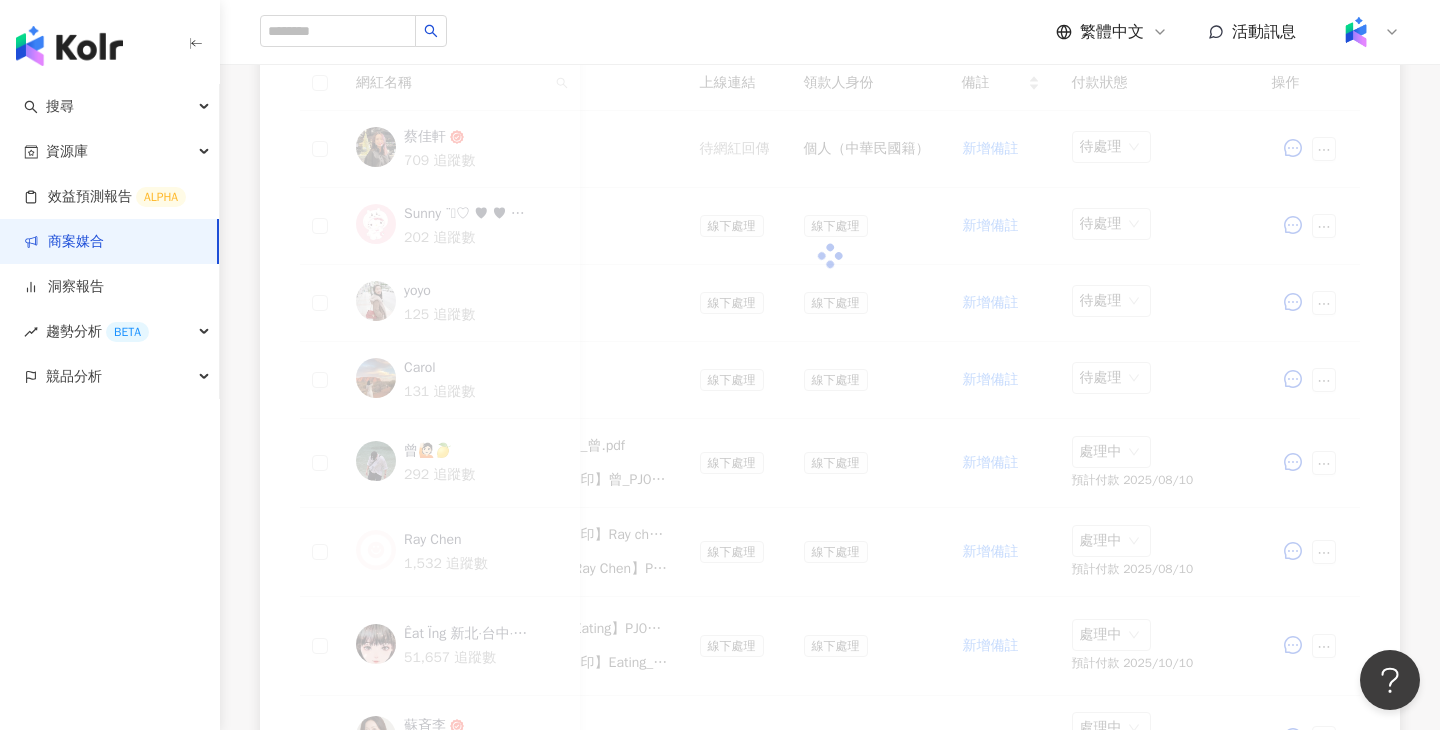scroll, scrollTop: 559, scrollLeft: 0, axis: vertical 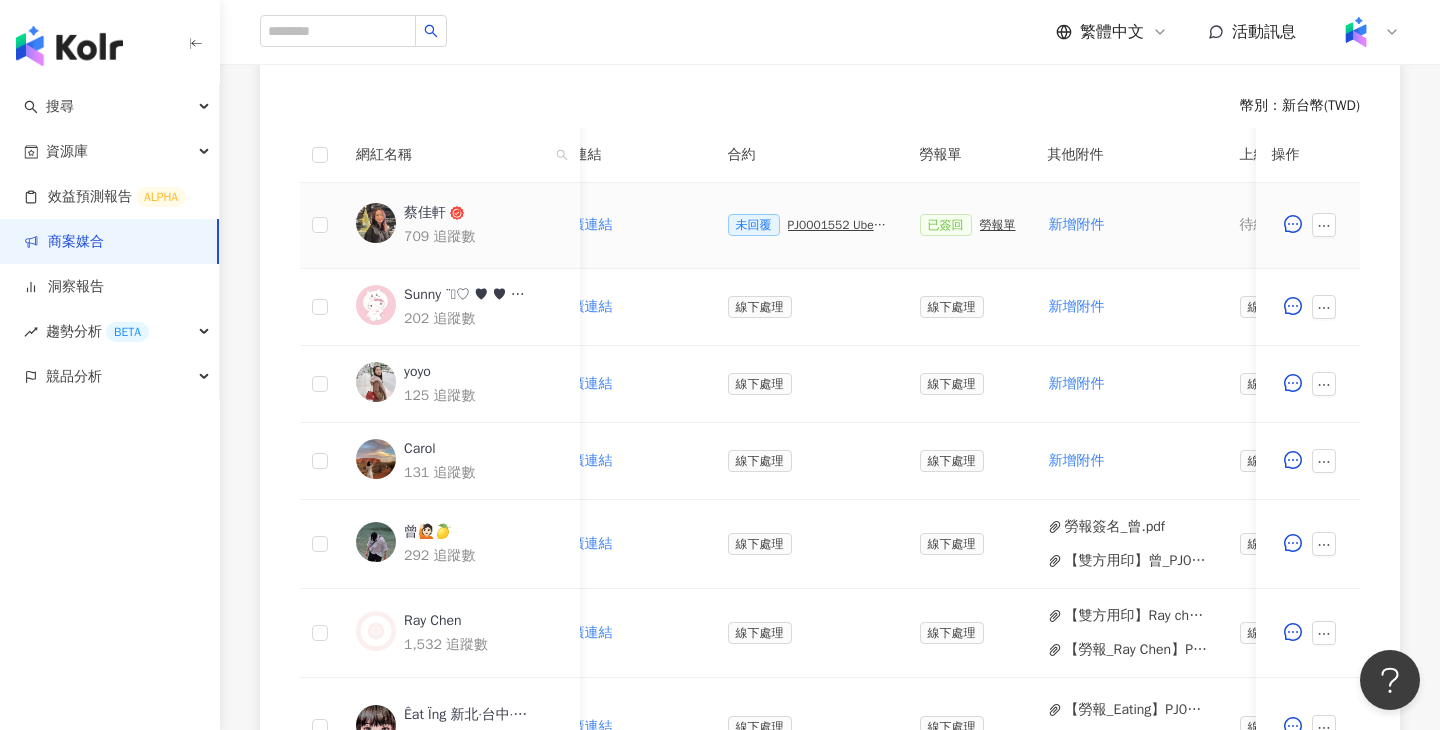 click on "PJ0001552 Uber Eats_costco_202506_活動確認單" at bounding box center [838, 225] 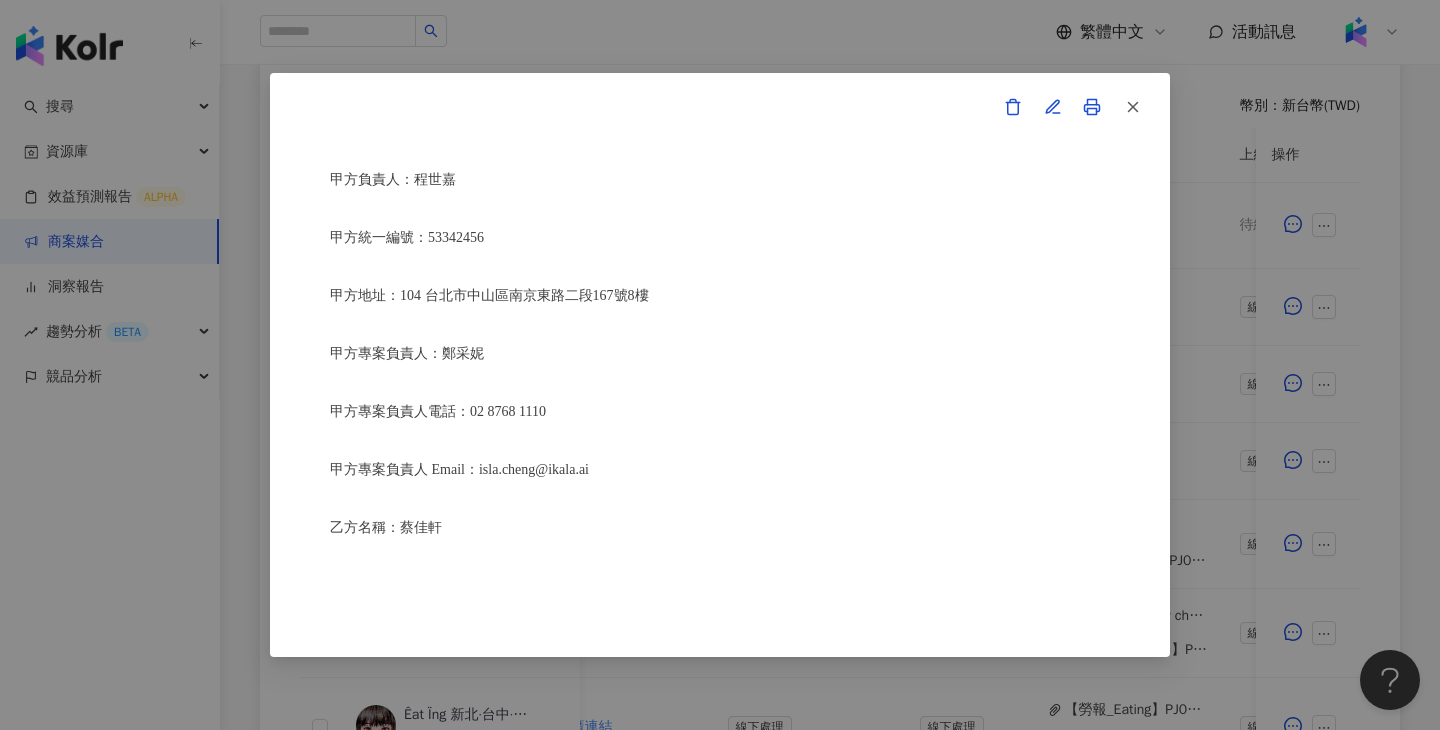 scroll, scrollTop: 0, scrollLeft: 0, axis: both 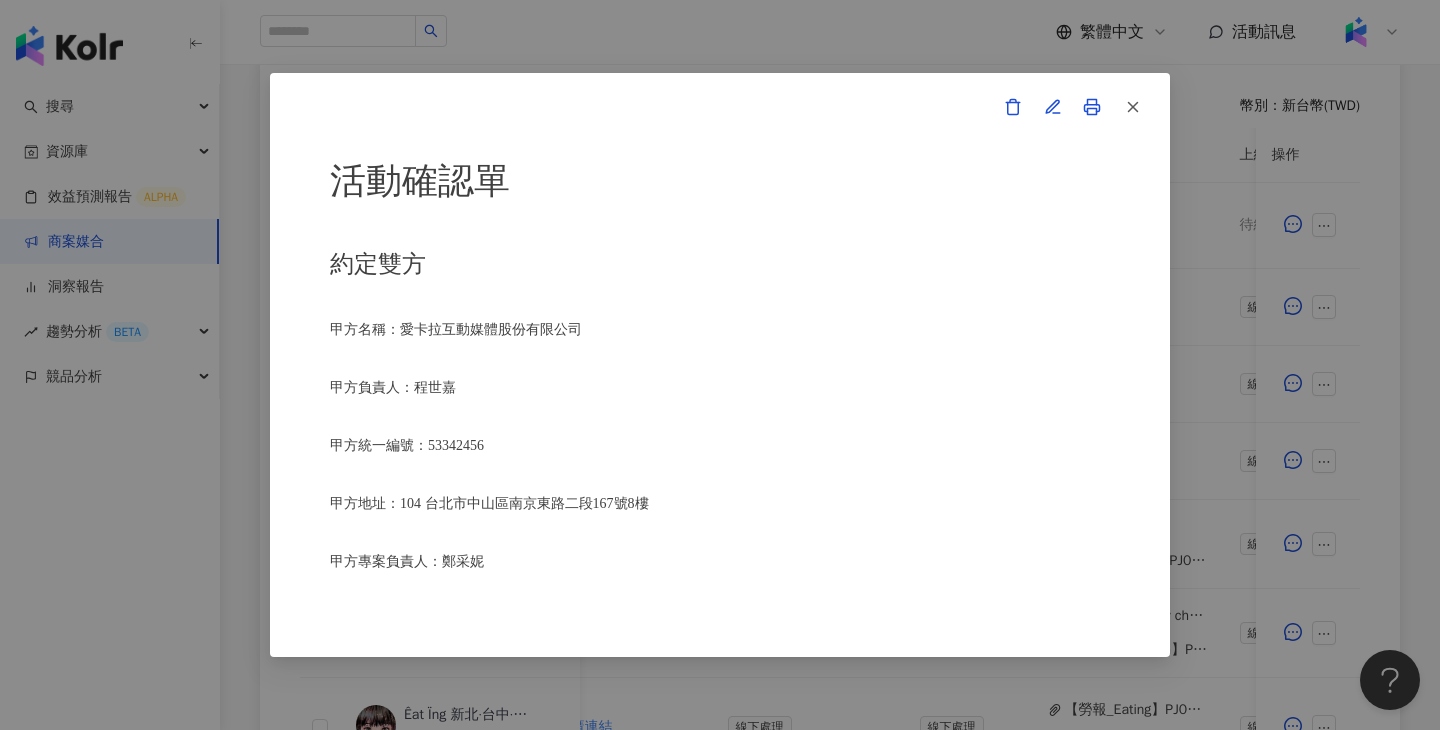 click on "活動確認單
約定雙方
甲方名稱：愛卡拉互動媒體股份有限公司
甲方負責人：程世嘉
甲方統一編號：53342456
甲方地址：104 台北市中山區南京東路二段167號8樓
甲方專案負責人：鄭采妮
甲方專案負責人電話：02 8768 1110
甲方專案負責人 Email：isla.cheng@ikala.ai
乙方名稱：蔡佳軒
乙方地址：新北市永和區保生路22巷19弄18號3樓
乙方統一編號/身分證字號：H225420188
專案活動期間：2025年06月26日至2025年06月30日
費用（新台幣，含稅)： 500
約定條款
蔡佳軒(以下簡稱乙方)保證有權簽署本確認單，簽署後即表示上列專案合作人員接受與愛卡拉互動媒體股份有限公司(以下簡稱甲方)簽署之活動確認單，並同意執行雙方所約定之合作項目。
簽署本確認單後，雙方需遵從 Uber Eats_costco_202506_kol口碑 專案活動條件，不得取消確認單或中途終止。
合作項目：" at bounding box center (720, 365) 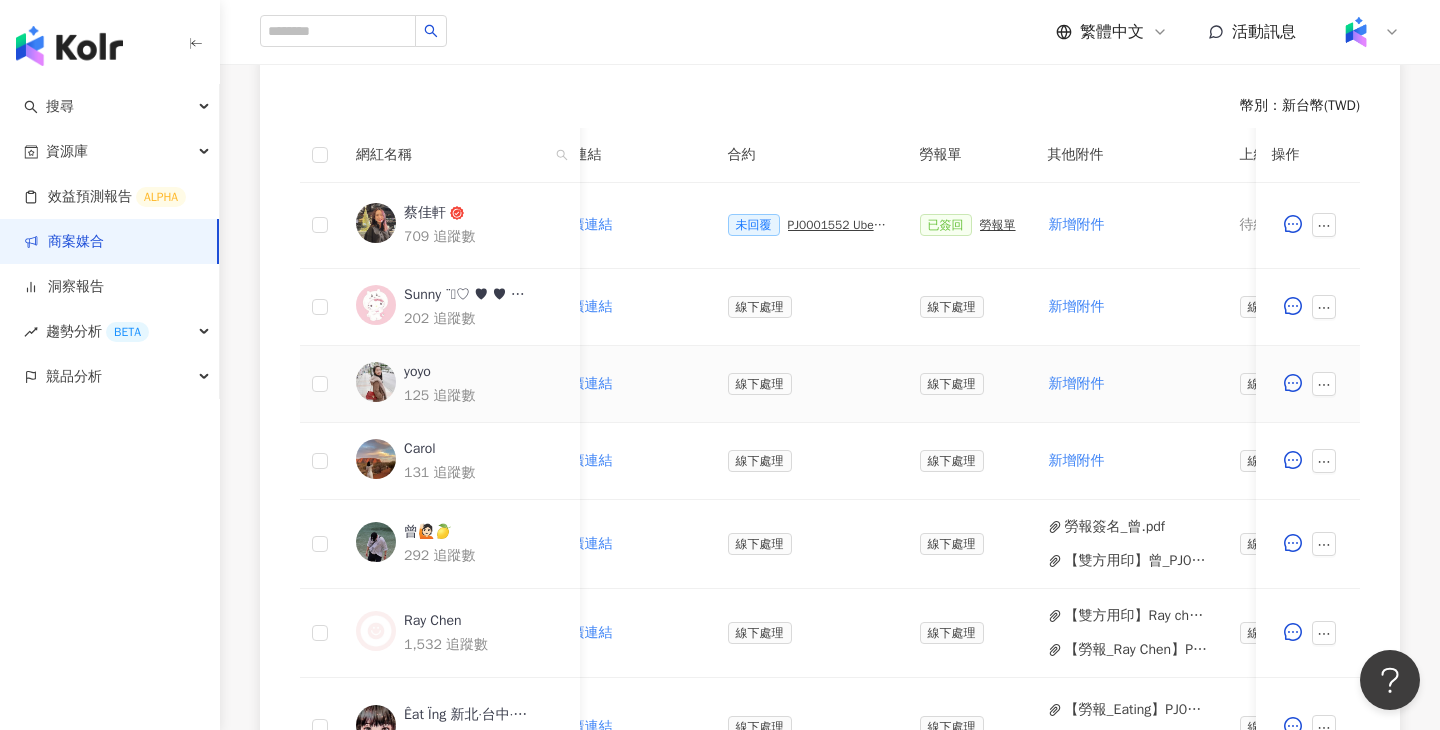click at bounding box center (1308, 384) 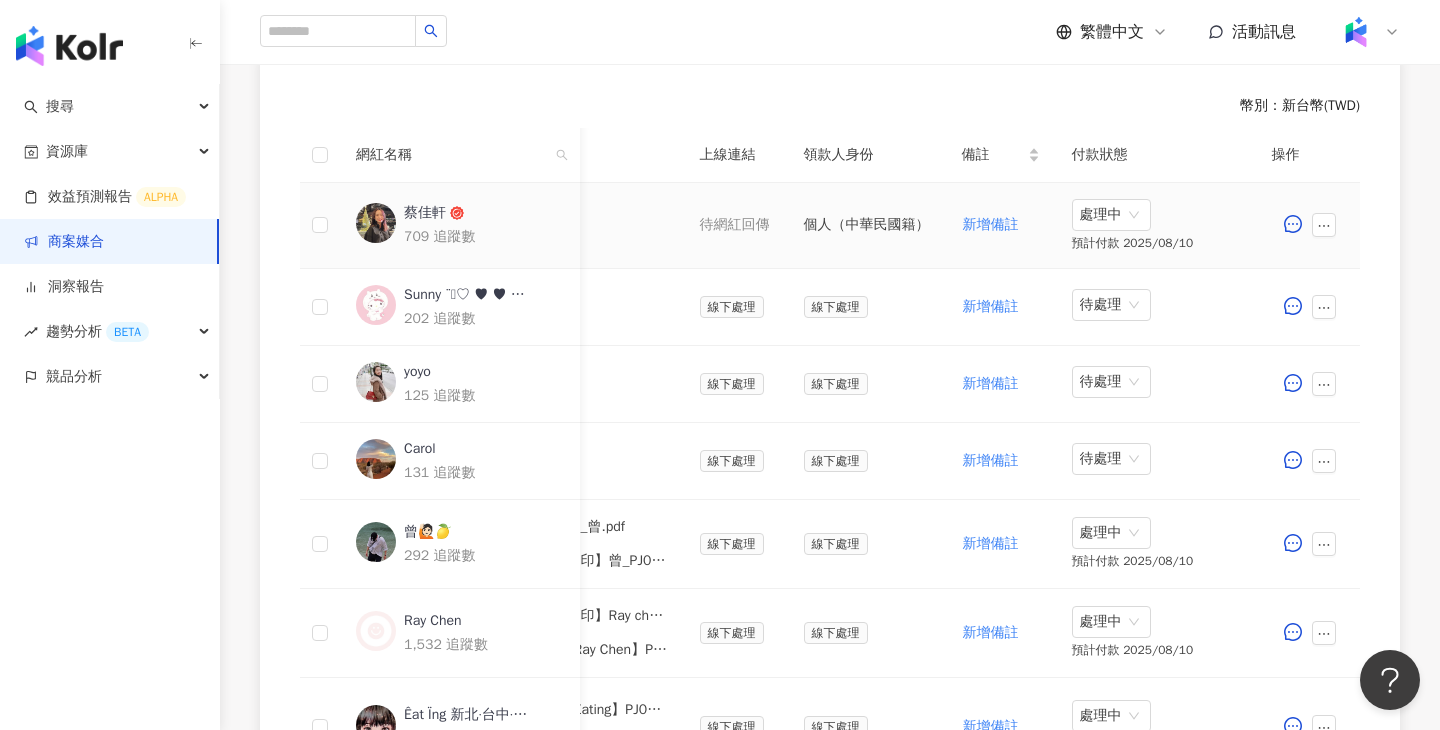 scroll, scrollTop: 0, scrollLeft: 0, axis: both 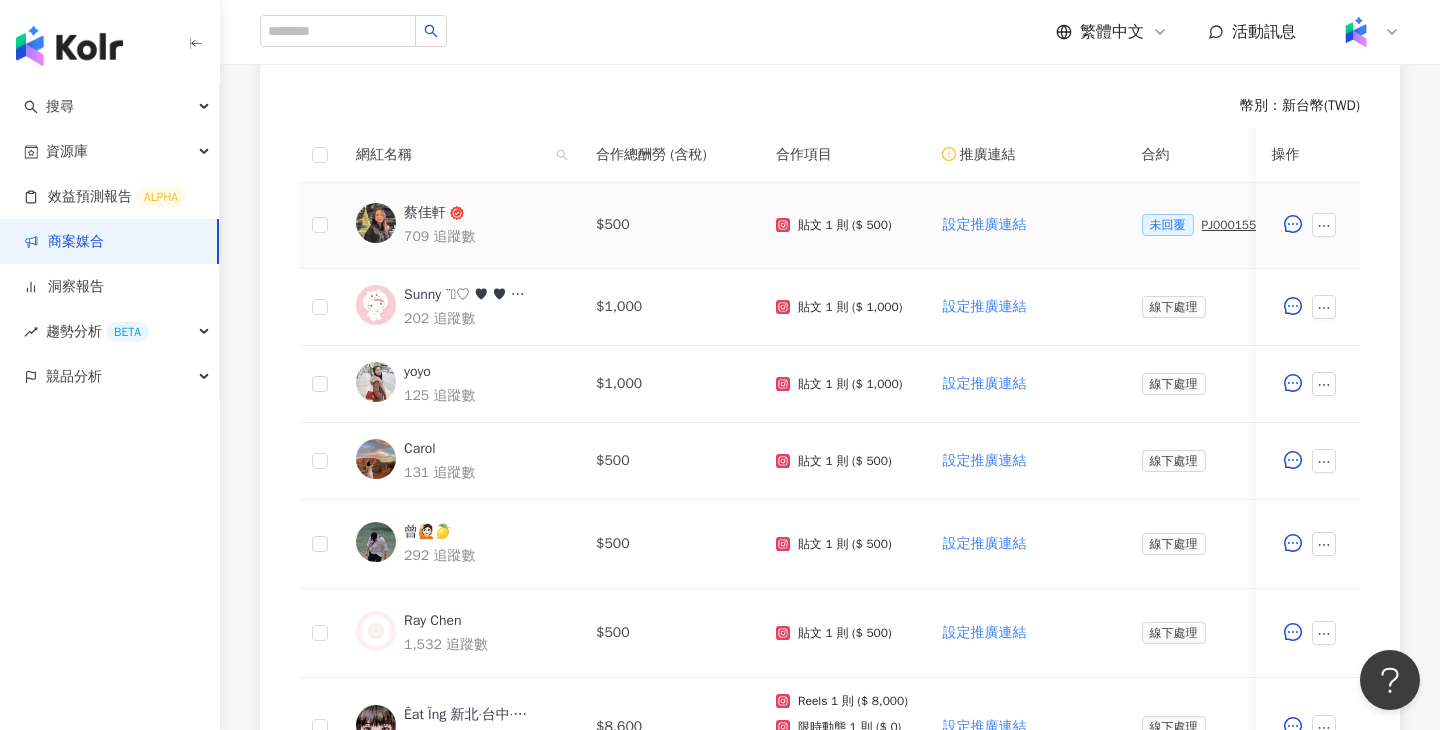 click on "PJ0001552 Uber Eats_costco_202506_活動確認單" at bounding box center (1252, 225) 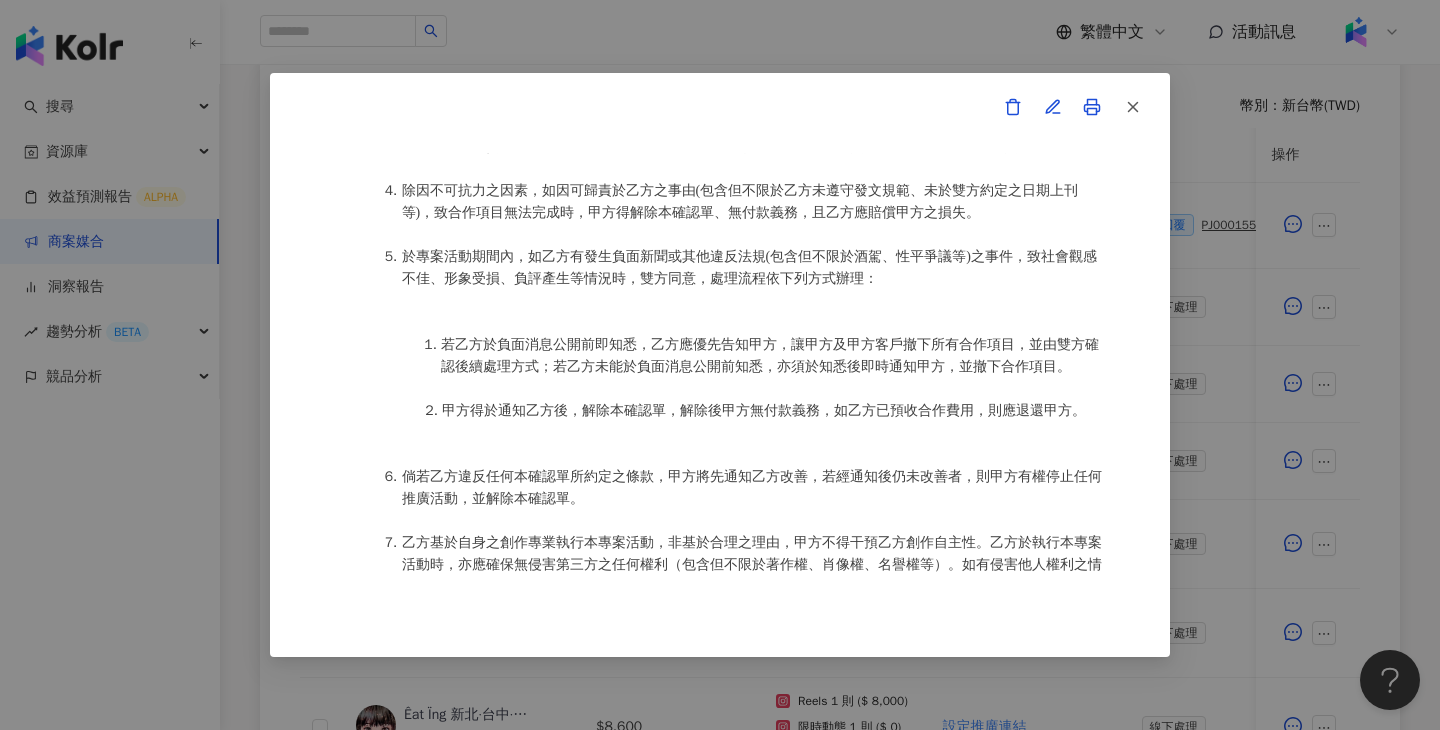 scroll, scrollTop: 2491, scrollLeft: 0, axis: vertical 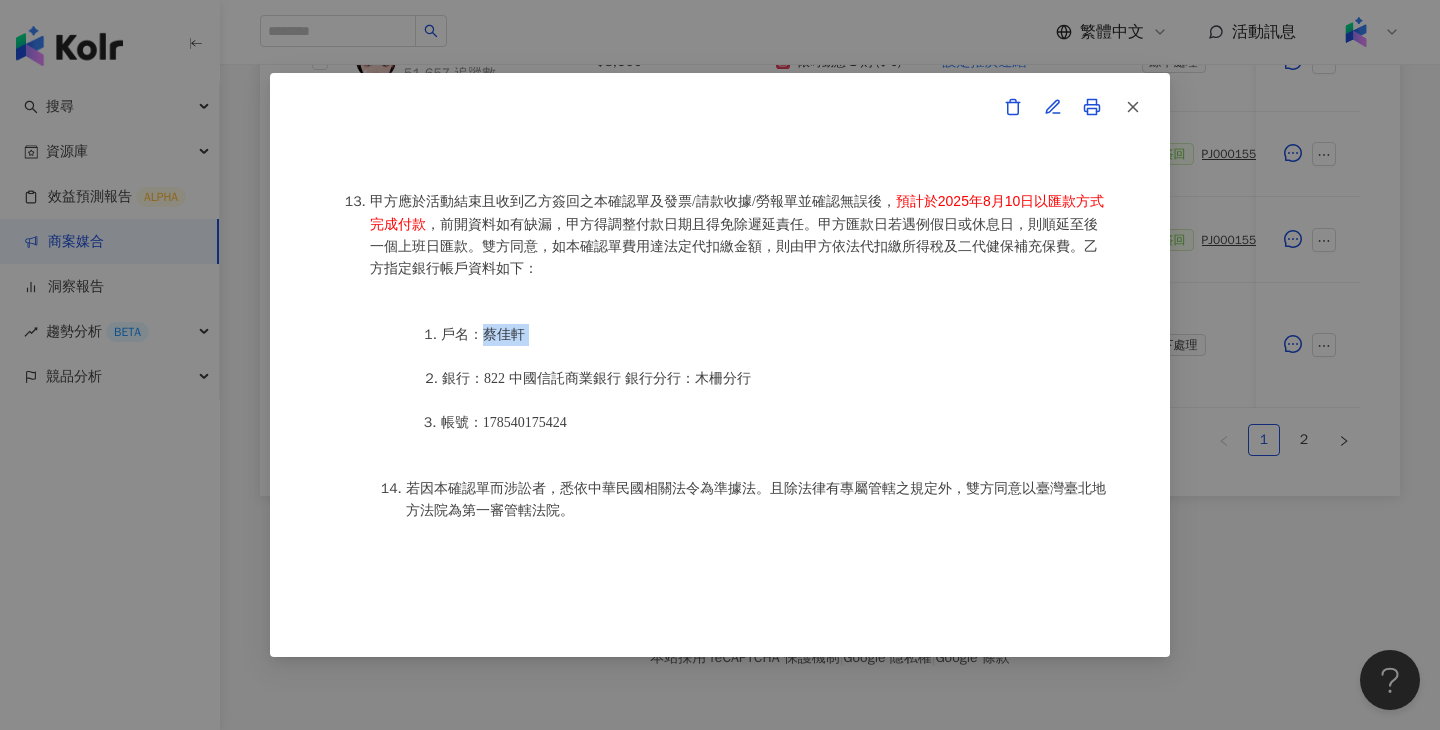 drag, startPoint x: 540, startPoint y: 339, endPoint x: 486, endPoint y: 335, distance: 54.147945 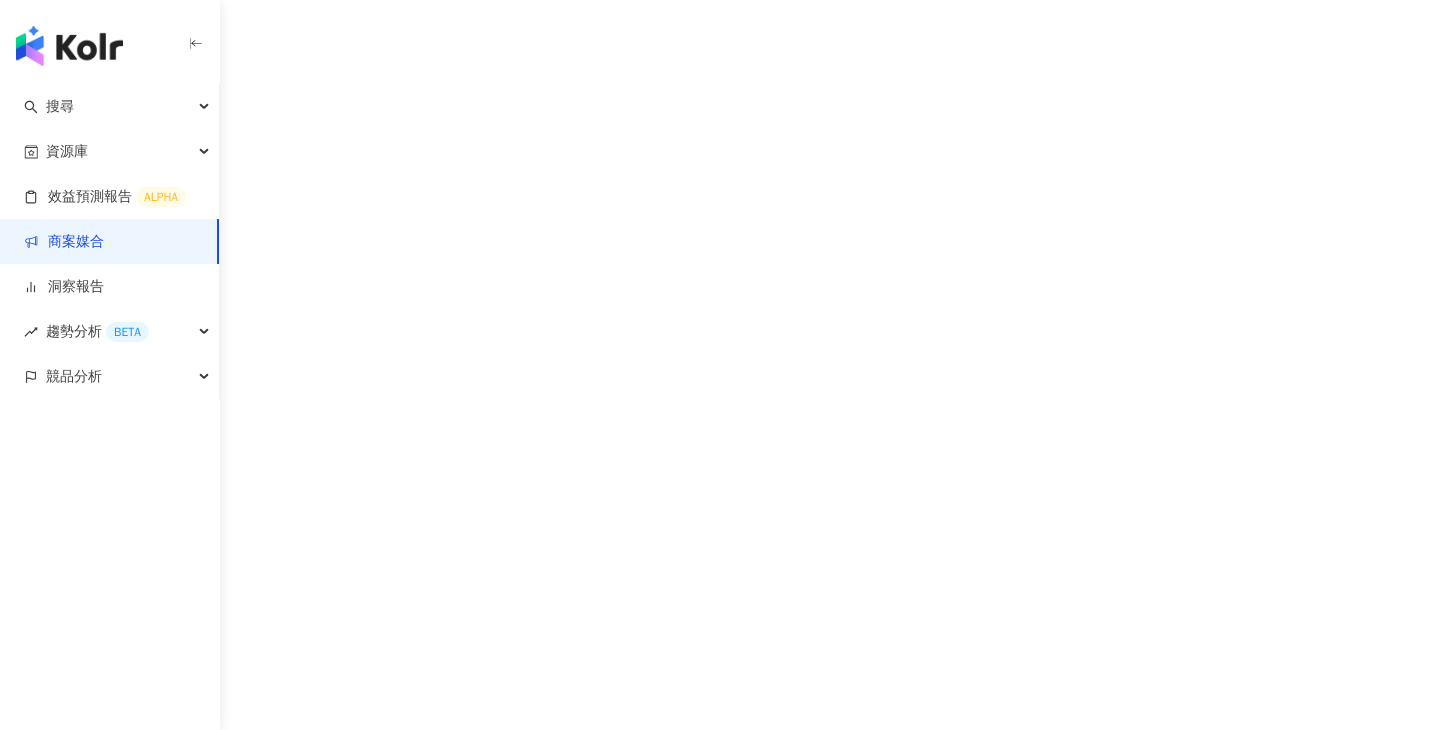 scroll, scrollTop: 0, scrollLeft: 0, axis: both 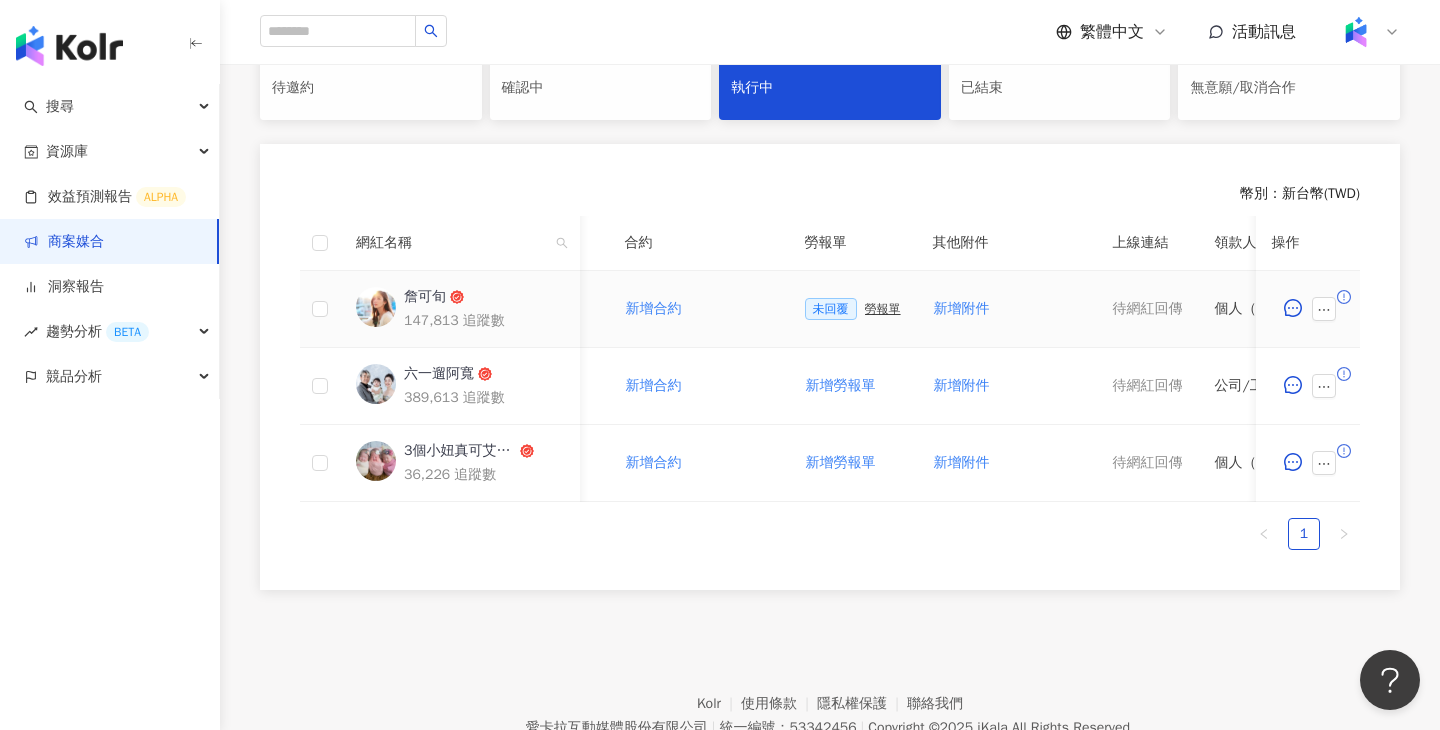 click on "勞報單" at bounding box center [883, 309] 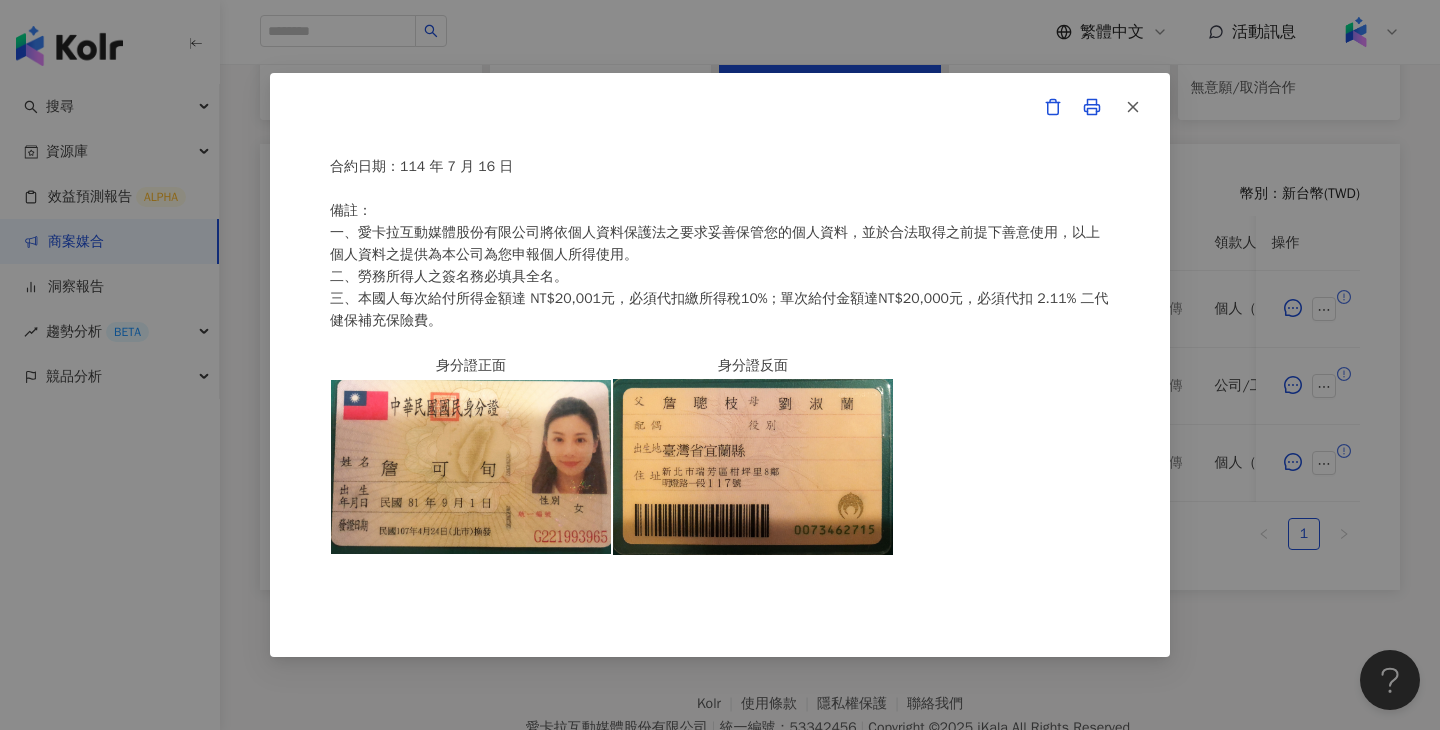 scroll, scrollTop: 0, scrollLeft: 0, axis: both 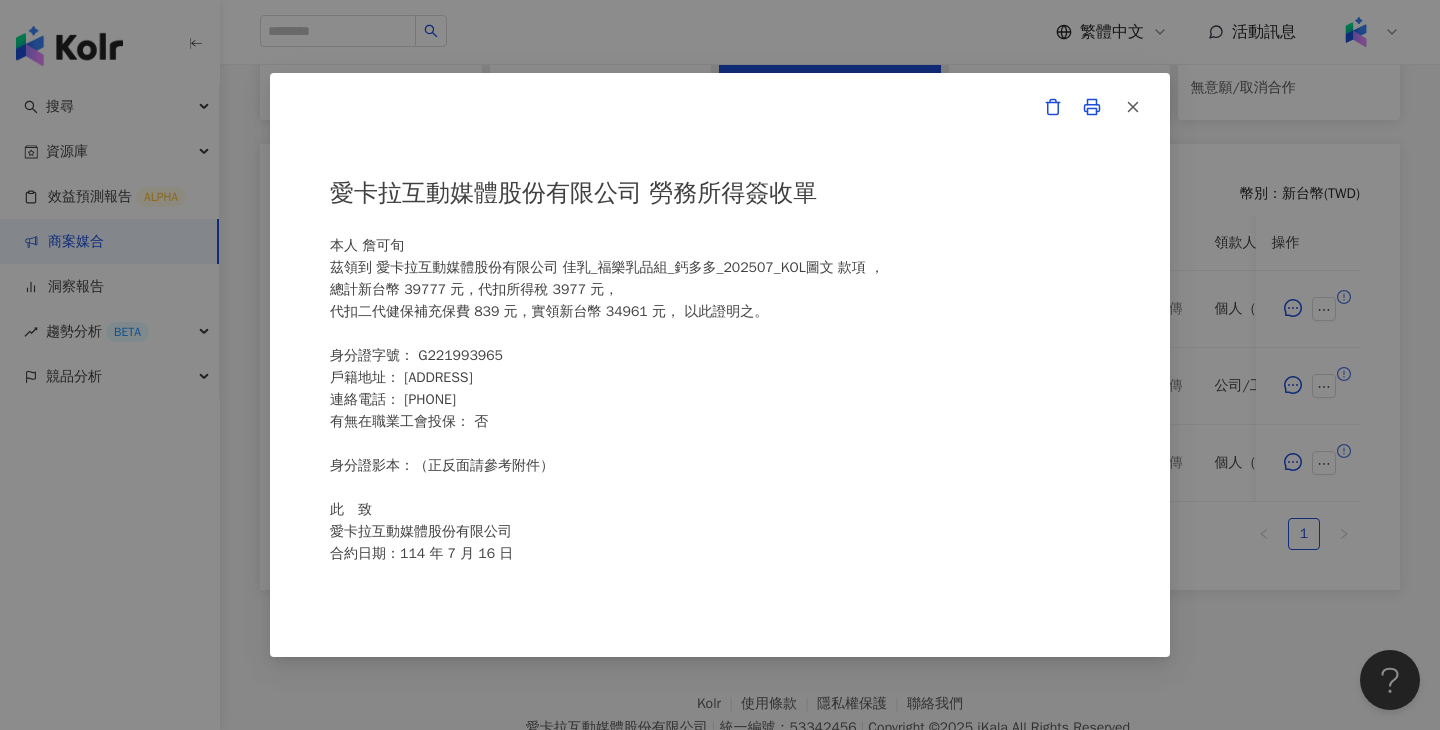 click on "愛卡拉互動媒體股份有限公司 勞務所得簽收單 本人 詹可旬 茲領到 愛卡拉互動媒體股份有限公司 佳乳_福樂乳品組_鈣多多_202507_KOL圖文 款項 ，  總計新台幣 39777 元，代扣所得稅 3977 元， 代扣二代健保補充保費 839 元，實領新台幣 34961 元， 以此證明之。 身分證字號： G221993965 戶籍地址： 新北市瑞芳區明燈路一段117號 連絡電話： 0917615621 有無在職業工會投保： 否 身分證影本：（正反面請參考附件） 此　致 愛卡拉互動媒體股份有限公司 合約日期：114 年 7 月 16 日 備註： 一、愛卡拉互動媒體股份有限公司將依個人資料保護法之要求妥善保管您的個人資料，並於合法取得之前提下善意使用，以上個人資料之提供為本公司為您申報個人所得使用。 二、勞務所得人之簽名務必填具全名。 身分證正面 身分證反面" at bounding box center [720, 365] 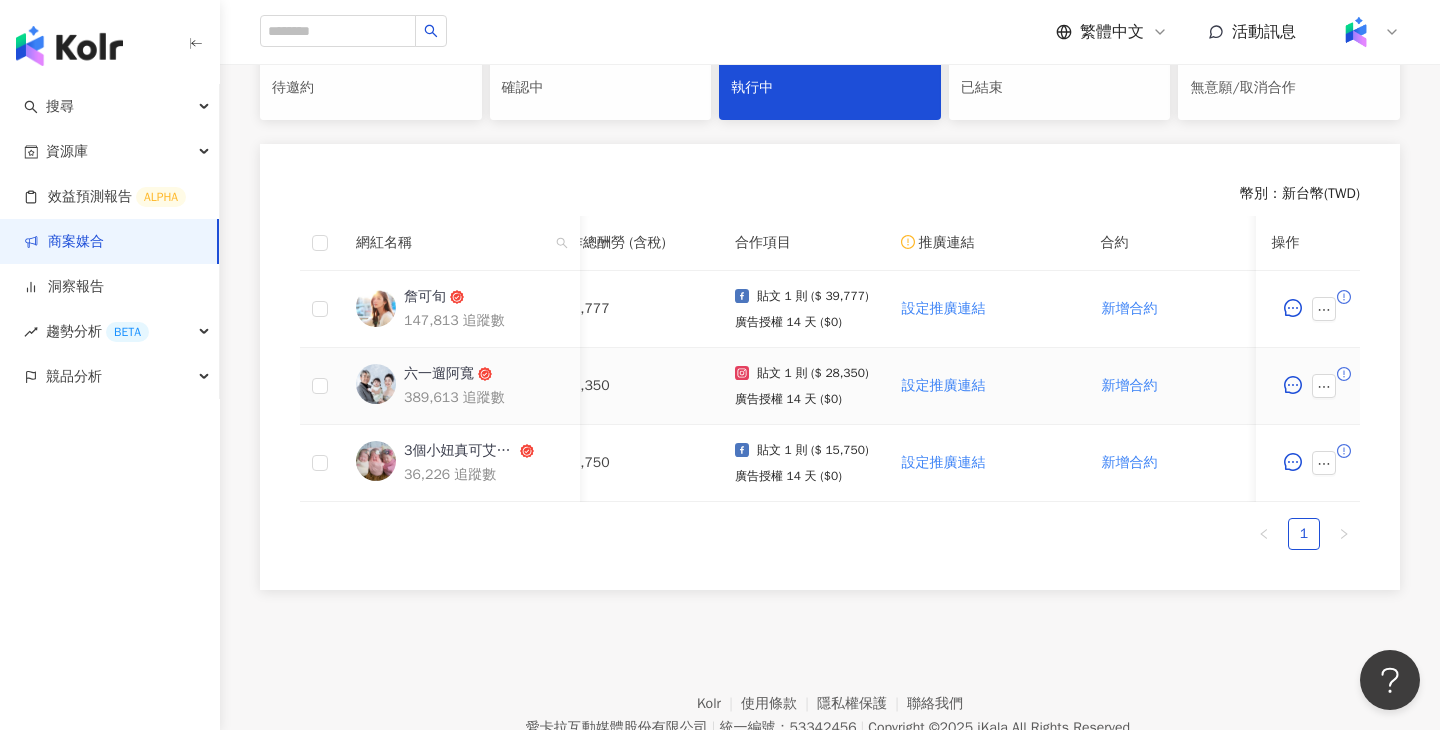 scroll, scrollTop: 0, scrollLeft: 0, axis: both 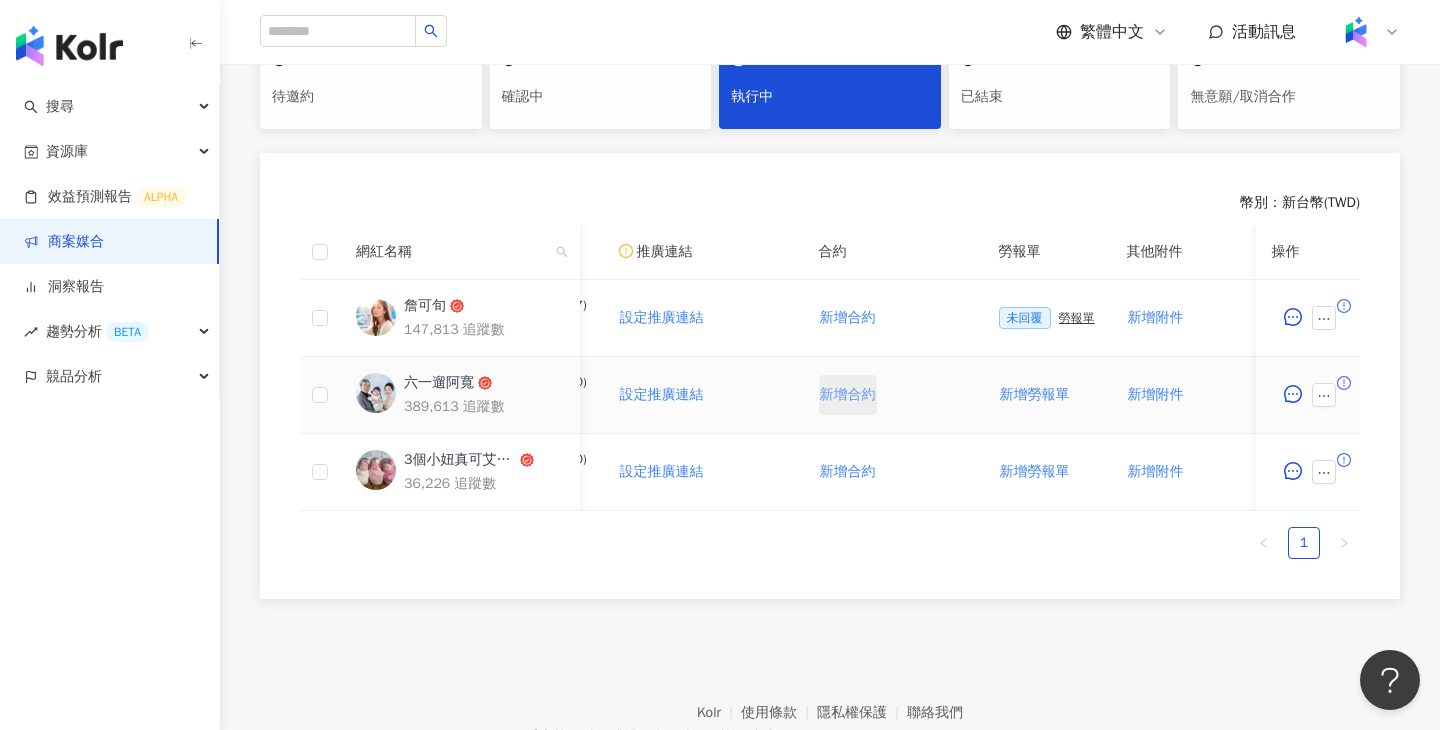 click on "新增合約" at bounding box center (848, 395) 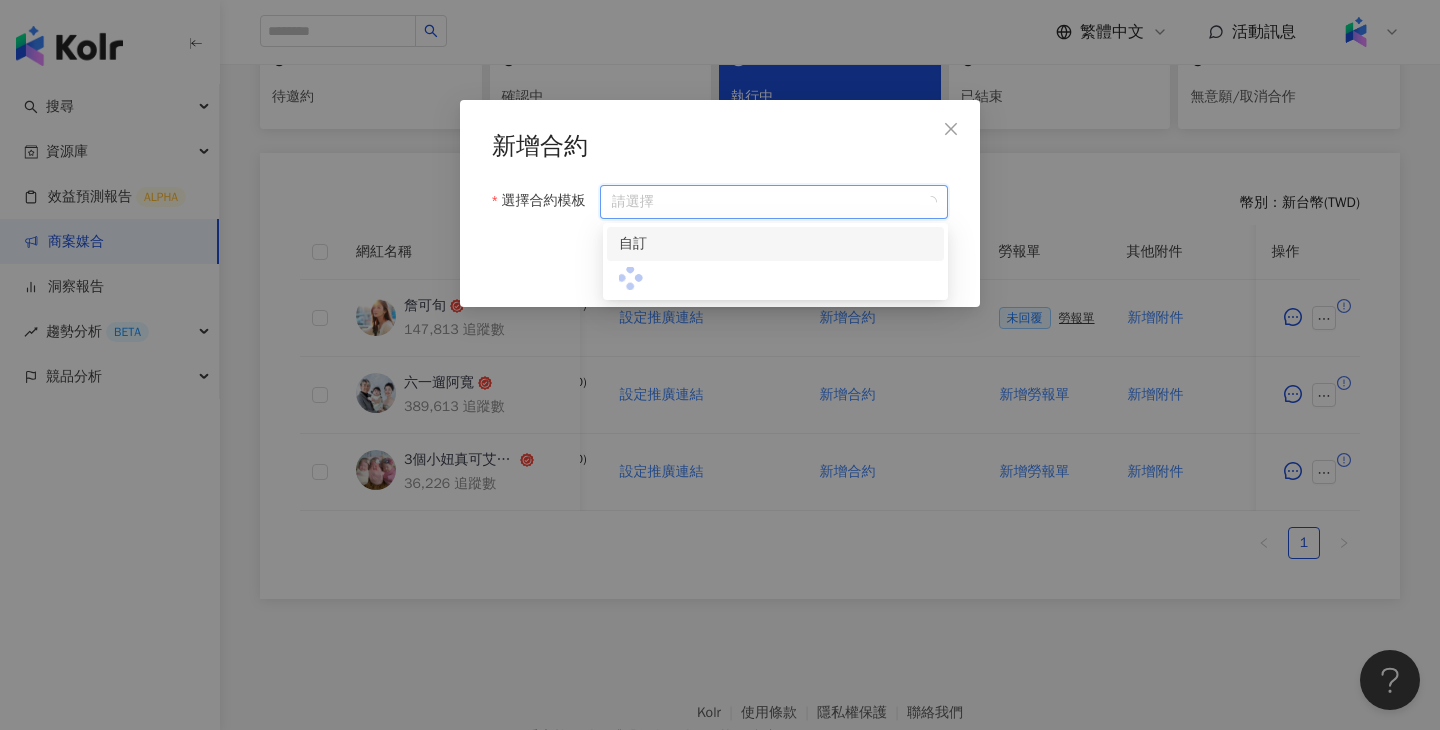 click on "選擇合約模板" at bounding box center [774, 202] 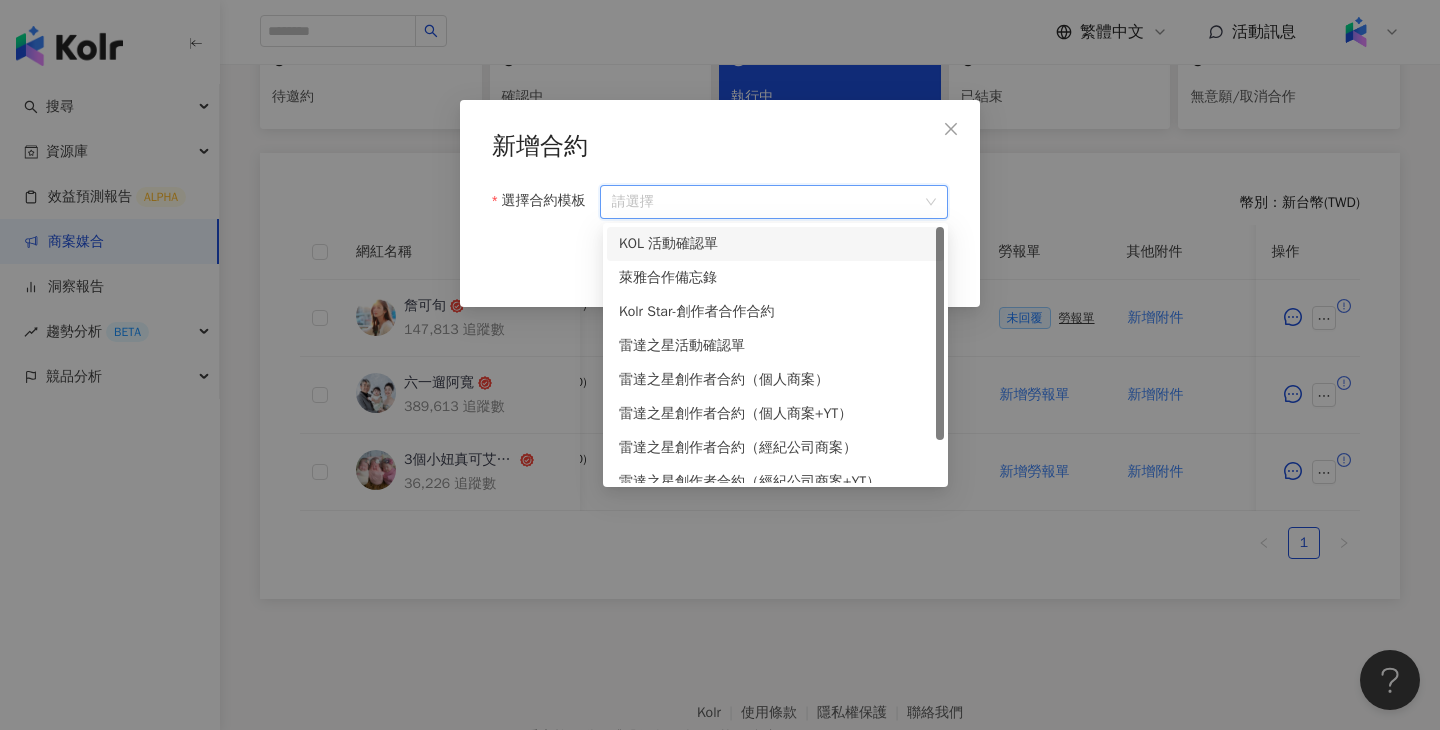 click on "KOL 活動確認單" at bounding box center [775, 244] 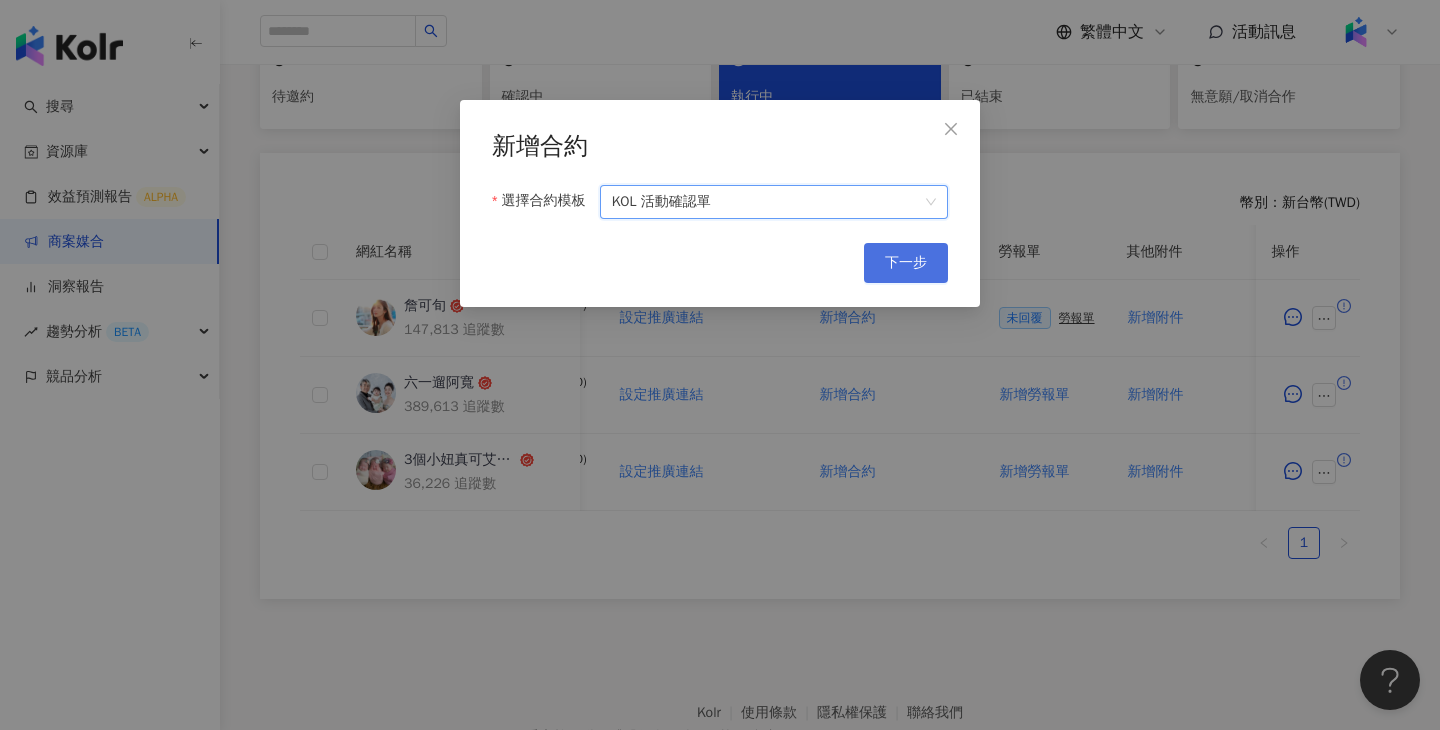 click on "下一步" at bounding box center [906, 263] 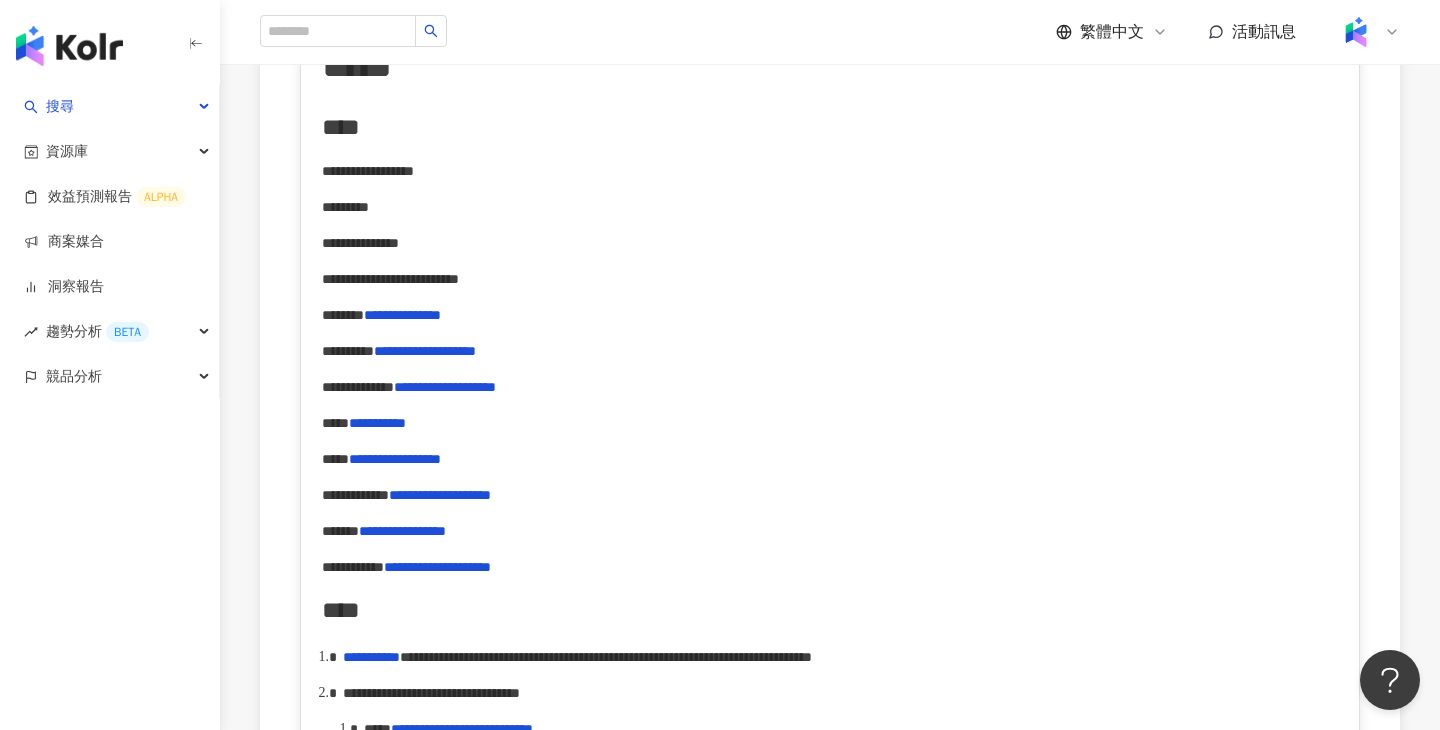 scroll, scrollTop: 0, scrollLeft: 0, axis: both 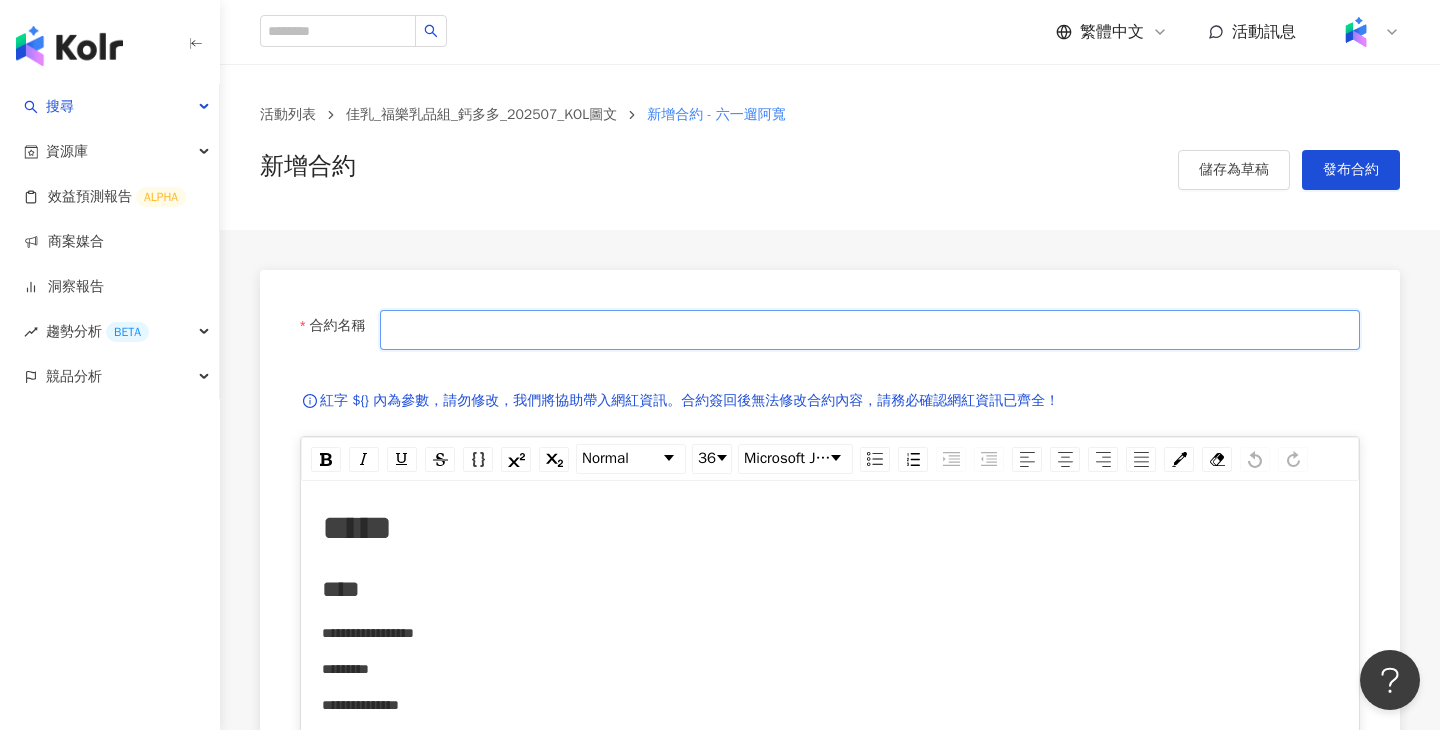 drag, startPoint x: 498, startPoint y: 348, endPoint x: 498, endPoint y: 333, distance: 15 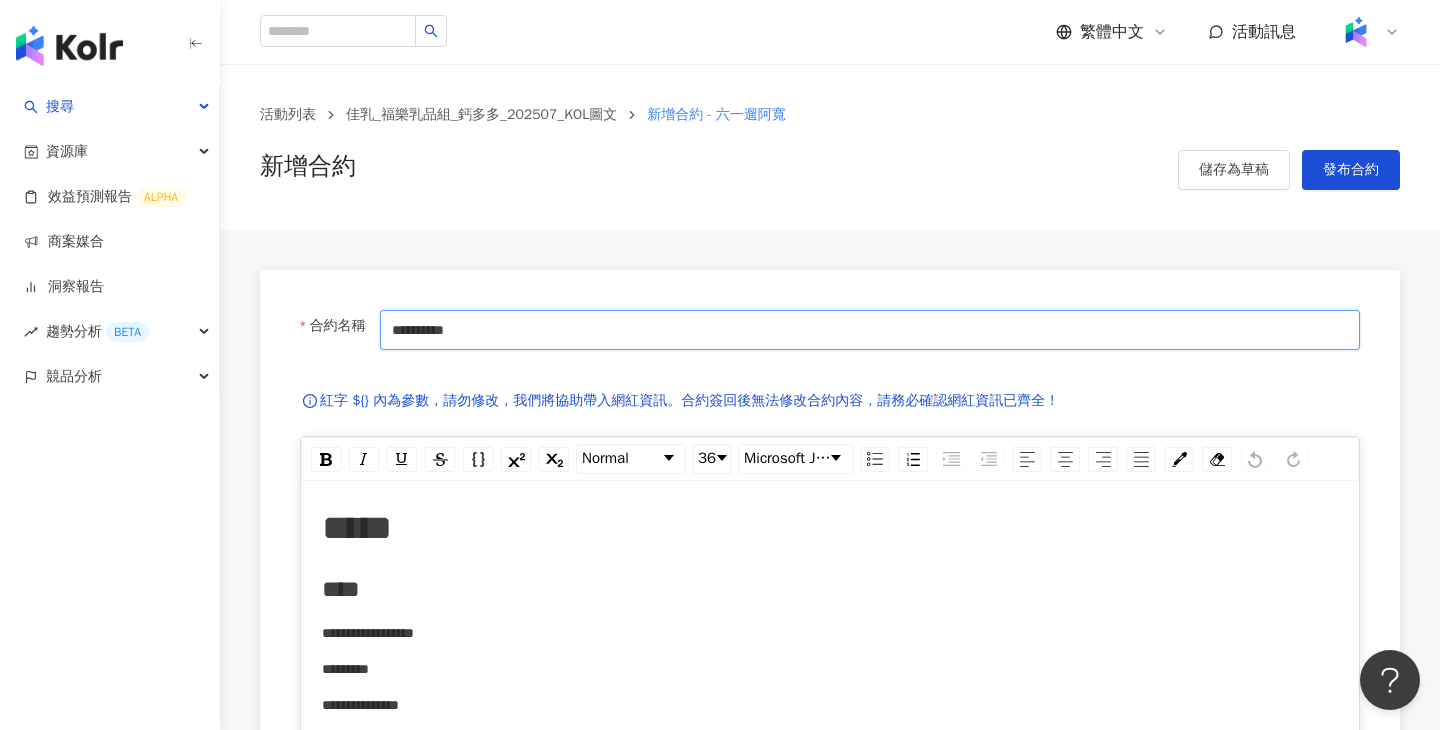 paste on "**********" 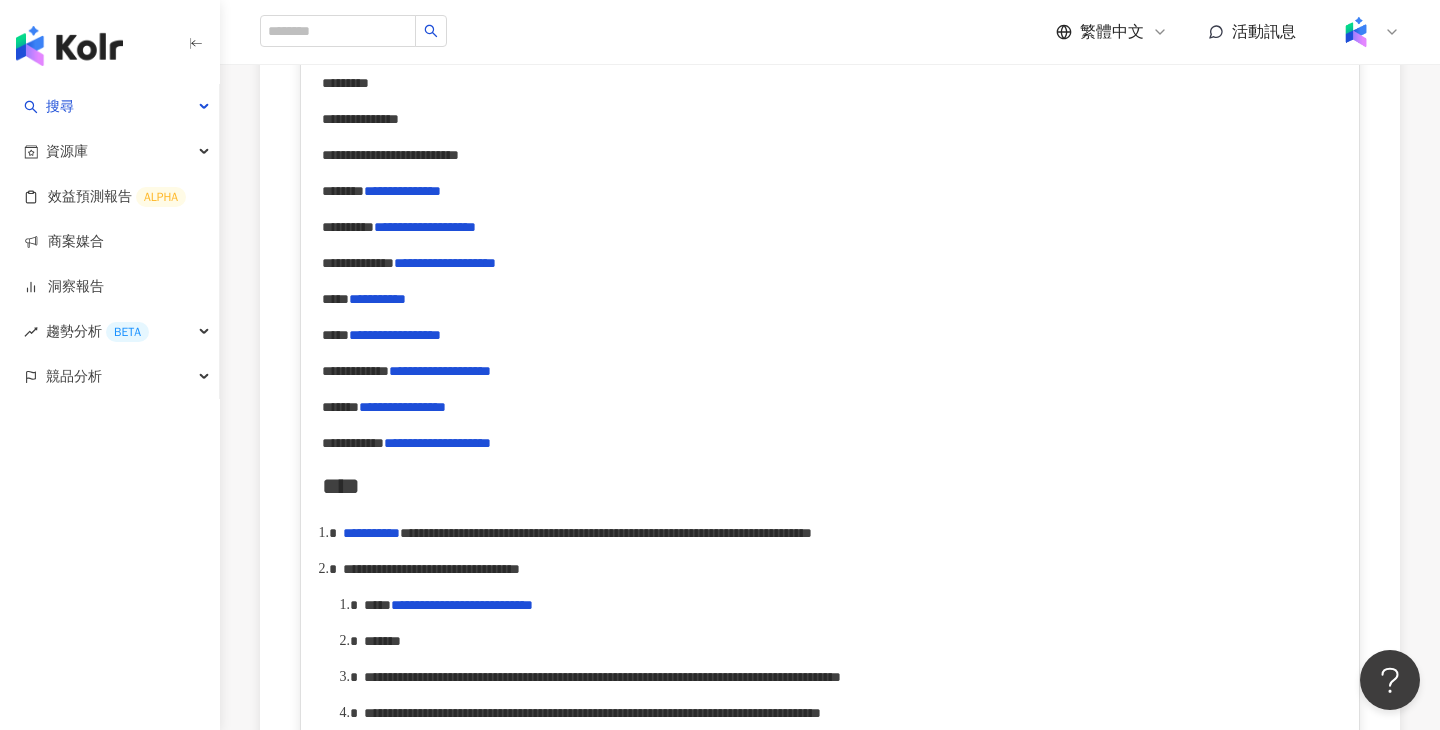 scroll, scrollTop: 596, scrollLeft: 0, axis: vertical 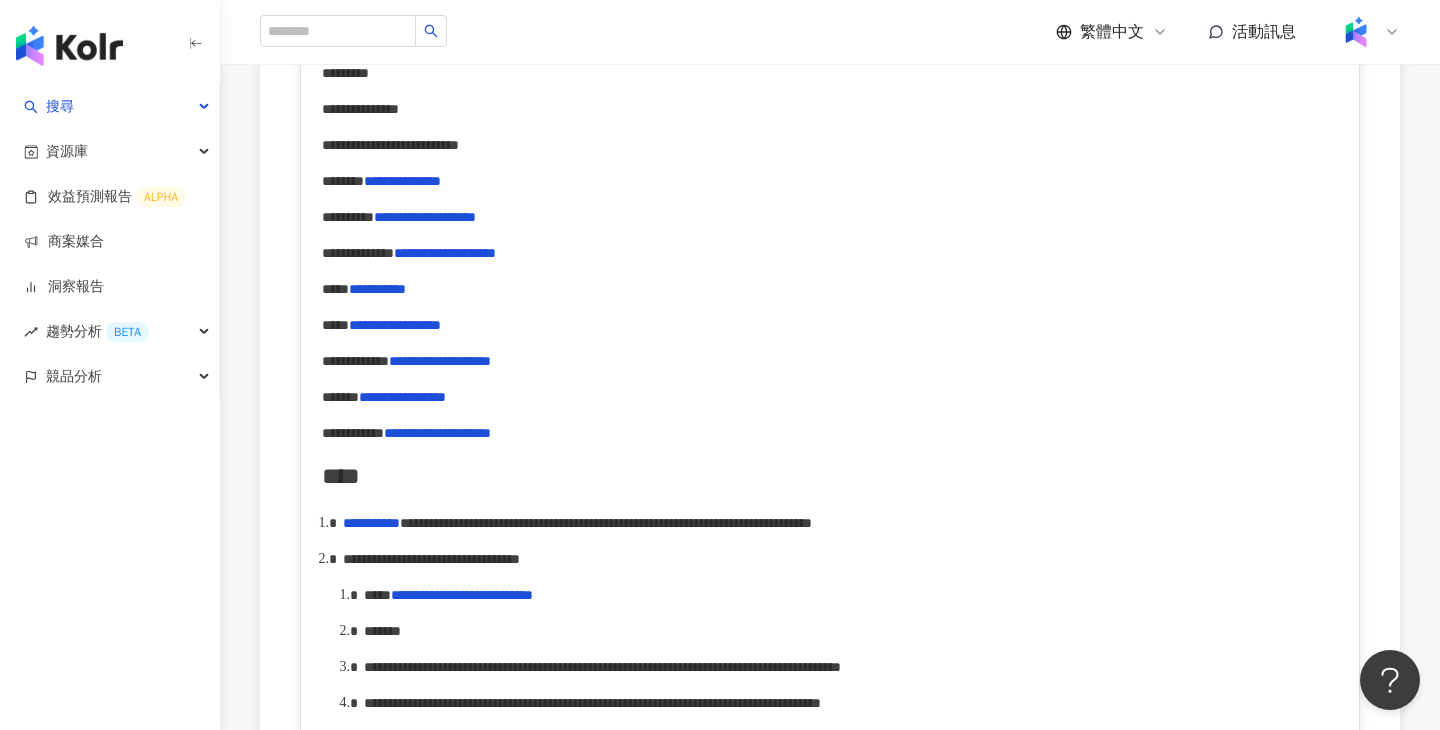 type on "**********" 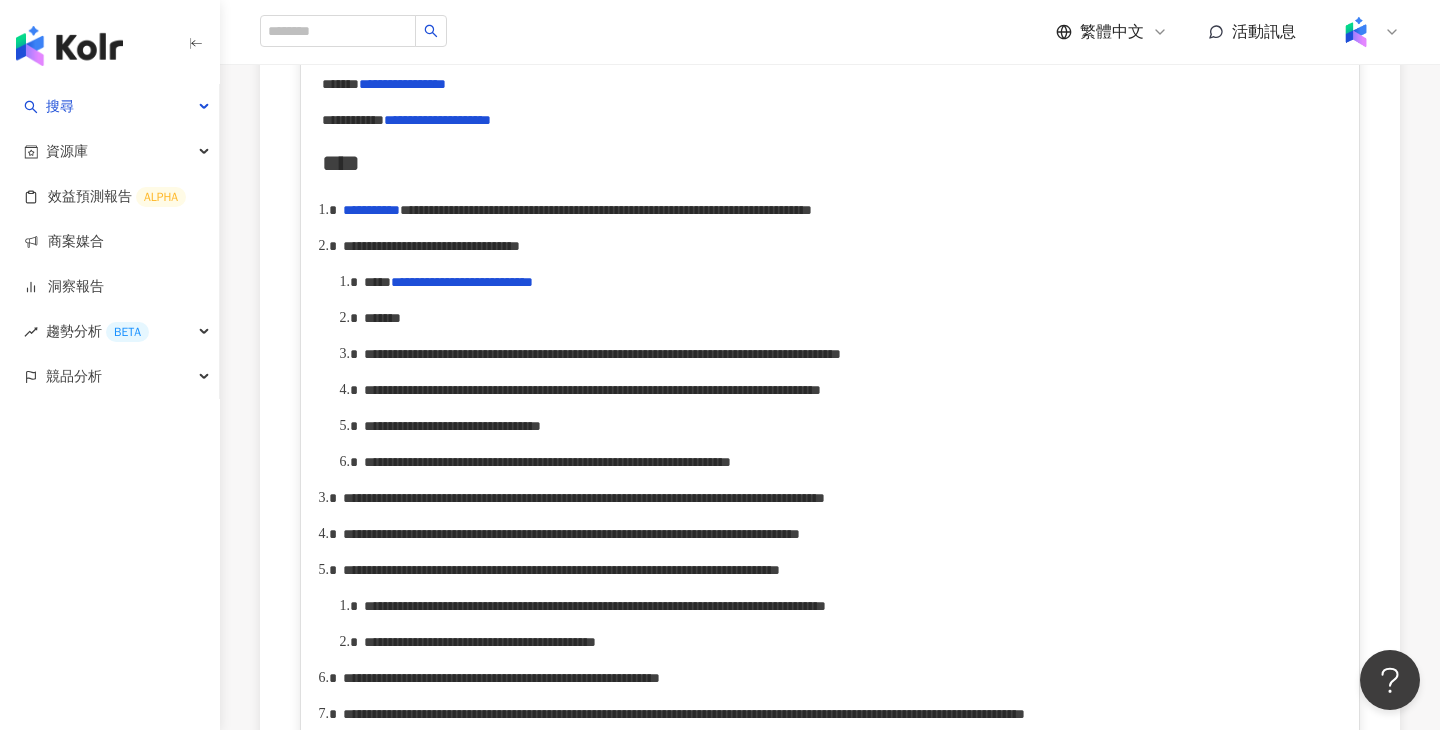 scroll, scrollTop: 905, scrollLeft: 0, axis: vertical 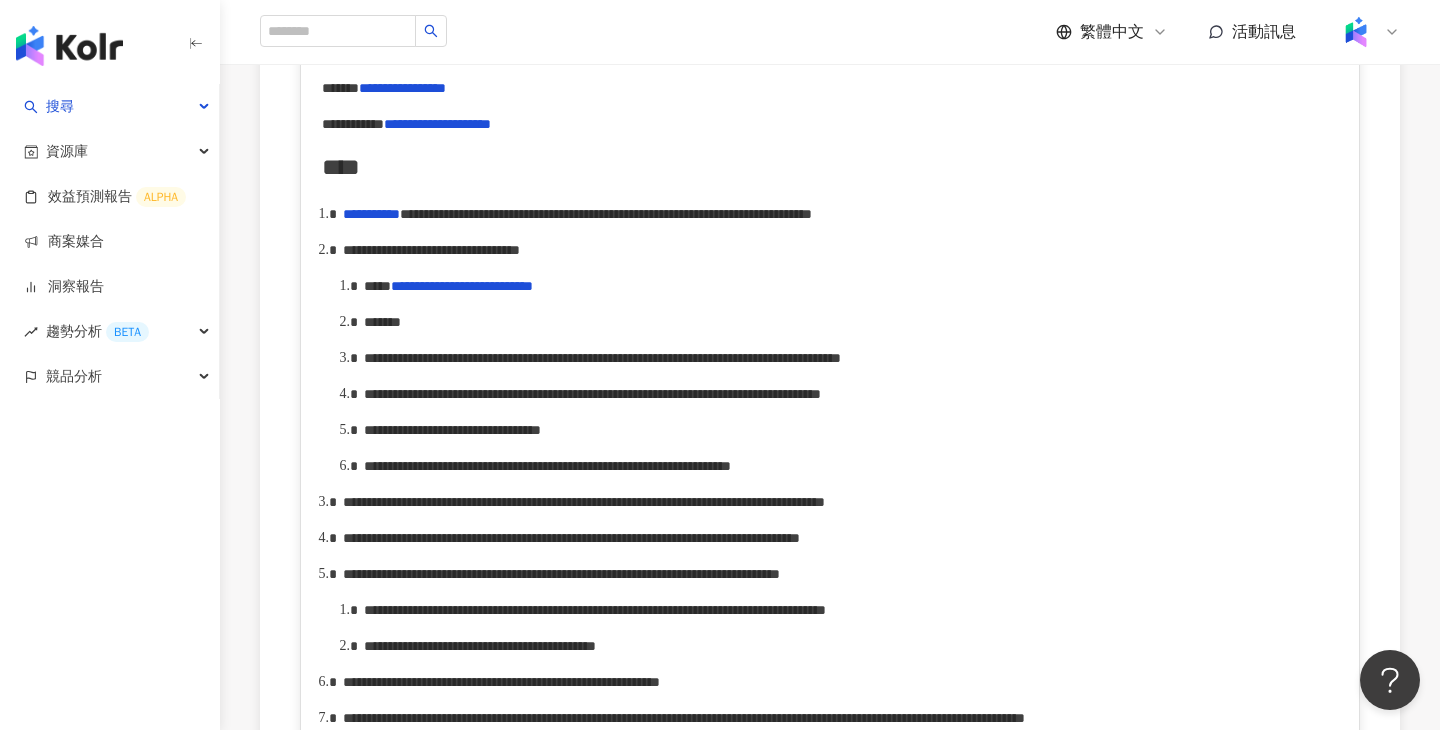 click on "**********" at bounding box center [431, 250] 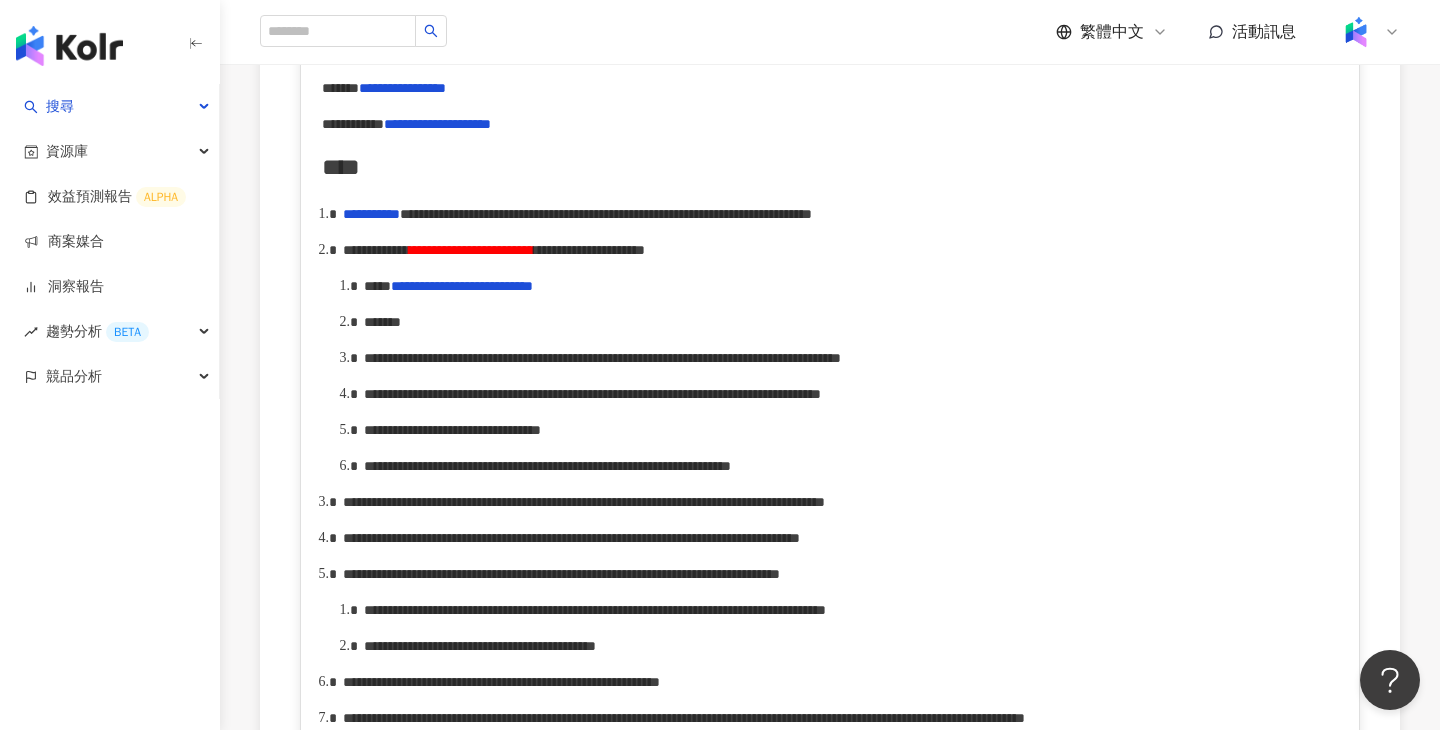 click on "**********" at bounding box center [851, 286] 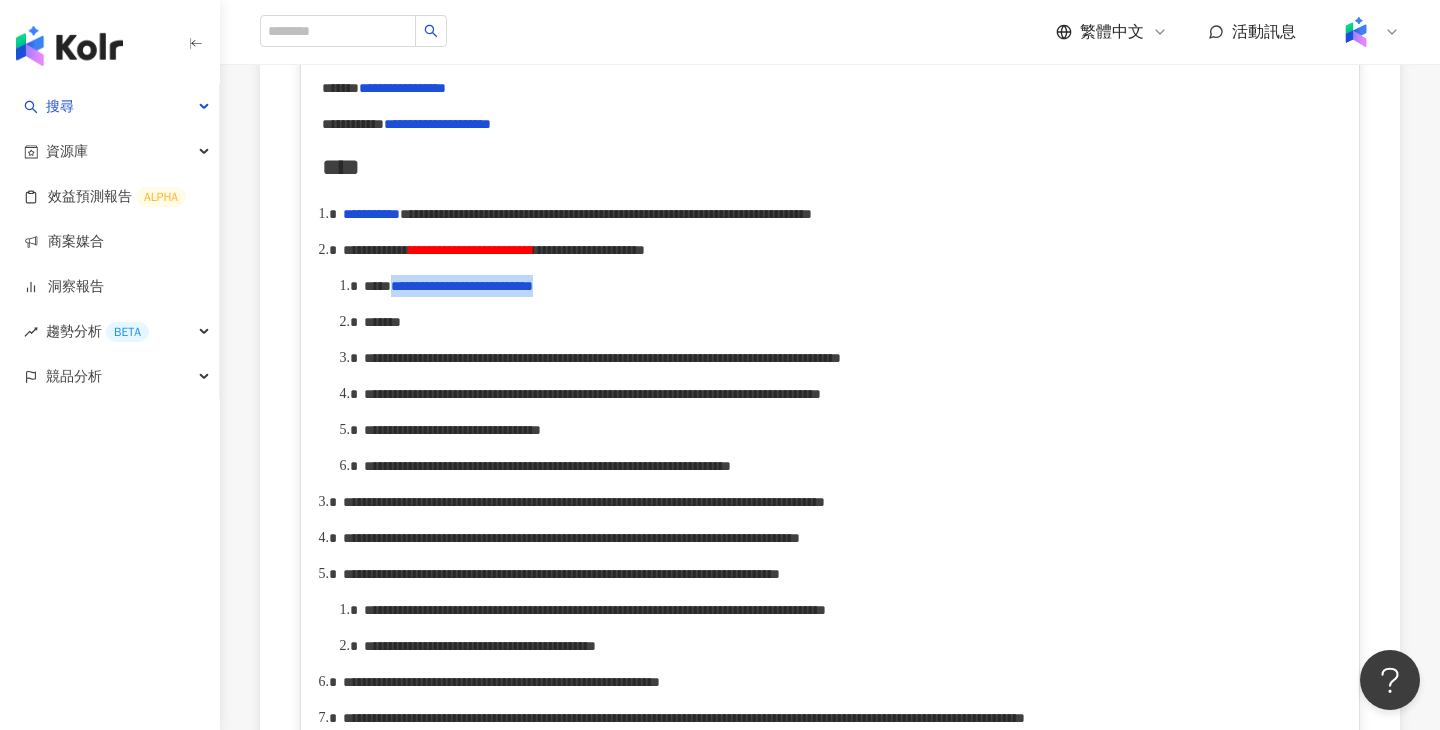 click on "*****" at bounding box center (377, 286) 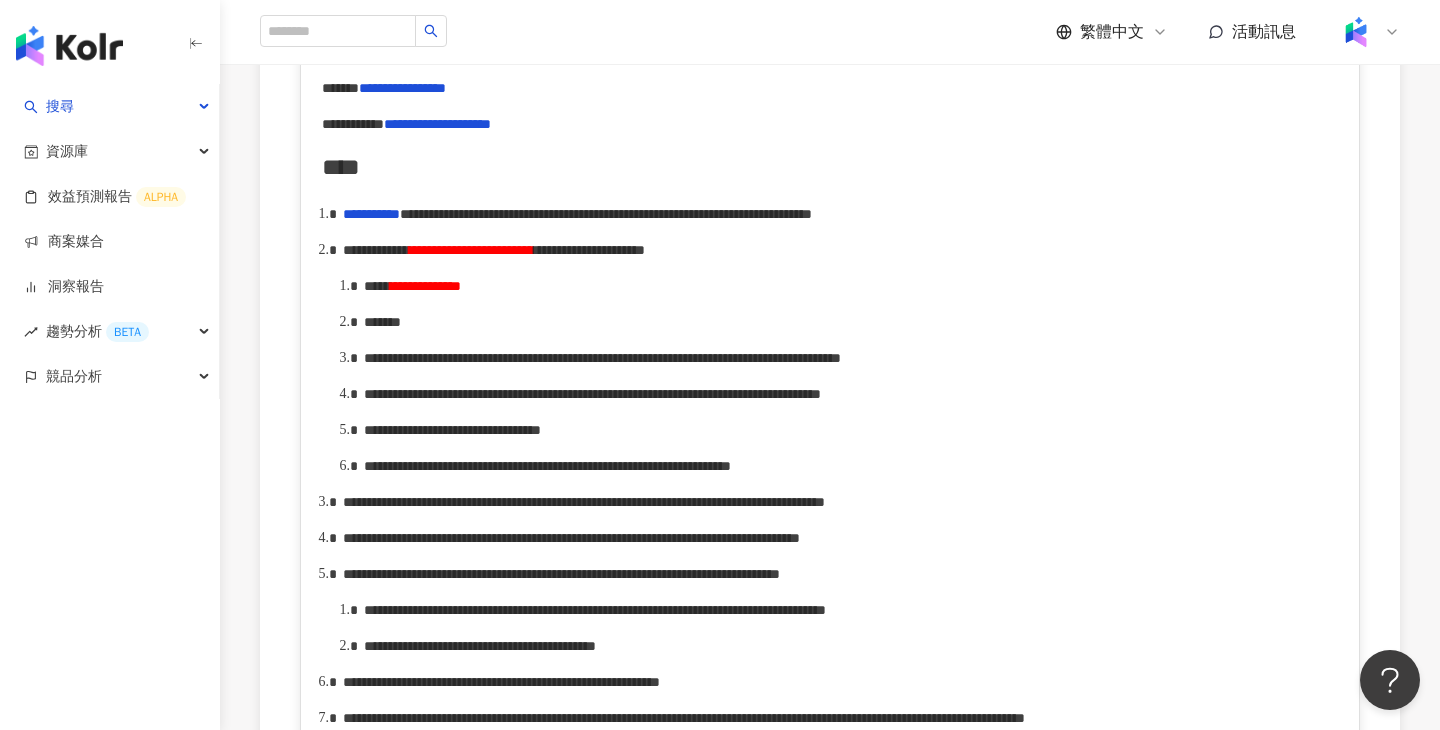 click on "*******" at bounding box center [851, 322] 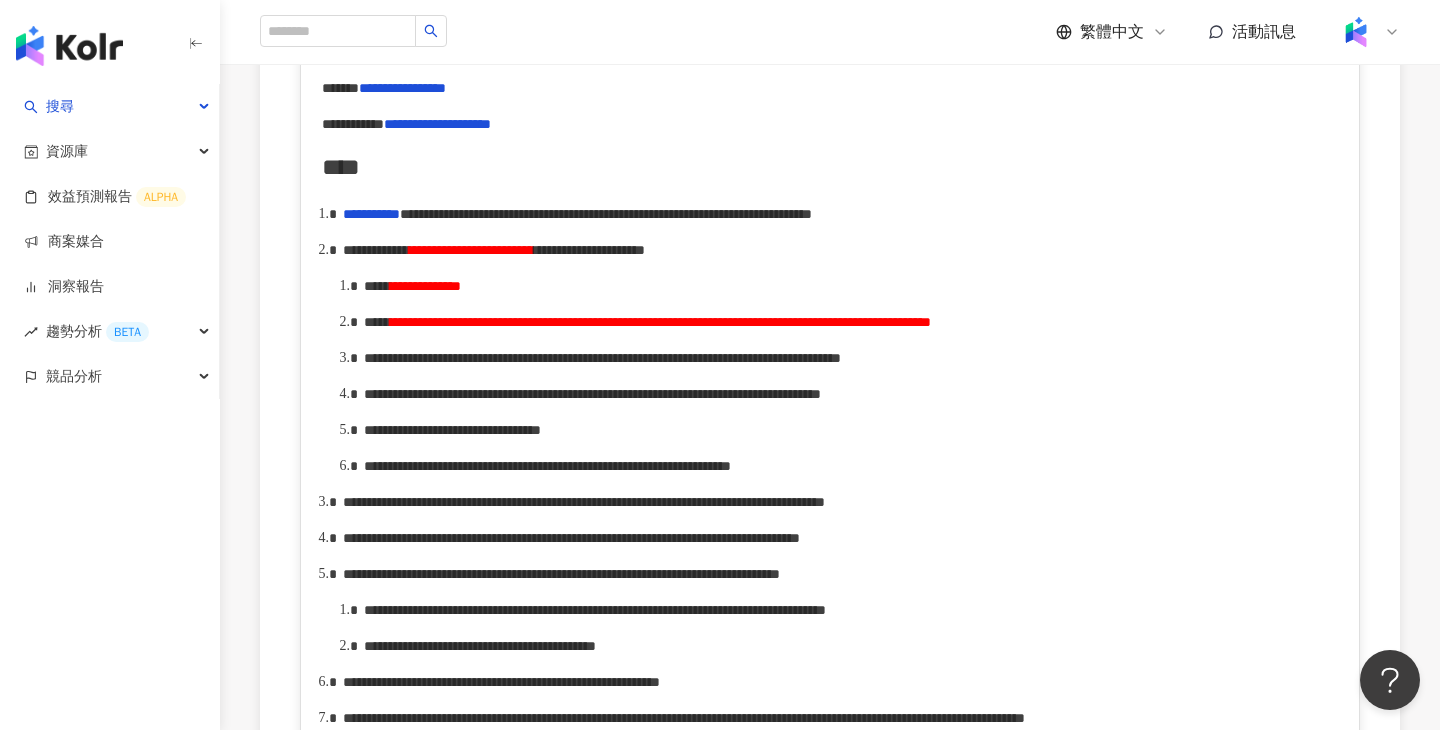 click on "**********" at bounding box center (660, 322) 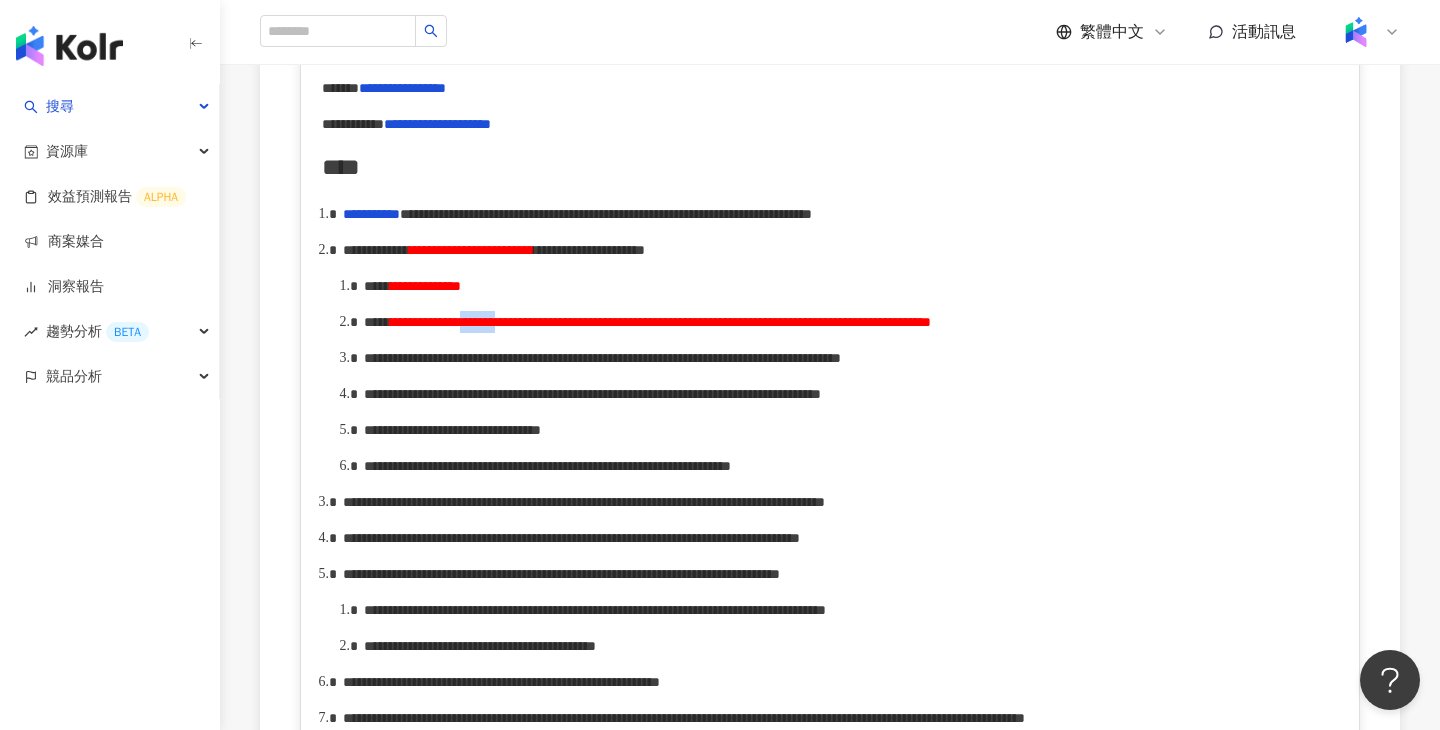 click on "**********" at bounding box center [660, 322] 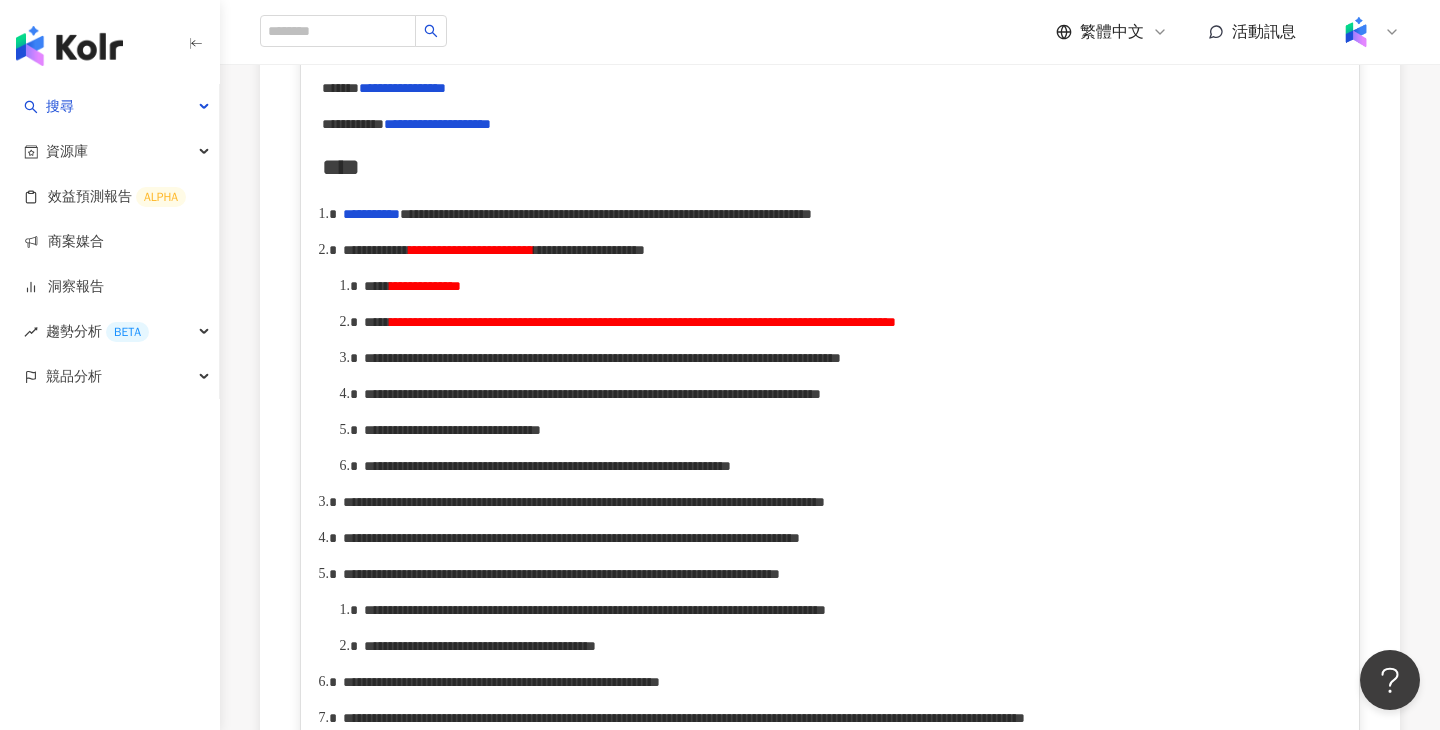 click on "**********" at bounding box center [643, 322] 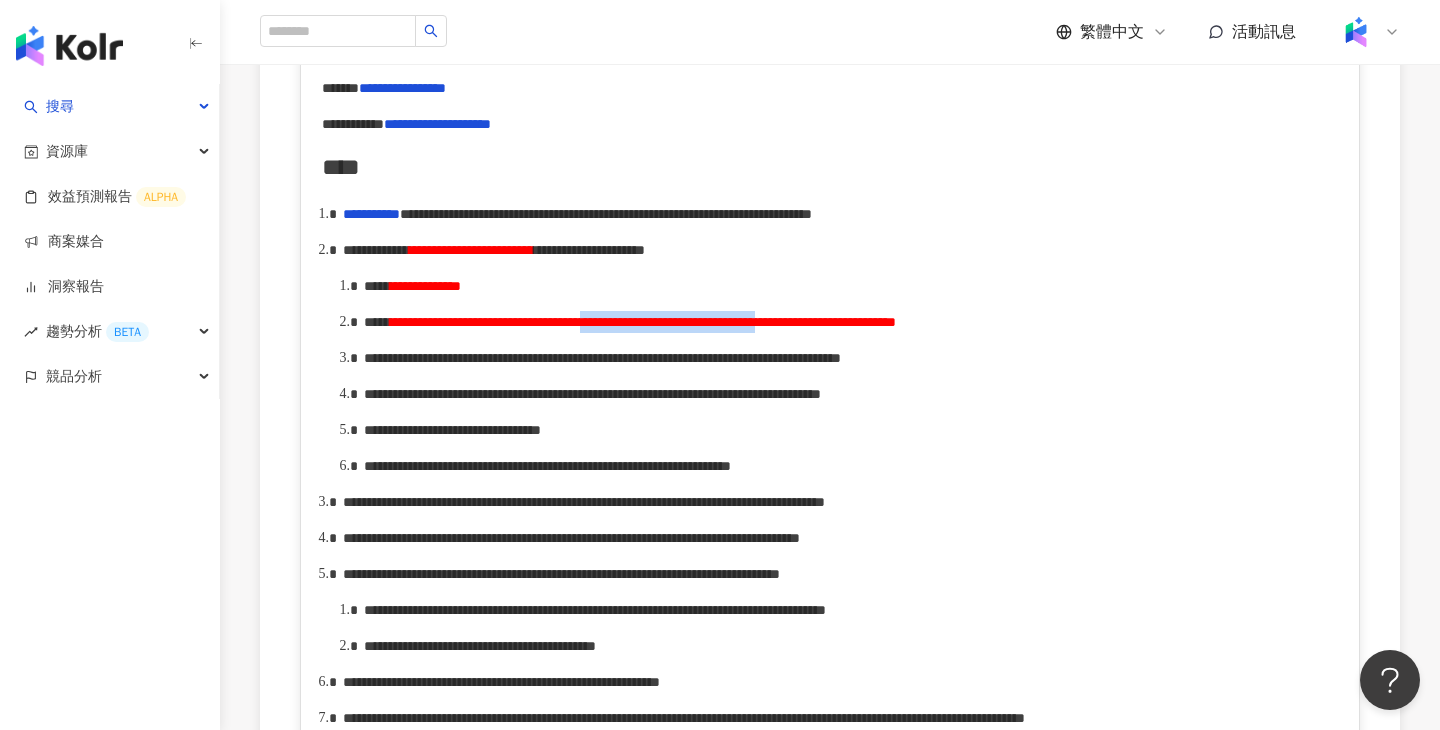 click on "**********" at bounding box center [643, 322] 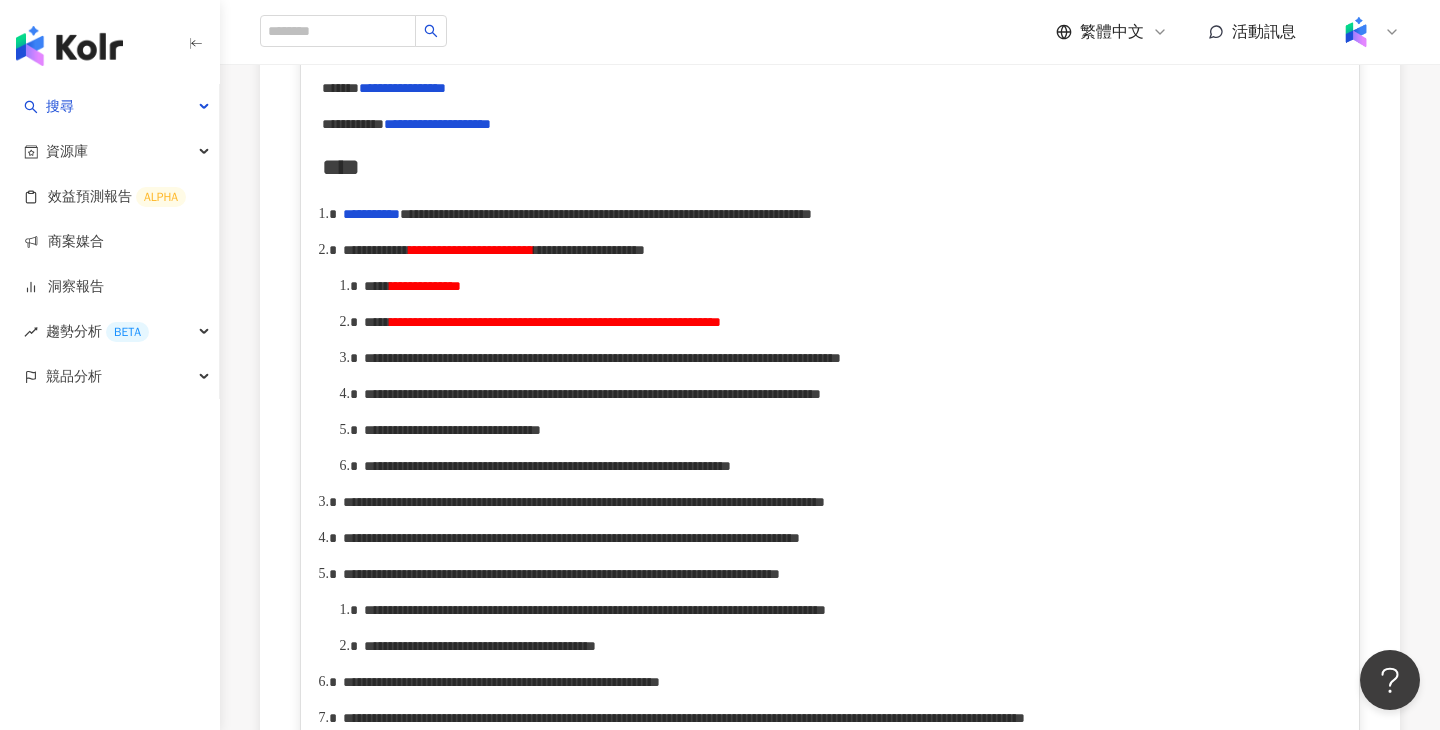 click on "**********" at bounding box center [555, 322] 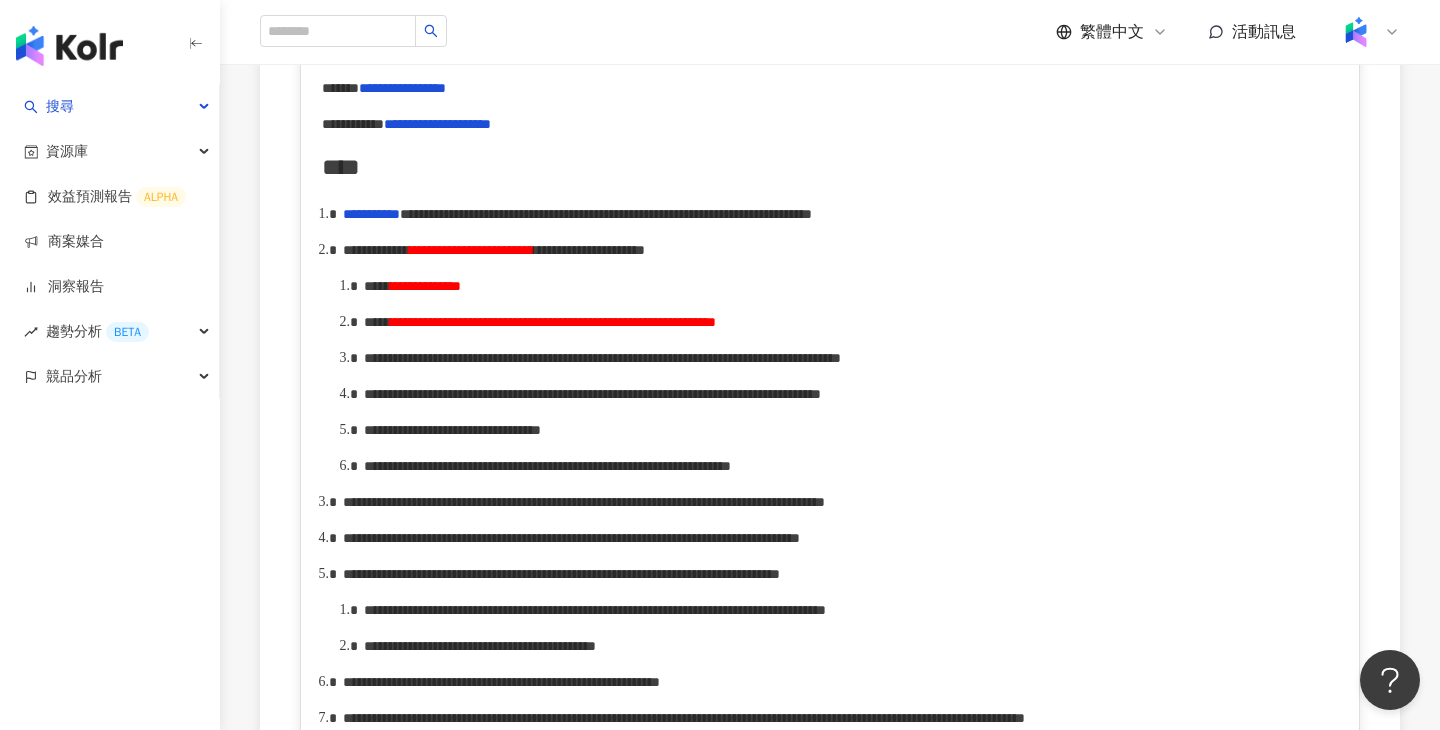 type 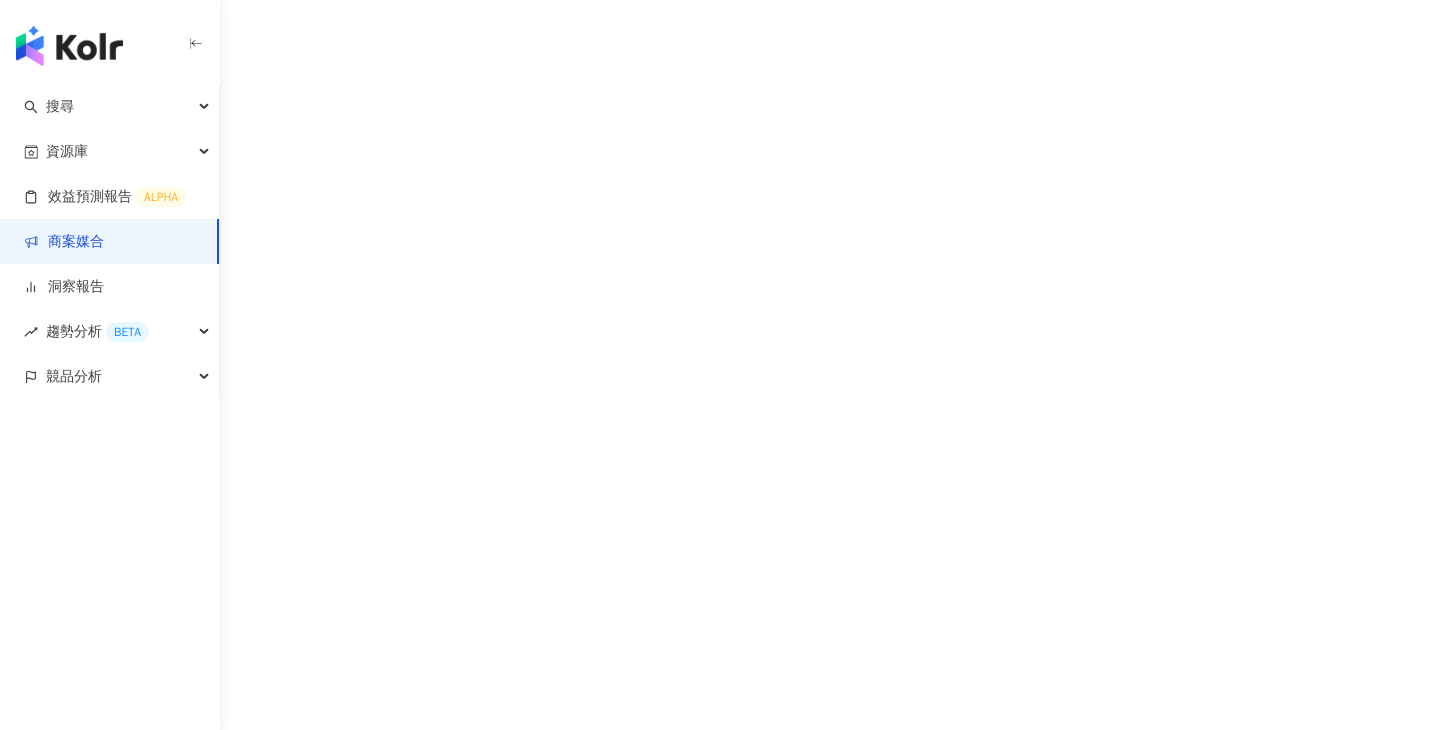 scroll, scrollTop: 0, scrollLeft: 0, axis: both 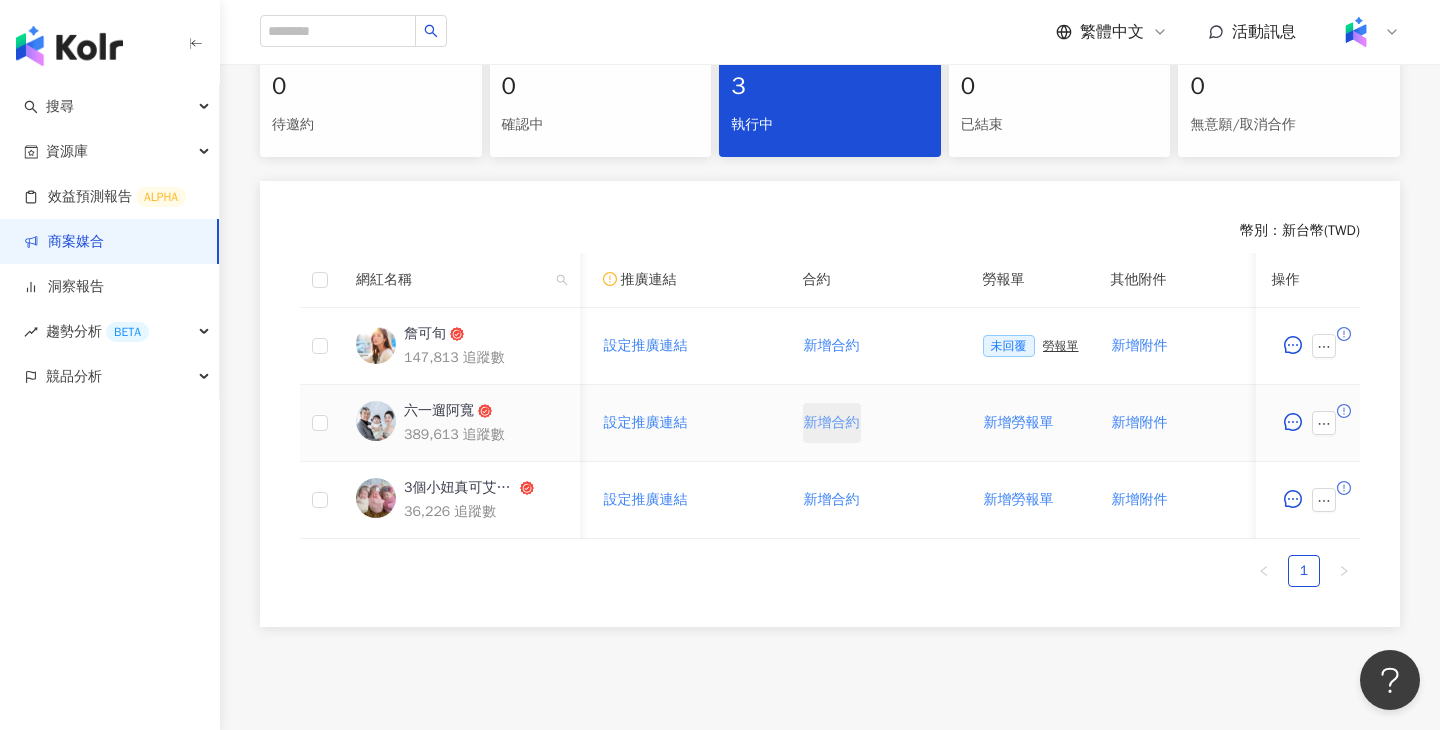 click on "新增合約" at bounding box center [832, 423] 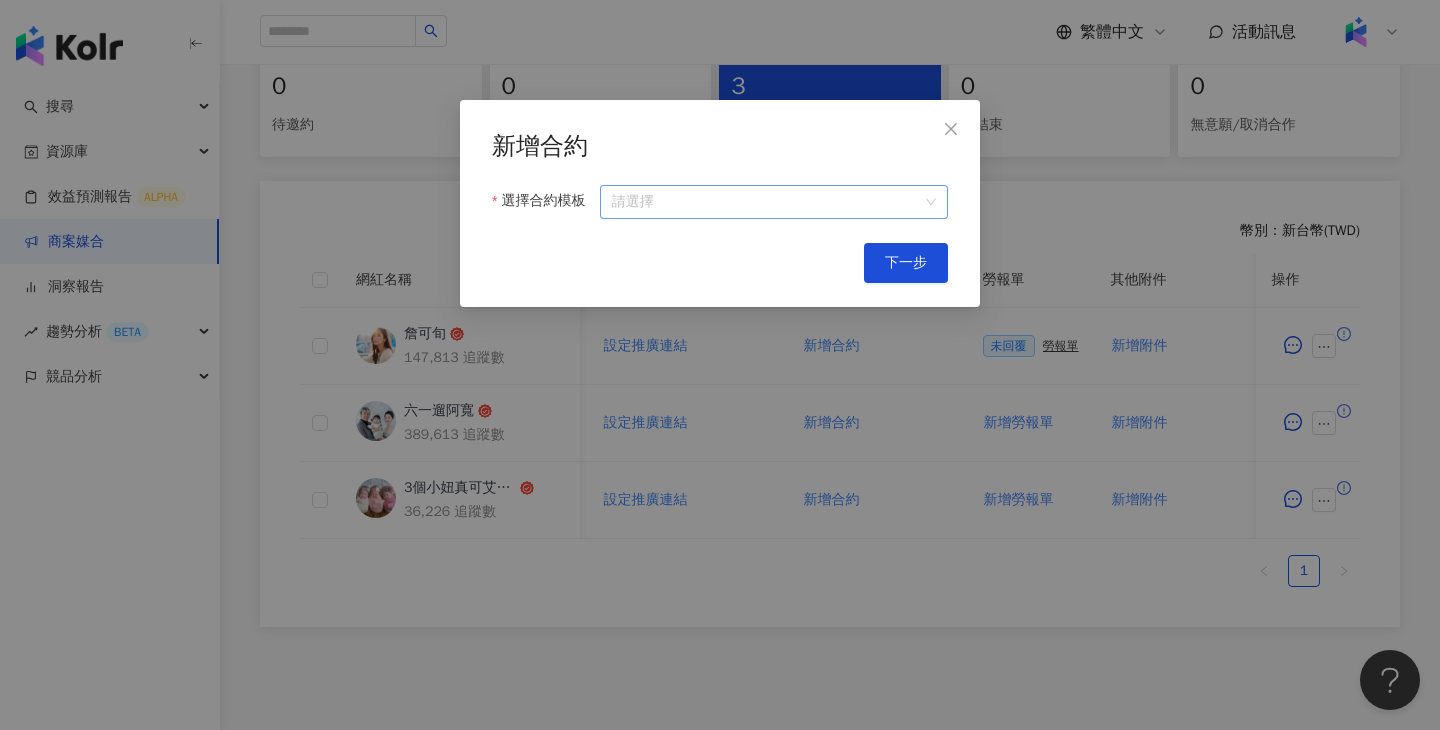 click on "選擇合約模板" at bounding box center (774, 202) 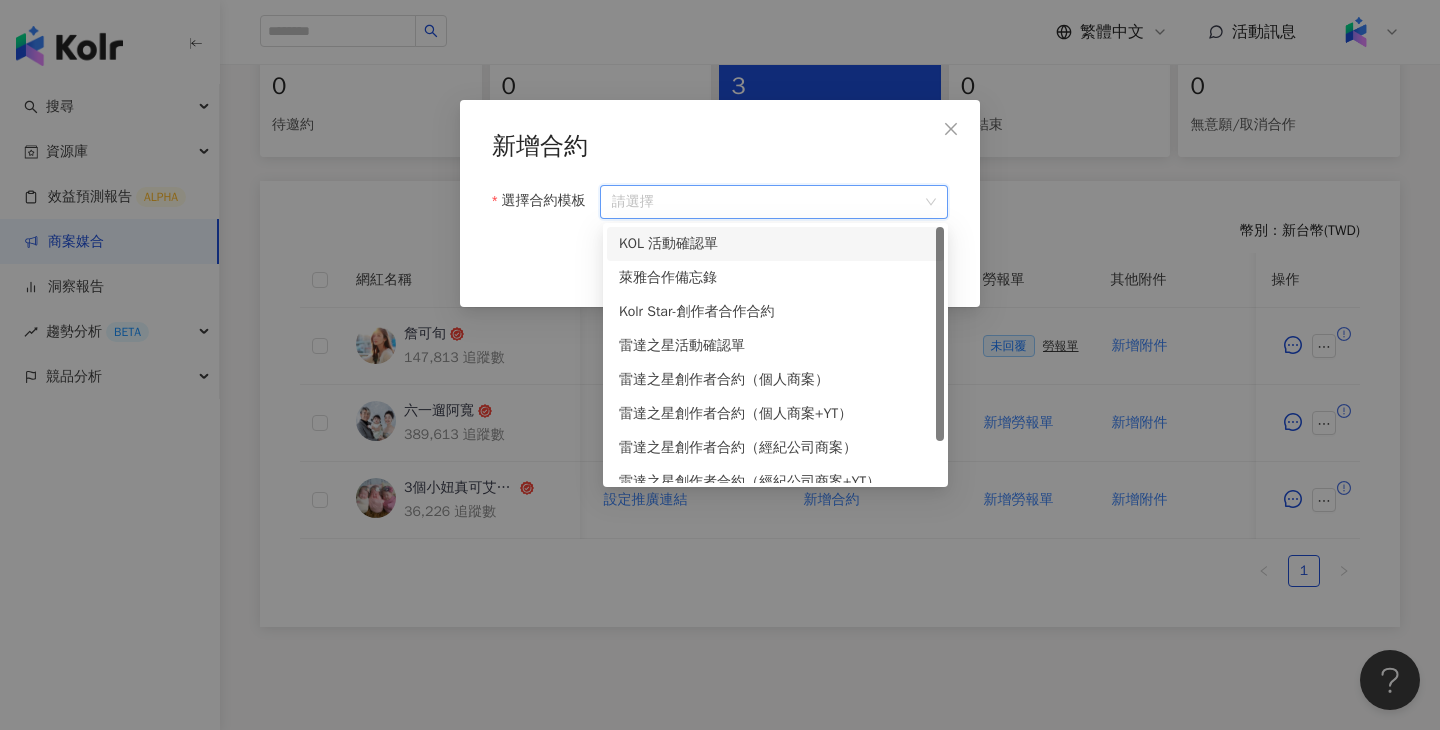 click on "KOL 活動確認單" at bounding box center (775, 244) 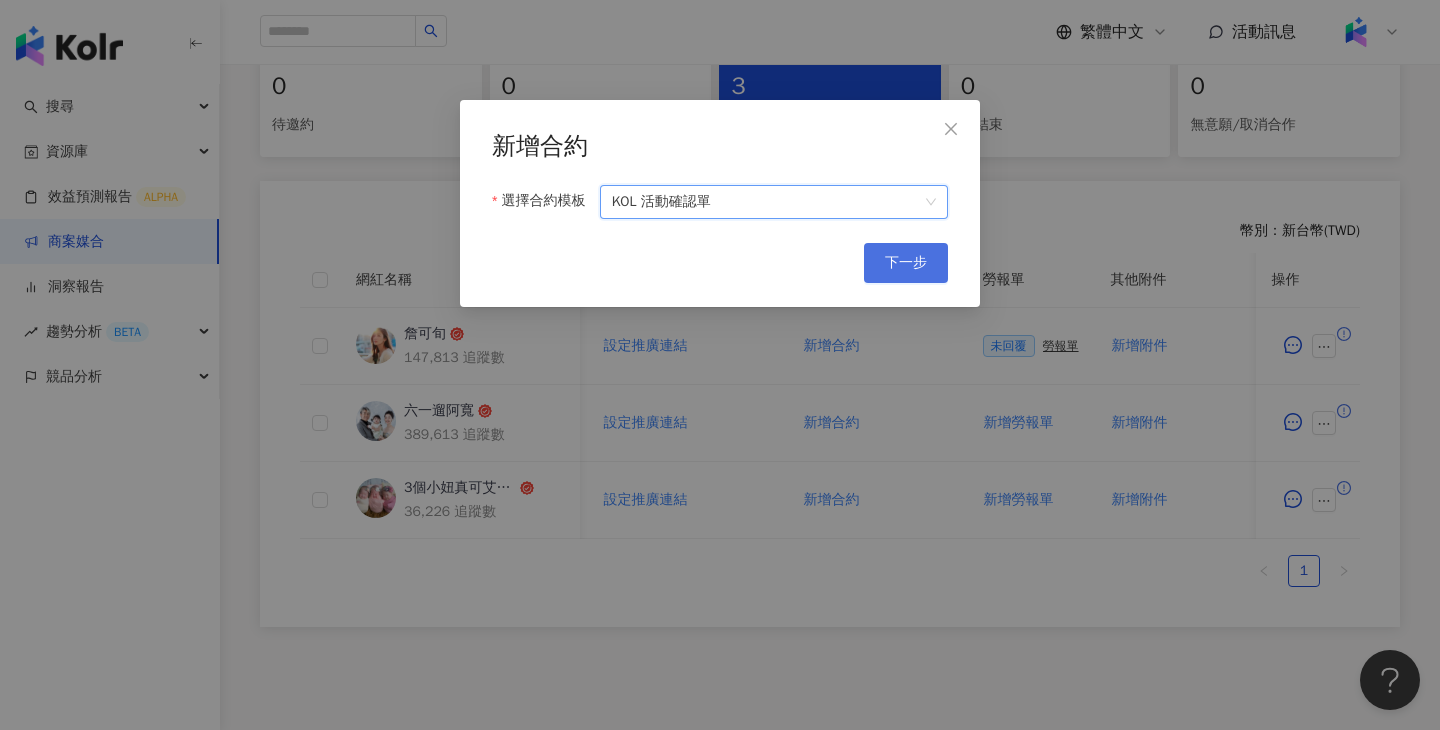click on "下一步" at bounding box center (906, 263) 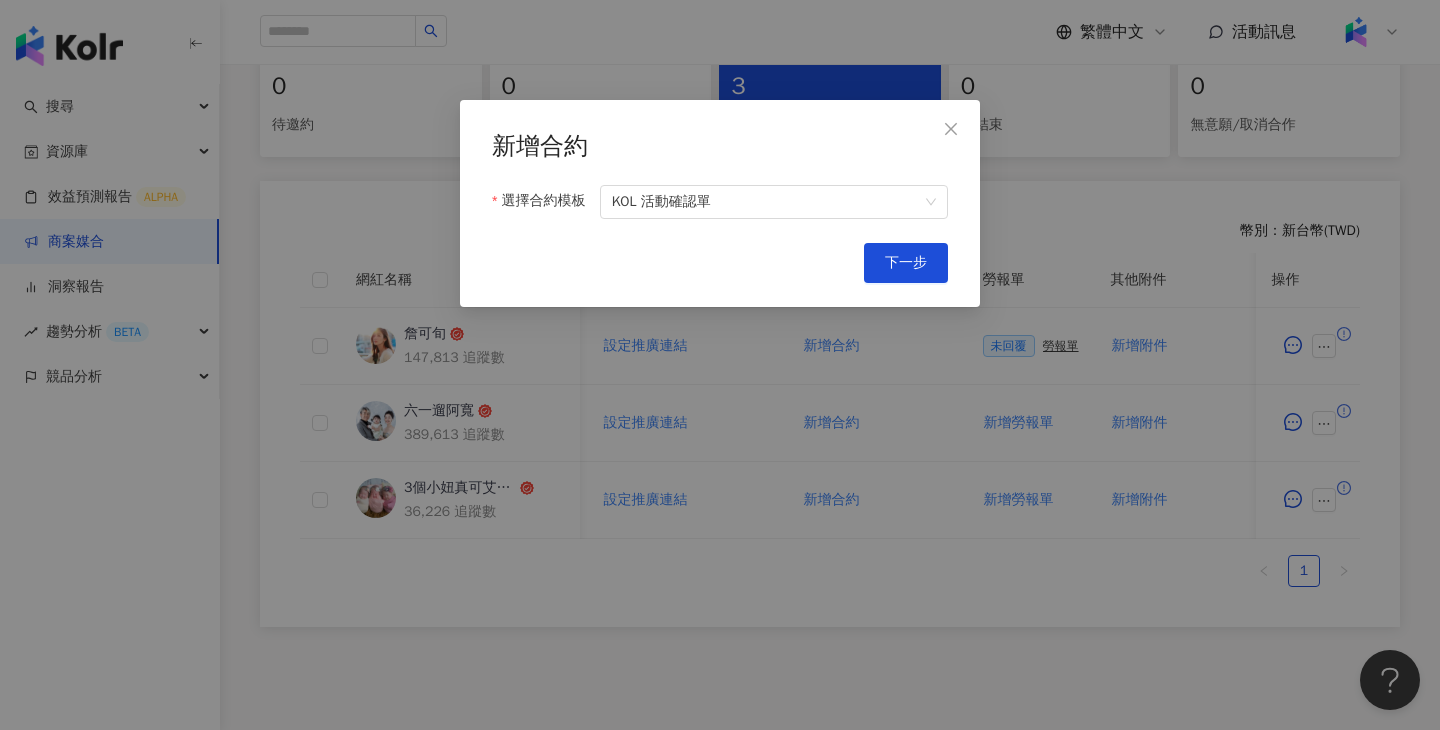 drag, startPoint x: 882, startPoint y: 267, endPoint x: 769, endPoint y: -42, distance: 329.01367 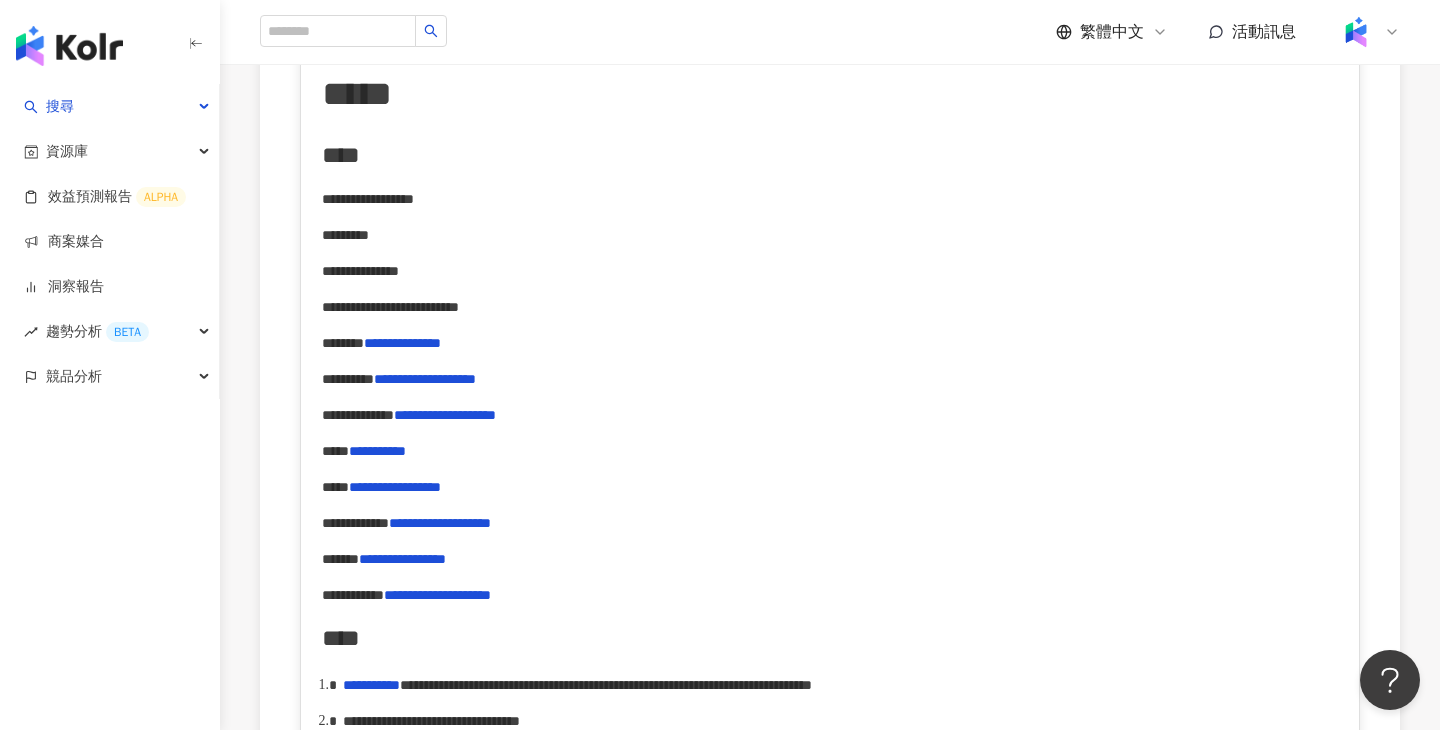 scroll, scrollTop: 0, scrollLeft: 0, axis: both 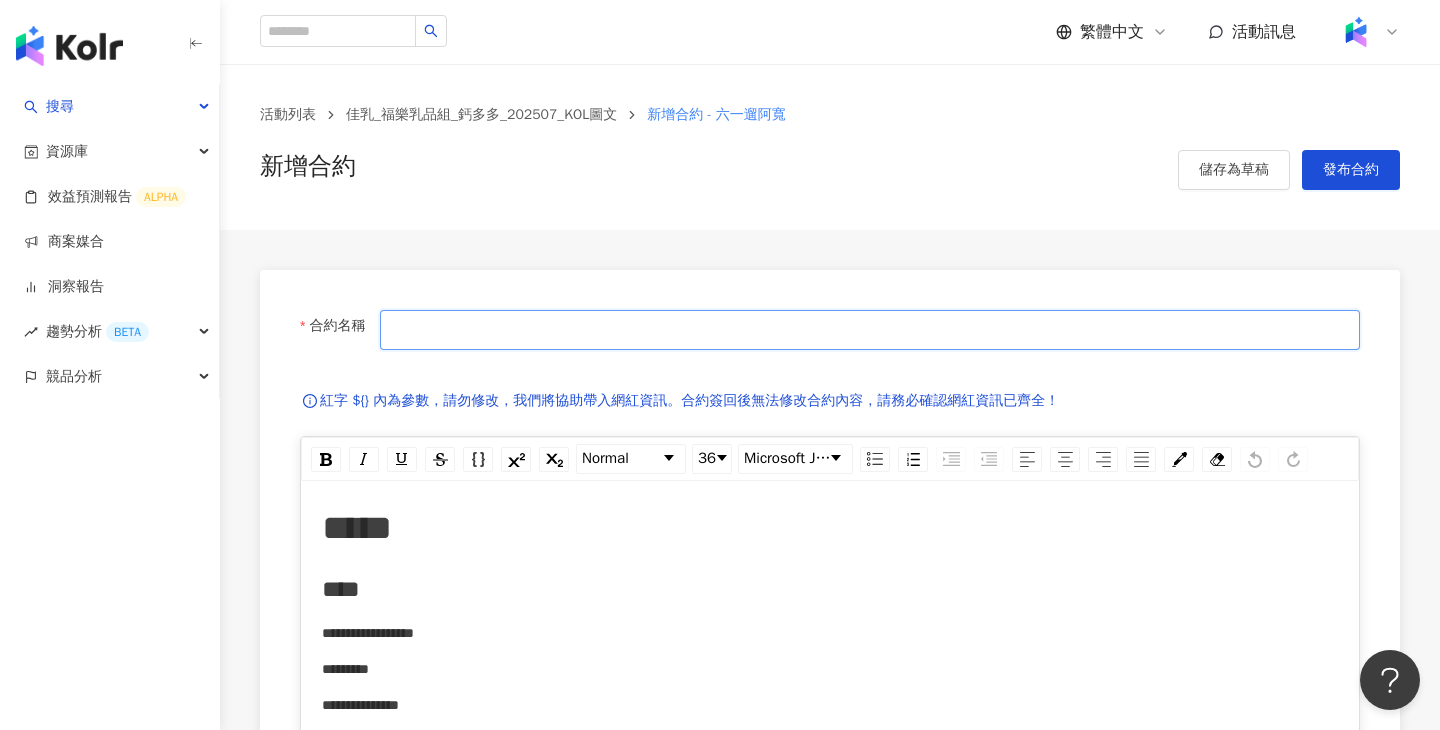 click on "合約名稱" at bounding box center (870, 330) 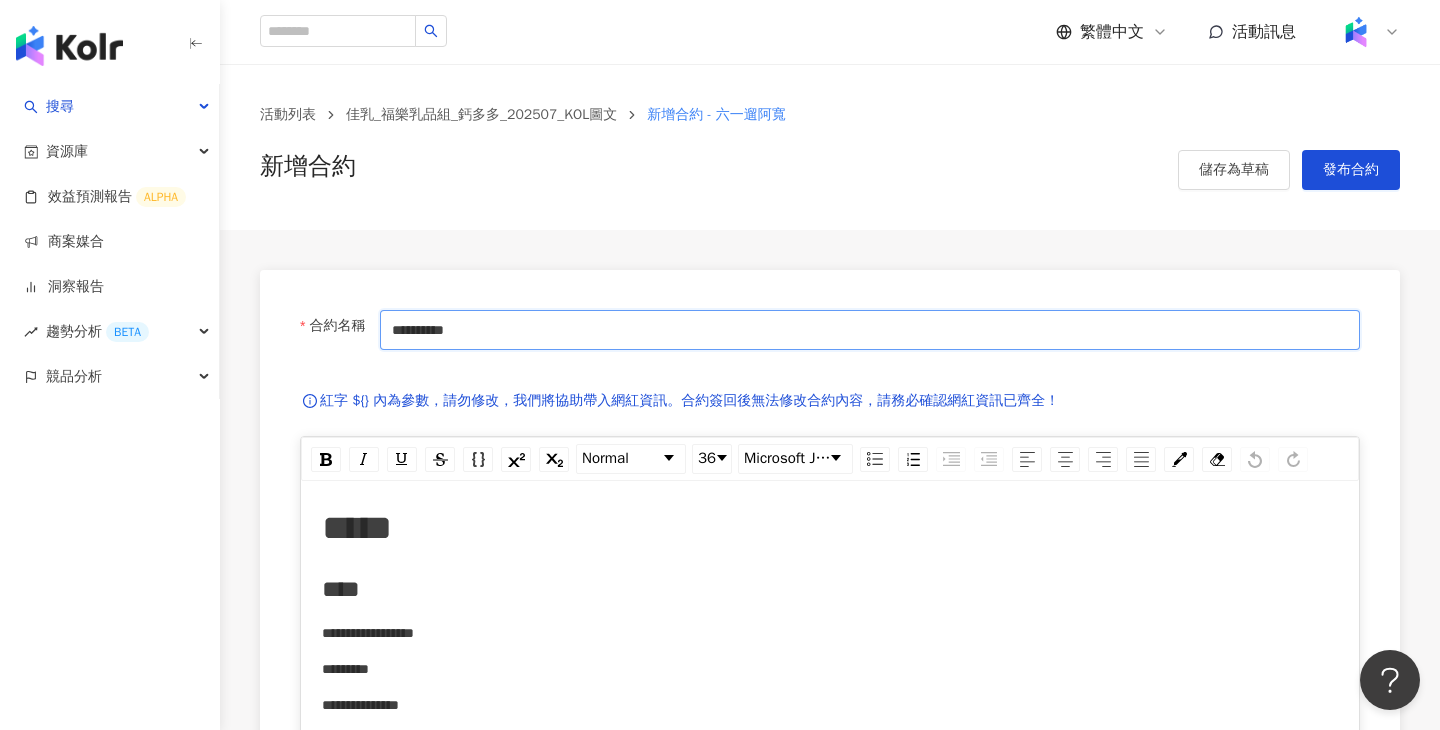 paste on "**********" 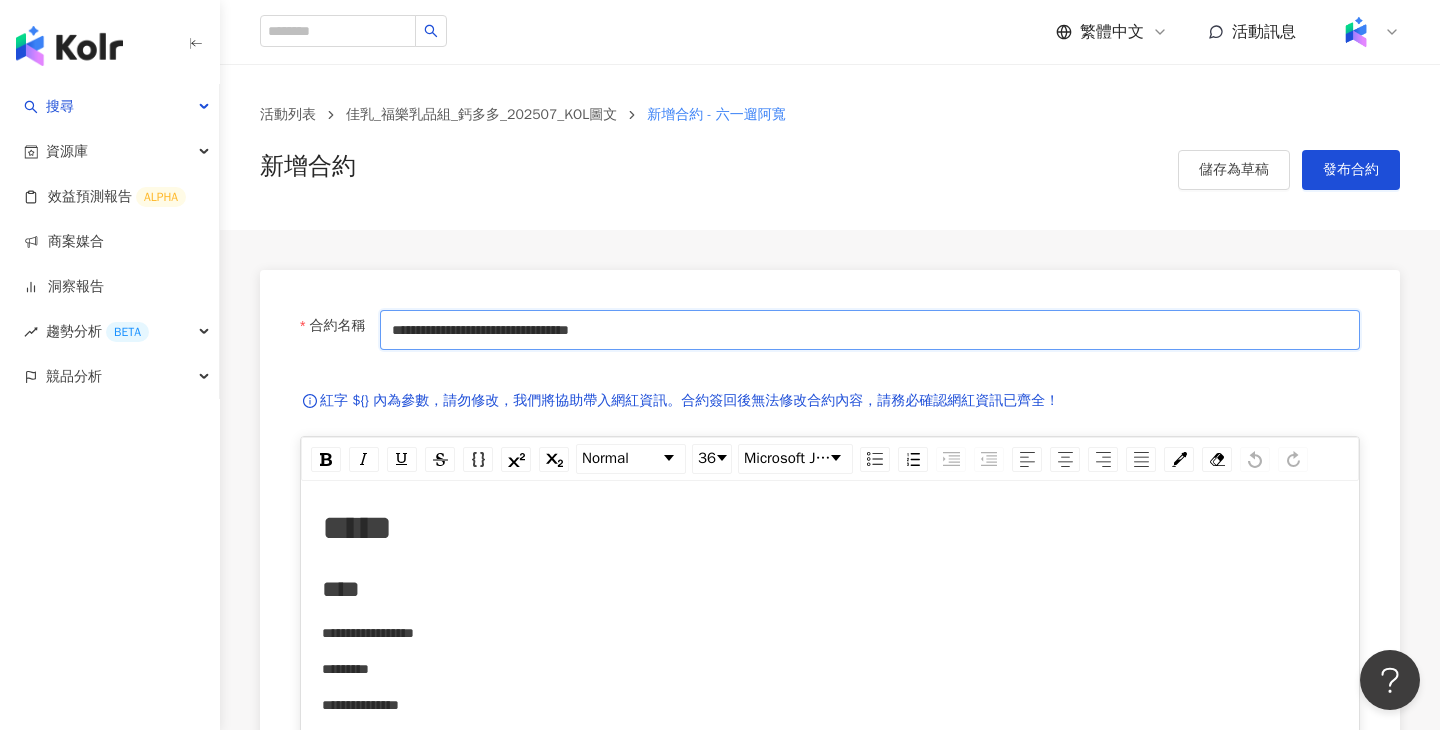 type on "**********" 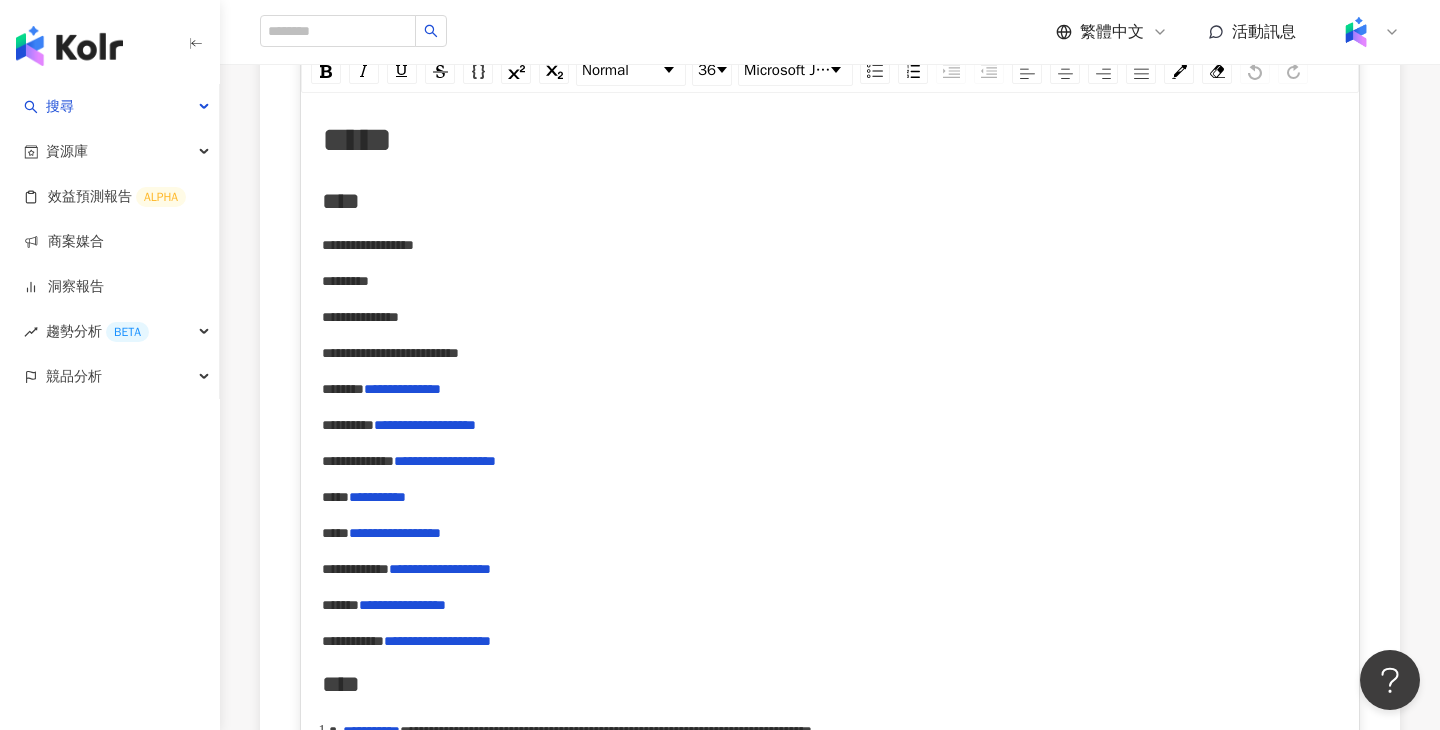 scroll, scrollTop: 568, scrollLeft: 0, axis: vertical 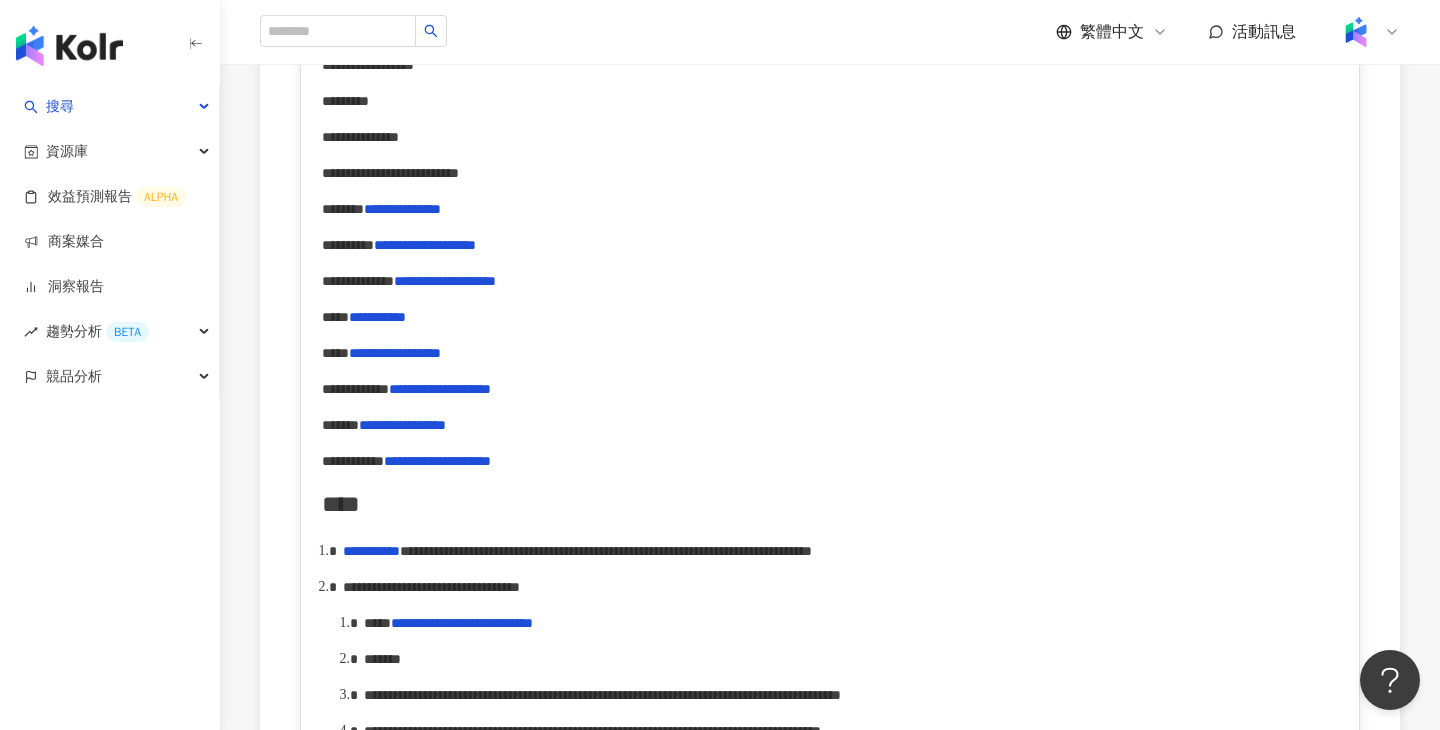 click on "**********" at bounding box center [431, 587] 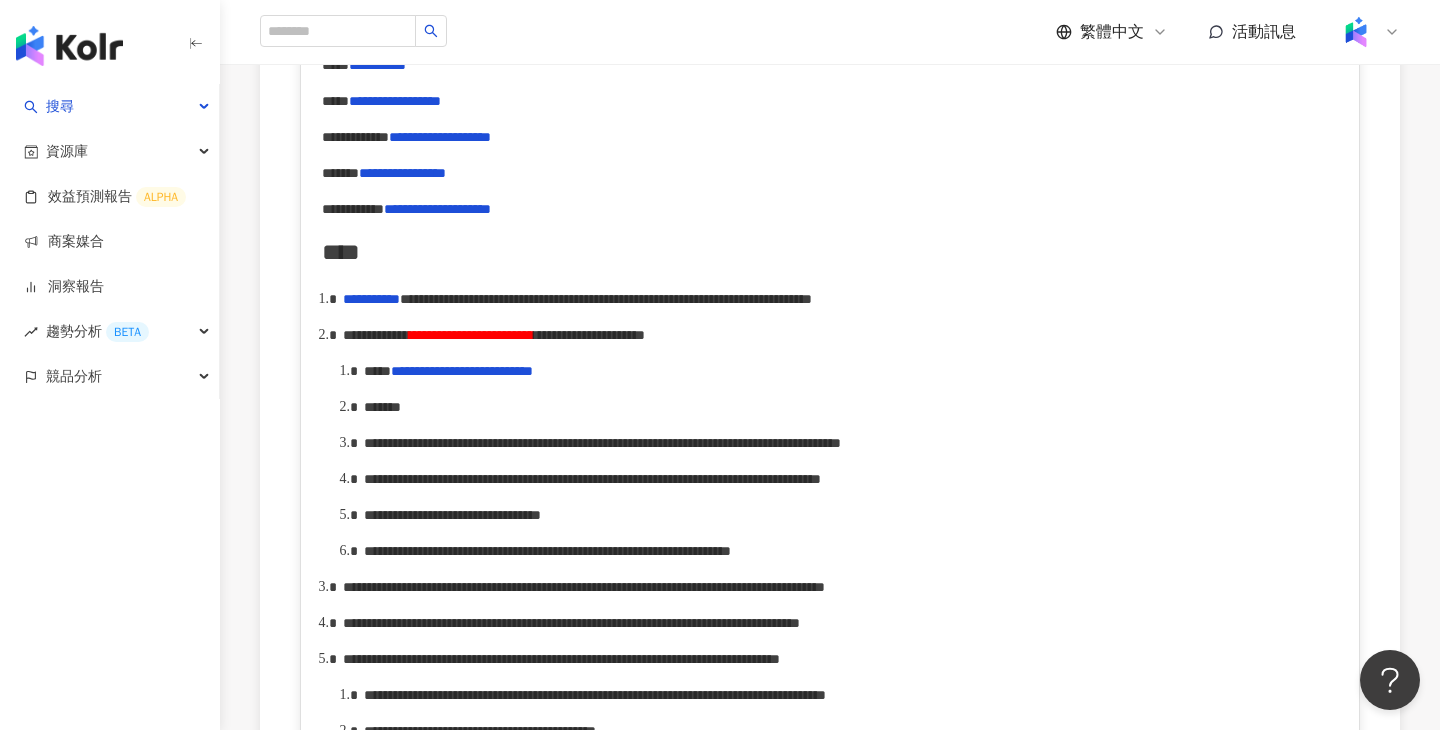 scroll, scrollTop: 822, scrollLeft: 0, axis: vertical 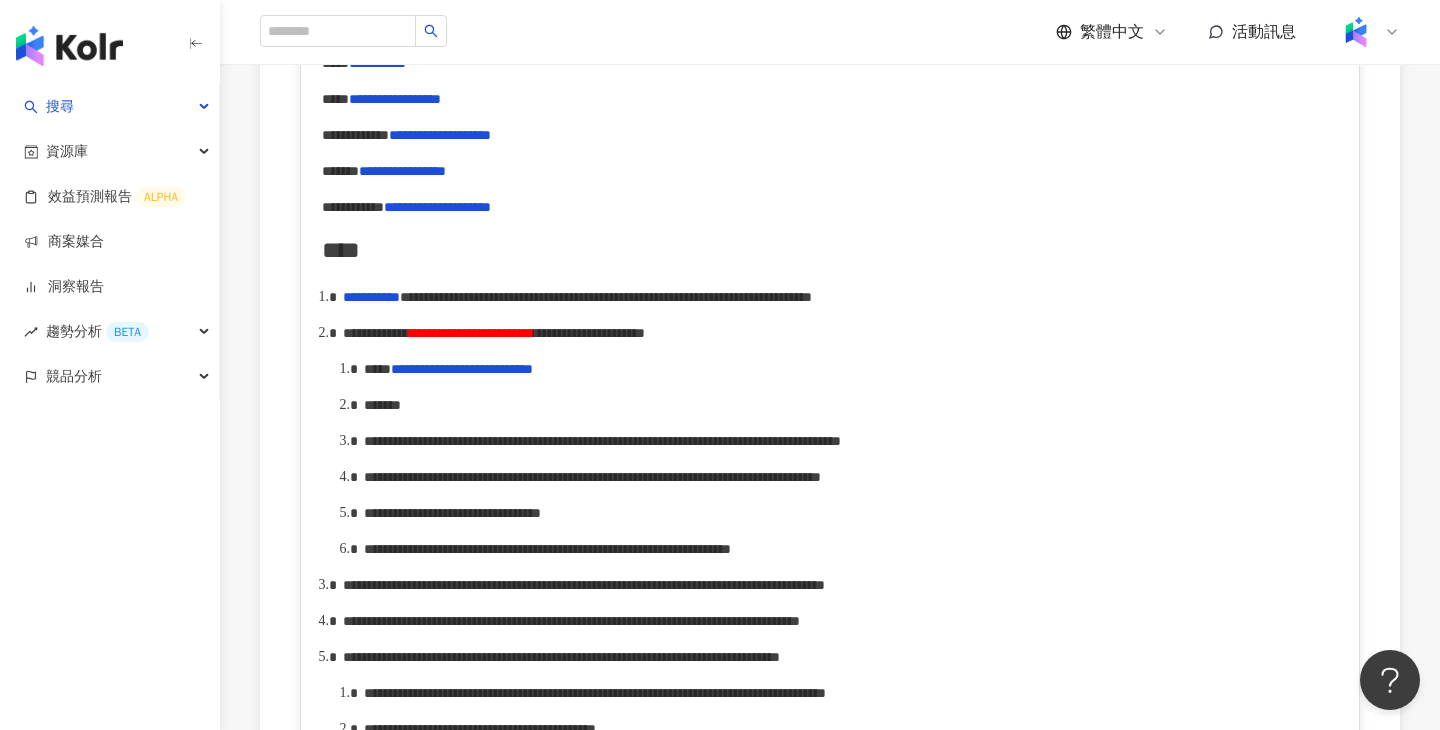 click on "**********" at bounding box center [851, 369] 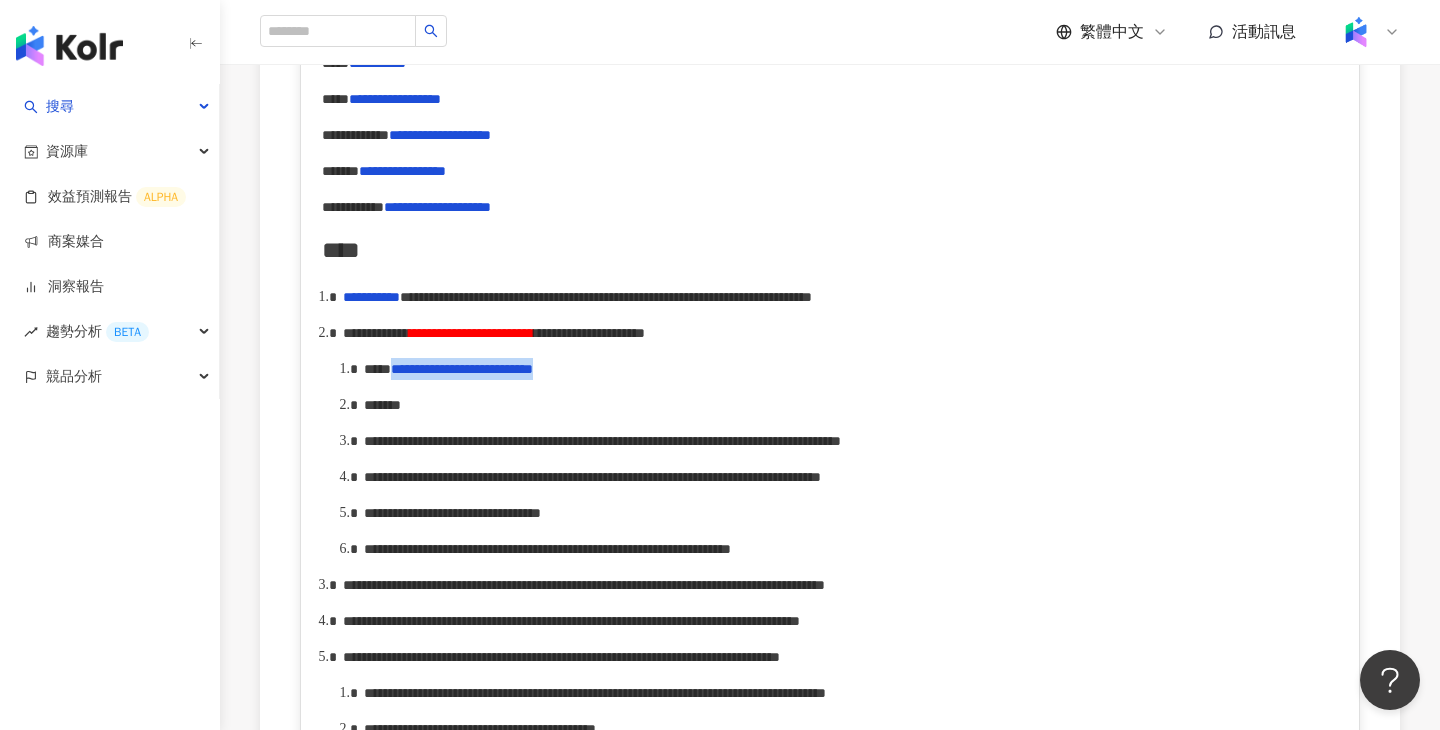 click on "**********" at bounding box center (462, 369) 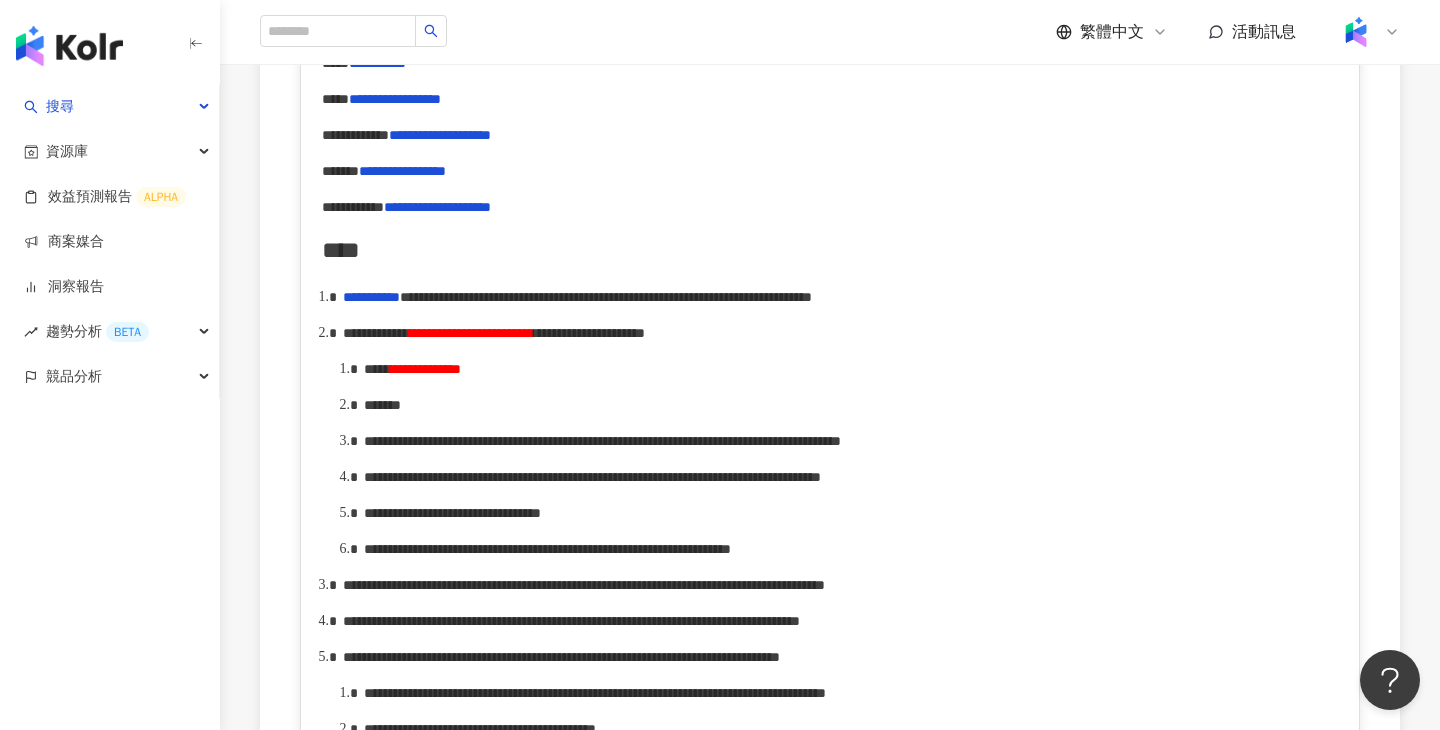 click on "*******" at bounding box center [851, 405] 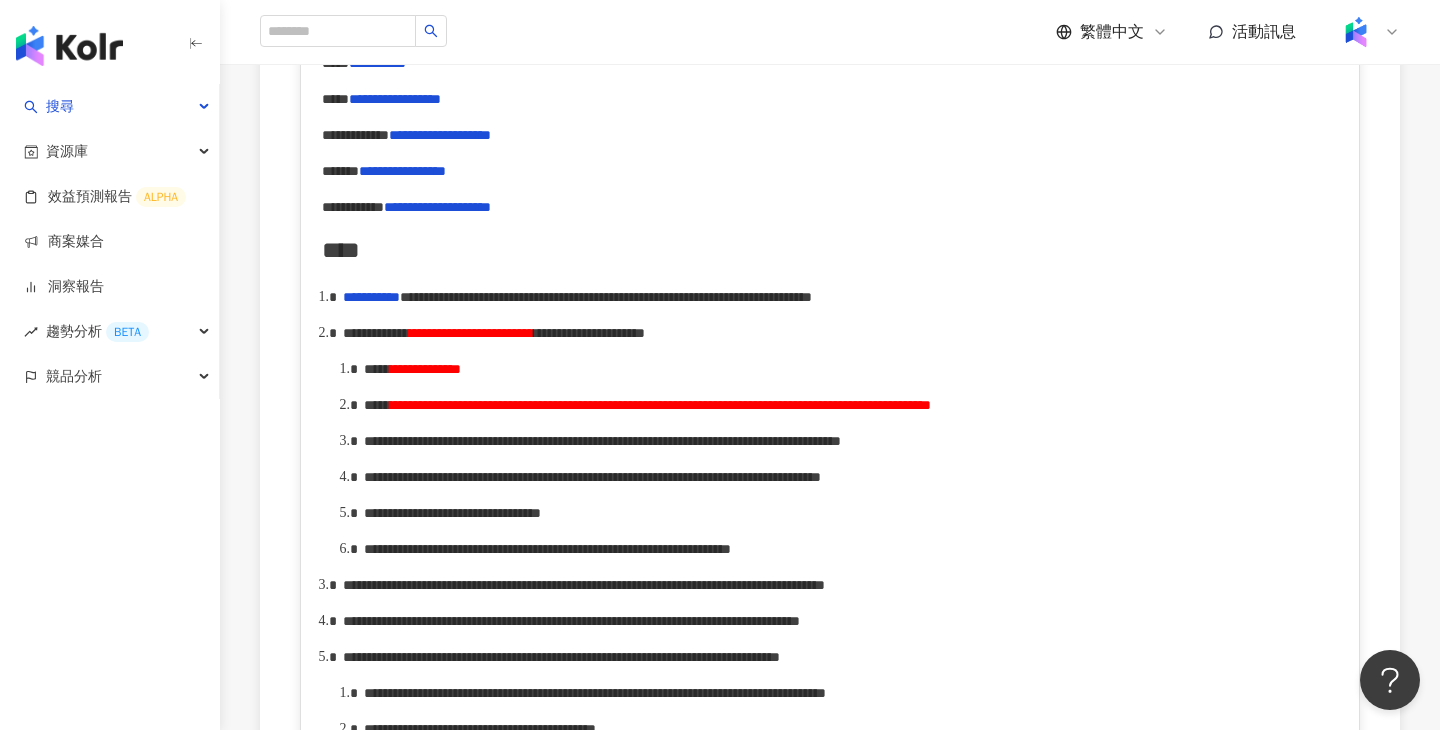 click on "**********" at bounding box center (660, 405) 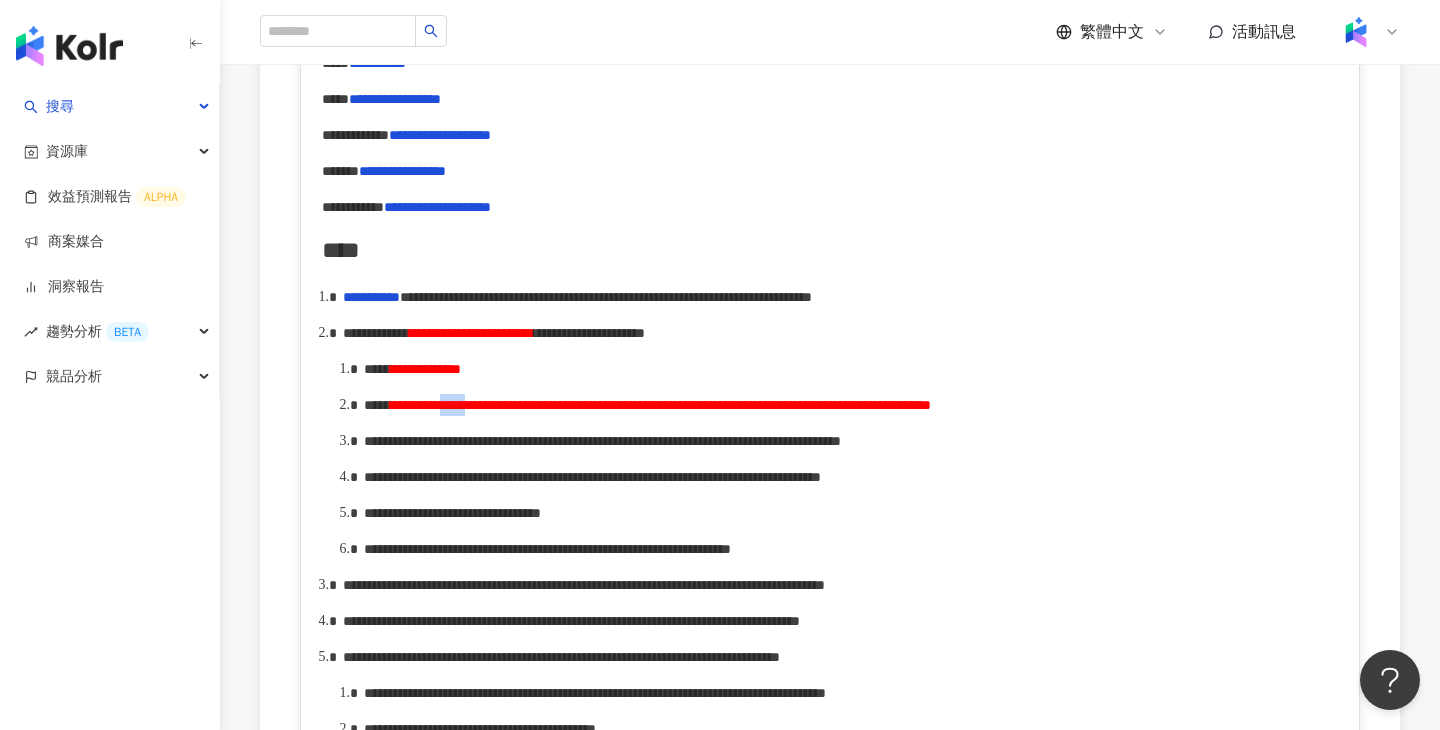 click on "**********" at bounding box center [660, 405] 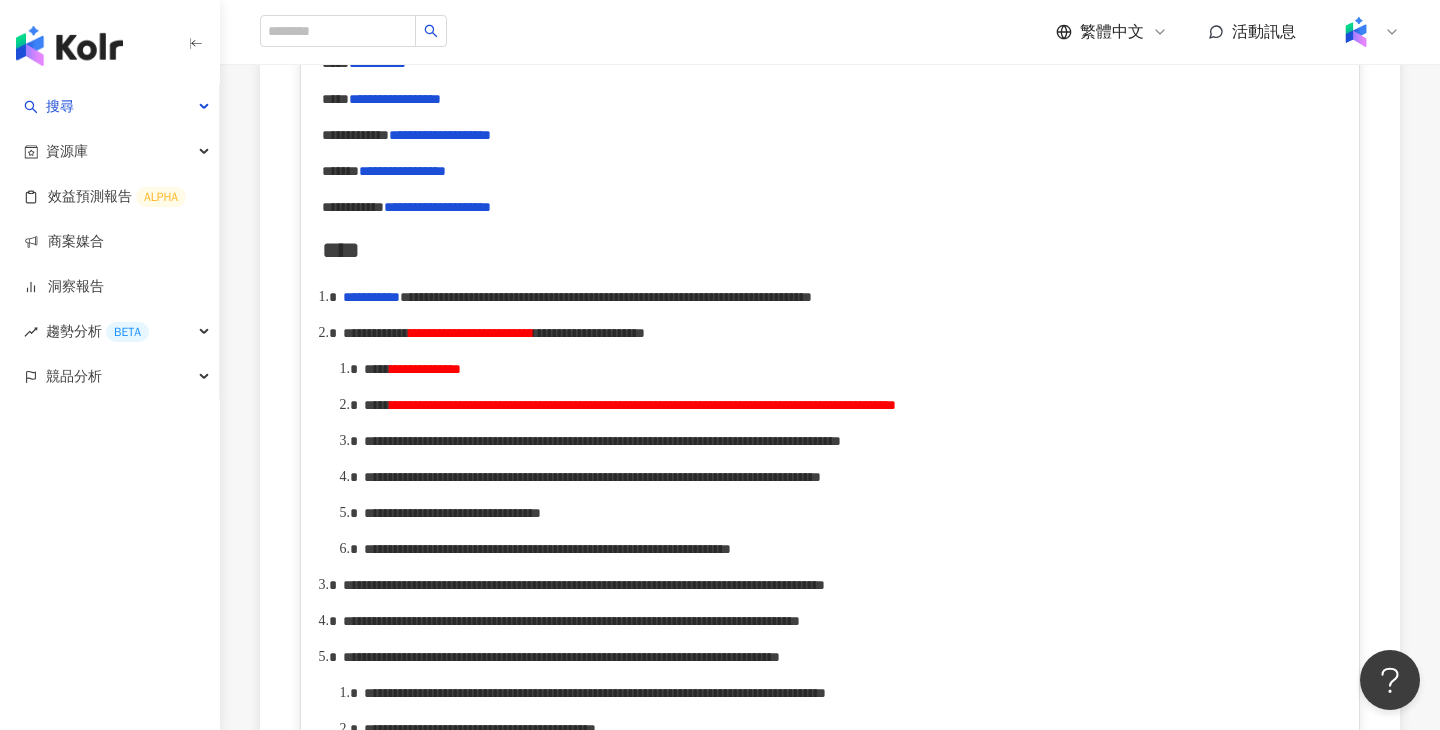 type 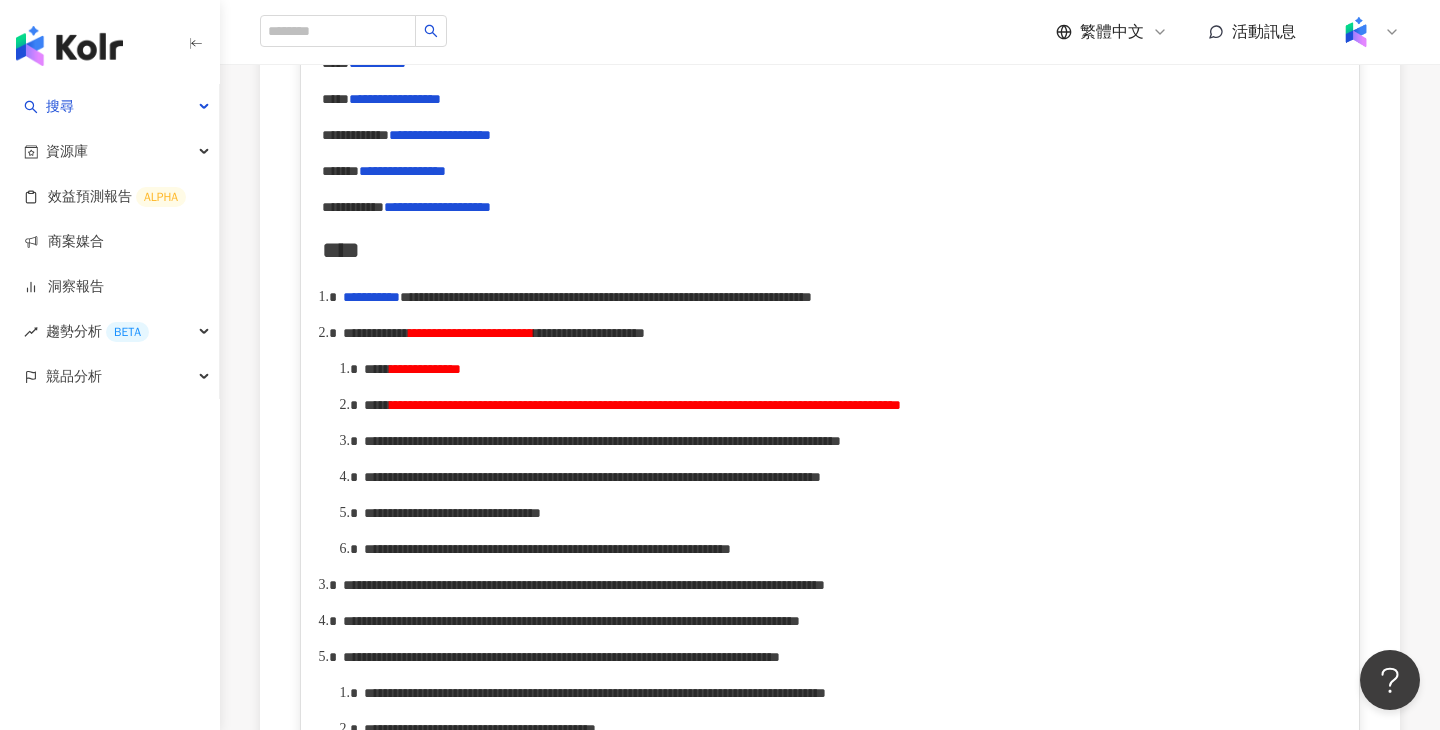 click on "**********" at bounding box center (645, 405) 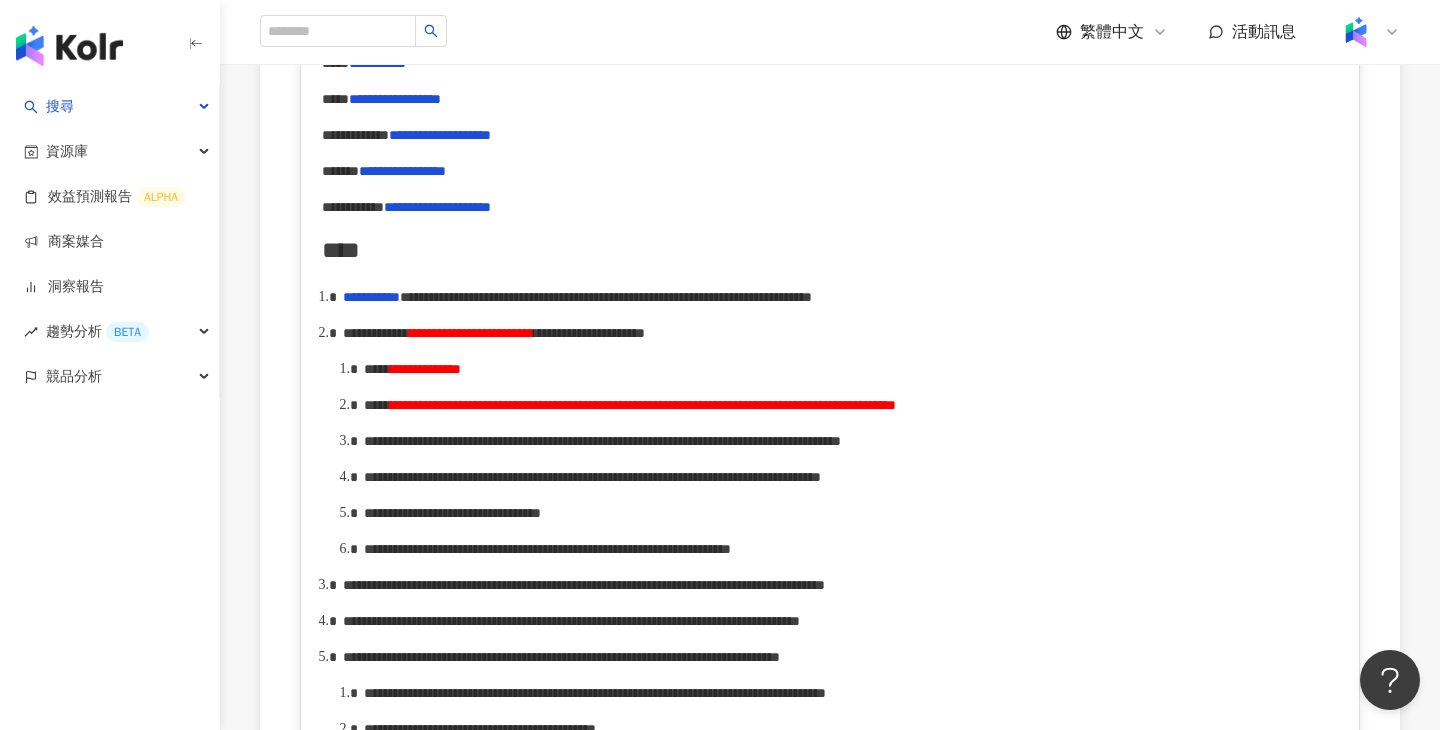 click on "**********" at bounding box center (643, 405) 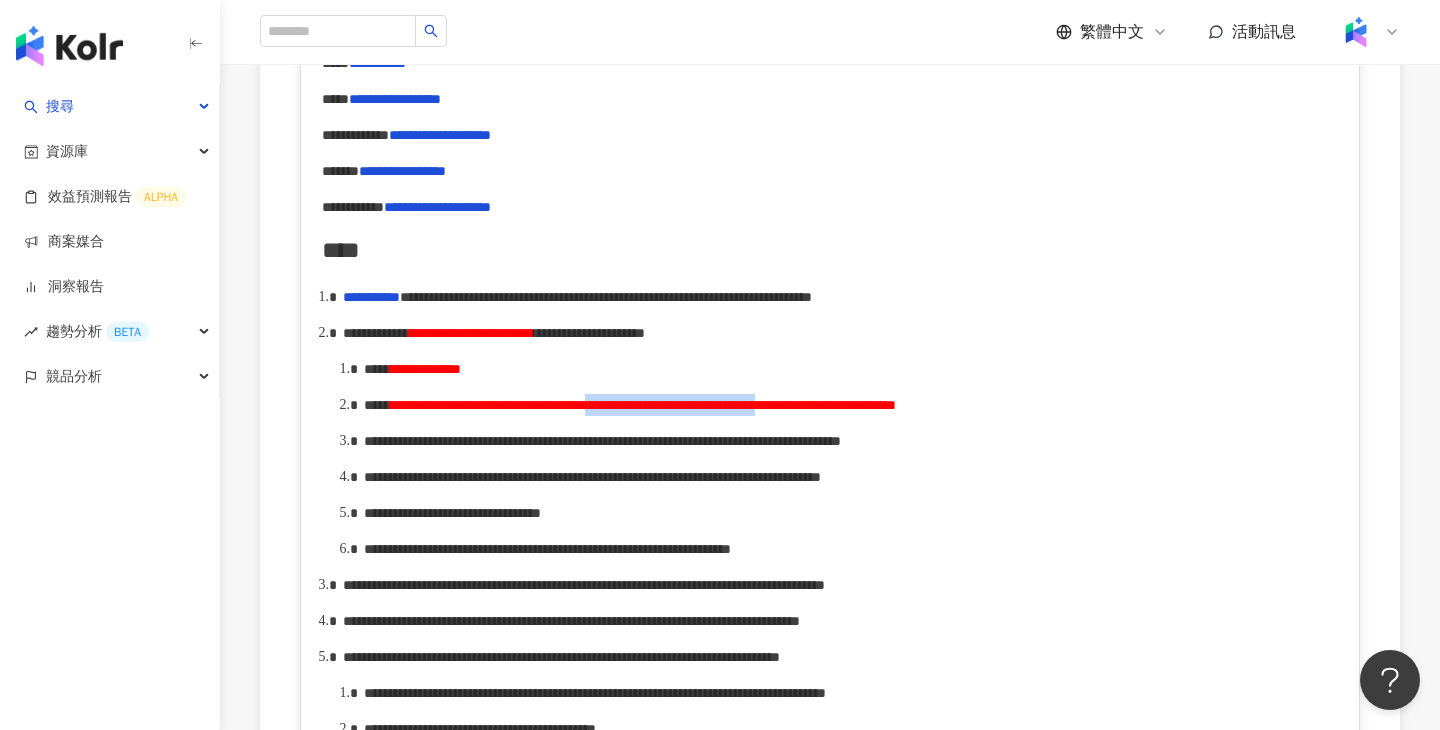 click on "**********" at bounding box center [643, 405] 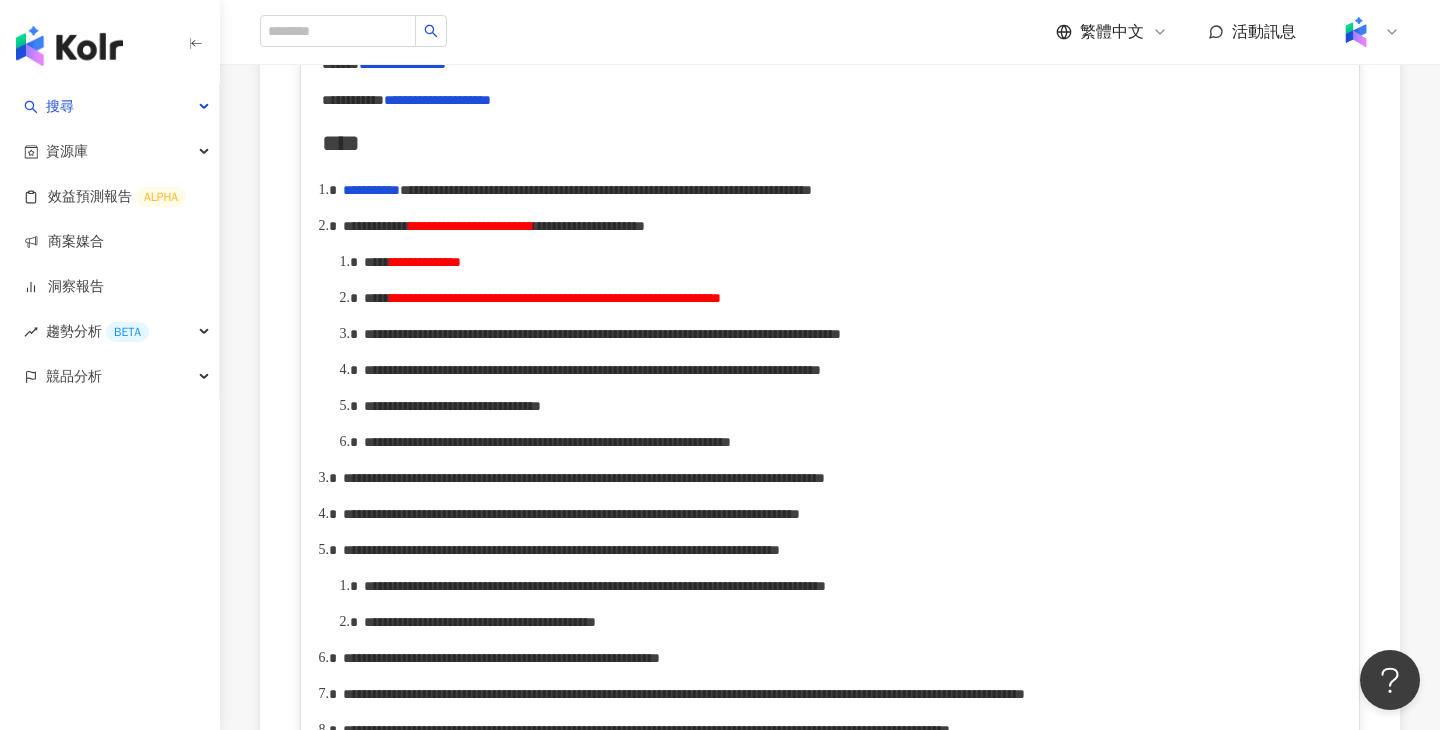 scroll, scrollTop: 944, scrollLeft: 0, axis: vertical 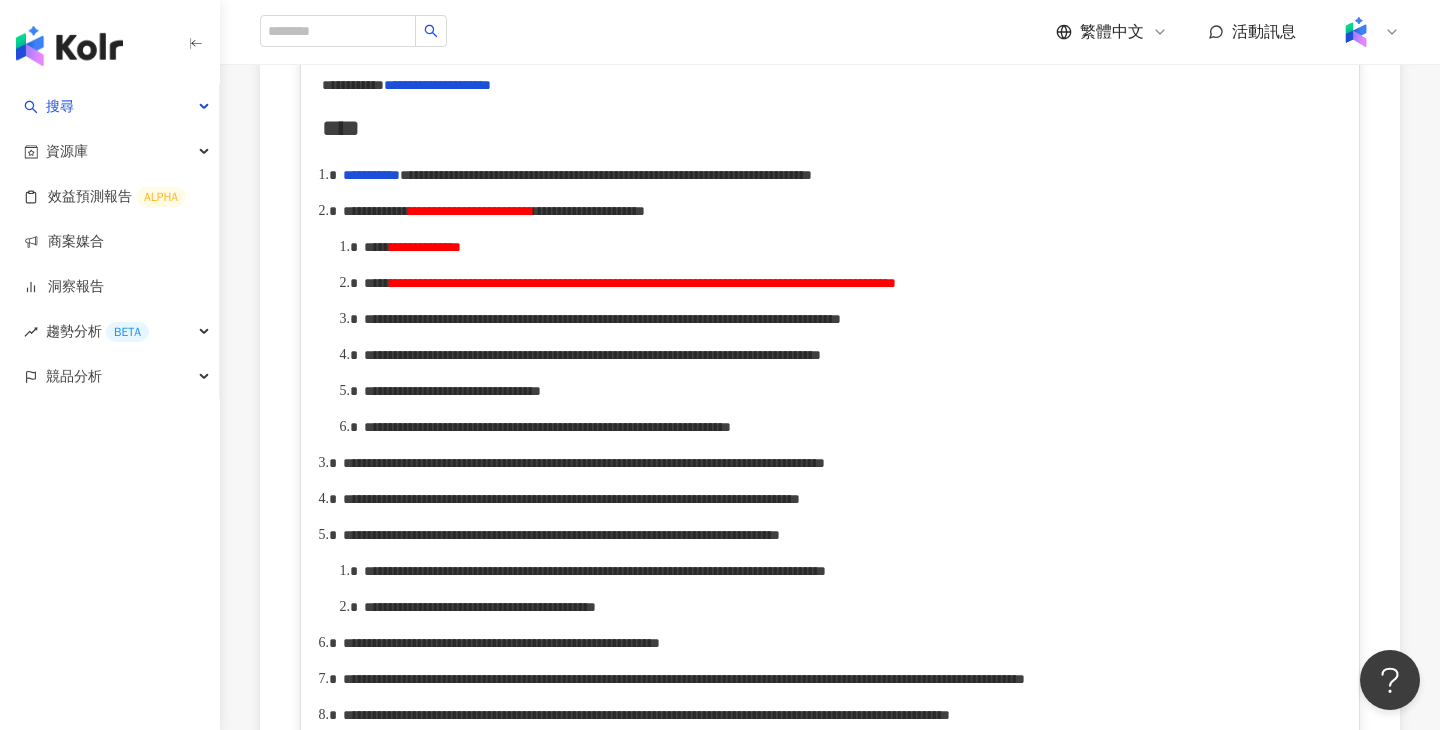 click on "**********" at bounding box center (602, 319) 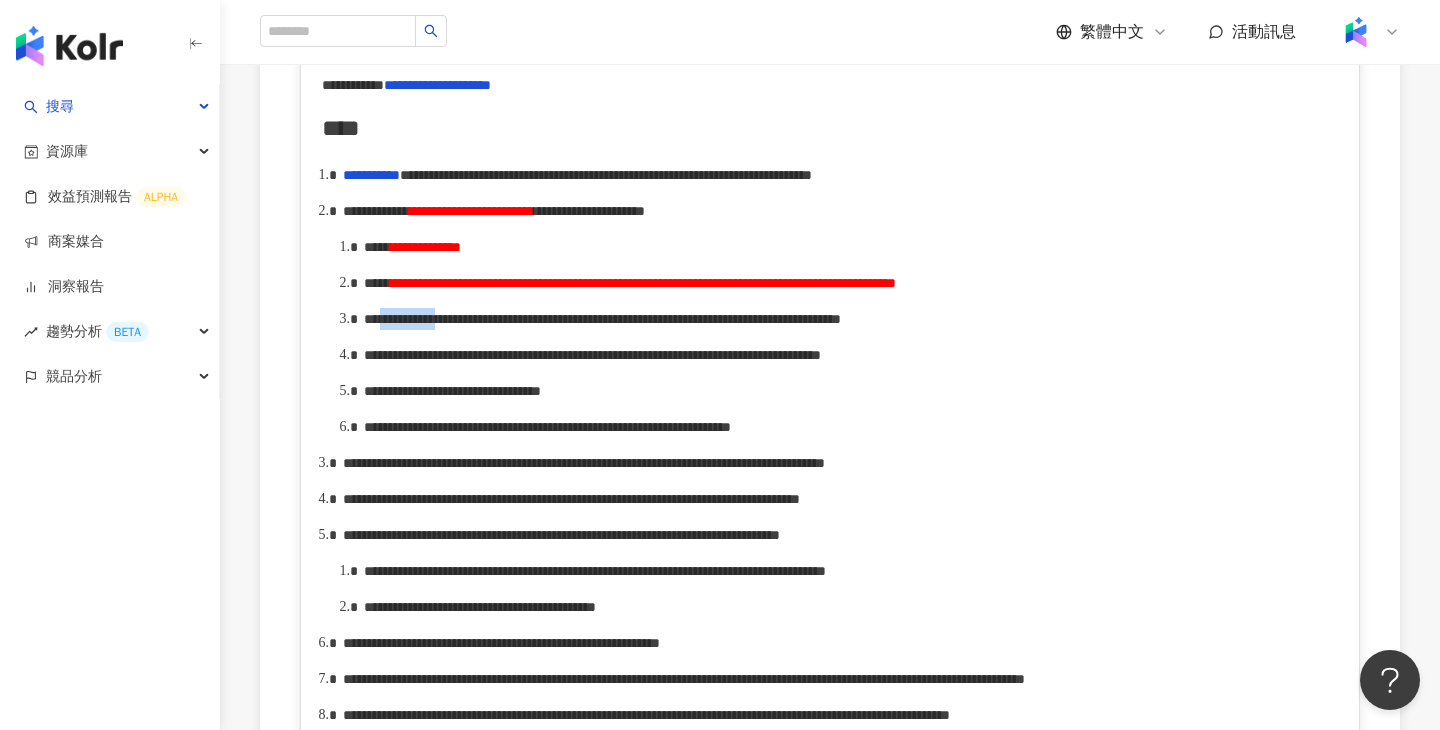 click on "**********" at bounding box center (602, 319) 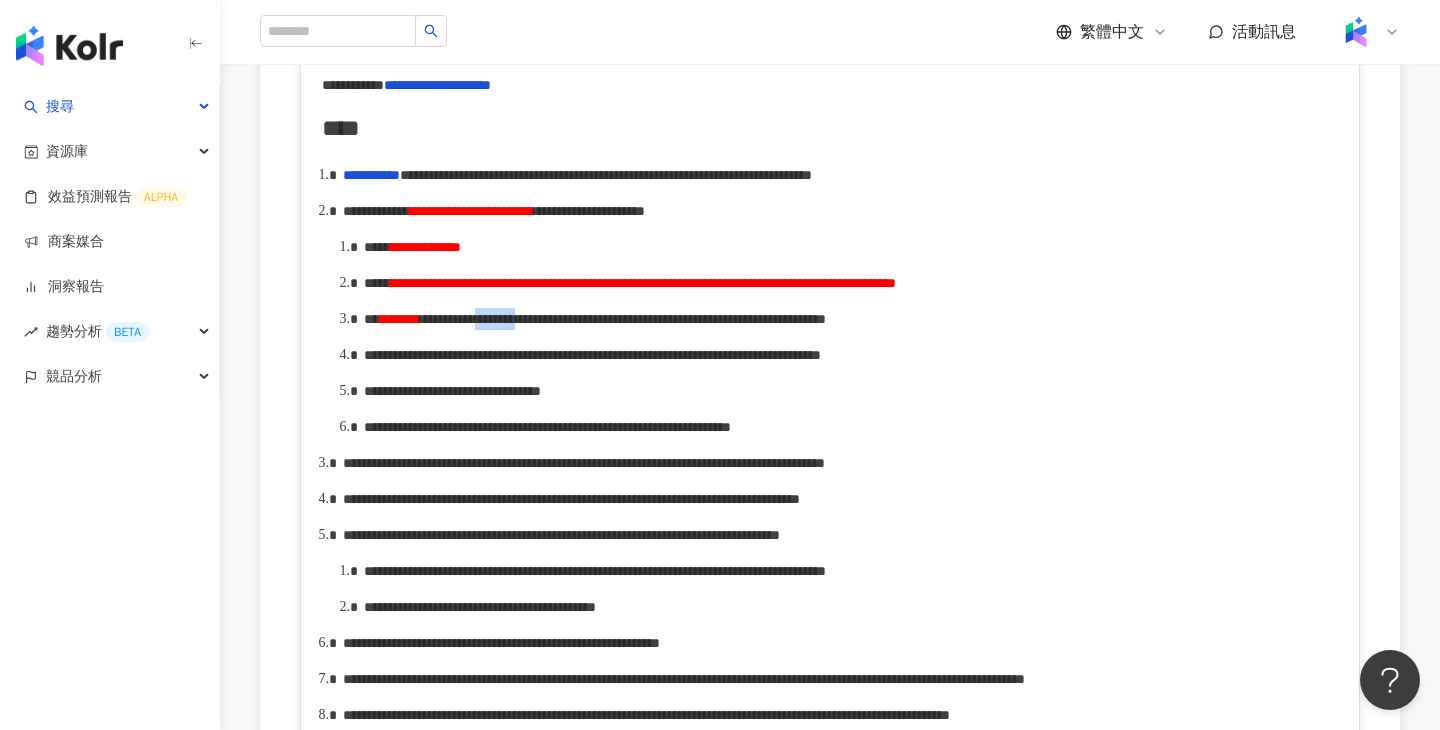 drag, startPoint x: 682, startPoint y: 381, endPoint x: 771, endPoint y: 382, distance: 89.005615 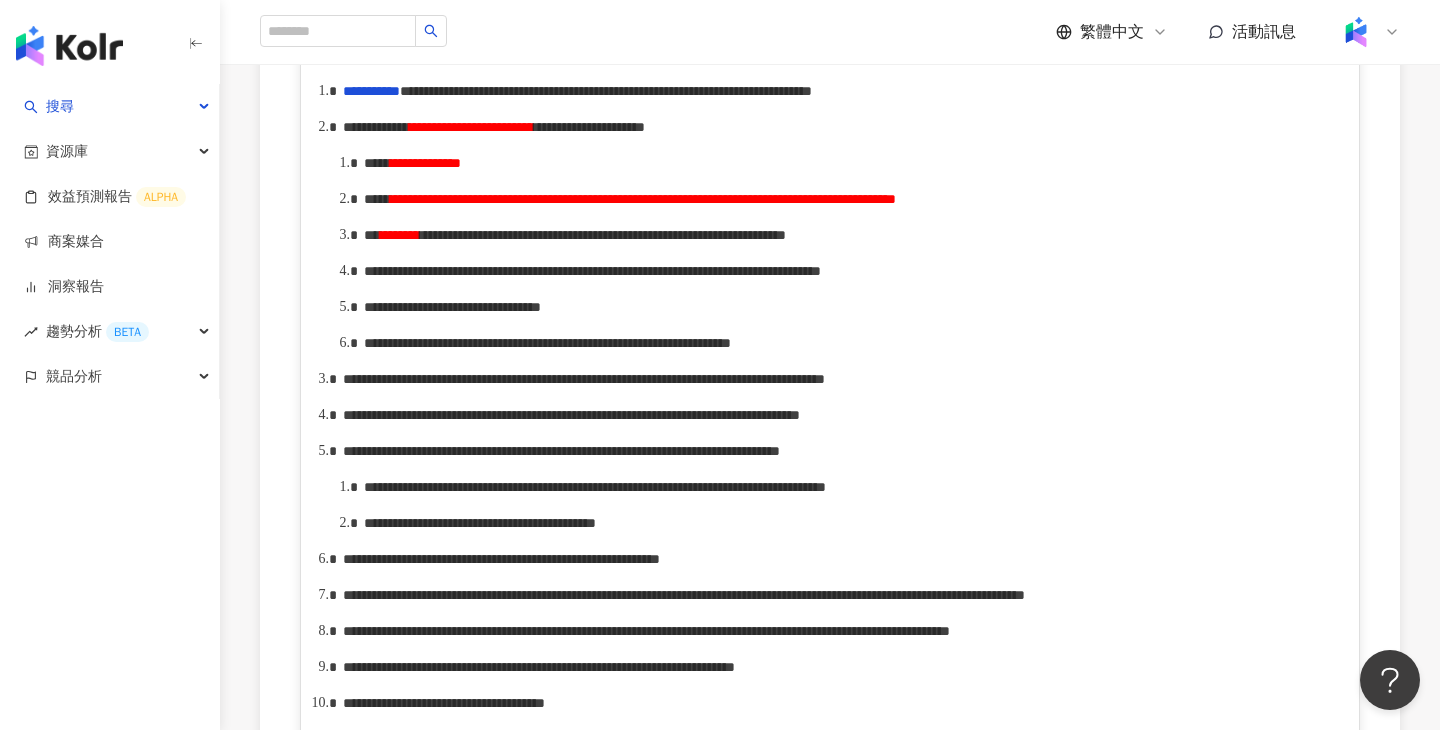 scroll, scrollTop: 1029, scrollLeft: 0, axis: vertical 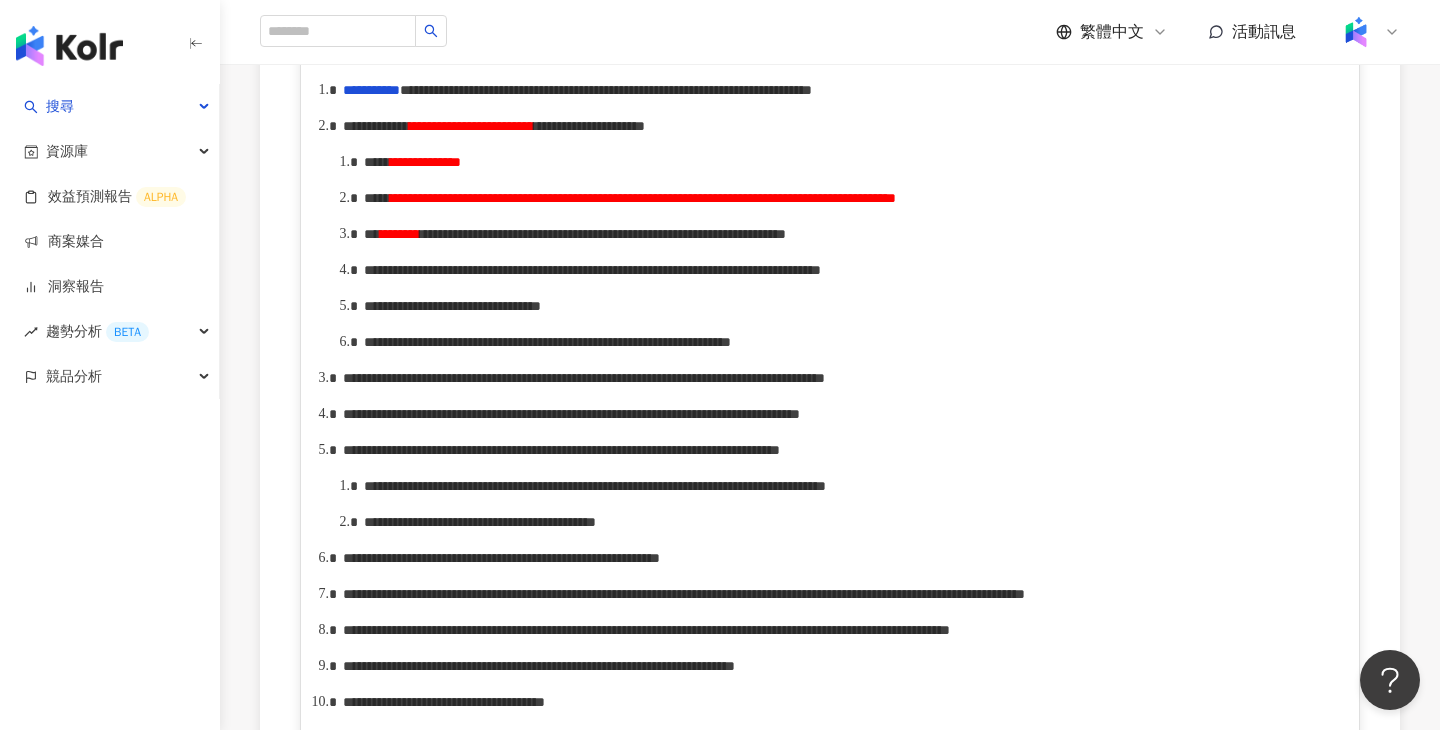 click on "**********" at bounding box center [592, 270] 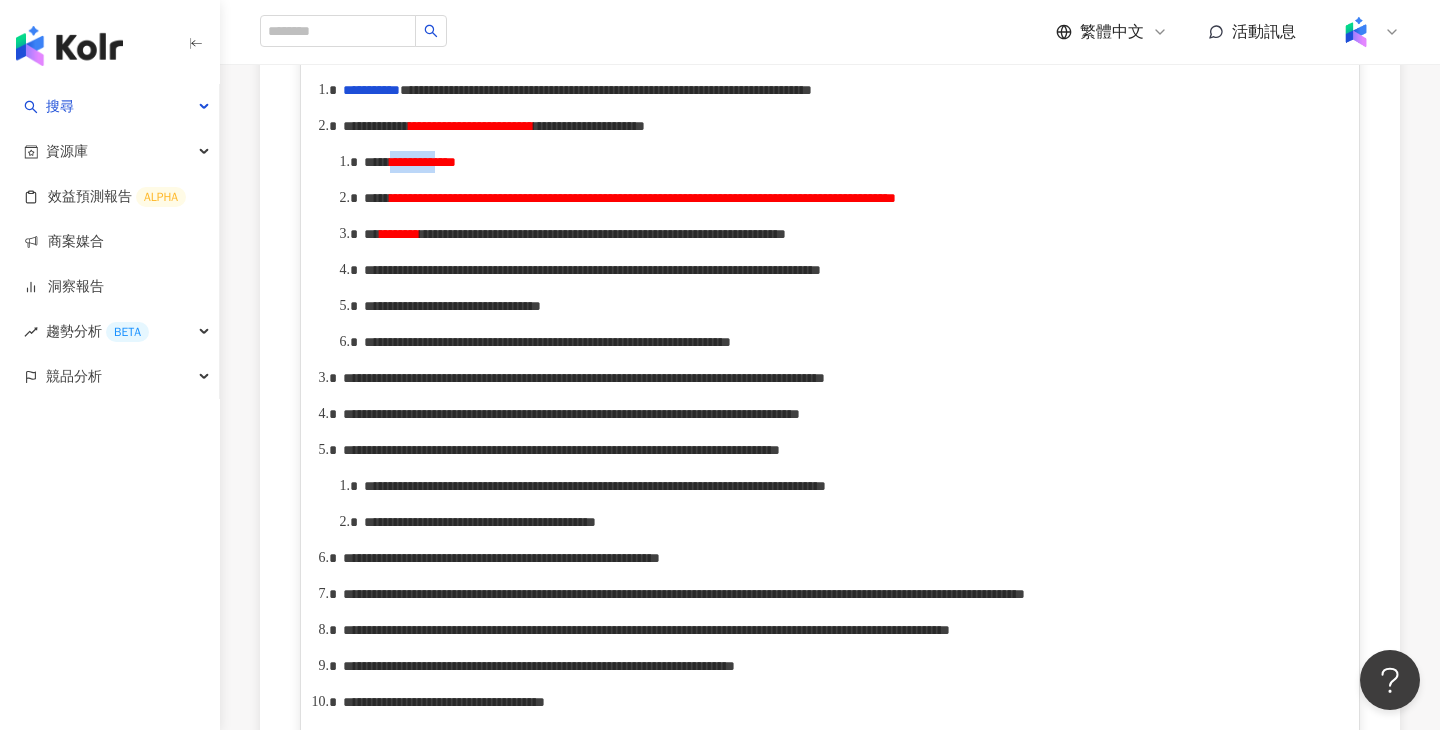 click on "*****" at bounding box center [377, 162] 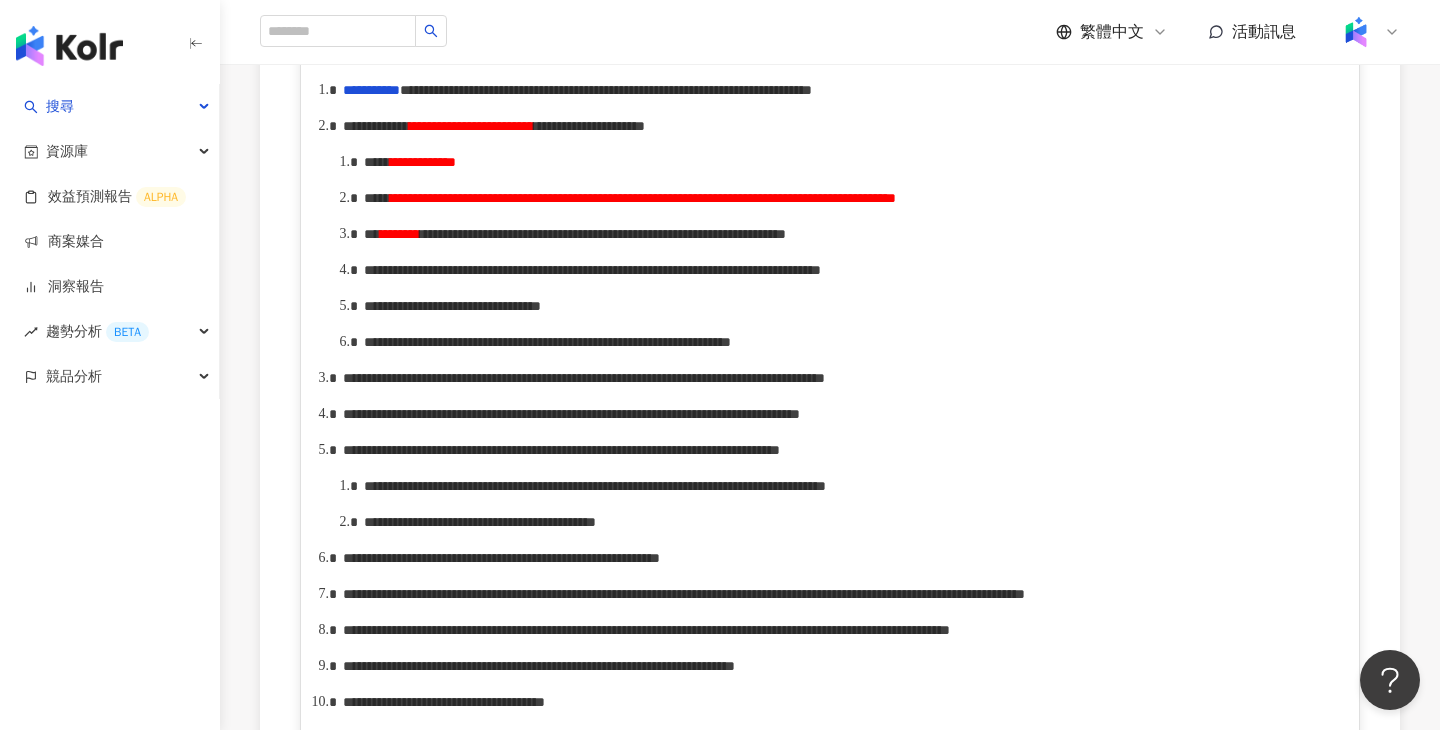 click on "**********" at bounding box center [452, 306] 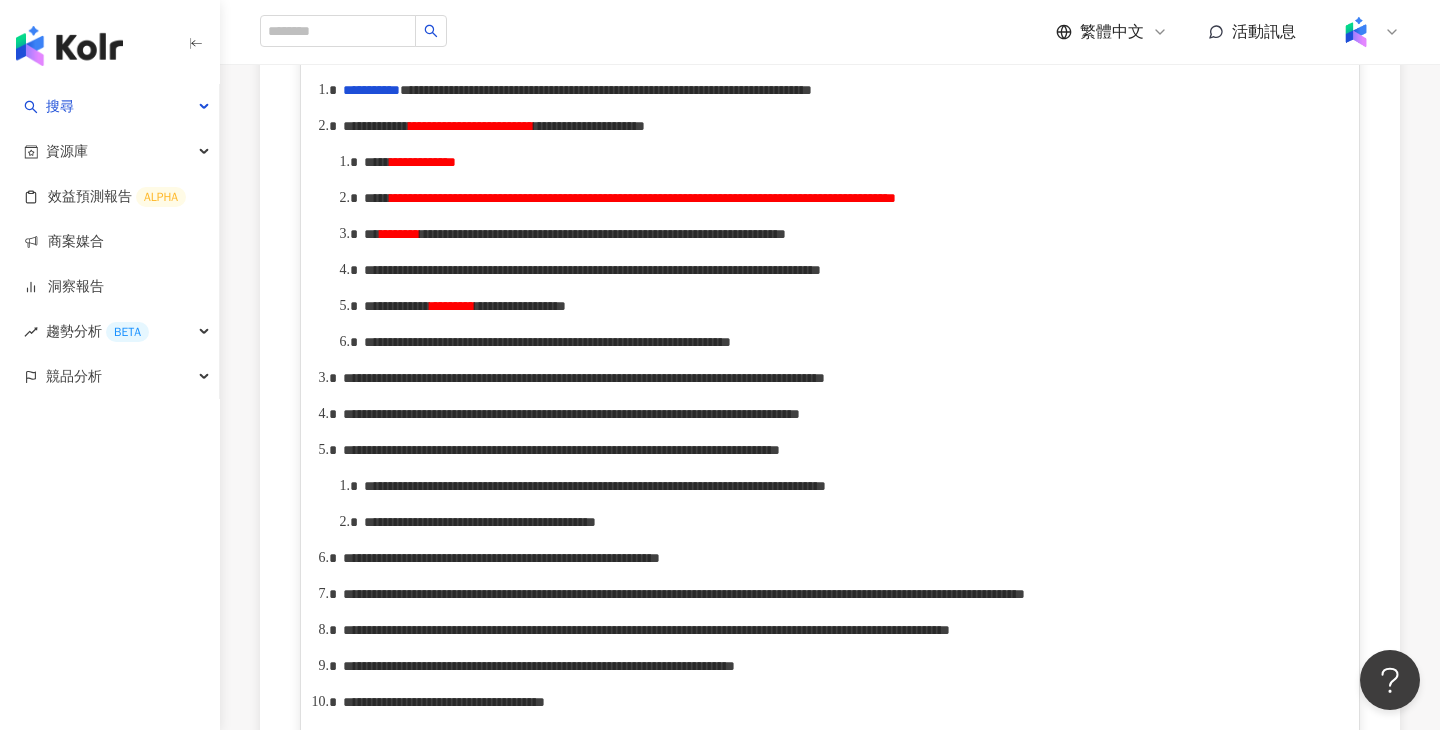 click on "**********" at bounding box center (547, 342) 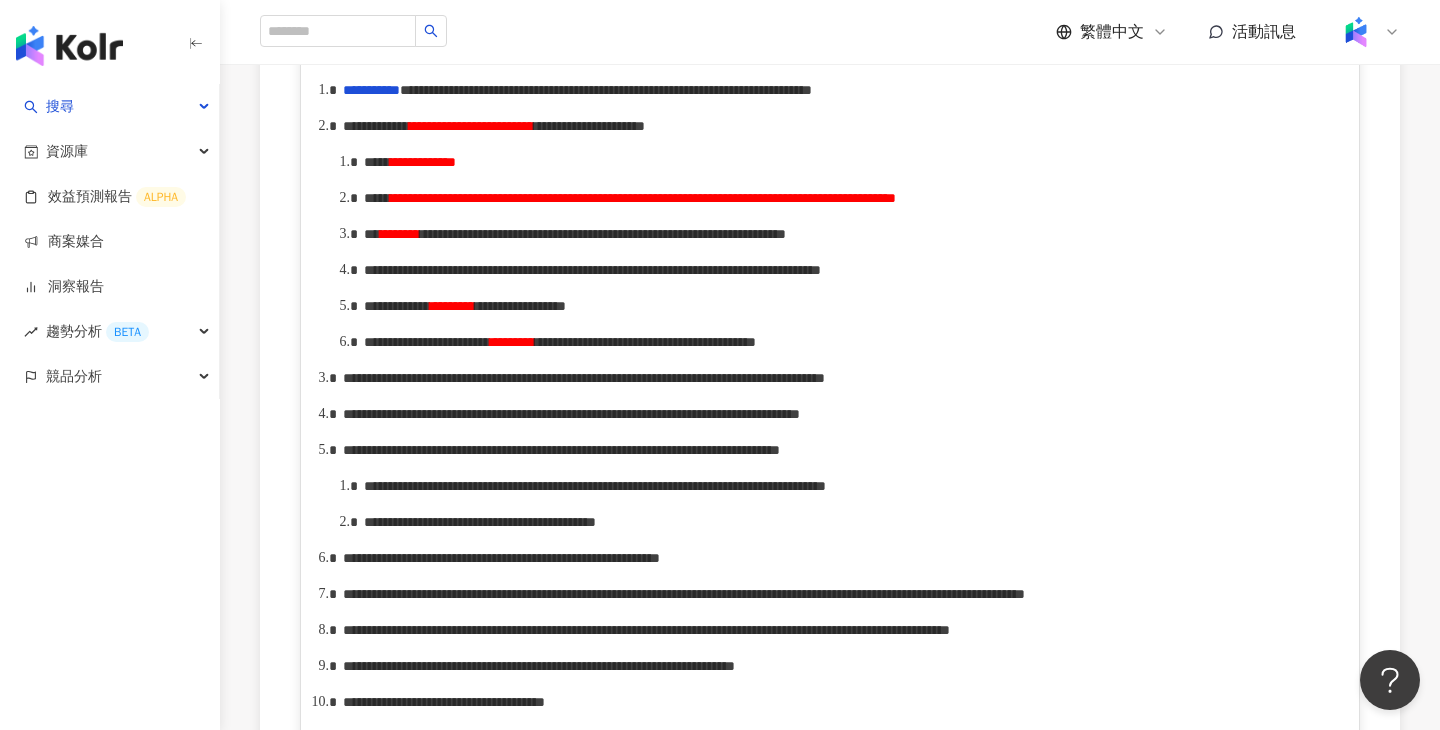 click on "**********" at bounding box center [851, 342] 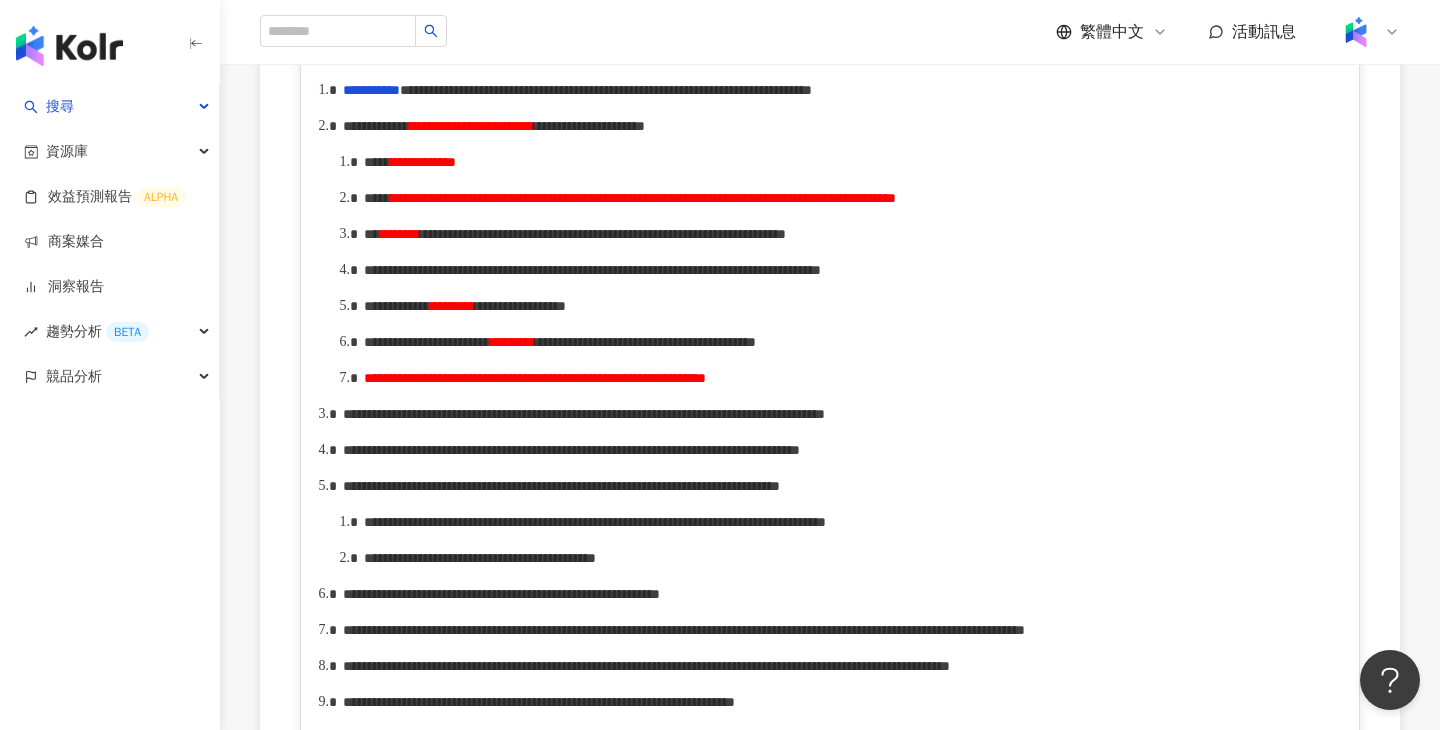 click on "**********" at bounding box center [535, 378] 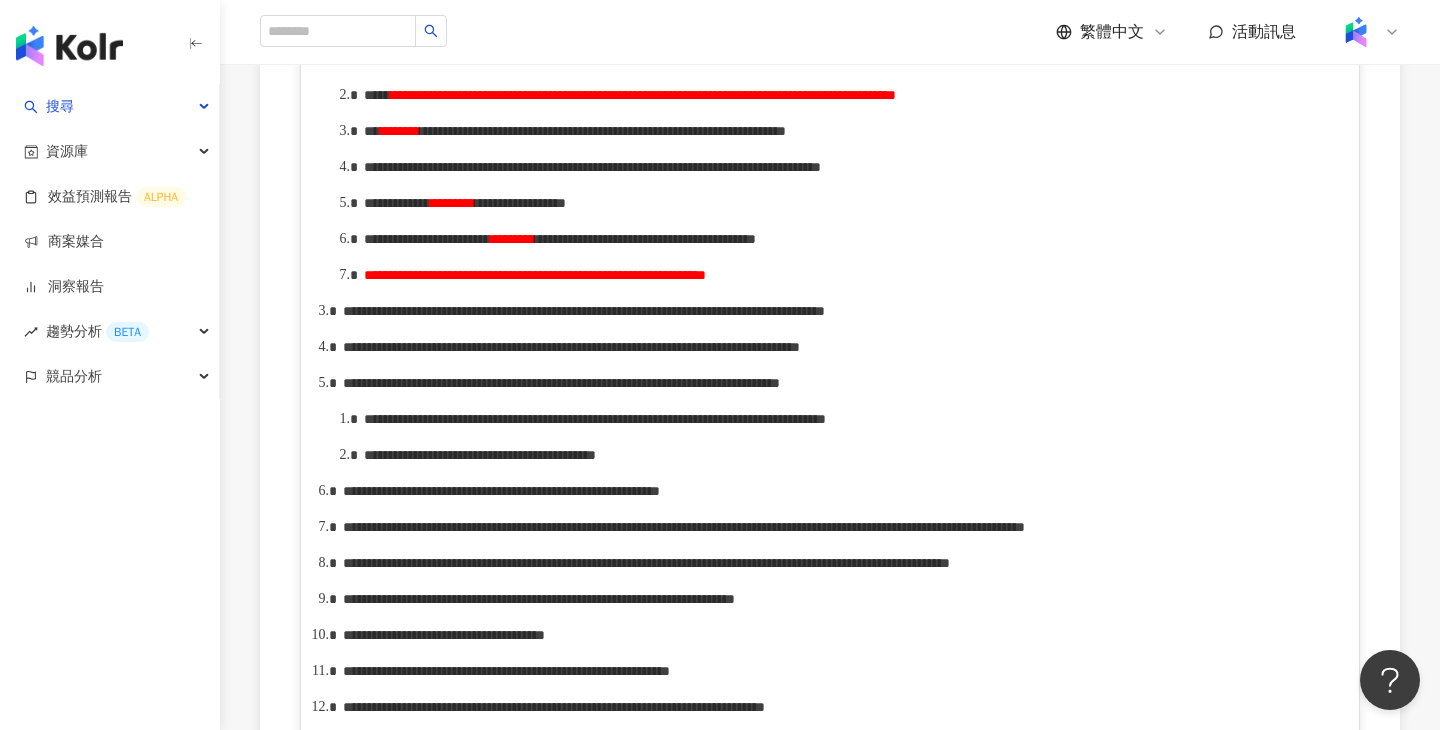 click on "**********" at bounding box center (830, 509) 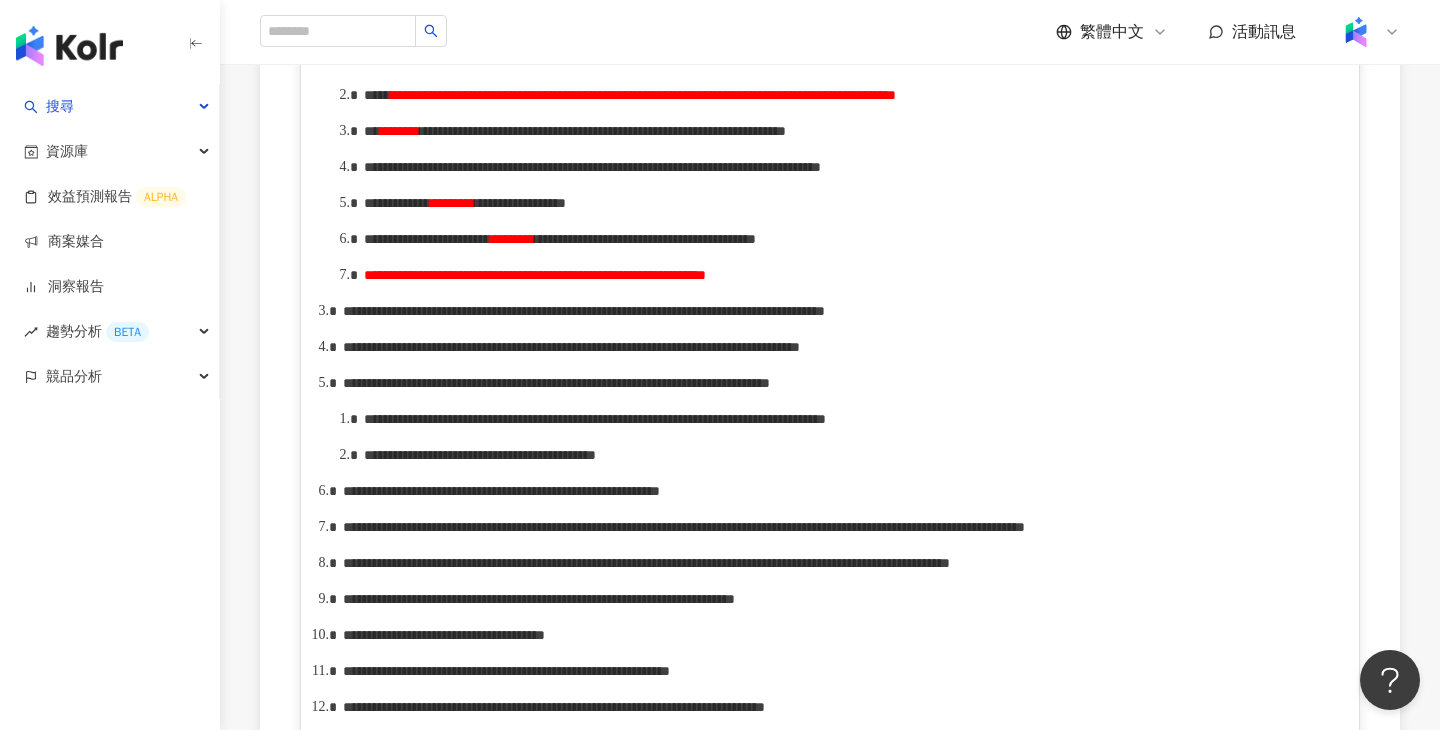 click on "**********" at bounding box center [535, 275] 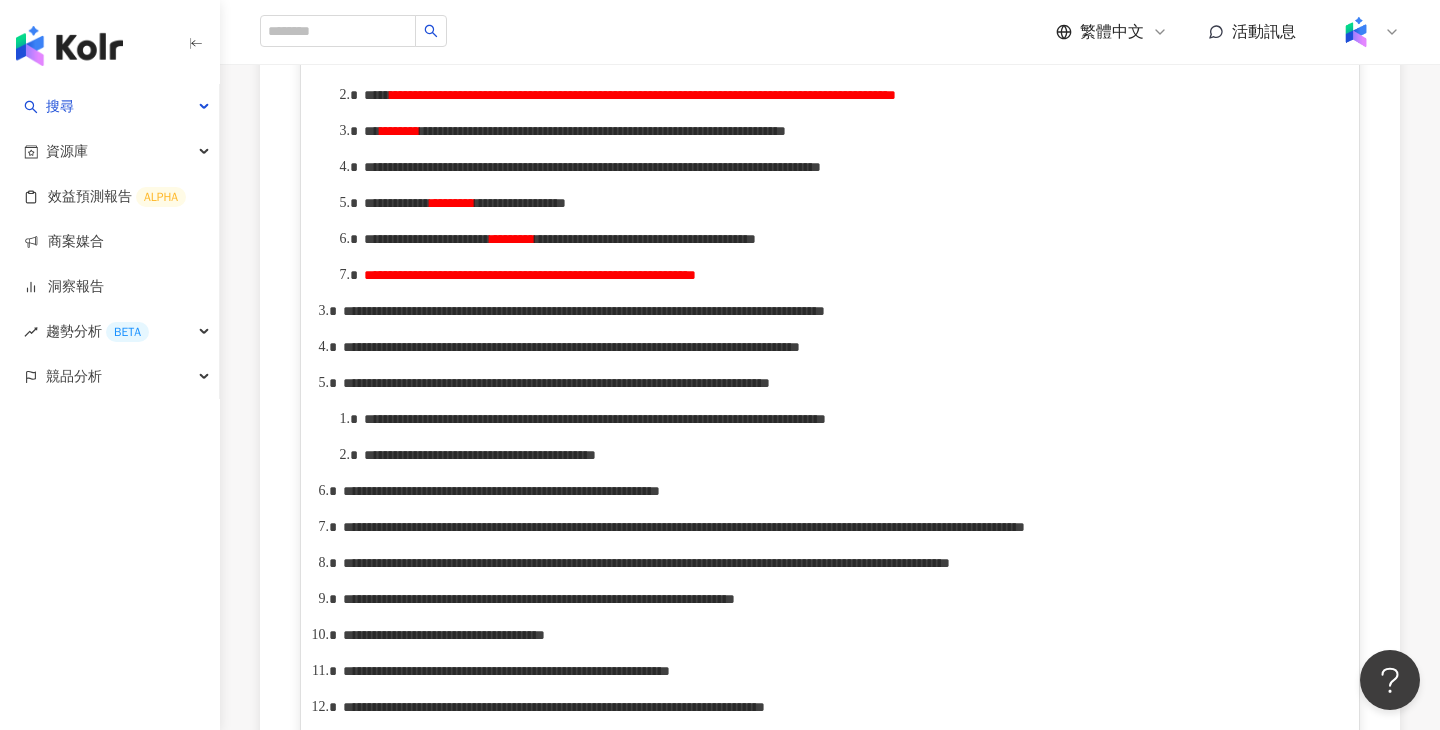 click on "**********" at bounding box center [530, 275] 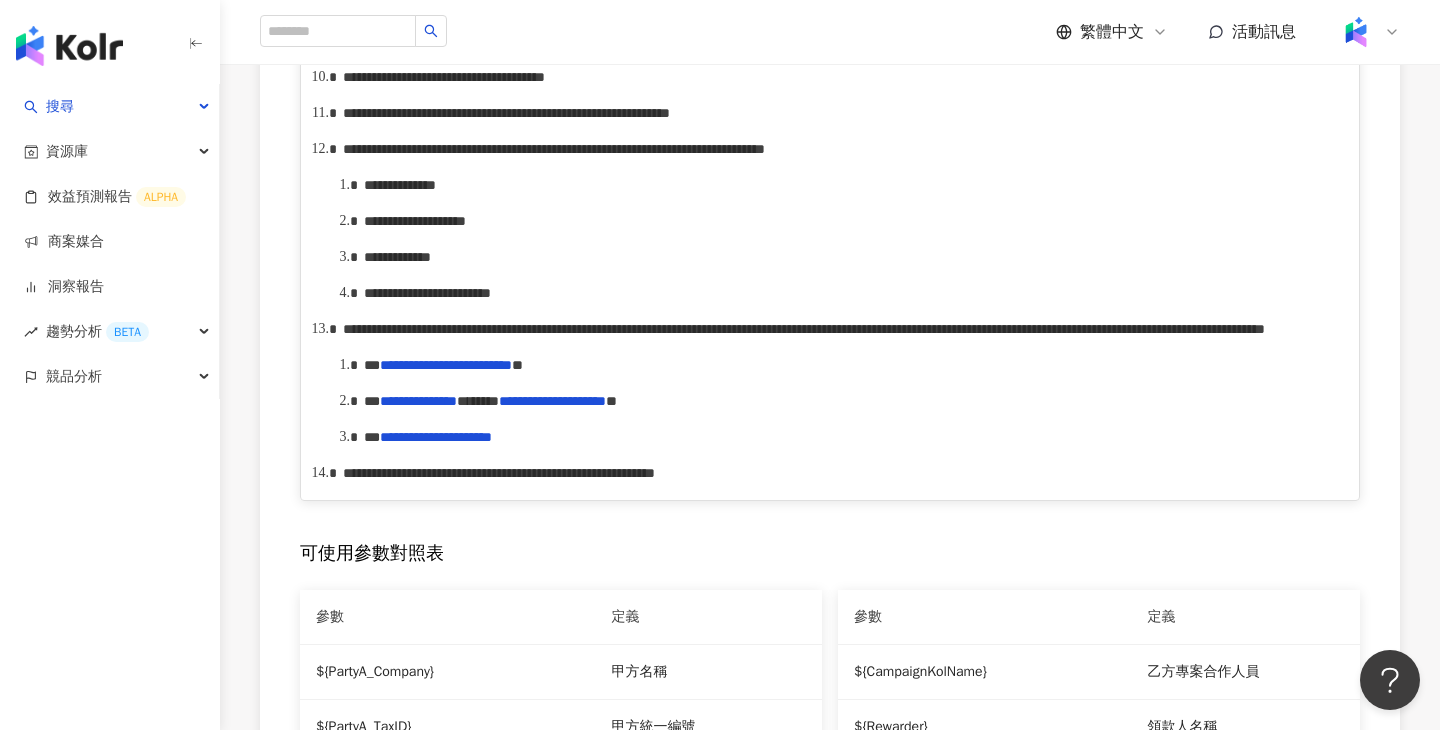 scroll, scrollTop: 1765, scrollLeft: 0, axis: vertical 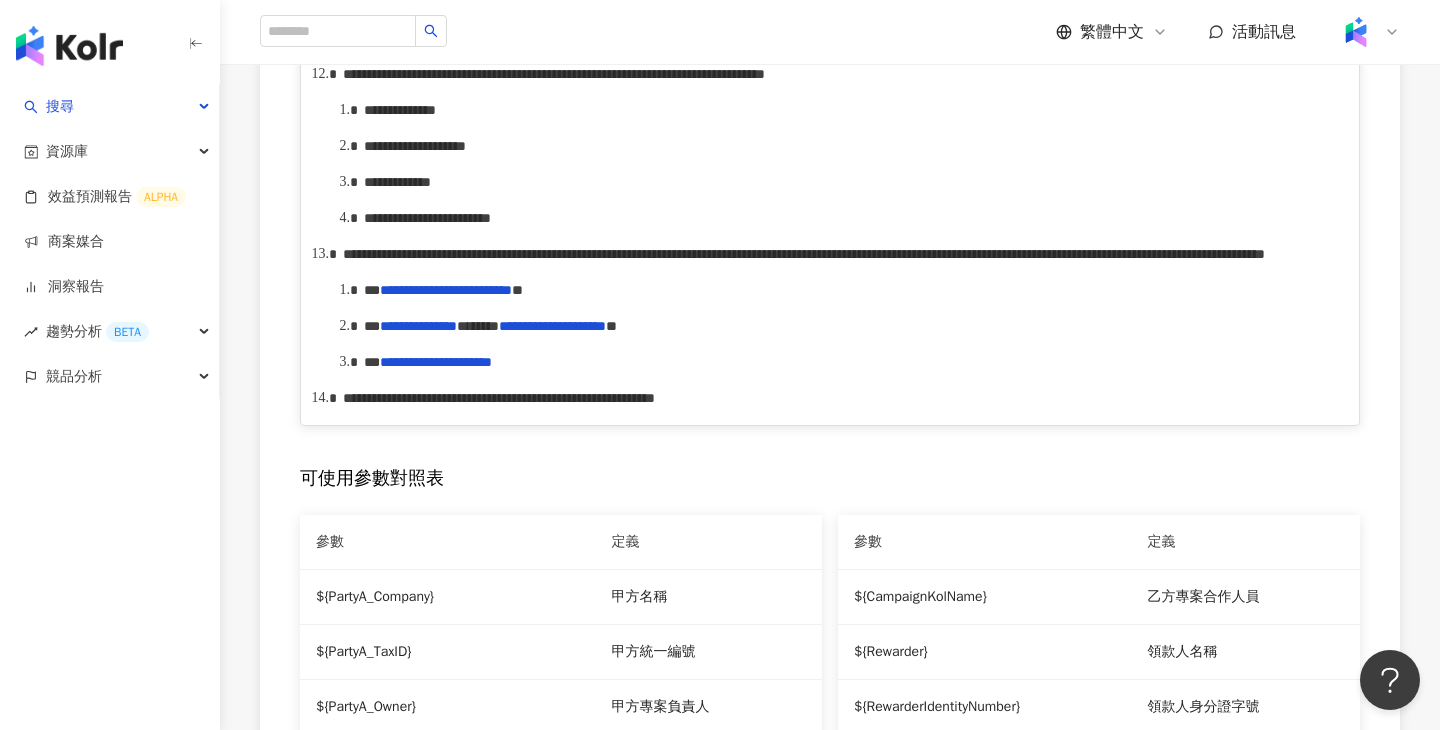 click on "**********" at bounding box center (841, 74) 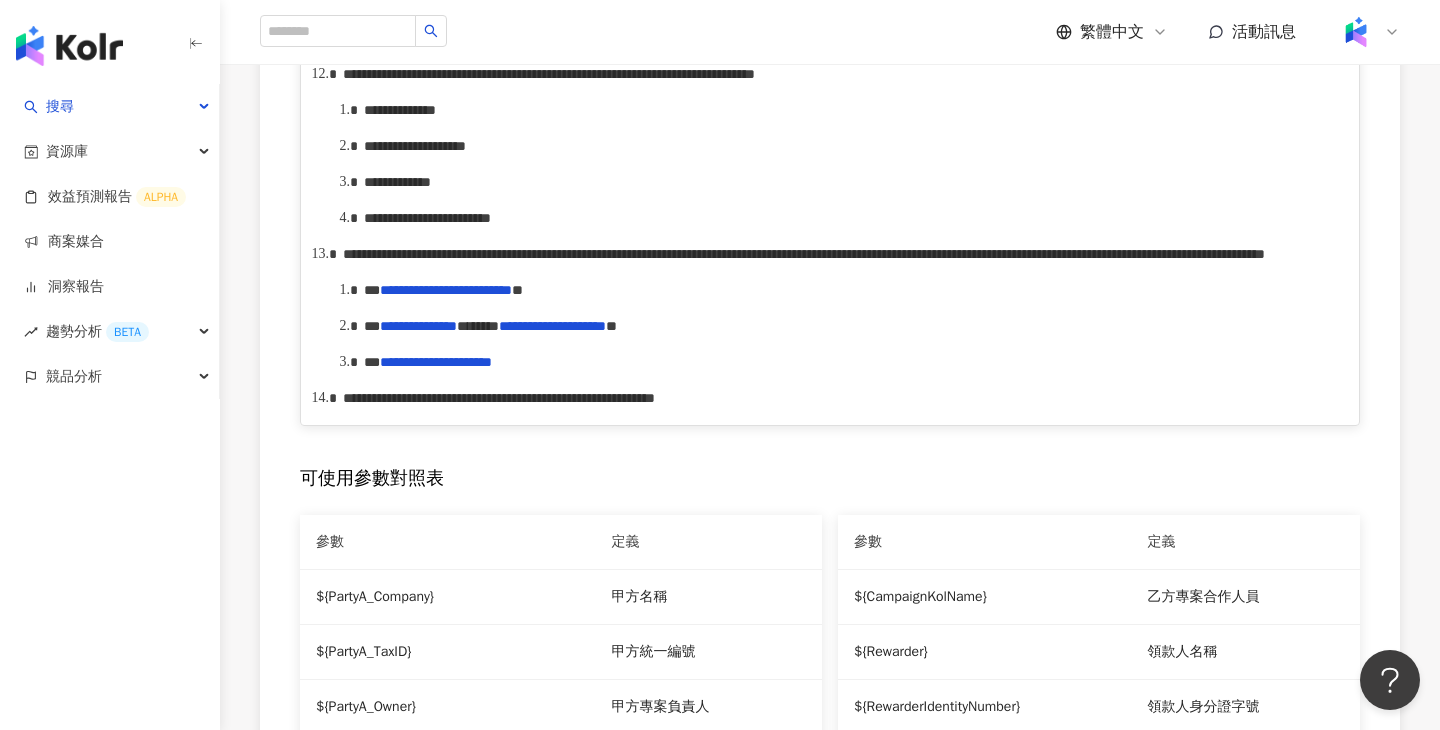 click on "**********" at bounding box center (549, 74) 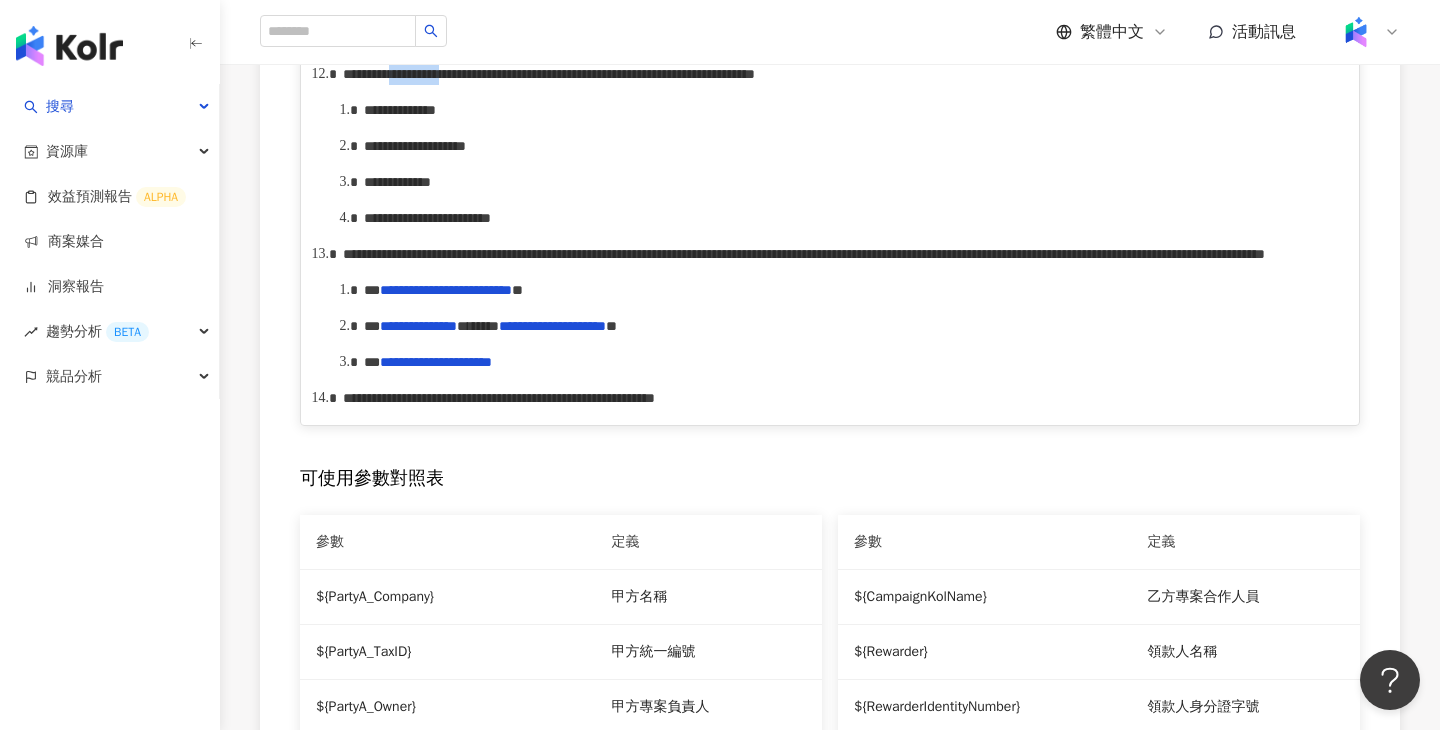 click on "**********" at bounding box center (549, 74) 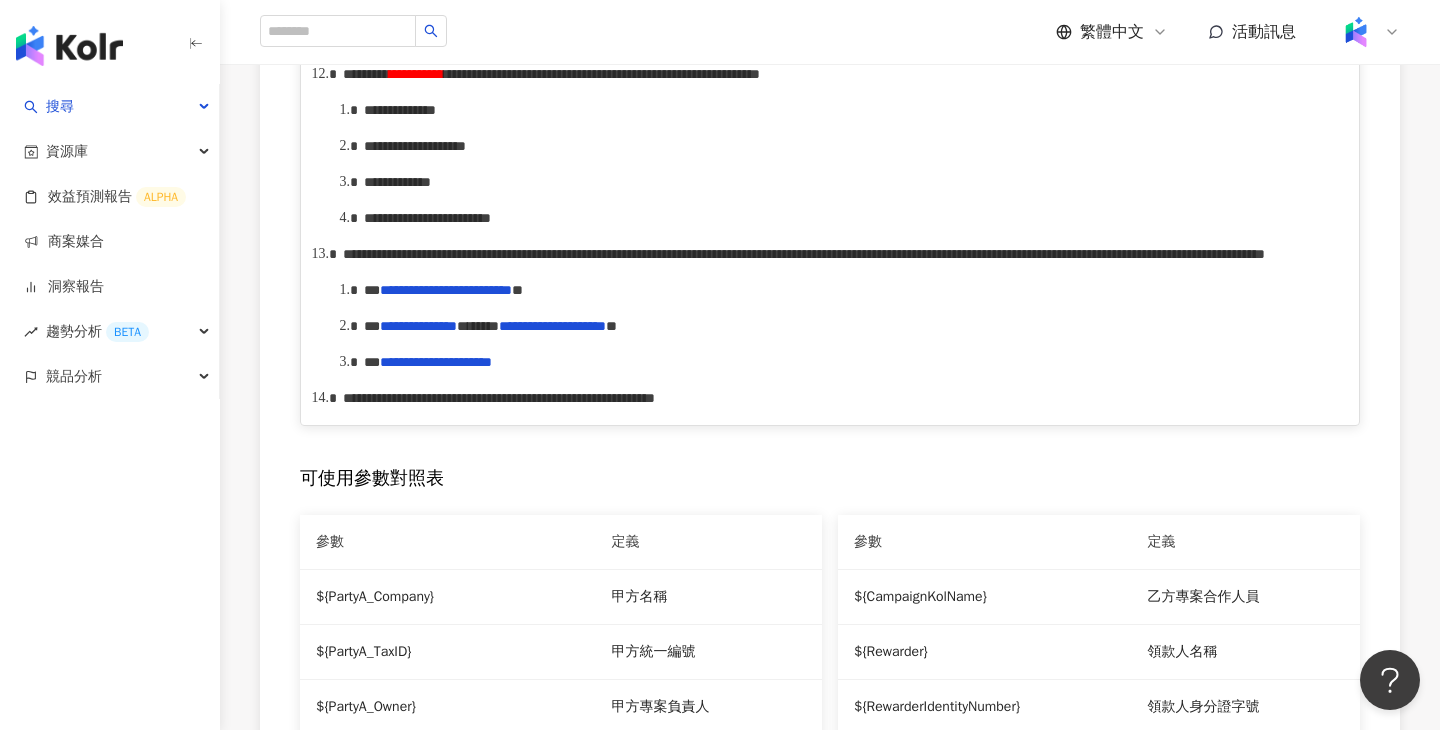 click on "**********" at bounding box center [416, 74] 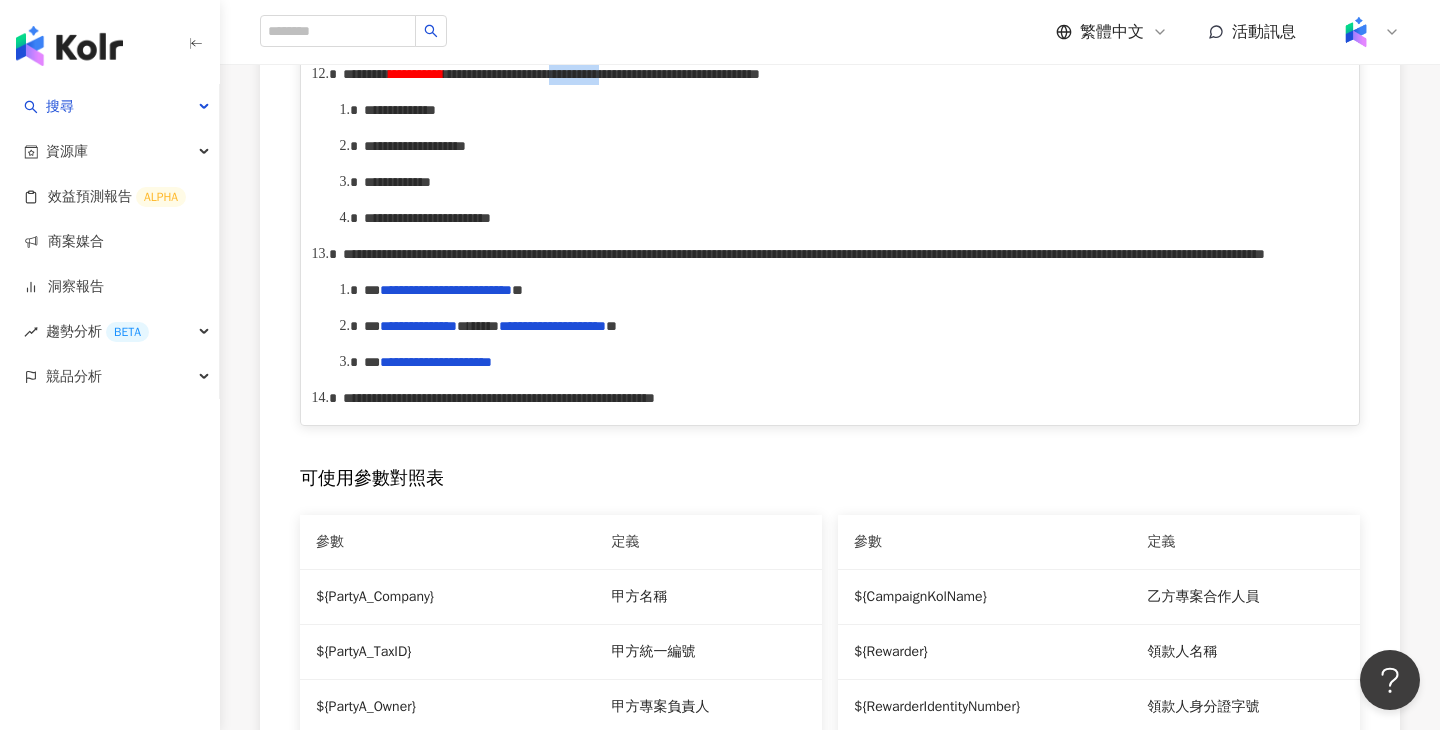 click on "**********" at bounding box center (602, 74) 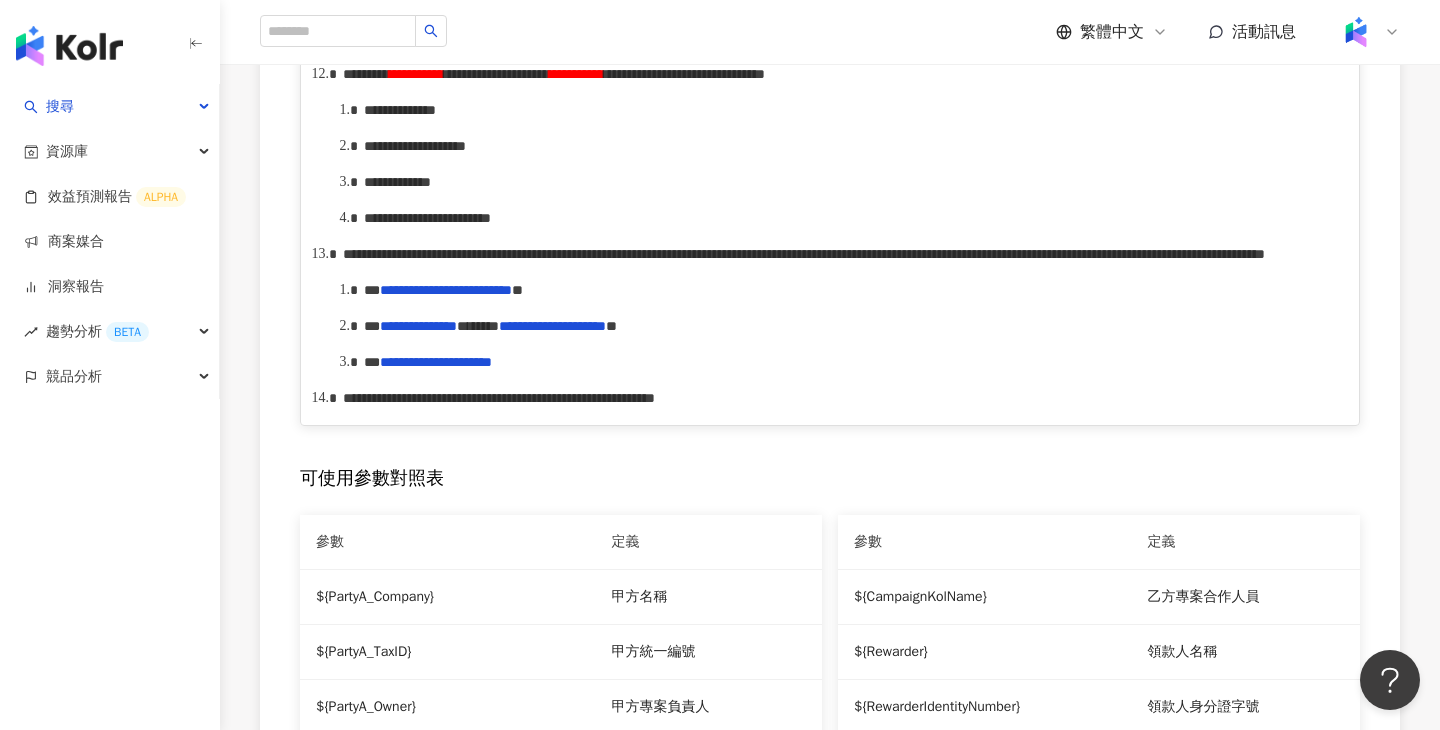 click on "**********" at bounding box center (576, 74) 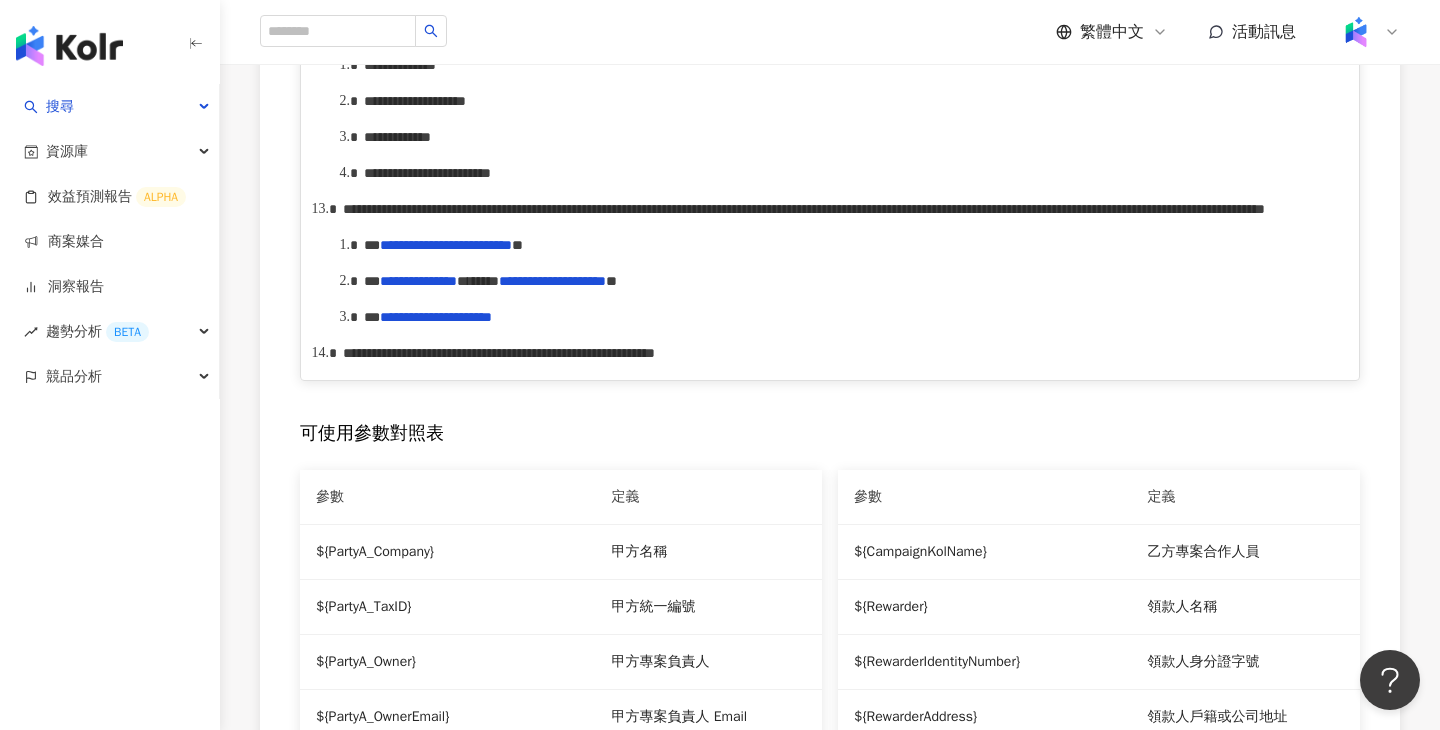 scroll, scrollTop: 1813, scrollLeft: 0, axis: vertical 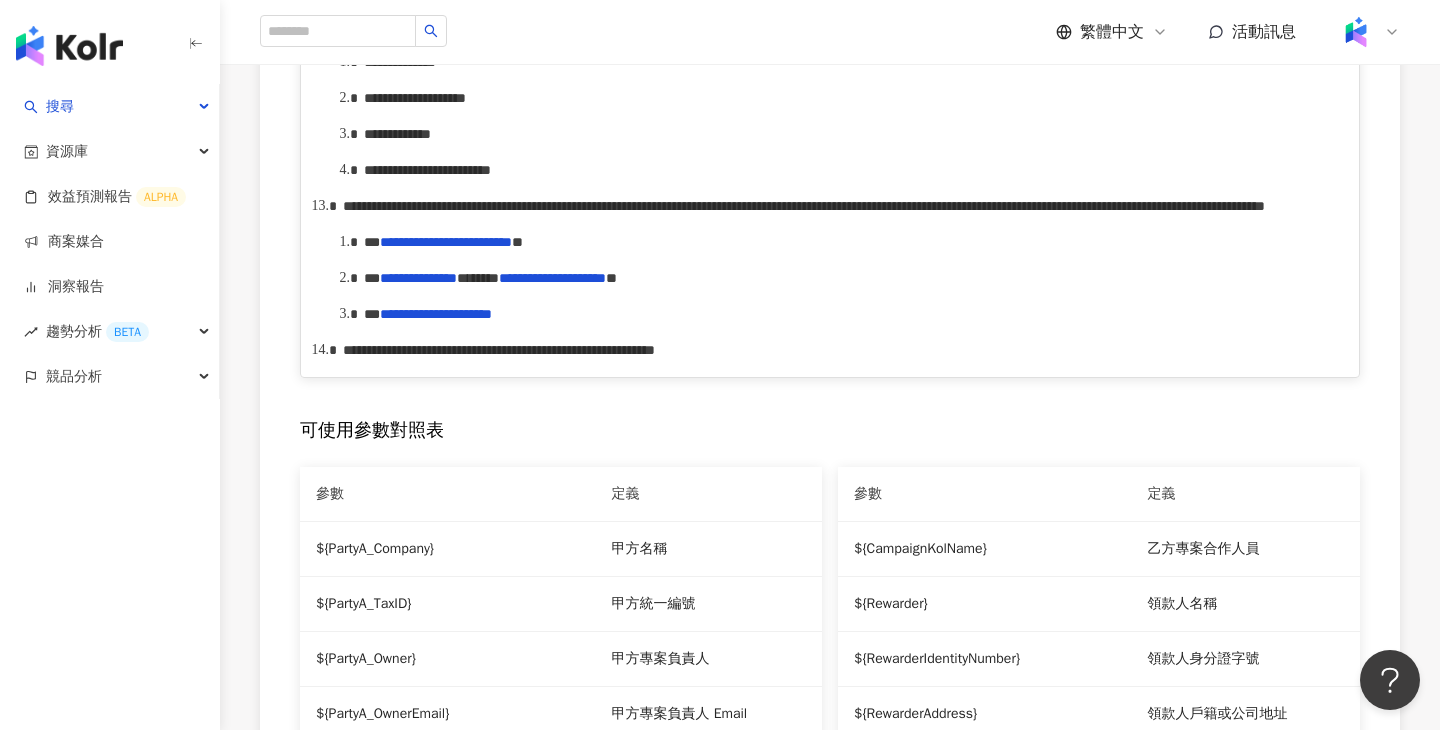 click on "**********" at bounding box center [804, 206] 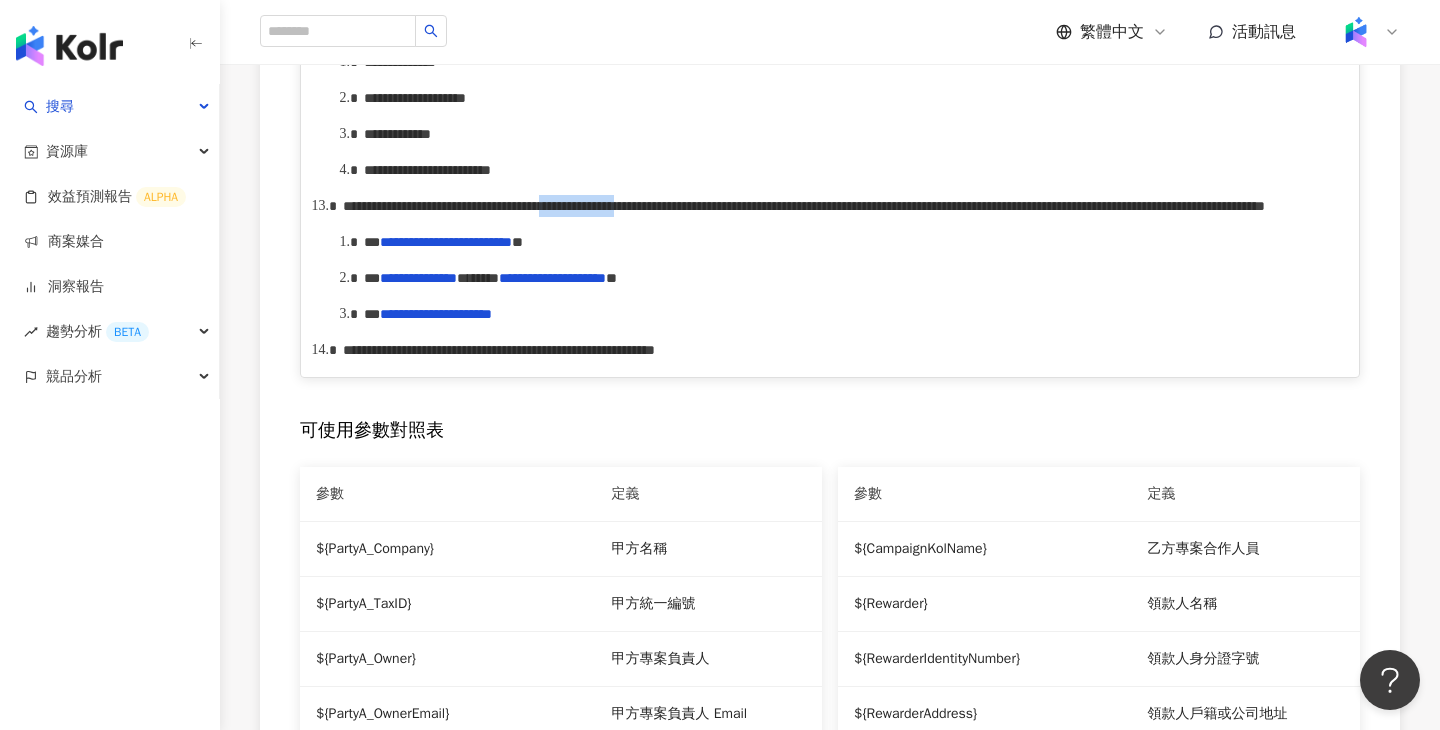 click on "**********" at bounding box center (804, 206) 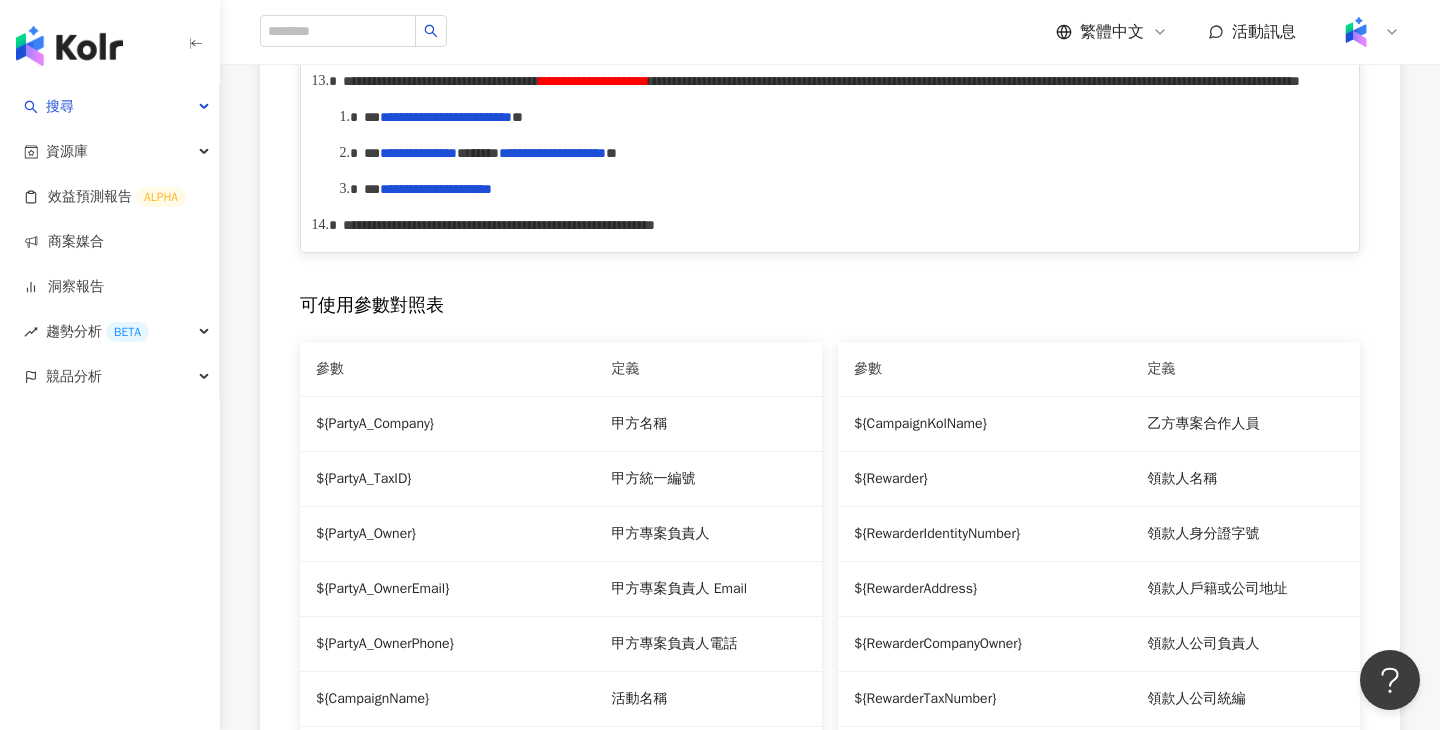 scroll, scrollTop: 1948, scrollLeft: 0, axis: vertical 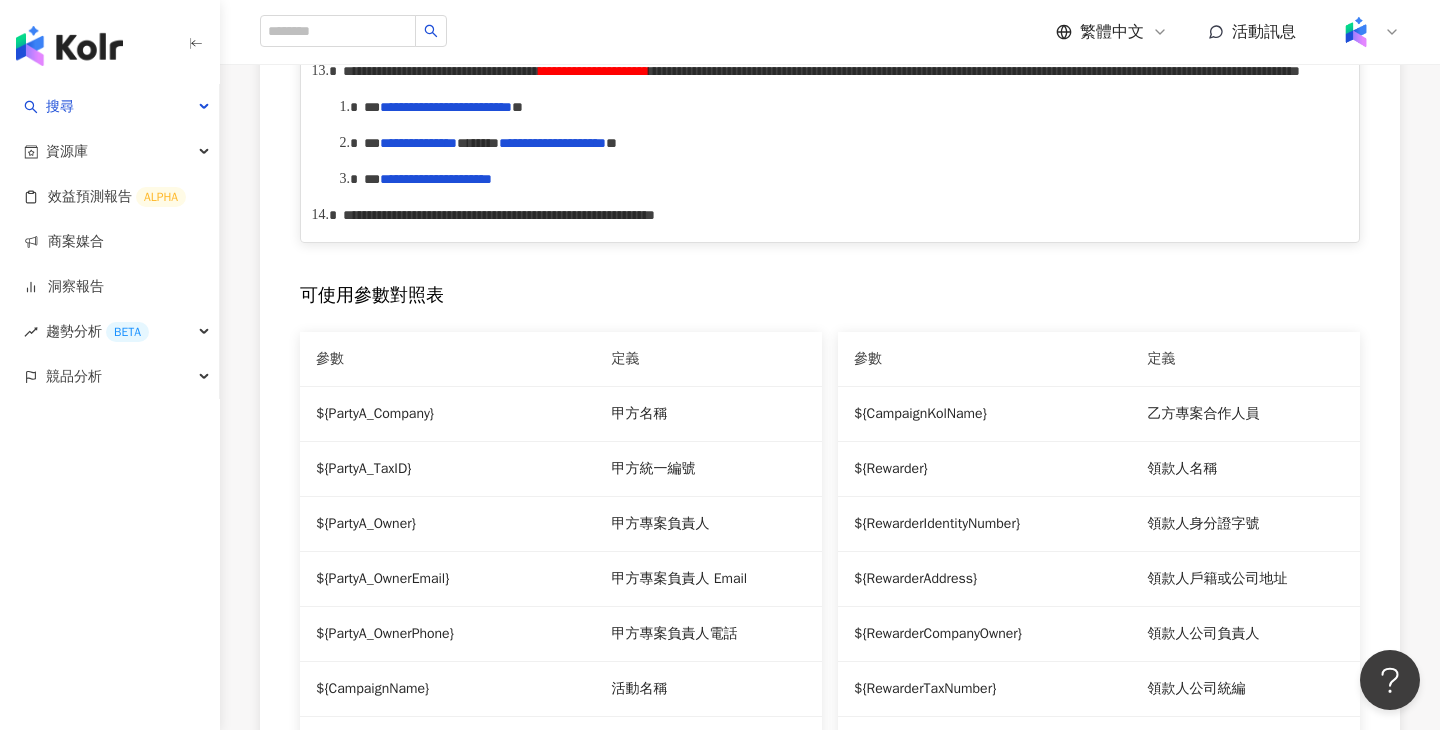 click on "**********" at bounding box center (841, 71) 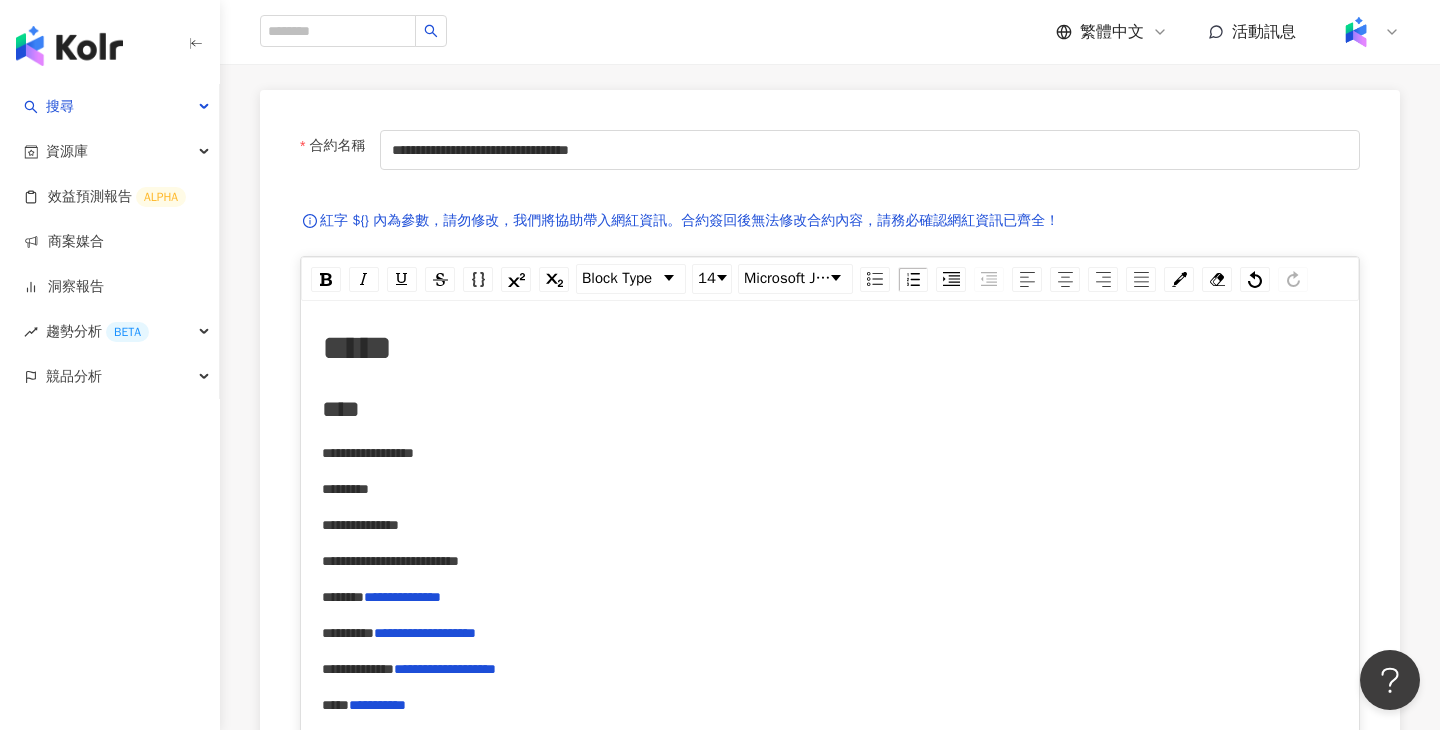 scroll, scrollTop: 0, scrollLeft: 0, axis: both 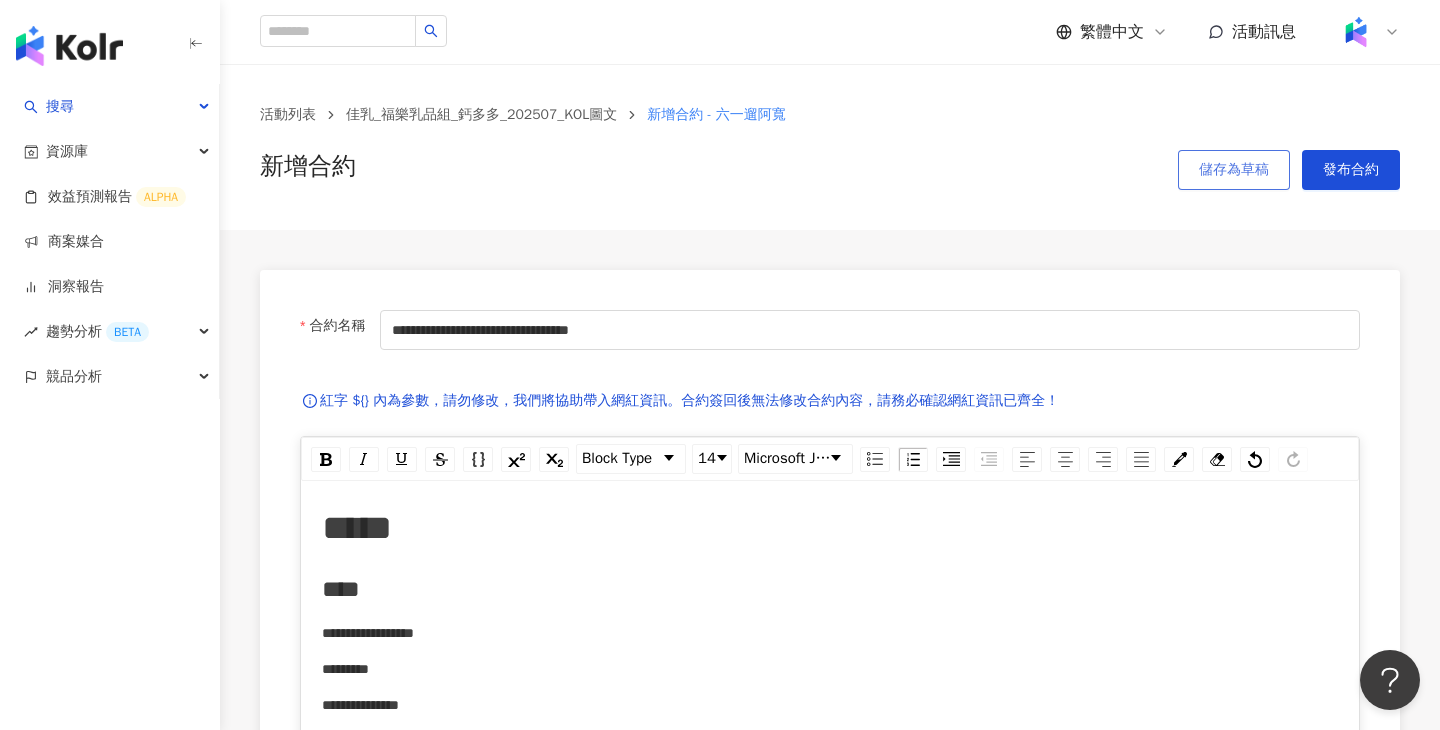click on "儲存為草稿" at bounding box center [1234, 170] 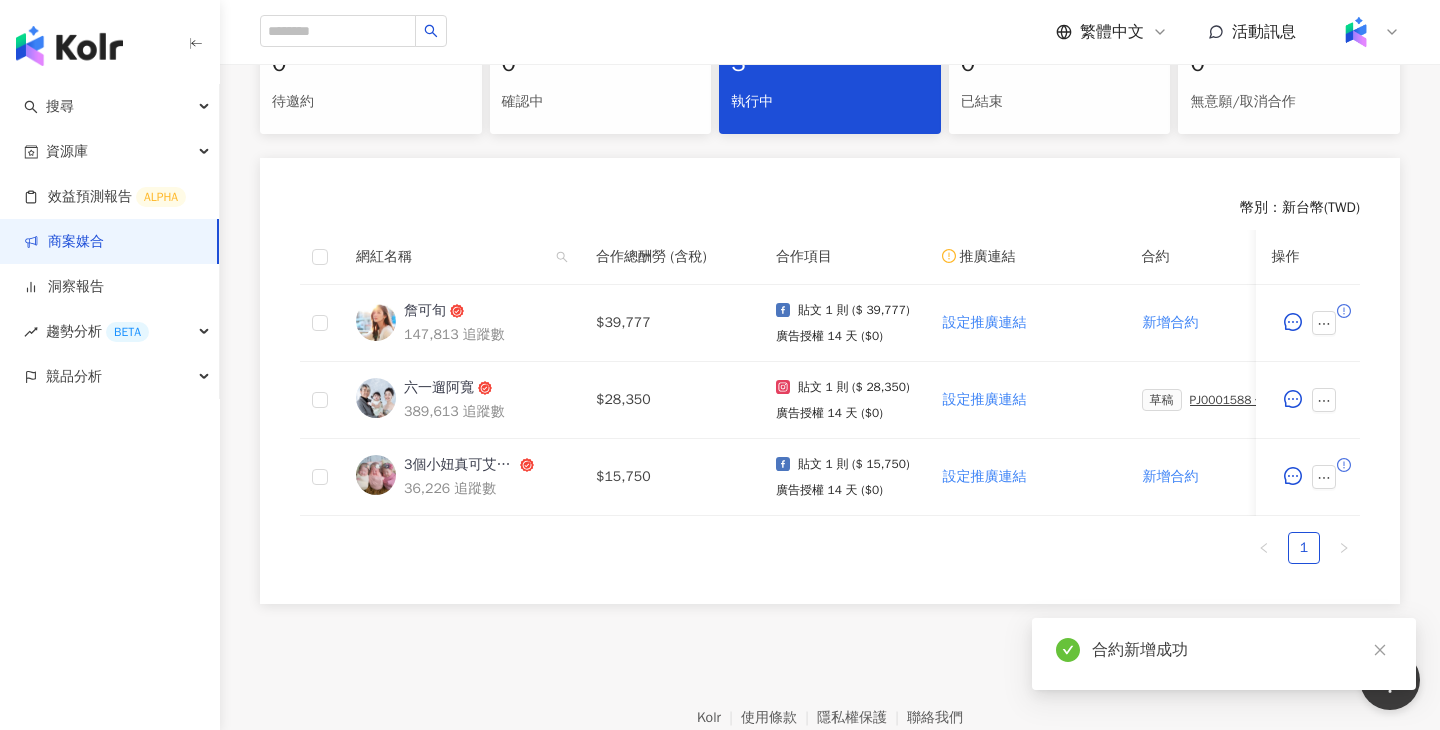 scroll, scrollTop: 564, scrollLeft: 0, axis: vertical 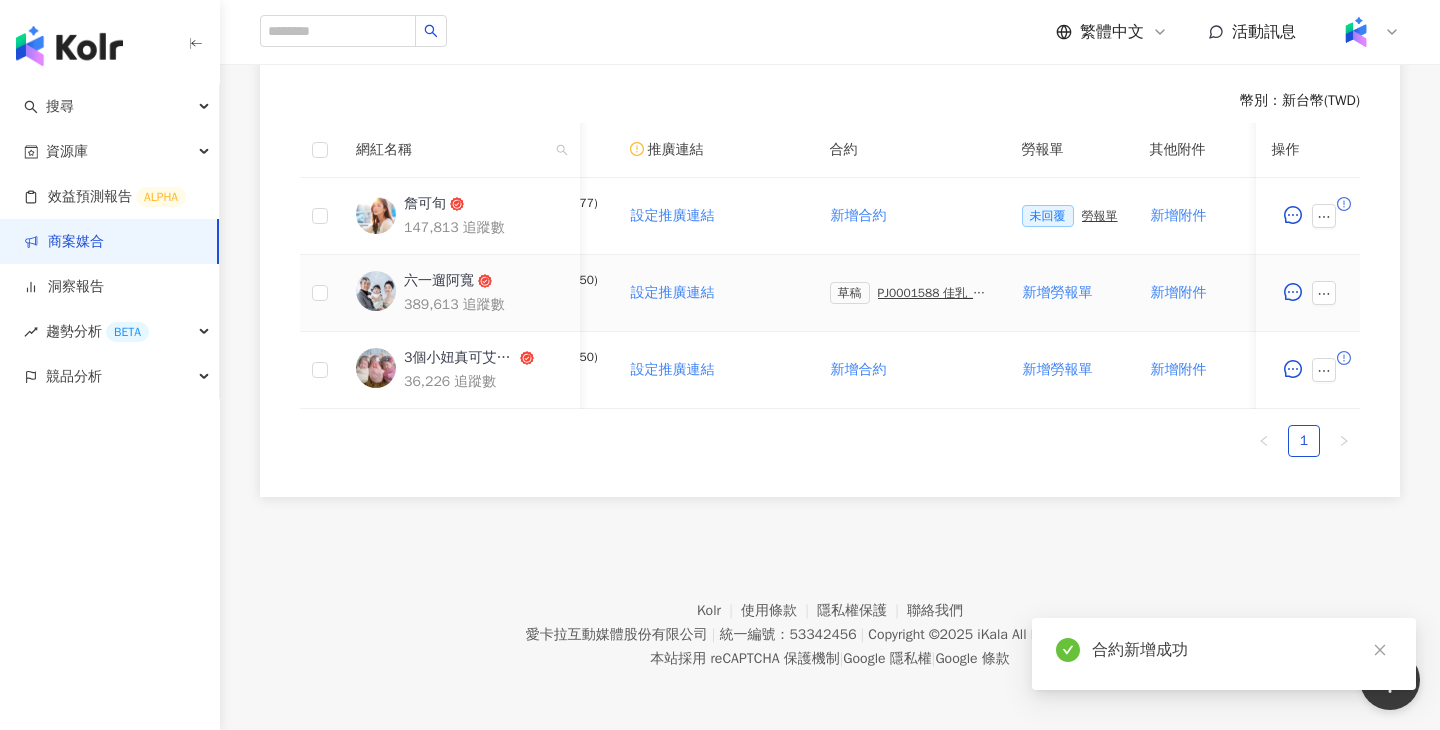 click on "PJ0001588 佳乳_福樂乳品組_鈣多多_202507_活動確認單" at bounding box center (934, 293) 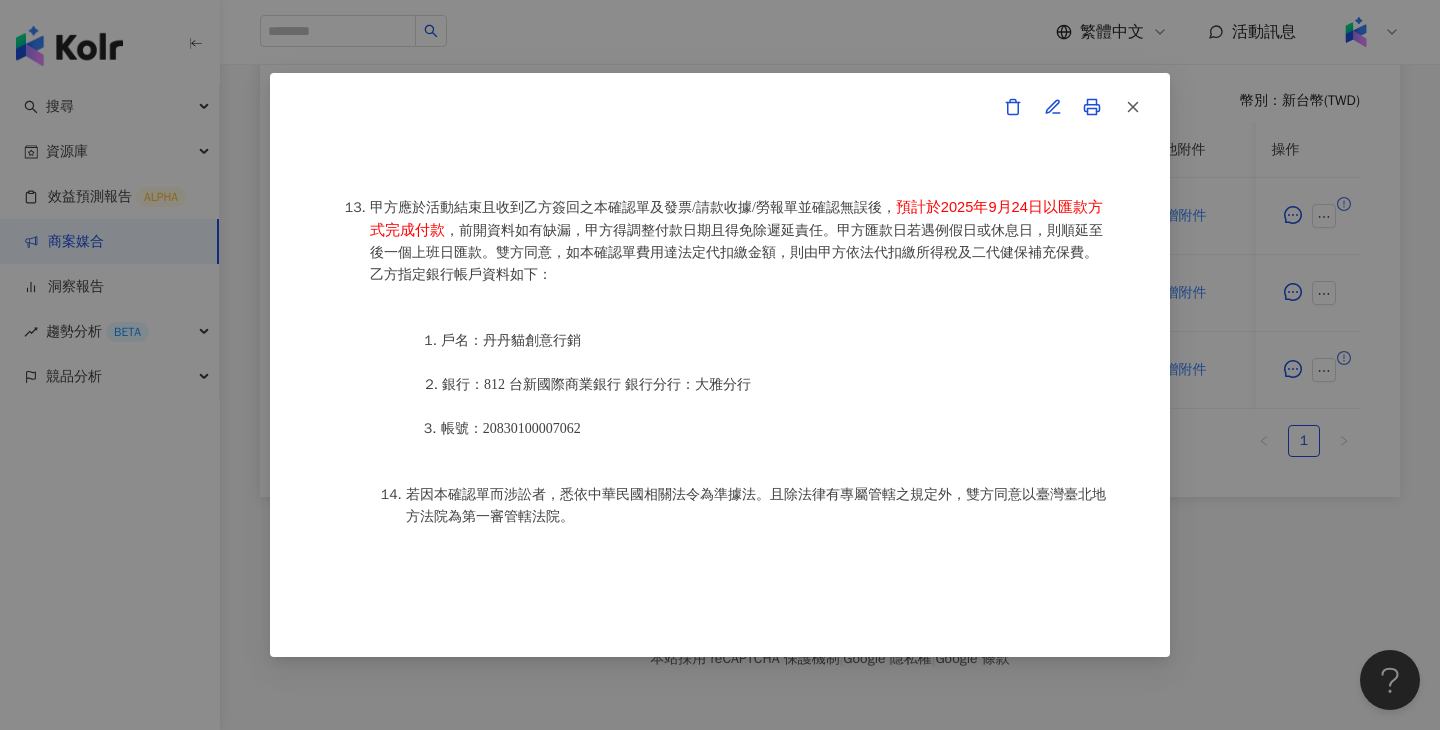 scroll, scrollTop: 2606, scrollLeft: 0, axis: vertical 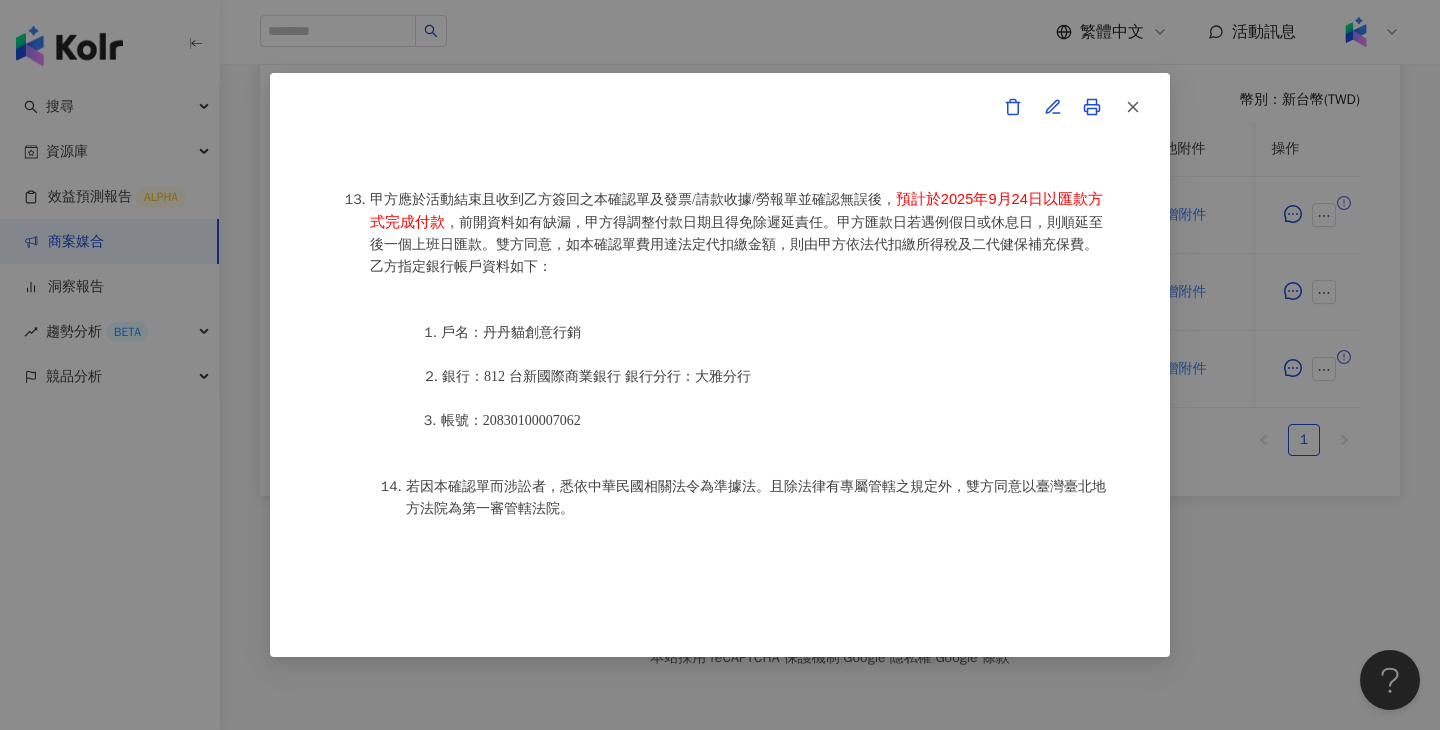 click on "活動確認單
約定雙方
甲方名稱：愛卡拉互動媒體股份有限公司
甲方負責人：程世嘉
甲方統一編號：53342456
甲方地址：104 台北市中山區南京東路二段167號8樓
甲方專案負責人：林宛璇Carol Lin
甲方專案負責人電話：02 8768 1110
甲方專案負責人 Email：carol.lin@ikala.ai
乙方名稱：丹丹貓創意行銷
乙方地址：台南市中西區尊王路132號3樓
乙方統一編號/身分證字號：88982837
專案活動期間：2025年07月16日至2025年09月30日
費用（新台幣，含稅)： 28350
約定條款
丹丹貓創意行銷(以下簡稱乙方)保證有權簽署本確認單，簽署後即表示上列專案合作人員接受與愛卡拉互動媒體股份有限公司(以下簡稱甲方)簽署之活動確認單，並同意執行雙方所約定之合作項目。
簽署本確認單後，雙方需遵從 佳乳_福樂乳品組_鈣多多_202507_KOL圖文
合作項目： Instagram圖文一則" at bounding box center (720, 365) 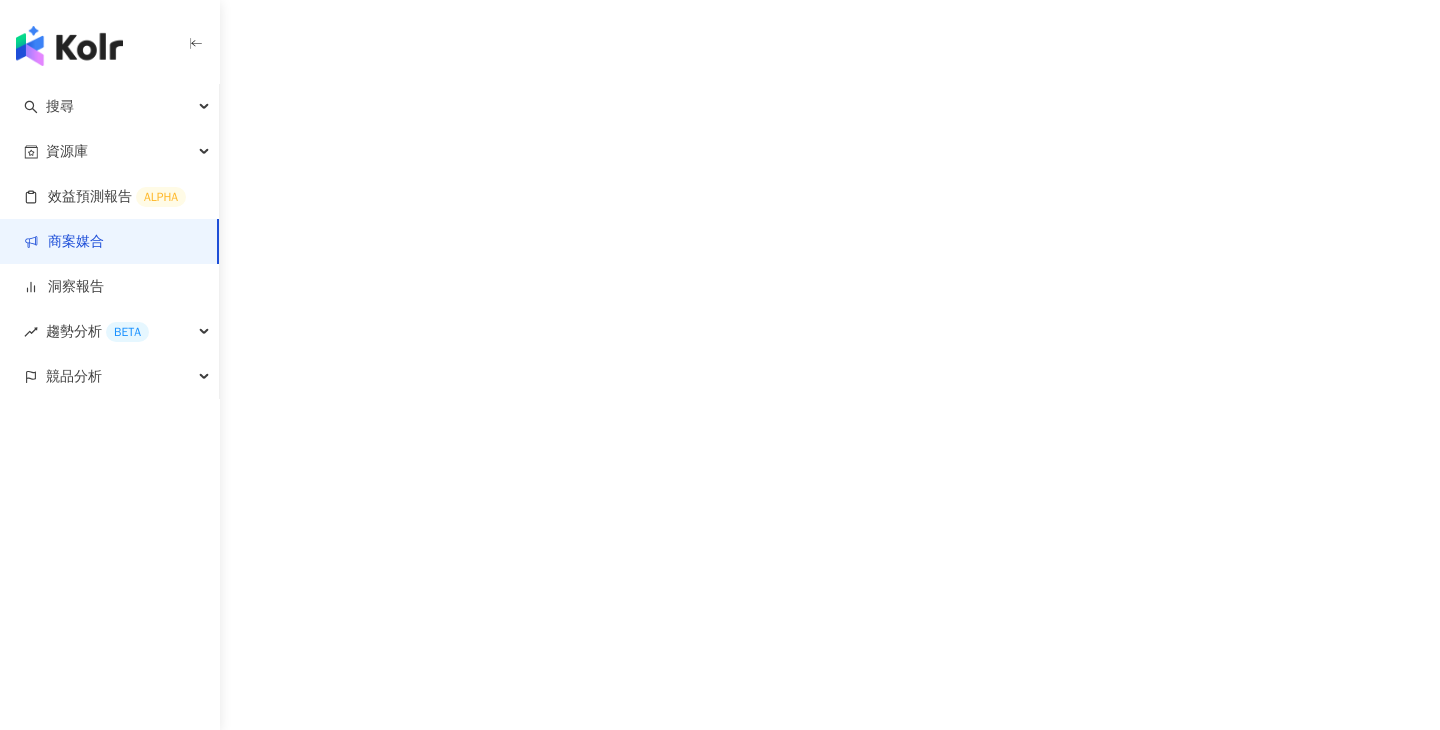 scroll, scrollTop: 0, scrollLeft: 0, axis: both 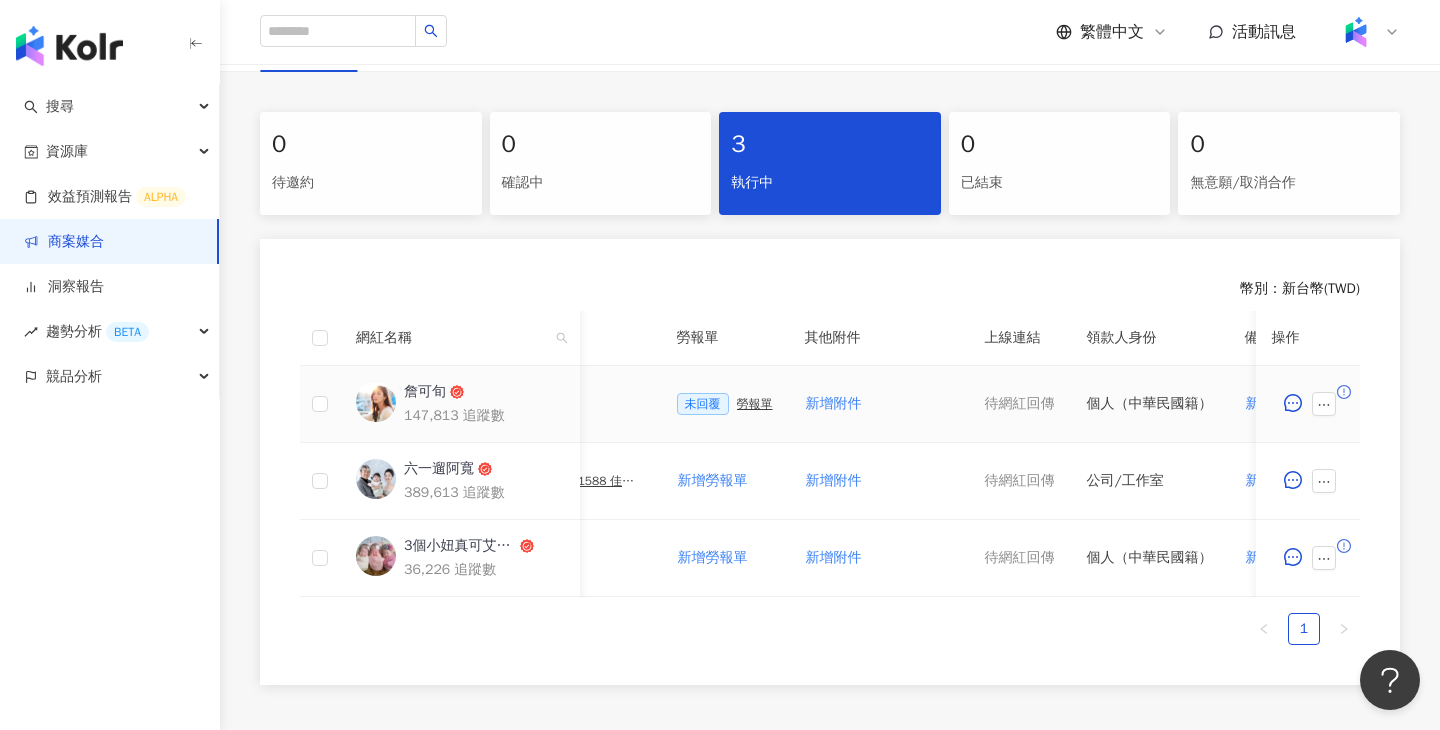 click on "勞報單" at bounding box center [755, 404] 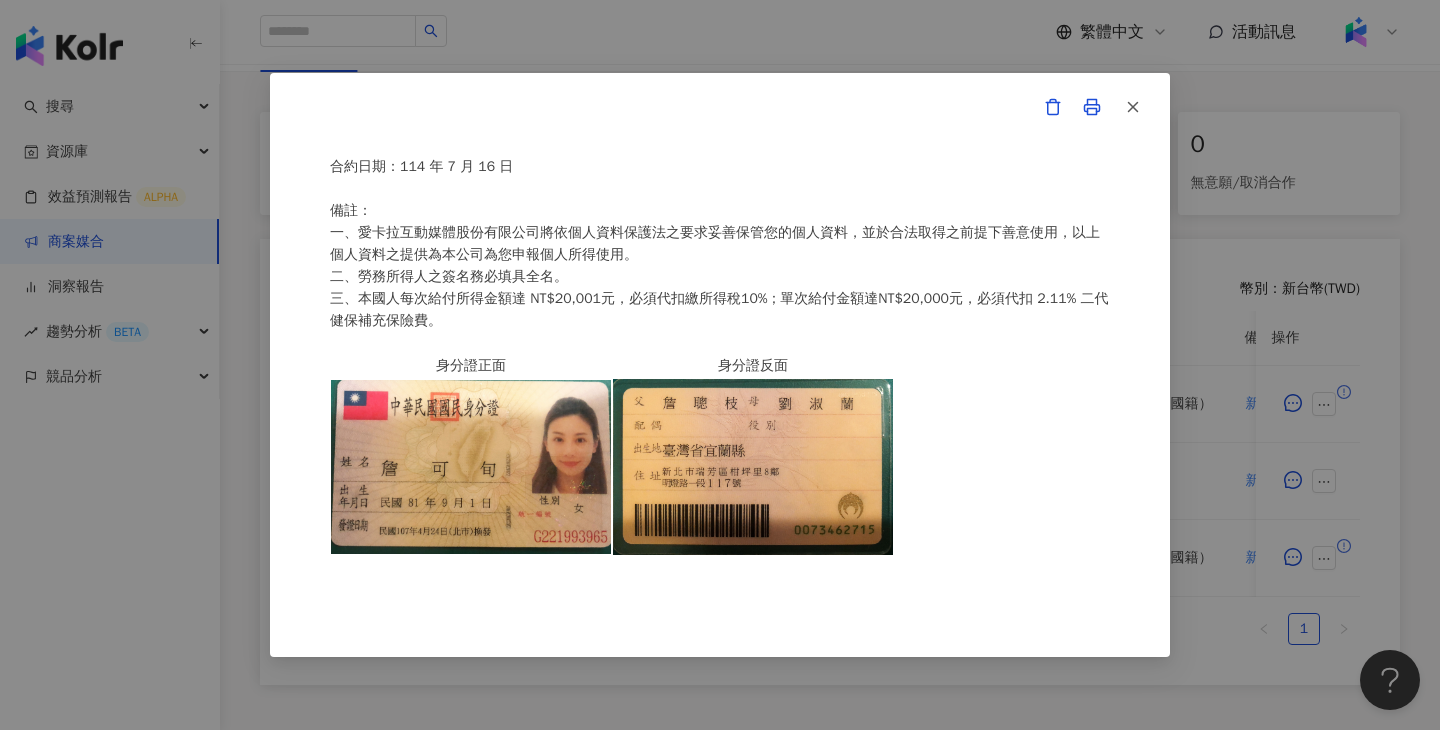 scroll, scrollTop: 0, scrollLeft: 0, axis: both 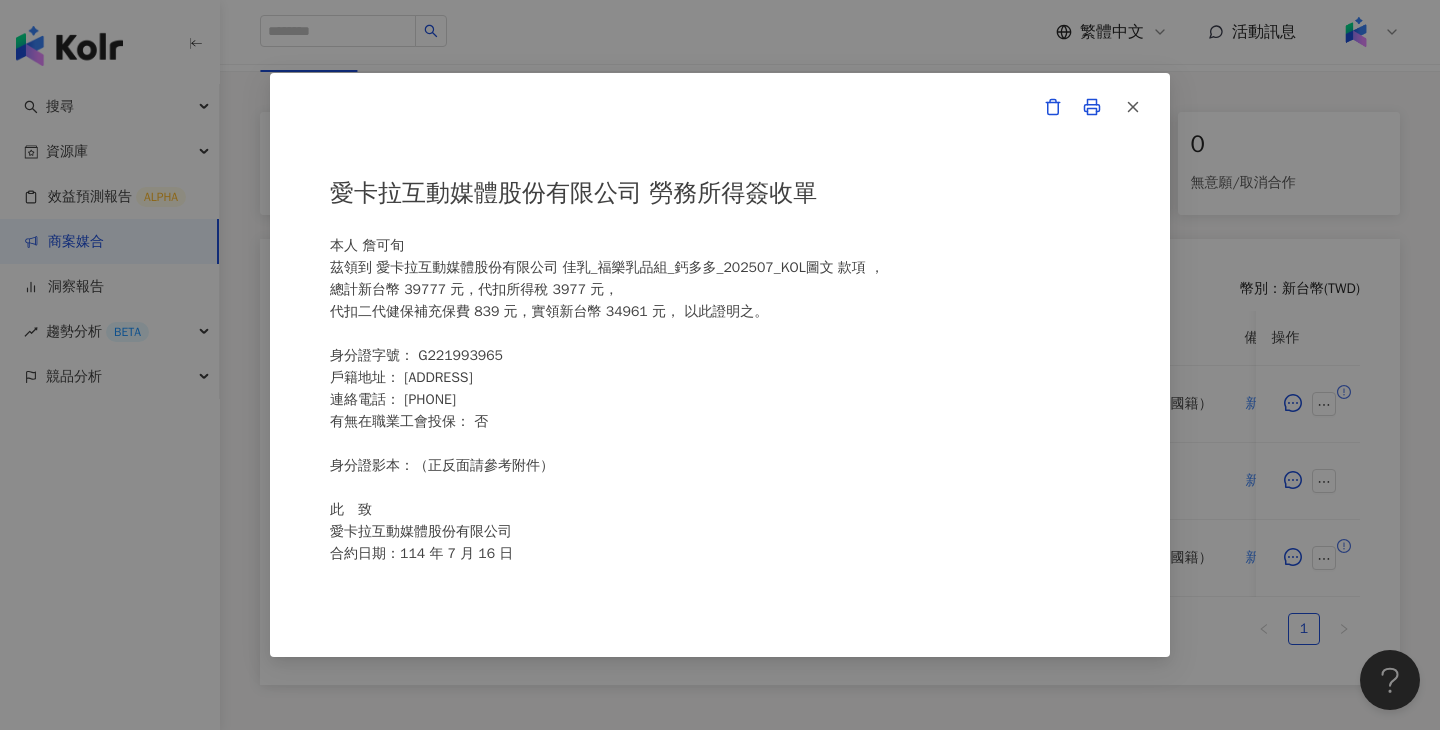 click on "愛卡拉互動媒體股份有限公司 勞務所得簽收單 本人 詹可旬 茲領到 愛卡拉互動媒體股份有限公司 佳乳_福樂乳品組_鈣多多_202507_KOL圖文 款項 ， 總計新台幣 39777 元，代扣所得稅 3977 元， 代扣二代健保補充保費 839 元，實領新台幣 34961 元， 以此證明之。 身分證字號： G221993965 戶籍地址： 新北市瑞芳區明燈路一段117號 連絡電話： 0917615621 有無在職業工會投保： 否 身分證影本：（正反面請參考附件） 此 致 愛卡拉互動媒體股份有限公司 合約日期：114 年 7 月 16 日 備註： 一、愛卡拉互動媒體股份有限公司將依個人資料保護法之要求妥善保管您的個人資料，並於合法取得之前提下善意使用，以上個人資料之提供為本公司為您申報個人所得使用。 二、勞務所得人之簽名務必填具全名。 身分證正面 身分證反面" at bounding box center (720, 365) 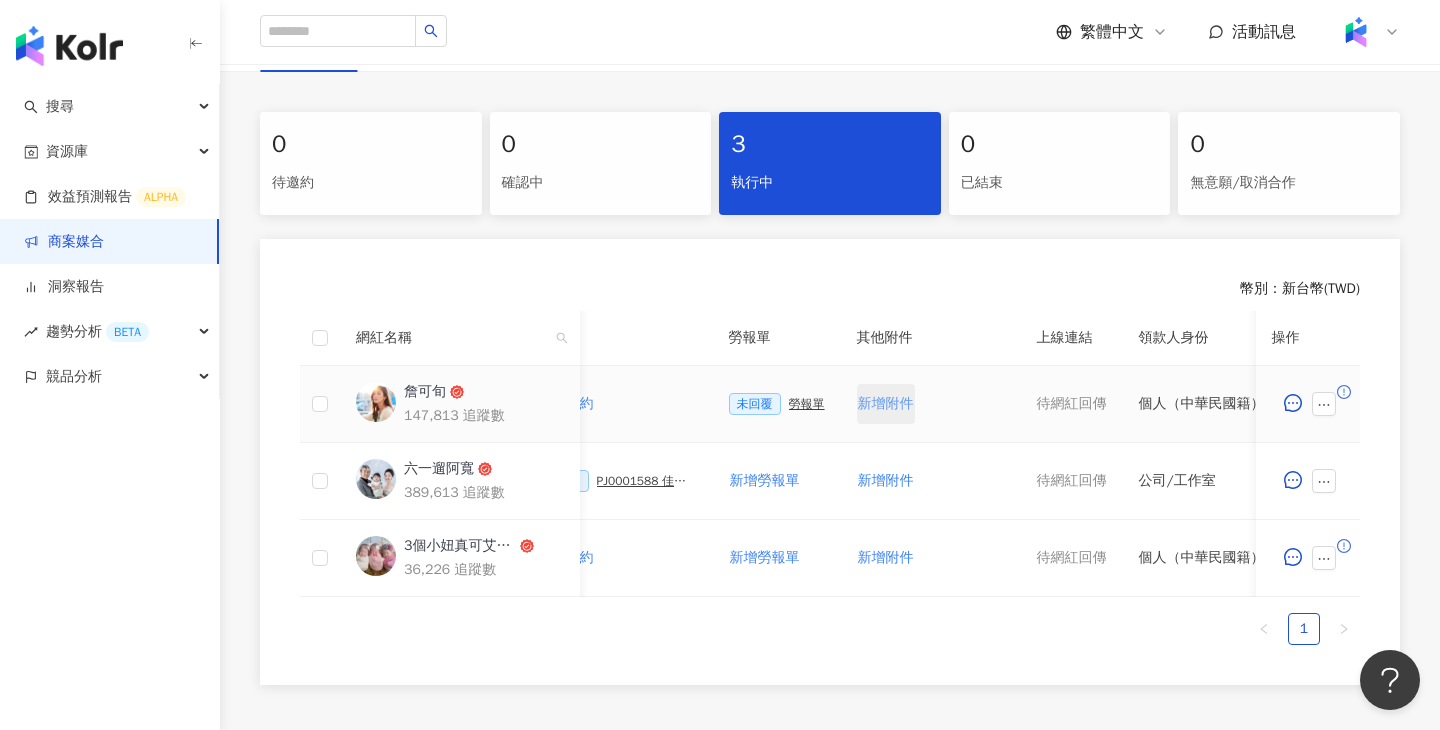 scroll, scrollTop: 0, scrollLeft: 551, axis: horizontal 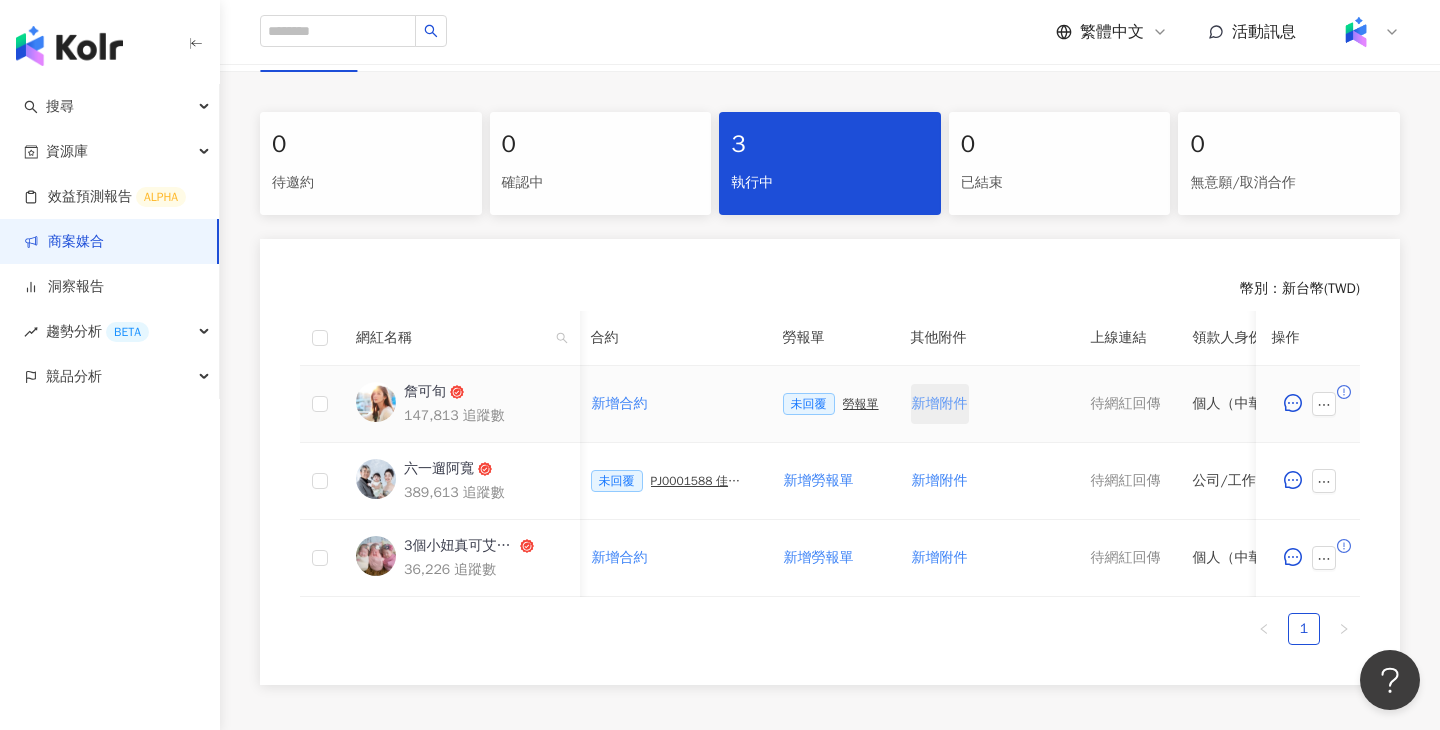 click on "勞報單" at bounding box center (861, 404) 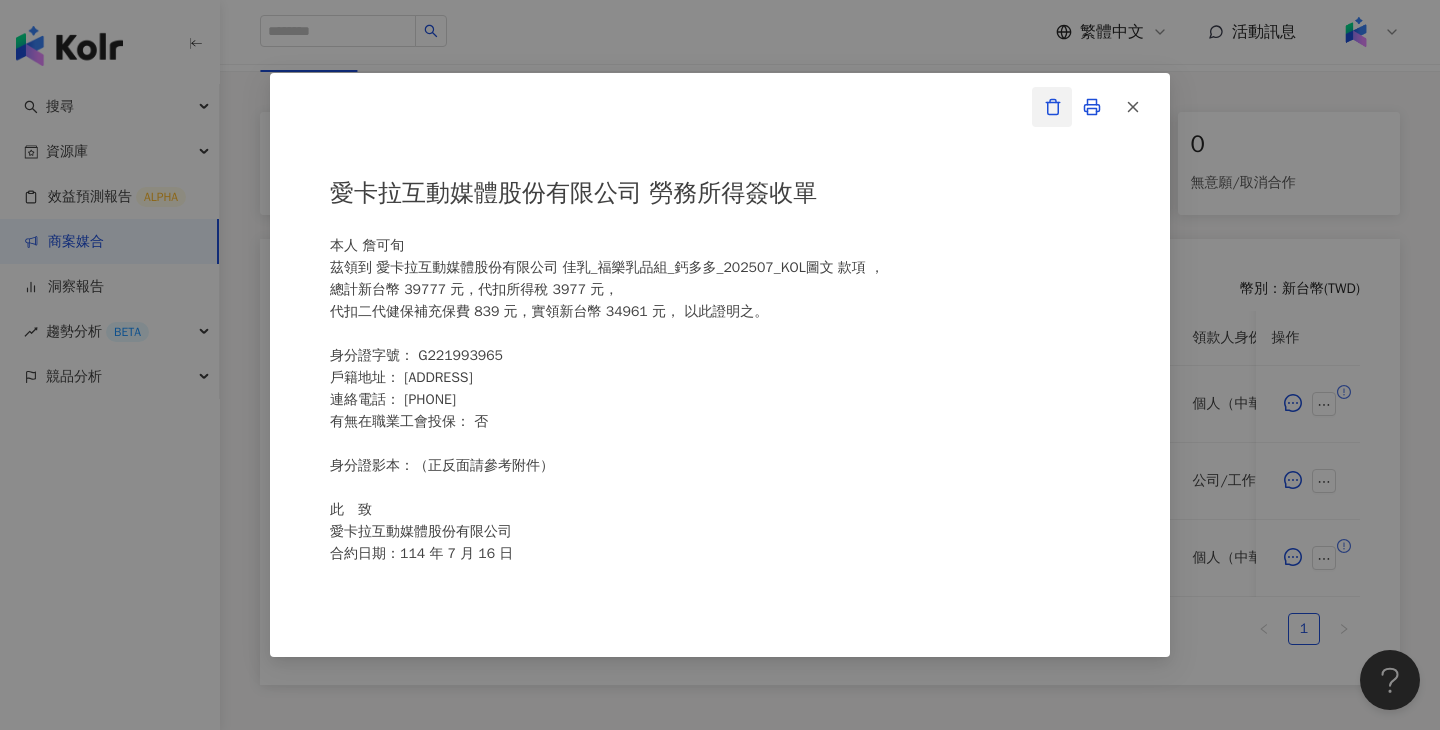 click at bounding box center [1052, 107] 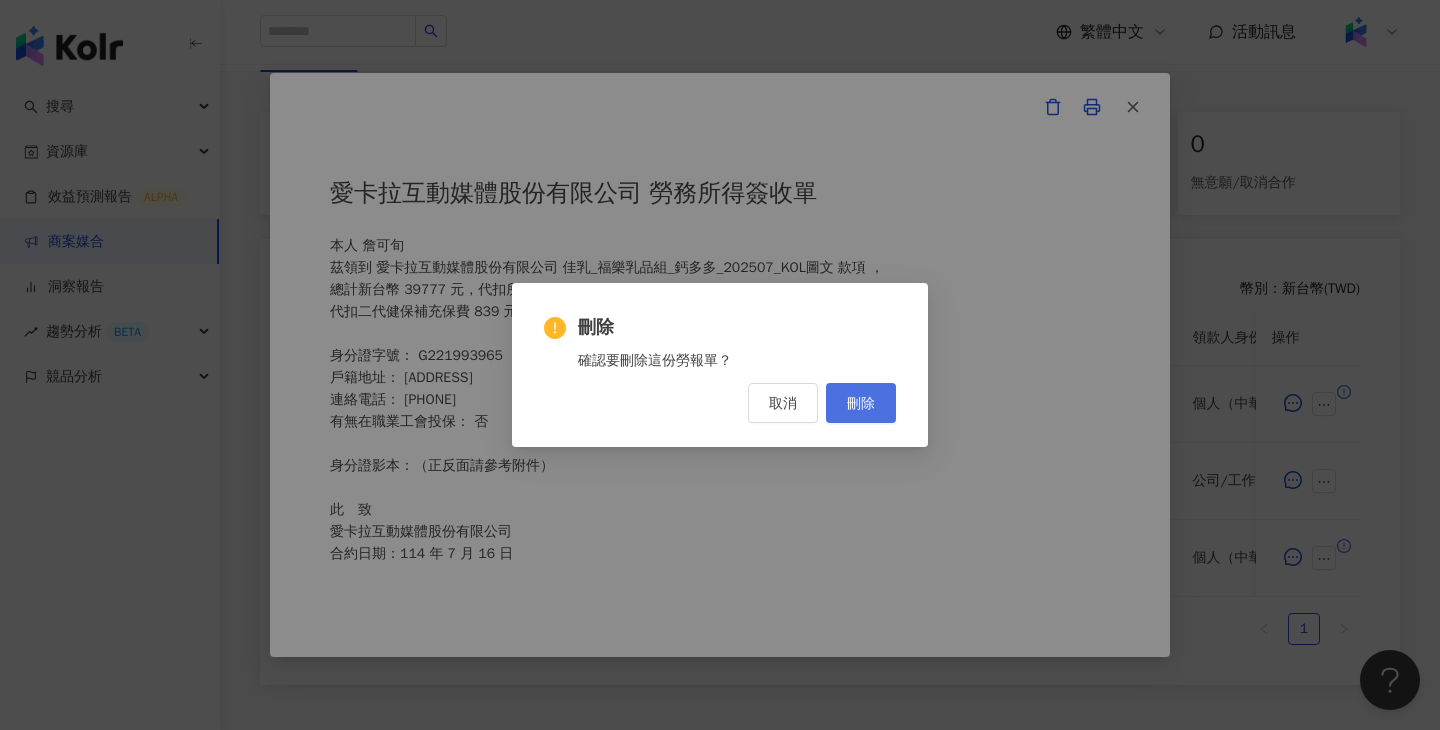 click on "刪除" at bounding box center (861, 403) 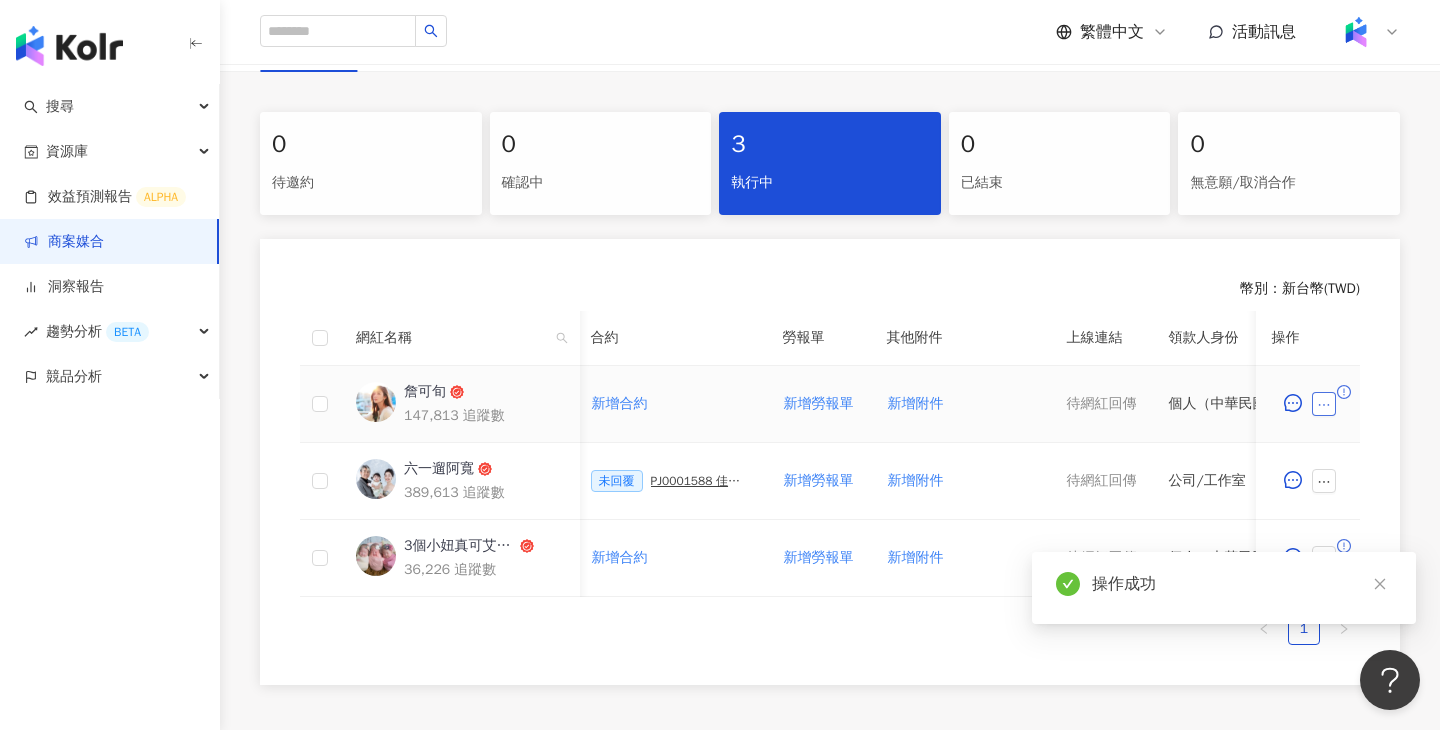 click 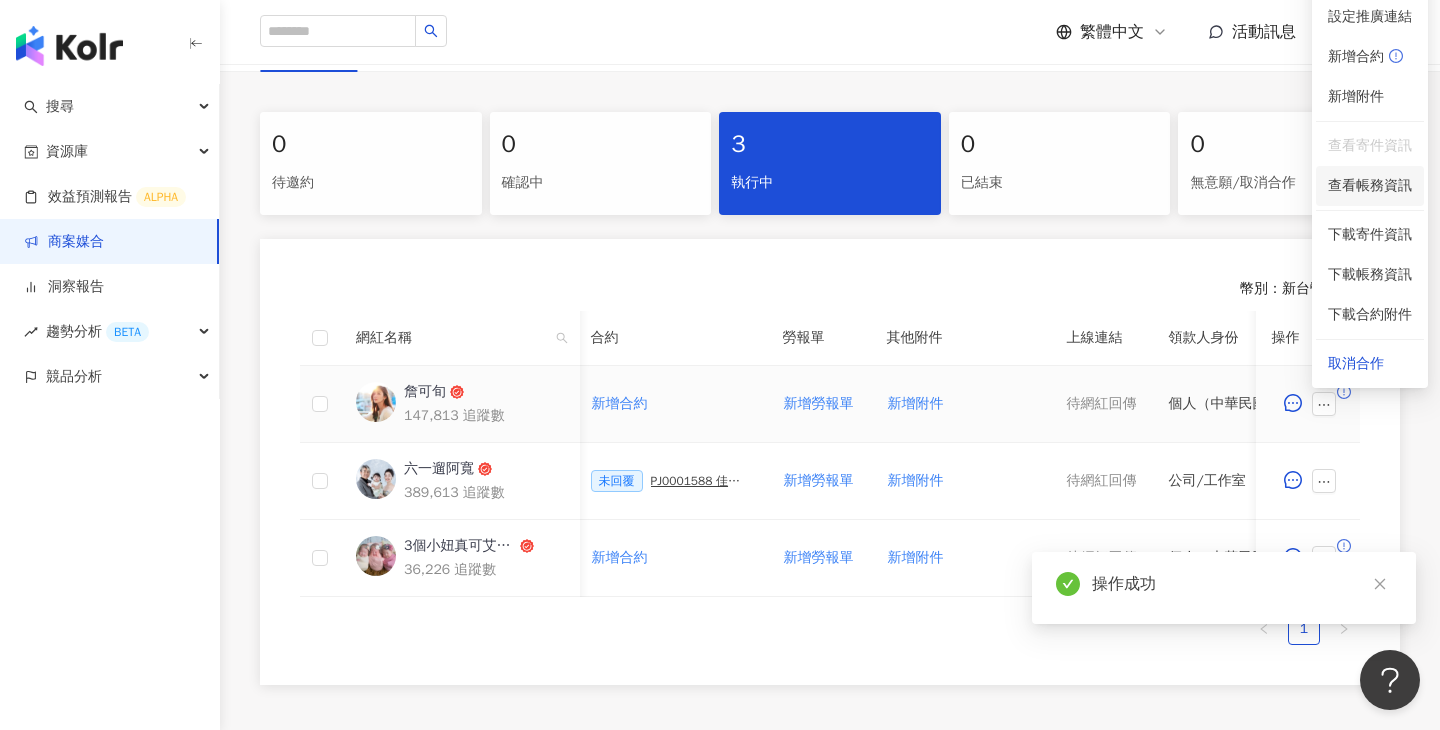 click on "查看帳務資訊" at bounding box center [1370, 186] 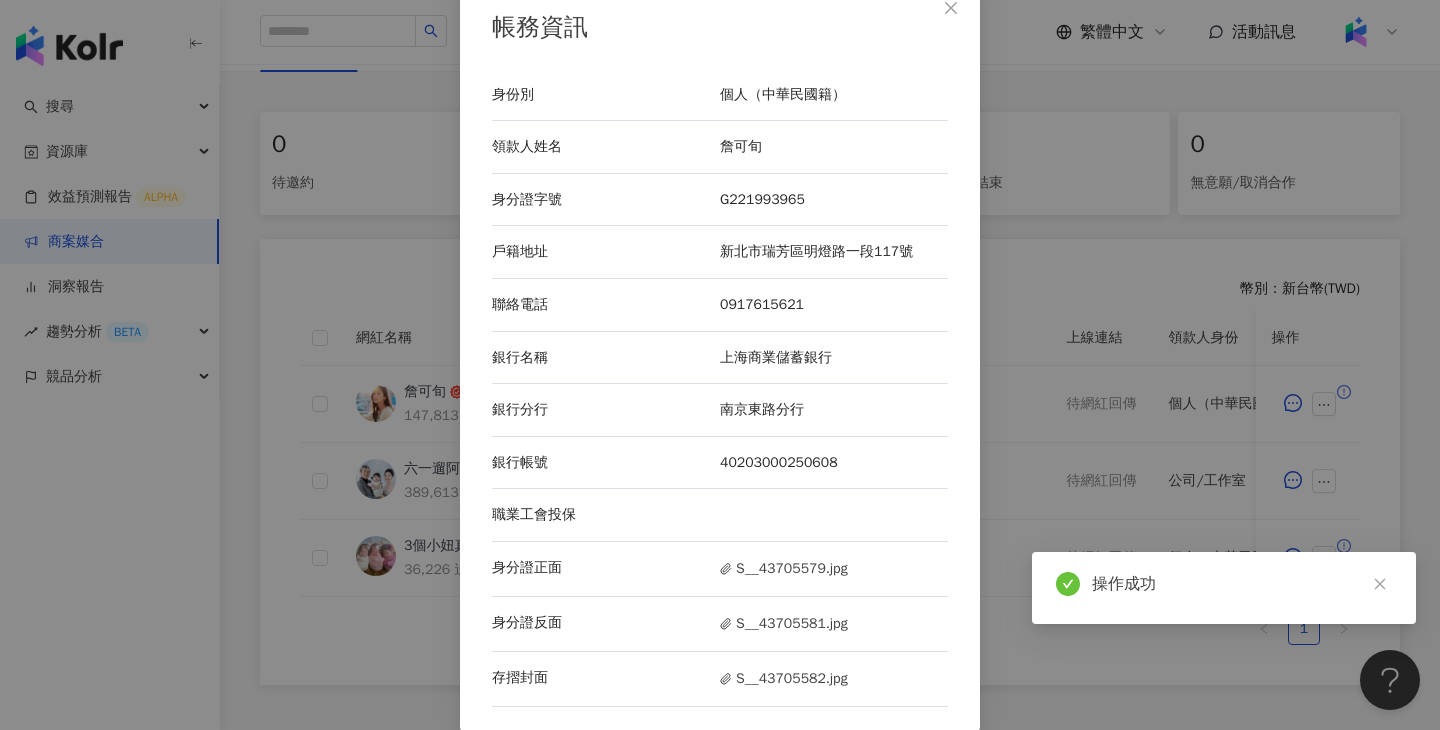 scroll, scrollTop: 22, scrollLeft: 0, axis: vertical 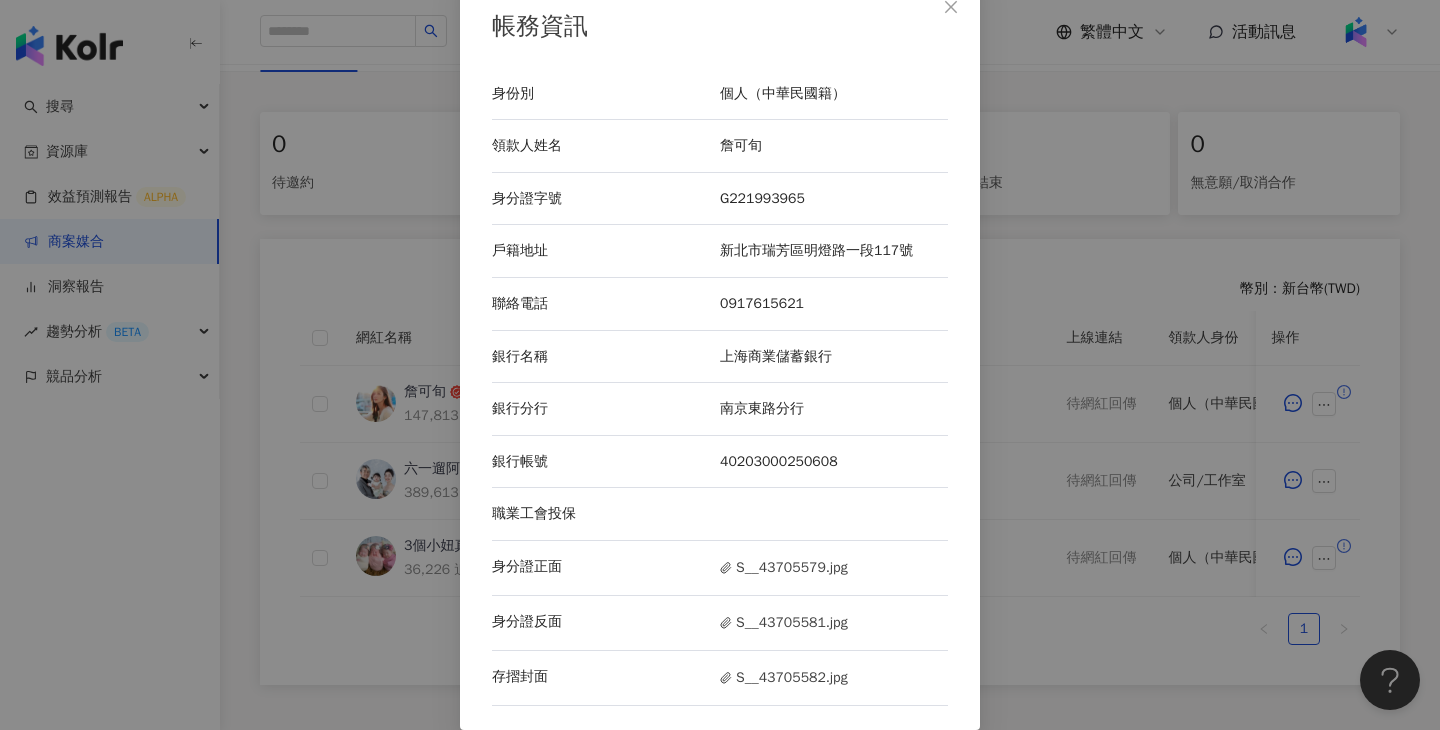 click on "帳務資訊 身份別 個人（中華民國籍） 領款人姓名 詹可旬 身分證字號 G221993965 戶籍地址 新北市瑞芳區明燈路一段117號 聯絡電話 0917615621 銀行名稱 上海商業儲蓄銀行 銀行分行 南京東路分行 銀行帳號 40203000250608 職業工會投保 身分證正面 S__43705579.jpg 身分證反面 S__43705581.jpg 存摺封面 S__43705582.jpg" at bounding box center (720, 365) 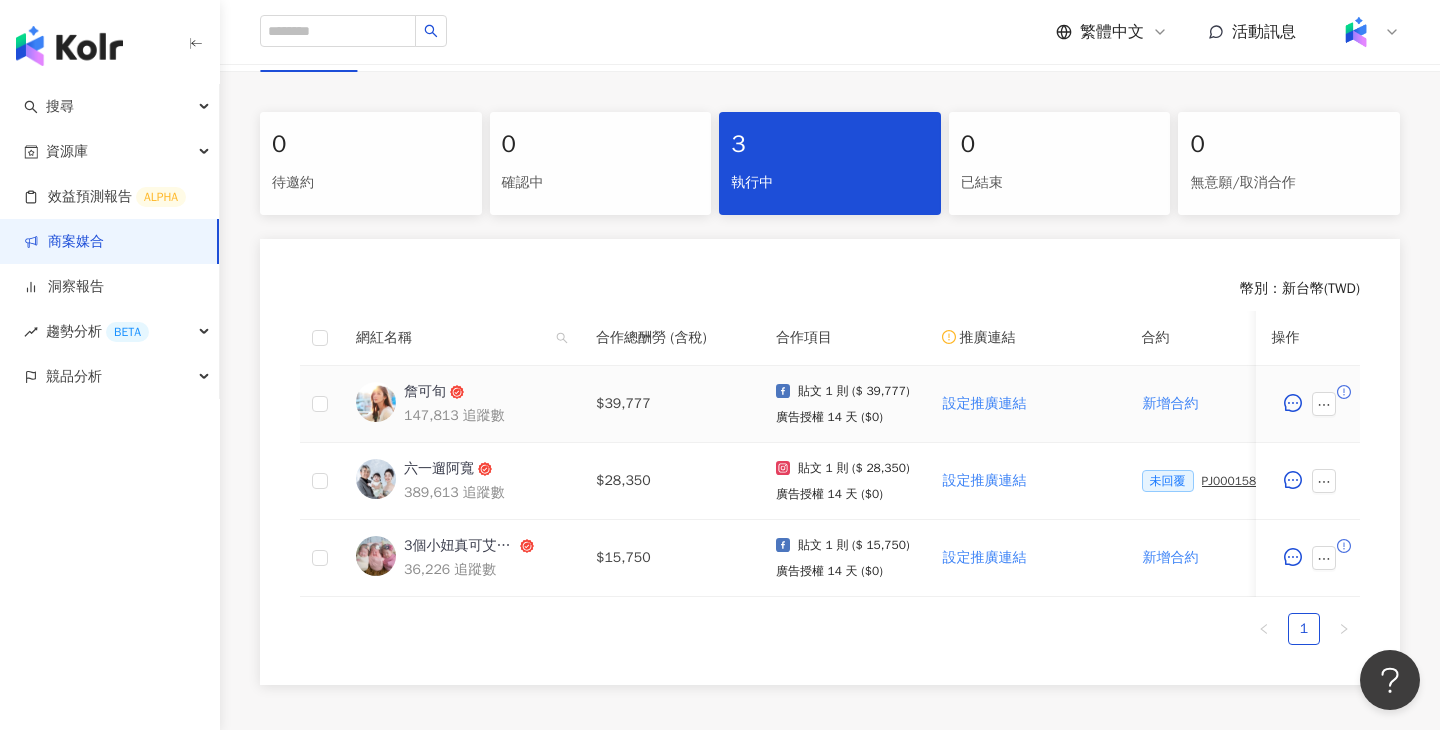 scroll, scrollTop: 0, scrollLeft: 836, axis: horizontal 